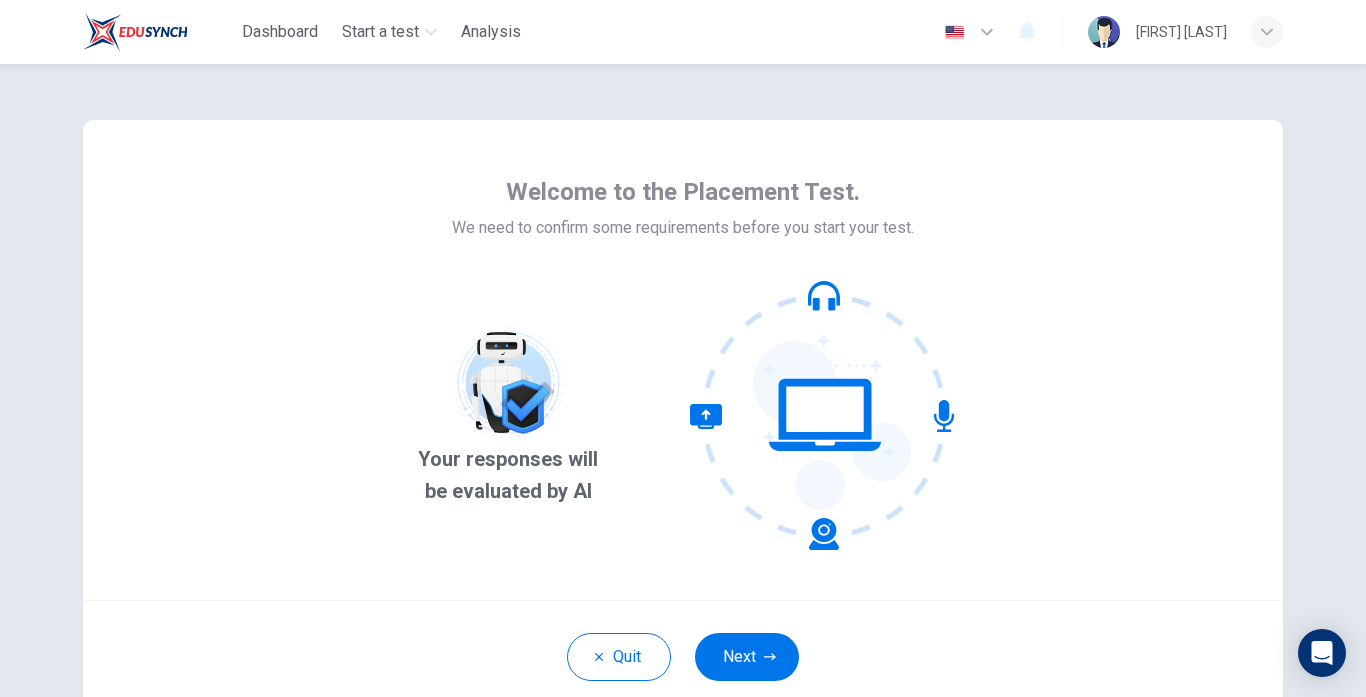 scroll, scrollTop: 0, scrollLeft: 0, axis: both 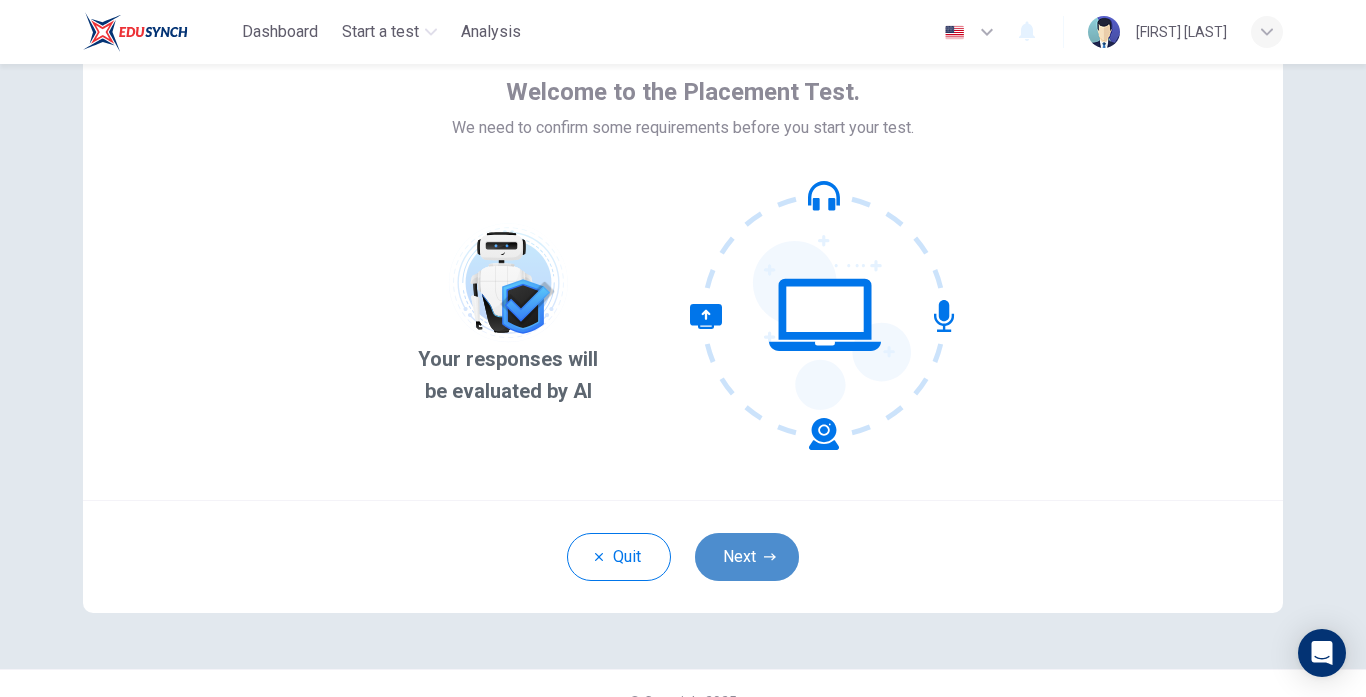 click on "Next" at bounding box center [747, 557] 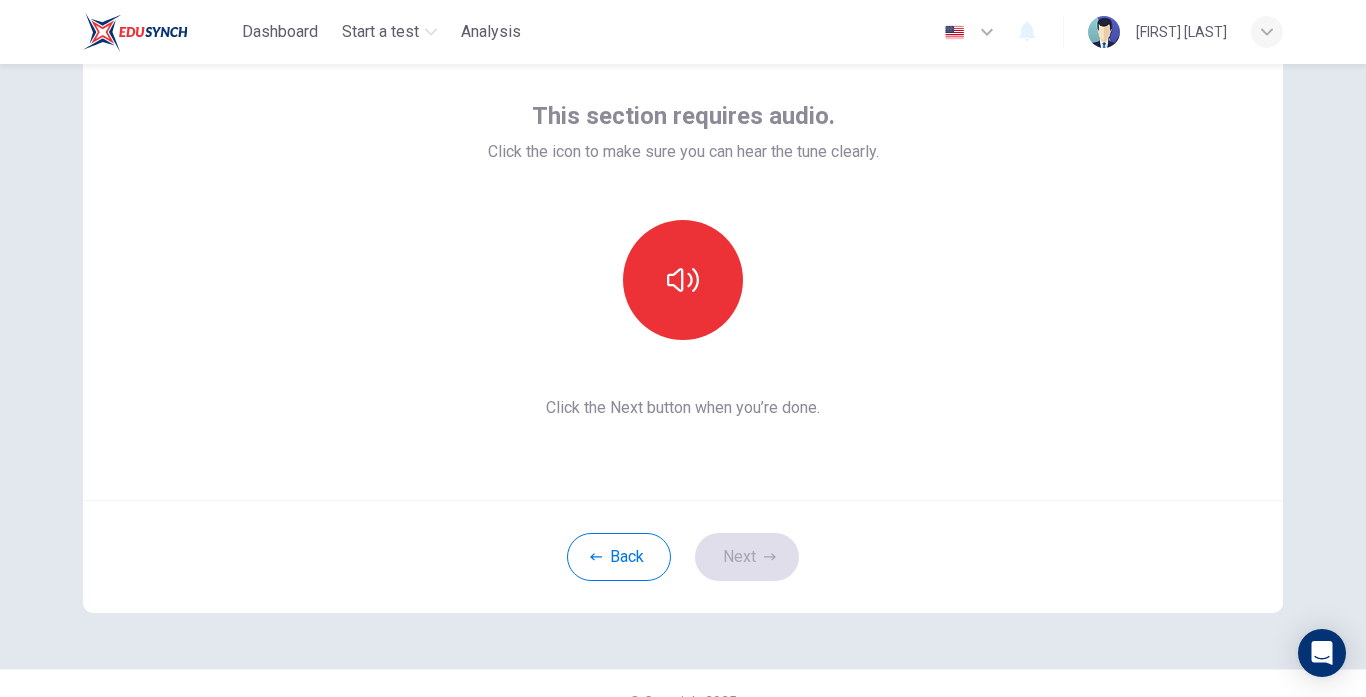 scroll, scrollTop: 0, scrollLeft: 0, axis: both 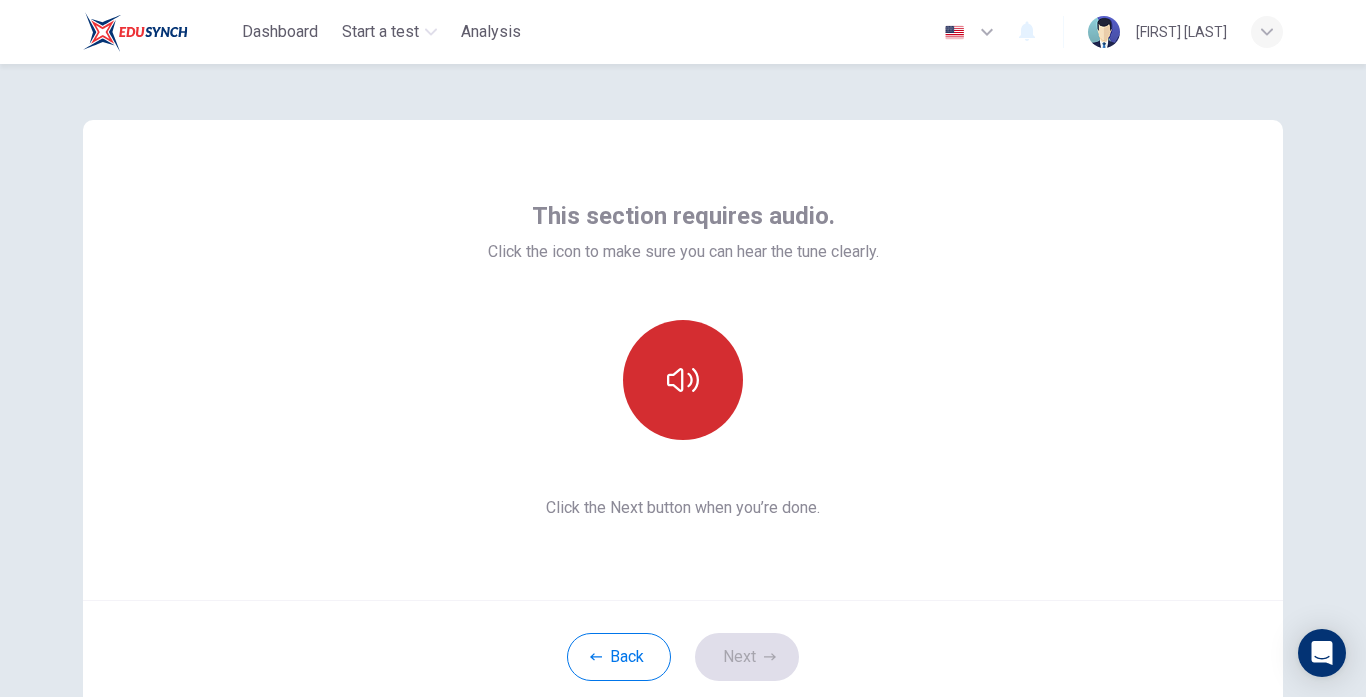 click at bounding box center (683, 380) 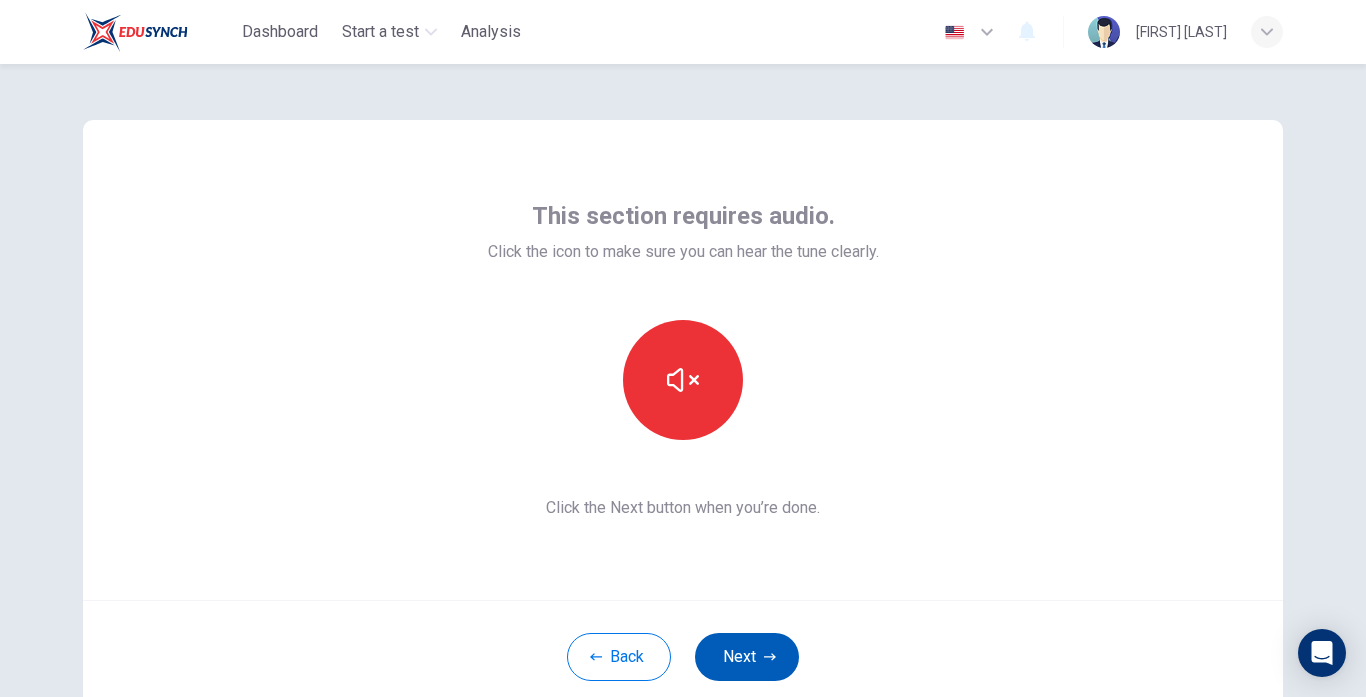 click on "Next" at bounding box center [747, 657] 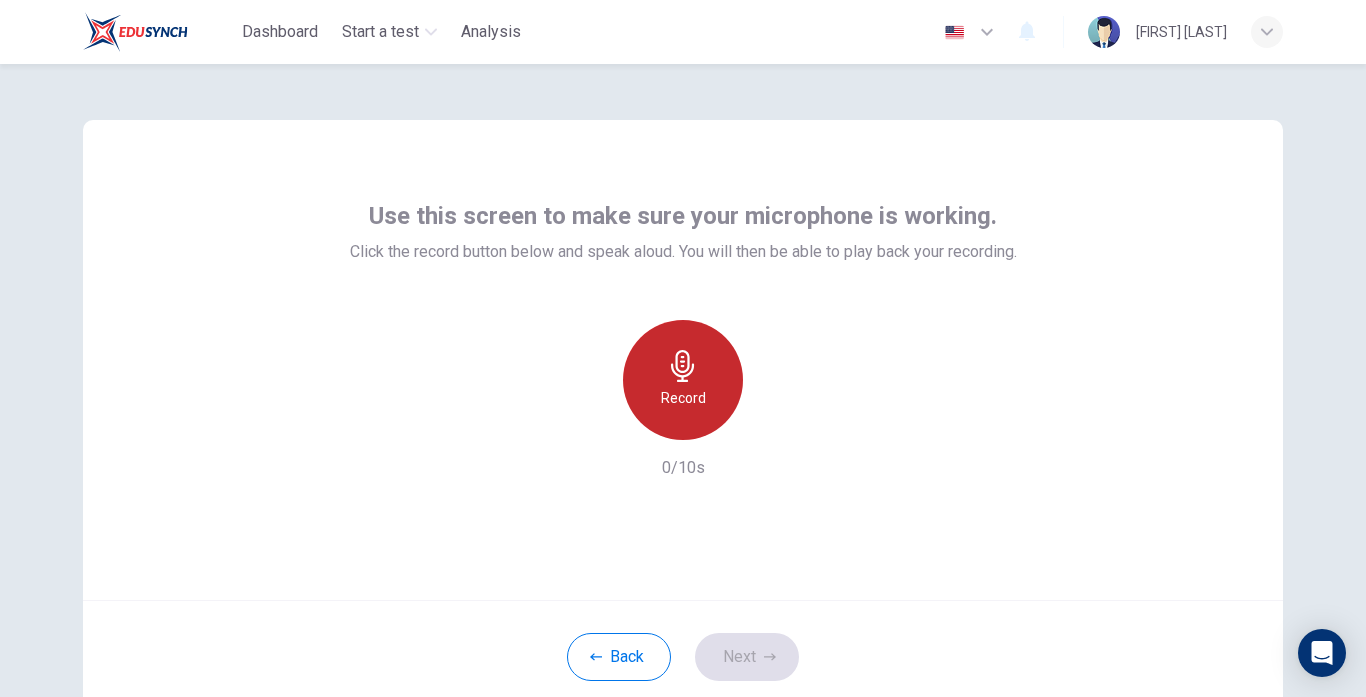 click on "Record" at bounding box center (683, 380) 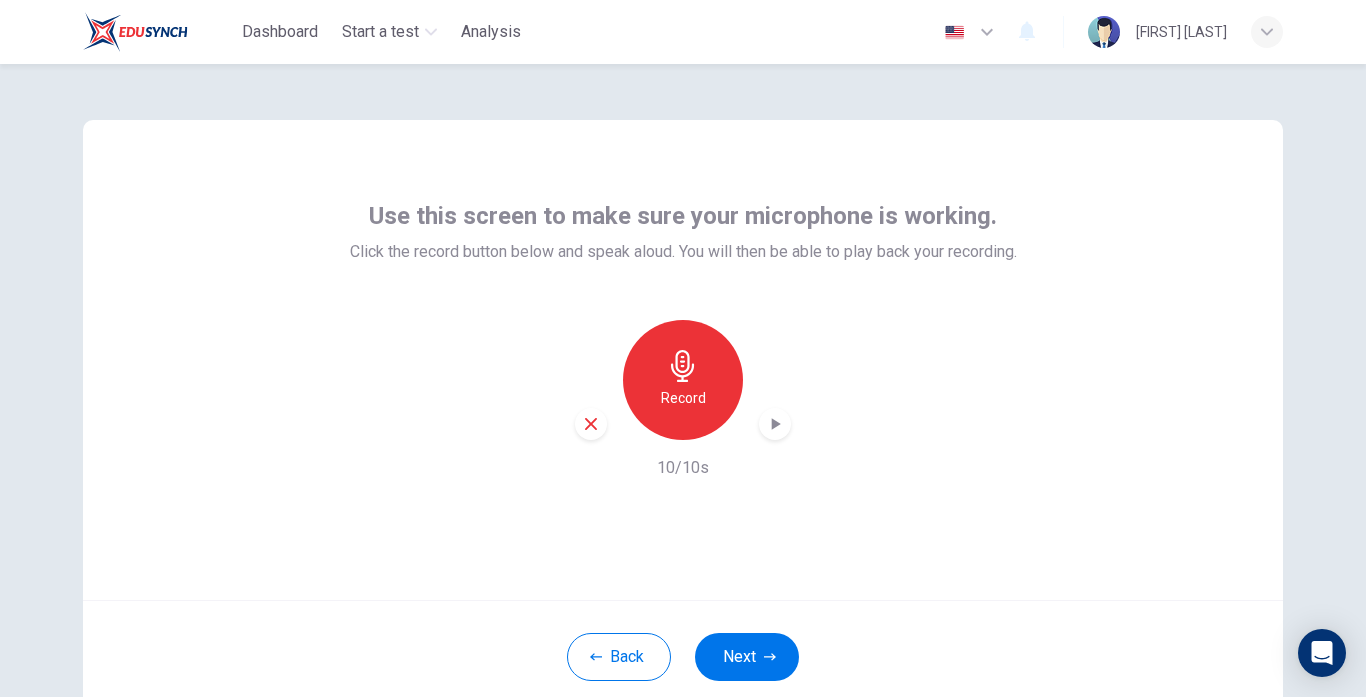 click on "Record" at bounding box center (683, 398) 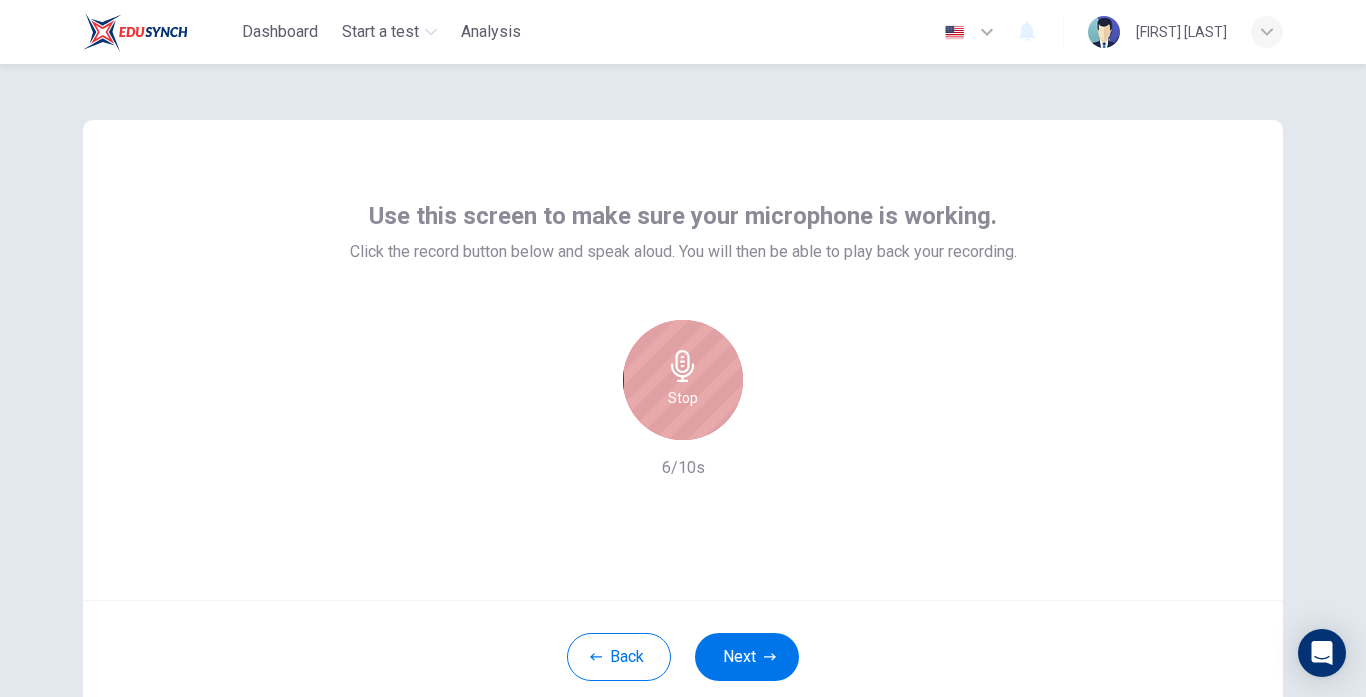 click on "Stop" at bounding box center [683, 380] 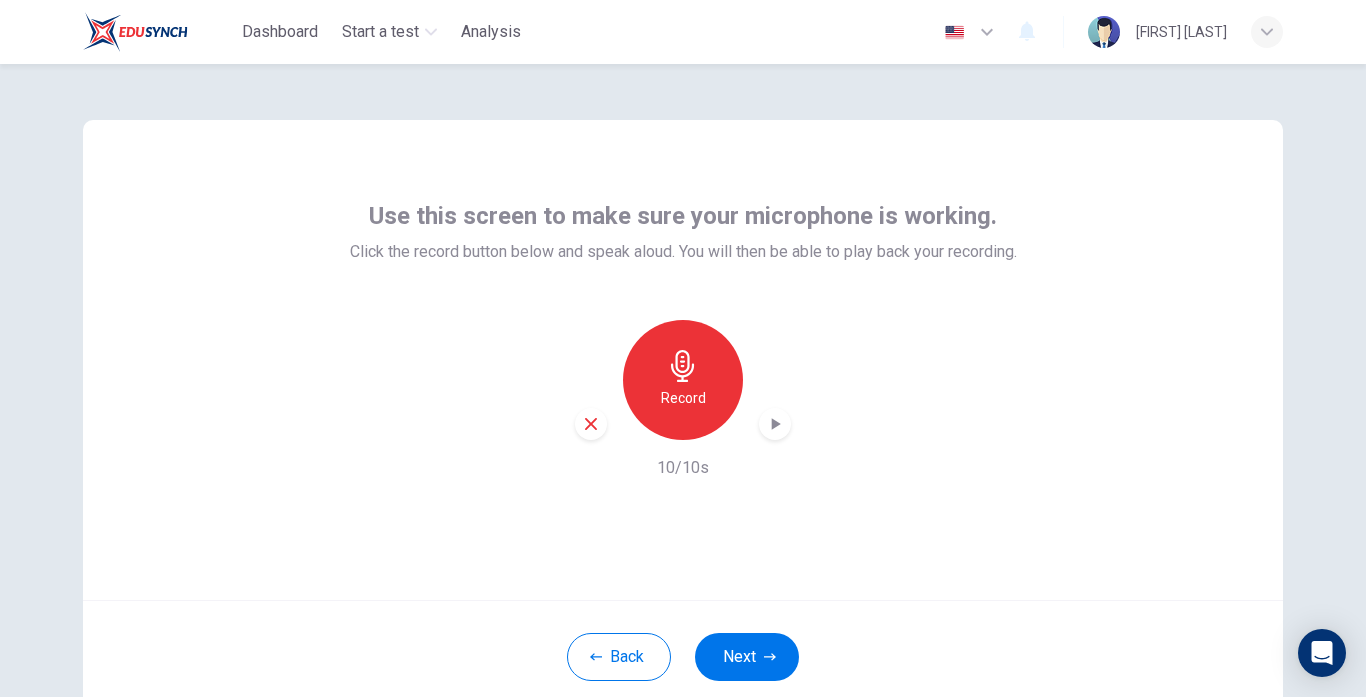 click on "Record" at bounding box center [683, 398] 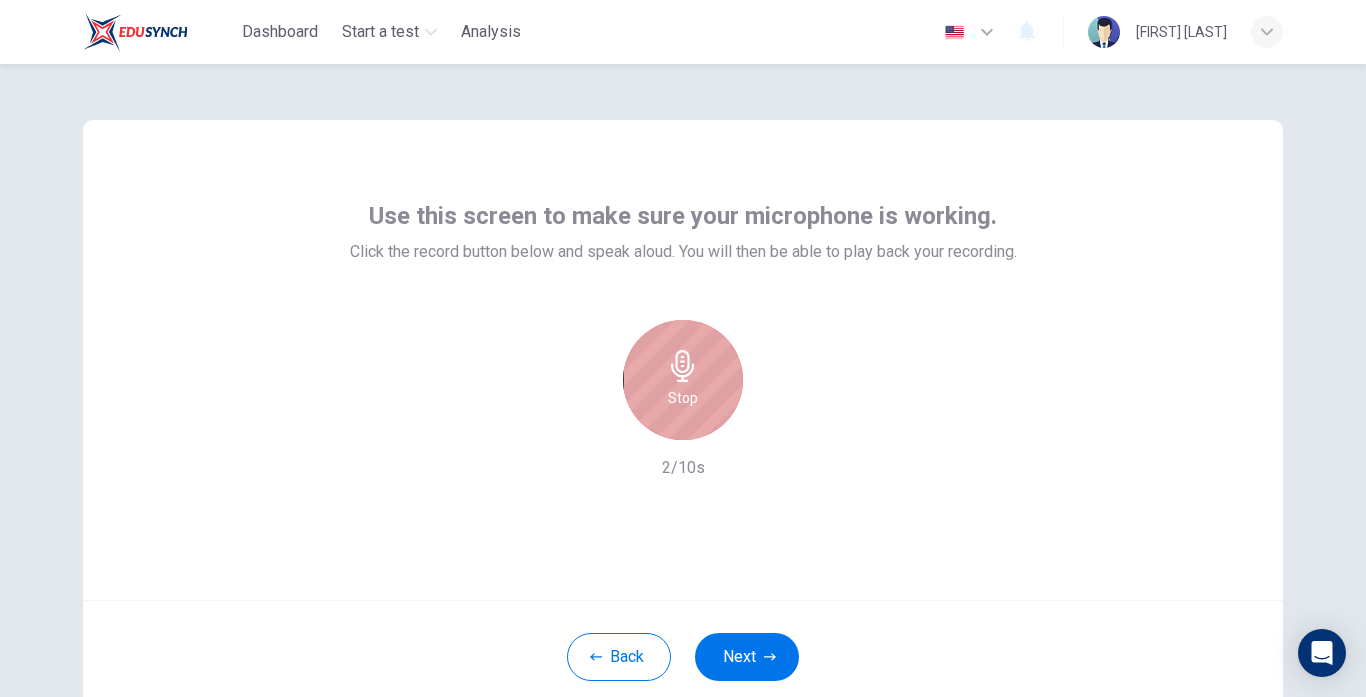 click on "Stop" at bounding box center (683, 398) 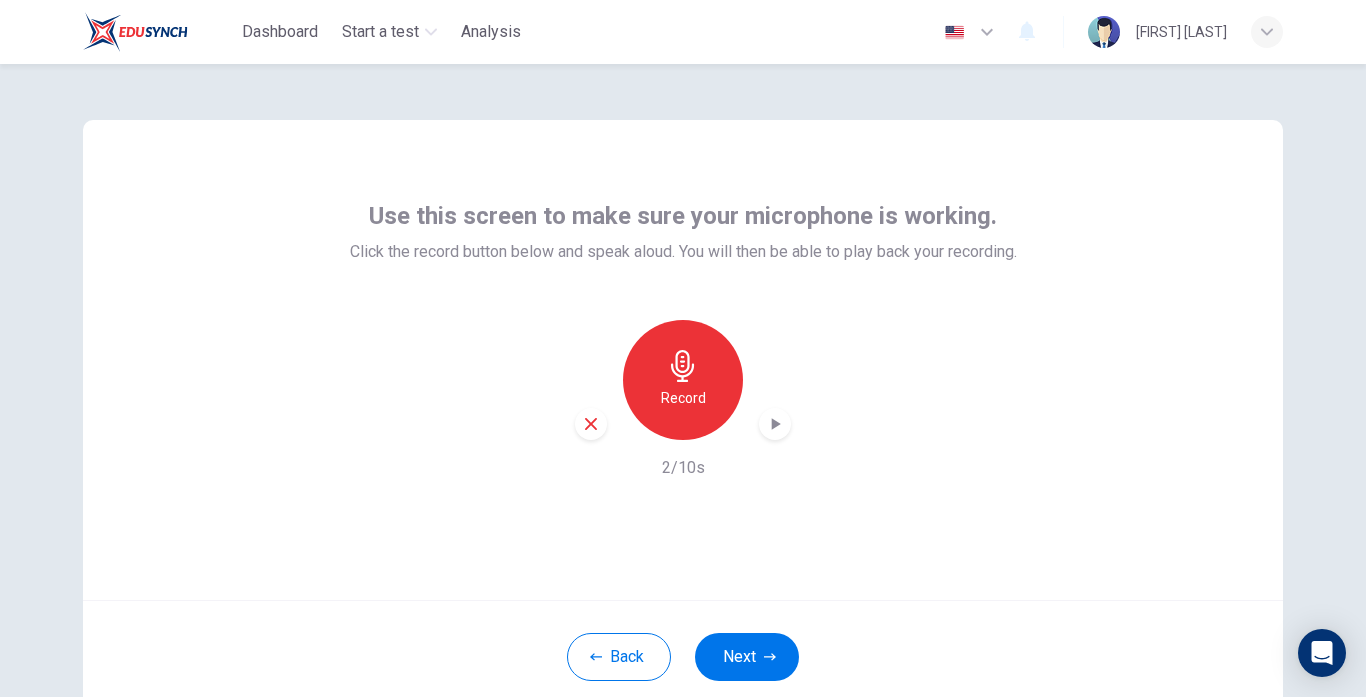 click 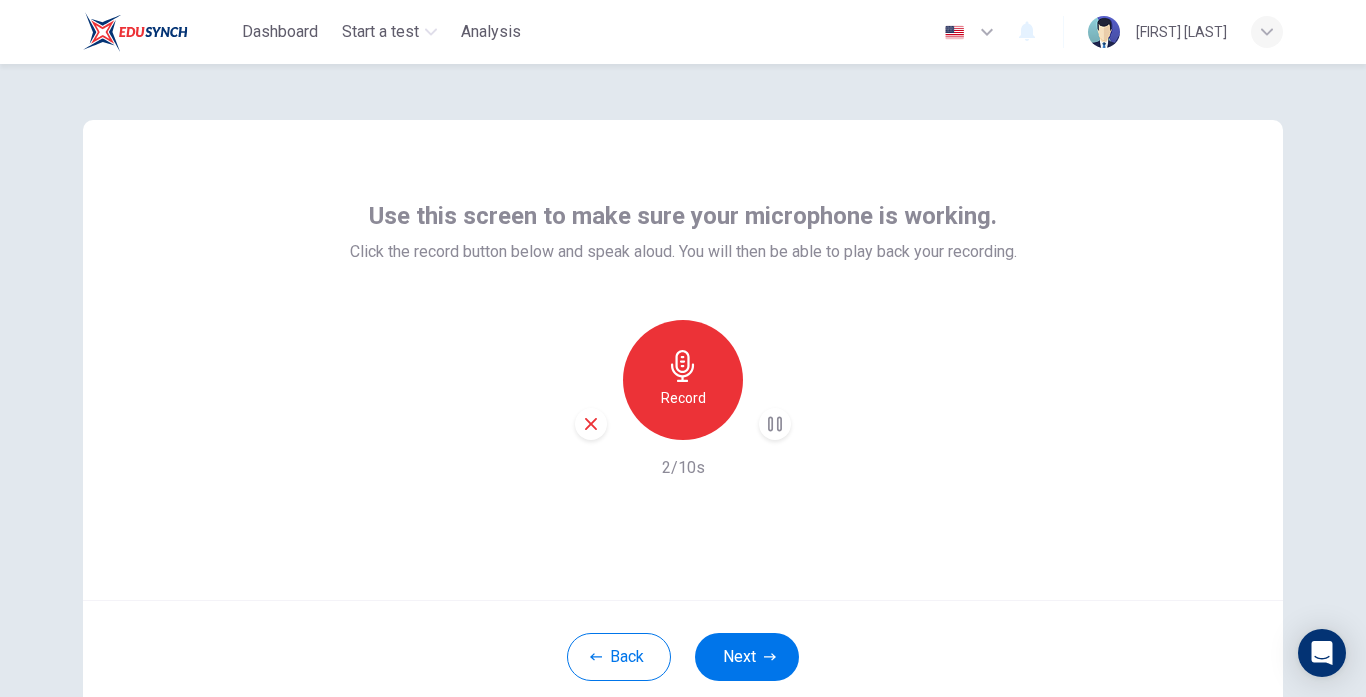 click 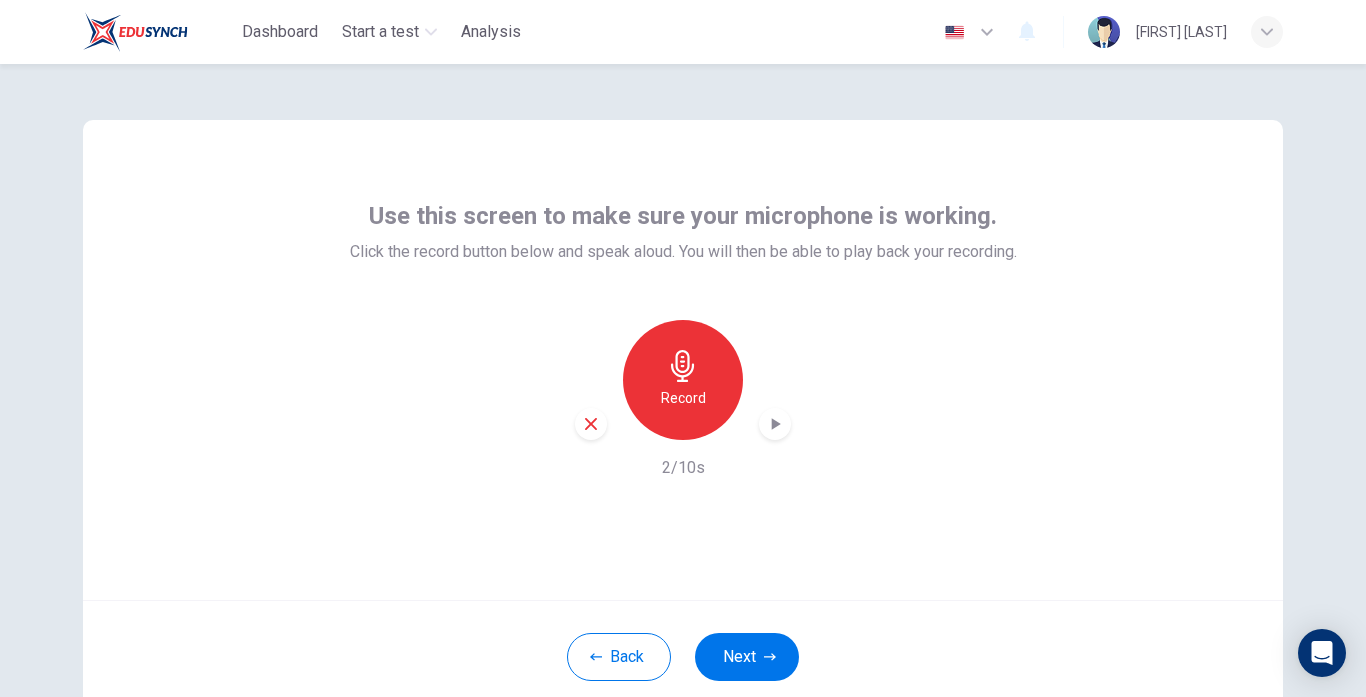 click 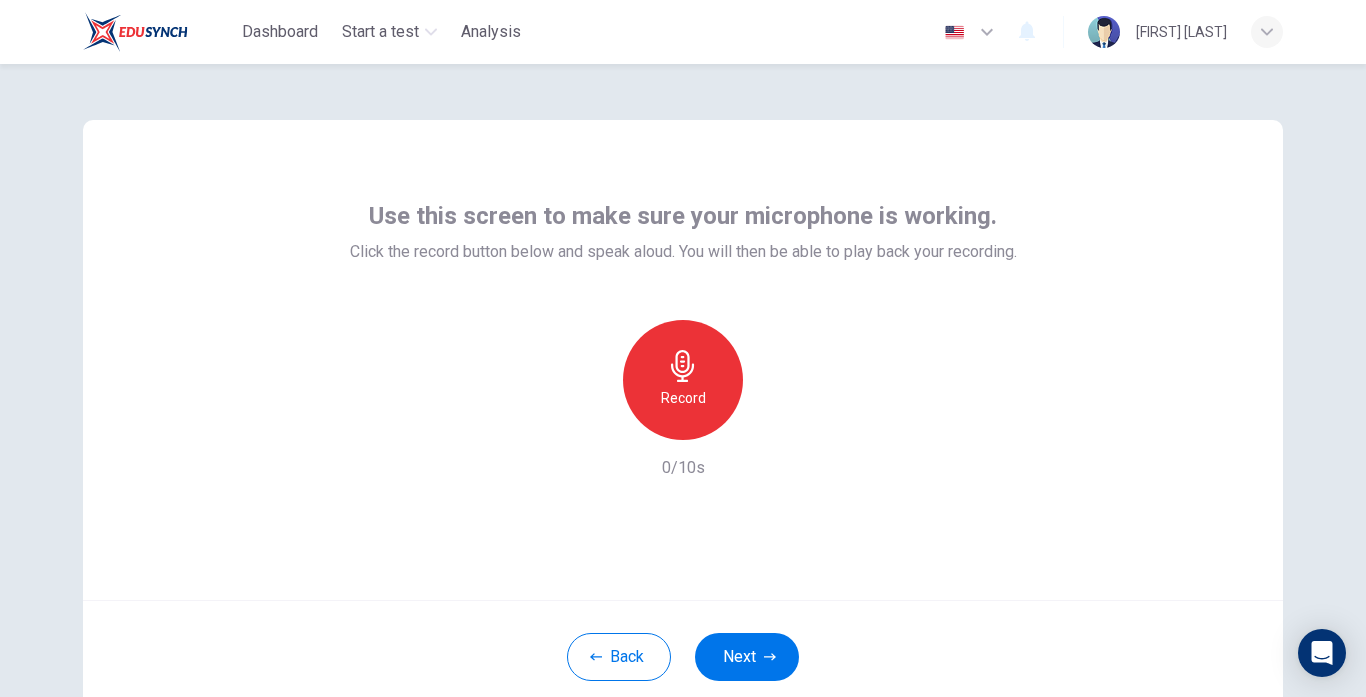 click on "Record" at bounding box center [683, 380] 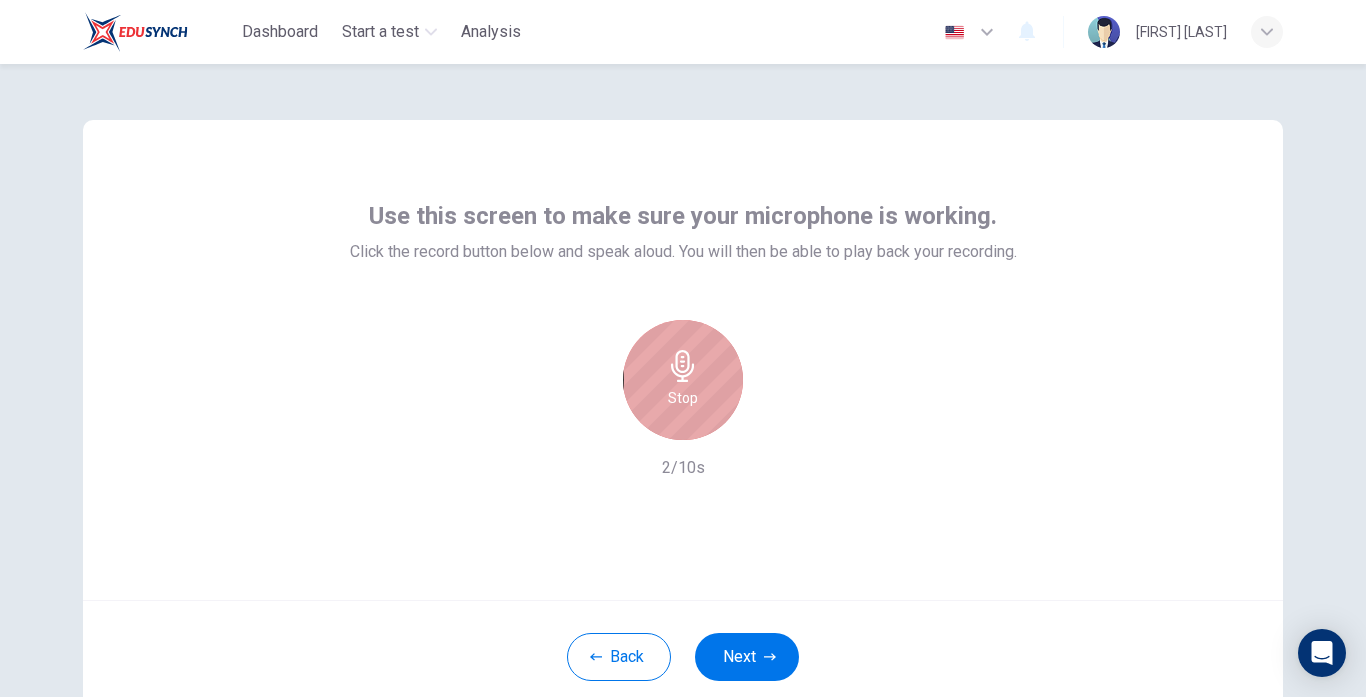 click on "Stop" at bounding box center [683, 398] 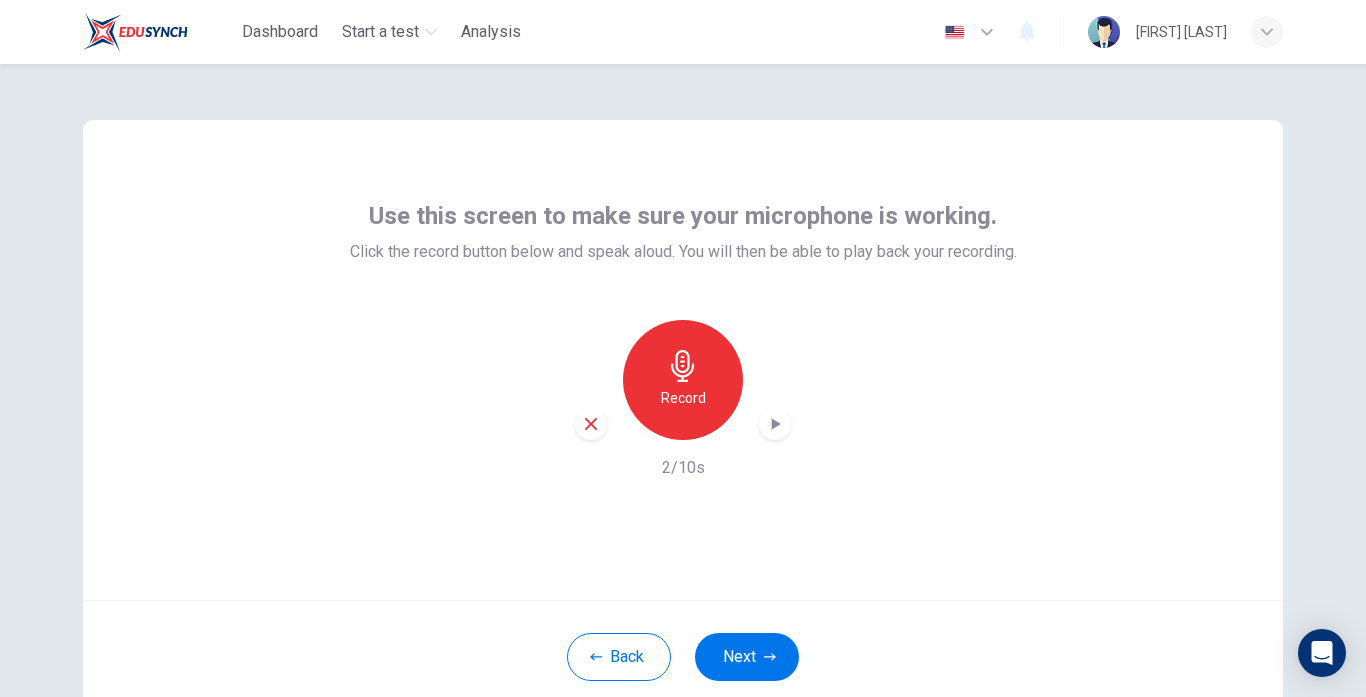 click 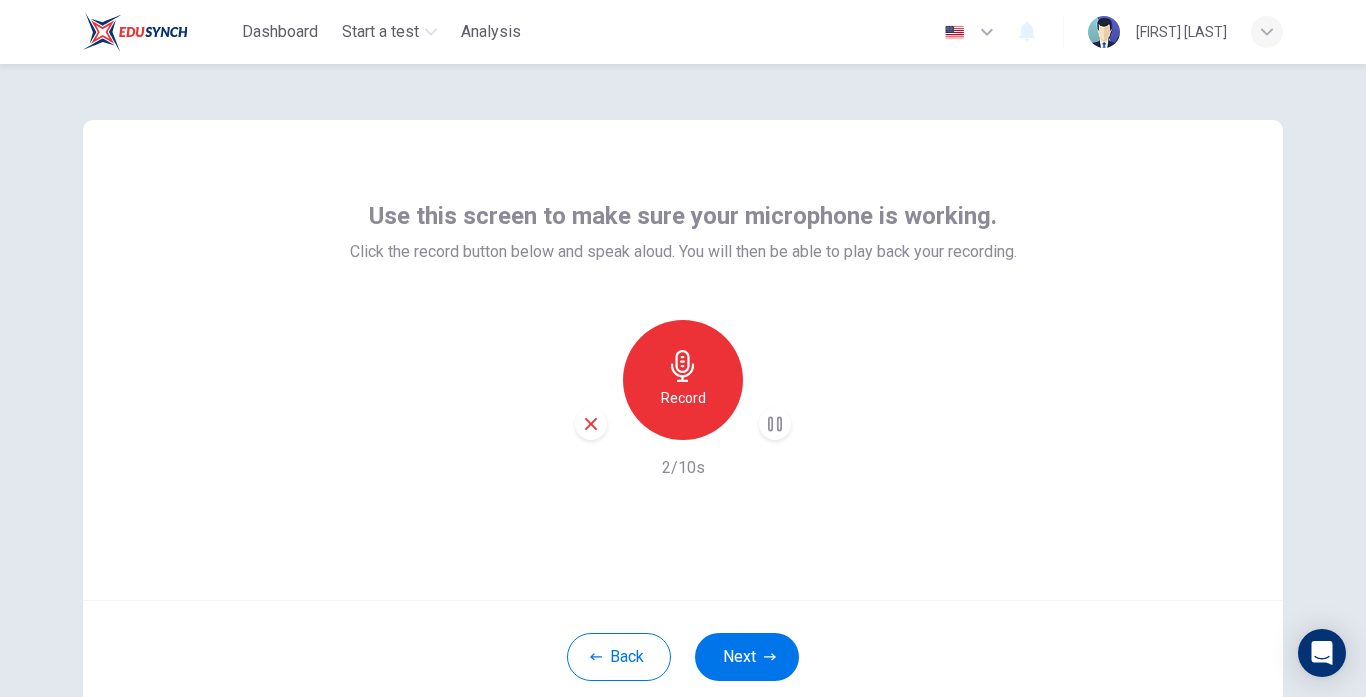 click 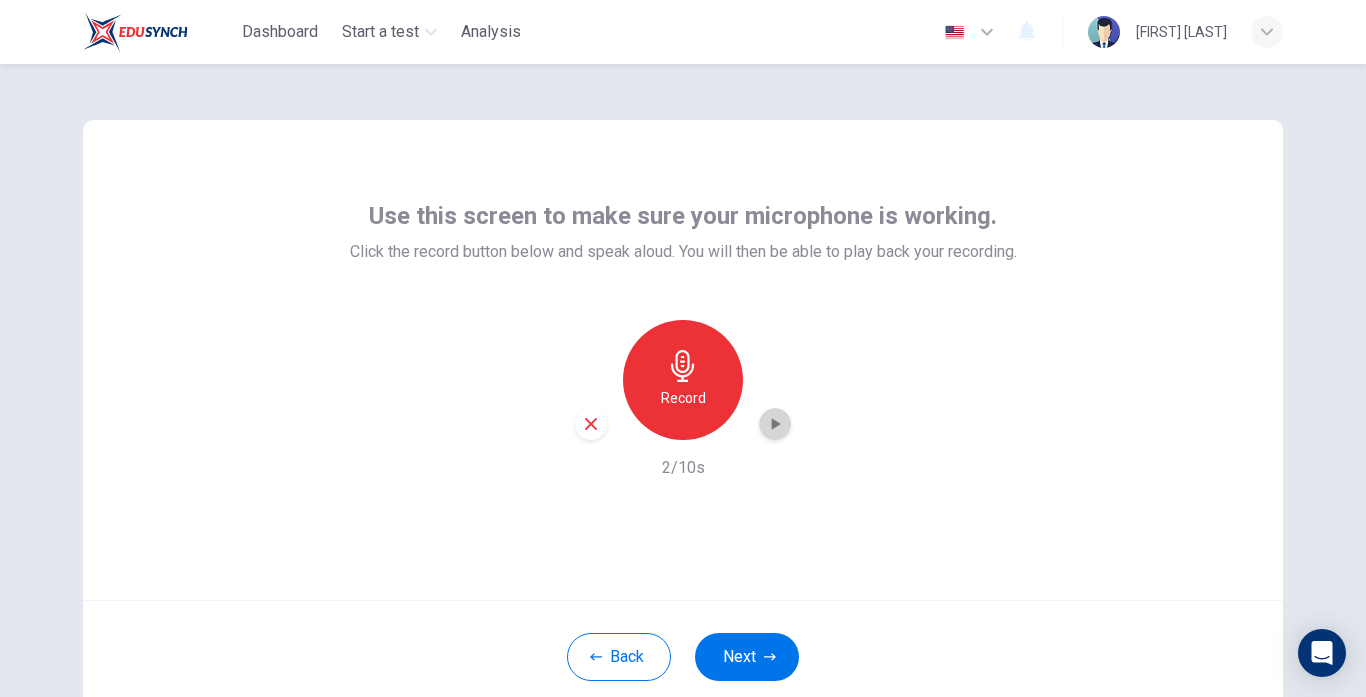 click 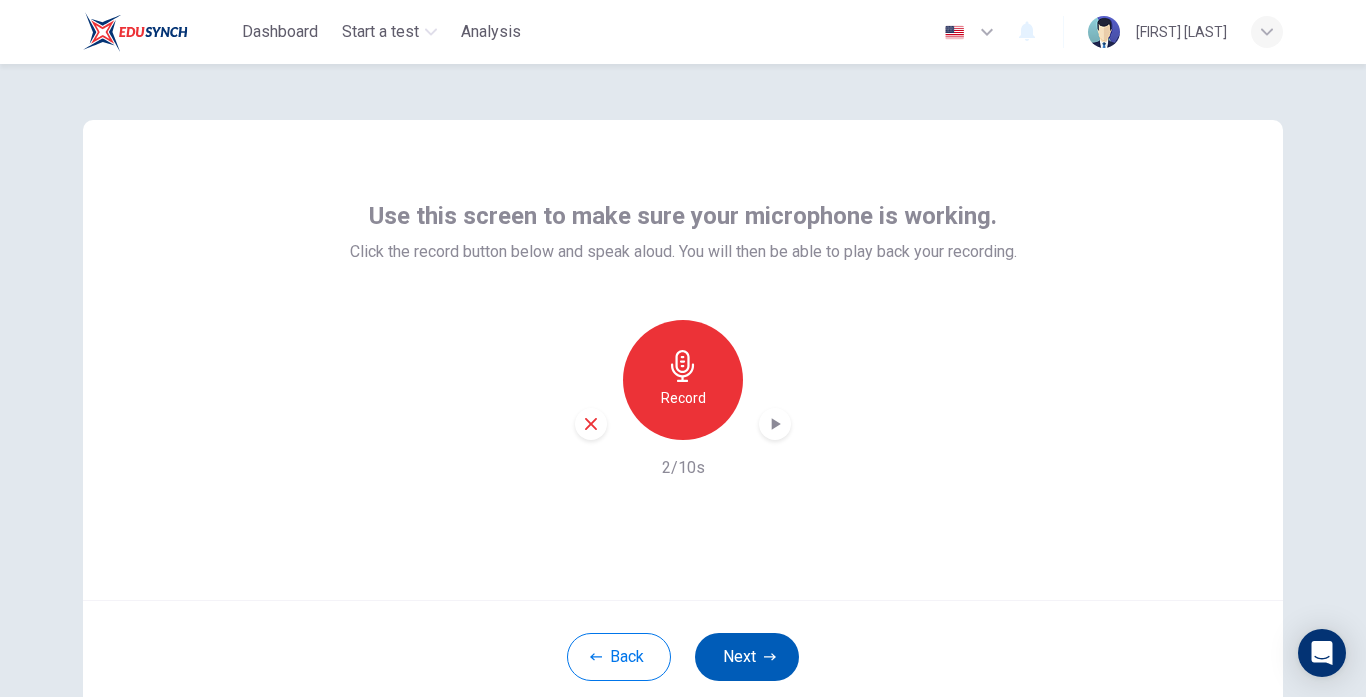 click 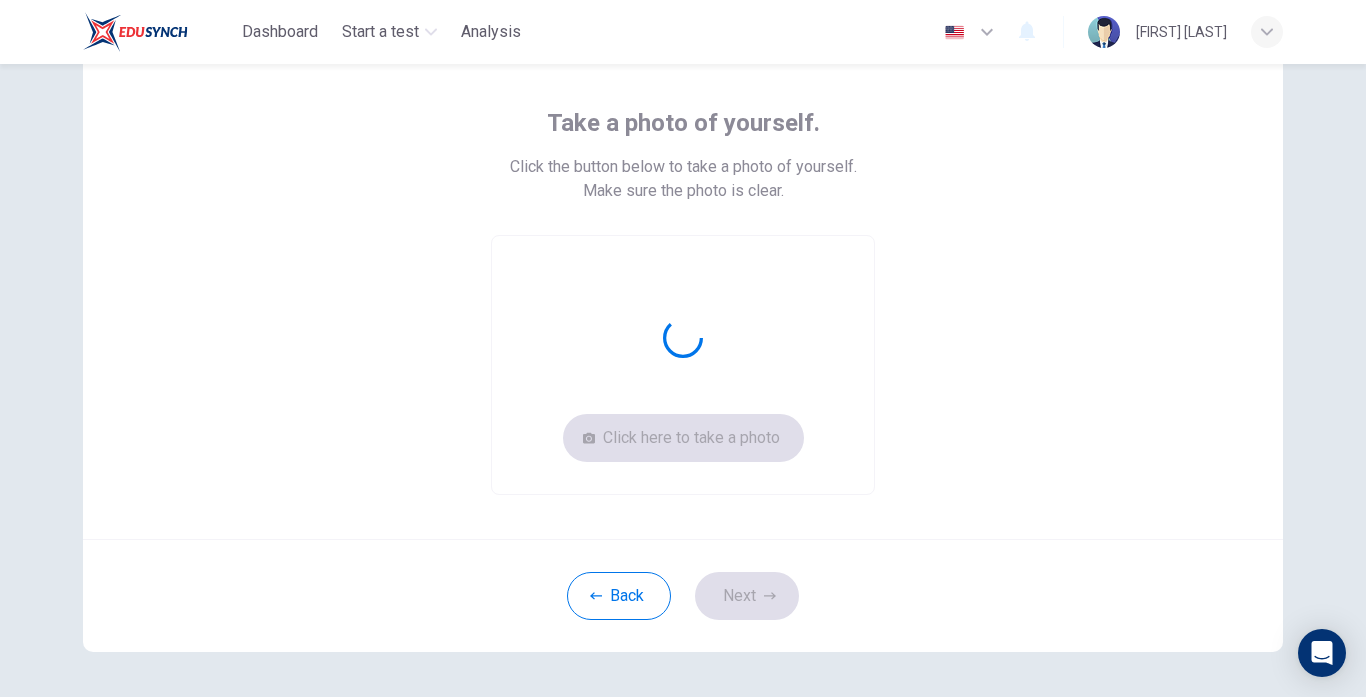scroll, scrollTop: 0, scrollLeft: 0, axis: both 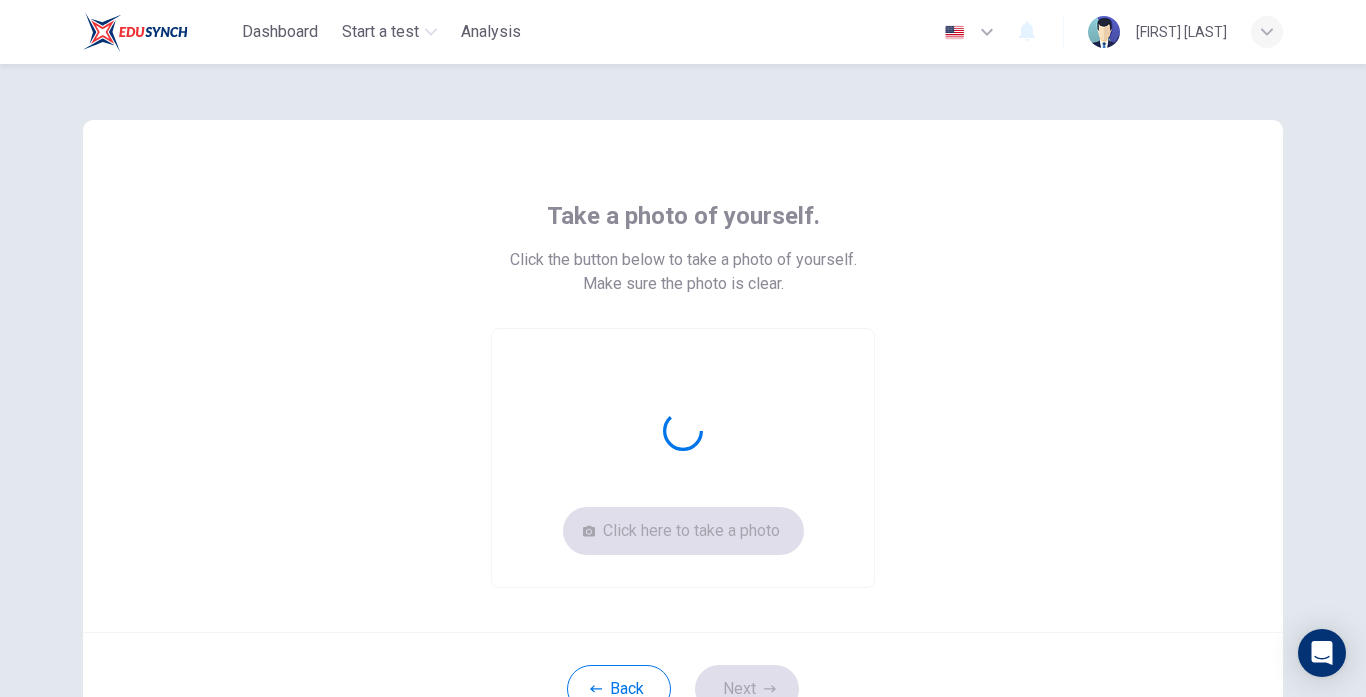 drag, startPoint x: 478, startPoint y: 102, endPoint x: 729, endPoint y: 340, distance: 345.89737 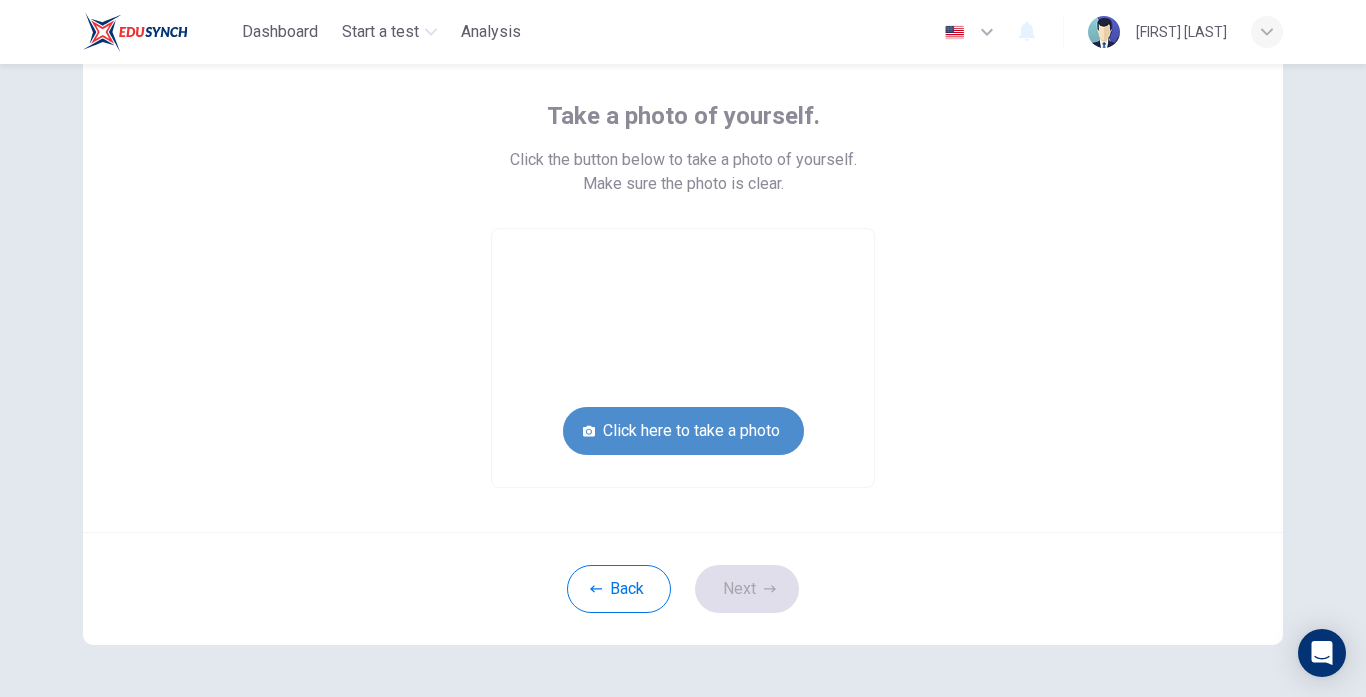 click on "Click here to take a photo" at bounding box center [683, 431] 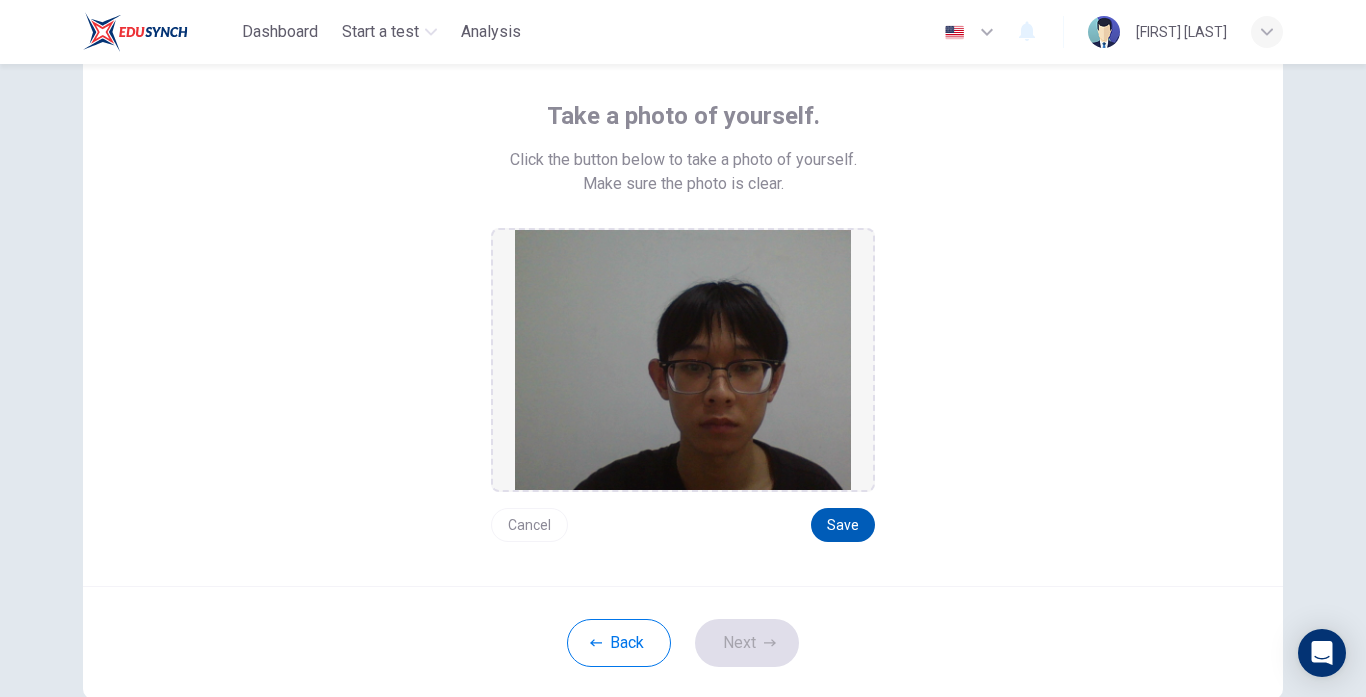 click on "Save" at bounding box center [843, 525] 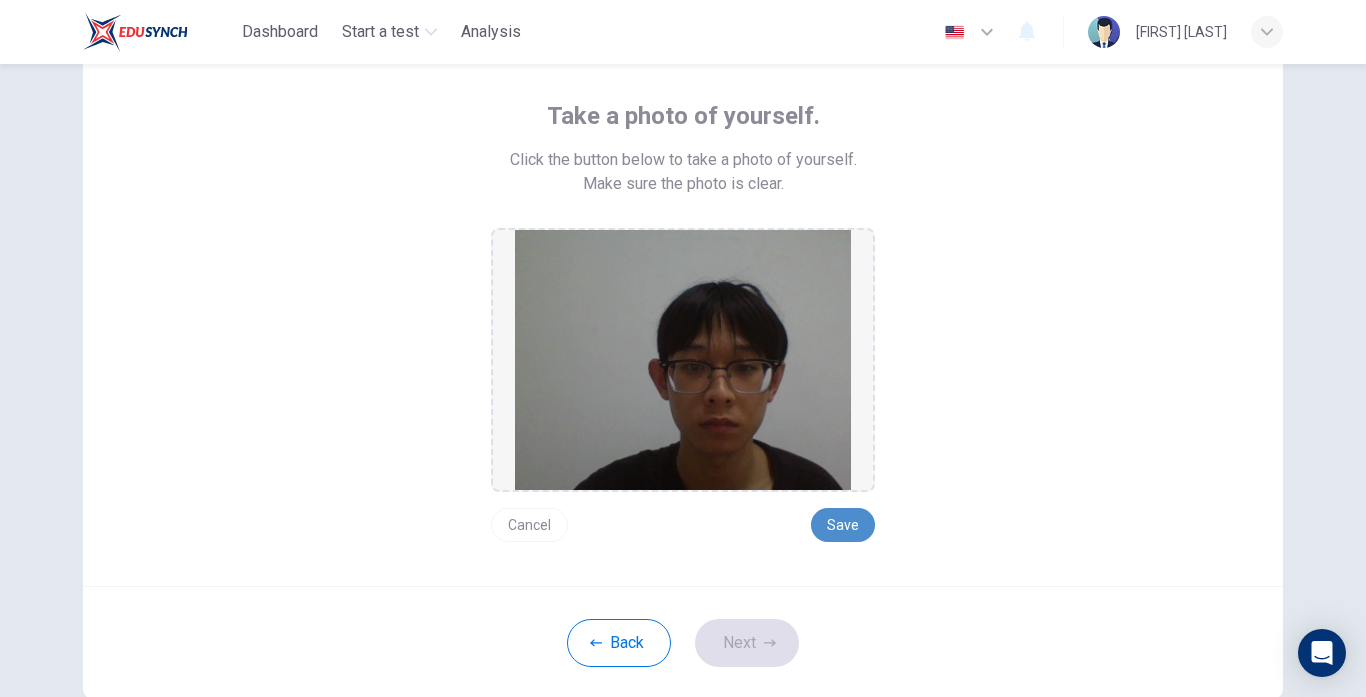 click on "Save" at bounding box center (843, 525) 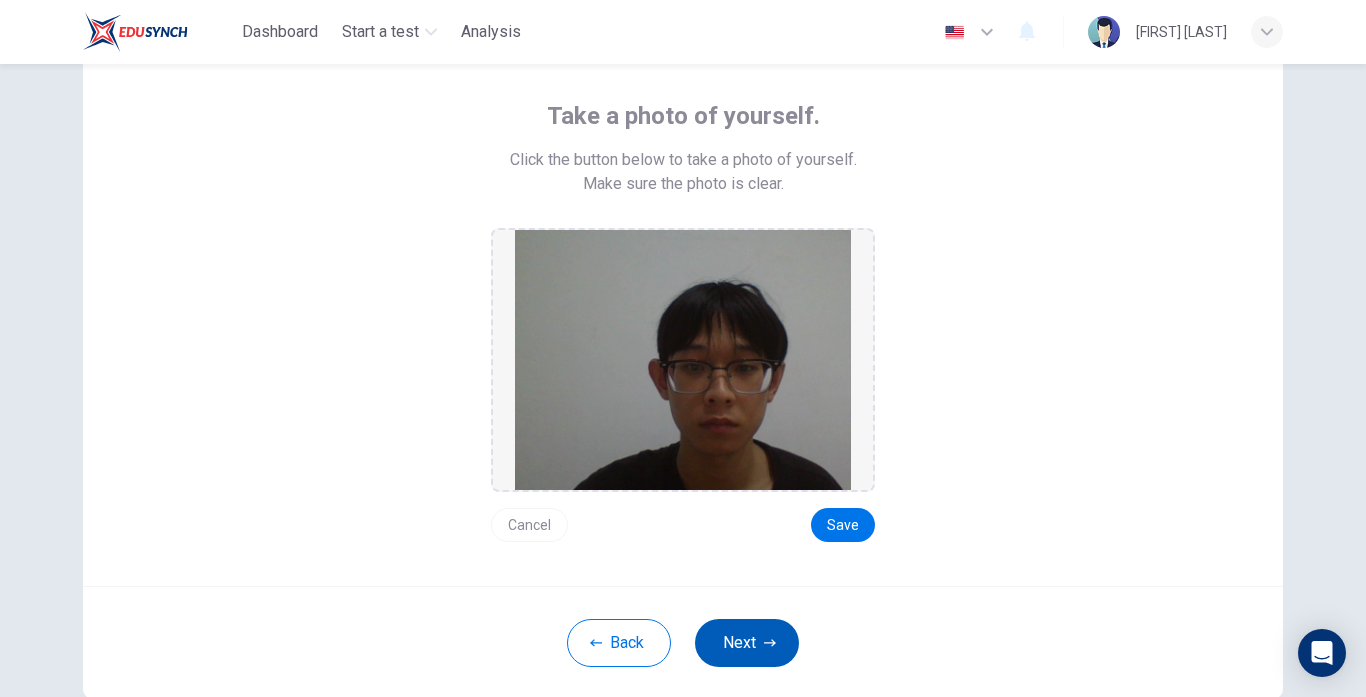 click on "Next" at bounding box center [747, 643] 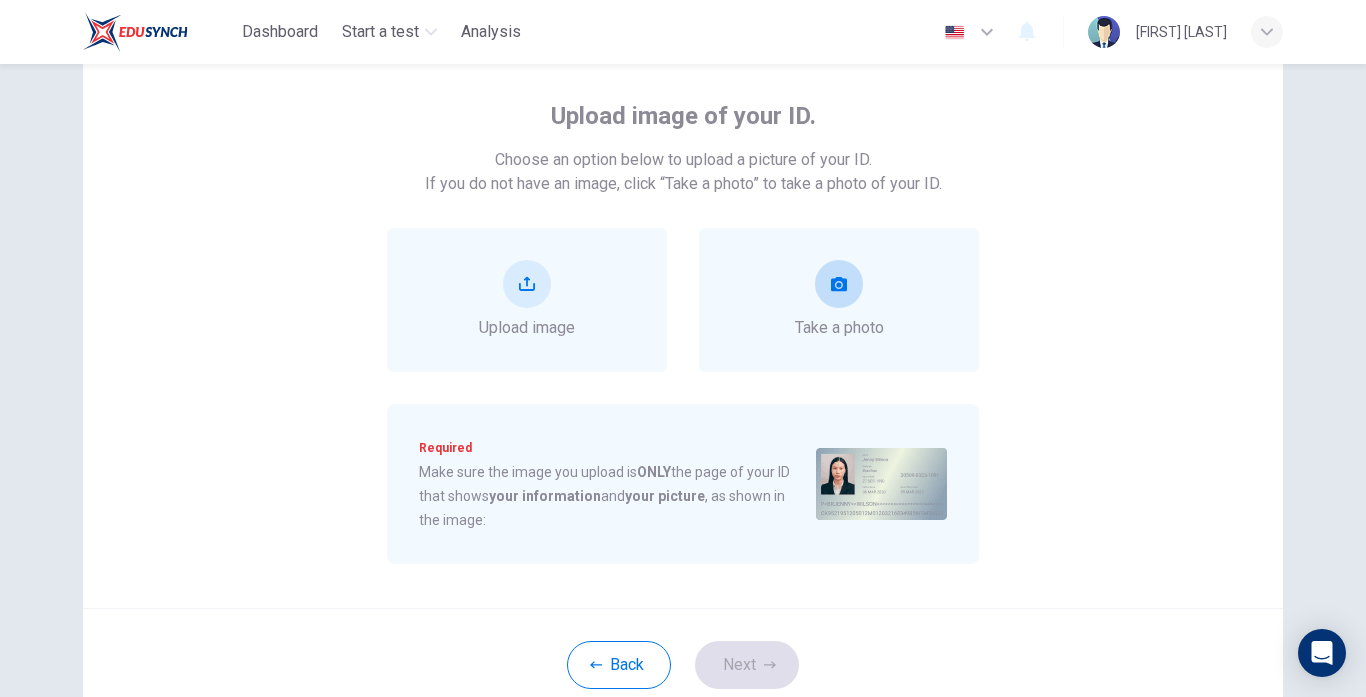 click at bounding box center (839, 284) 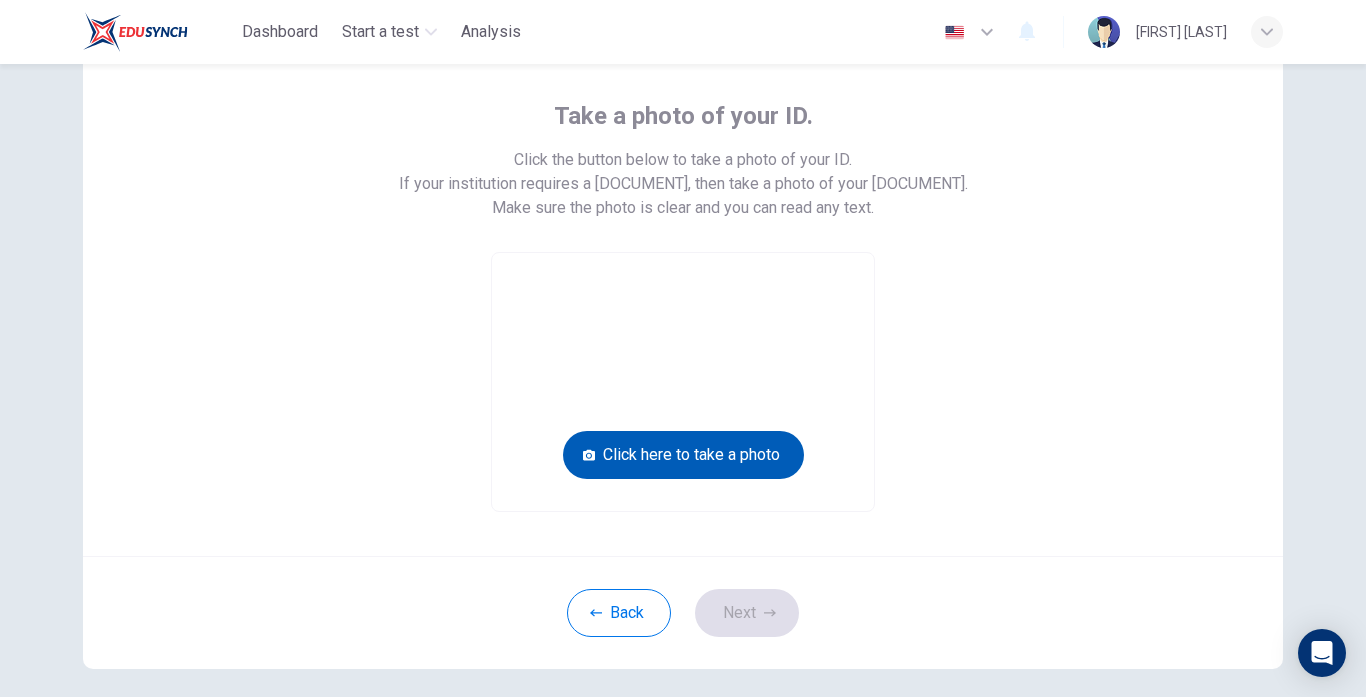 click on "Click here to take a photo" at bounding box center [683, 455] 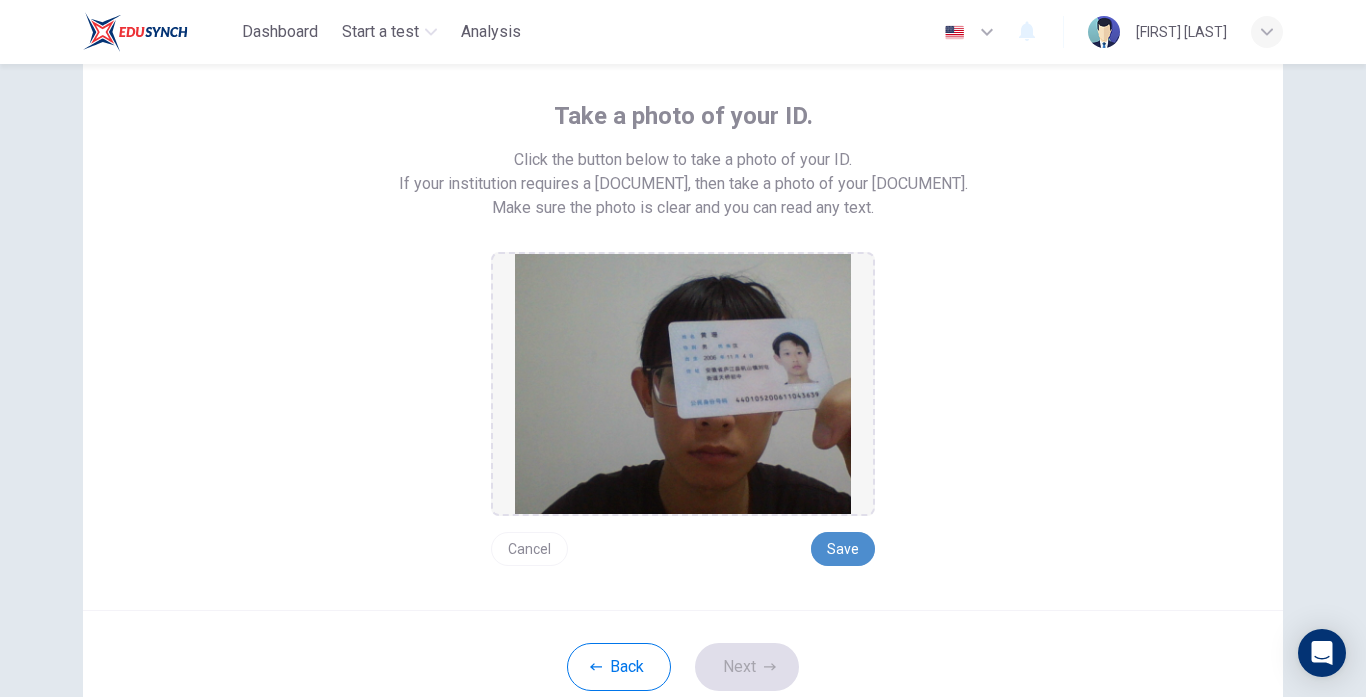 click on "Save" at bounding box center [843, 549] 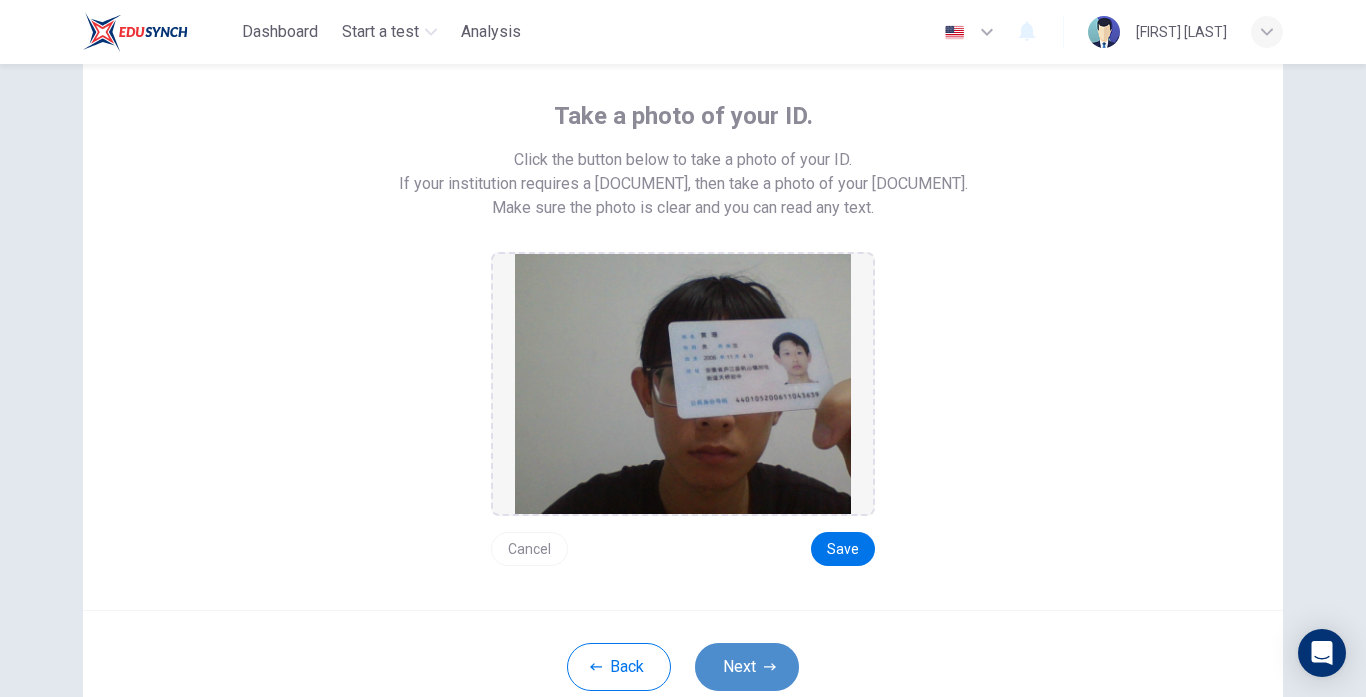 click on "Next" at bounding box center (747, 667) 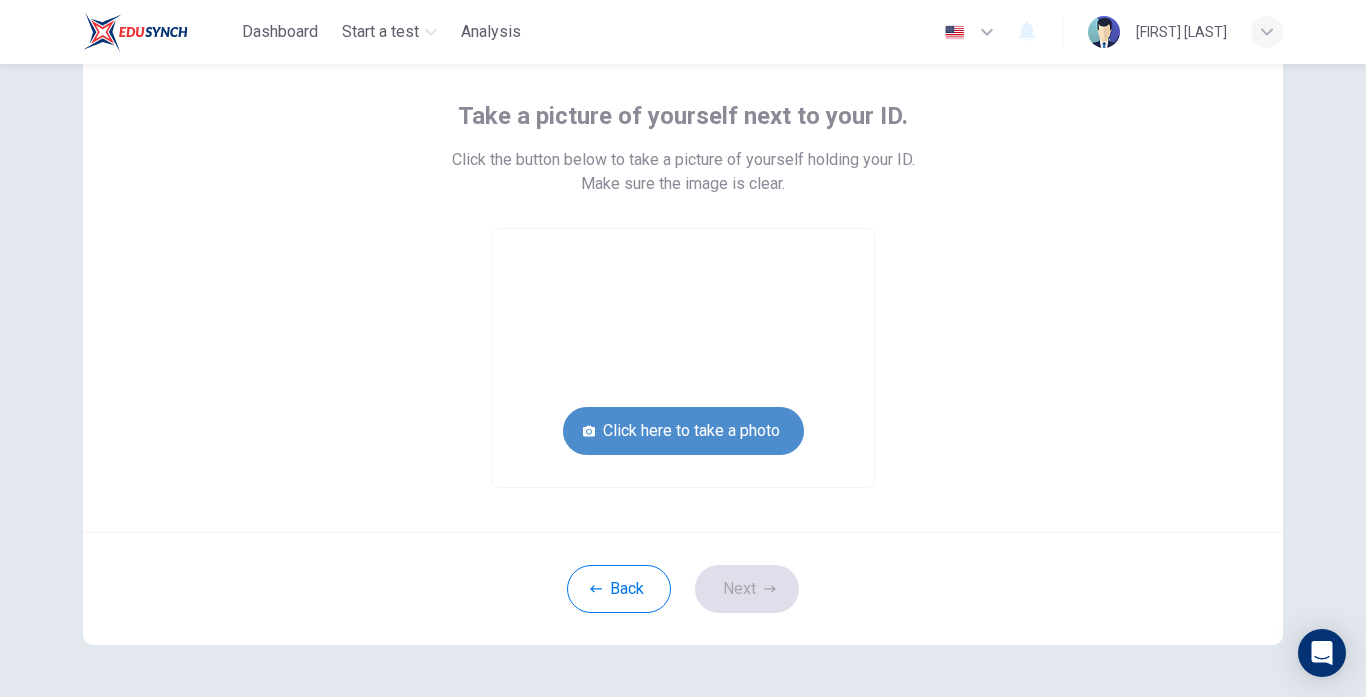 click on "Click here to take a photo" at bounding box center [683, 431] 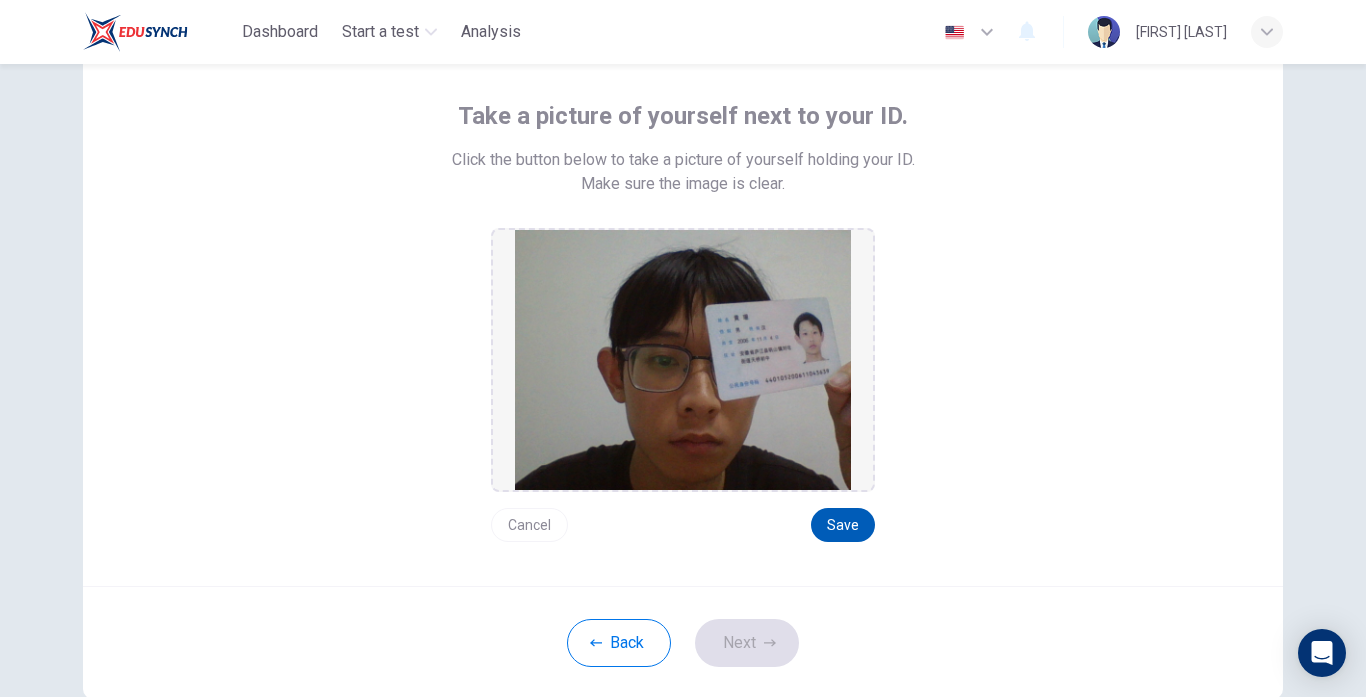 click on "Save" at bounding box center [843, 525] 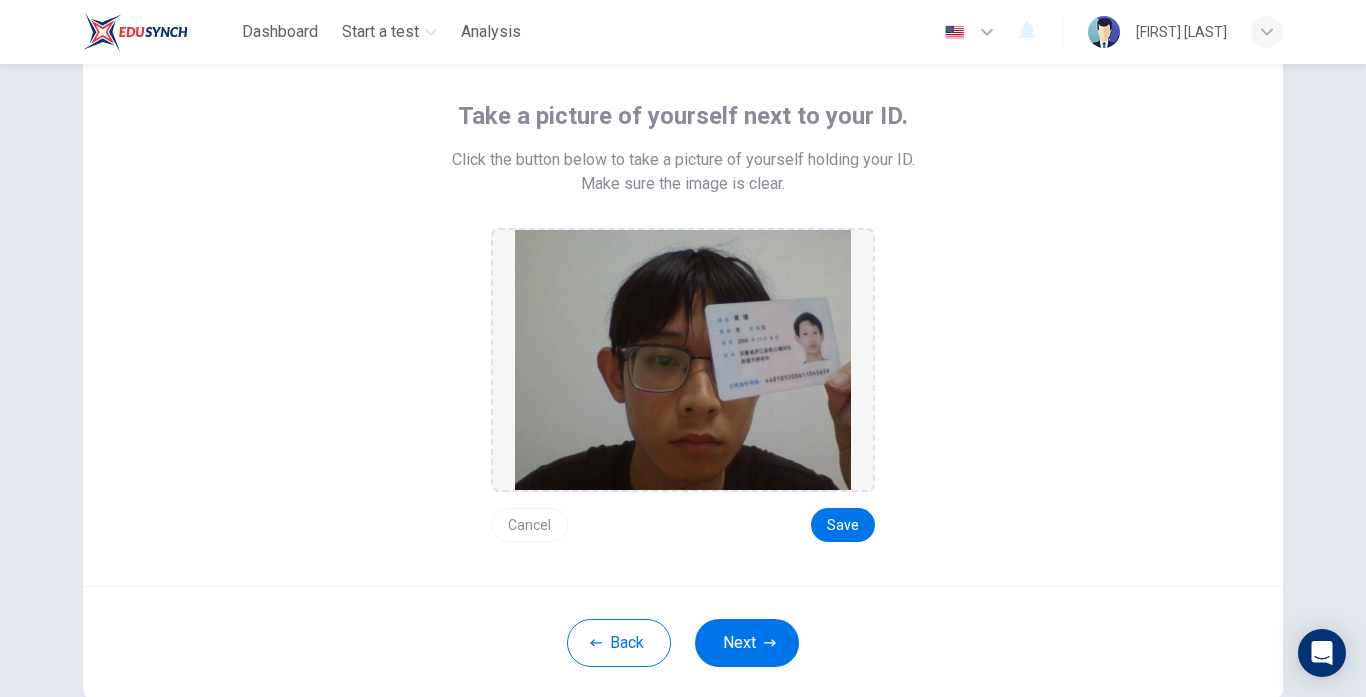 click on "Cancel" at bounding box center (529, 525) 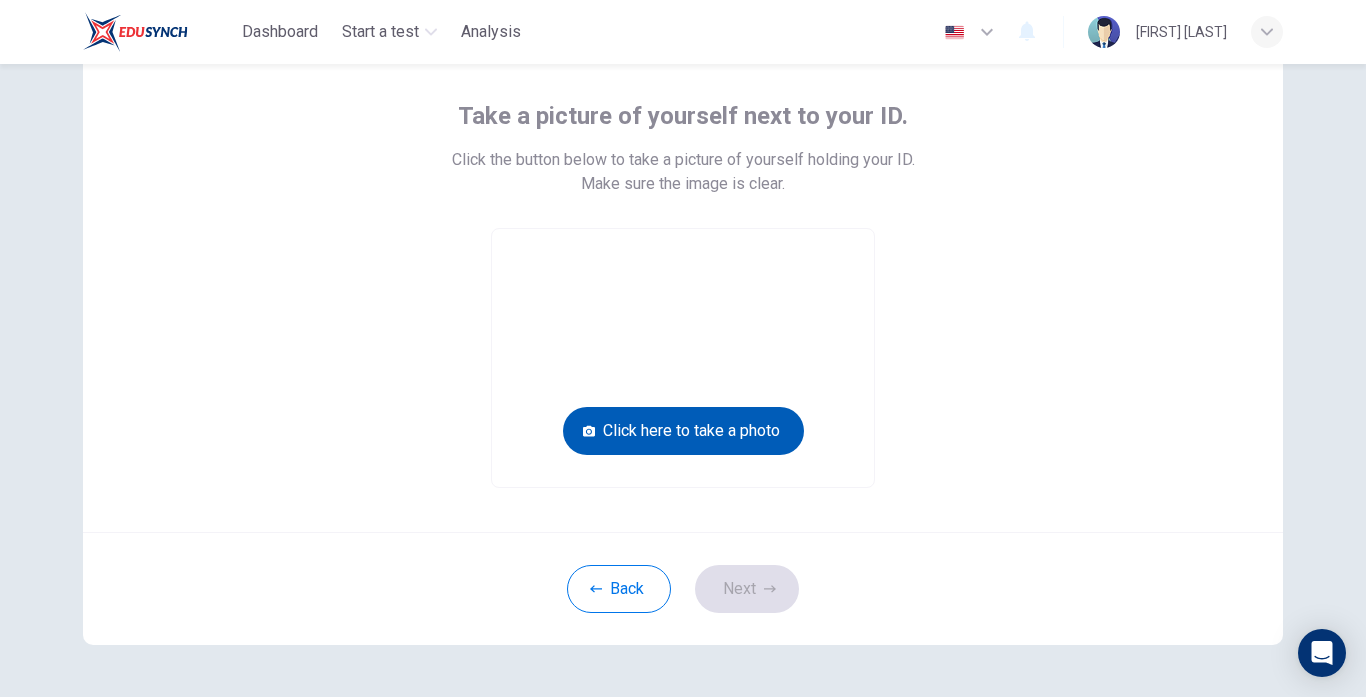 click on "Click here to take a photo" at bounding box center [683, 431] 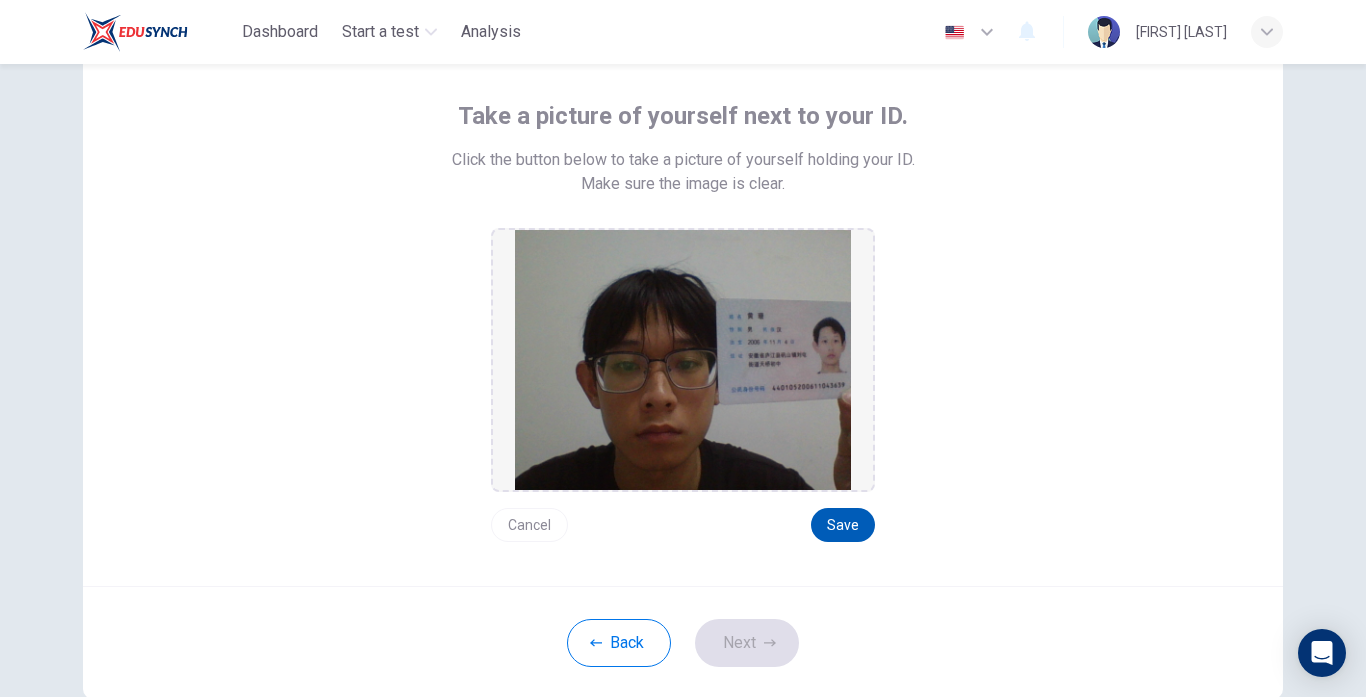click on "Save" at bounding box center [843, 525] 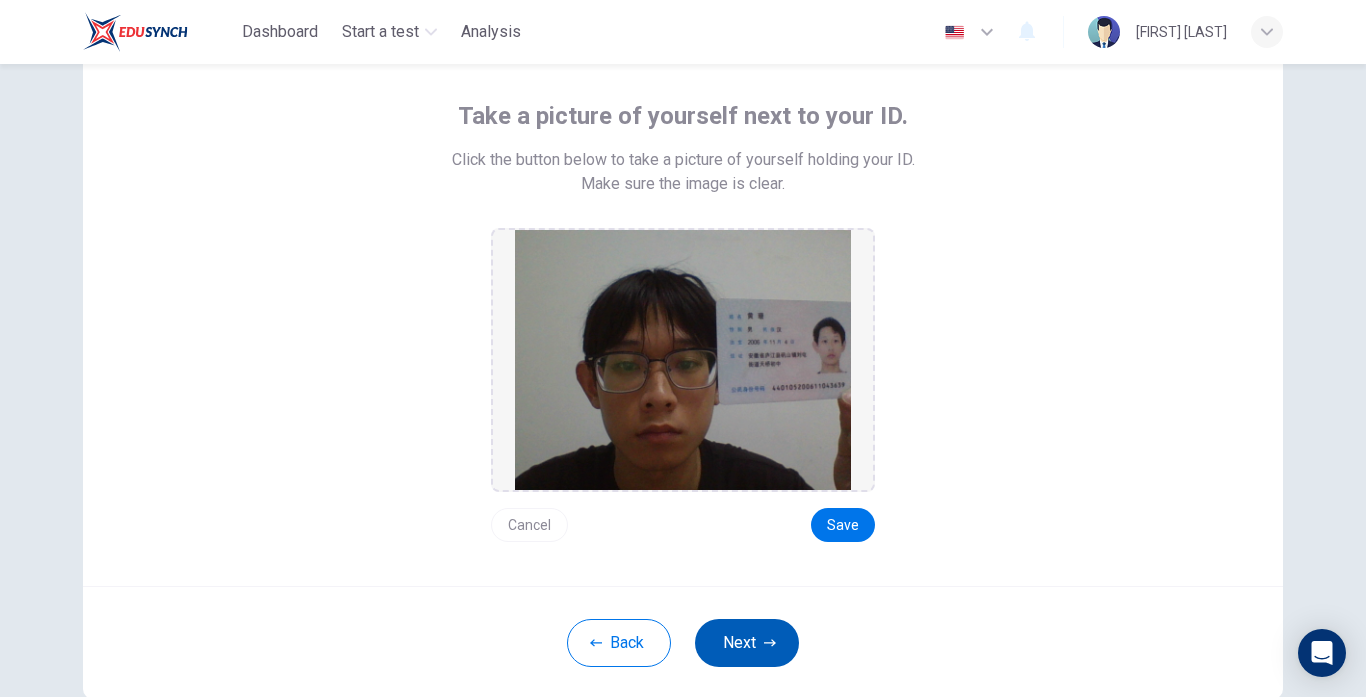 click on "Next" at bounding box center [747, 643] 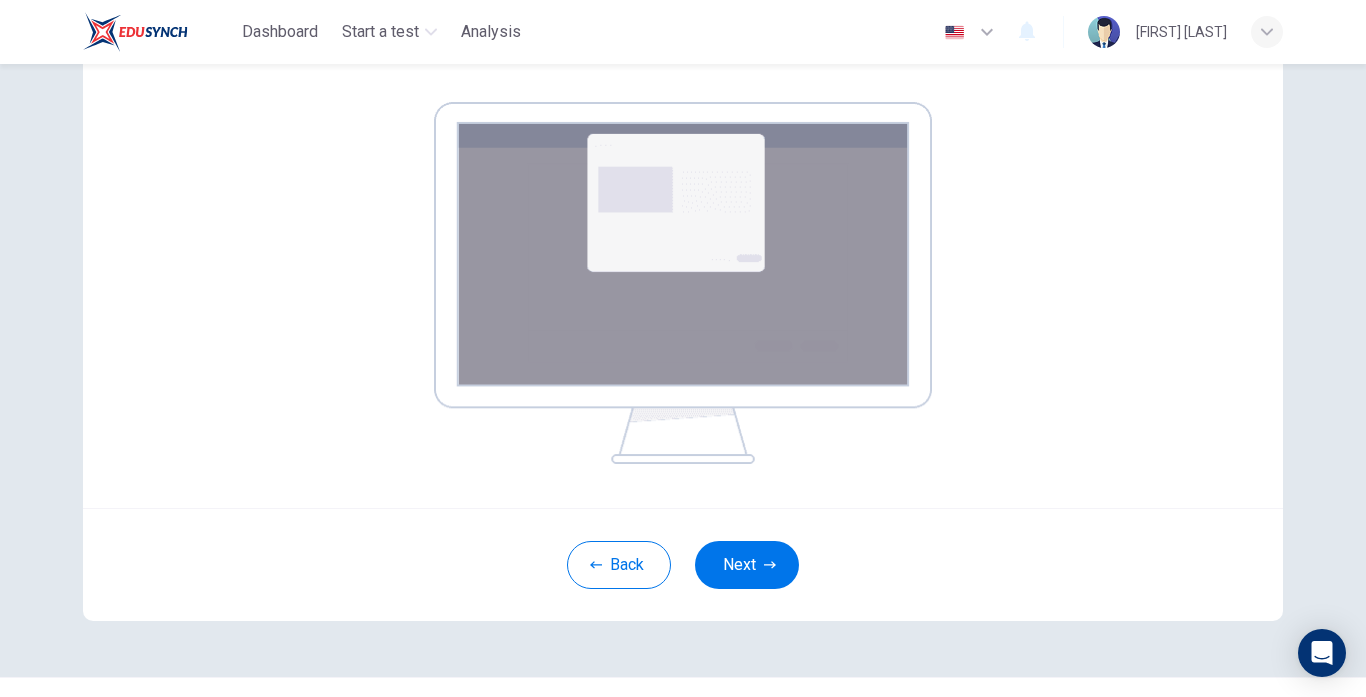 scroll, scrollTop: 300, scrollLeft: 0, axis: vertical 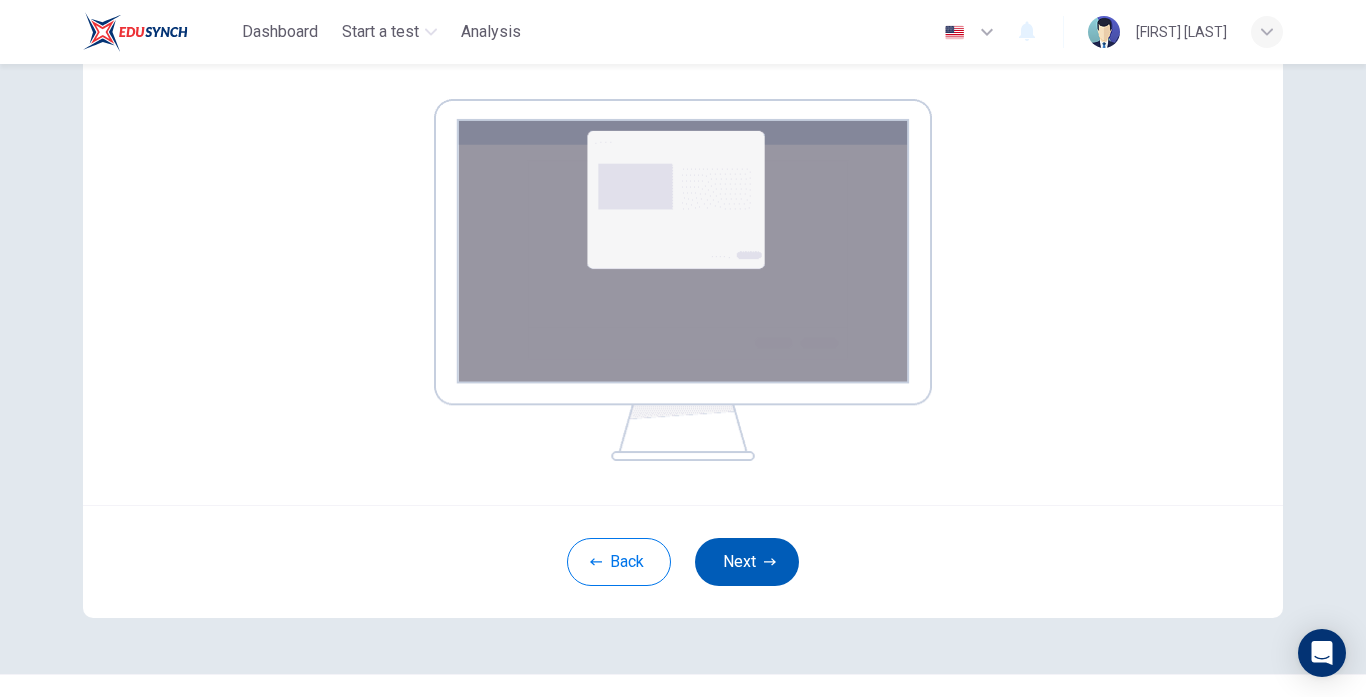 click on "Next" at bounding box center (747, 562) 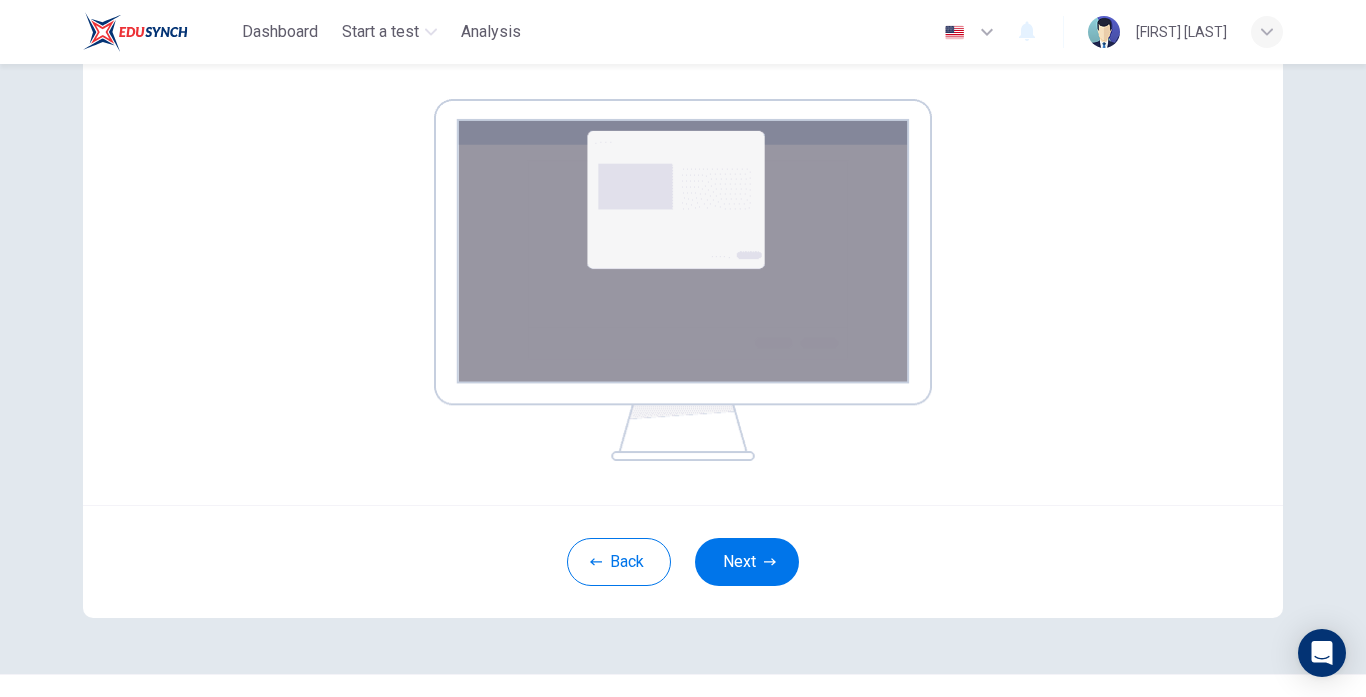 drag, startPoint x: 775, startPoint y: 554, endPoint x: 875, endPoint y: 528, distance: 103.32473 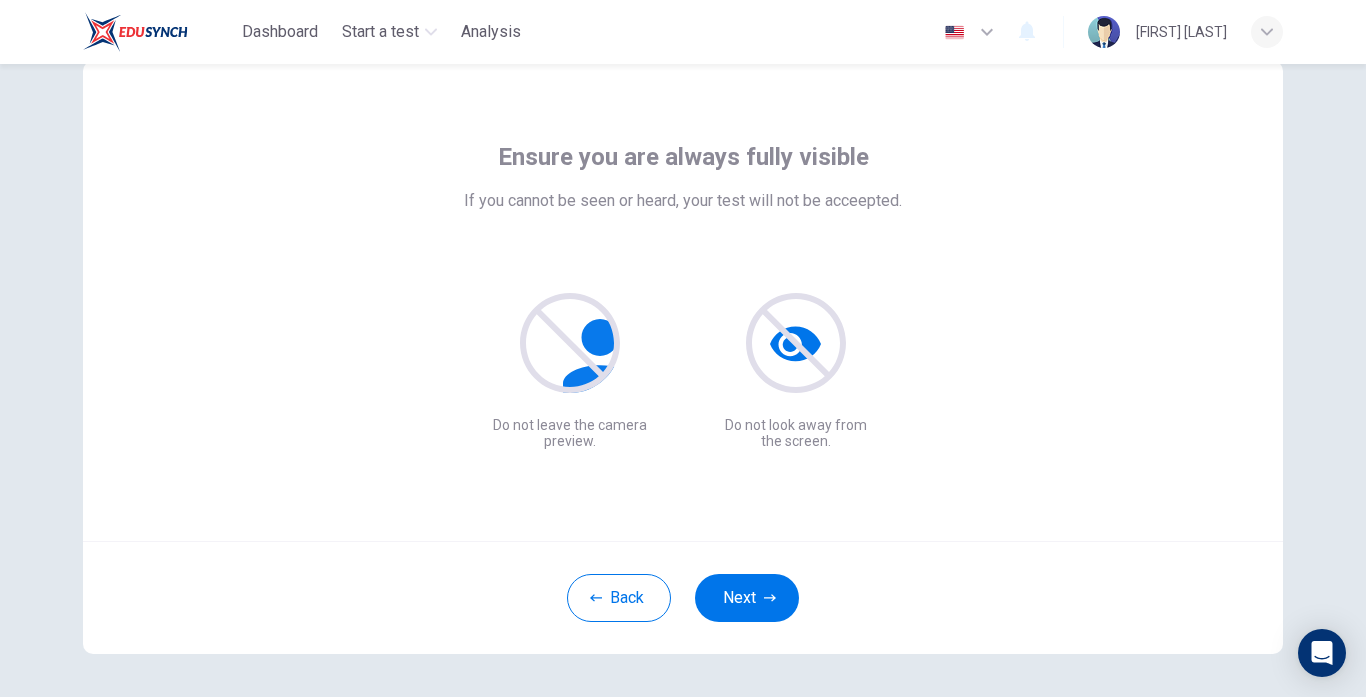 scroll, scrollTop: 36, scrollLeft: 0, axis: vertical 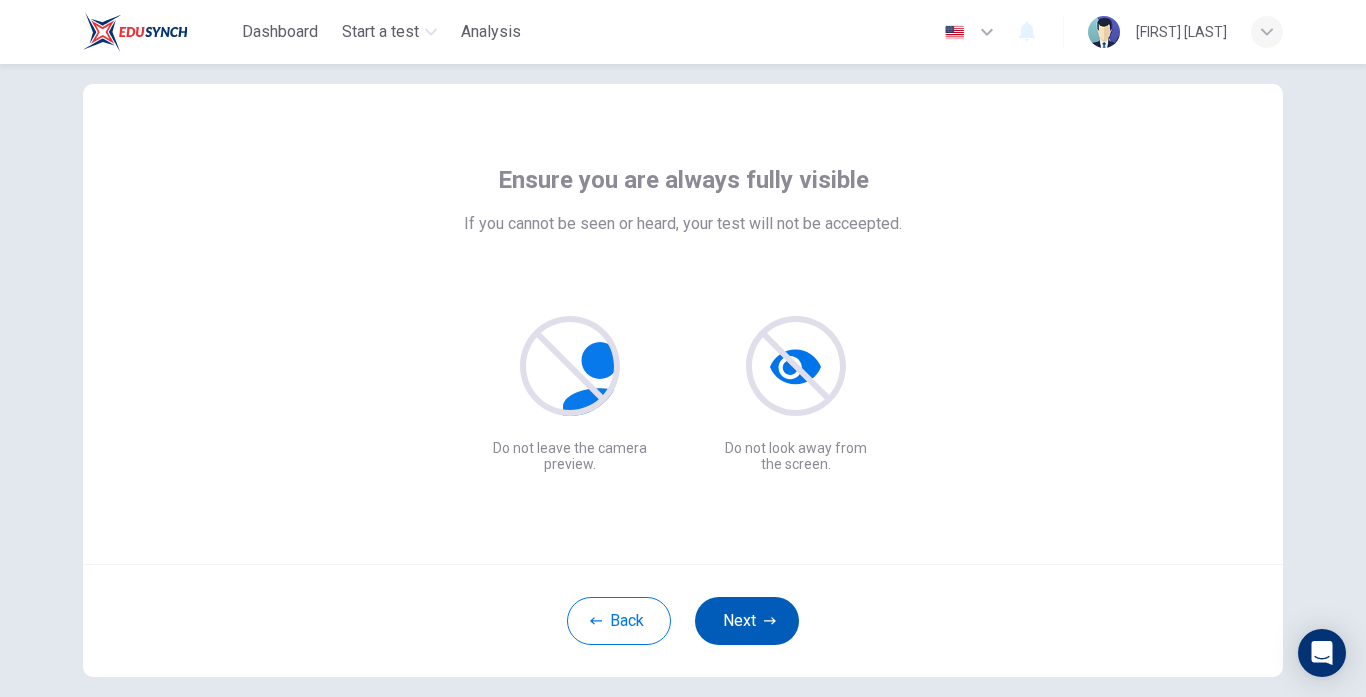 click on "Next" at bounding box center [747, 621] 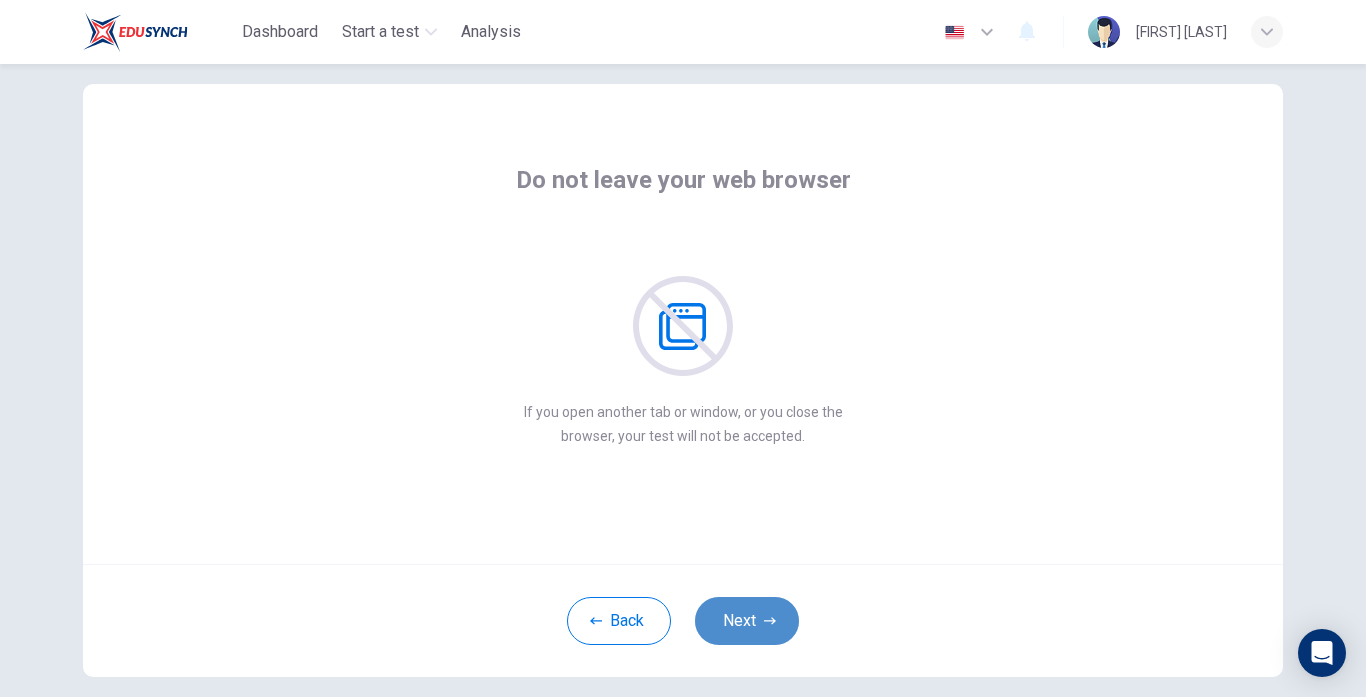 click on "Next" at bounding box center (747, 621) 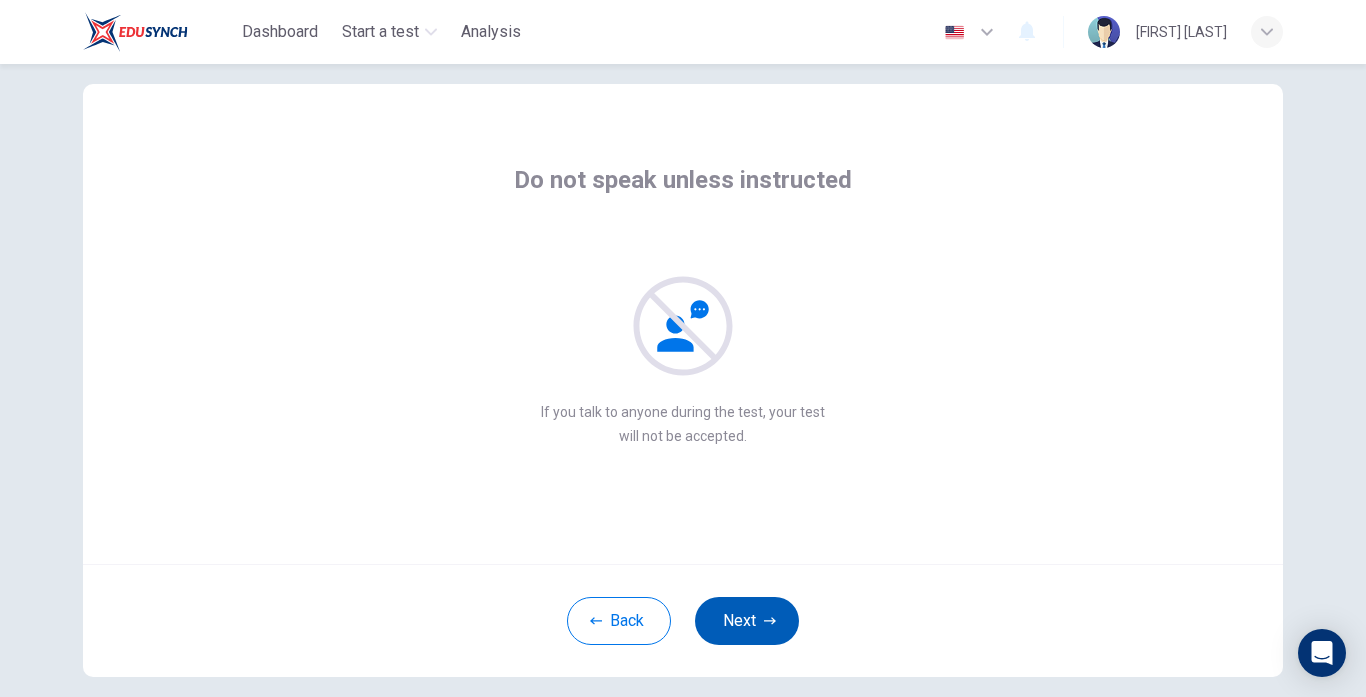 click on "Next" at bounding box center [747, 621] 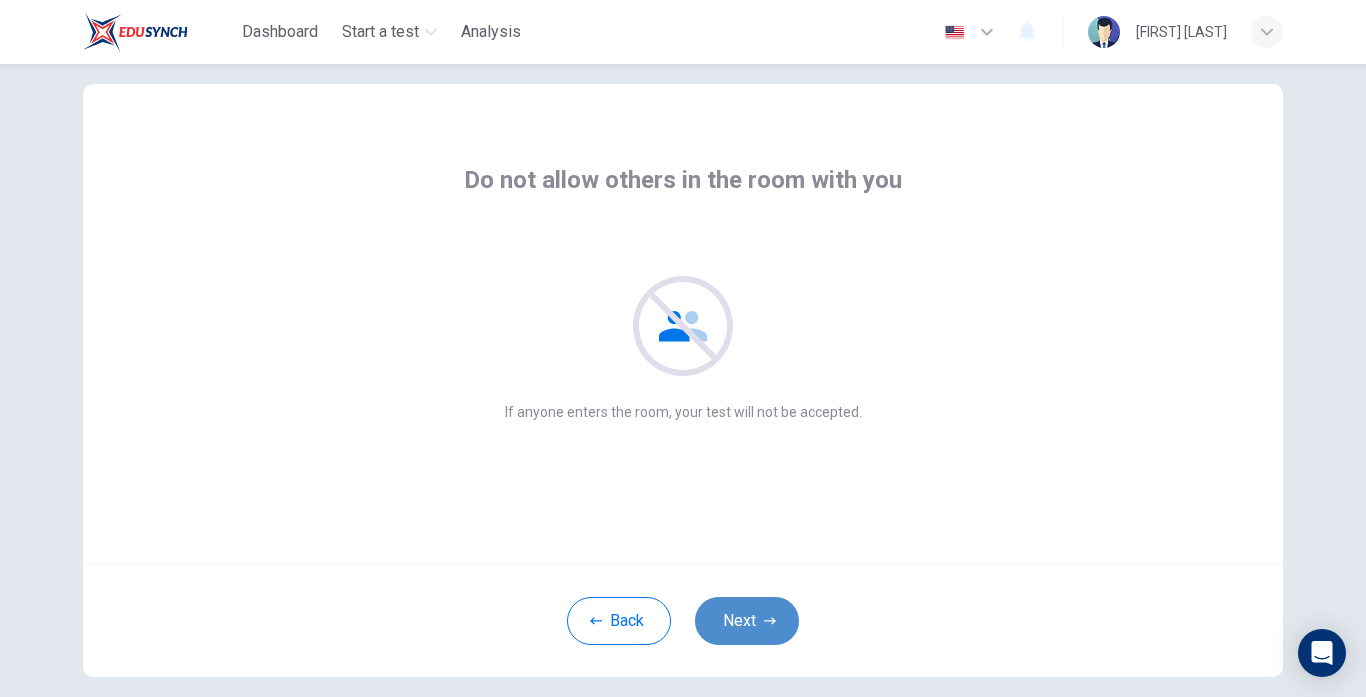 click on "Next" at bounding box center (747, 621) 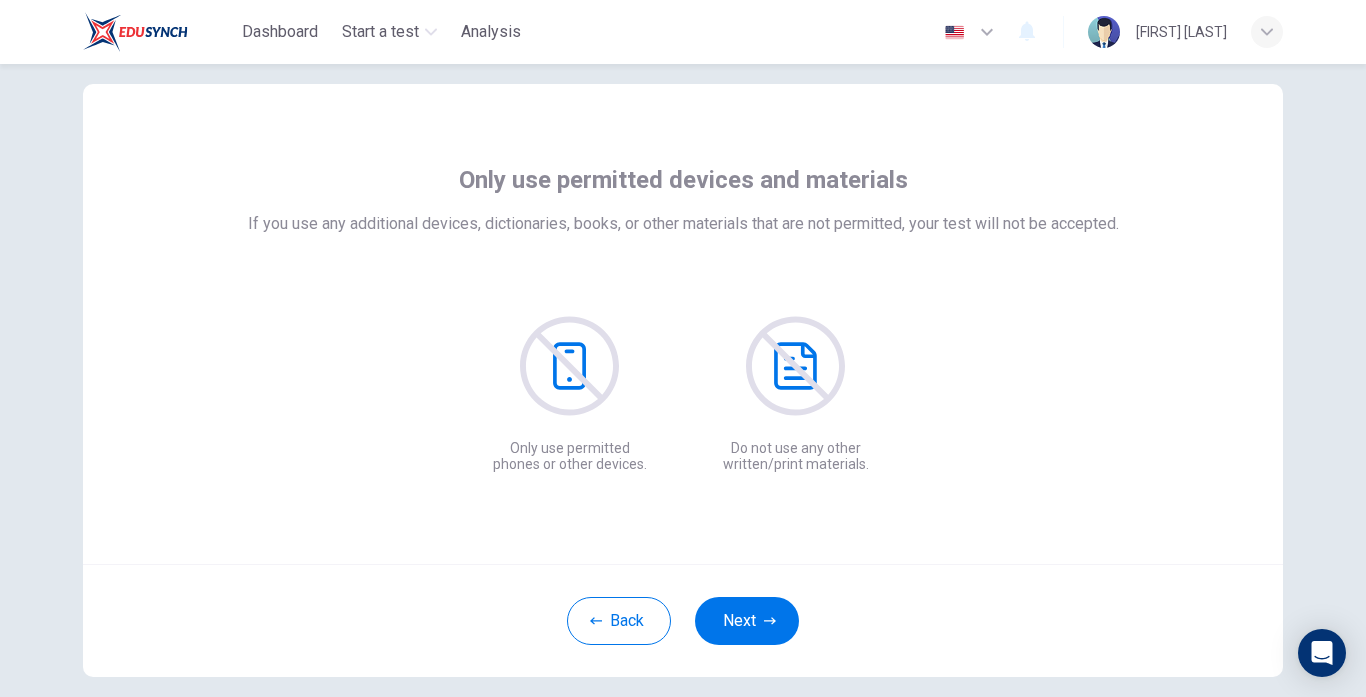 drag, startPoint x: 752, startPoint y: 619, endPoint x: 709, endPoint y: 553, distance: 78.77182 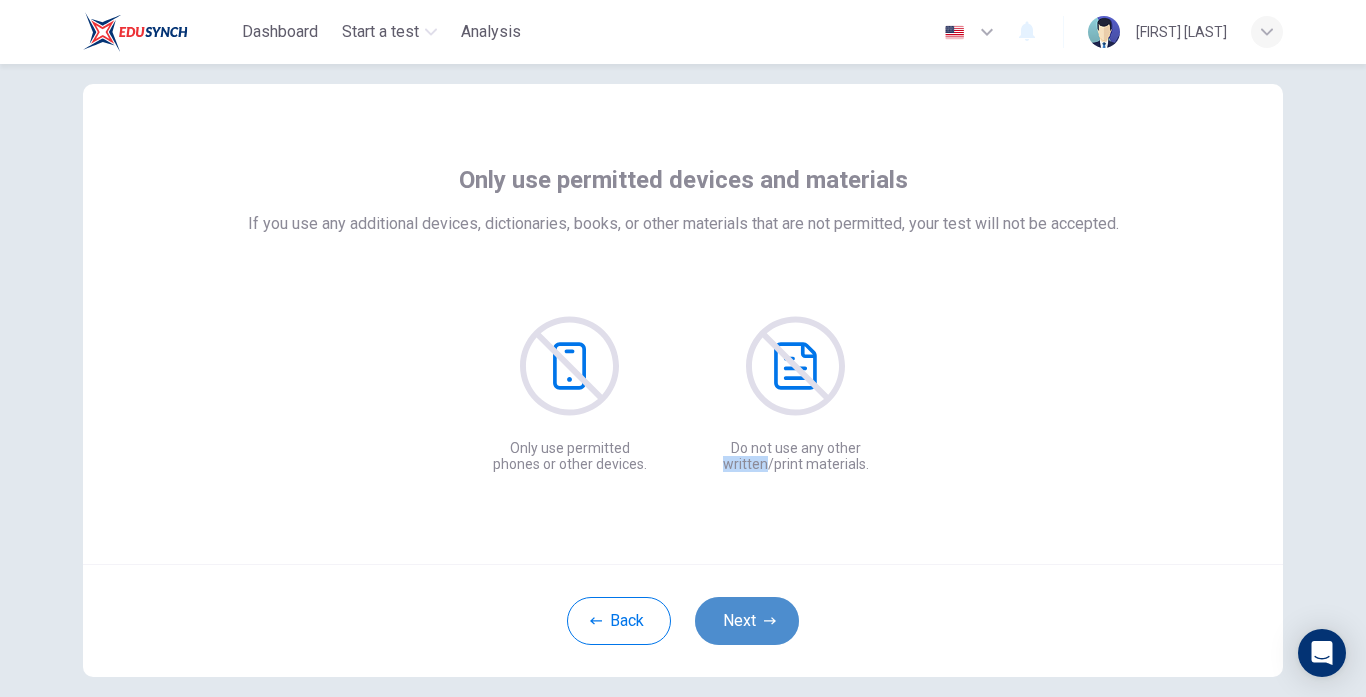 click on "Next" at bounding box center (747, 621) 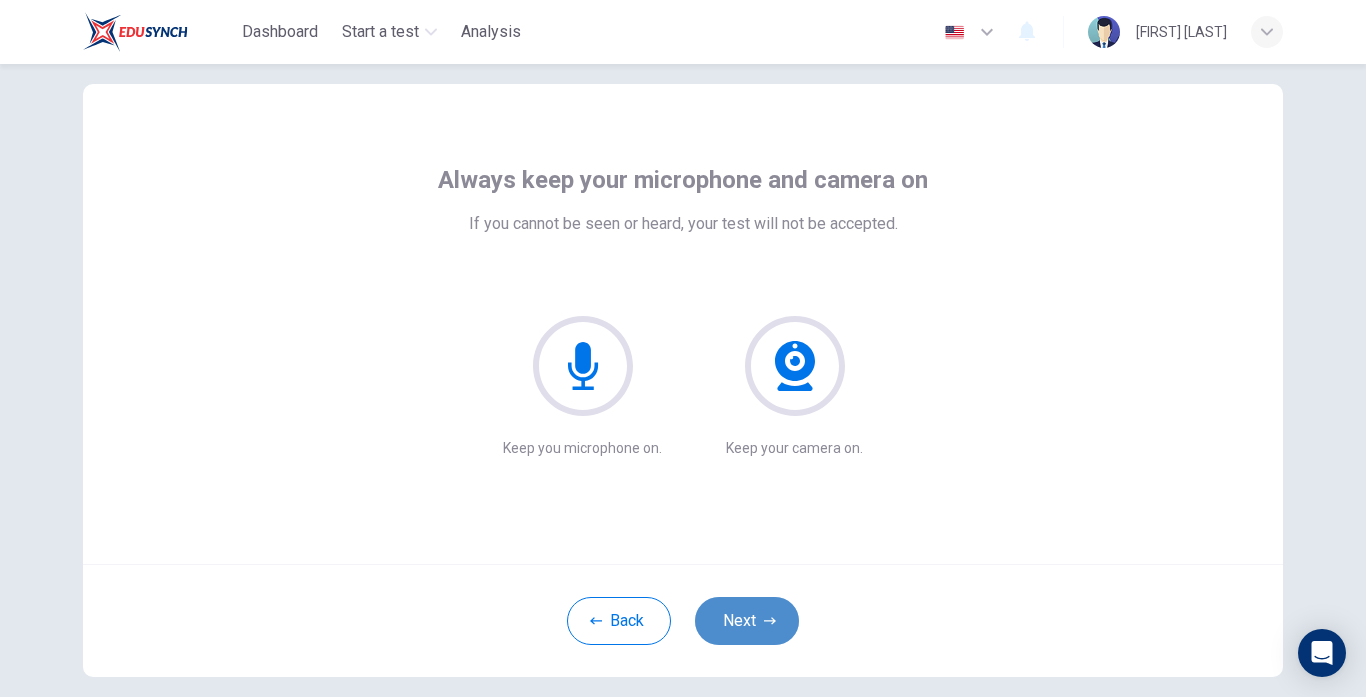 click on "Next" at bounding box center (747, 621) 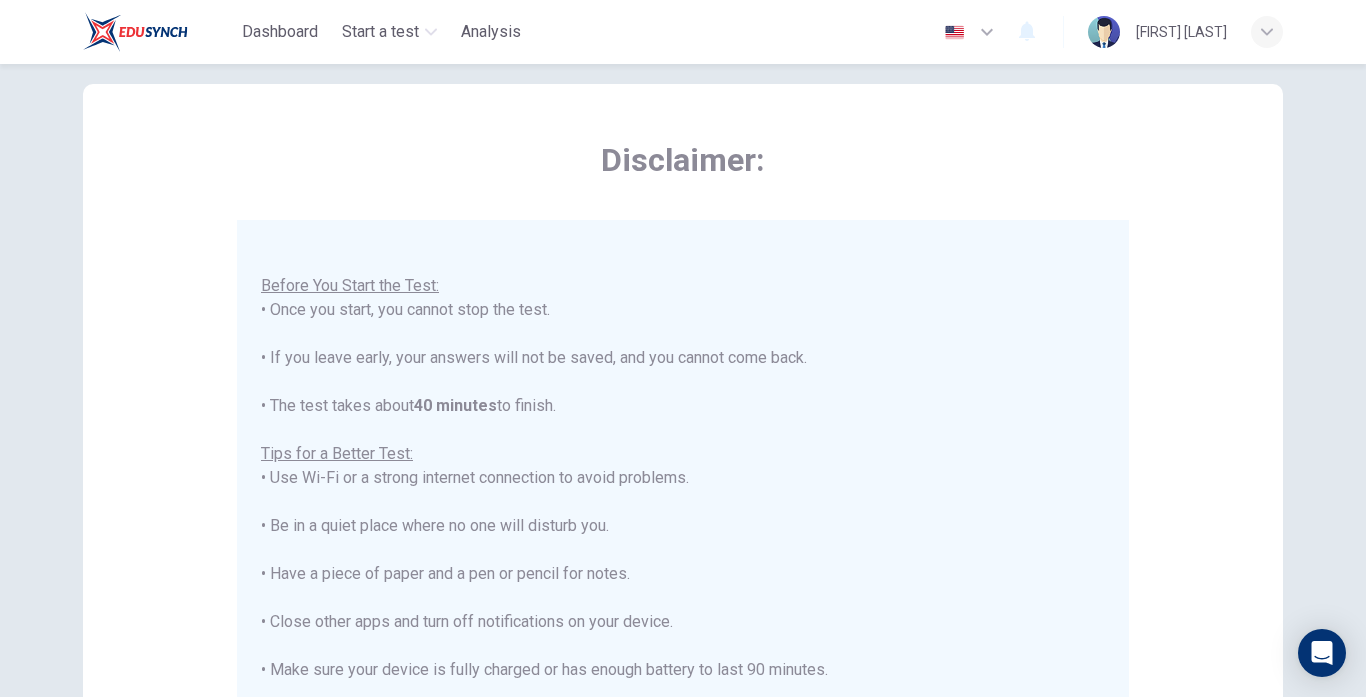 scroll, scrollTop: 23, scrollLeft: 0, axis: vertical 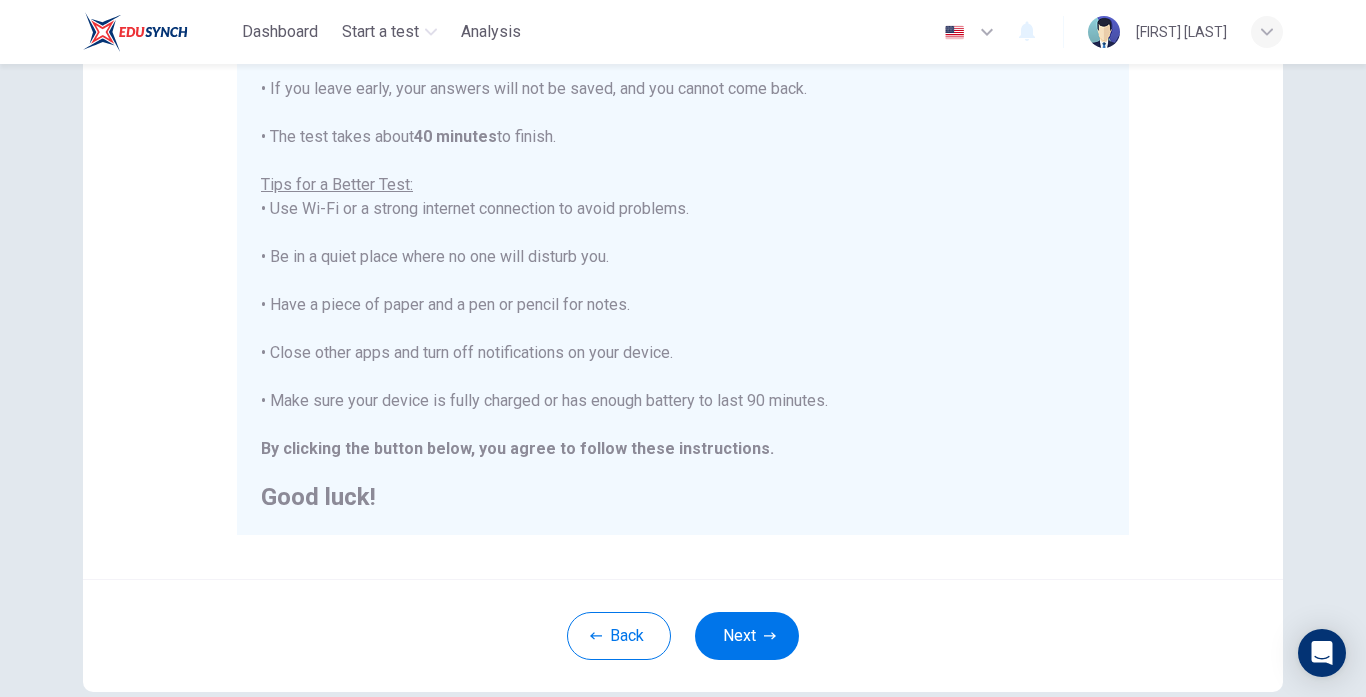 click on "You are about to start a  Placement Test .
Before You Start the Test:
• Once you start, you cannot stop the test.
• If you leave early, your answers will not be saved, and you cannot come back.
• The test takes about  40 minutes  to finish.
Tips for a Better Test:
• Use Wi-Fi or a strong internet connection to avoid problems.
• Be in a quiet place where no one will disturb you.
• Have a piece of paper and a pen or pencil for notes.
• Close other apps and turn off notifications on your device.
• Make sure your device is fully charged or has enough battery to last 90 minutes.
By clicking the button below, you agree to follow these instructions.
Good luck!" at bounding box center (683, 233) 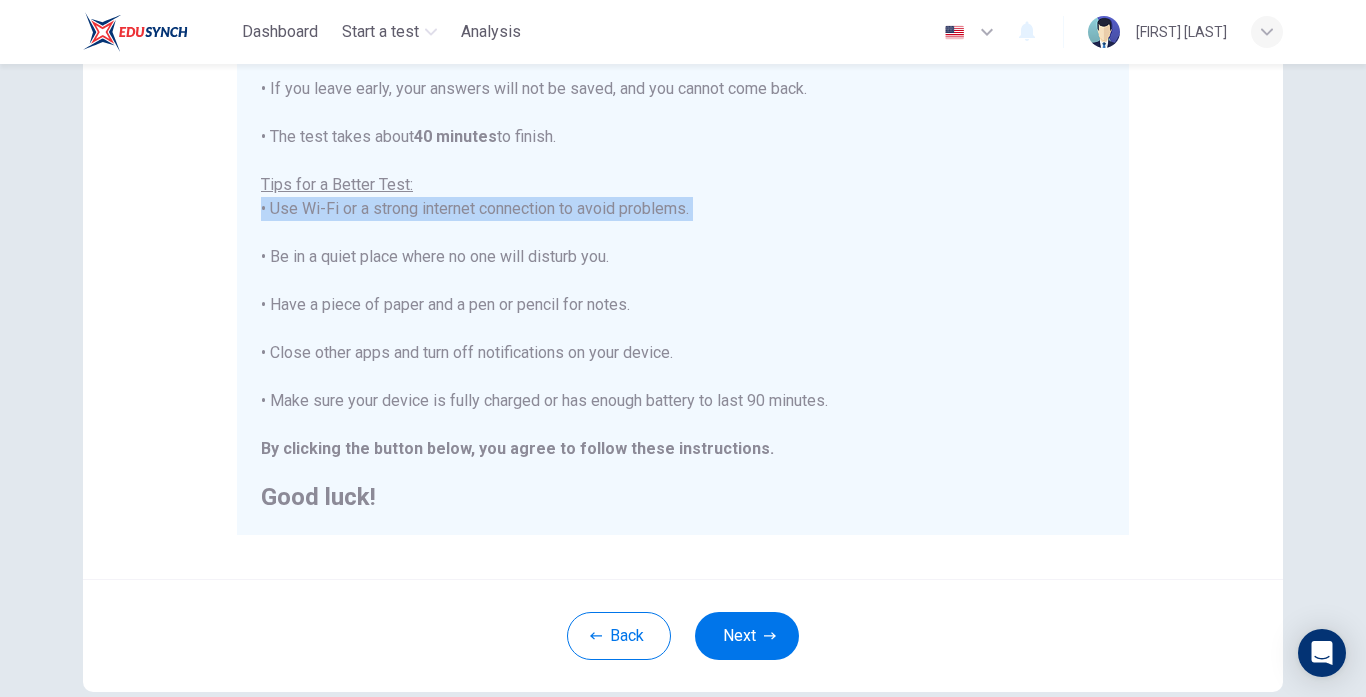 scroll, scrollTop: 0, scrollLeft: 0, axis: both 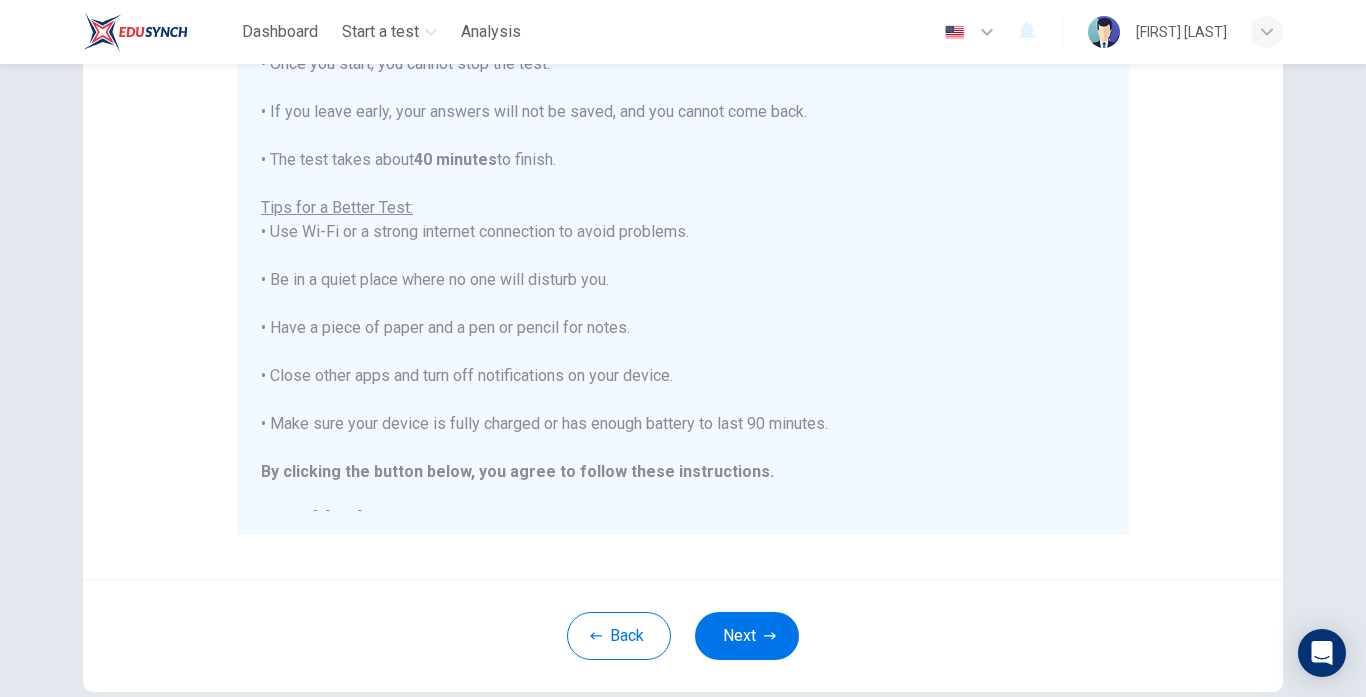 click on "You are about to start a  Placement Test .
Before You Start the Test:
• Once you start, you cannot stop the test.
• If you leave early, your answers will not be saved, and you cannot come back.
• The test takes about  40 minutes  to finish.
Tips for a Better Test:
• Use Wi-Fi or a strong internet connection to avoid problems.
• Be in a quiet place where no one will disturb you.
• Have a piece of paper and a pen or pencil for notes.
• Close other apps and turn off notifications on your device.
• Make sure your device is fully charged or has enough battery to last 90 minutes.
By clicking the button below, you agree to follow these instructions.
Good luck!" at bounding box center [683, 256] 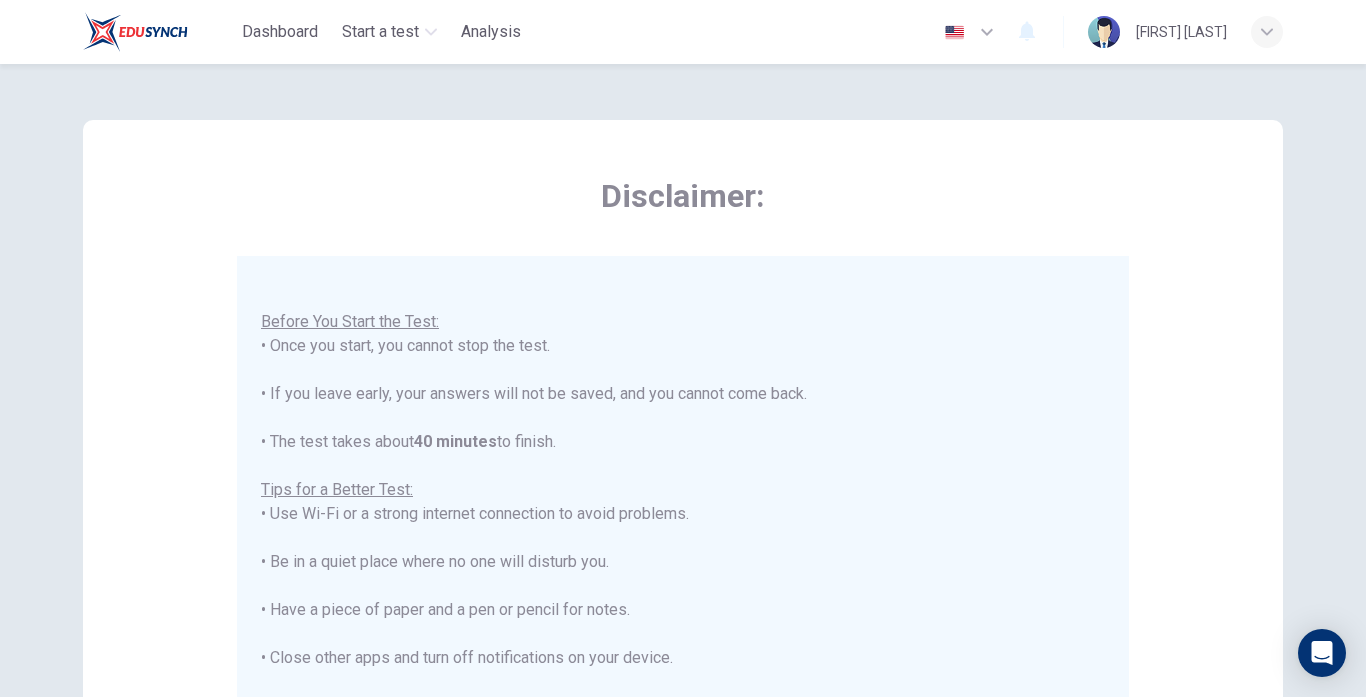 scroll, scrollTop: 23, scrollLeft: 0, axis: vertical 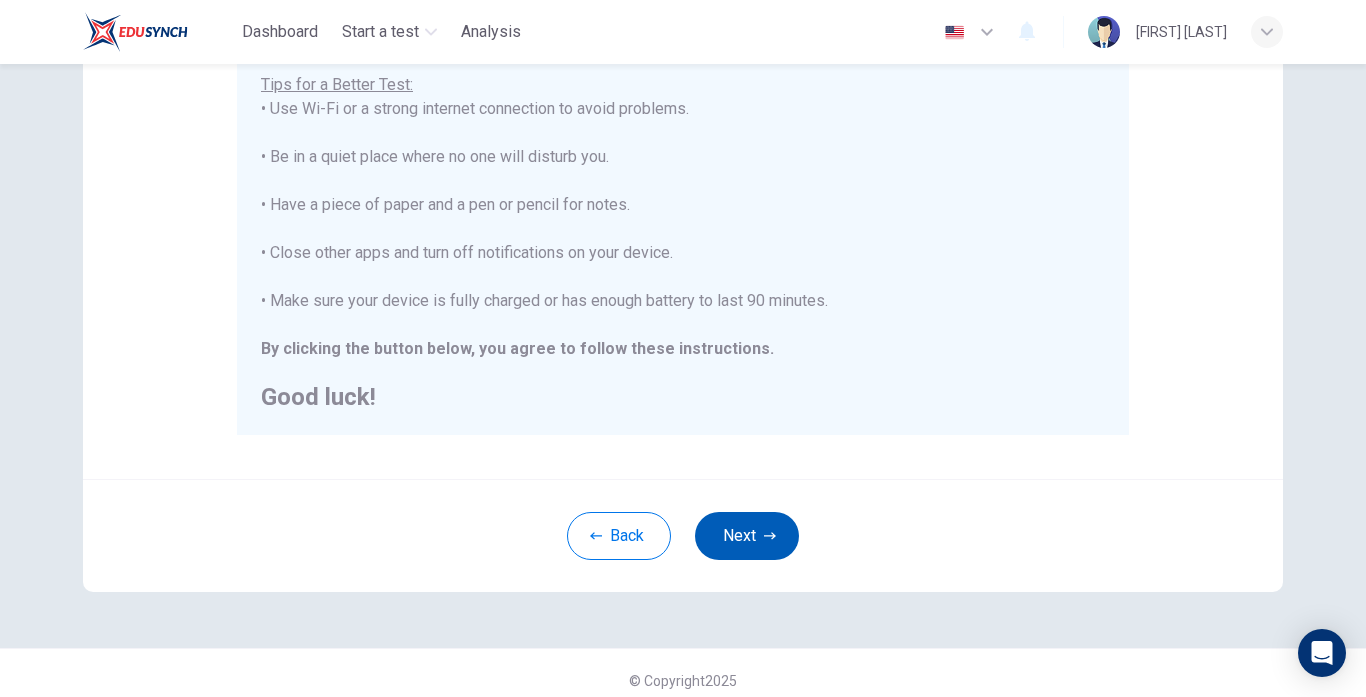 click on "Next" at bounding box center (747, 536) 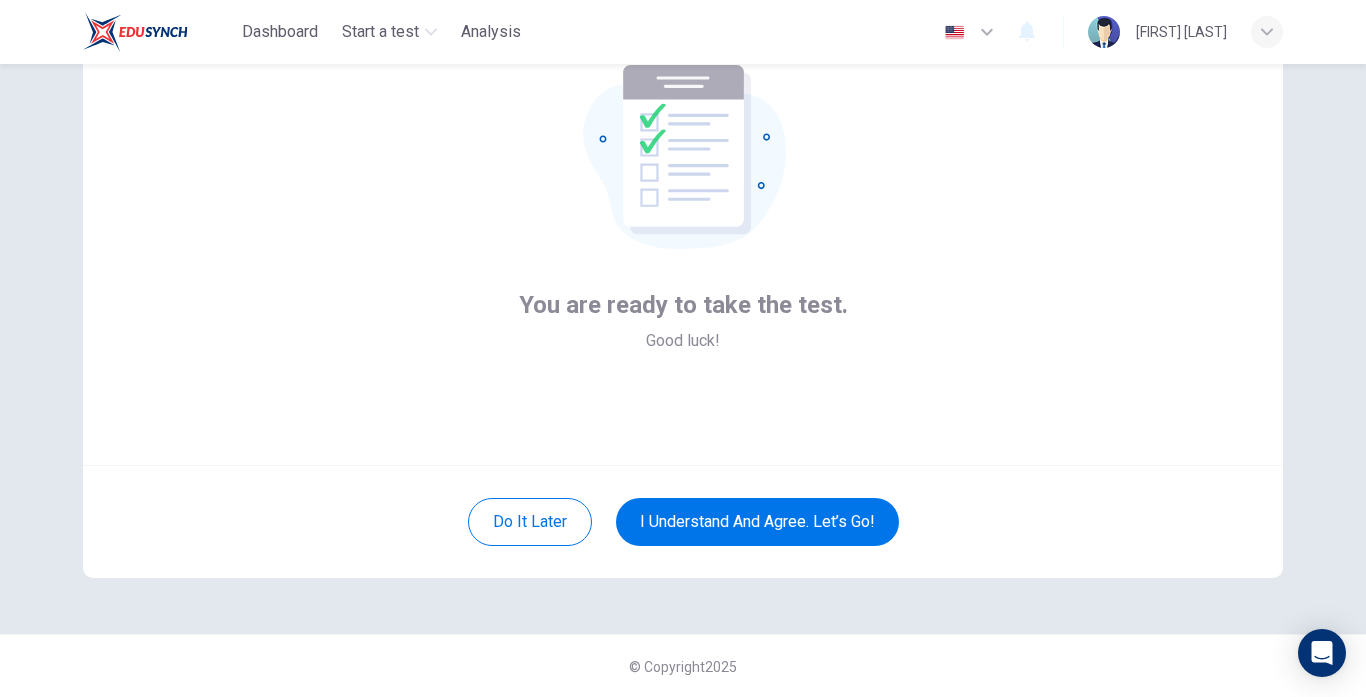 scroll, scrollTop: 136, scrollLeft: 0, axis: vertical 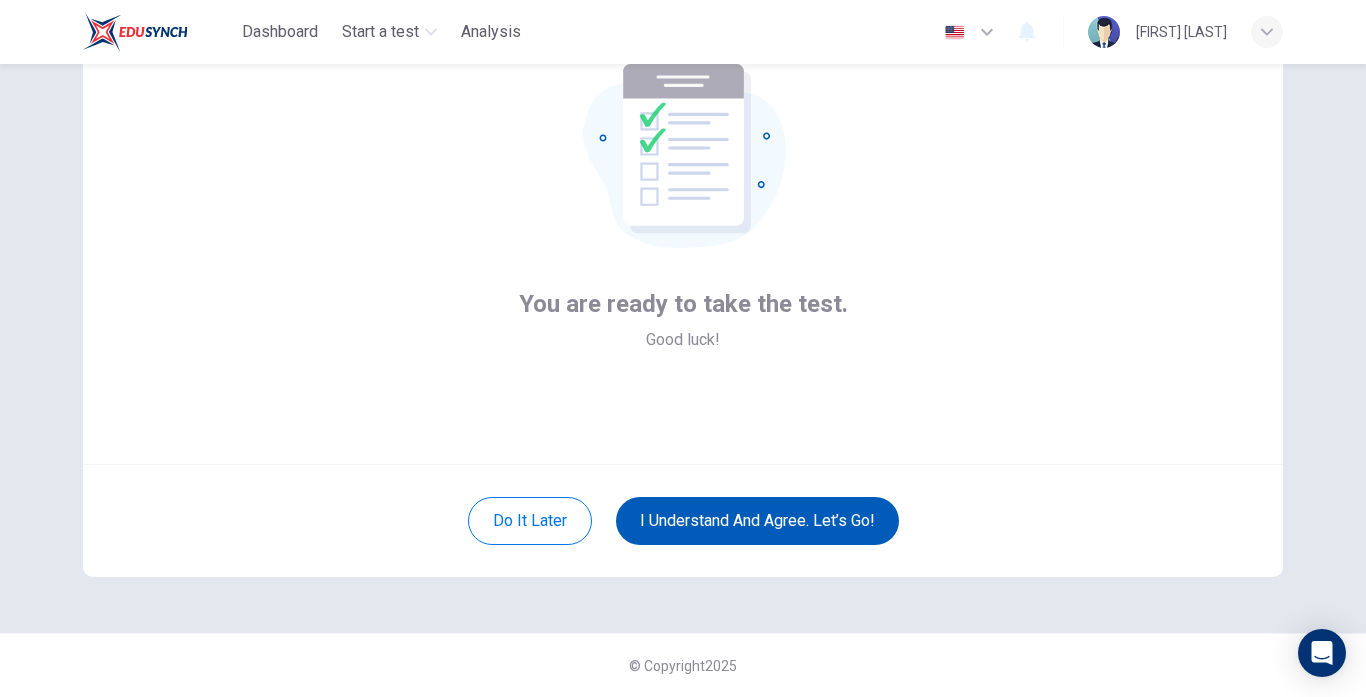 click on "I understand and agree. Let’s go!" at bounding box center (757, 521) 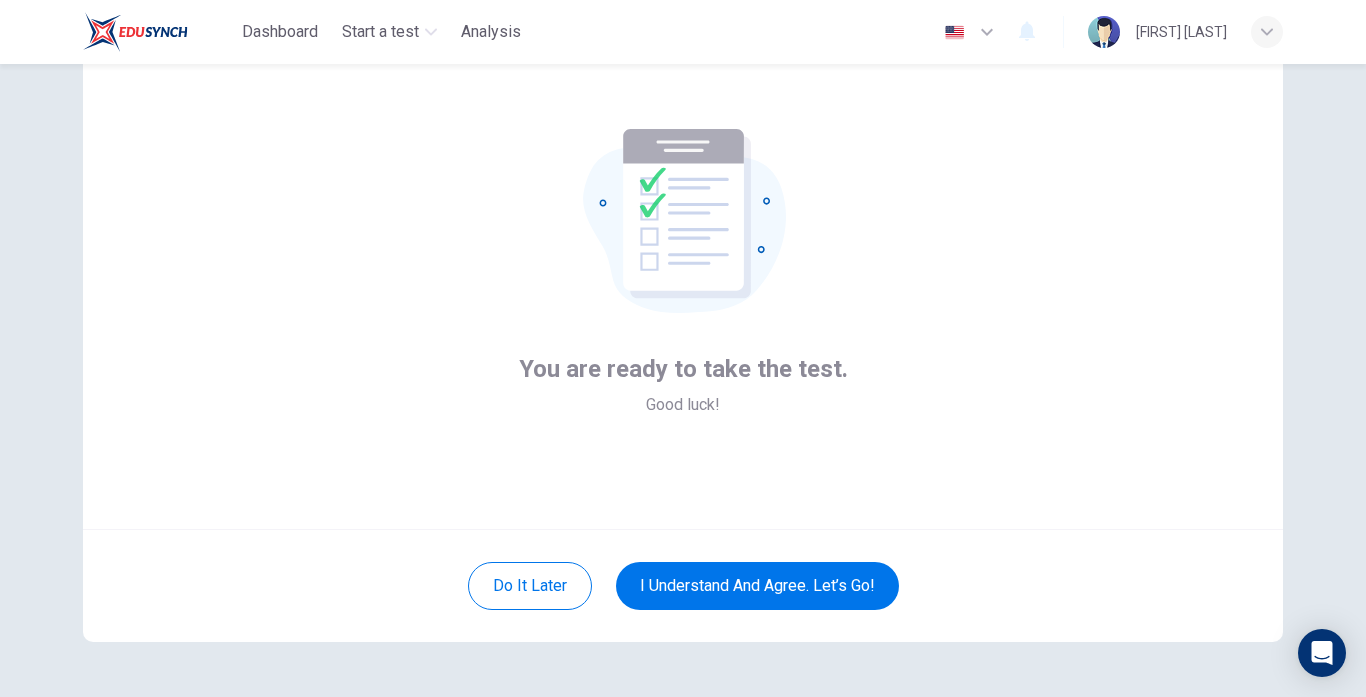 scroll, scrollTop: 100, scrollLeft: 0, axis: vertical 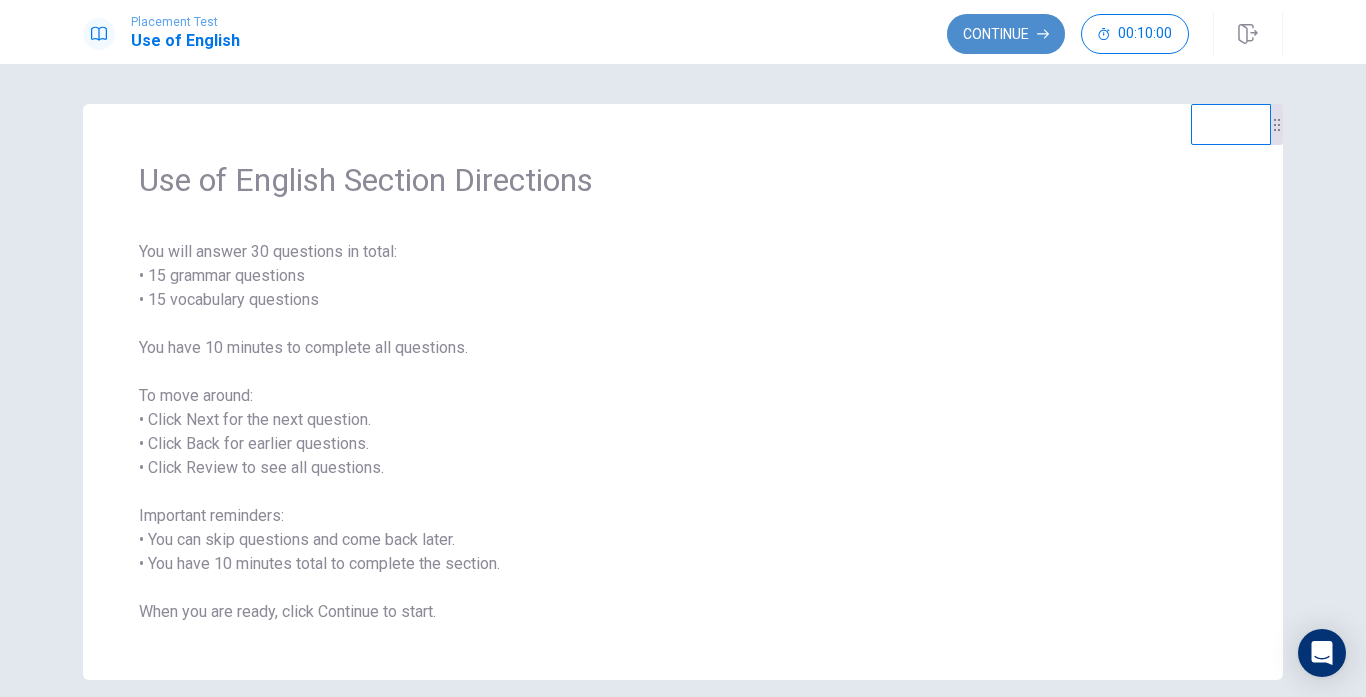 click on "Continue" at bounding box center (1006, 34) 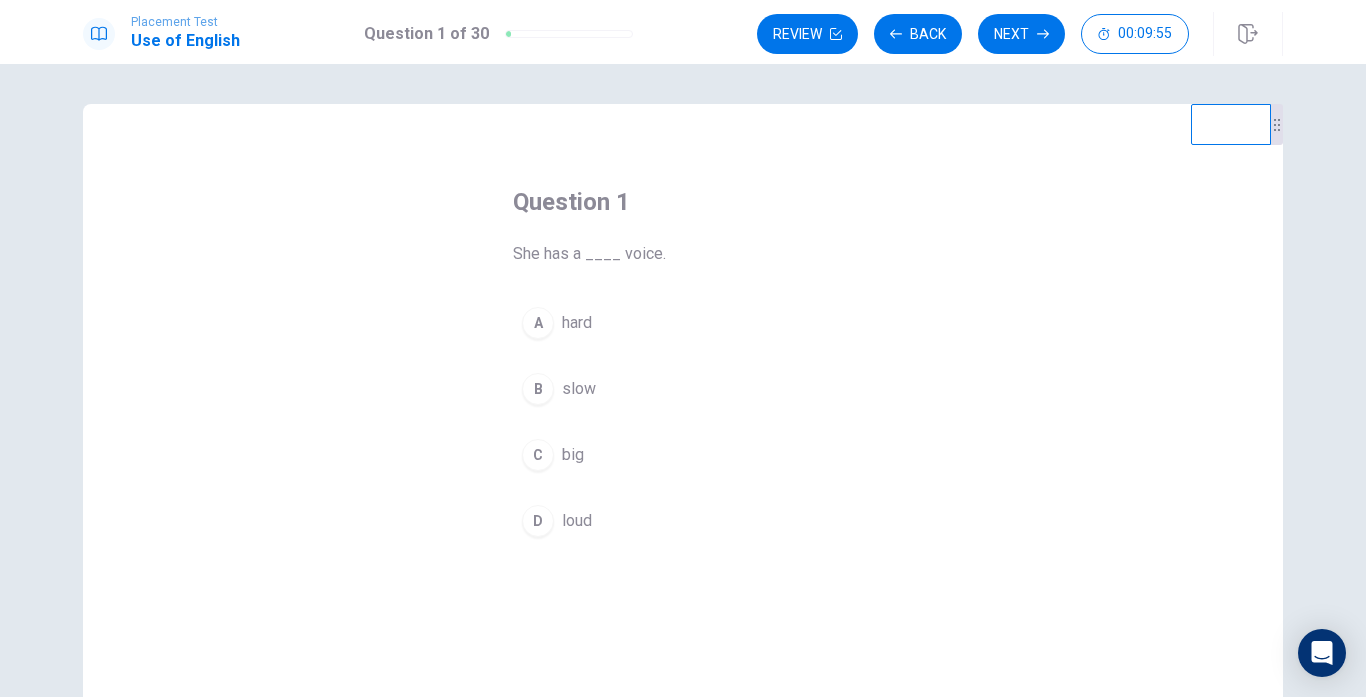click on "D" at bounding box center (538, 521) 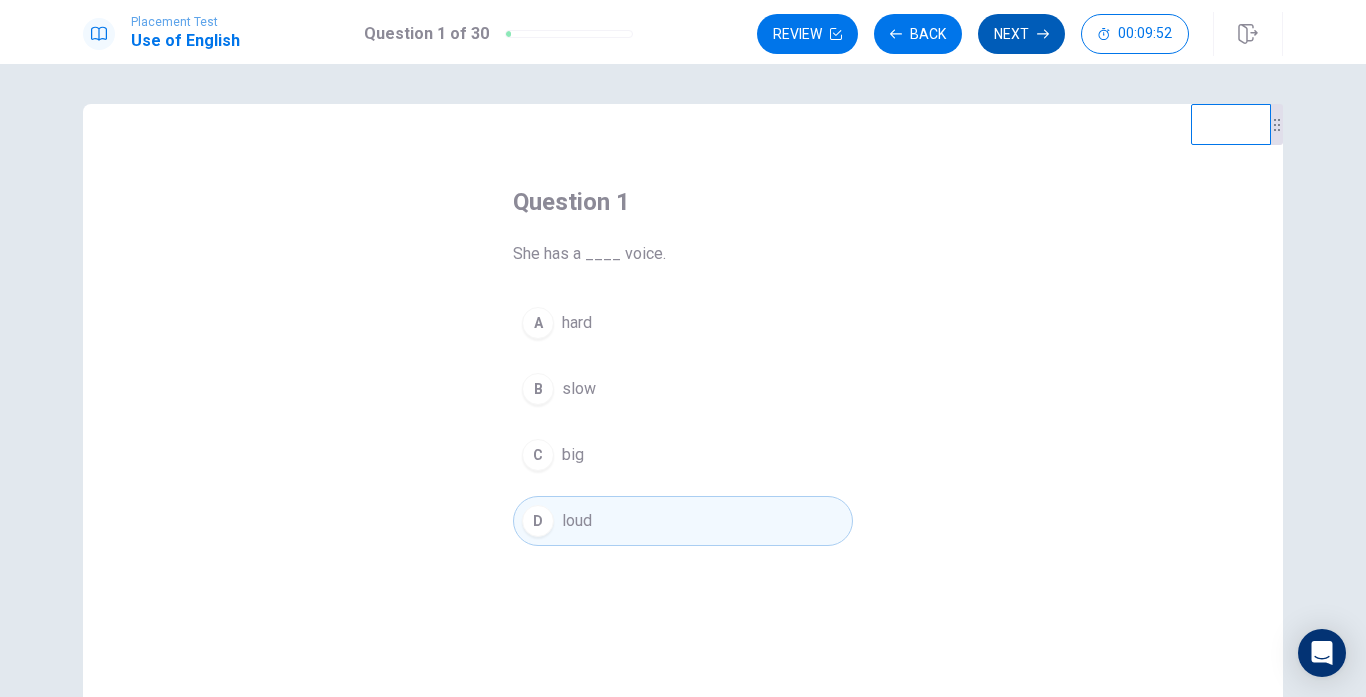 click on "Next" at bounding box center (1021, 34) 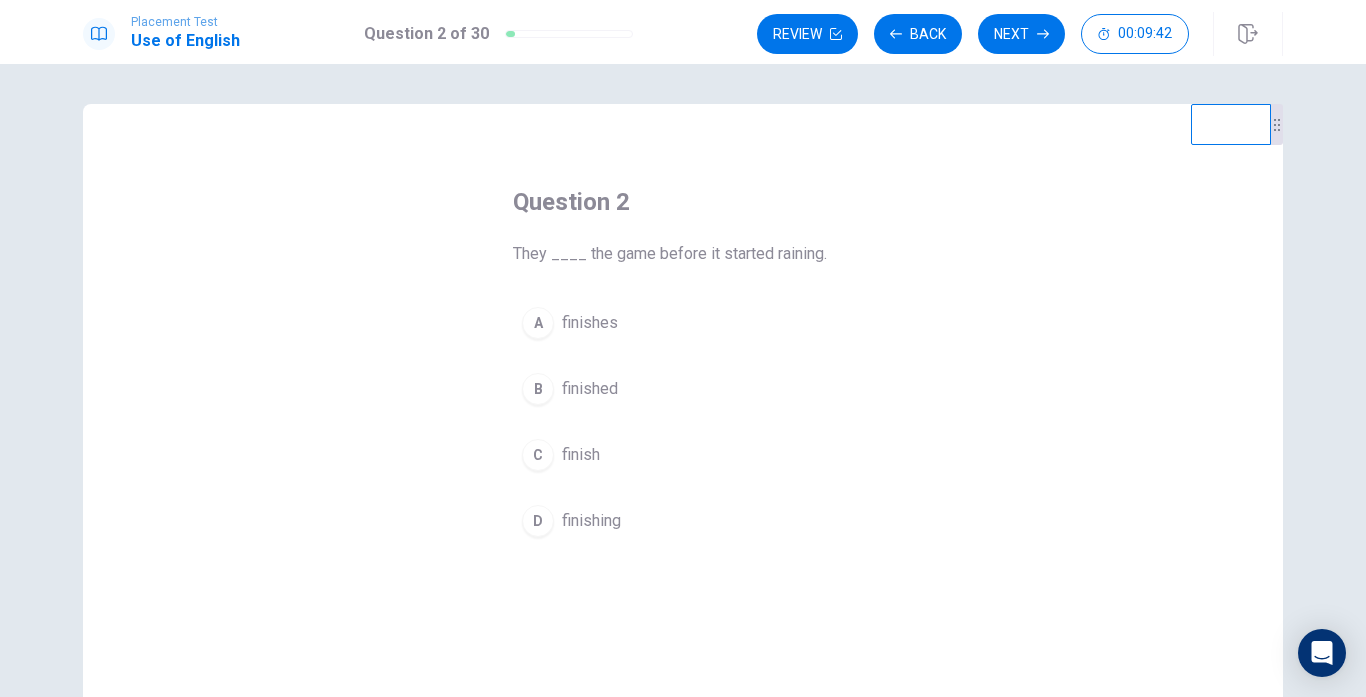 click on "finished" at bounding box center [590, 389] 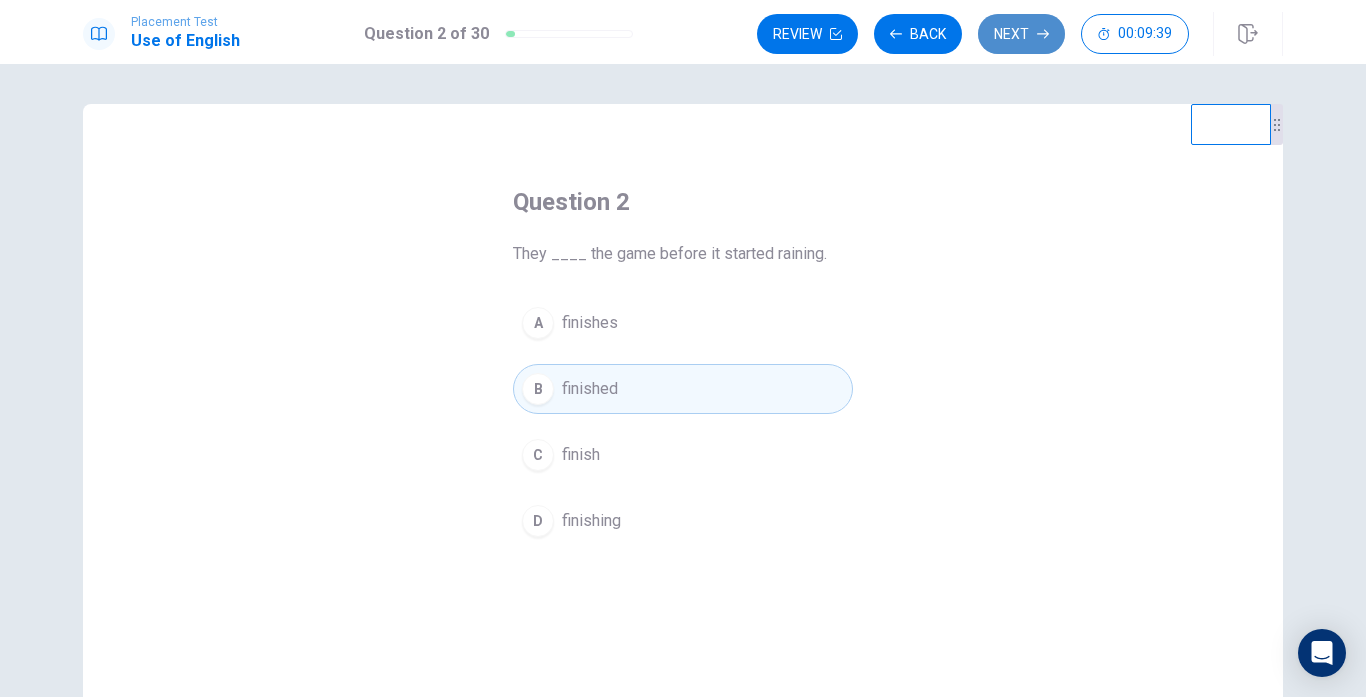 click on "Next" at bounding box center [1021, 34] 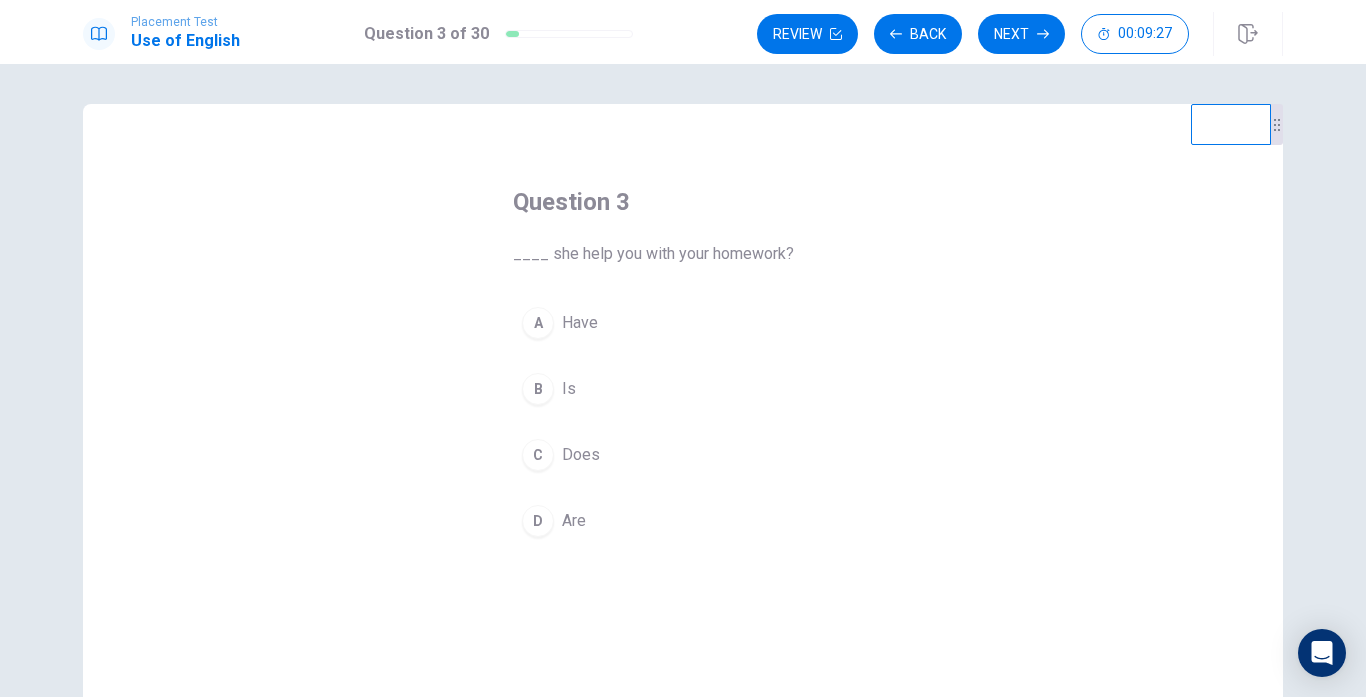 click on "Does" at bounding box center (581, 455) 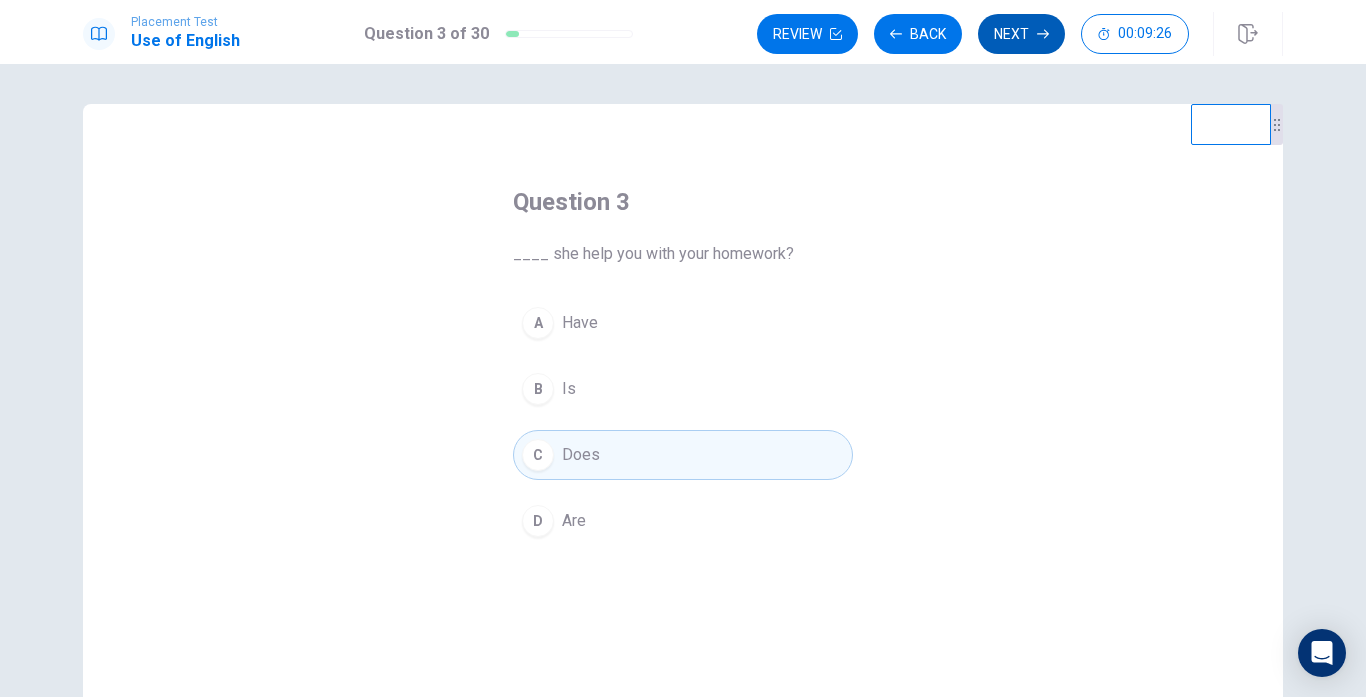 click on "Next" at bounding box center [1021, 34] 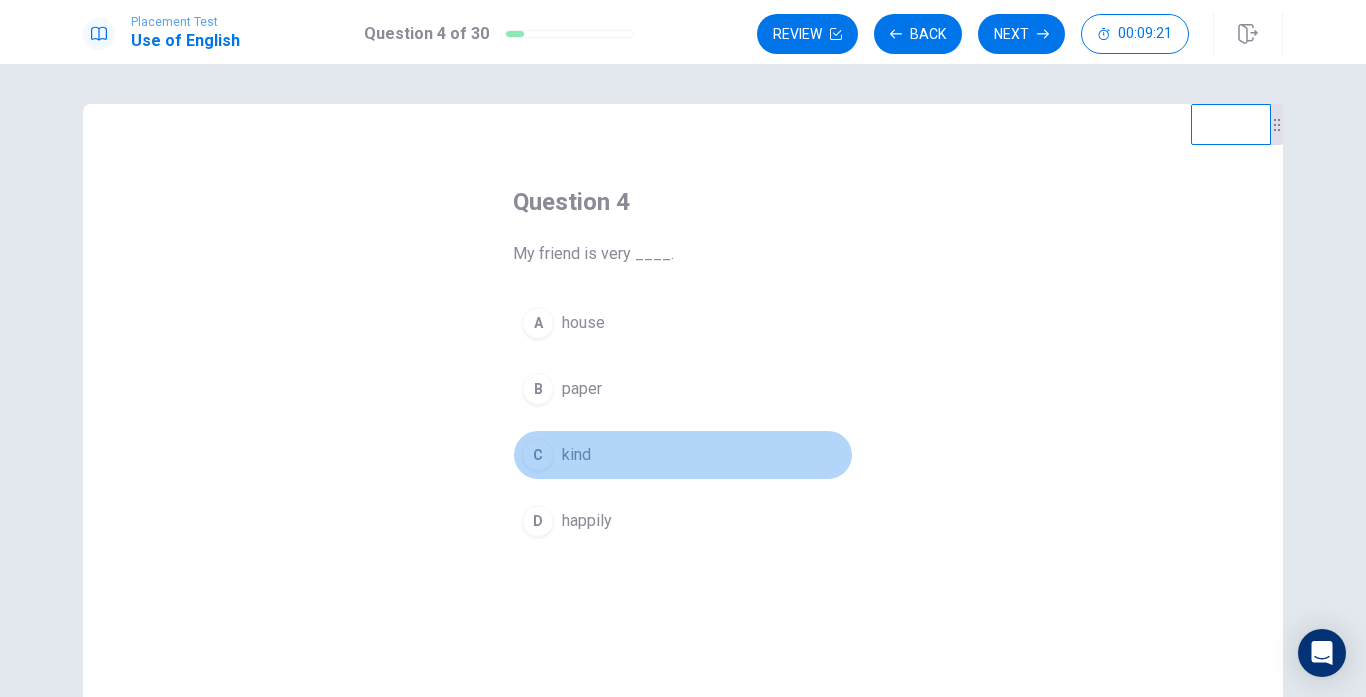 click on "C kind" at bounding box center [683, 455] 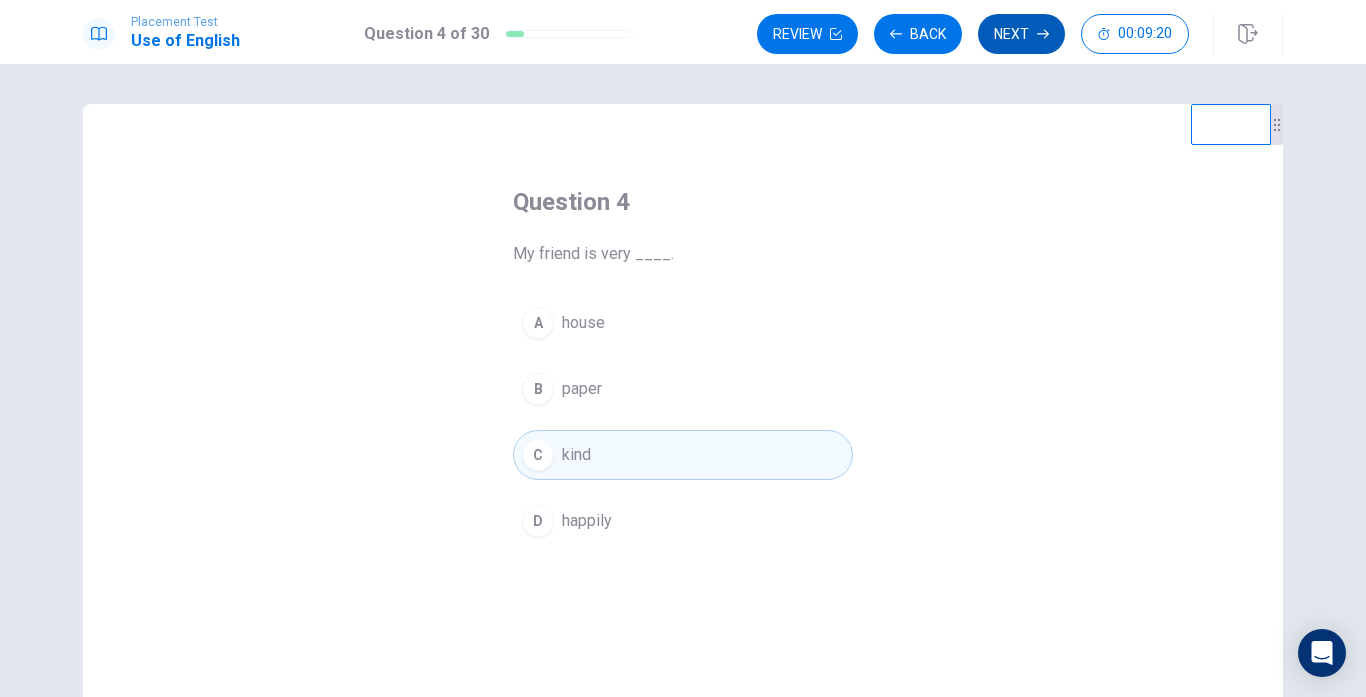 click on "Next" at bounding box center (1021, 34) 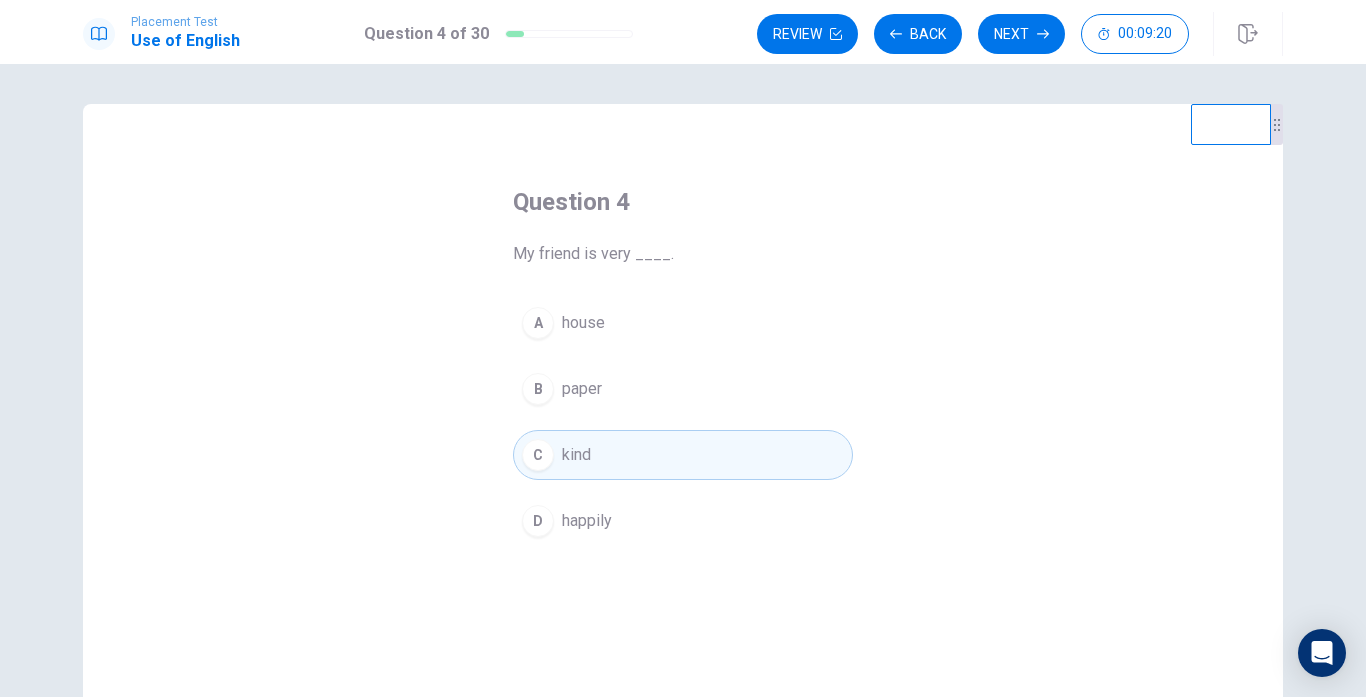 click on "Review Back Next 00:09:20" at bounding box center (973, 34) 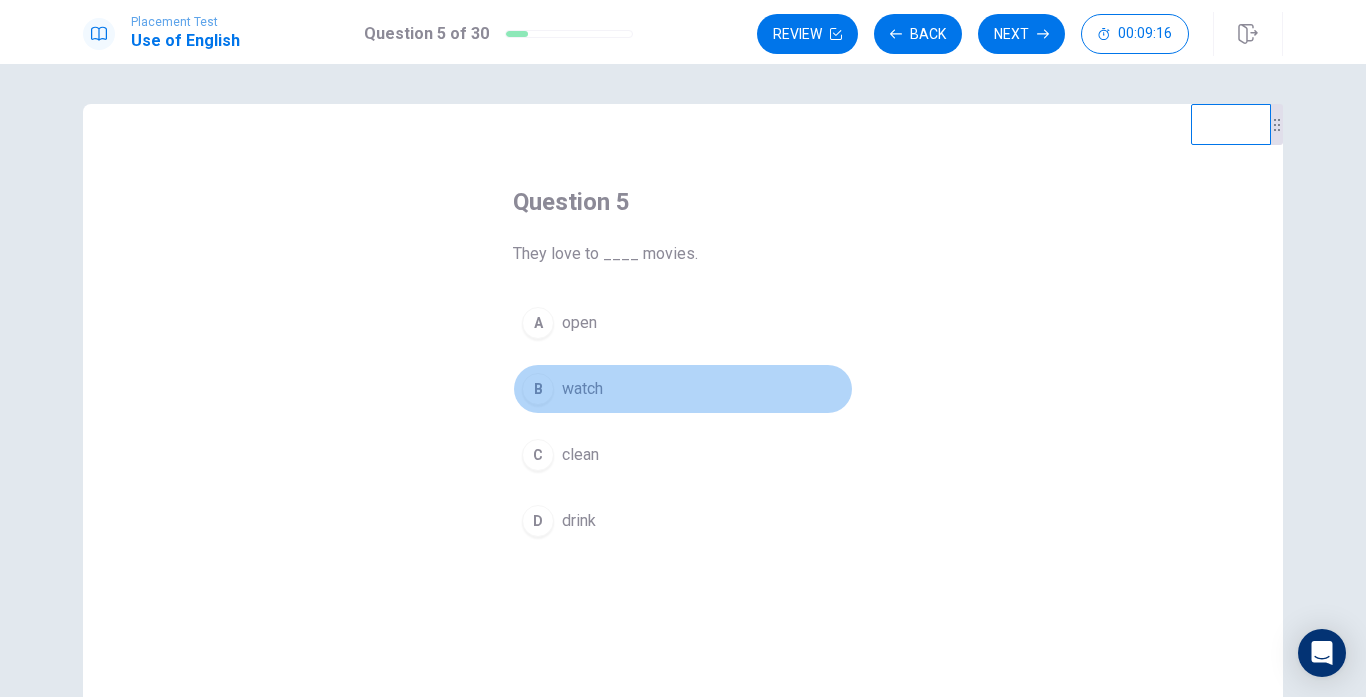click on "watch" at bounding box center (582, 389) 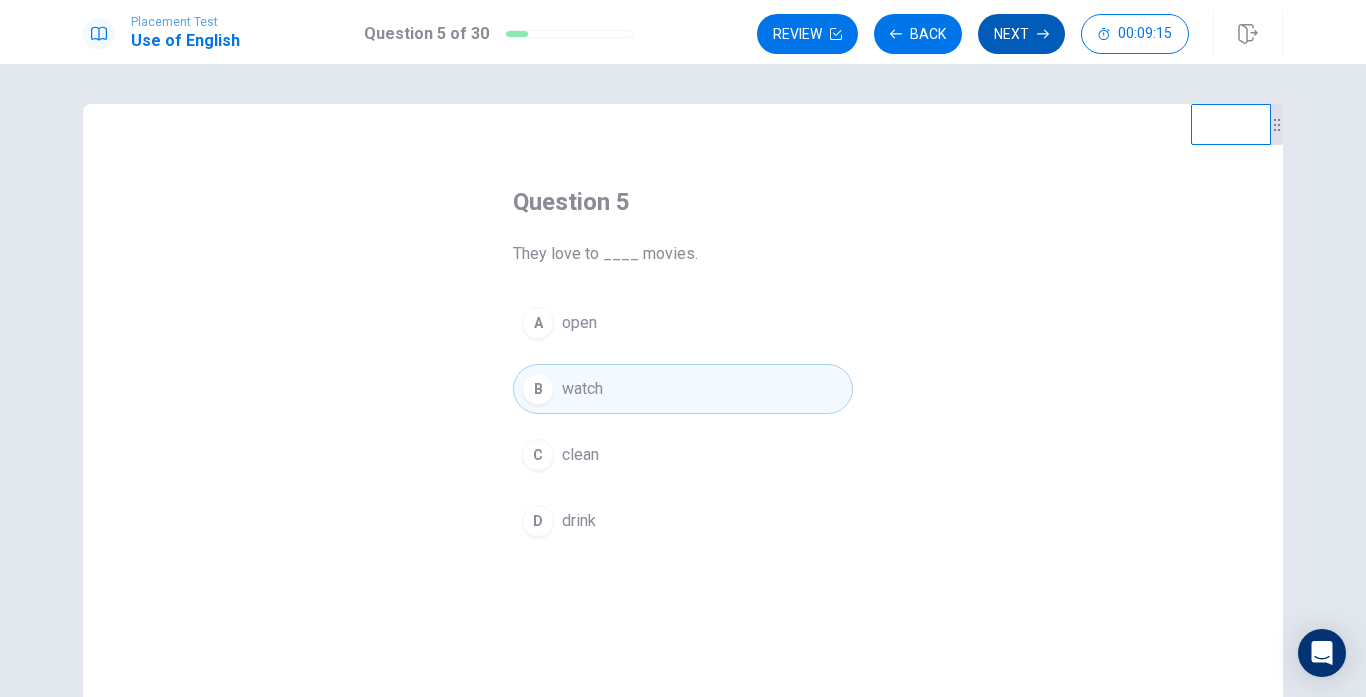click on "Next" at bounding box center (1021, 34) 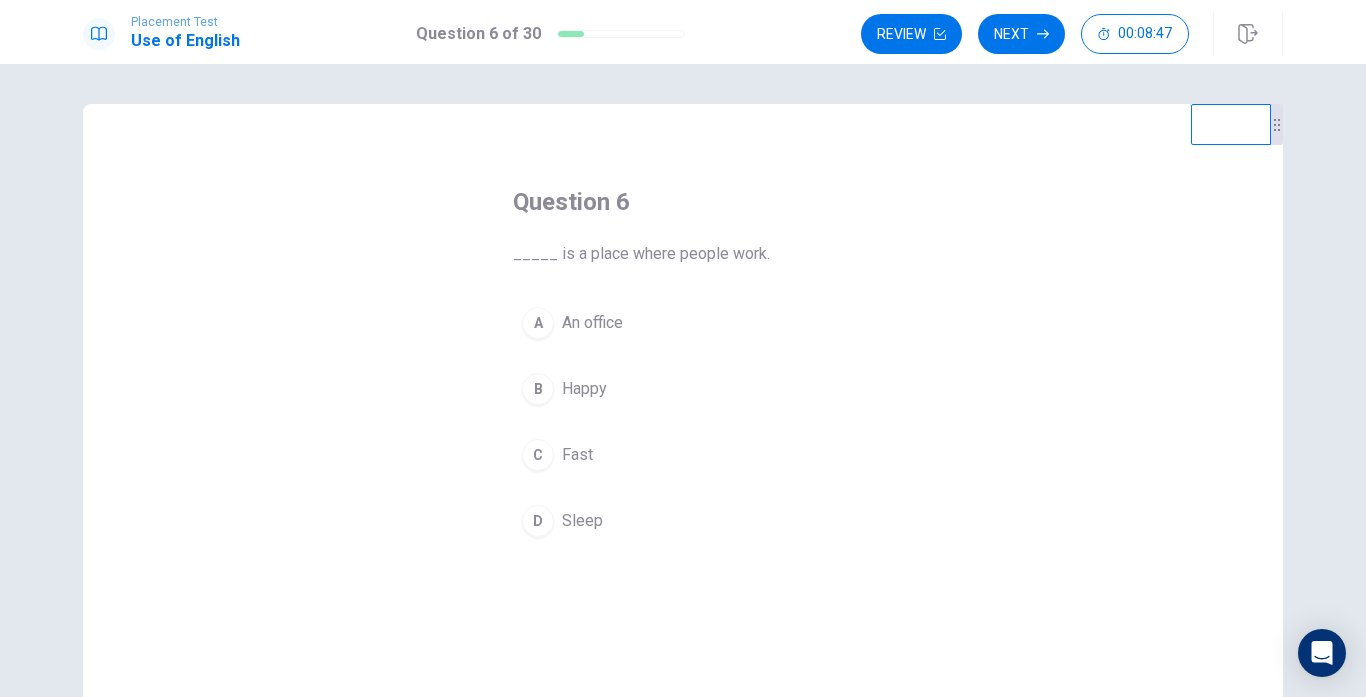 click on "An office" at bounding box center [592, 323] 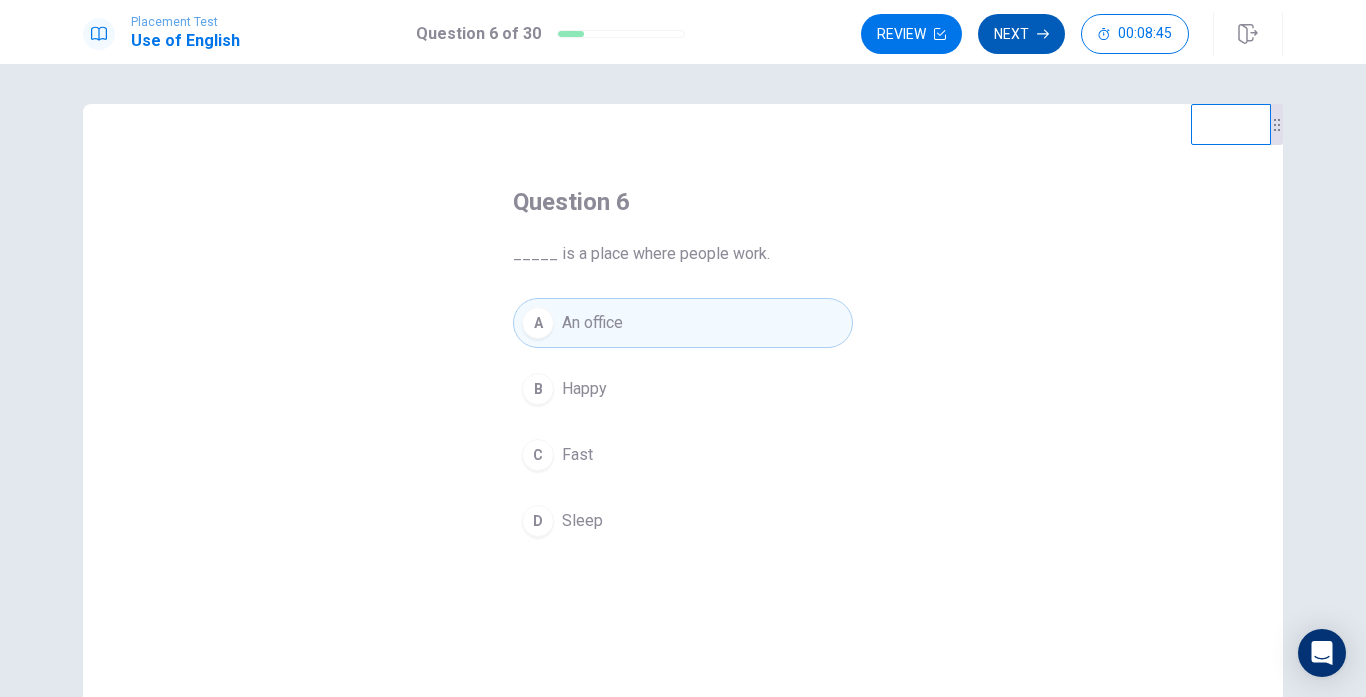 click on "Next" at bounding box center (1021, 34) 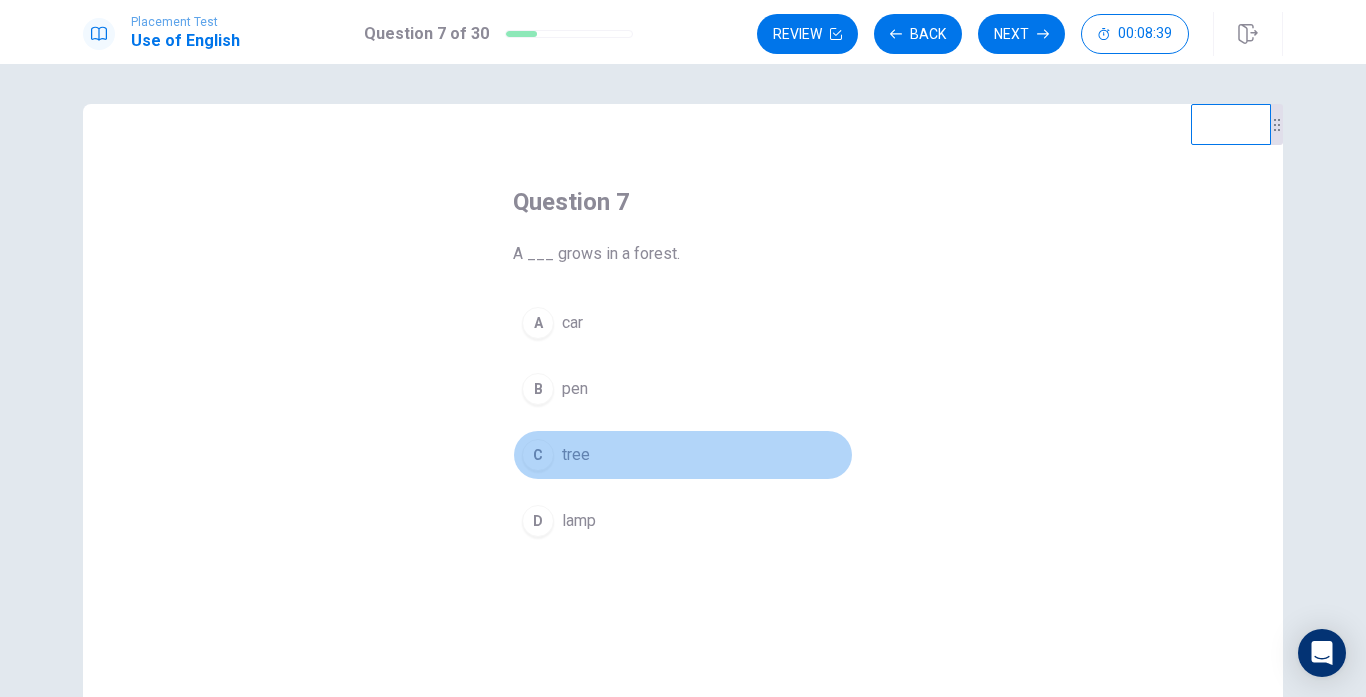 click on "tree" at bounding box center [576, 455] 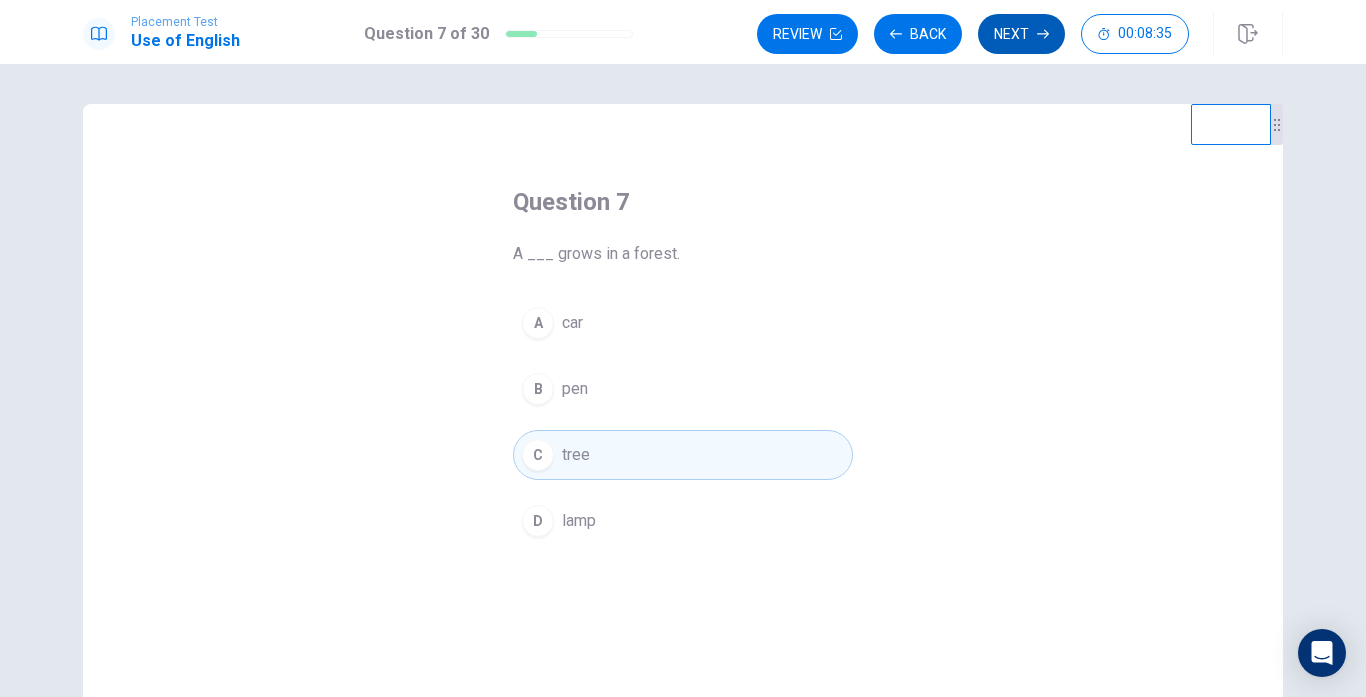 click on "Next" at bounding box center [1021, 34] 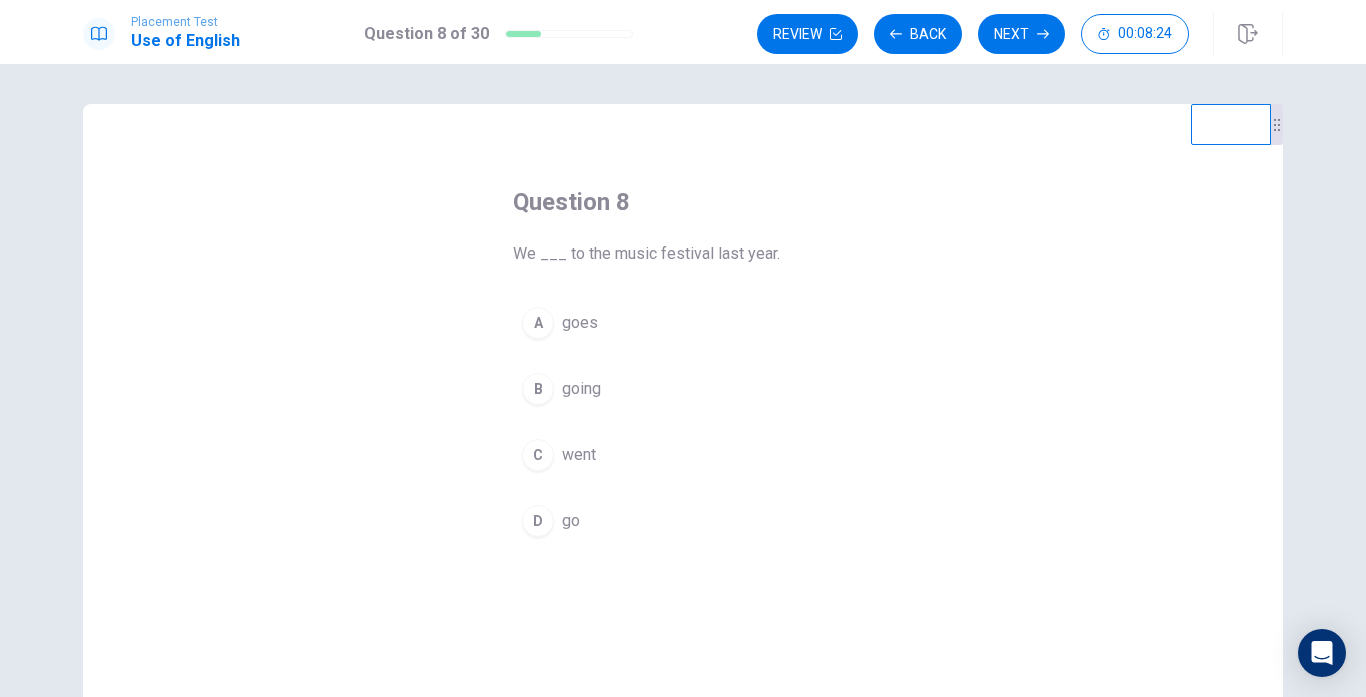 click on "went" at bounding box center (579, 455) 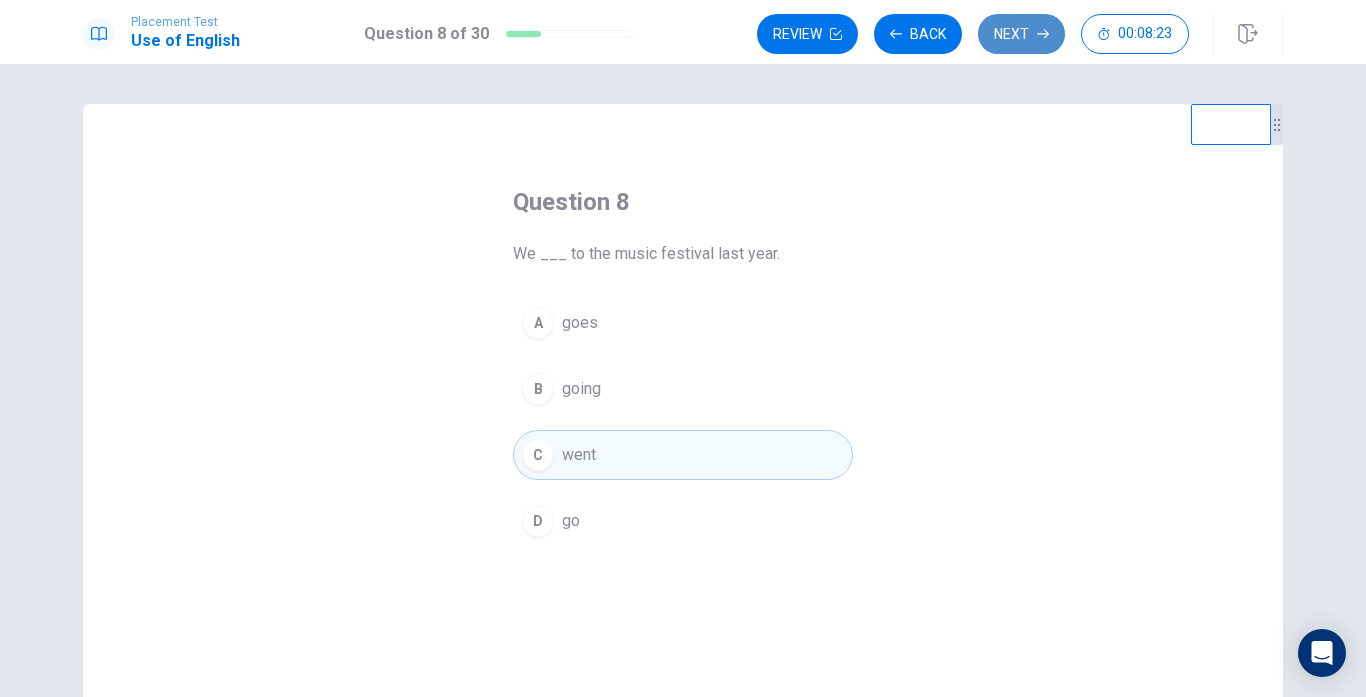 click 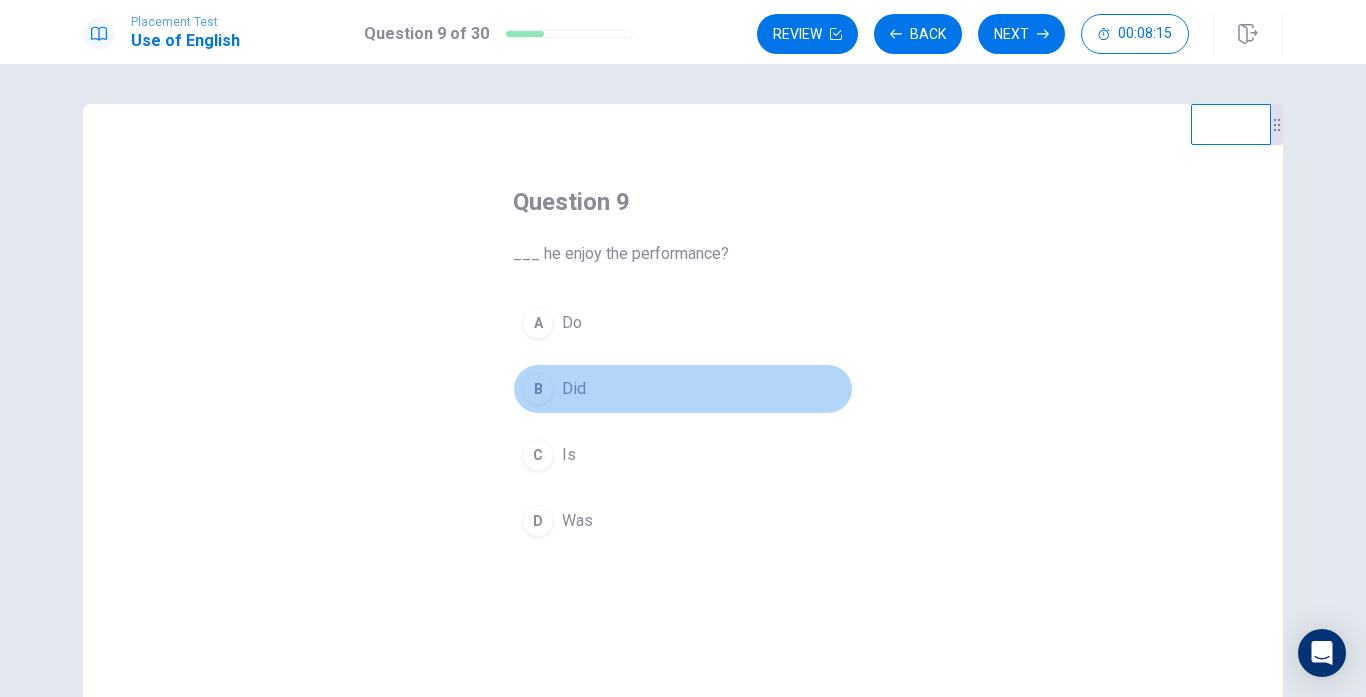 click on "Did" at bounding box center [574, 389] 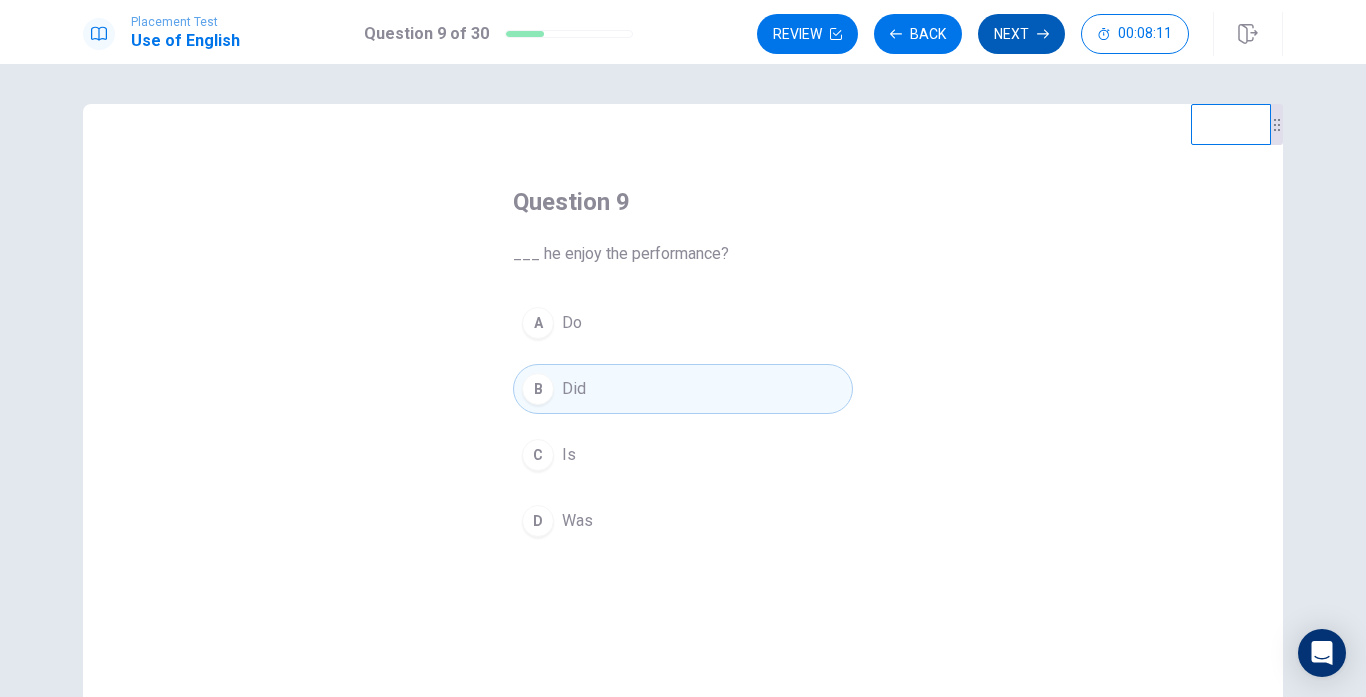 click on "Next" at bounding box center [1021, 34] 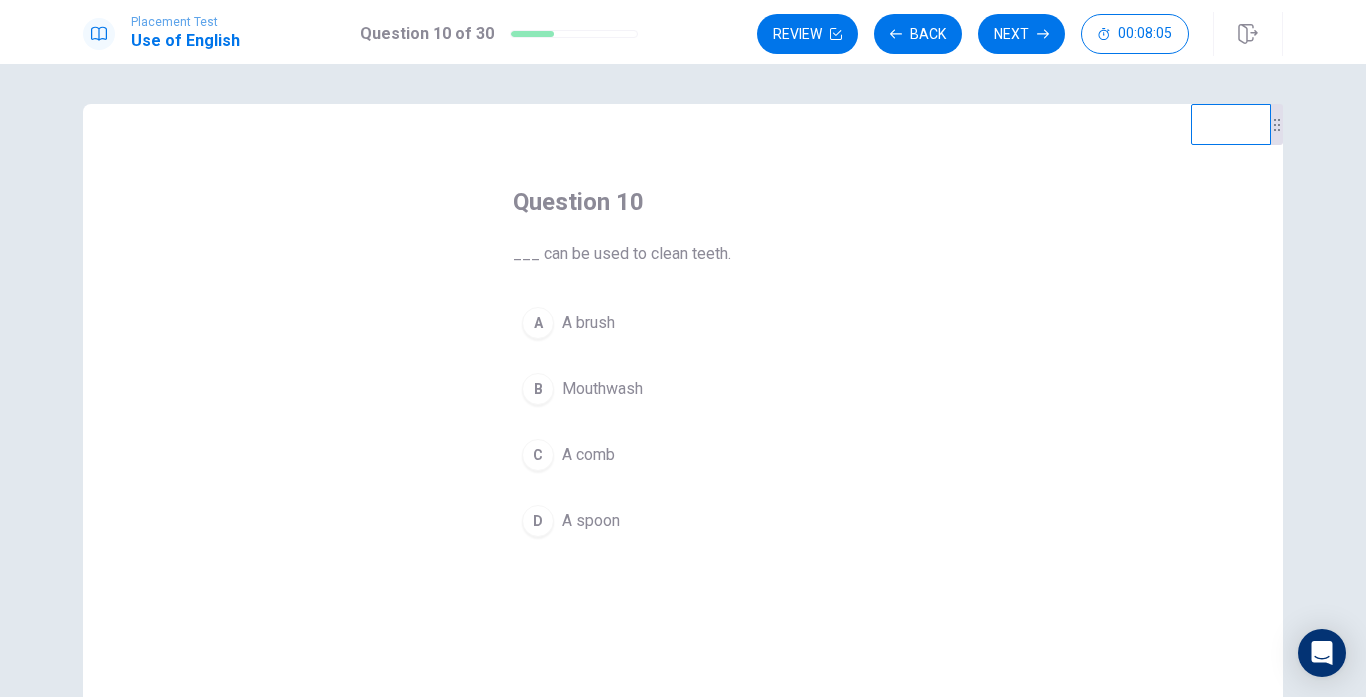 click on "A A brush" at bounding box center (683, 323) 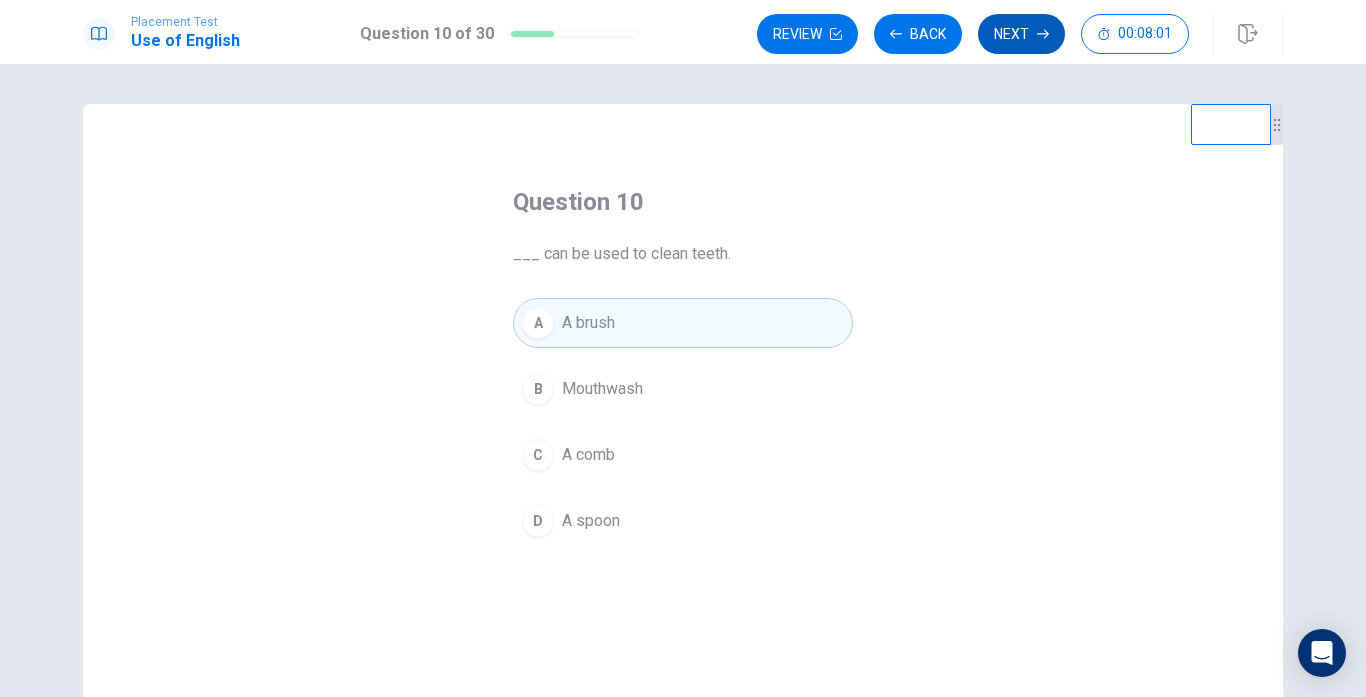click on "Next" at bounding box center [1021, 34] 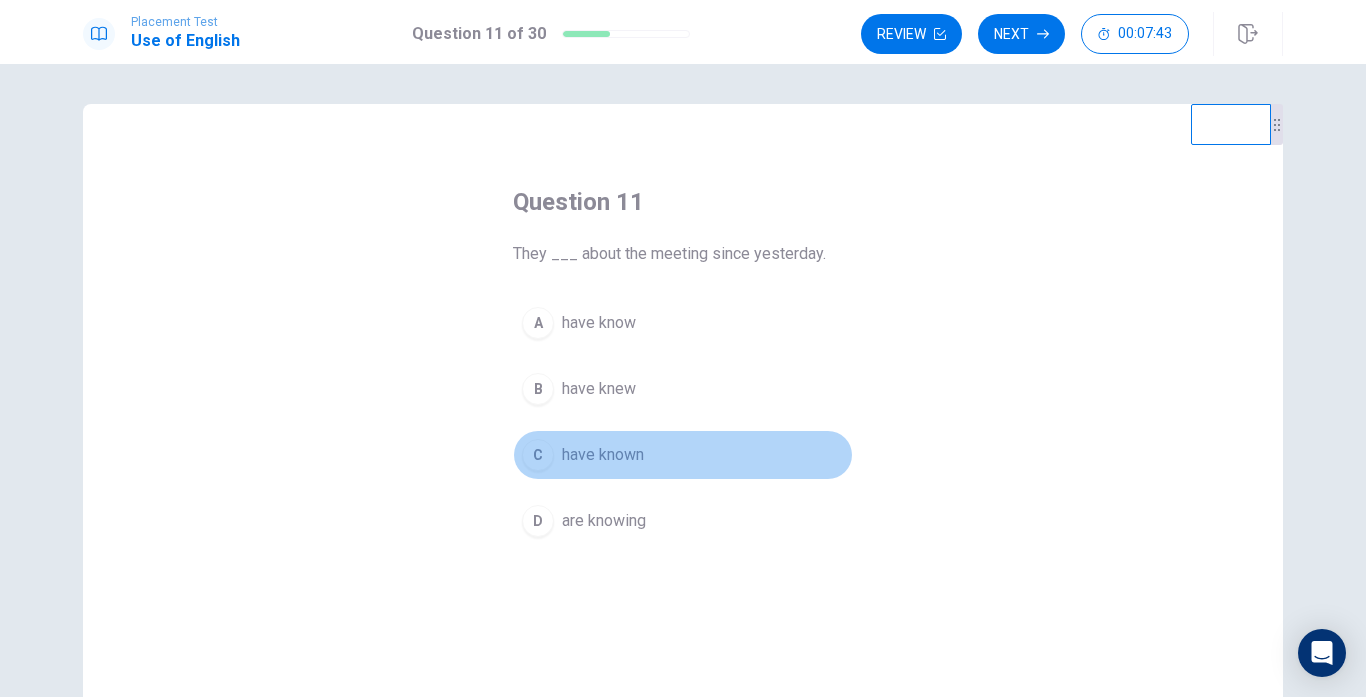 click on "have known" at bounding box center (603, 455) 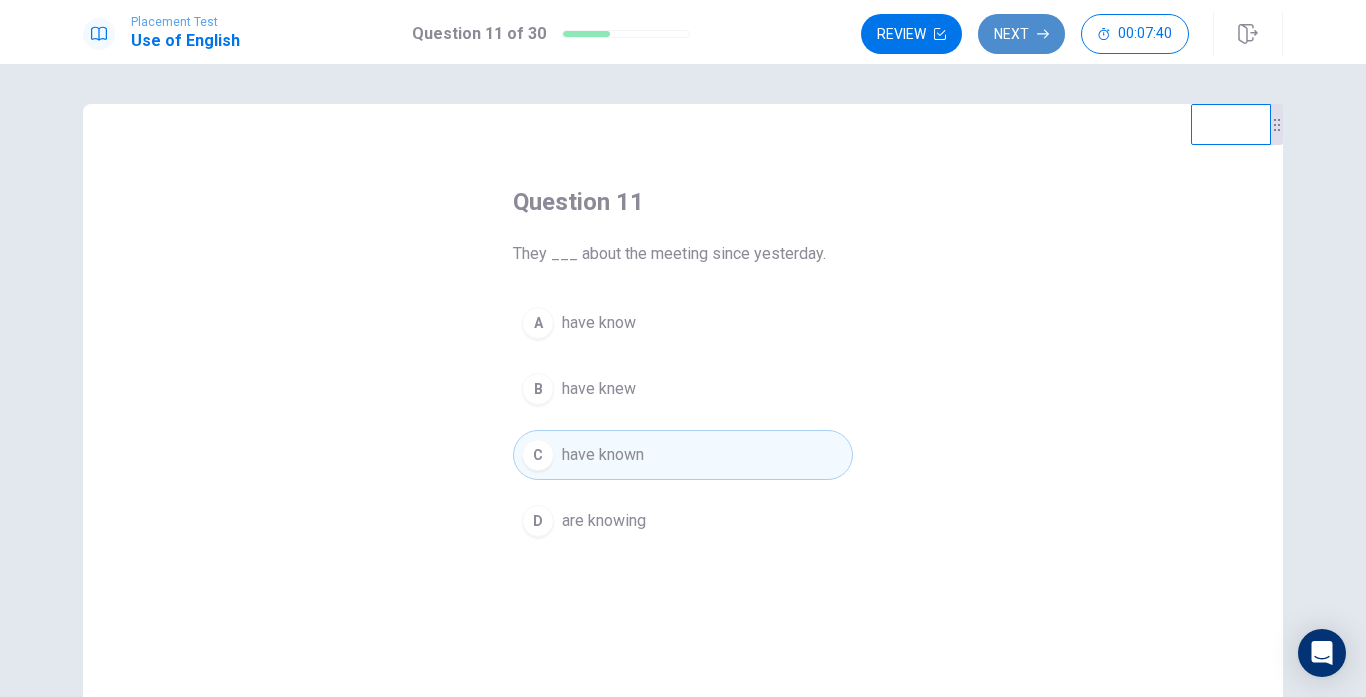 click 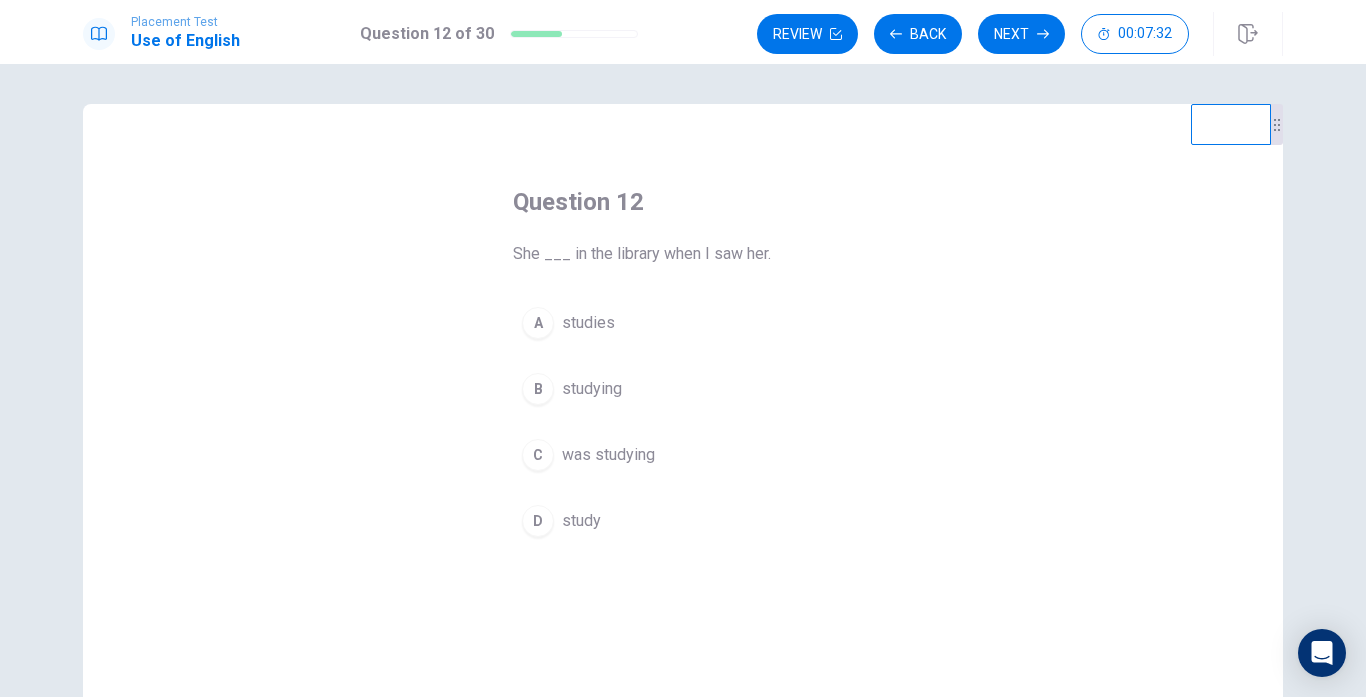 click on "was studying" at bounding box center (608, 455) 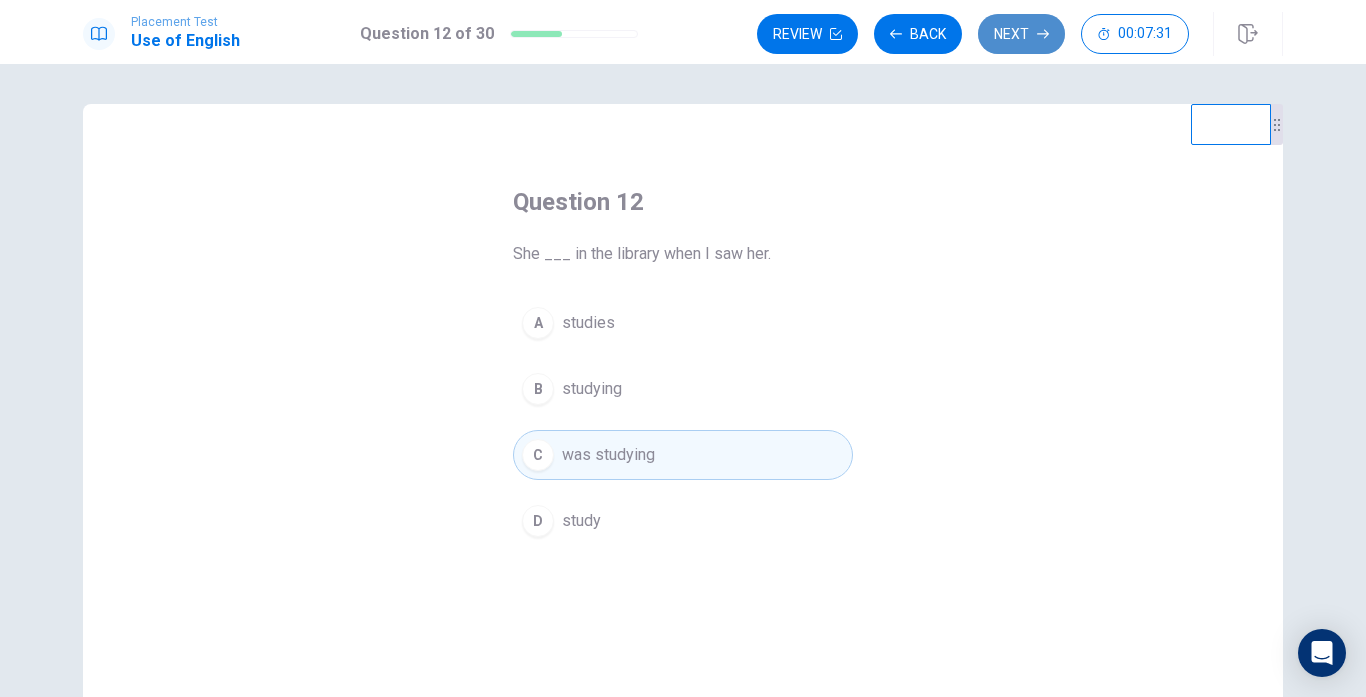 click on "Next" at bounding box center (1021, 34) 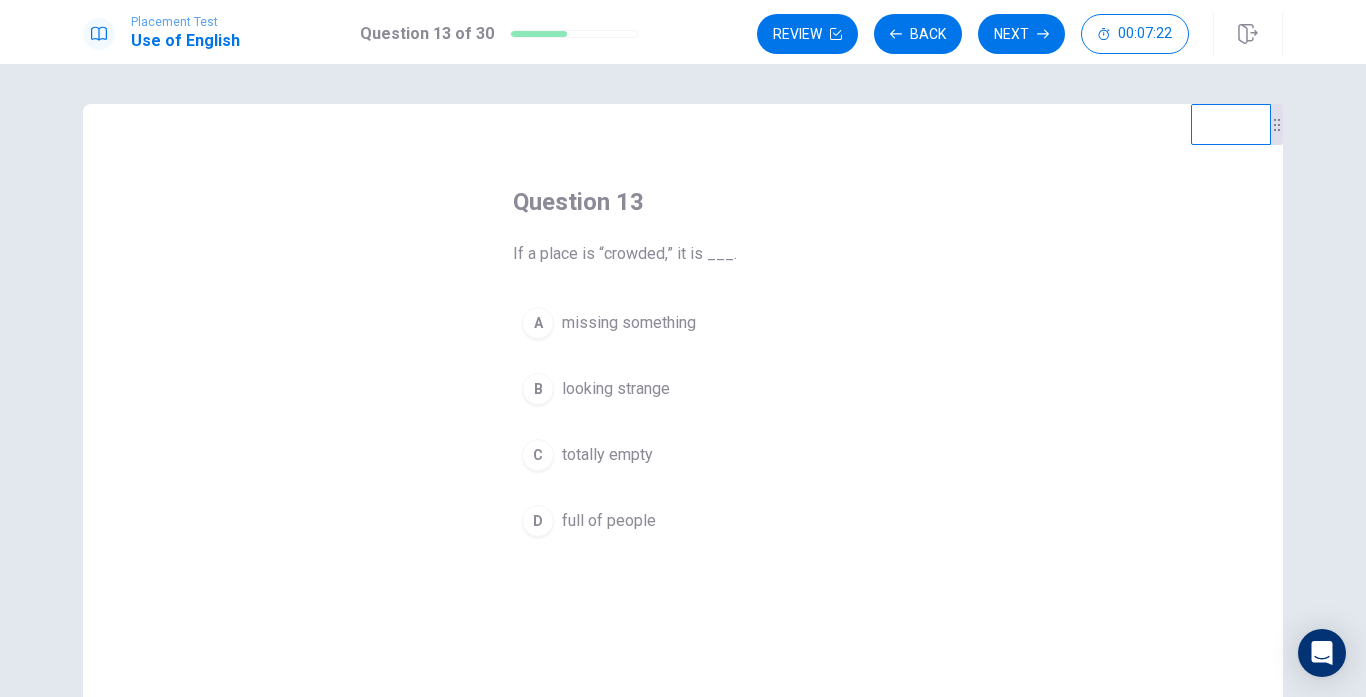 click on "full of people" at bounding box center (609, 521) 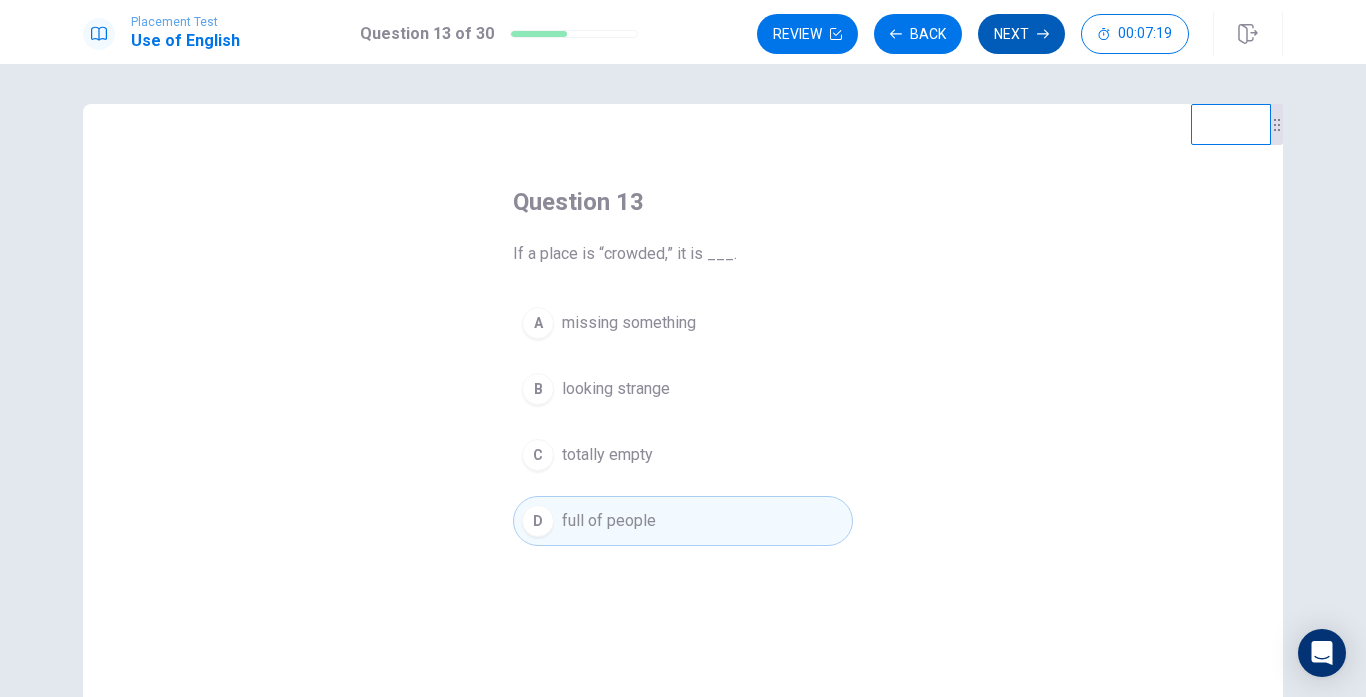 click on "Next" at bounding box center [1021, 34] 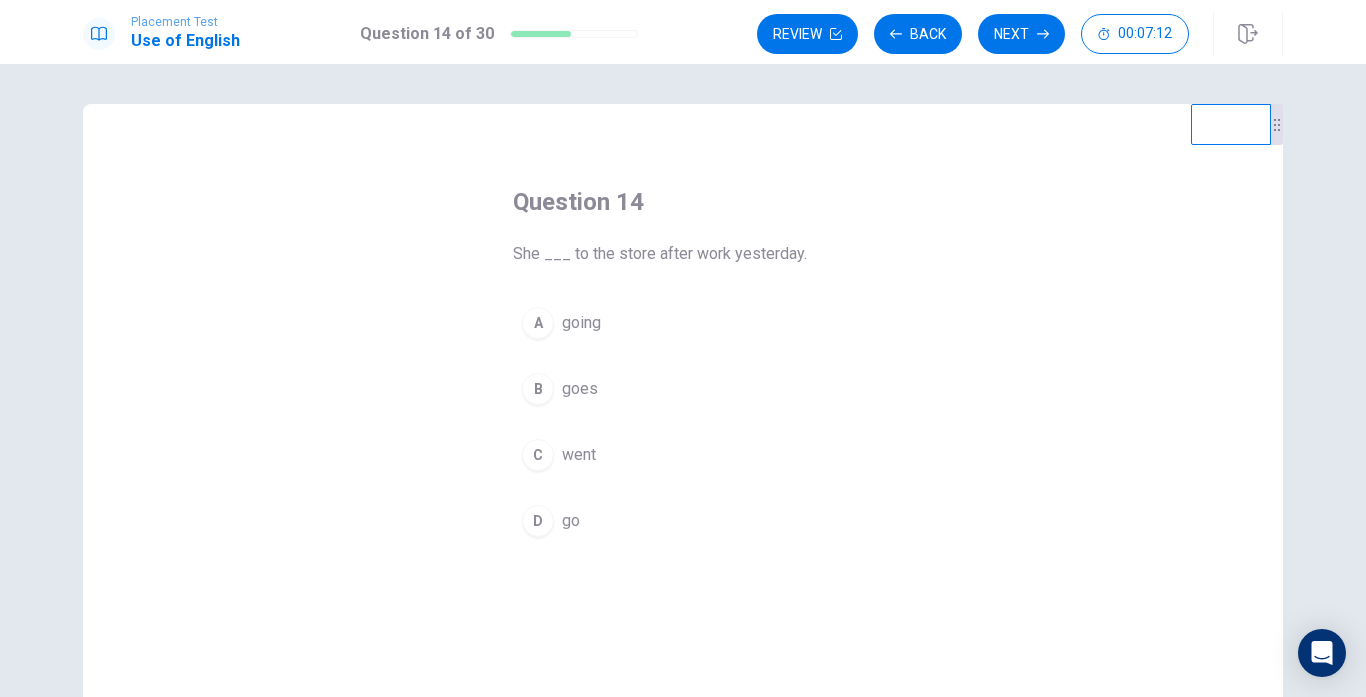 click on "went" at bounding box center (579, 455) 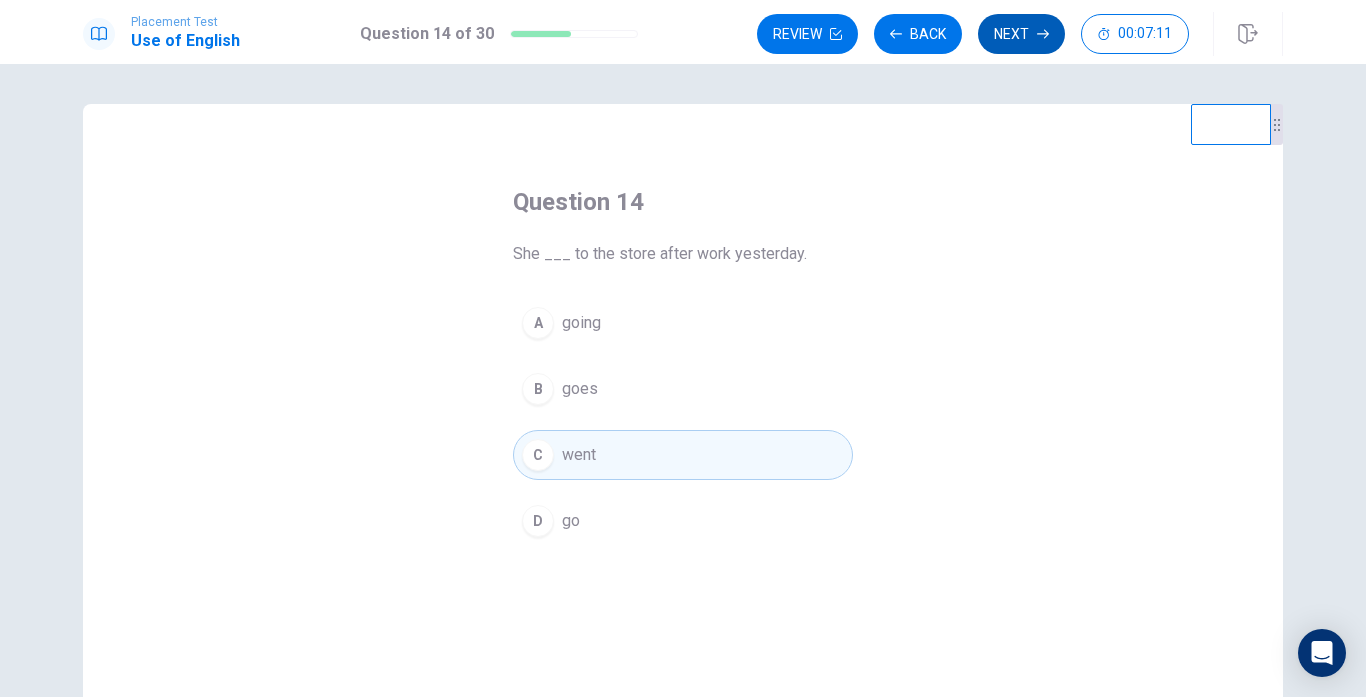 click on "Next" at bounding box center [1021, 34] 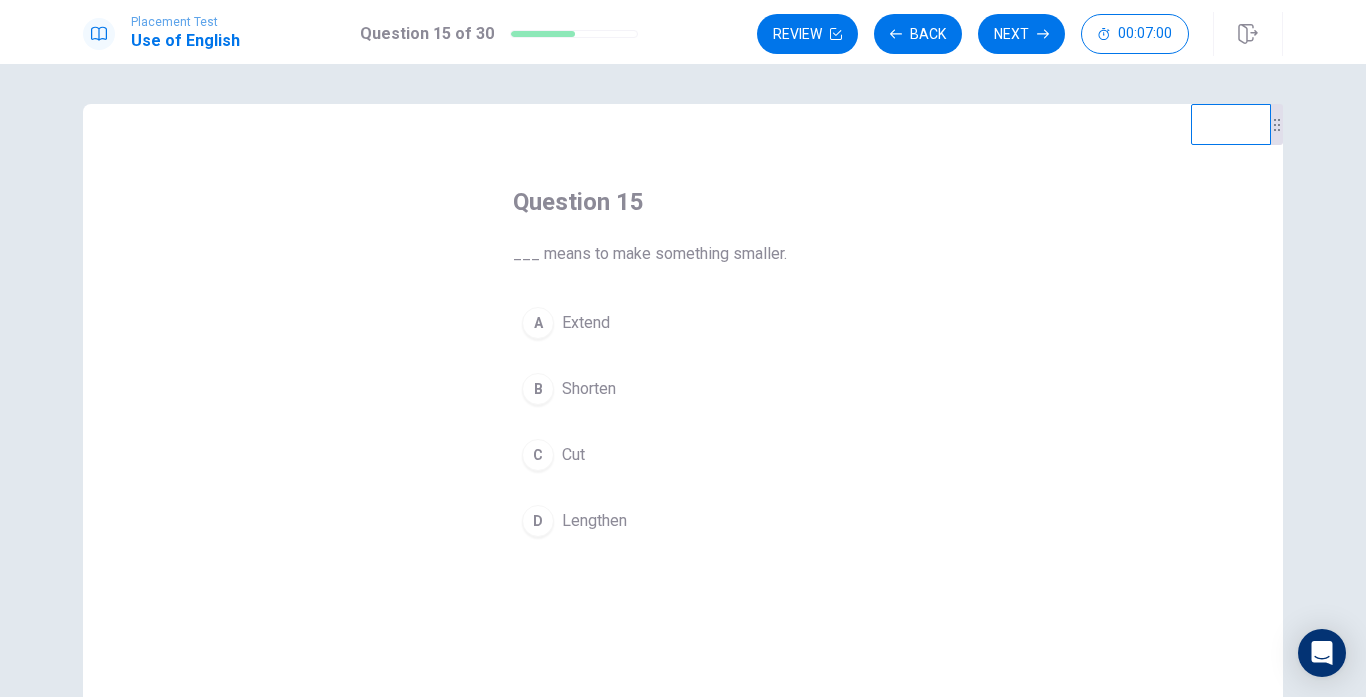 click on "B Shorten" at bounding box center (683, 389) 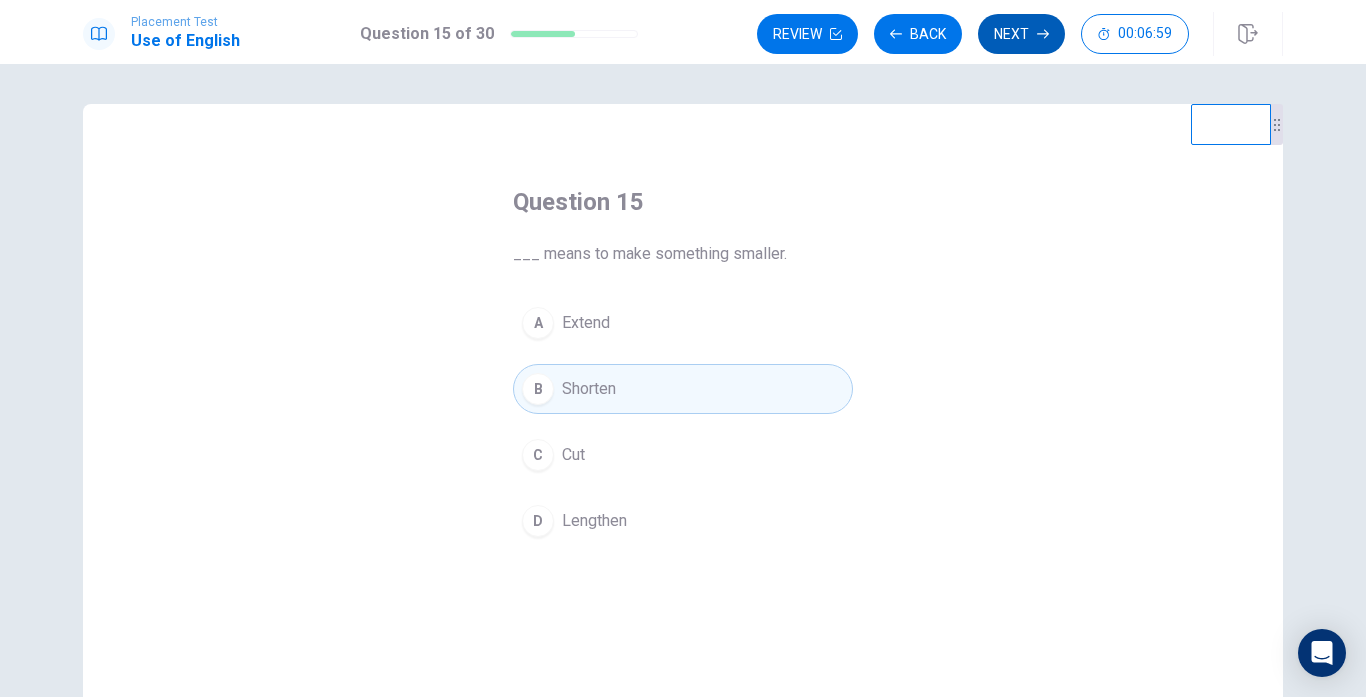 click 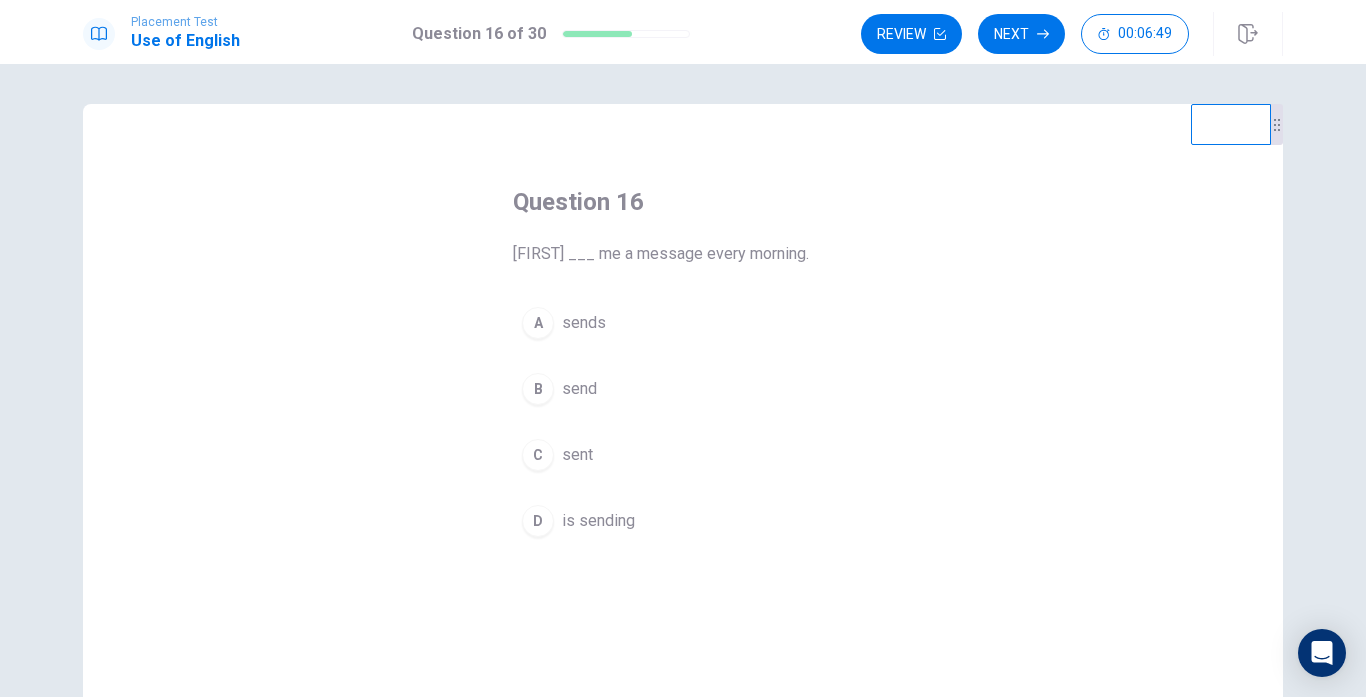 click on "sent" at bounding box center (577, 455) 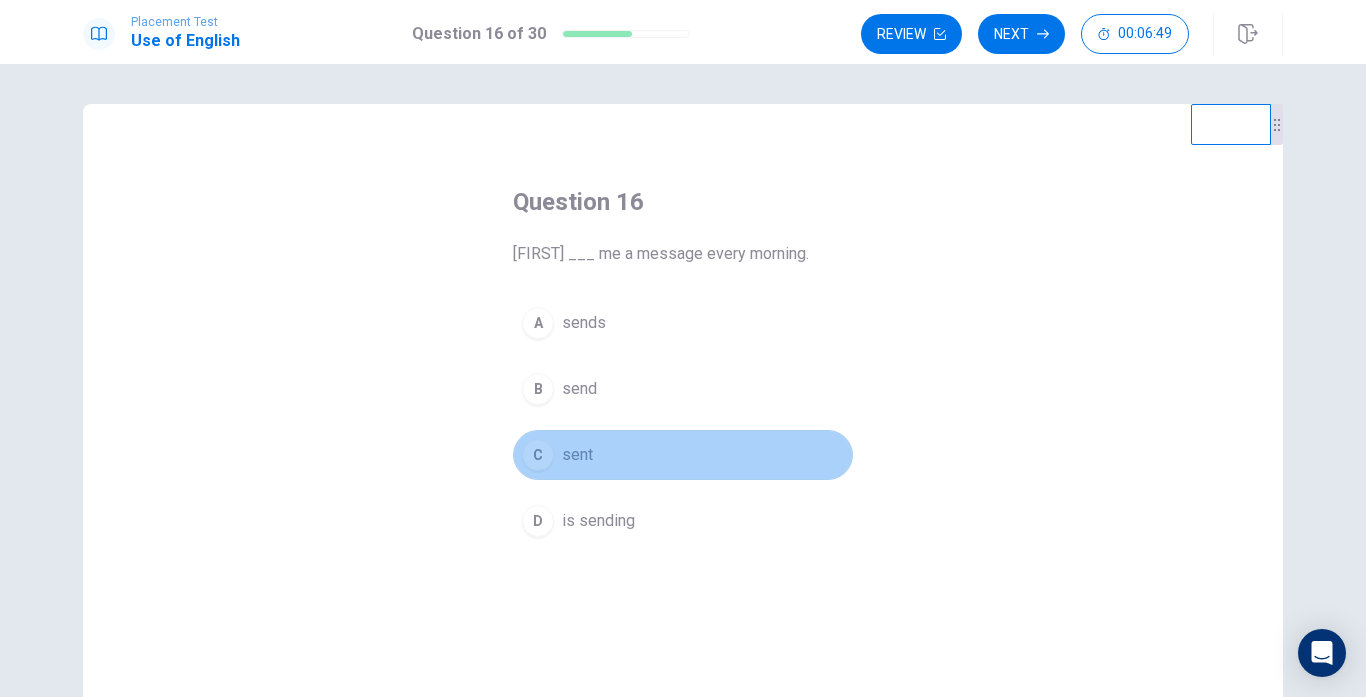 click on "sent" at bounding box center (577, 455) 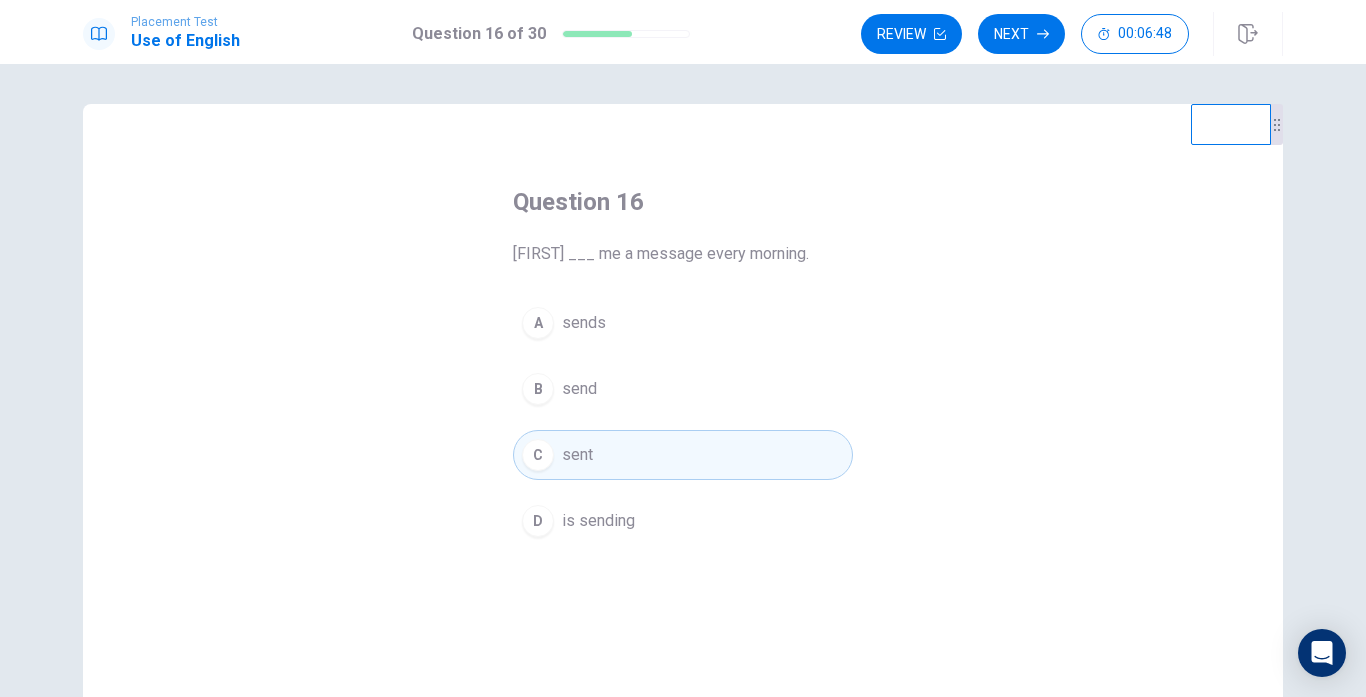 click on "send" at bounding box center (579, 389) 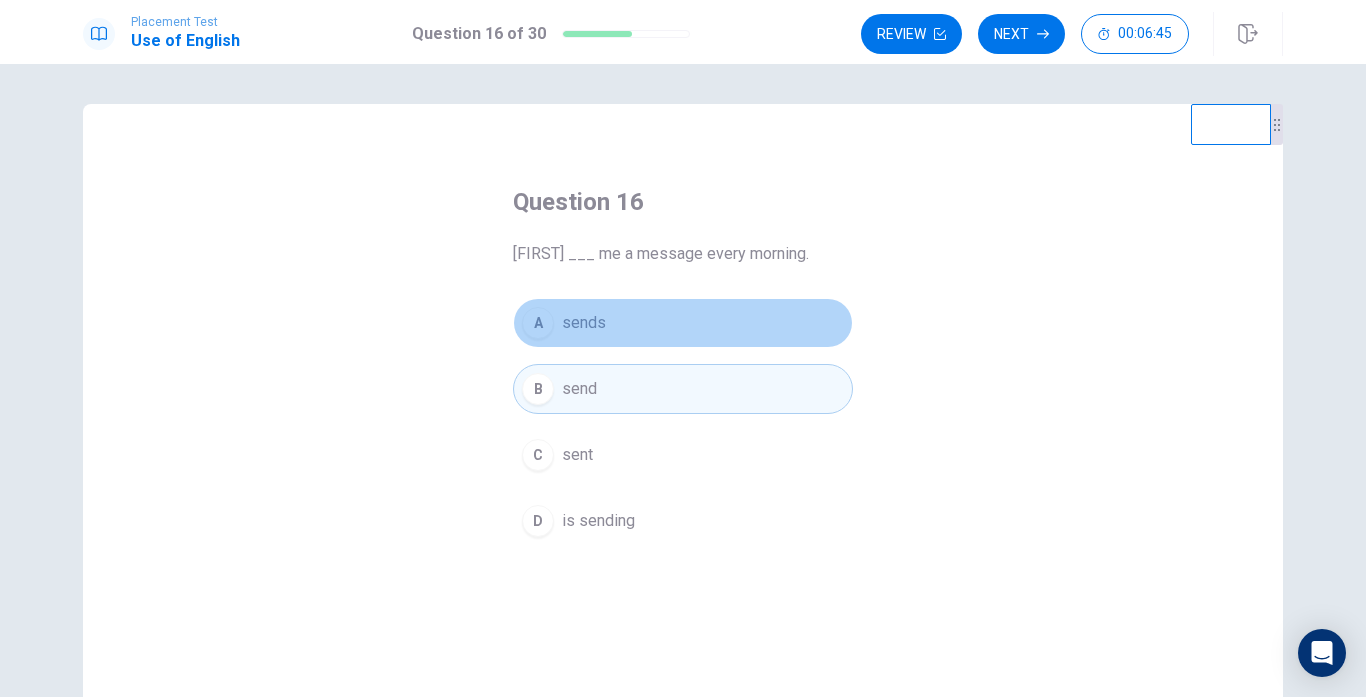 click on "A sends" at bounding box center (683, 323) 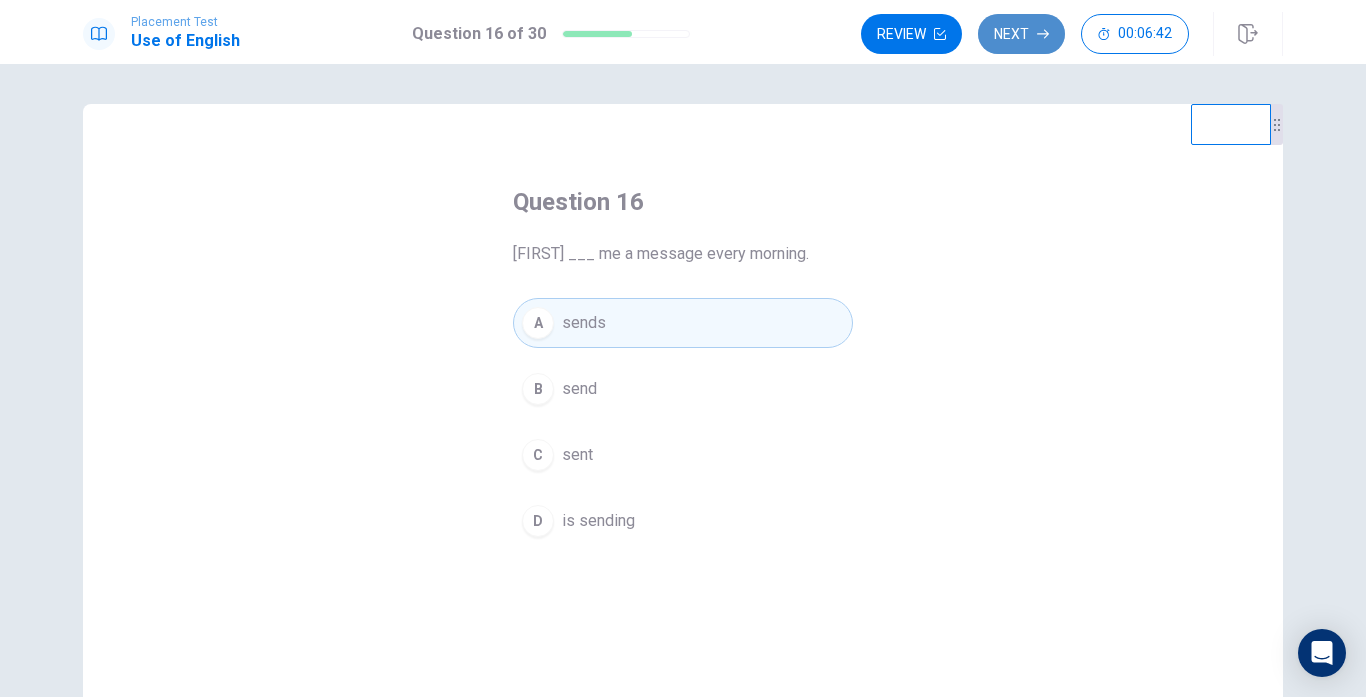 click on "Next" at bounding box center [1021, 34] 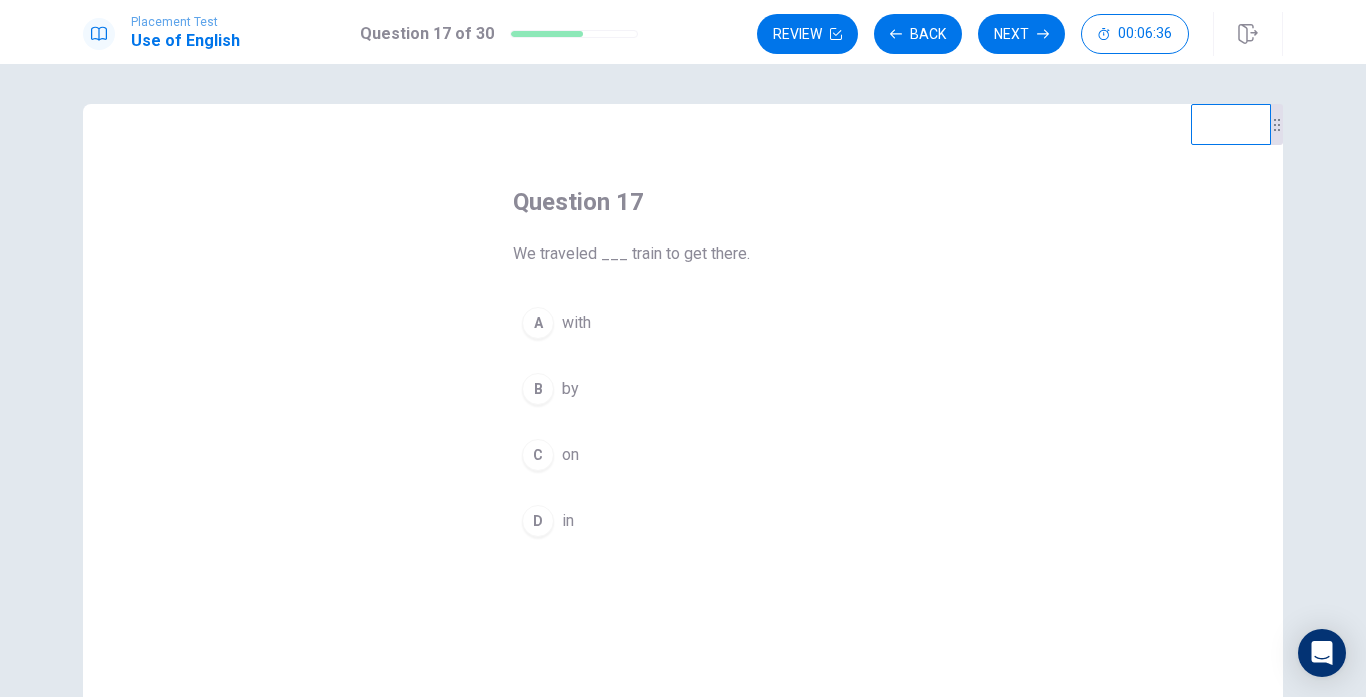 click on "B by" at bounding box center [683, 389] 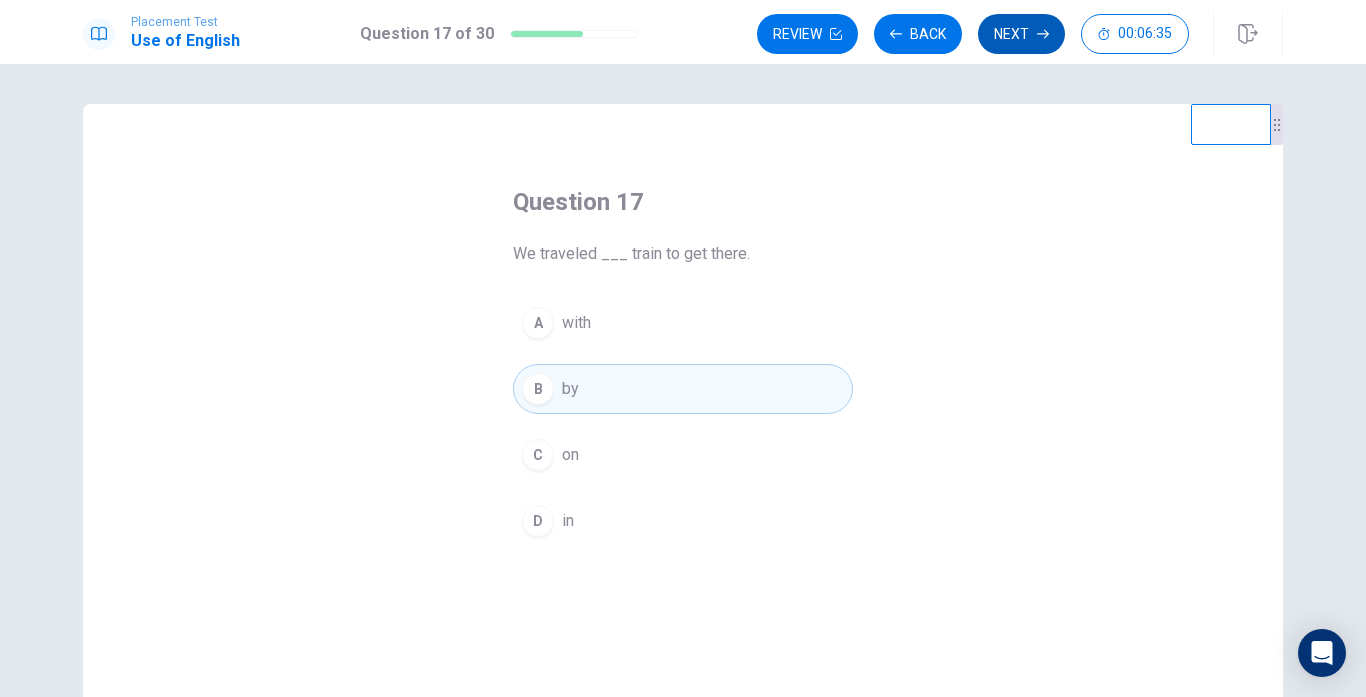 click on "Next" at bounding box center (1021, 34) 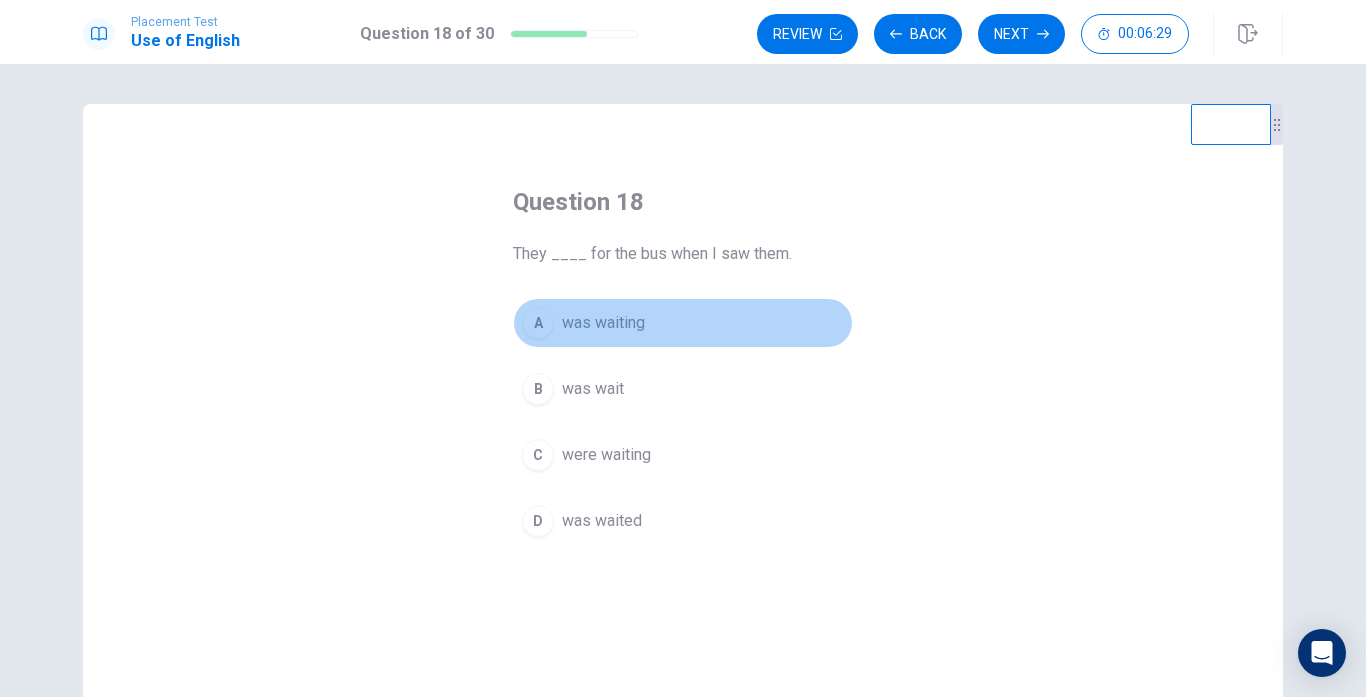 click on "was waiting" at bounding box center [603, 323] 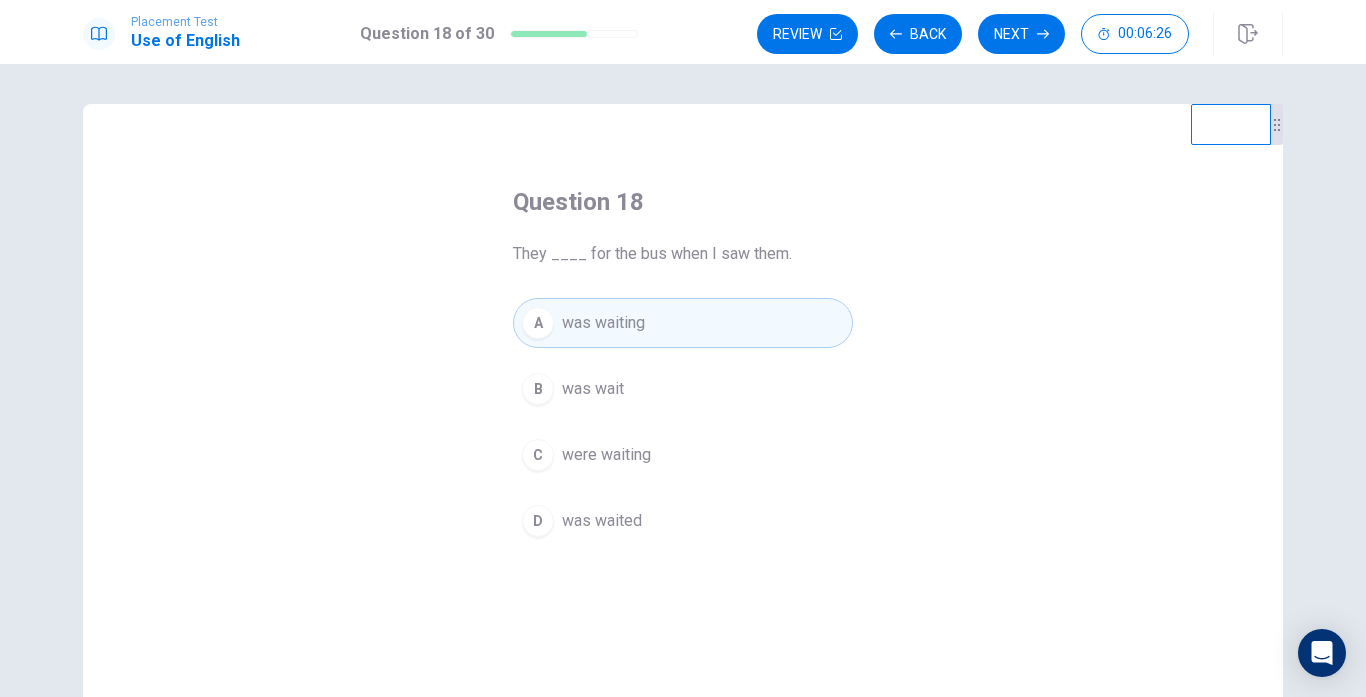 click on "were waiting" at bounding box center [606, 455] 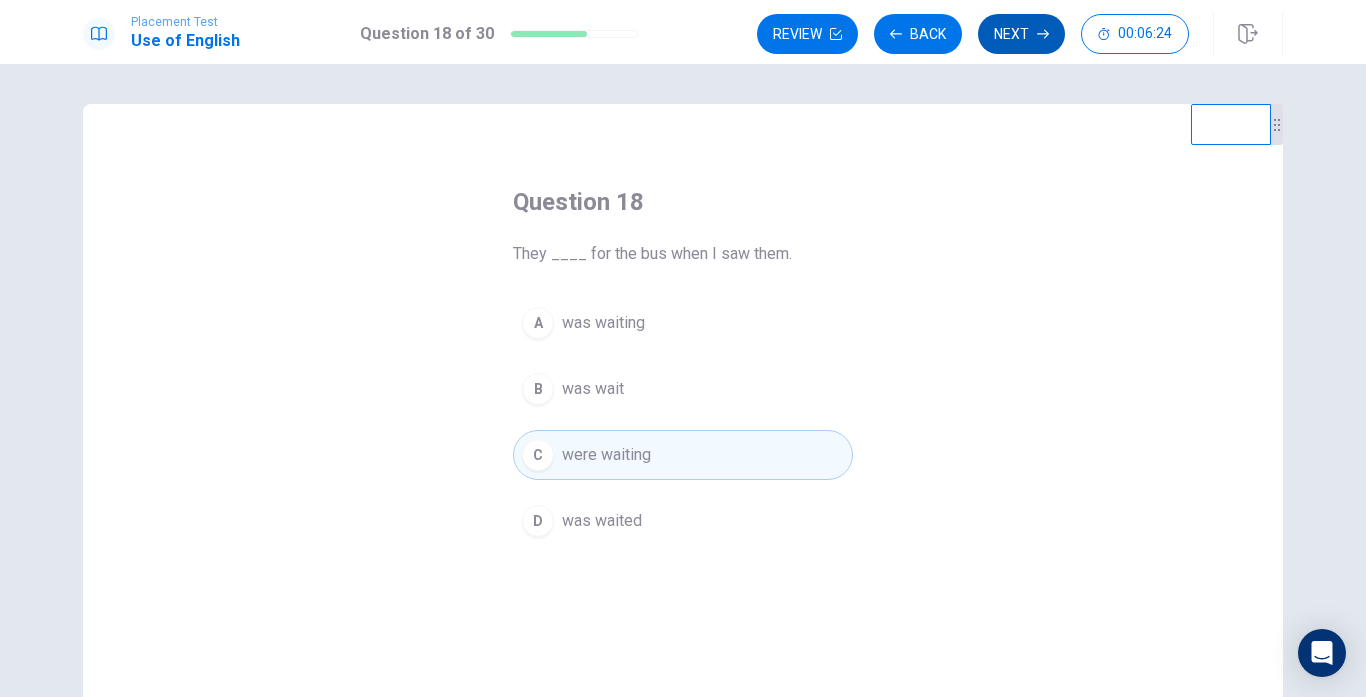click on "Next" at bounding box center (1021, 34) 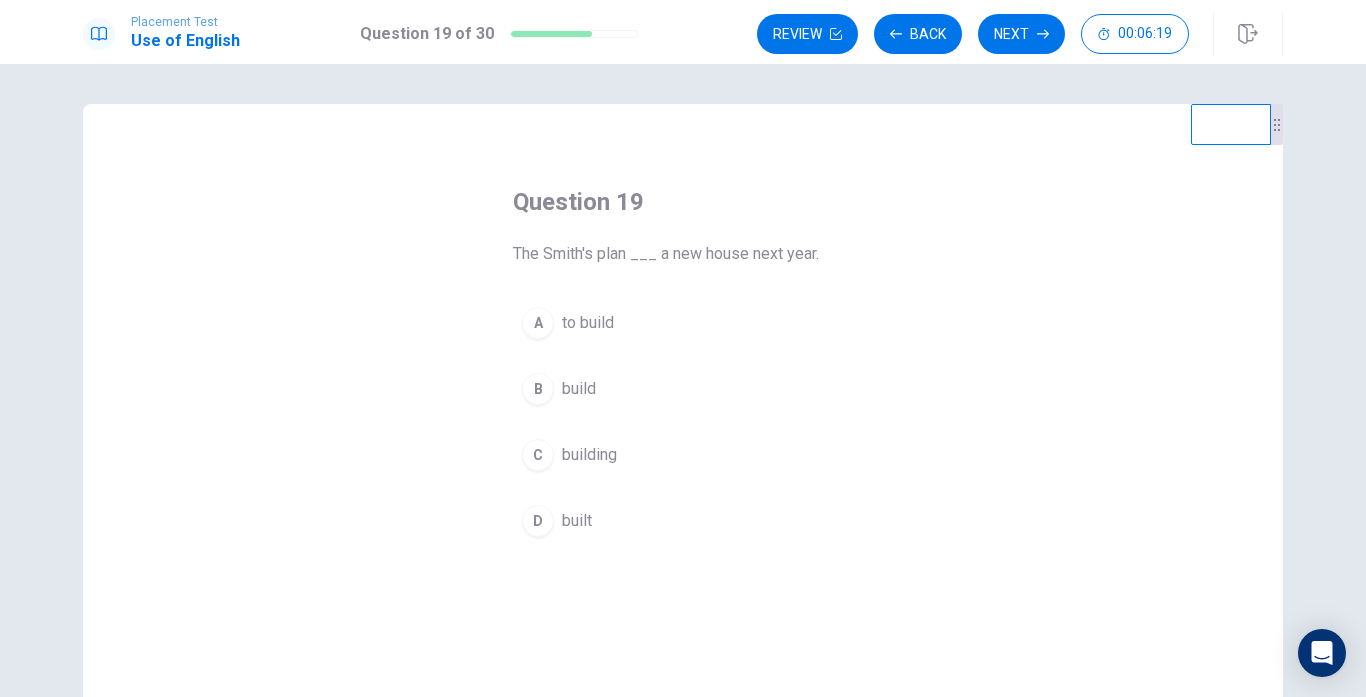 click on "to build" at bounding box center (588, 323) 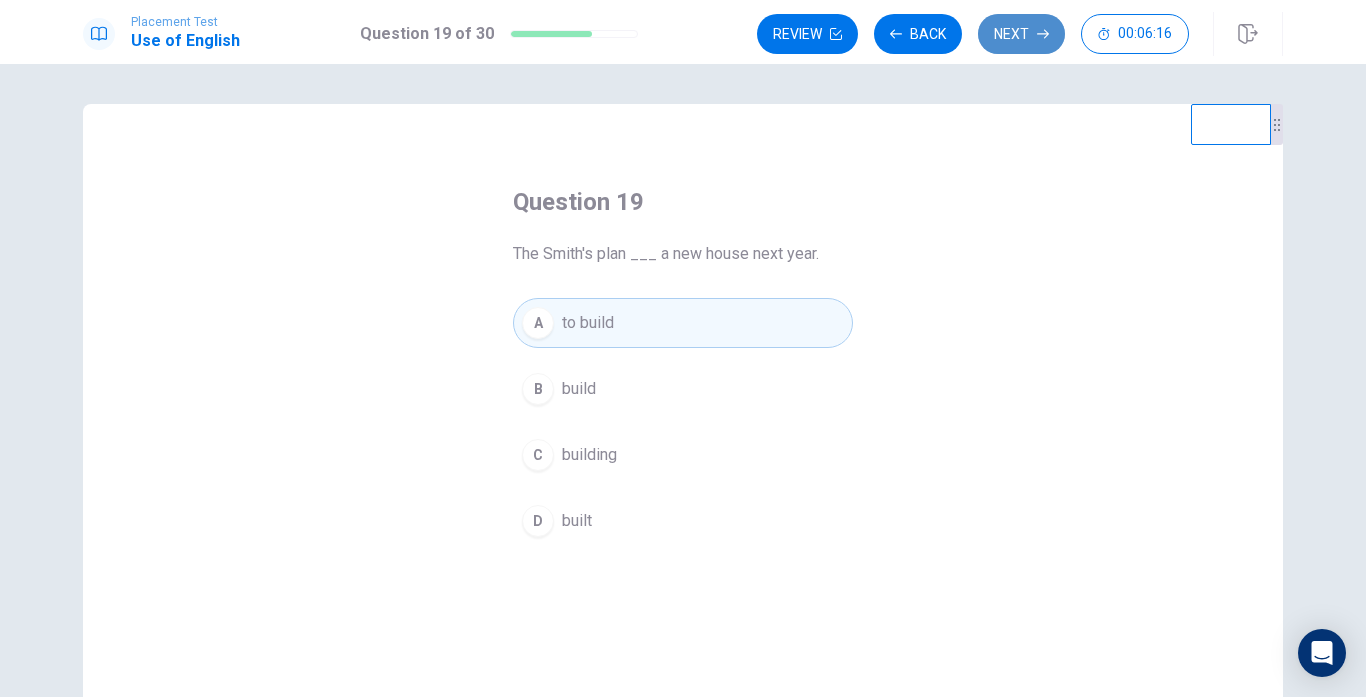 click on "Next" at bounding box center (1021, 34) 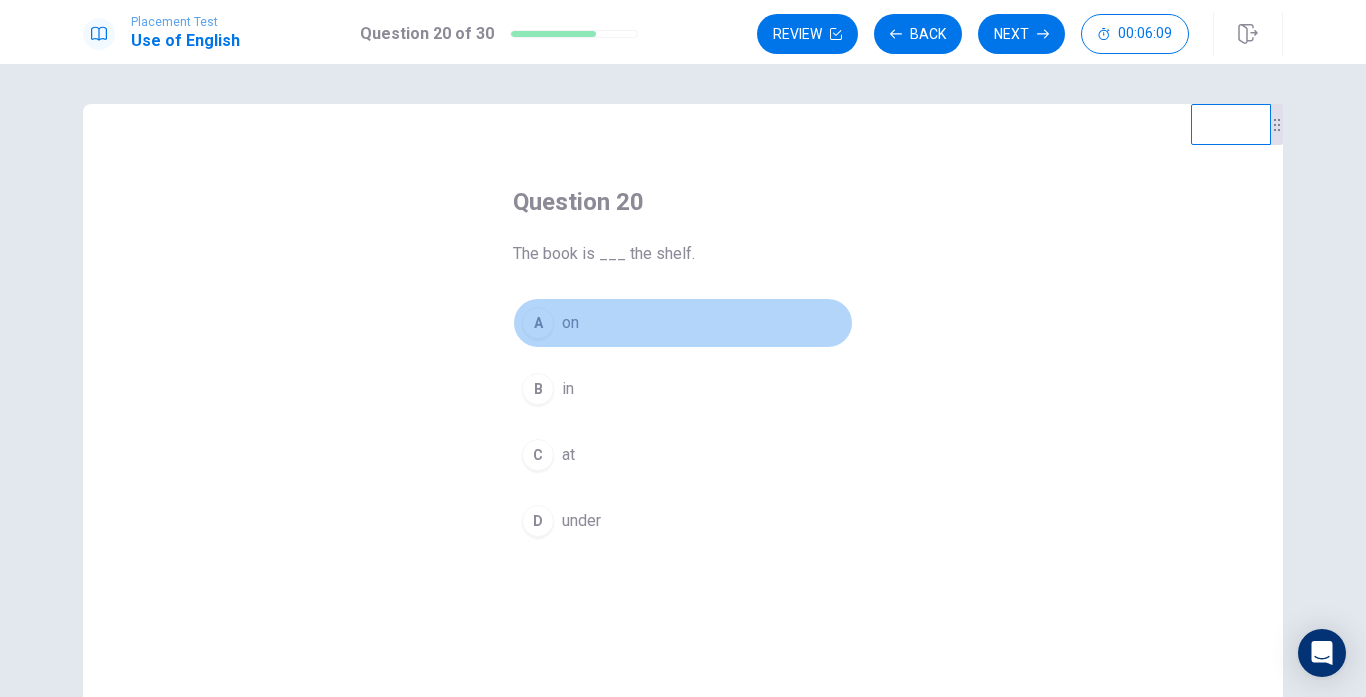 click on "A on" at bounding box center (683, 323) 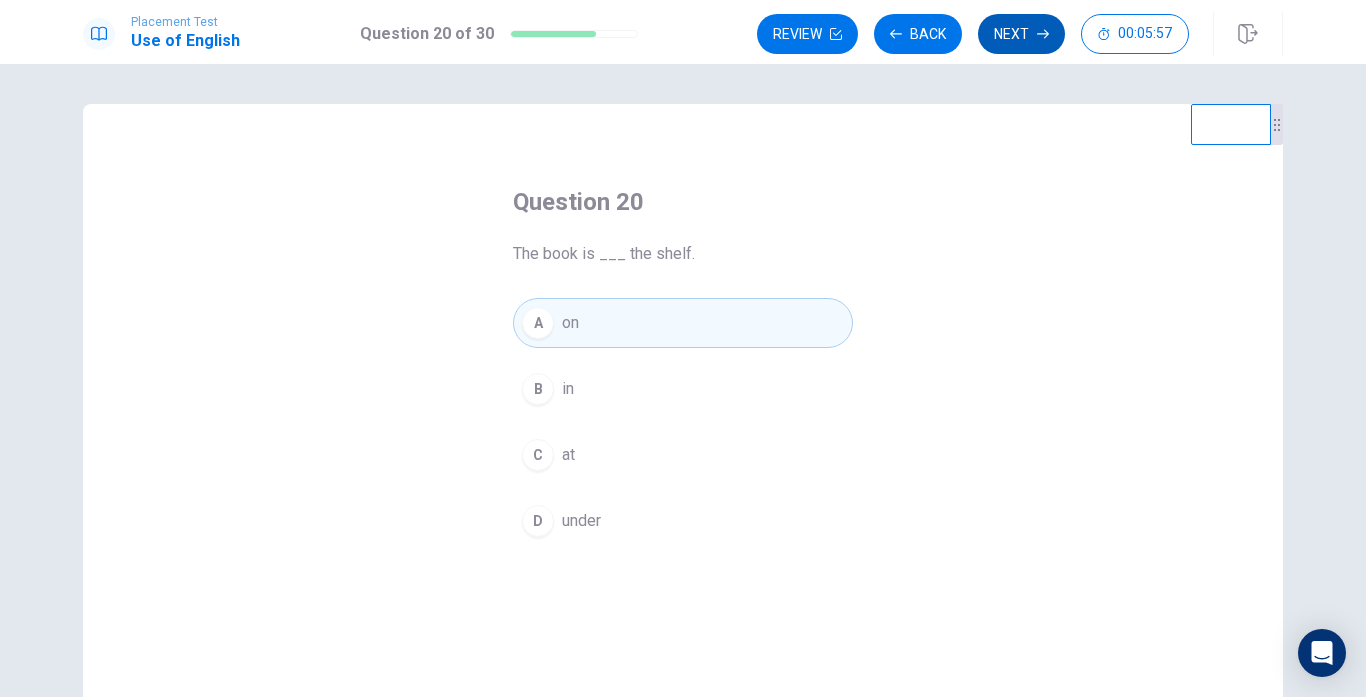 click on "Next" at bounding box center [1021, 34] 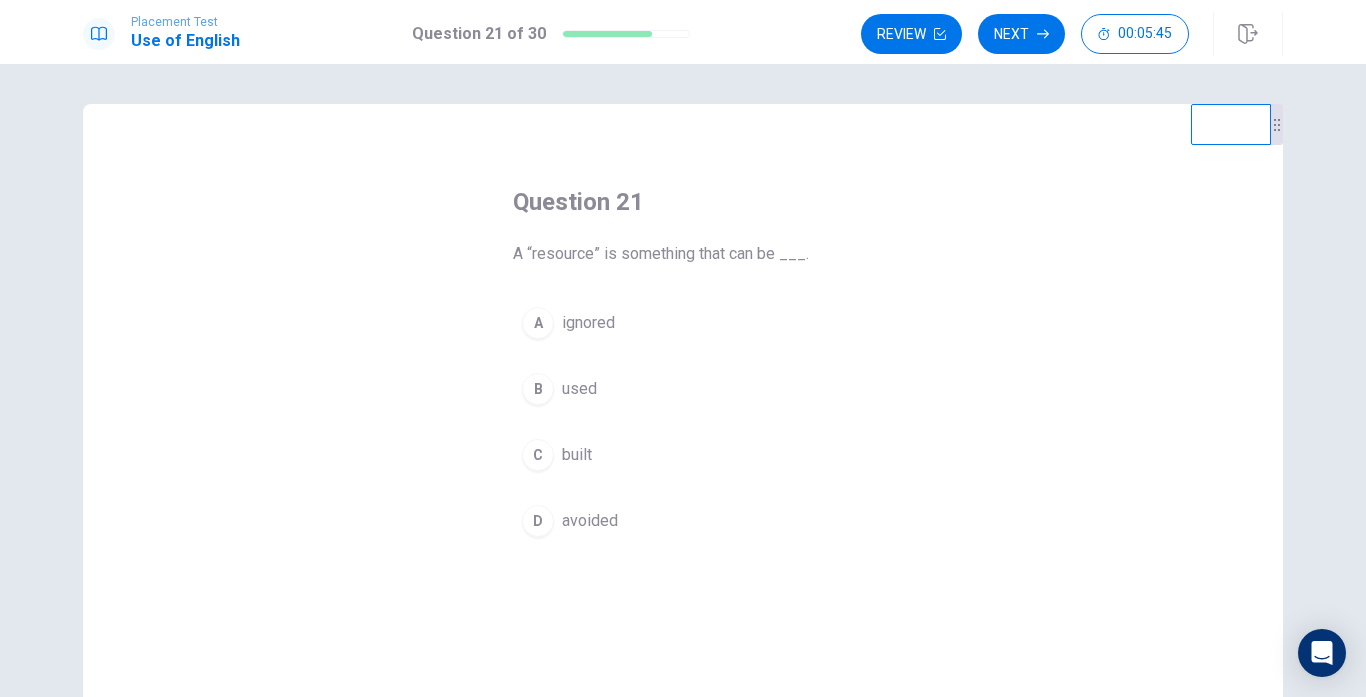 click on "used" at bounding box center [579, 389] 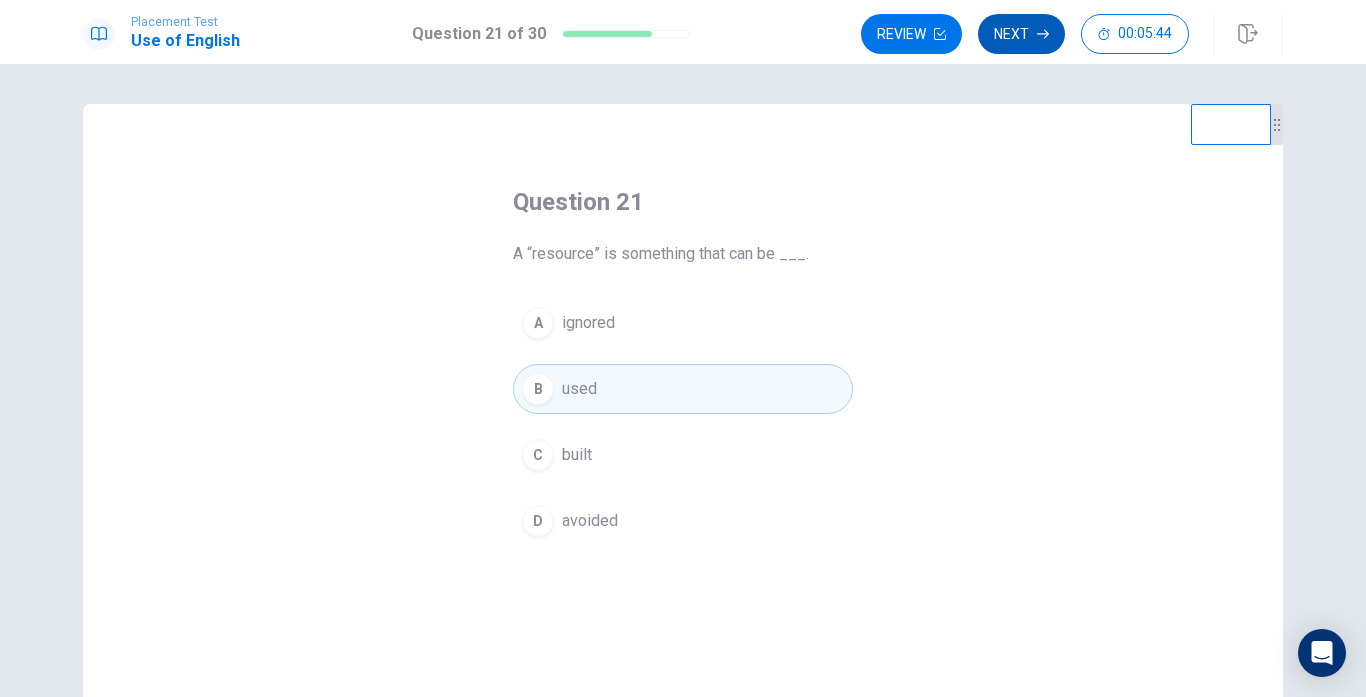 click 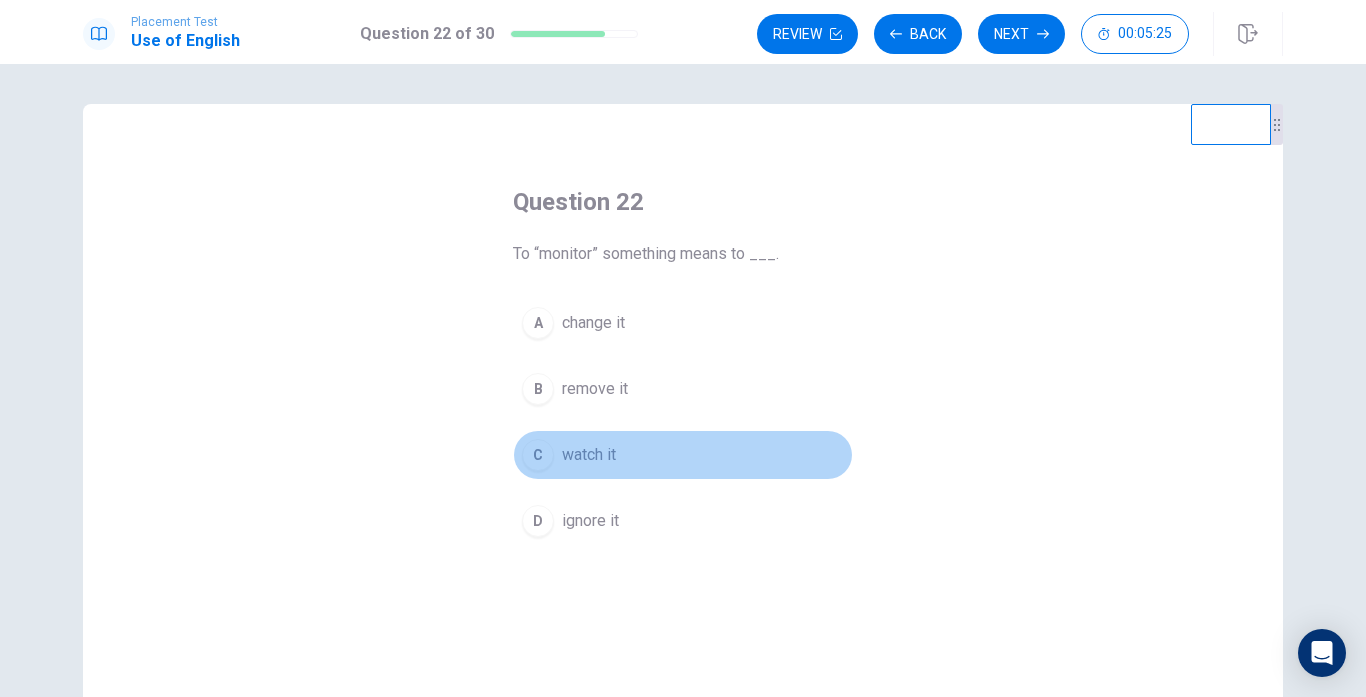 click on "watch it" at bounding box center (589, 455) 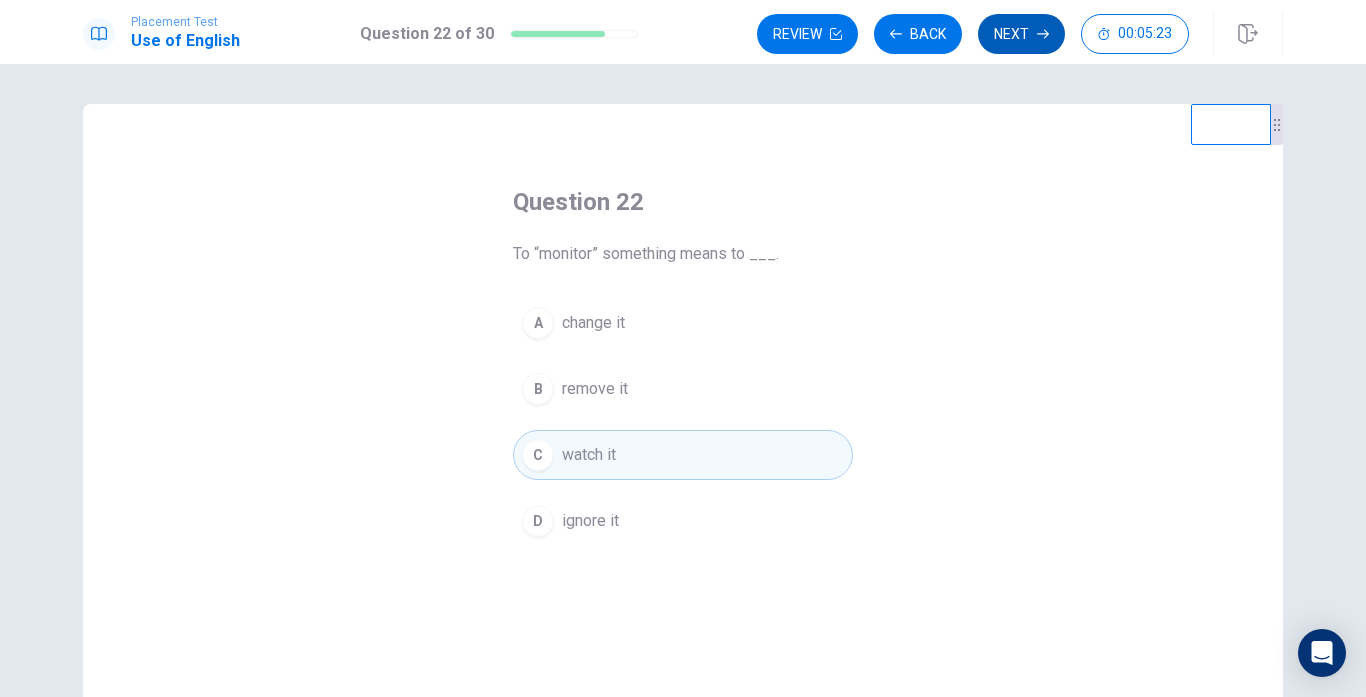 click on "Next" at bounding box center [1021, 34] 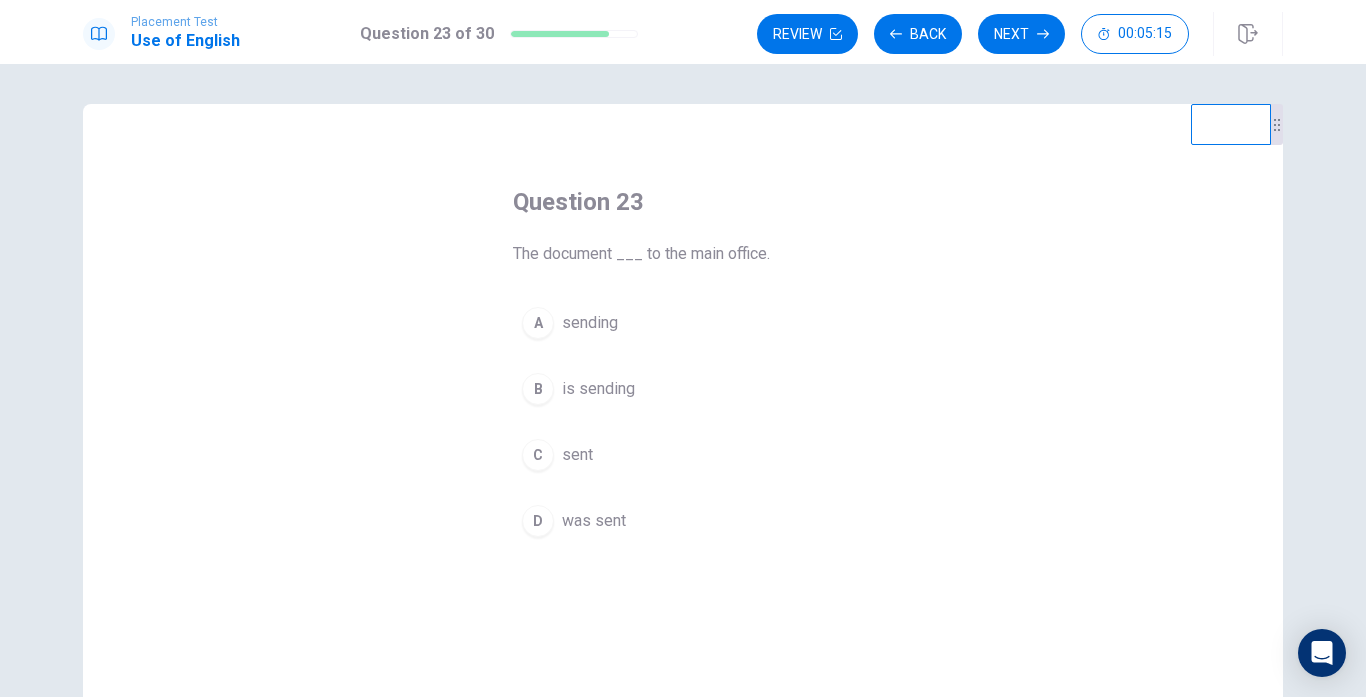 click on "was sent" at bounding box center [594, 521] 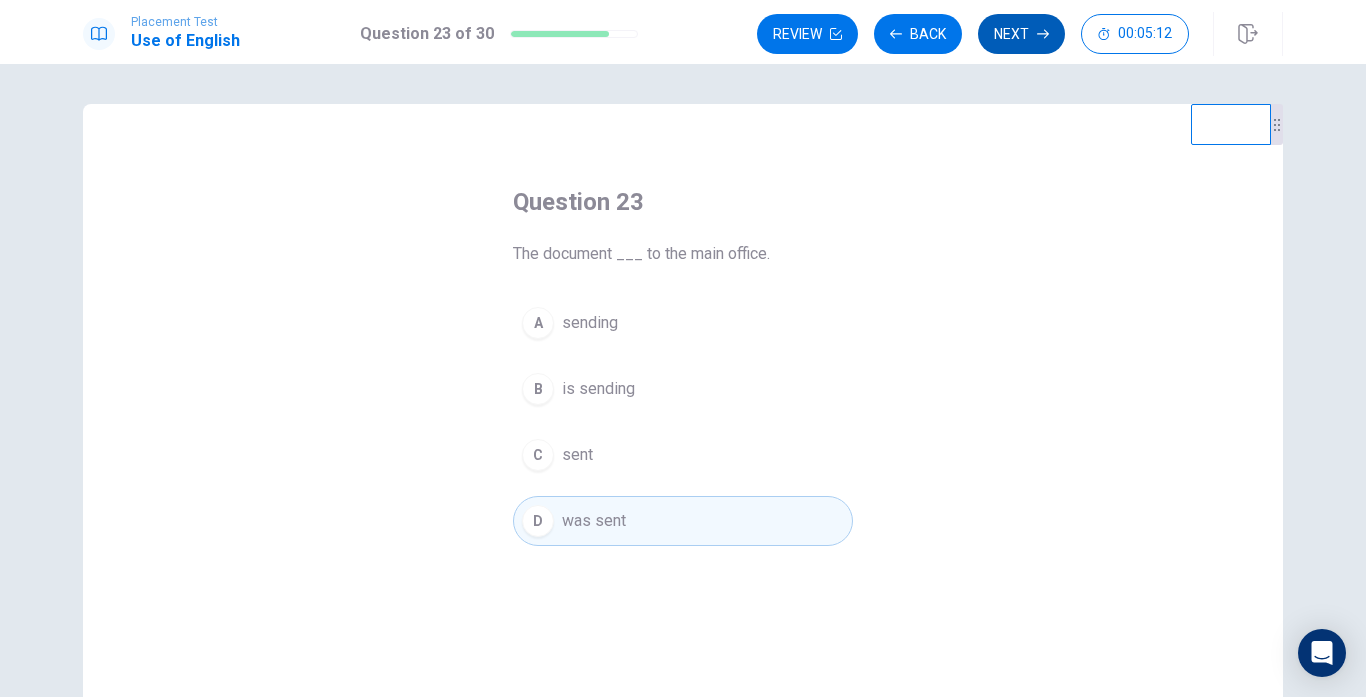 click on "Next" at bounding box center (1021, 34) 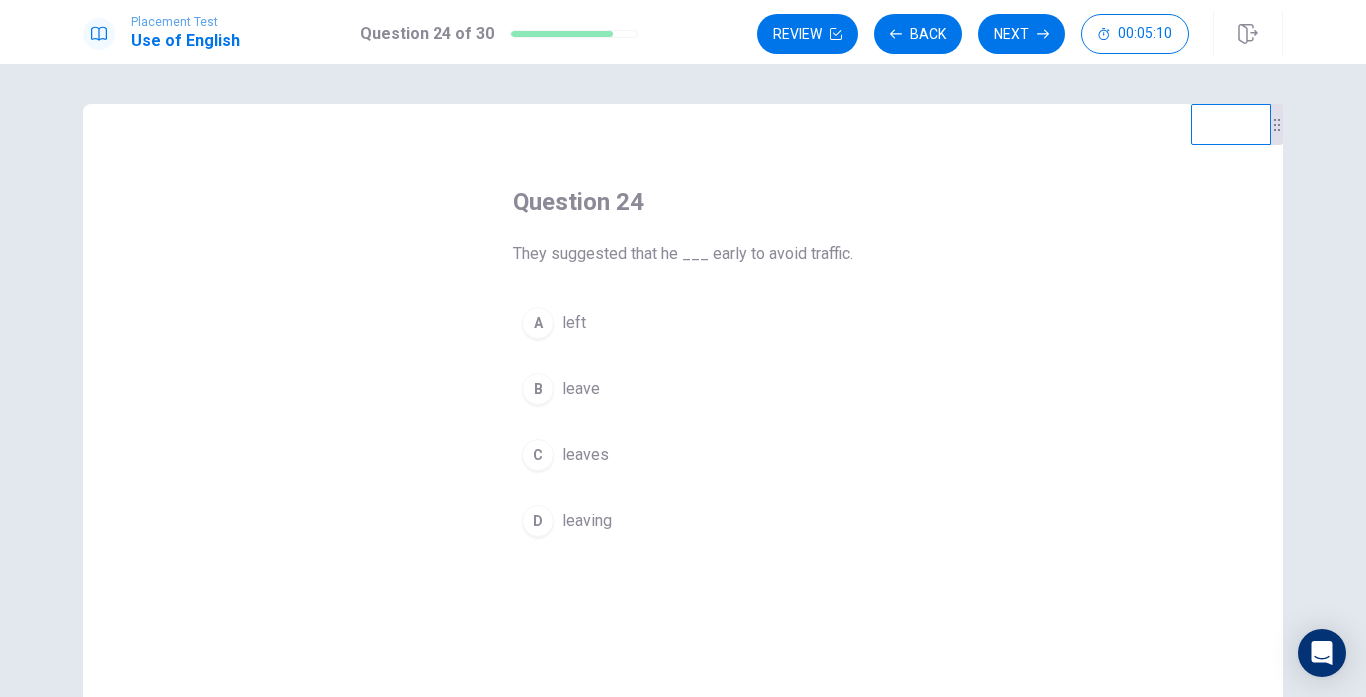 click on "leave" at bounding box center [581, 389] 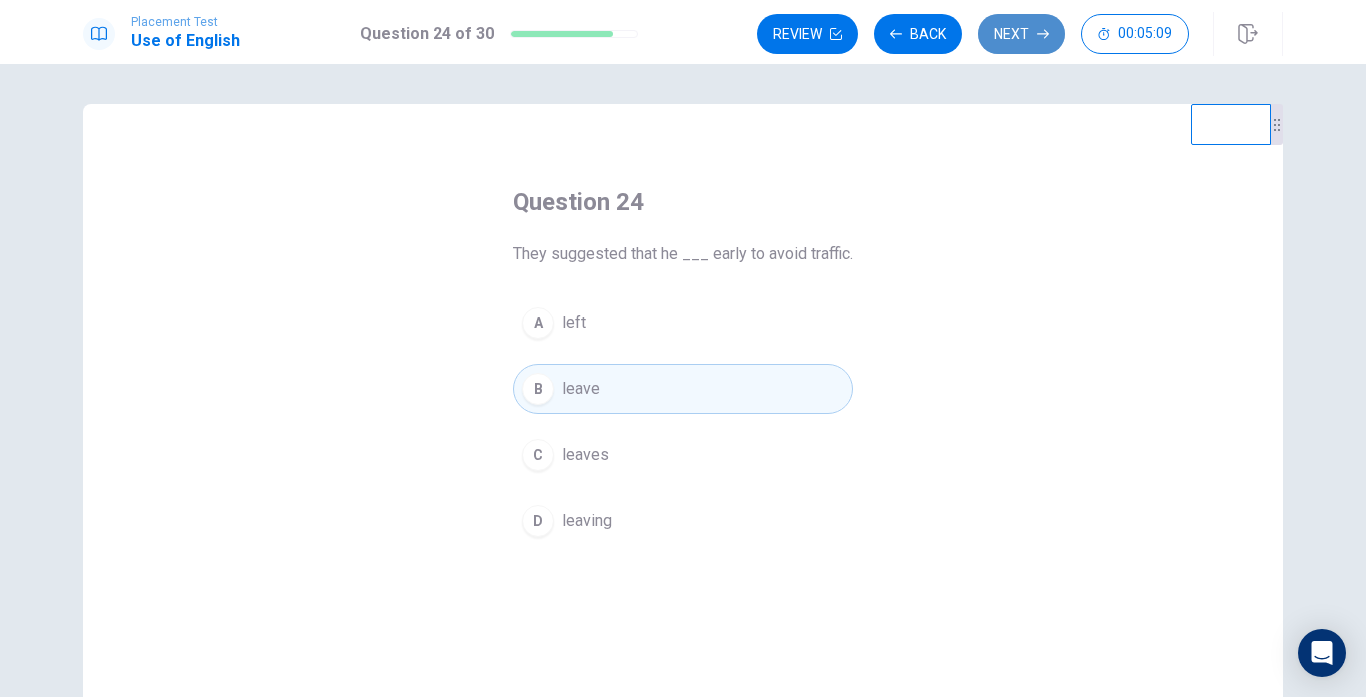 click on "Next" at bounding box center (1021, 34) 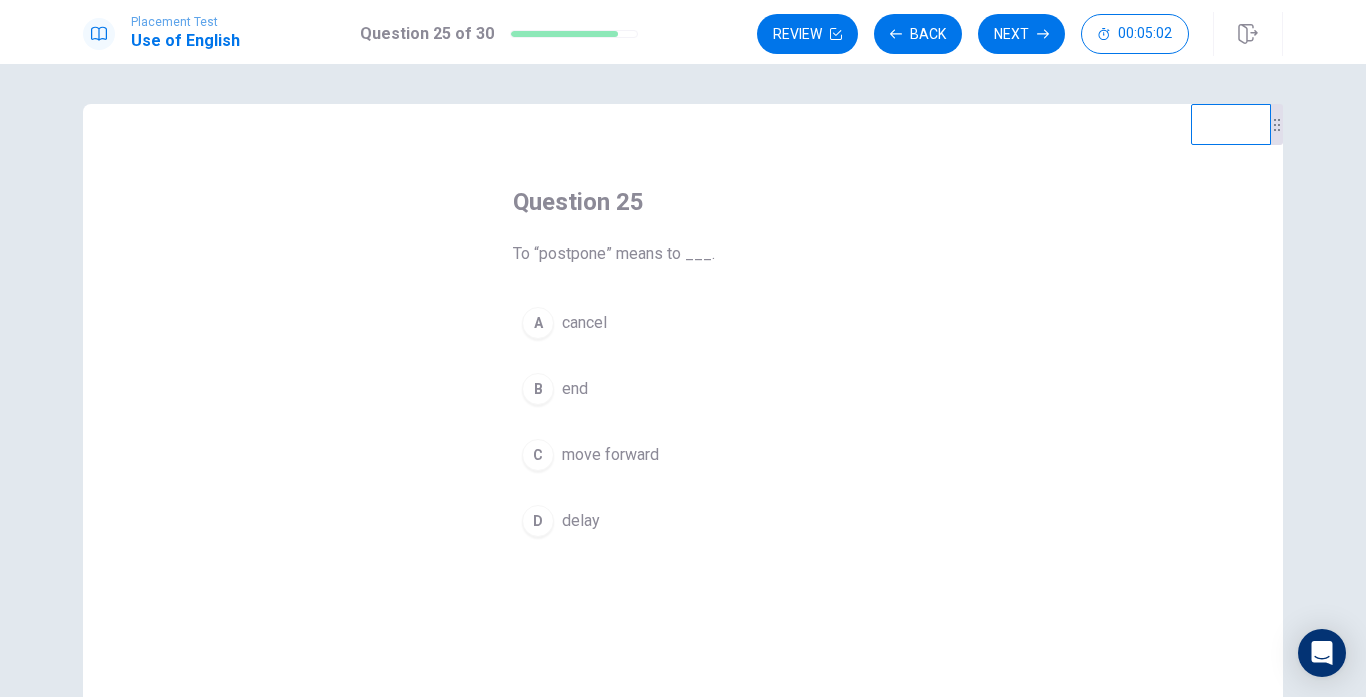 click on "D delay" at bounding box center [683, 521] 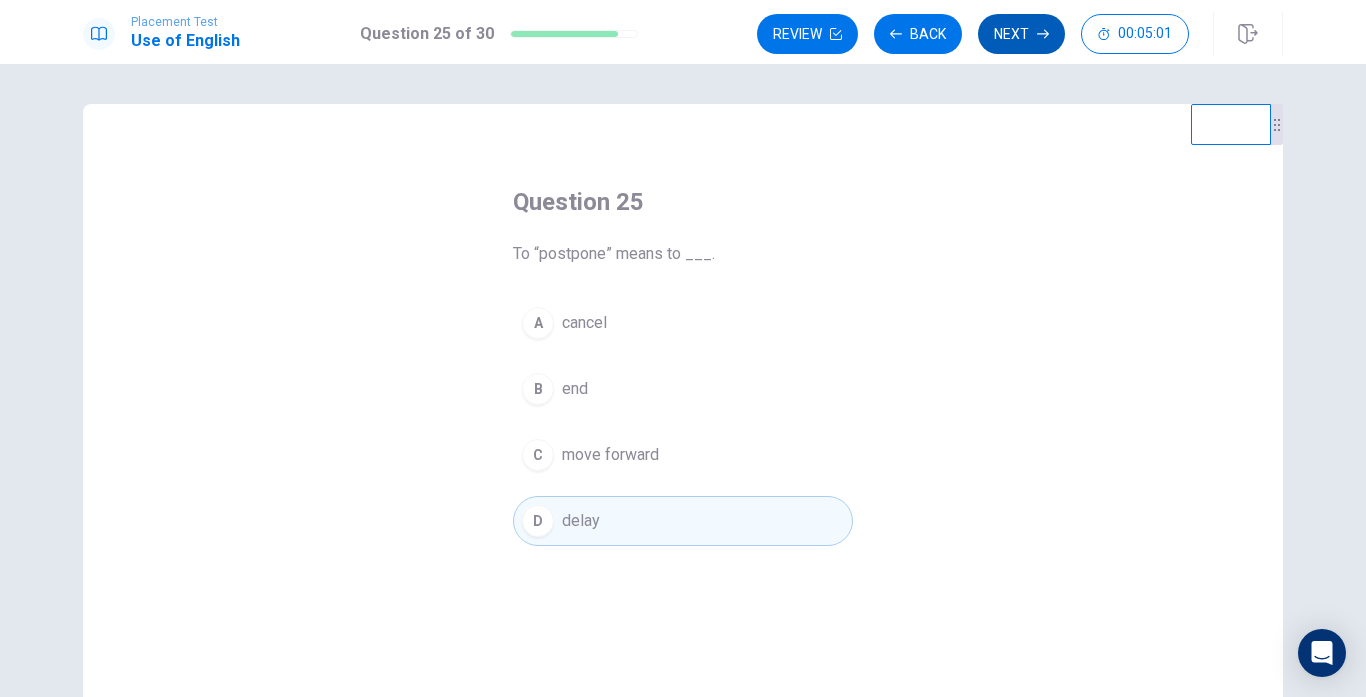 click on "Next" at bounding box center [1021, 34] 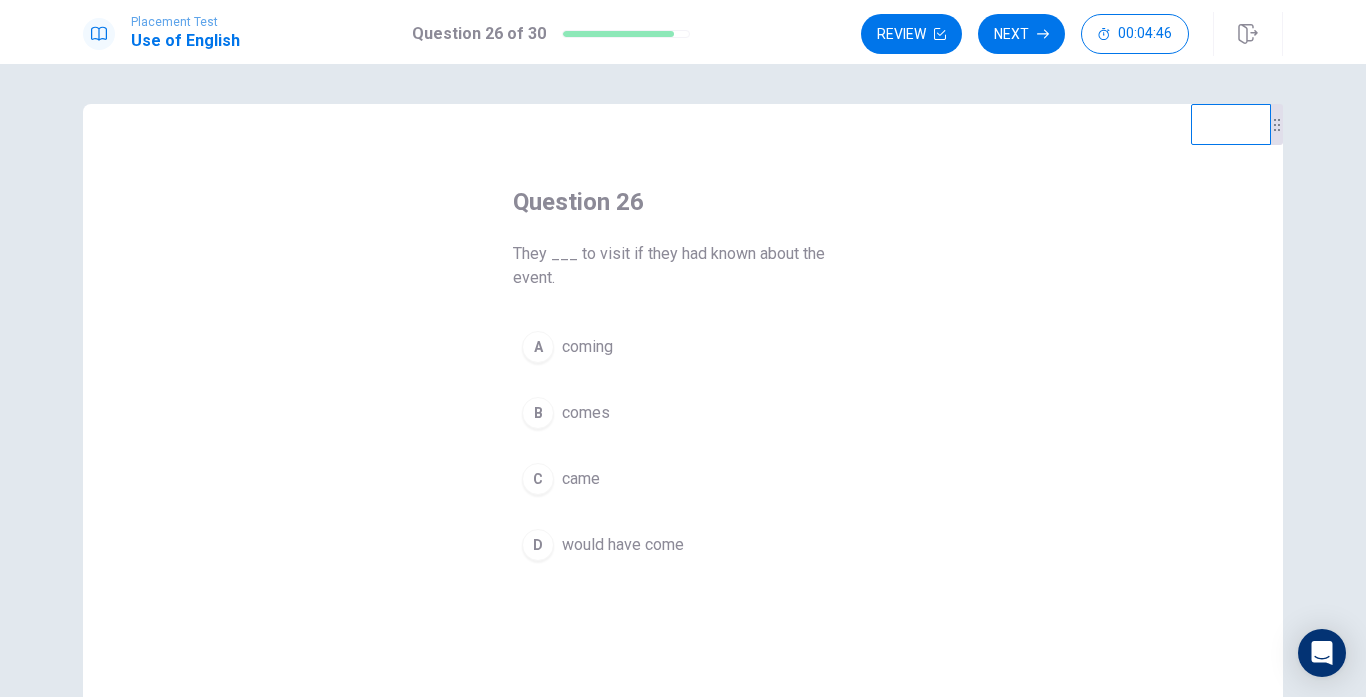 click on "would have come" at bounding box center [623, 545] 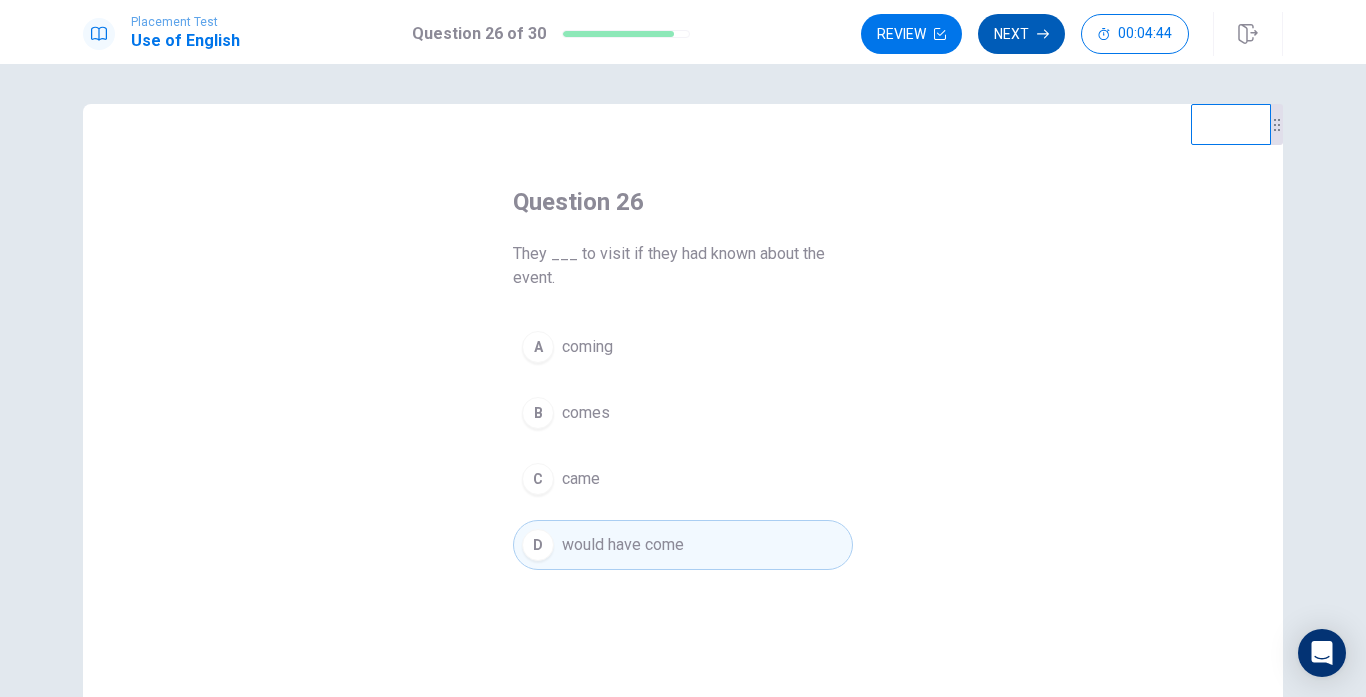 click on "Next" at bounding box center (1021, 34) 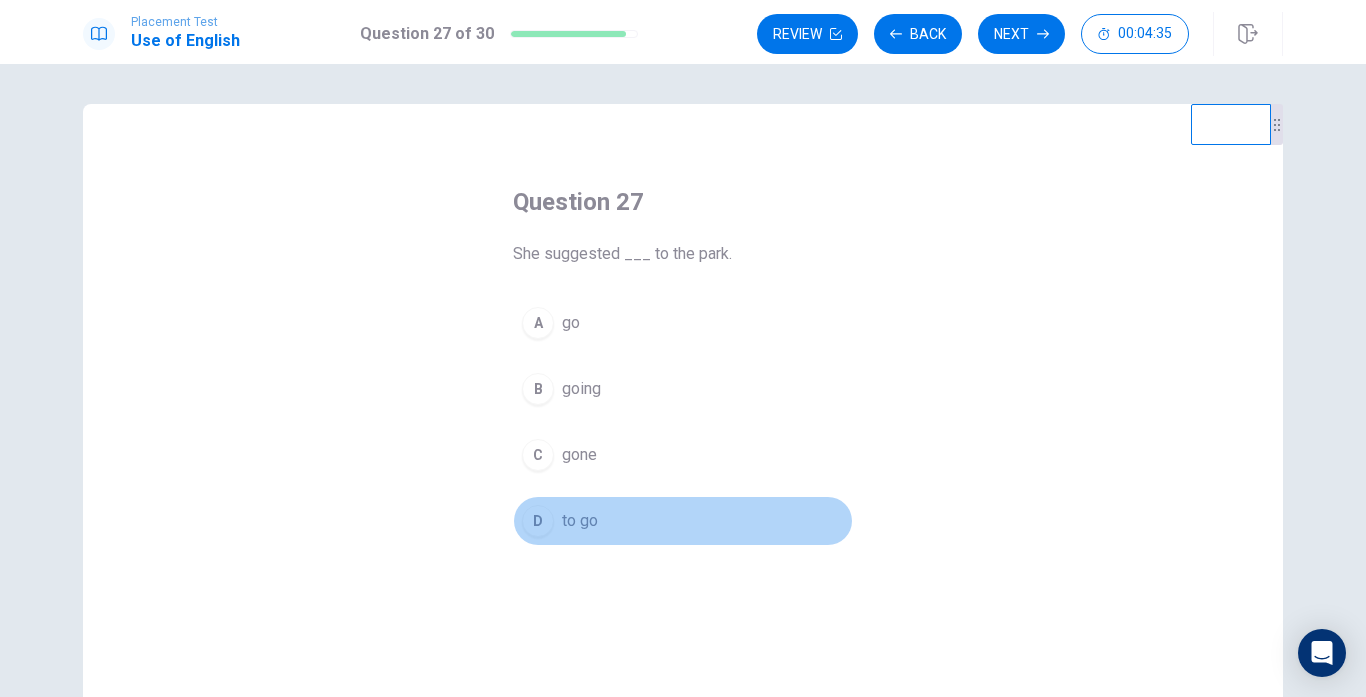 click on "to go" at bounding box center [580, 521] 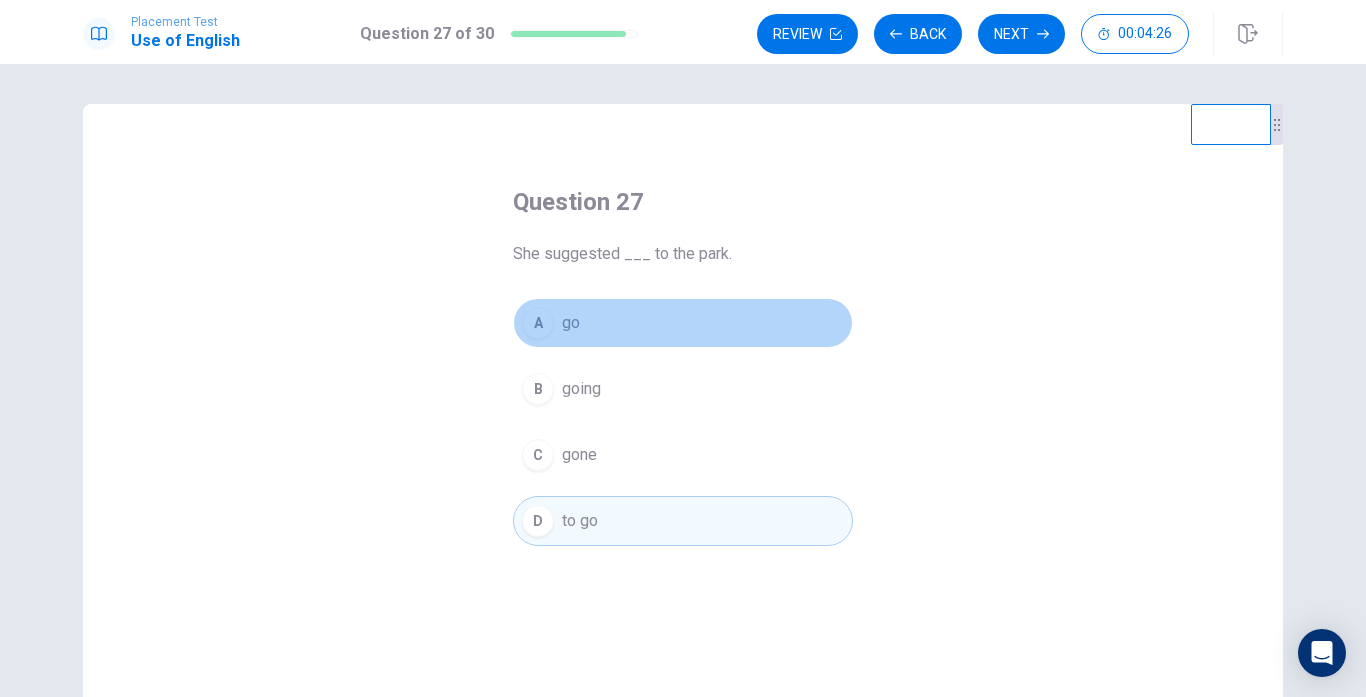 click on "go" at bounding box center (571, 323) 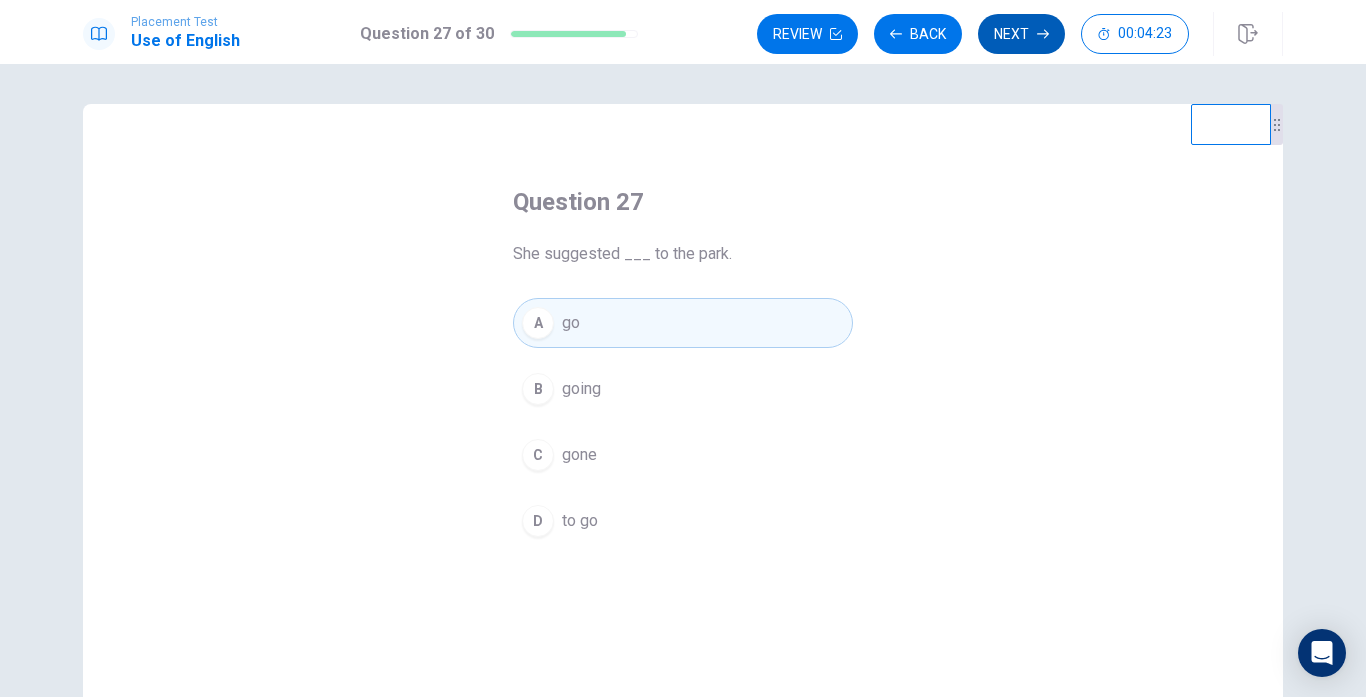 click on "Next" at bounding box center [1021, 34] 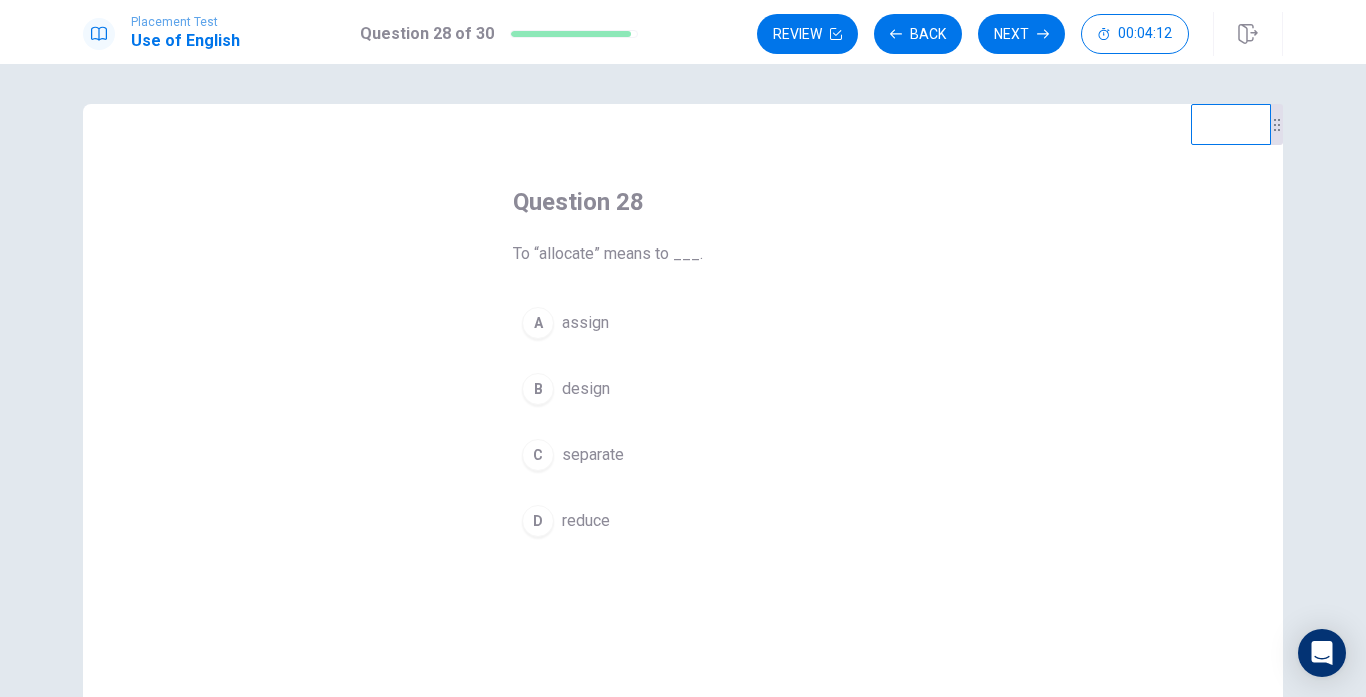 click on "assign" at bounding box center [585, 323] 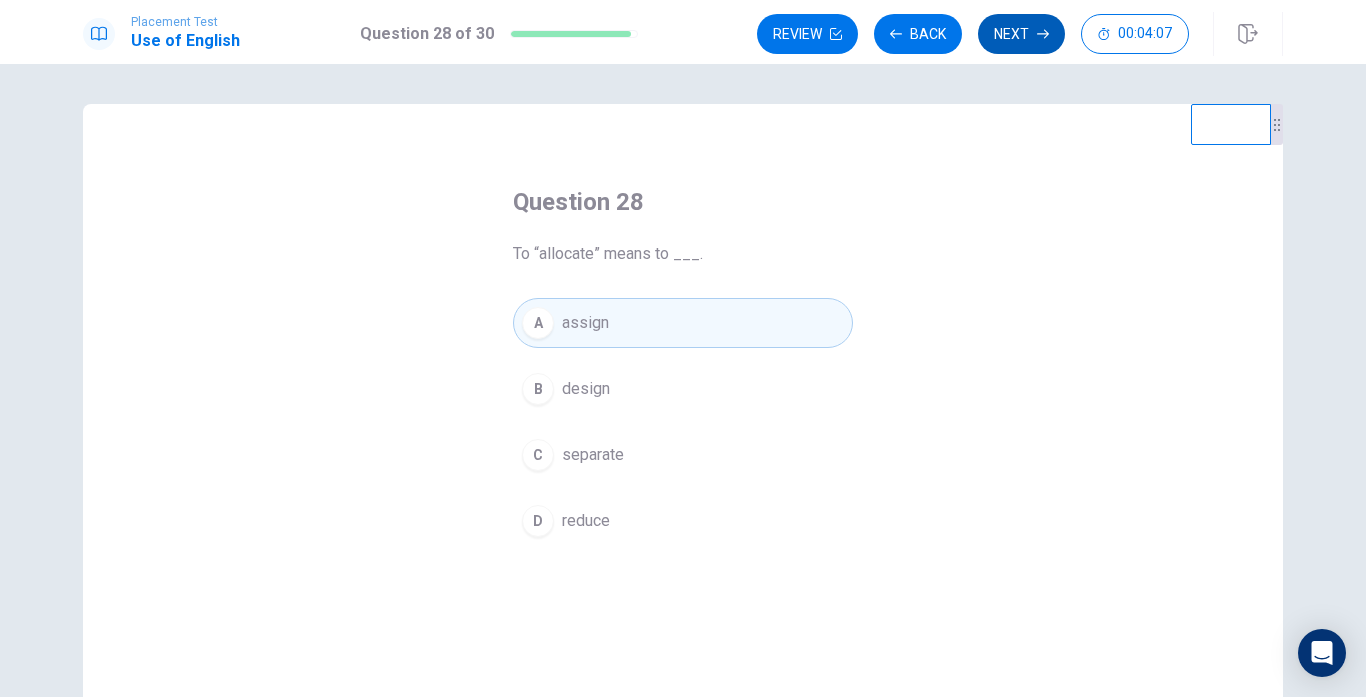 click on "Next" at bounding box center [1021, 34] 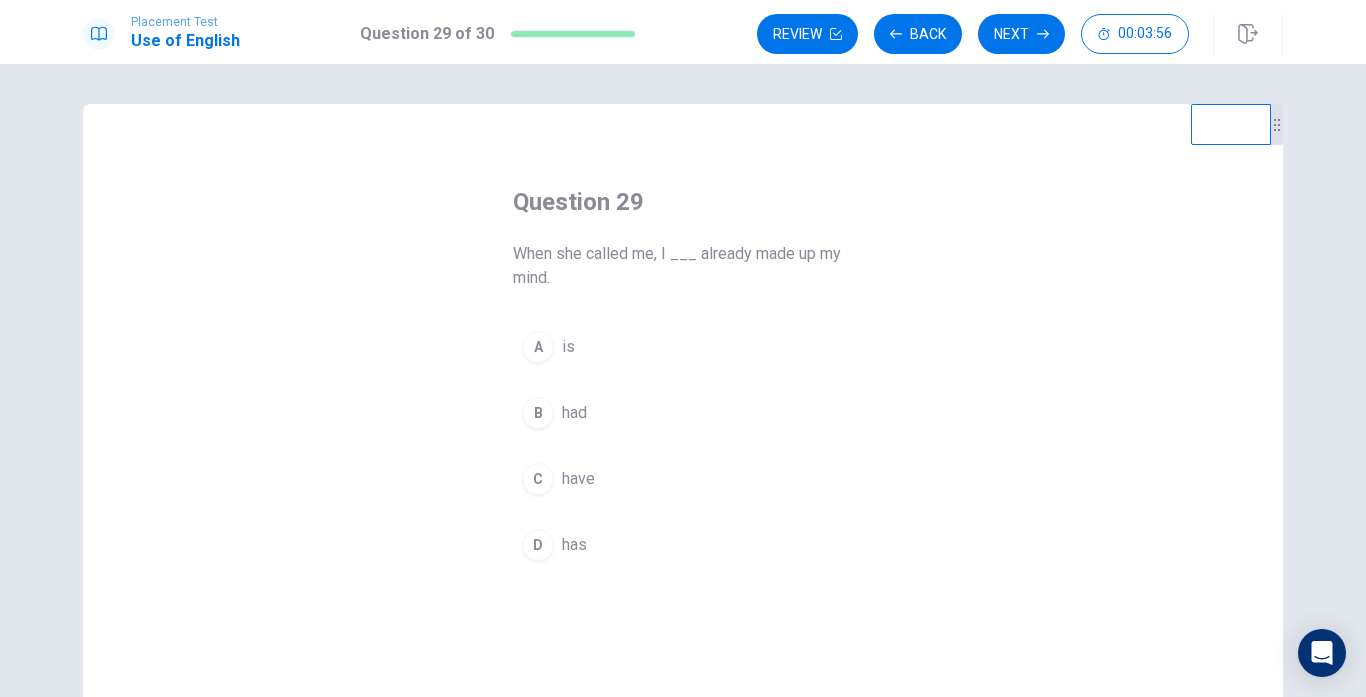 click on "B had" at bounding box center [683, 413] 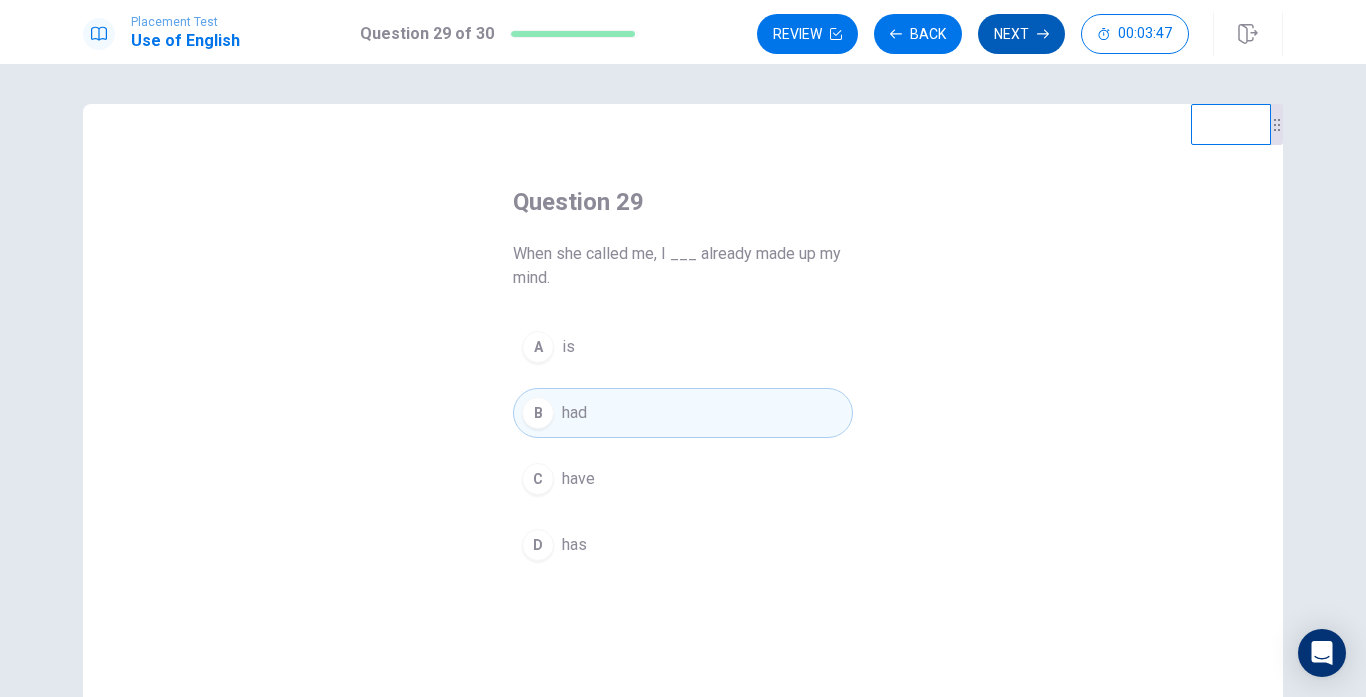 click on "Next" at bounding box center [1021, 34] 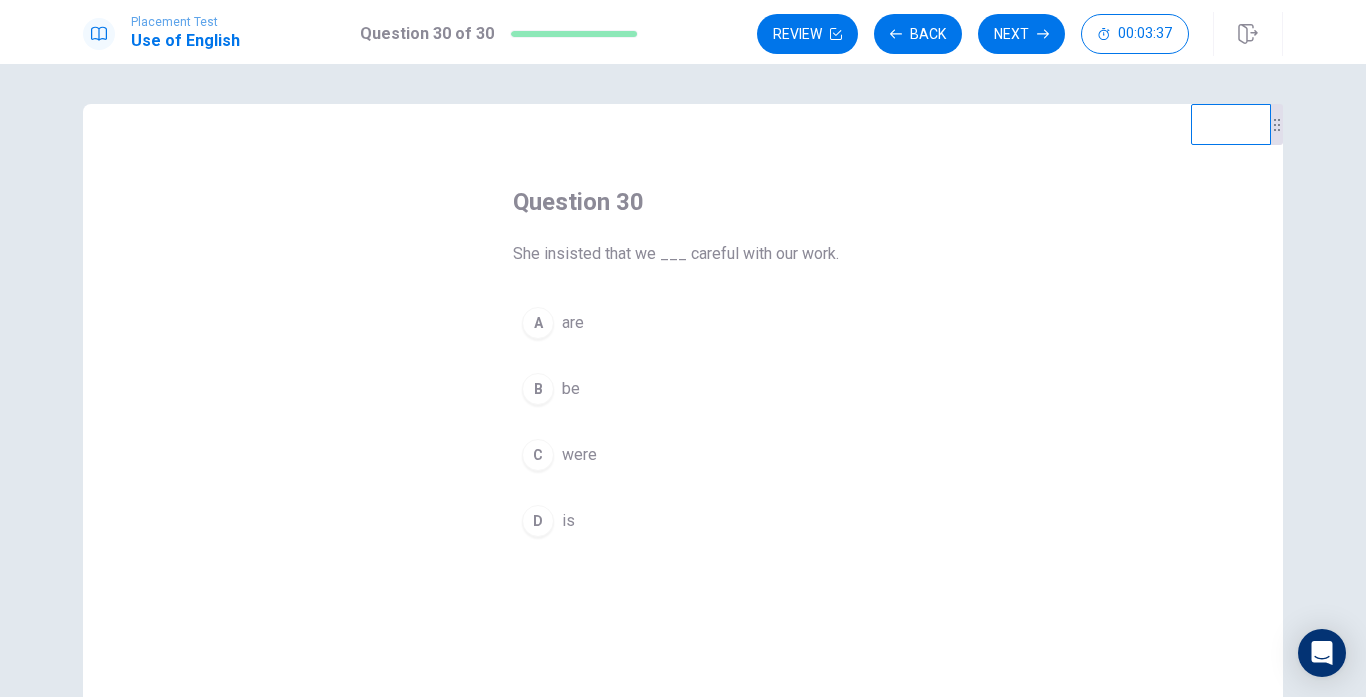 click on "be" at bounding box center [571, 389] 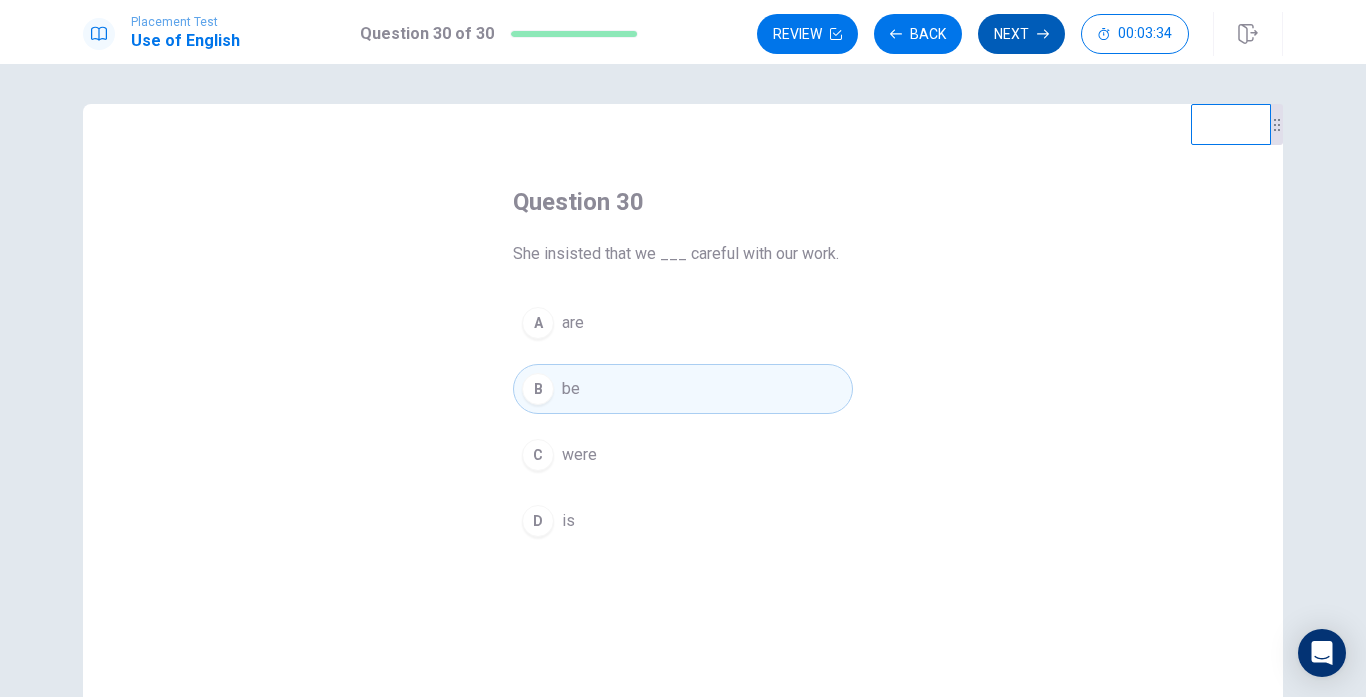 click on "Next" at bounding box center [1021, 34] 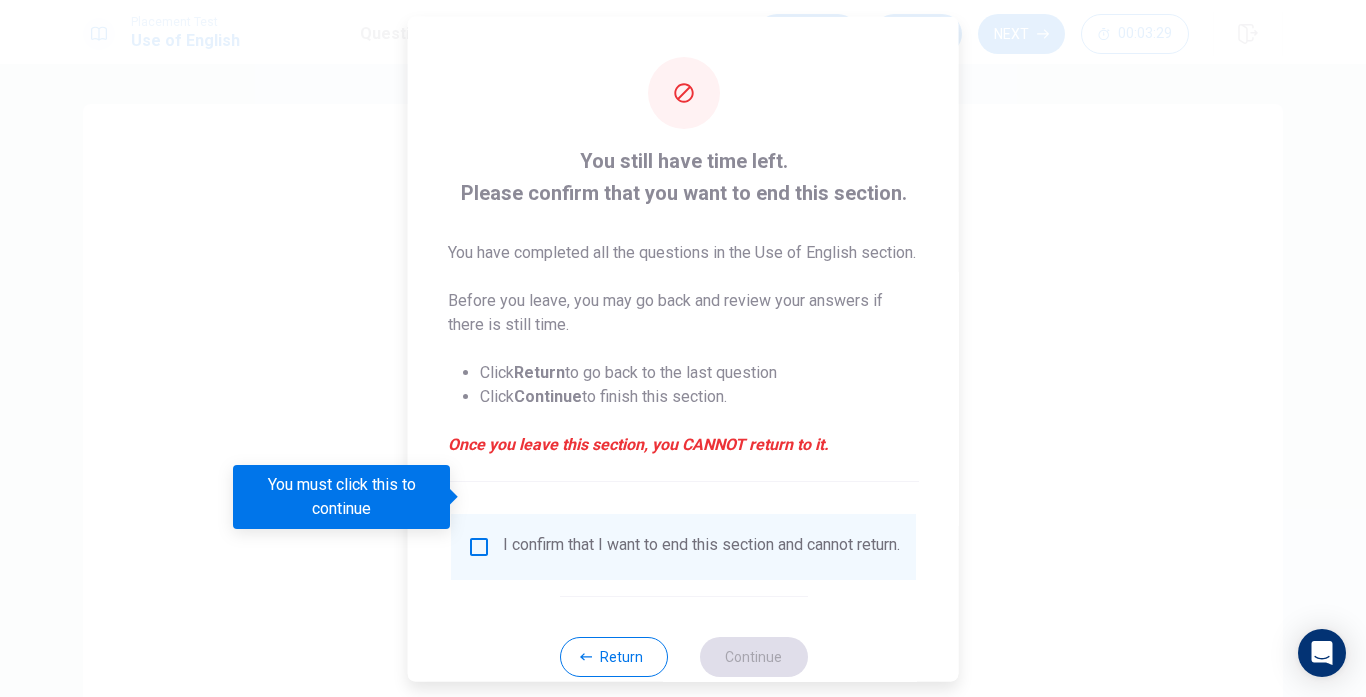 scroll, scrollTop: 73, scrollLeft: 0, axis: vertical 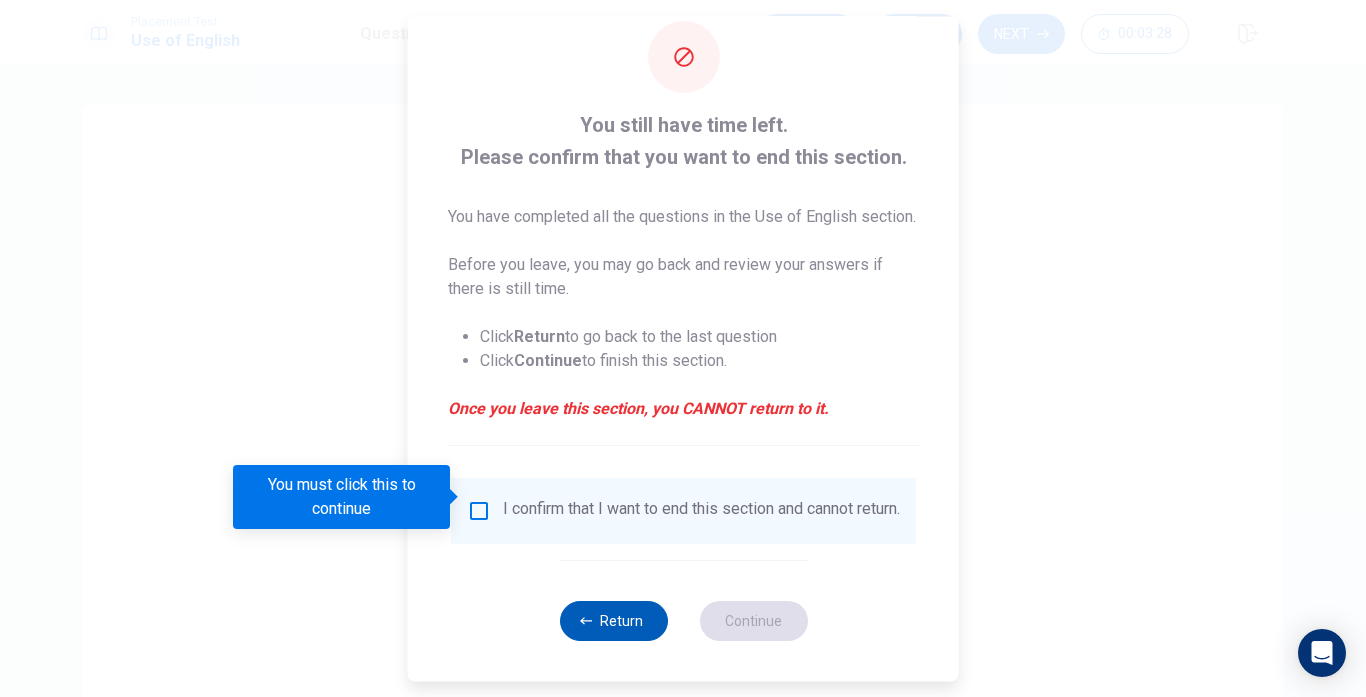 click on "Return" at bounding box center (613, 621) 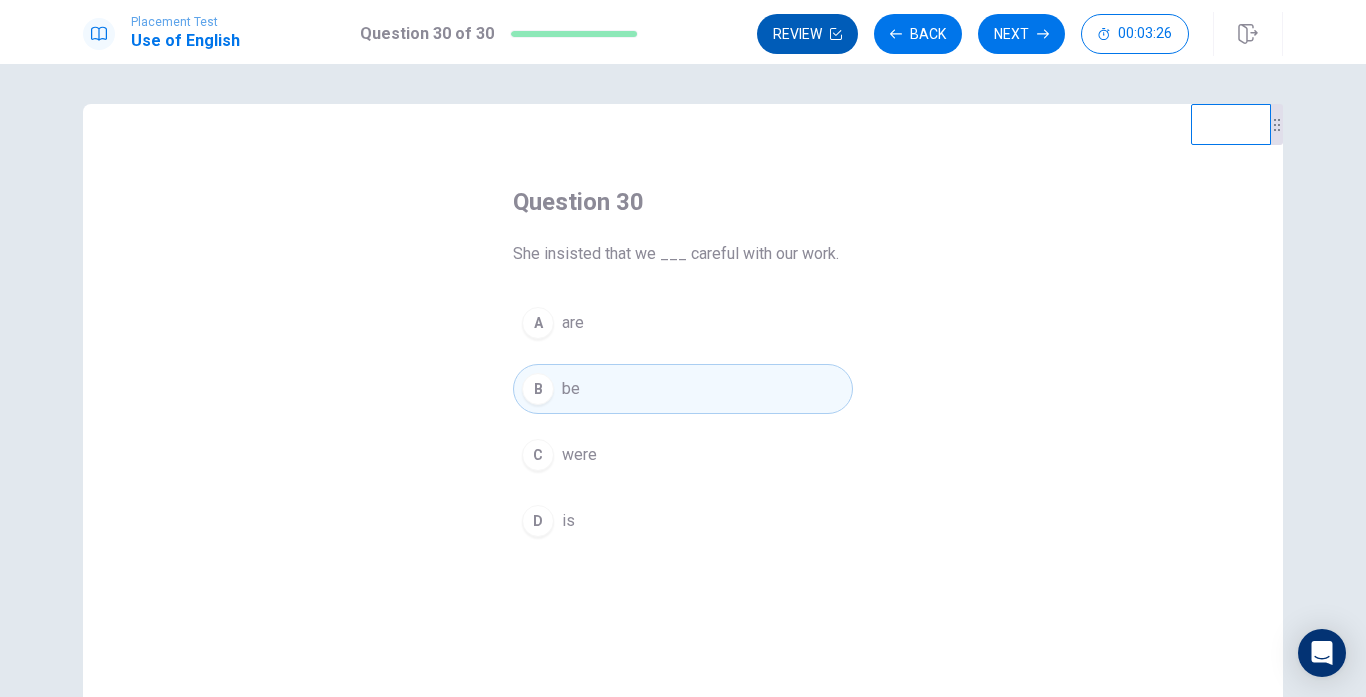 click on "Review" at bounding box center (807, 34) 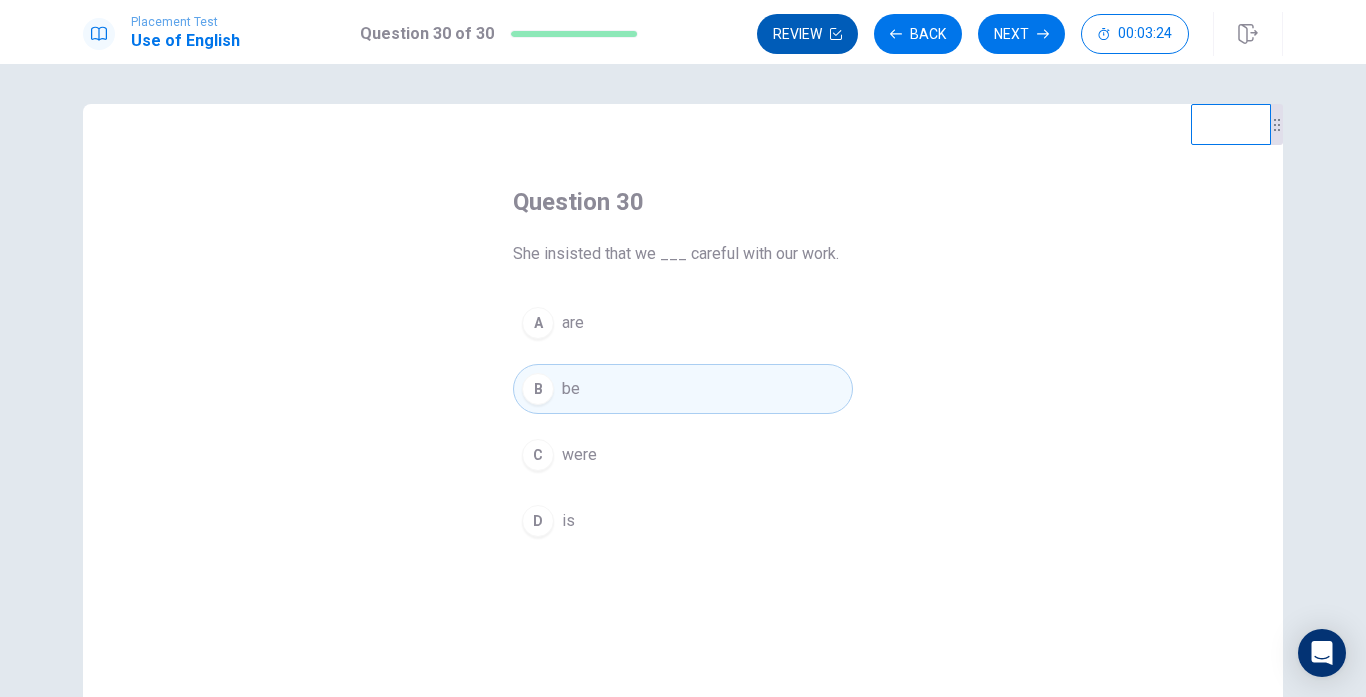 click 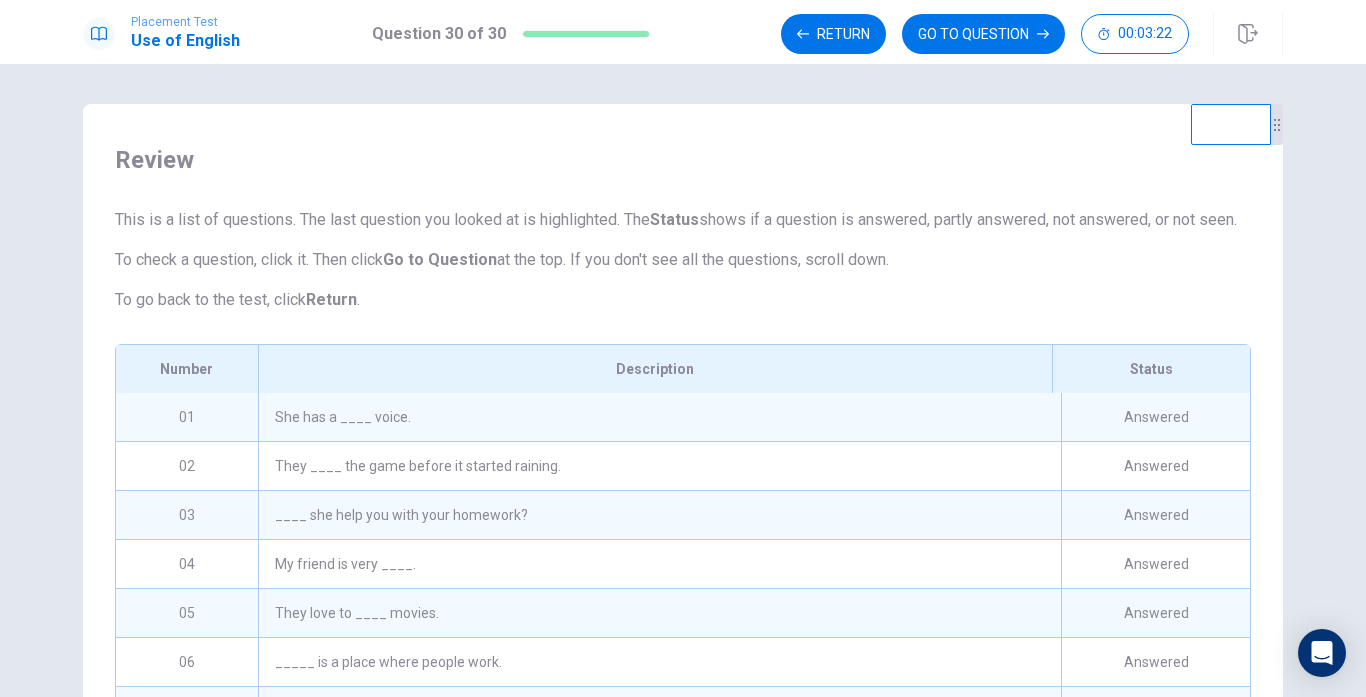 scroll, scrollTop: 313, scrollLeft: 0, axis: vertical 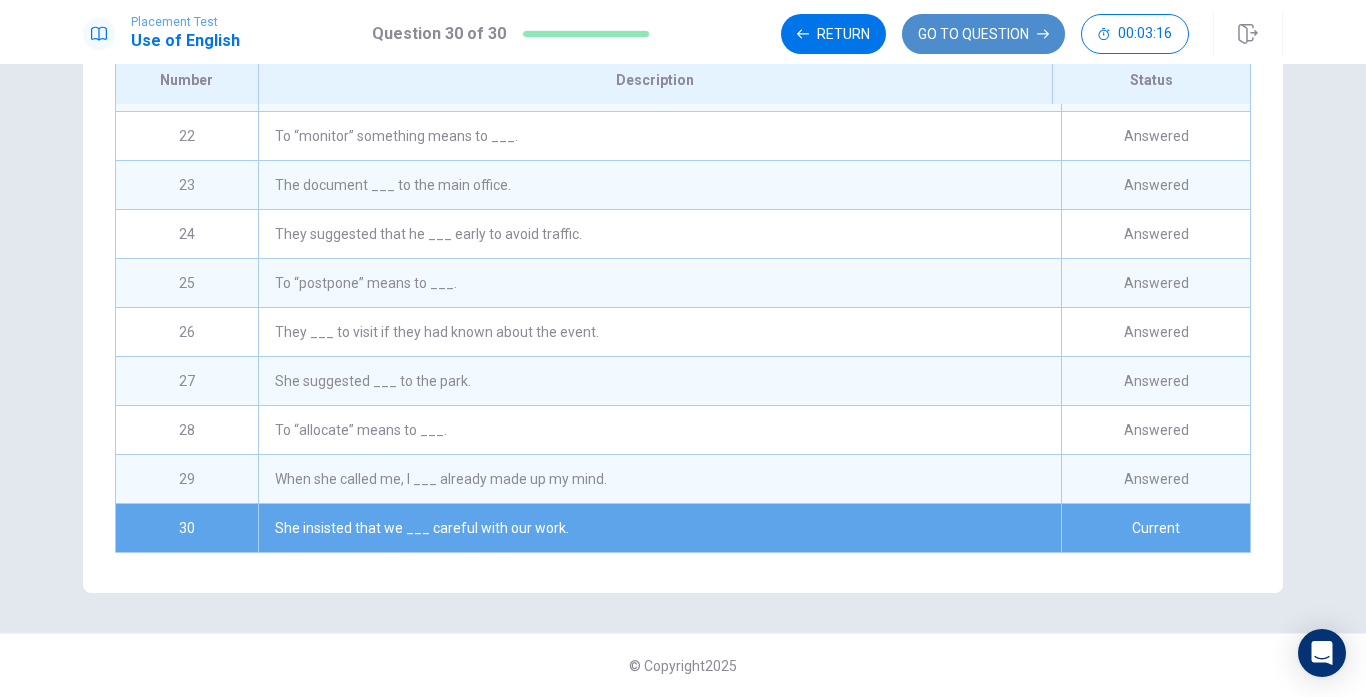 click on "GO TO QUESTION" at bounding box center [983, 34] 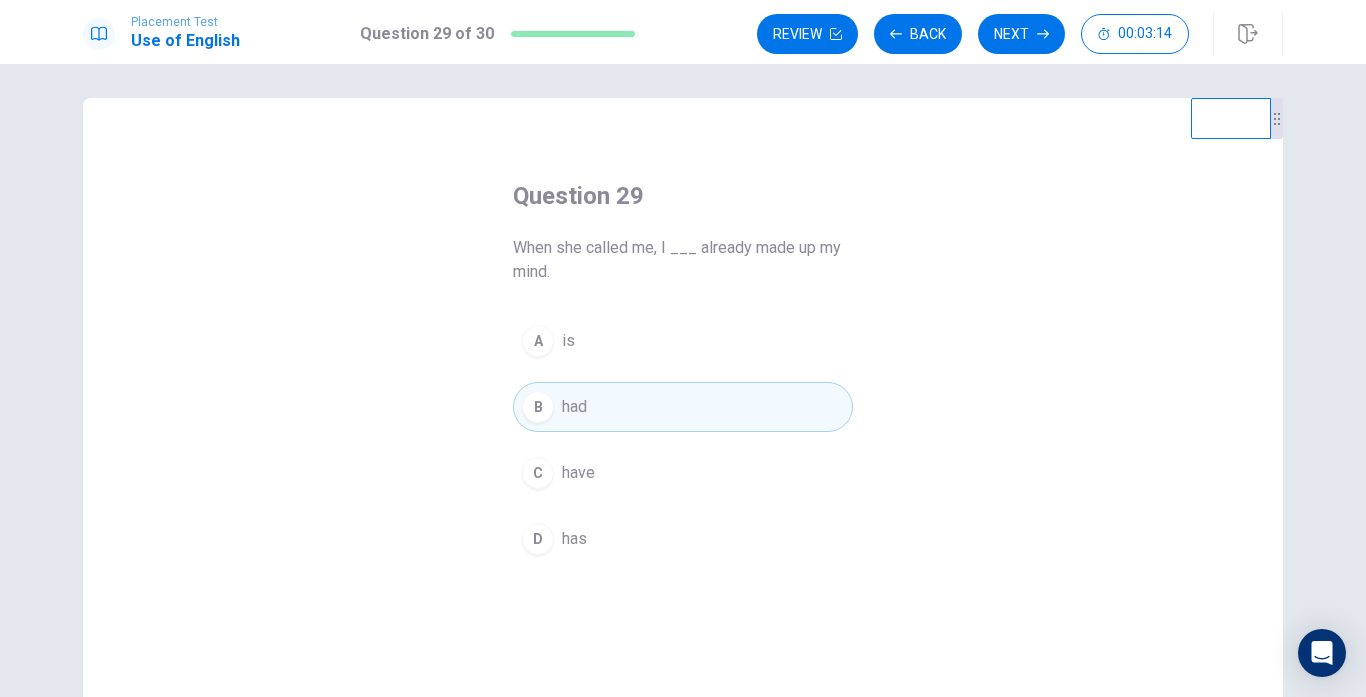 scroll, scrollTop: 0, scrollLeft: 0, axis: both 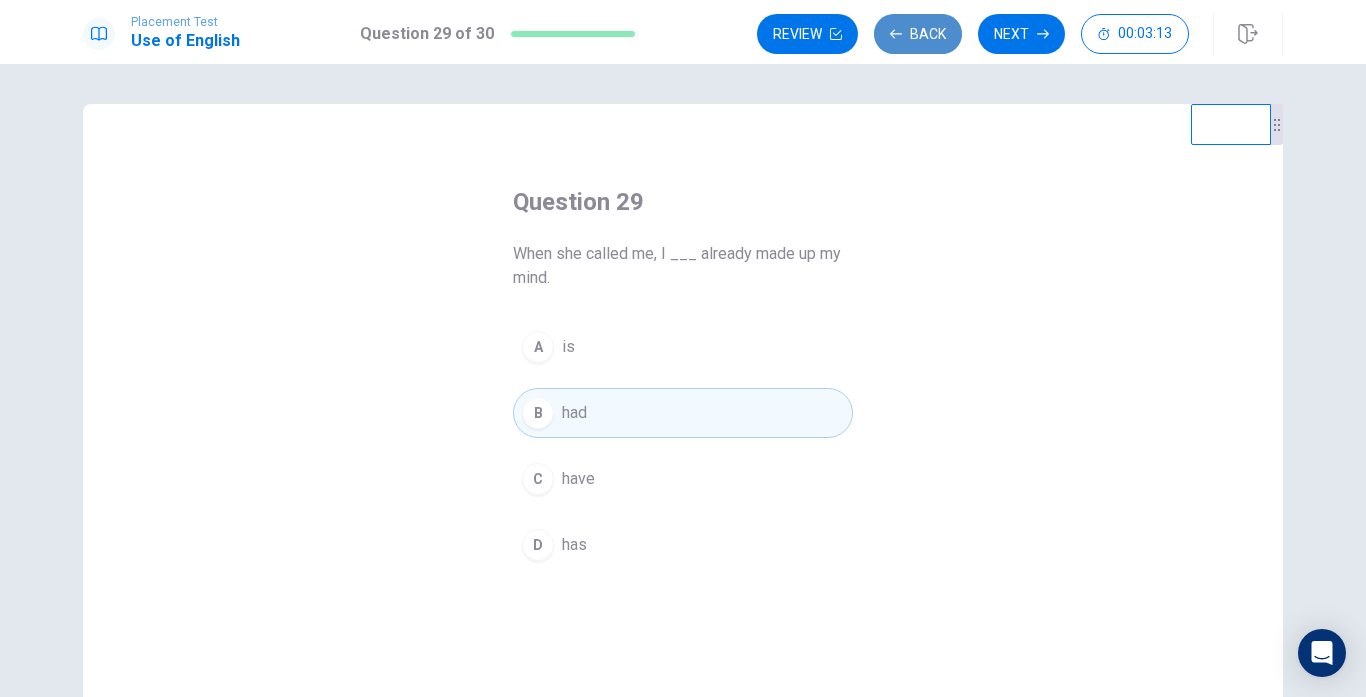 click on "Back" at bounding box center [918, 34] 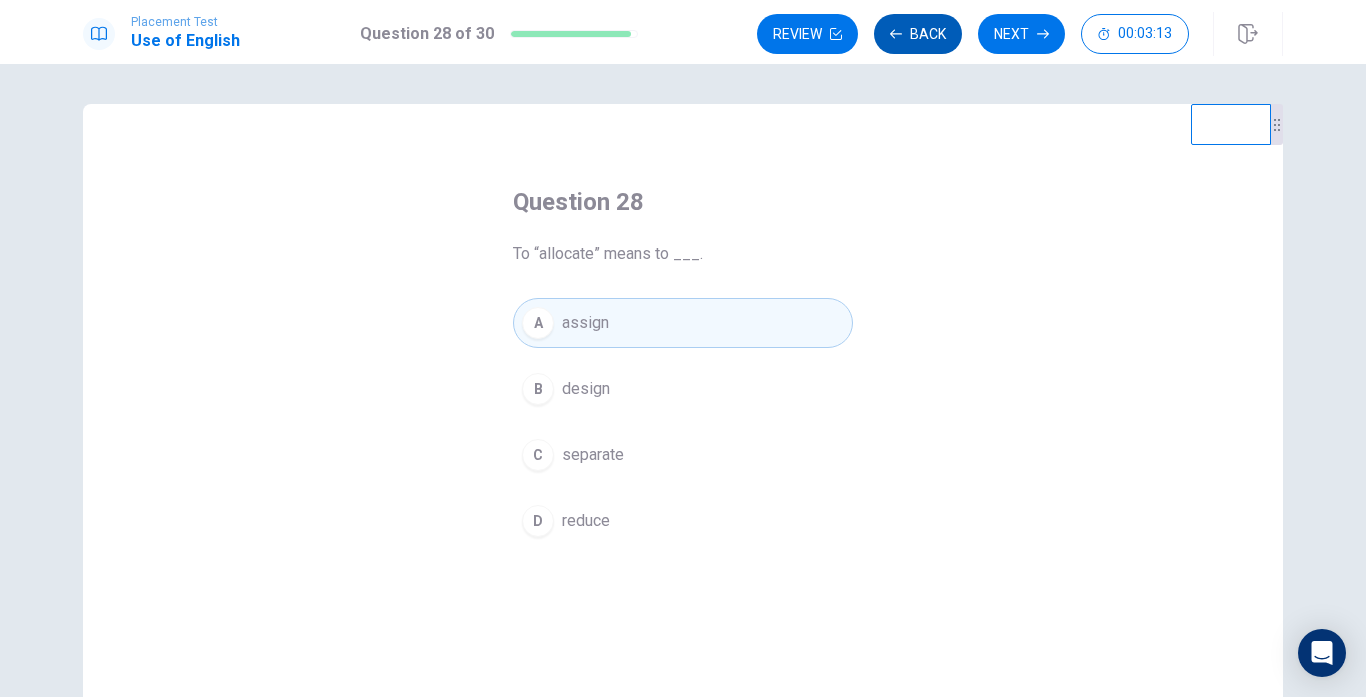 click on "Back" at bounding box center (918, 34) 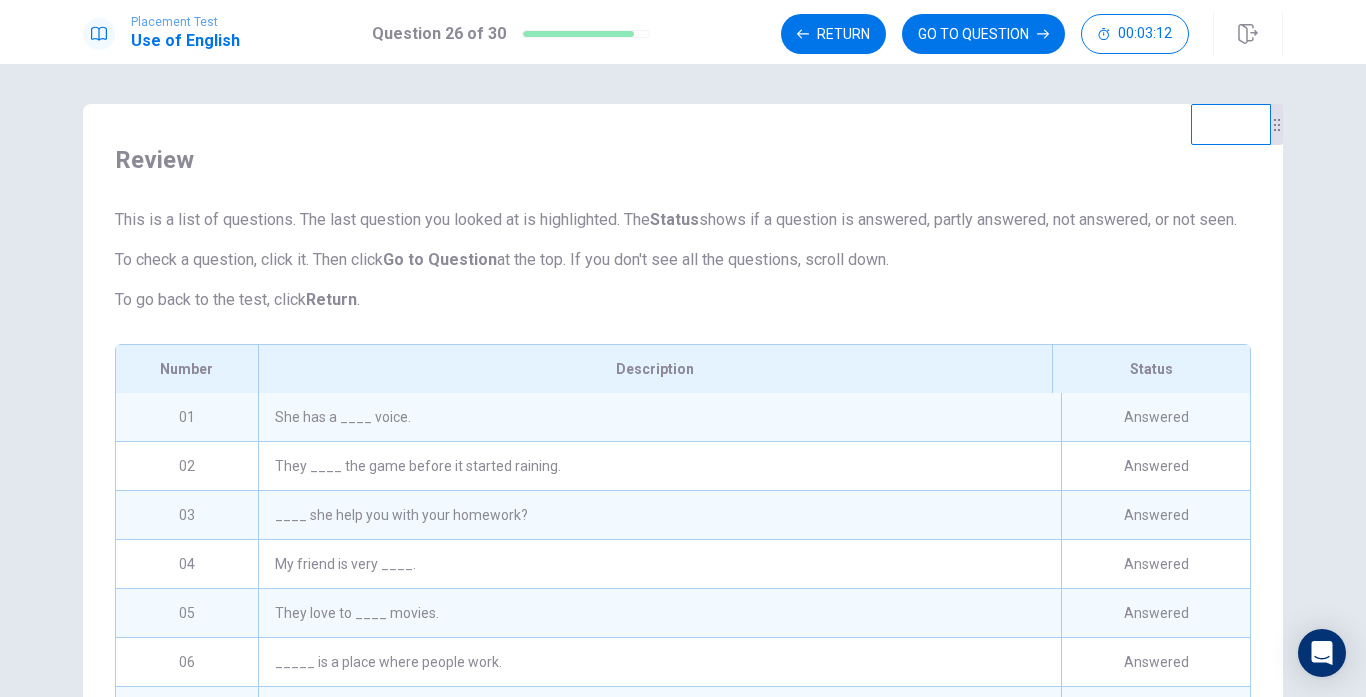 click on "Return GO TO QUESTION [TIME]" at bounding box center [985, 34] 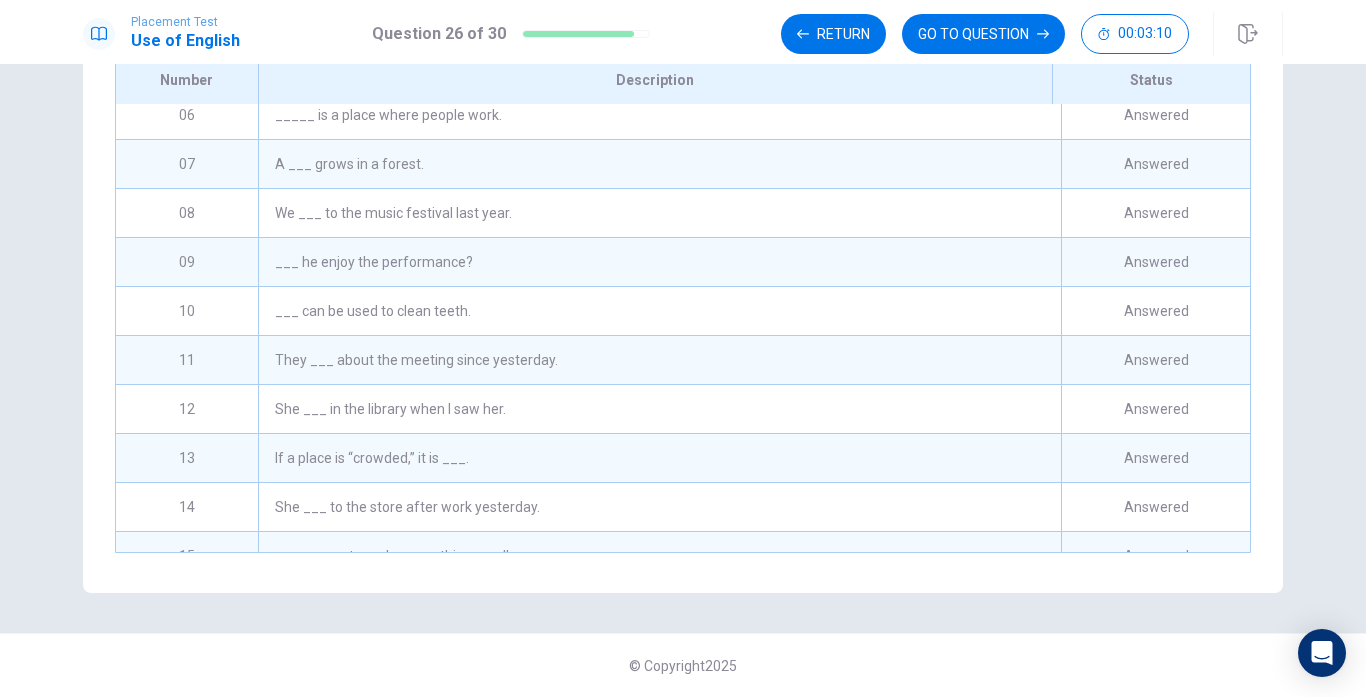 scroll, scrollTop: 0, scrollLeft: 0, axis: both 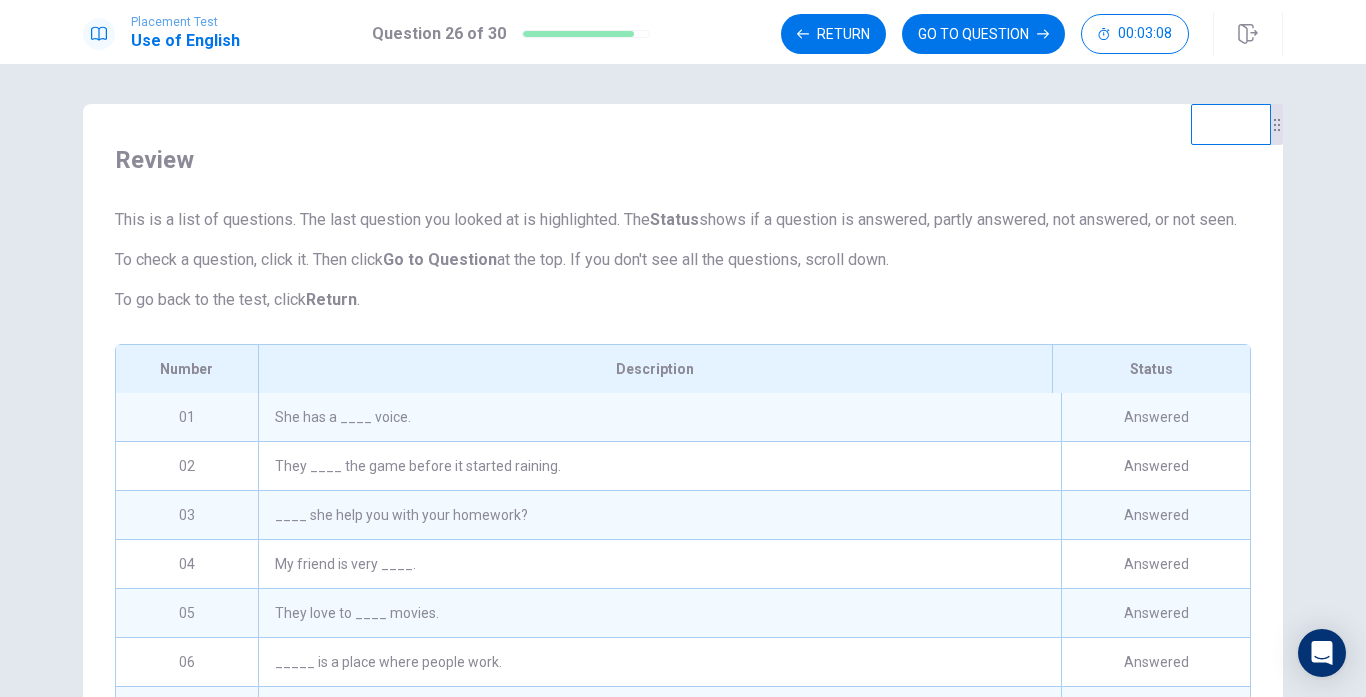 click on "She has a ____ voice." at bounding box center (659, 417) 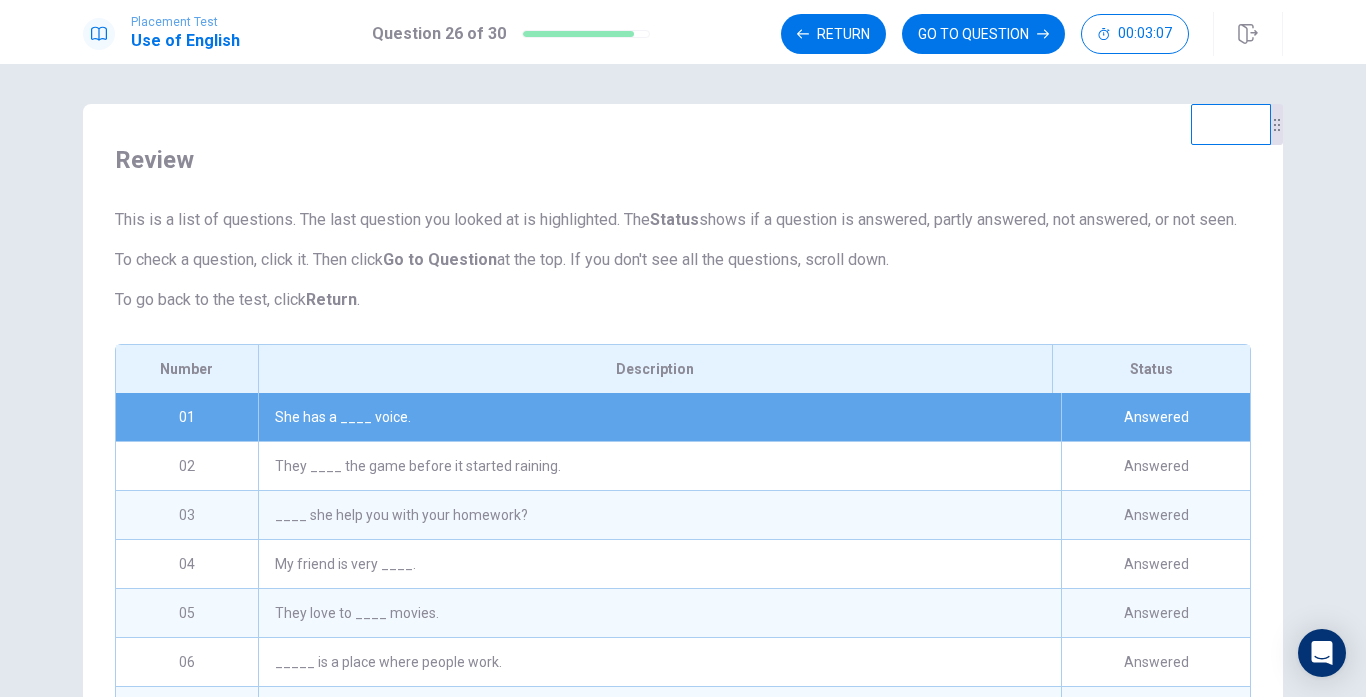 click on "She has a ____ voice." at bounding box center [659, 417] 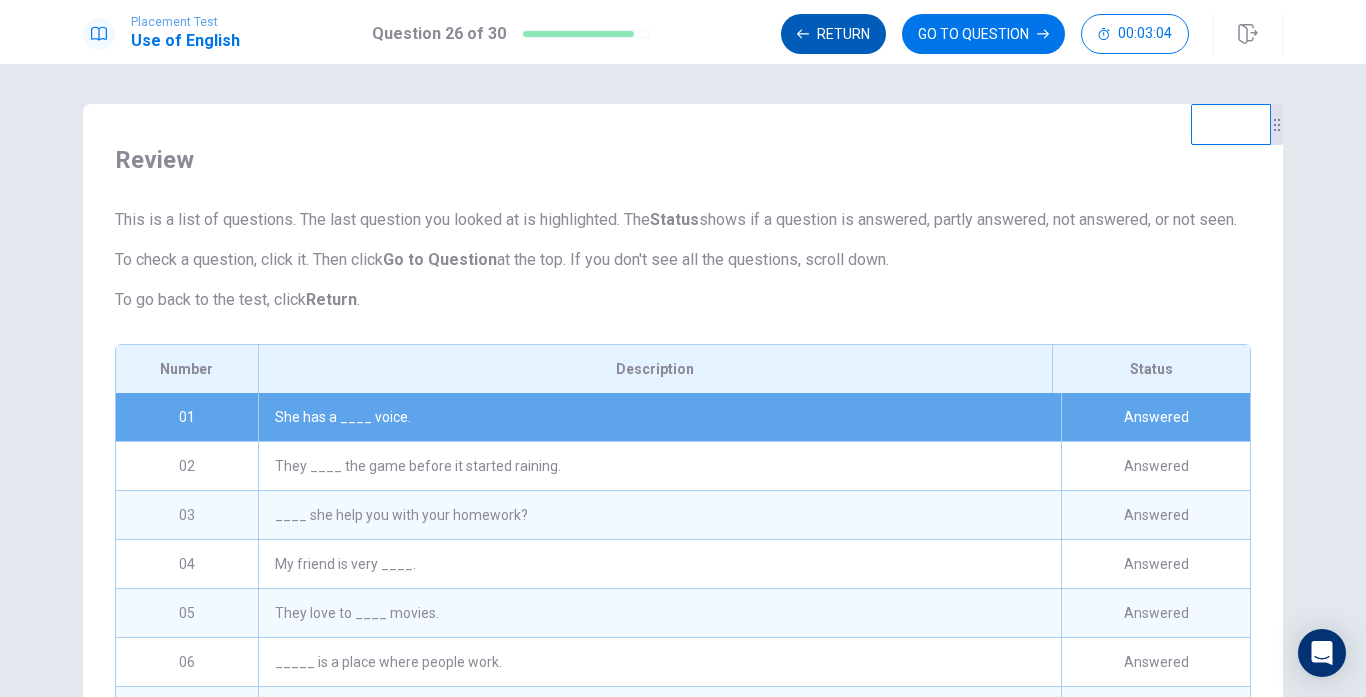 click on "Return" at bounding box center [833, 34] 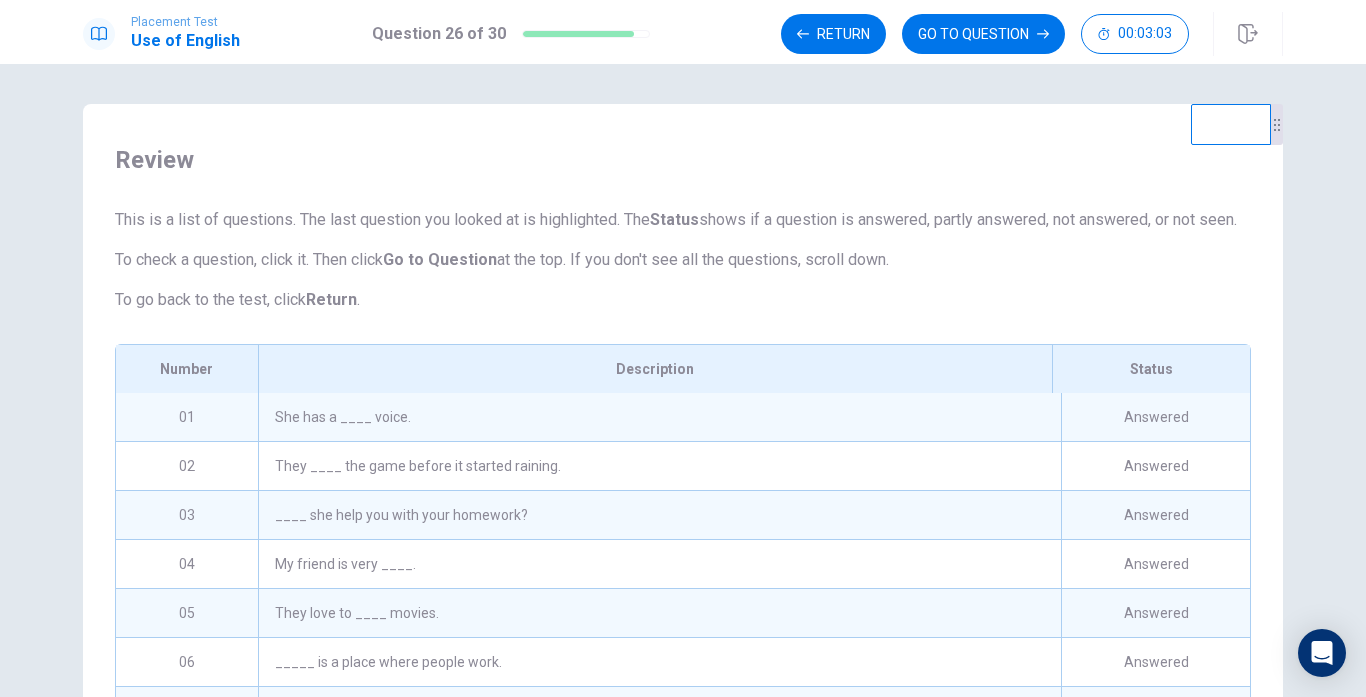 scroll, scrollTop: 313, scrollLeft: 0, axis: vertical 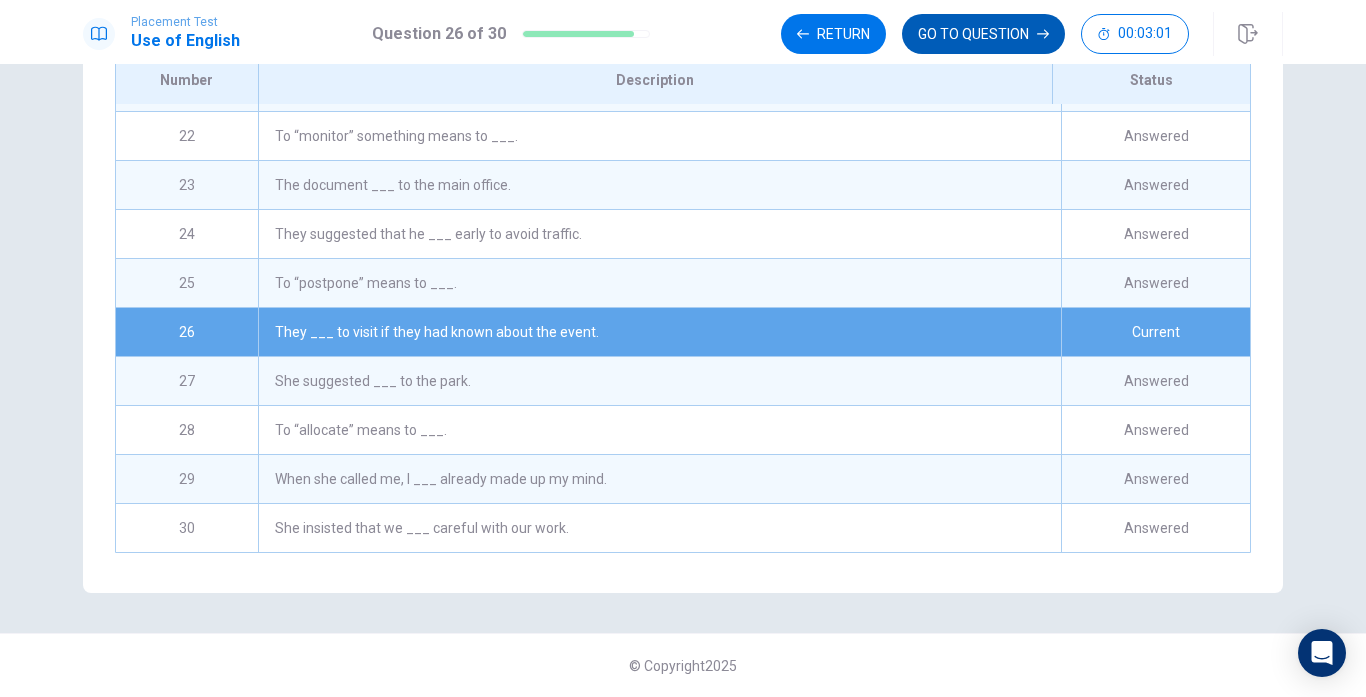 click on "GO TO QUESTION" at bounding box center (983, 34) 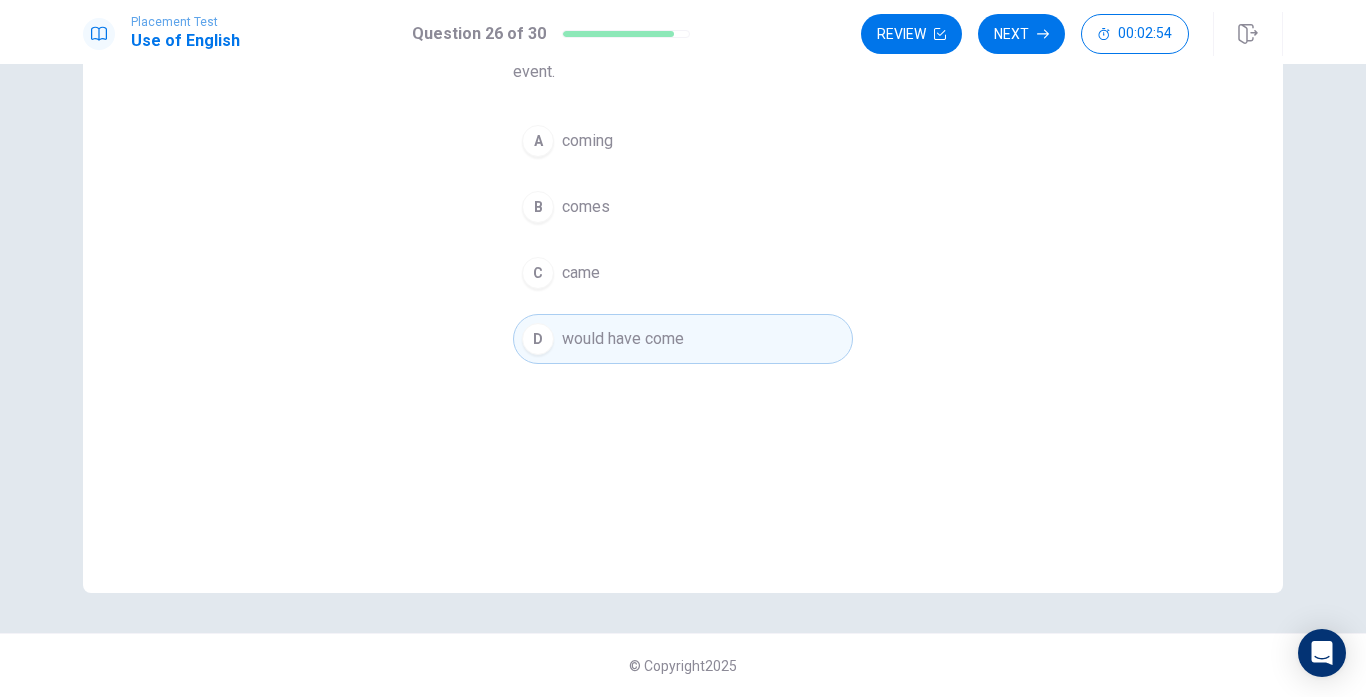 scroll, scrollTop: 0, scrollLeft: 0, axis: both 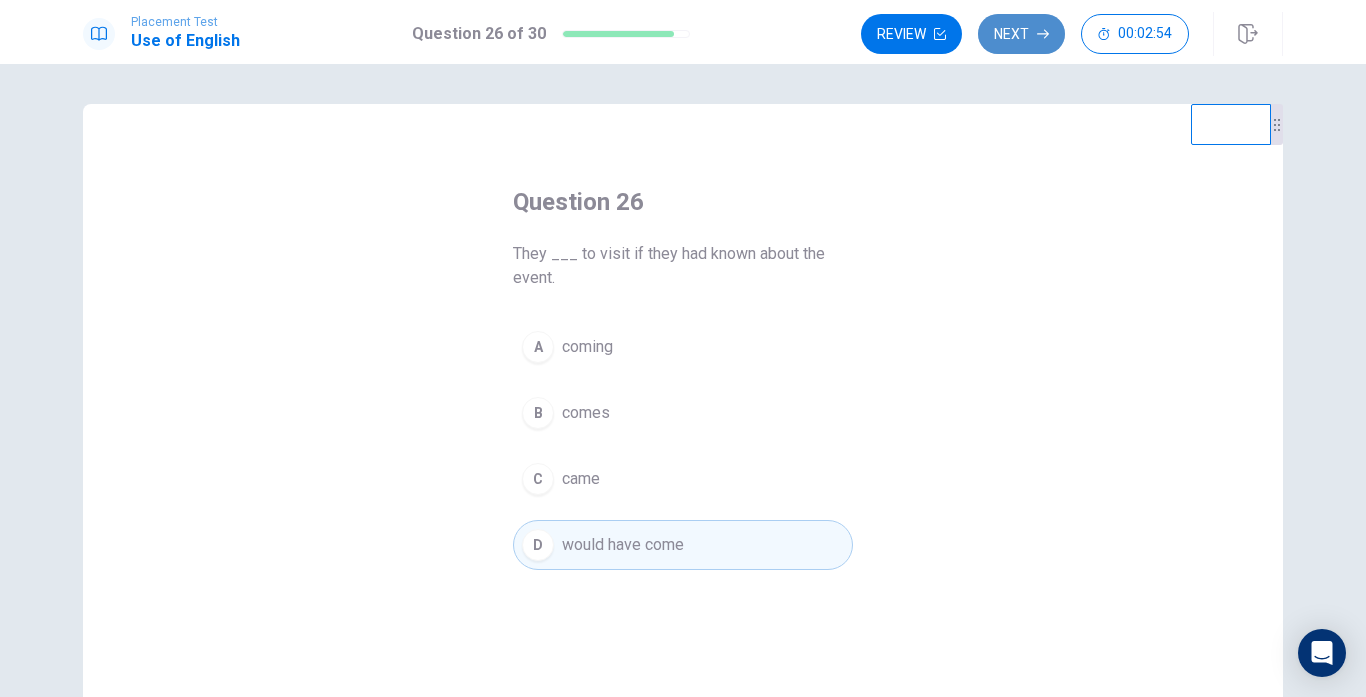 click on "Next" at bounding box center [1021, 34] 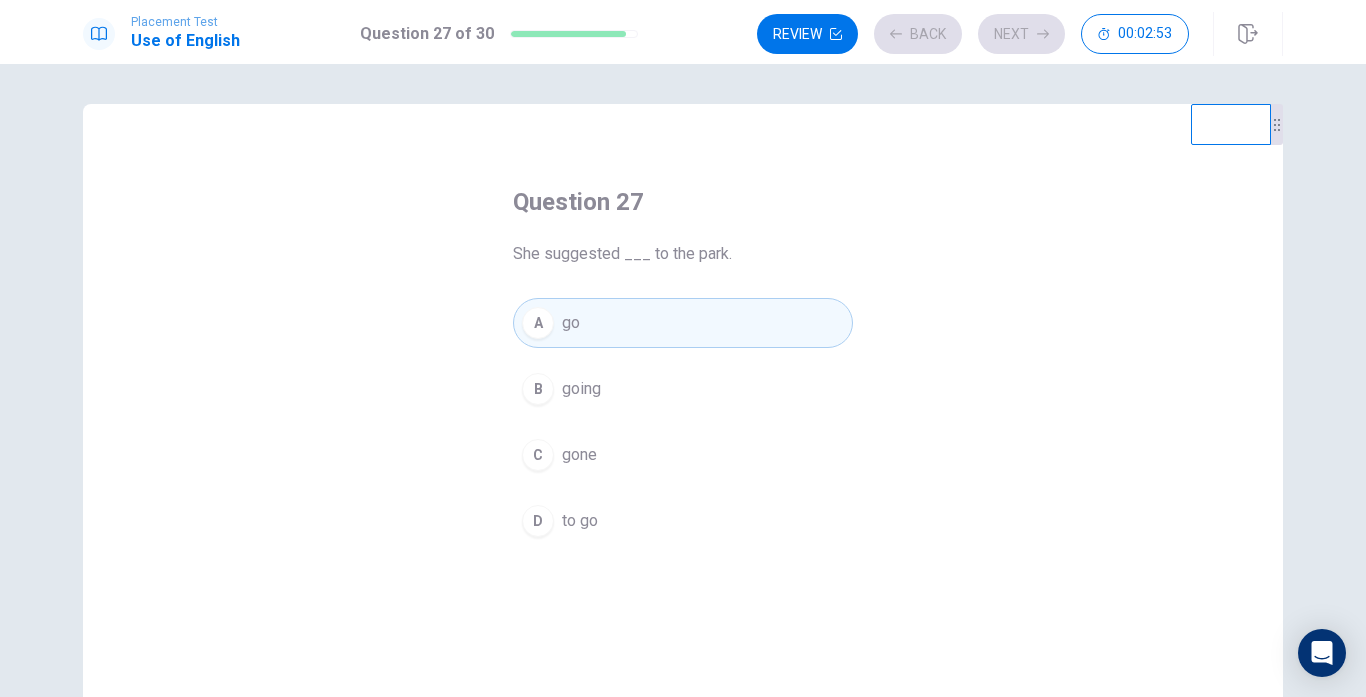 click on "Back" at bounding box center [918, 34] 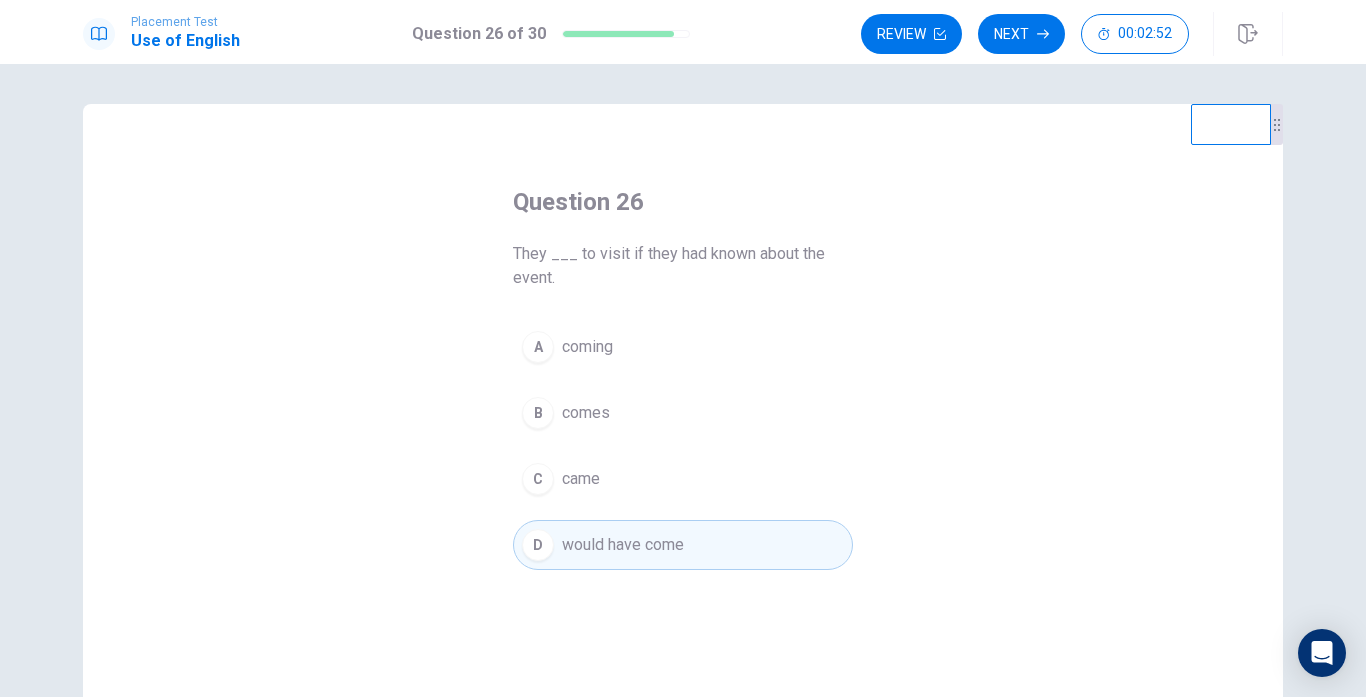 click on "Review" at bounding box center [911, 34] 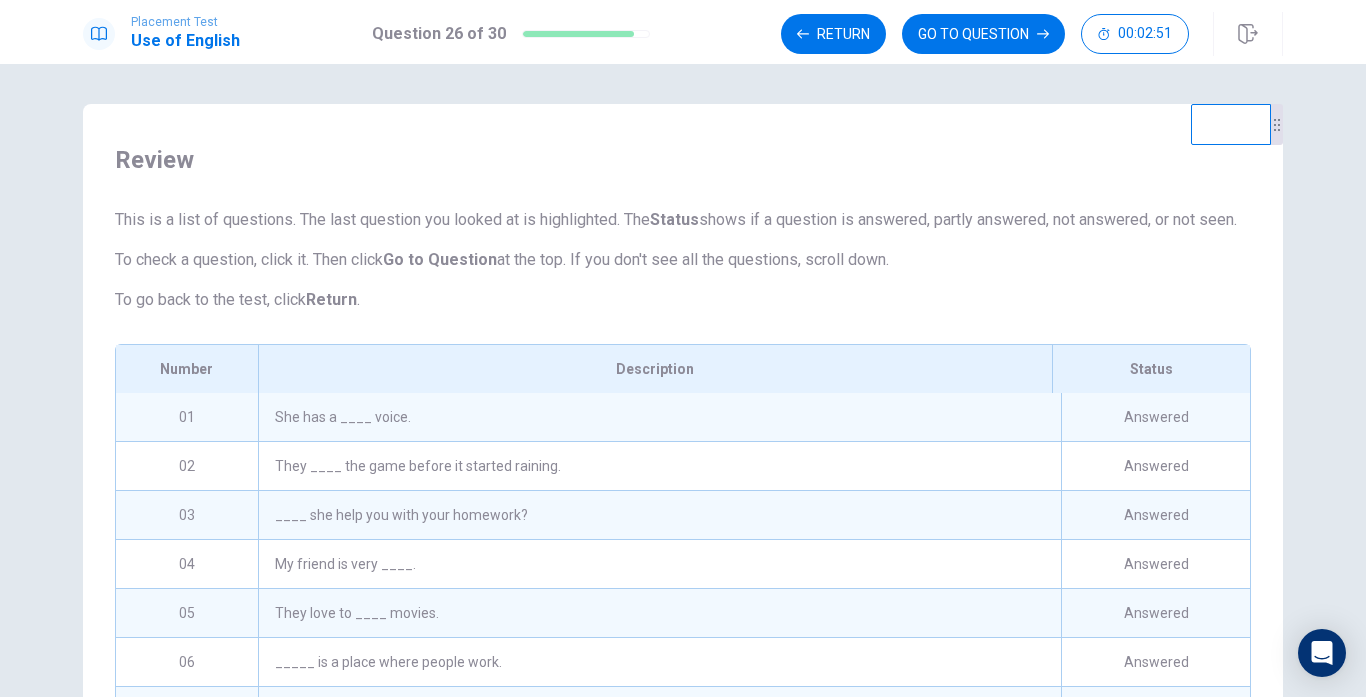 scroll, scrollTop: 313, scrollLeft: 0, axis: vertical 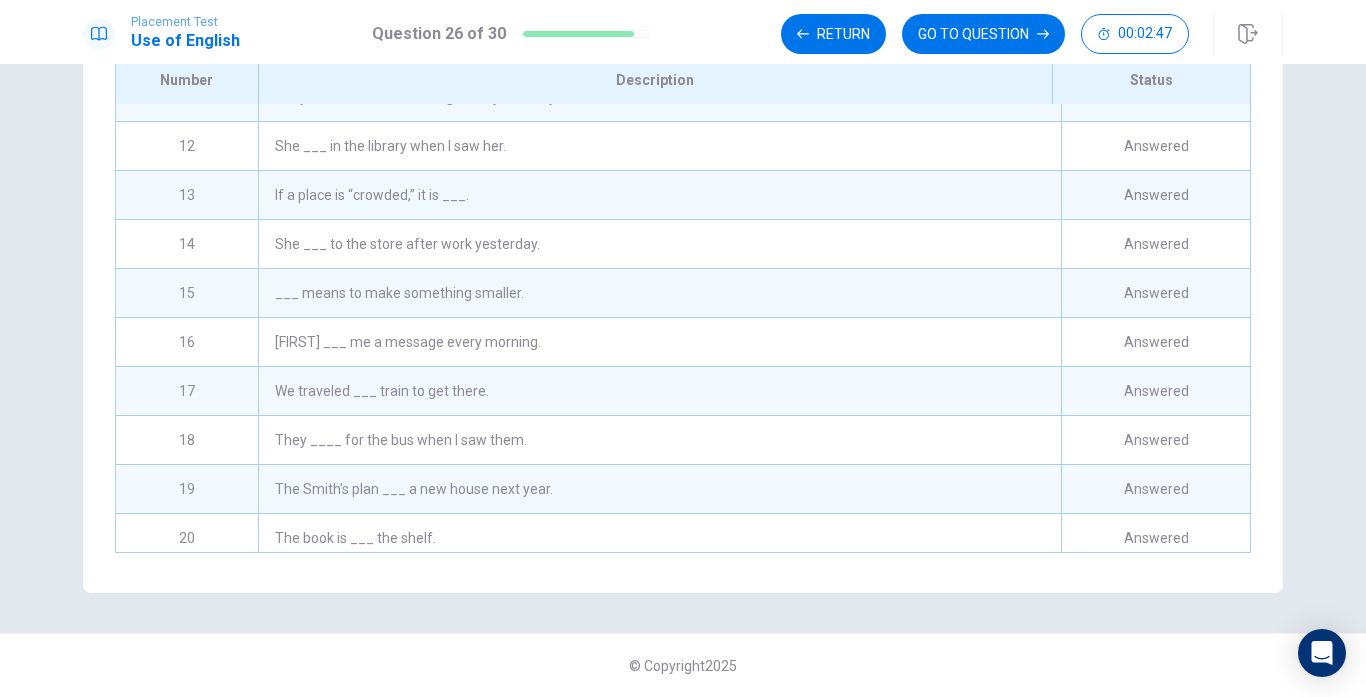 click on "If a place is “crowded,” it is ___." at bounding box center [659, 195] 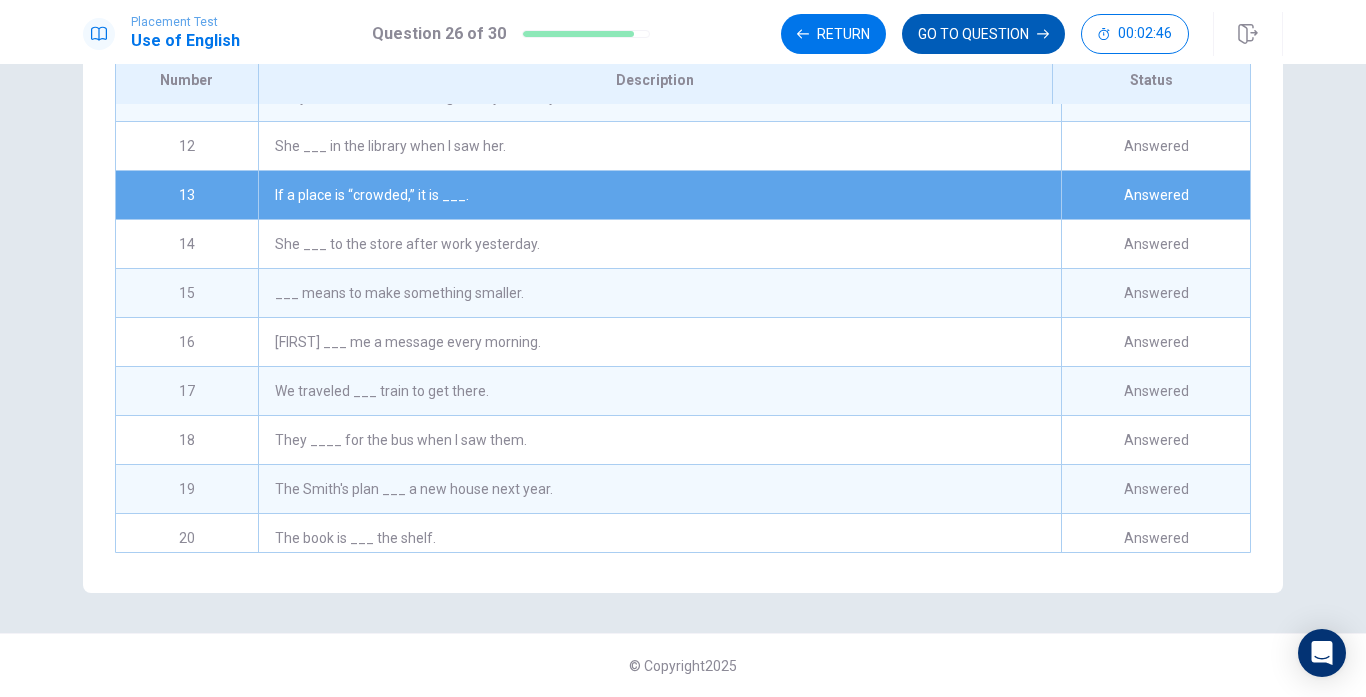 click on "GO TO QUESTION" at bounding box center [983, 34] 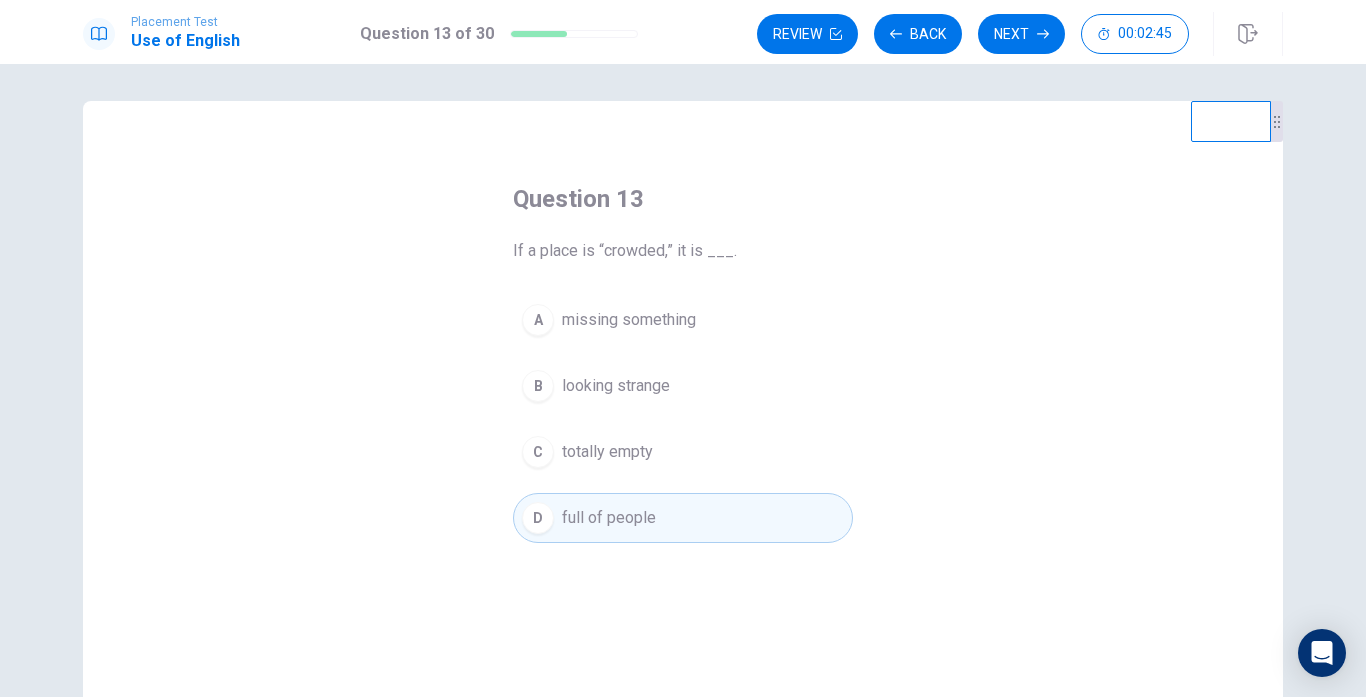 scroll, scrollTop: 0, scrollLeft: 0, axis: both 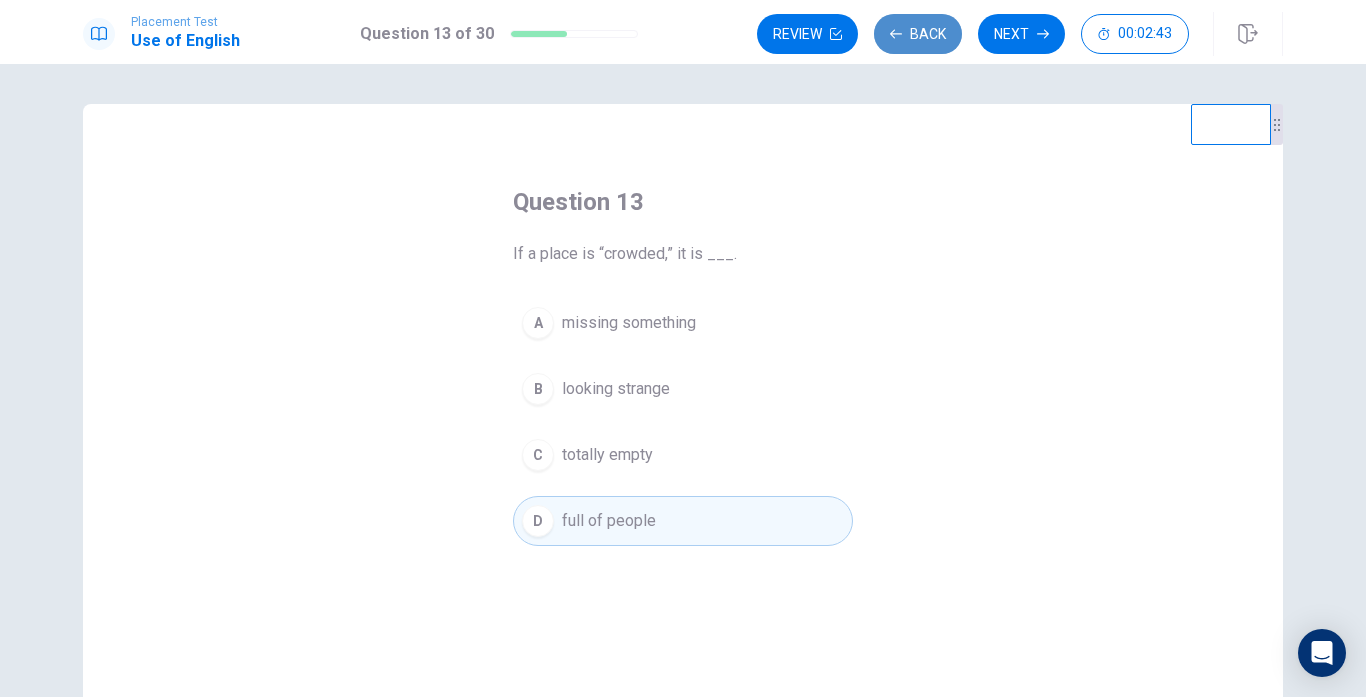 click on "Back" at bounding box center (918, 34) 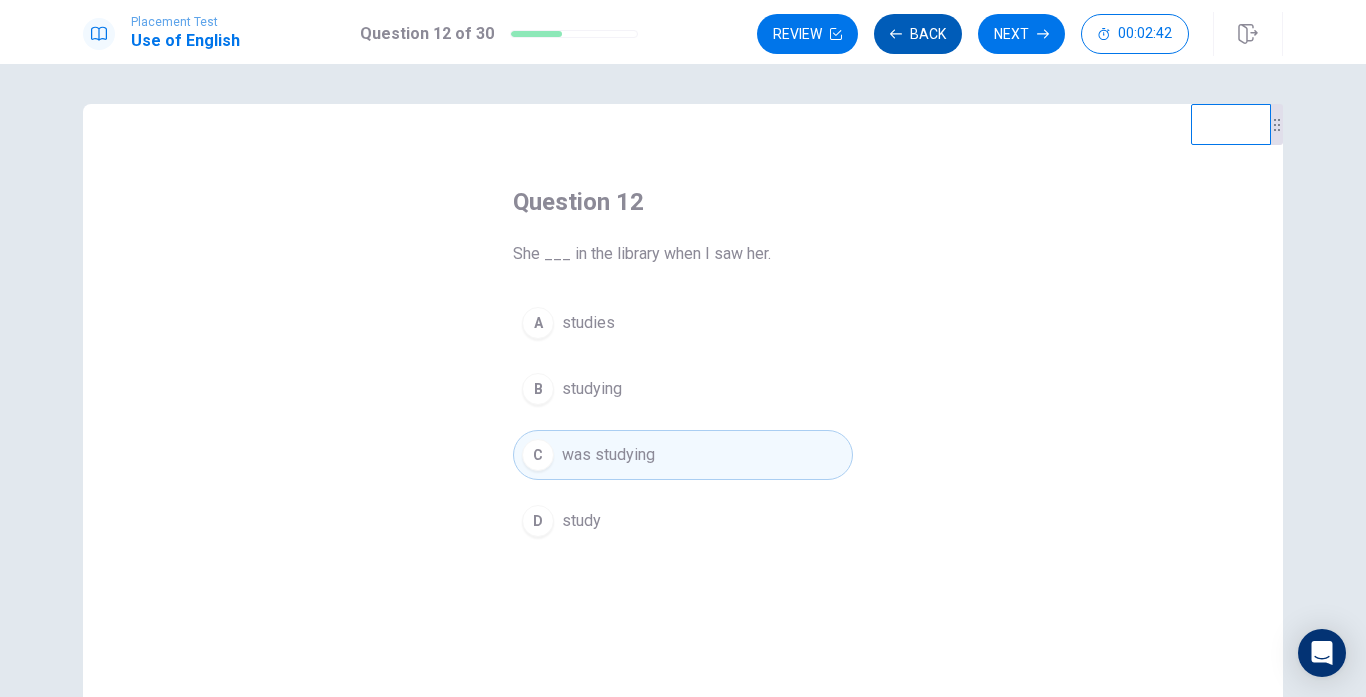 click on "Back" at bounding box center [918, 34] 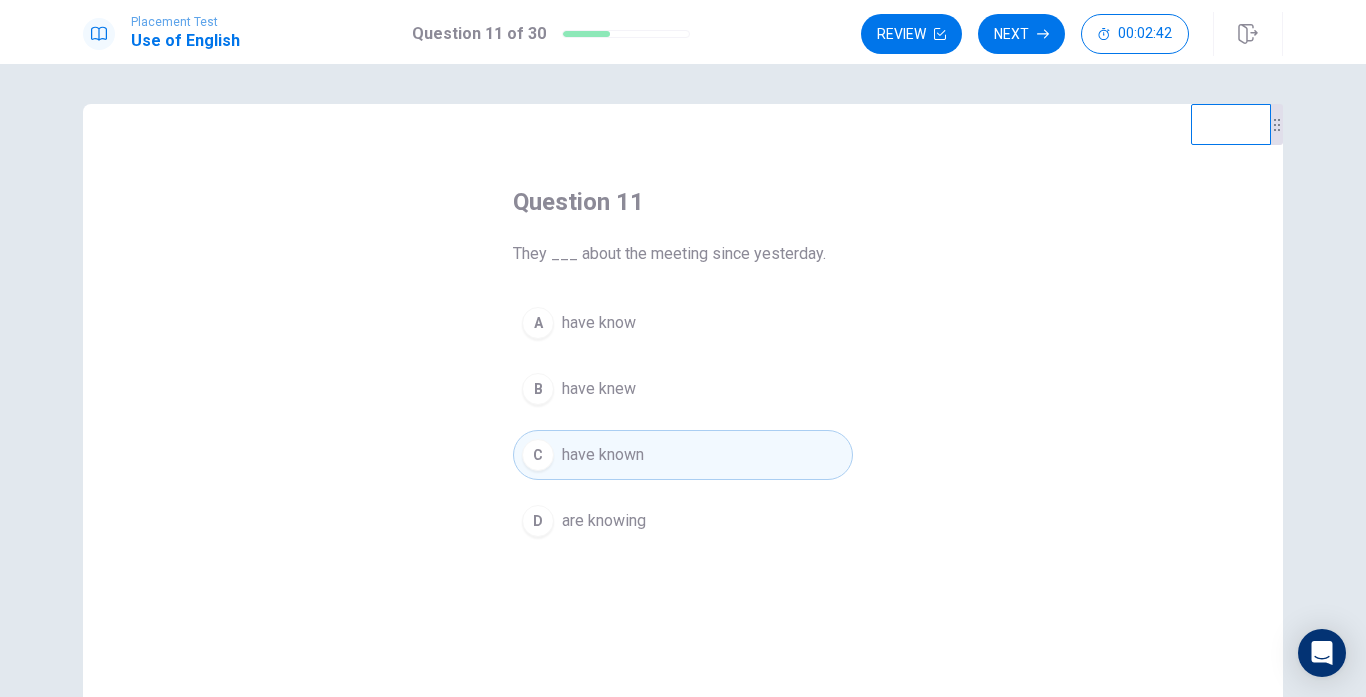 click on "Review" at bounding box center [911, 34] 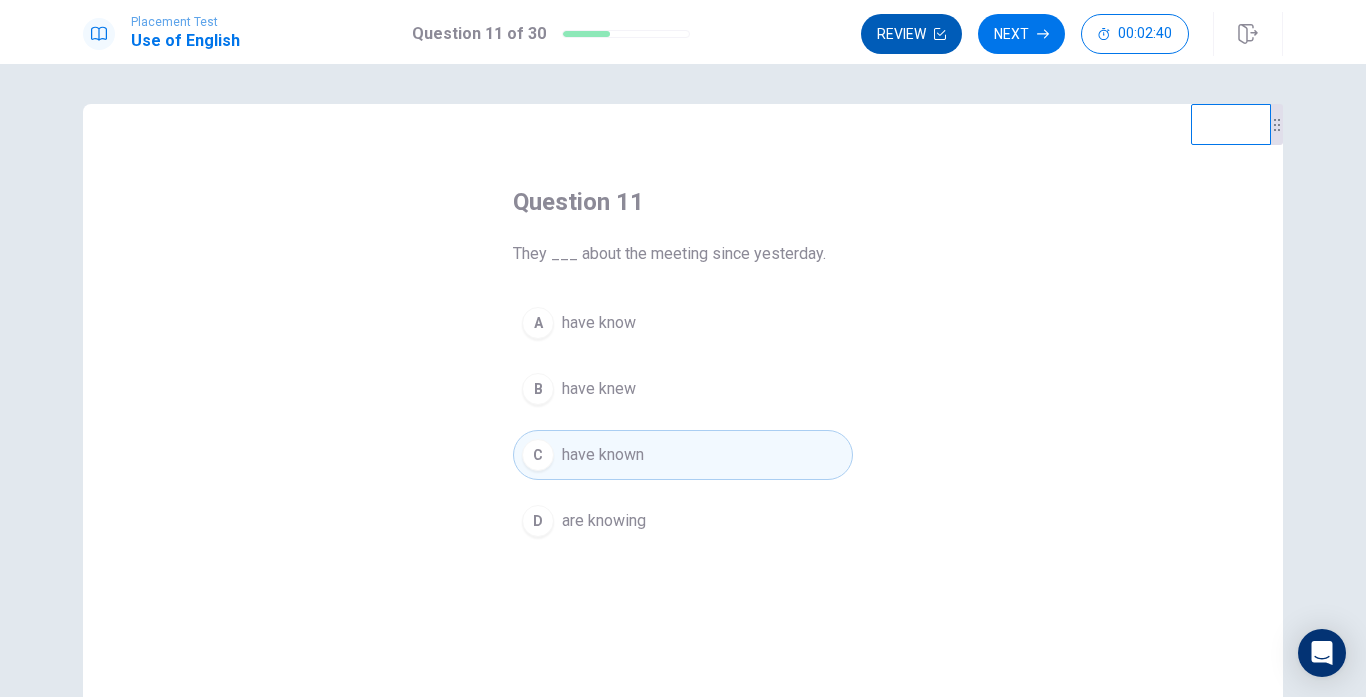 click on "Review" at bounding box center [911, 34] 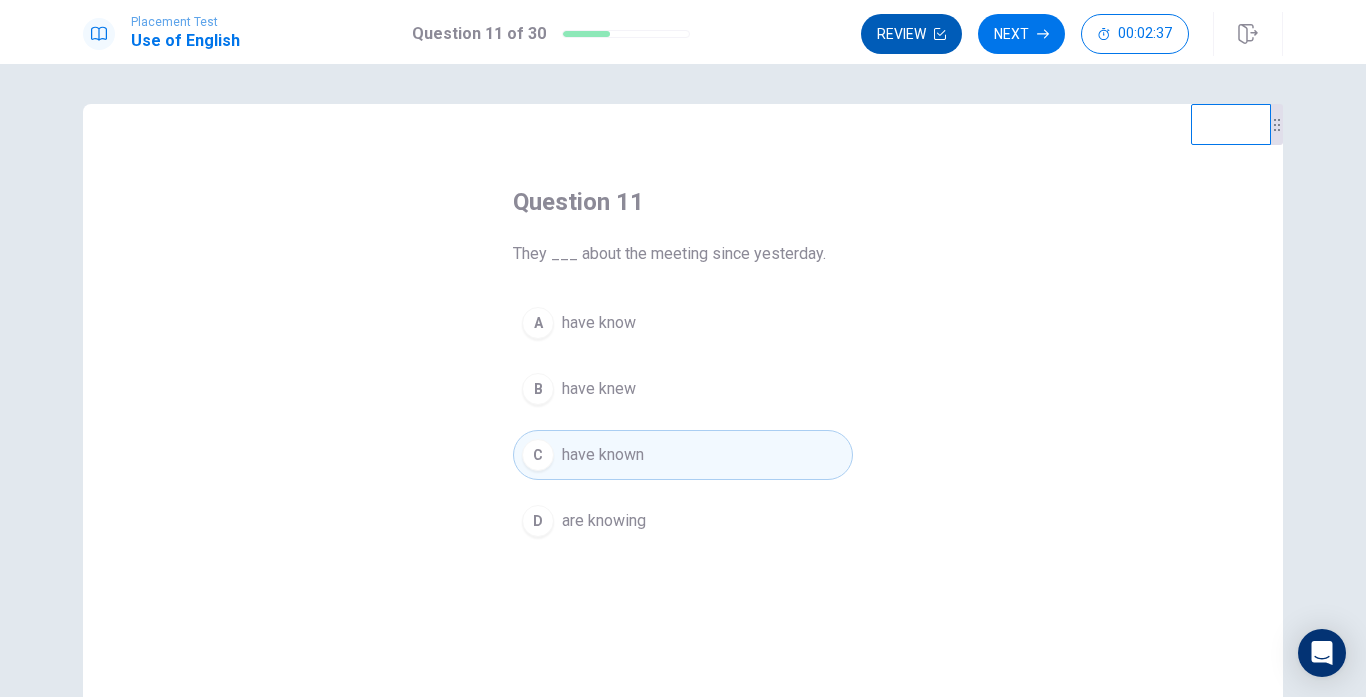 click on "Review" at bounding box center (911, 34) 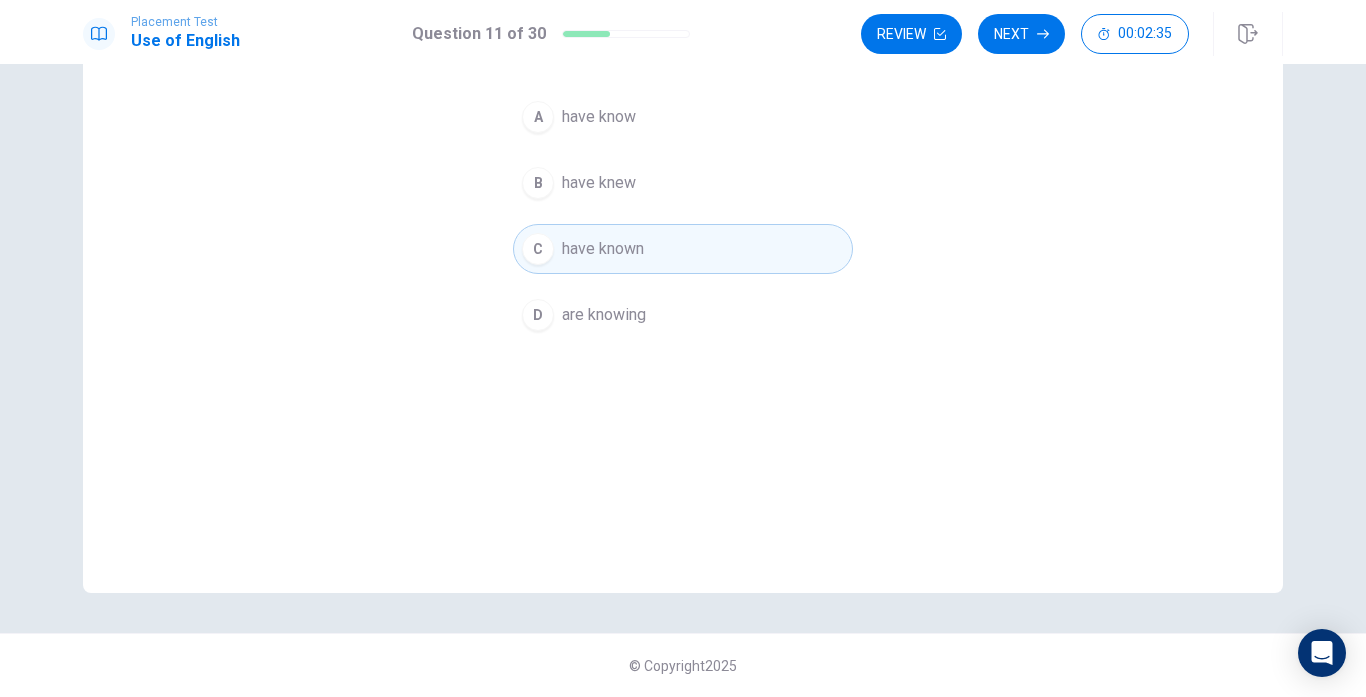 scroll, scrollTop: 0, scrollLeft: 0, axis: both 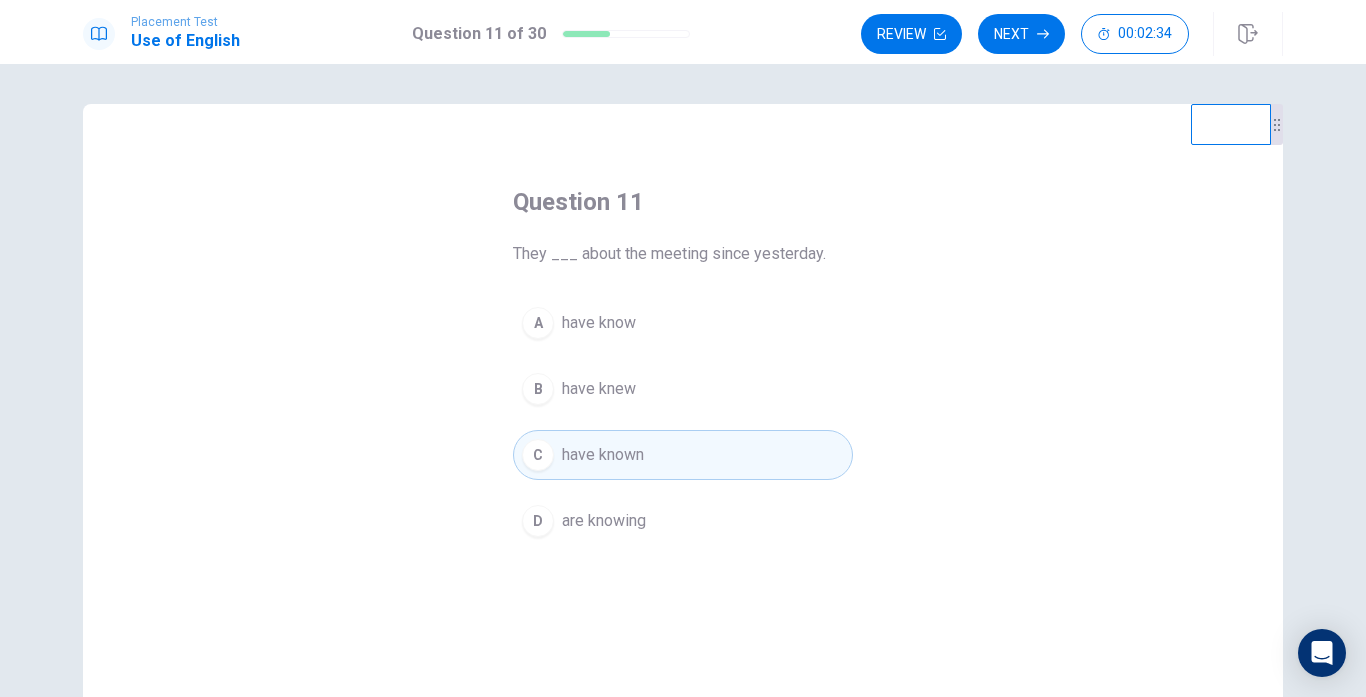 click on "Review" at bounding box center [911, 34] 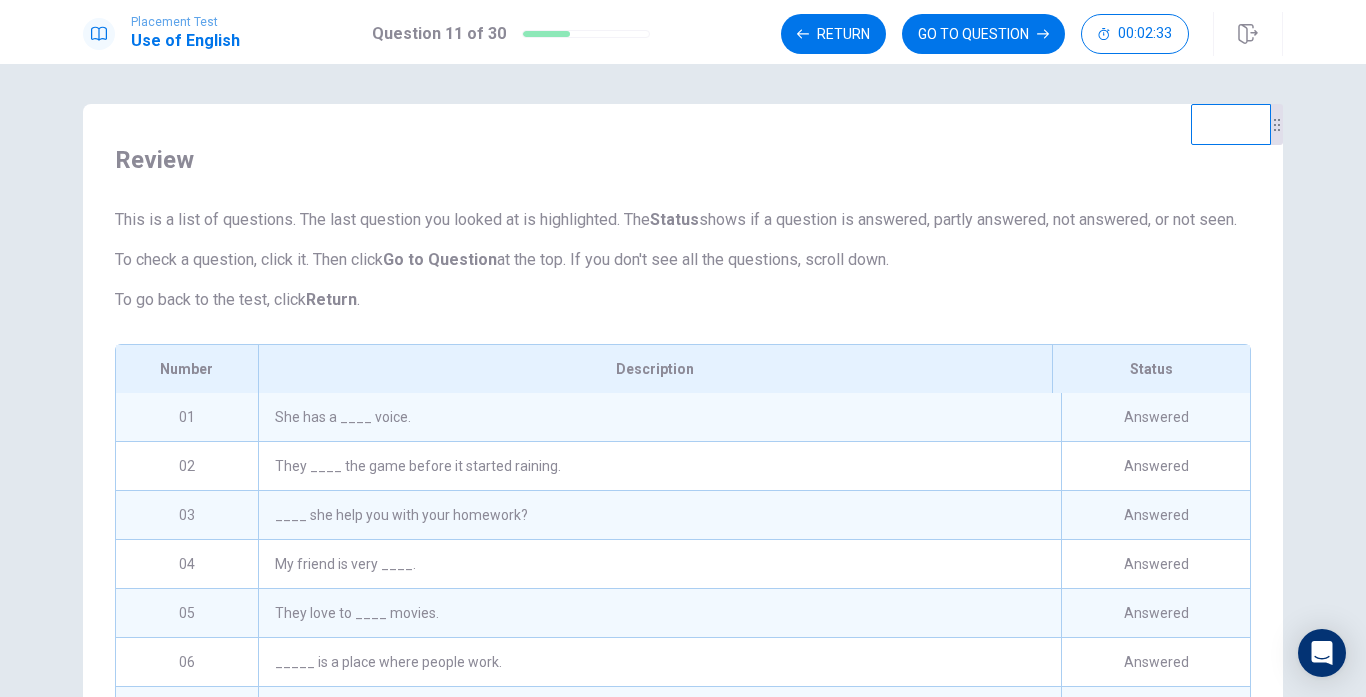 scroll, scrollTop: 313, scrollLeft: 0, axis: vertical 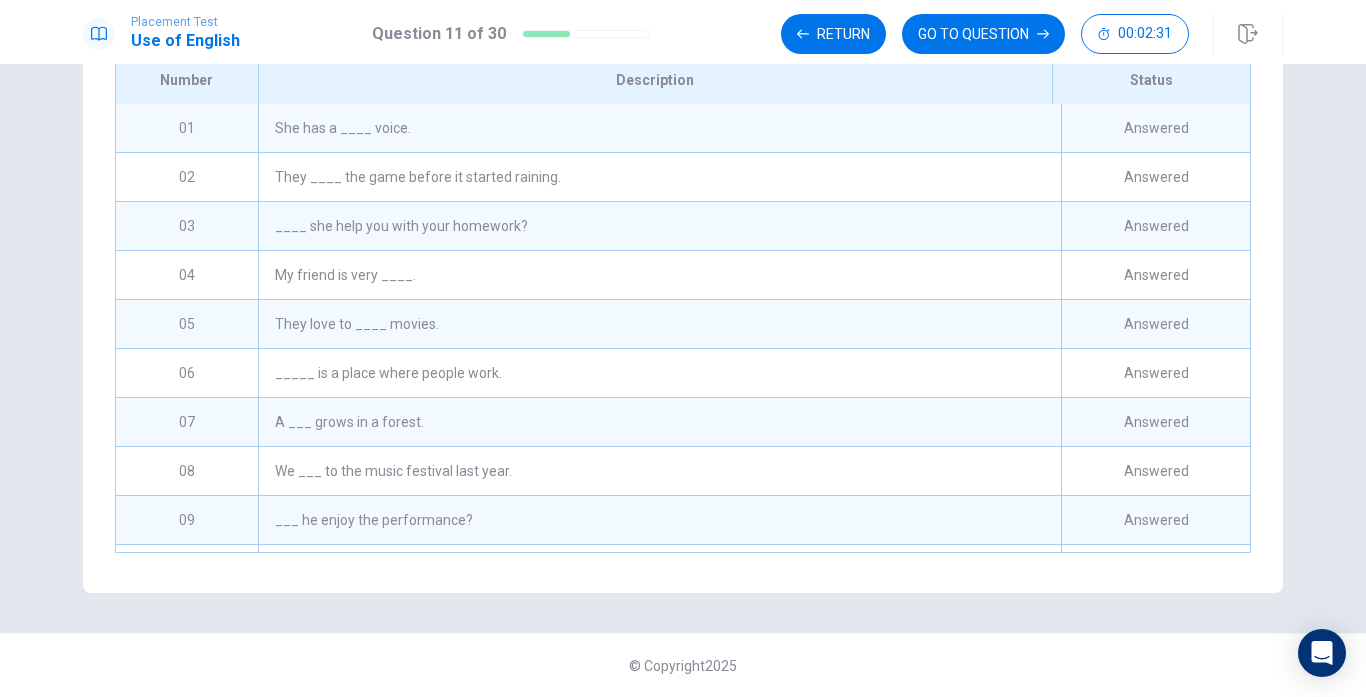 click on "They ____ the game before it started raining." at bounding box center (659, 177) 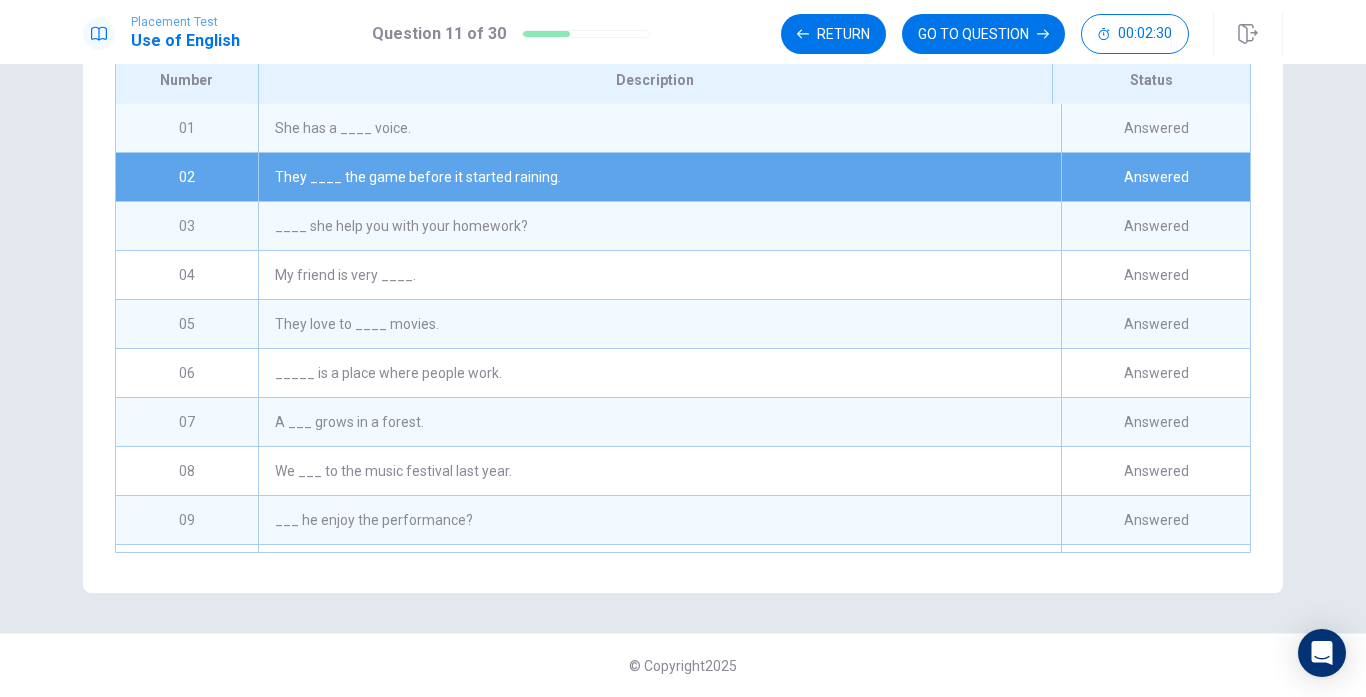 click on "She has a ____ voice." at bounding box center [659, 128] 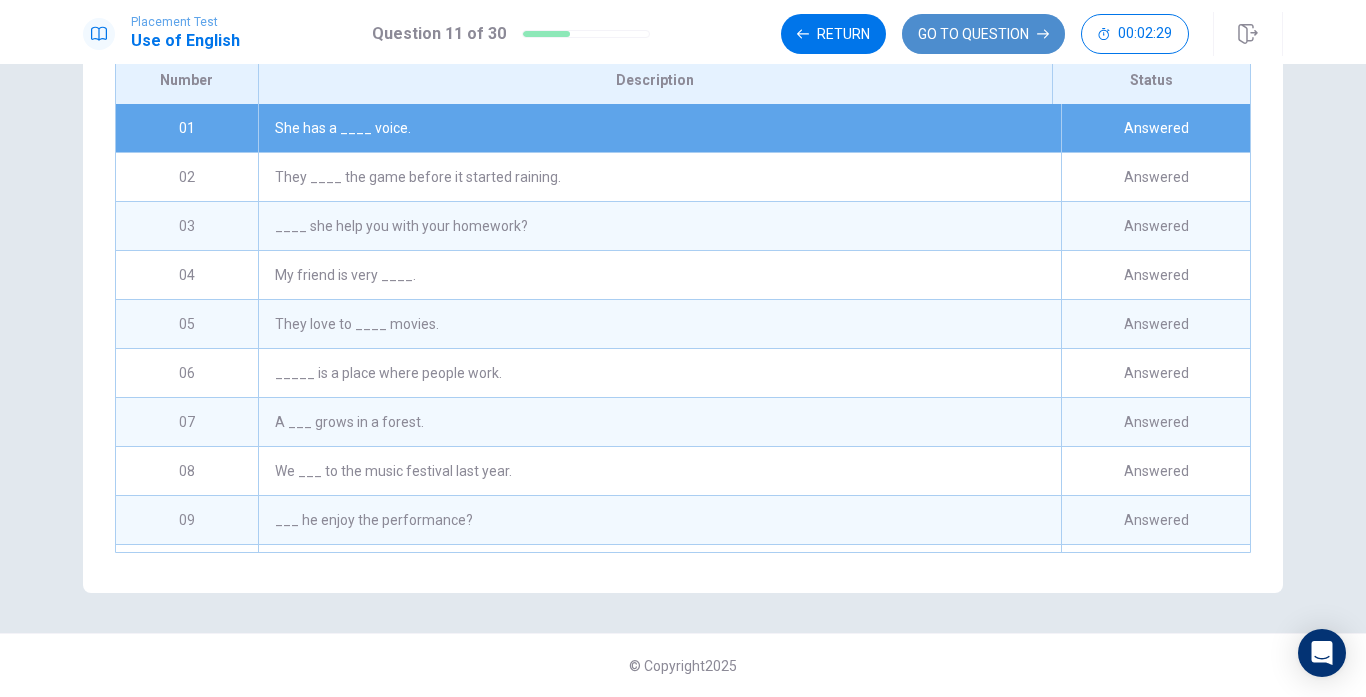 click on "GO TO QUESTION" at bounding box center [983, 34] 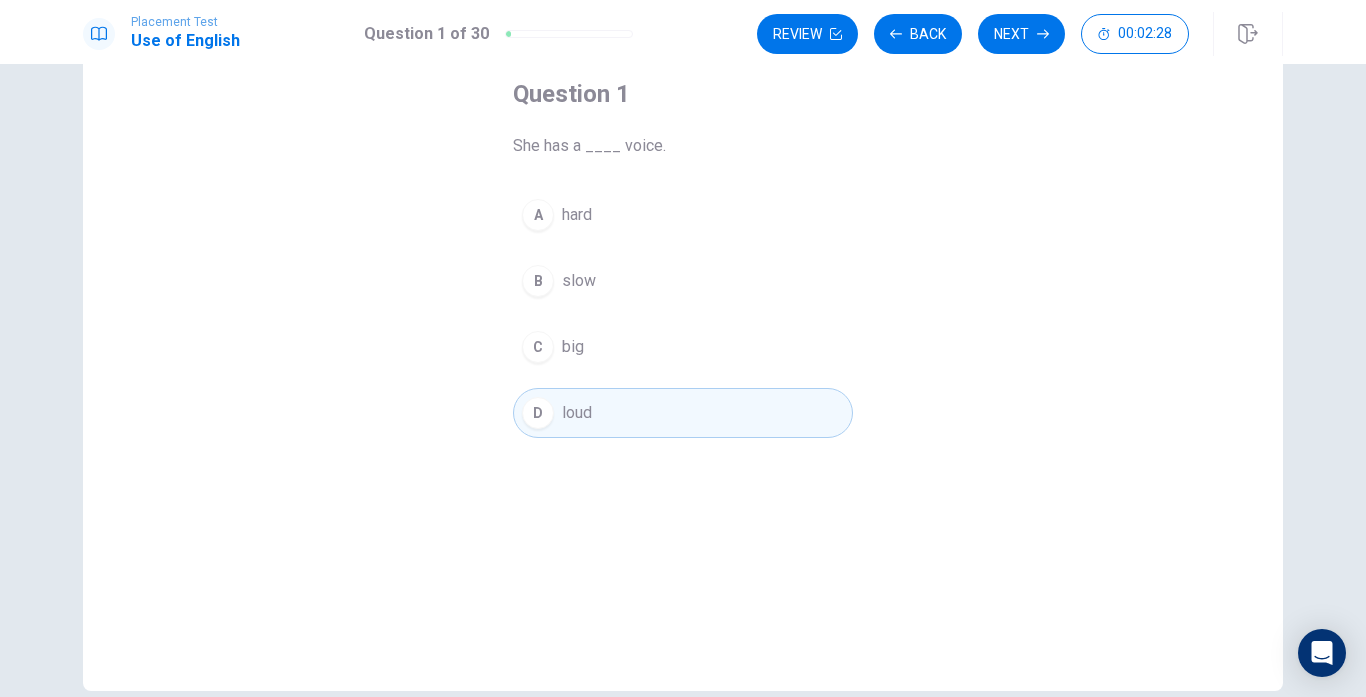 scroll, scrollTop: 0, scrollLeft: 0, axis: both 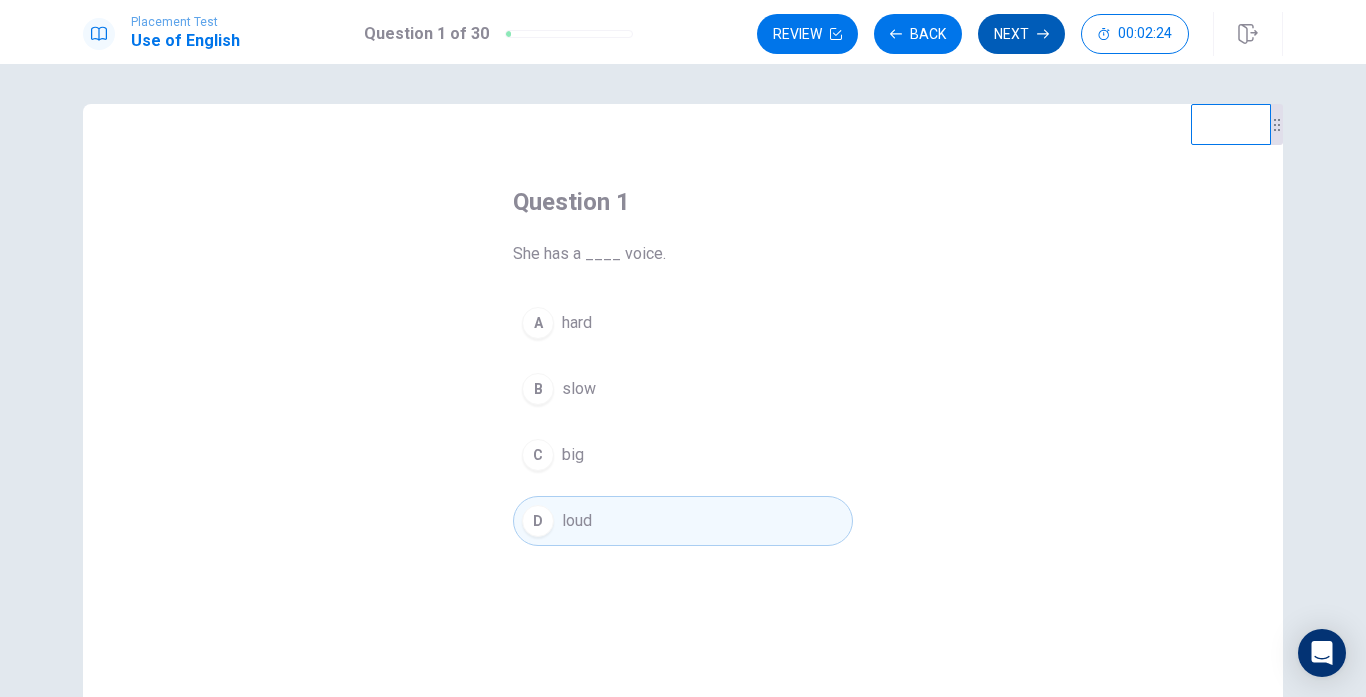 click on "Next" at bounding box center [1021, 34] 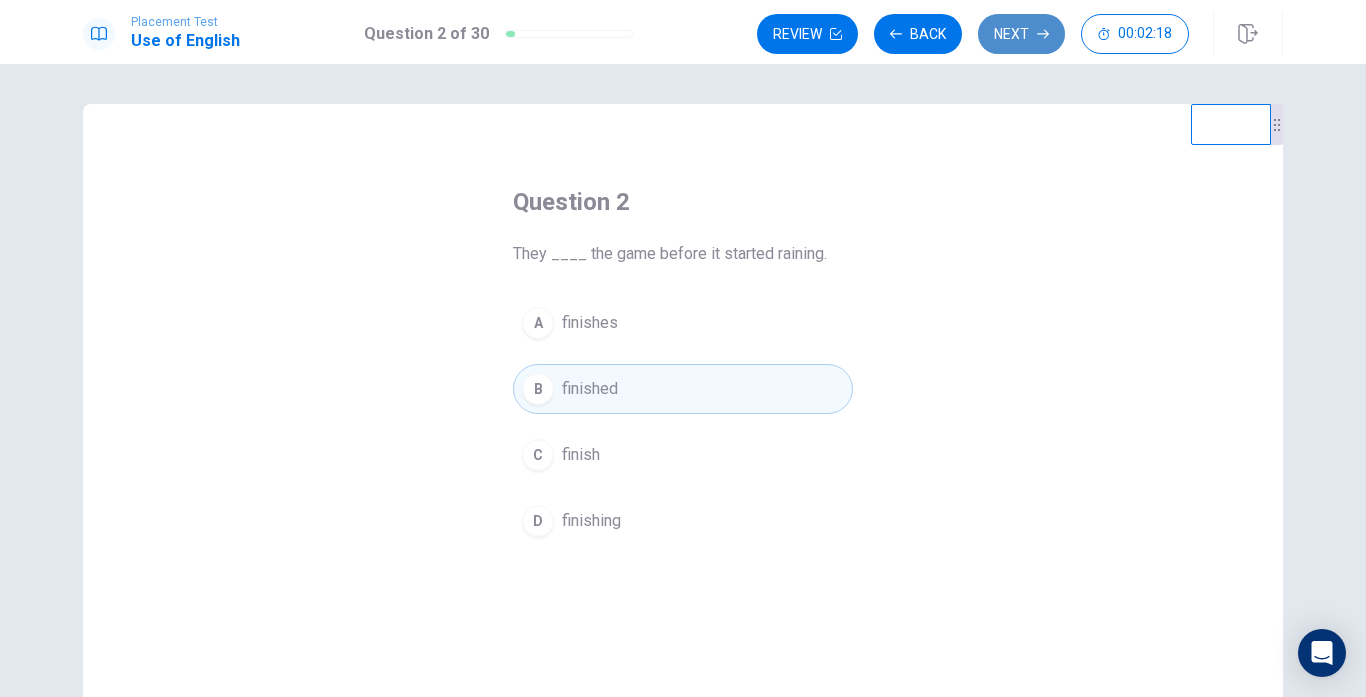 click on "Next" at bounding box center [1021, 34] 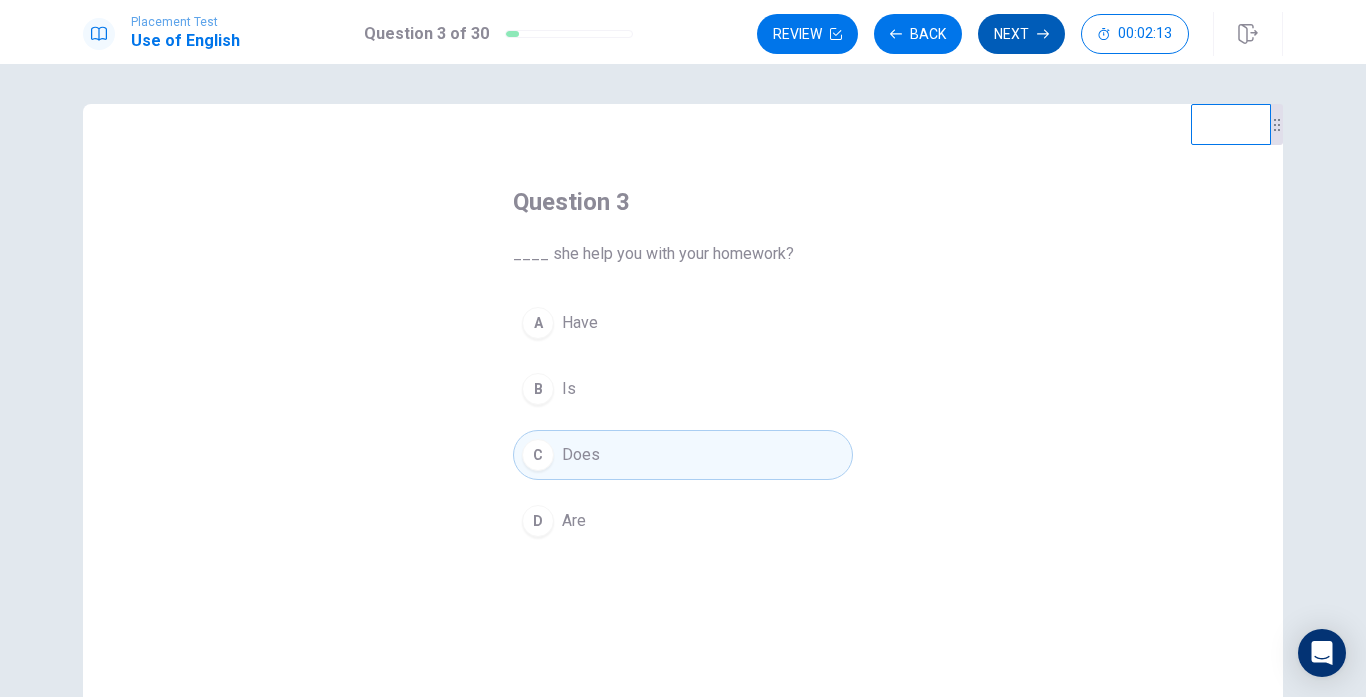 click on "Next" at bounding box center (1021, 34) 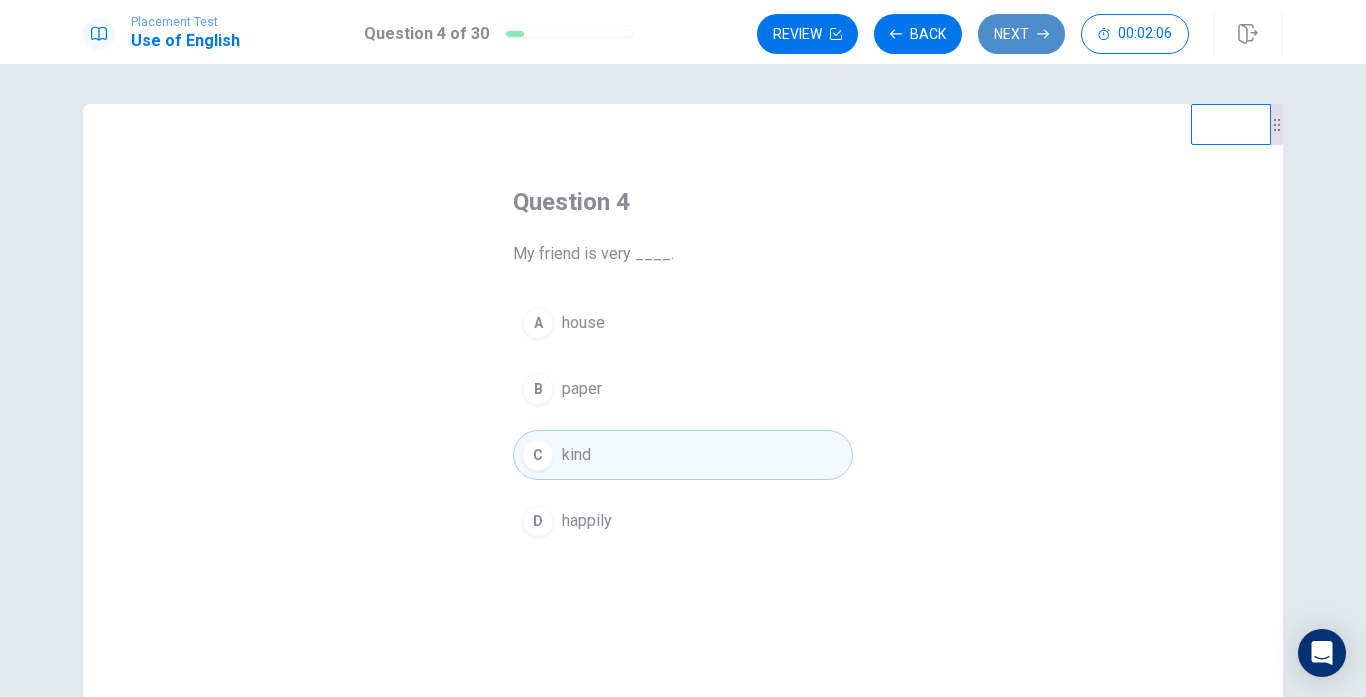 click on "Next" at bounding box center (1021, 34) 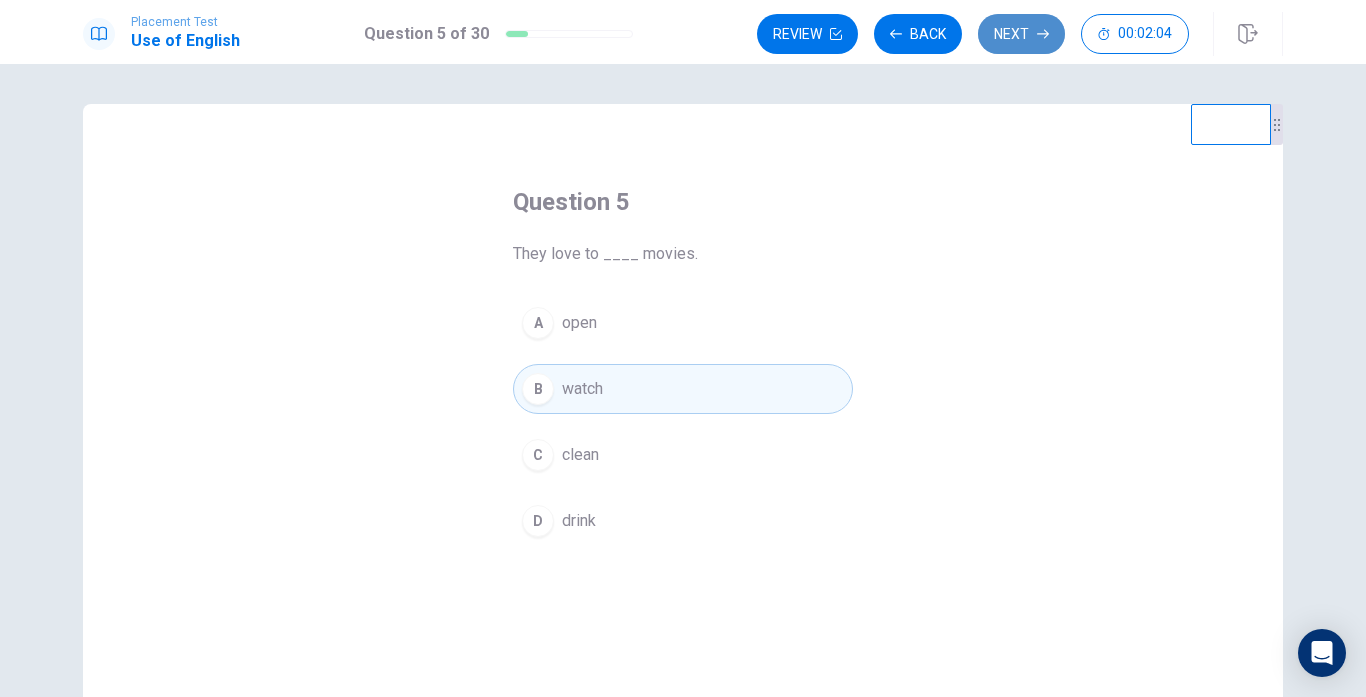 click on "Next" at bounding box center (1021, 34) 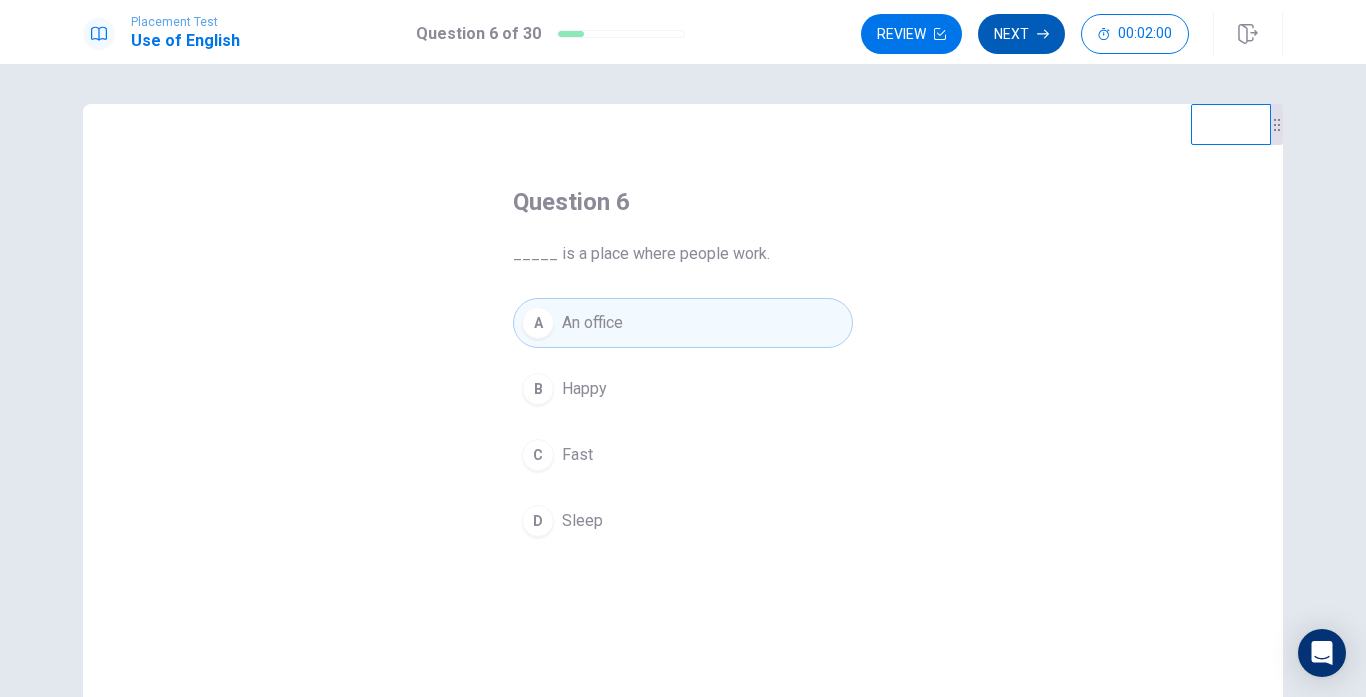 click on "Next" at bounding box center (1021, 34) 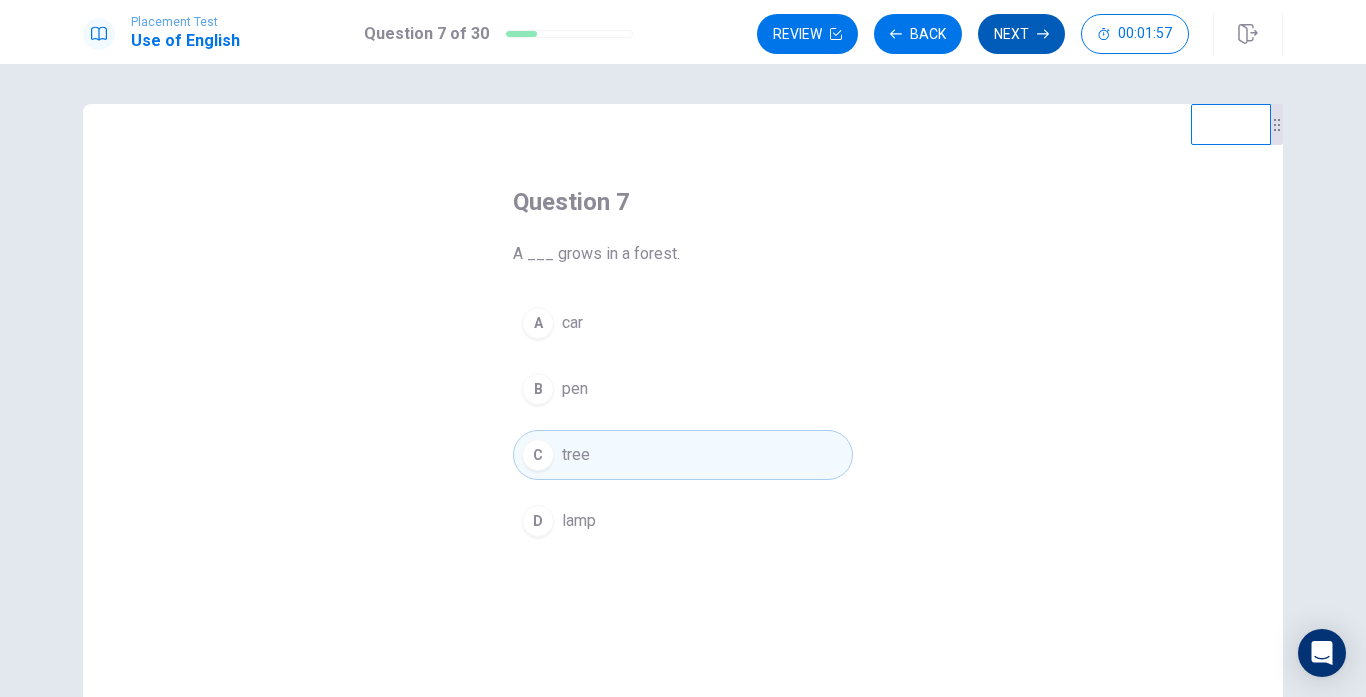 click on "Next" at bounding box center [1021, 34] 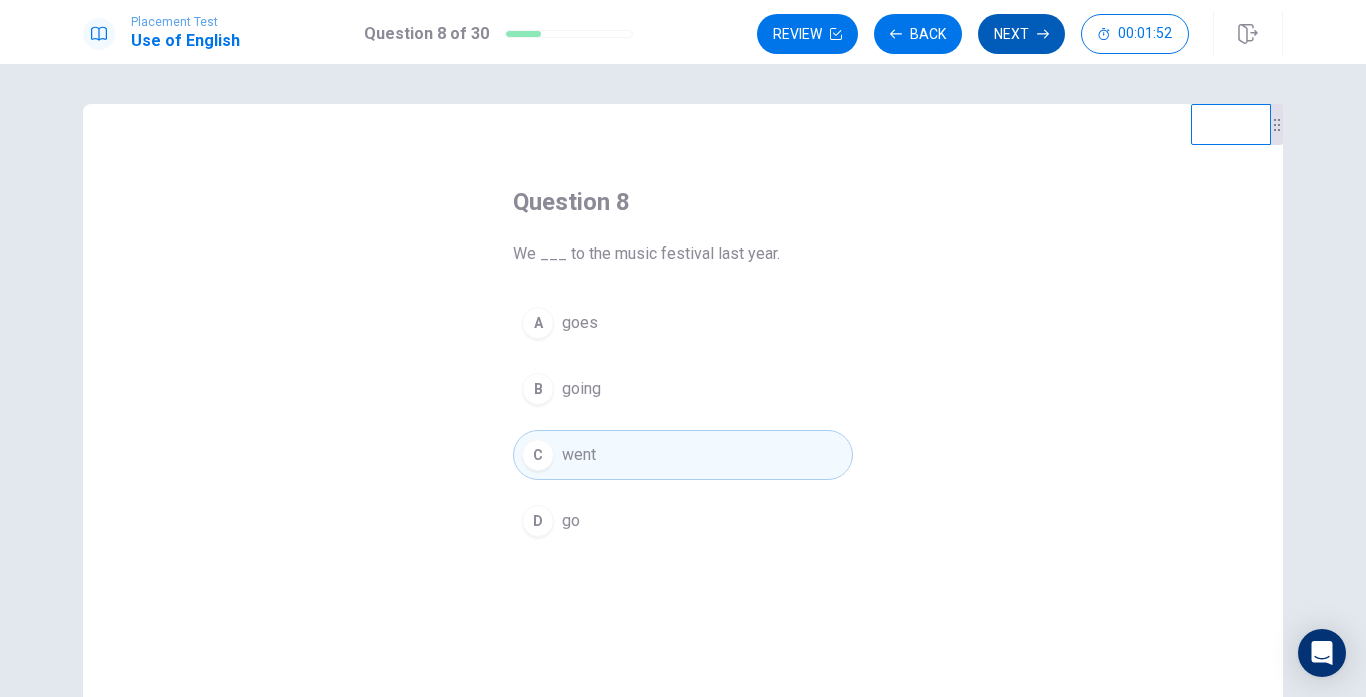 click on "Next" at bounding box center [1021, 34] 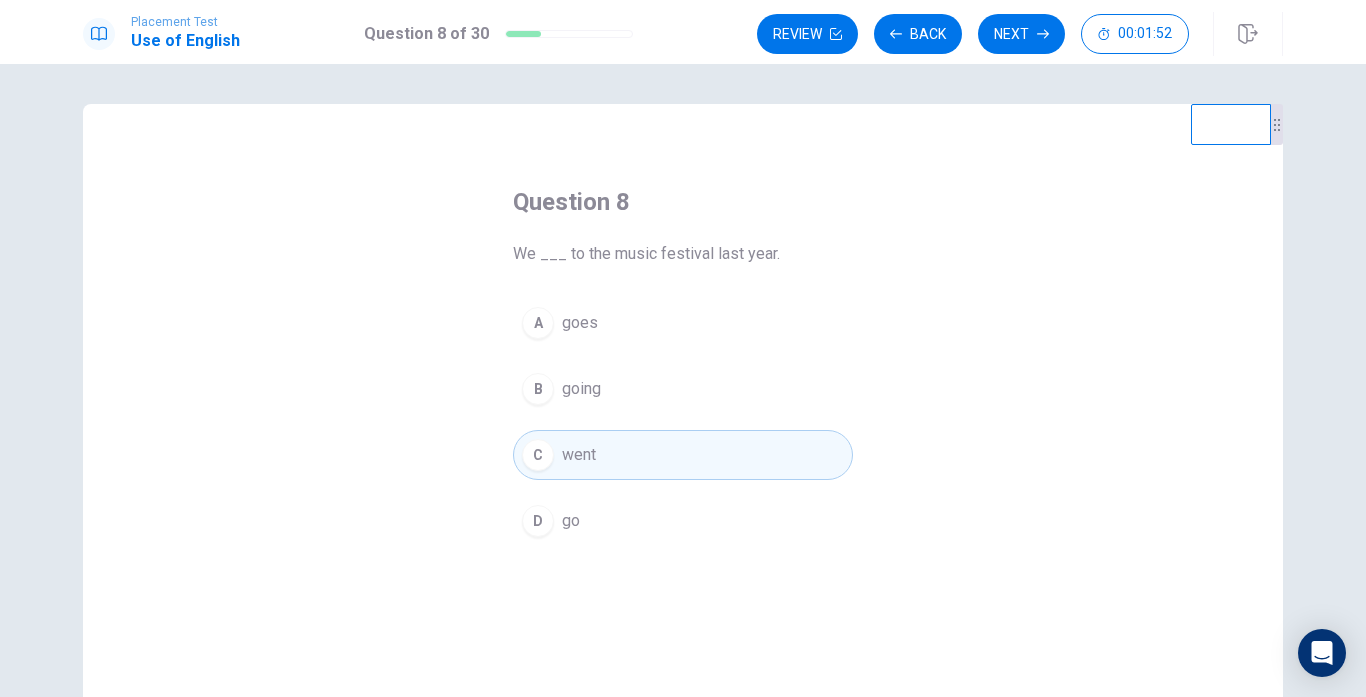 click on "Review Back Next 00:01:52" at bounding box center (973, 34) 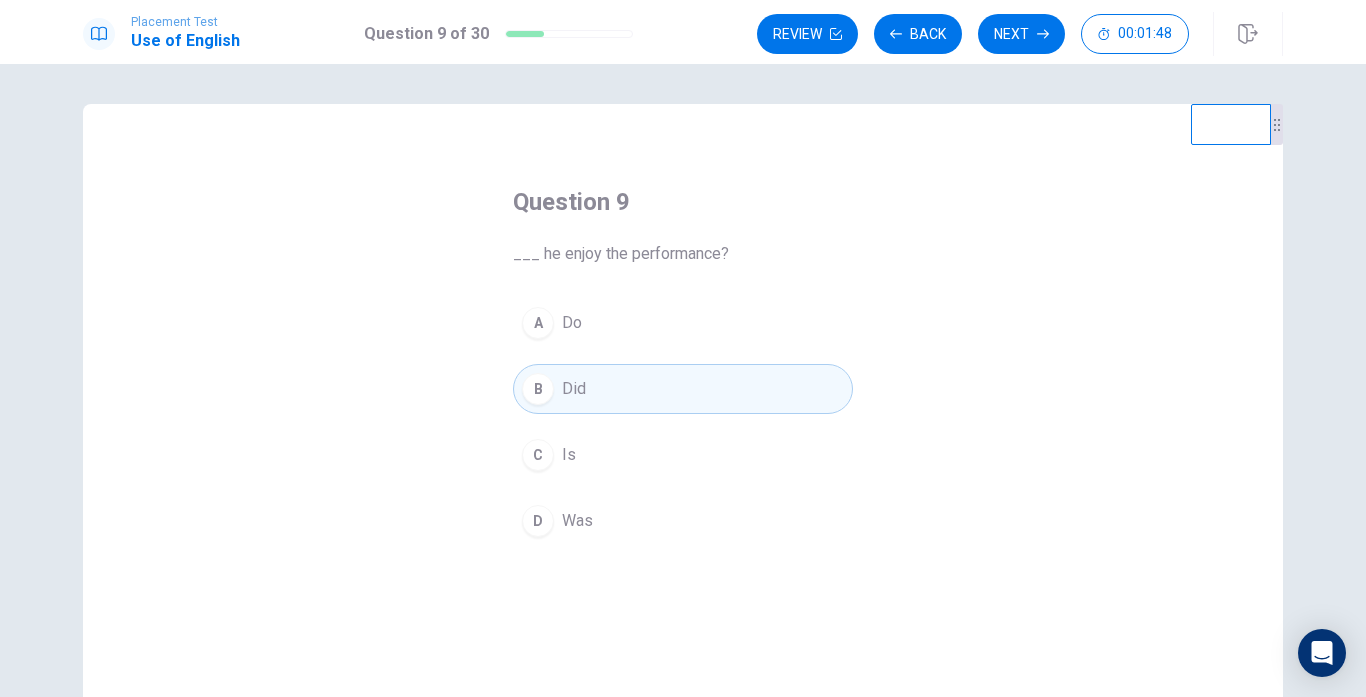 click on "Next" at bounding box center [1021, 34] 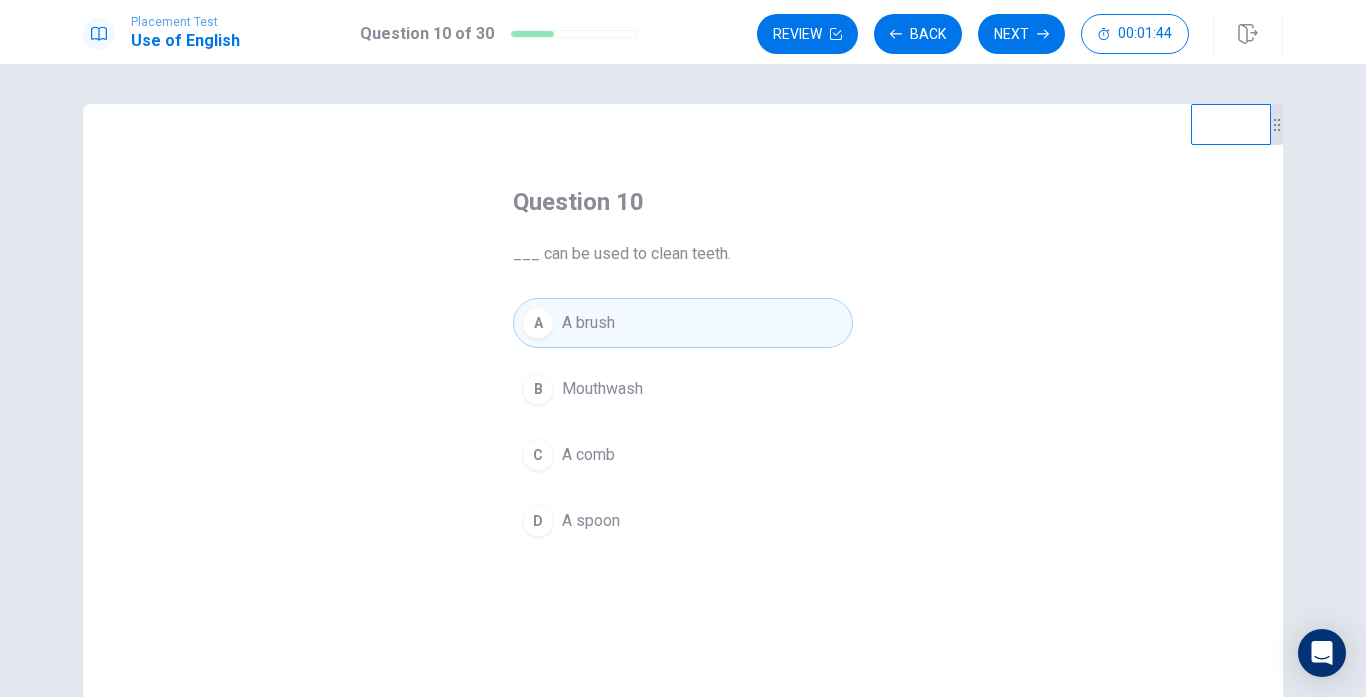 click on "Next" at bounding box center (1021, 34) 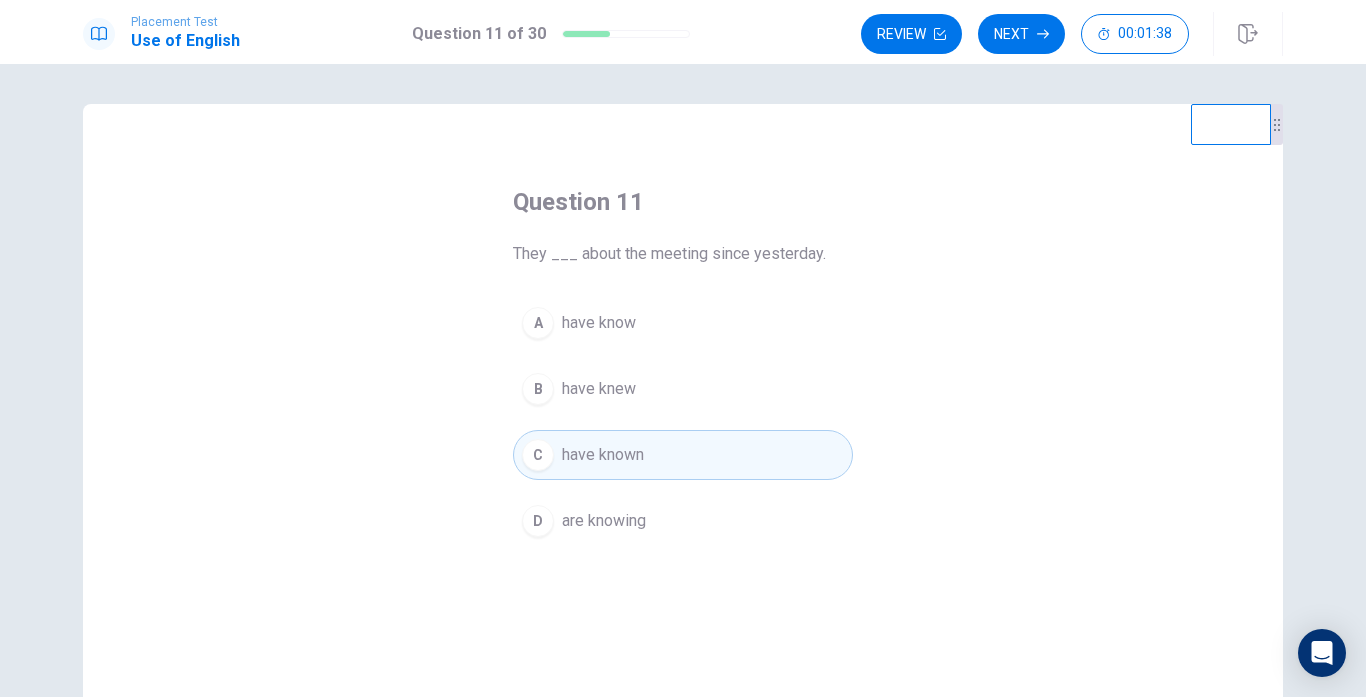 click on "Next" at bounding box center (1021, 34) 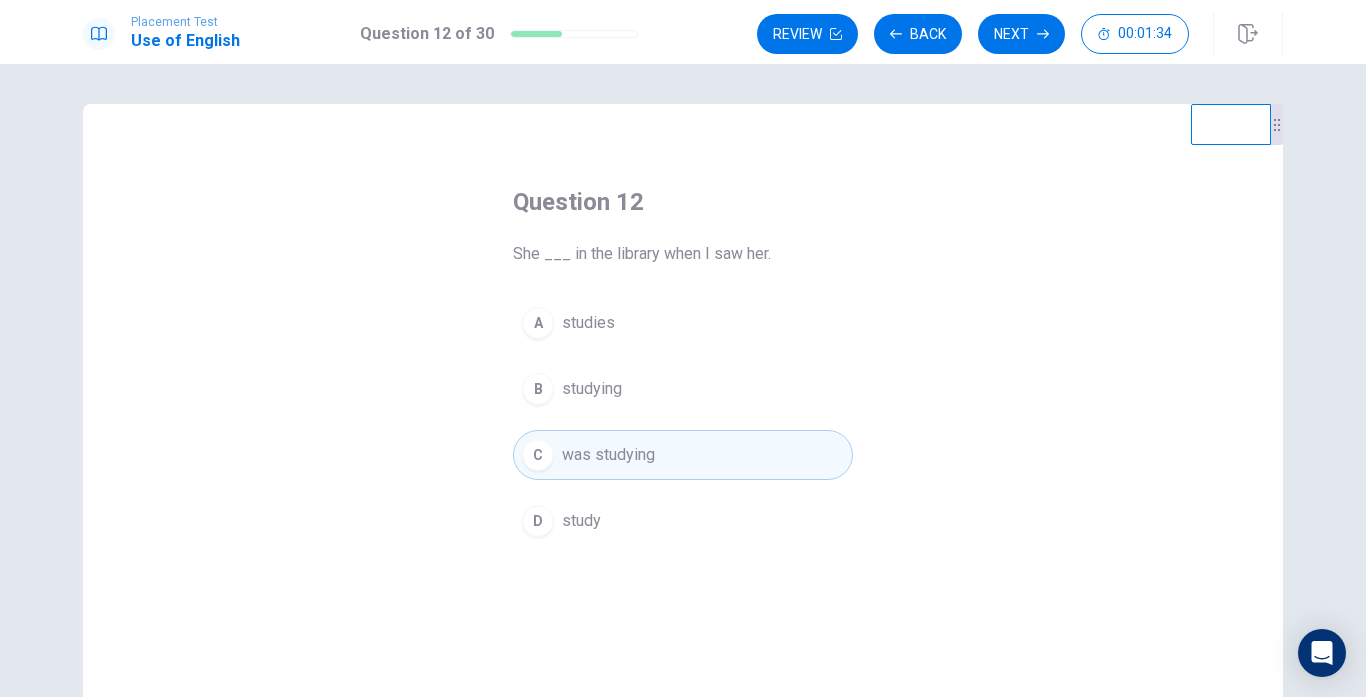 click on "Next" at bounding box center [1021, 34] 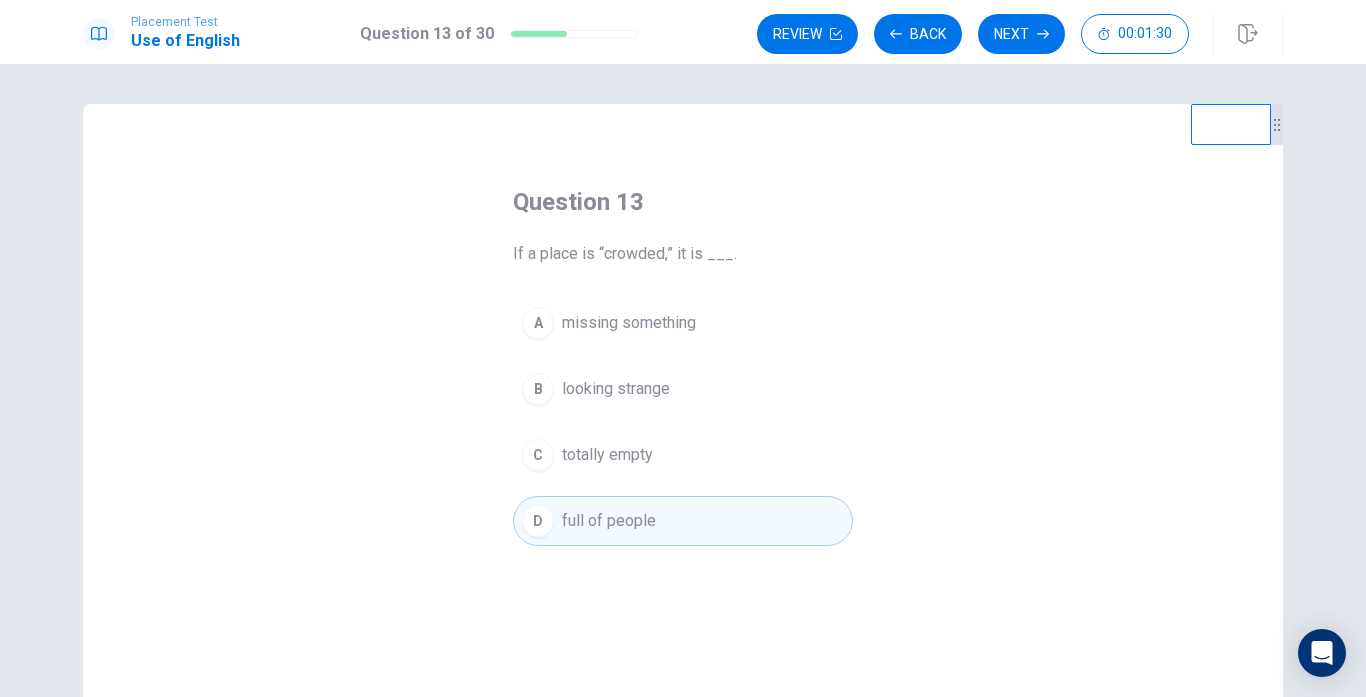 click on "Next" at bounding box center (1021, 34) 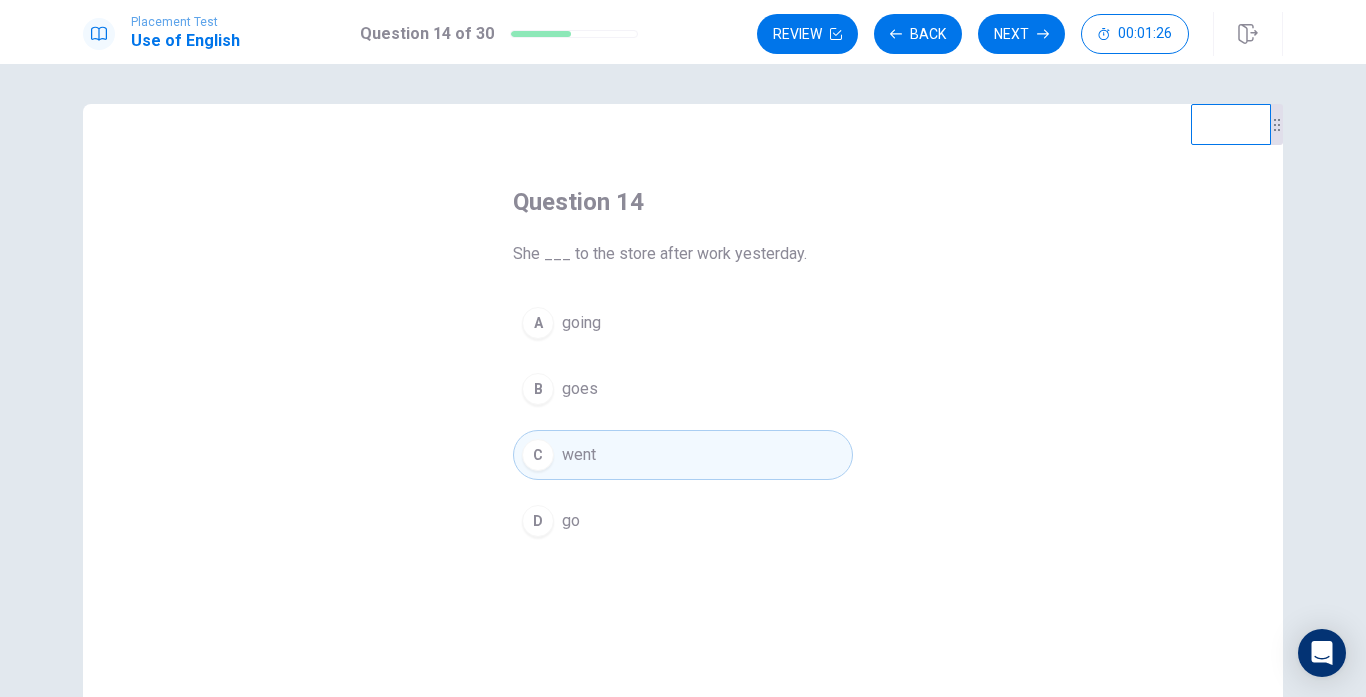click on "Next" at bounding box center (1021, 34) 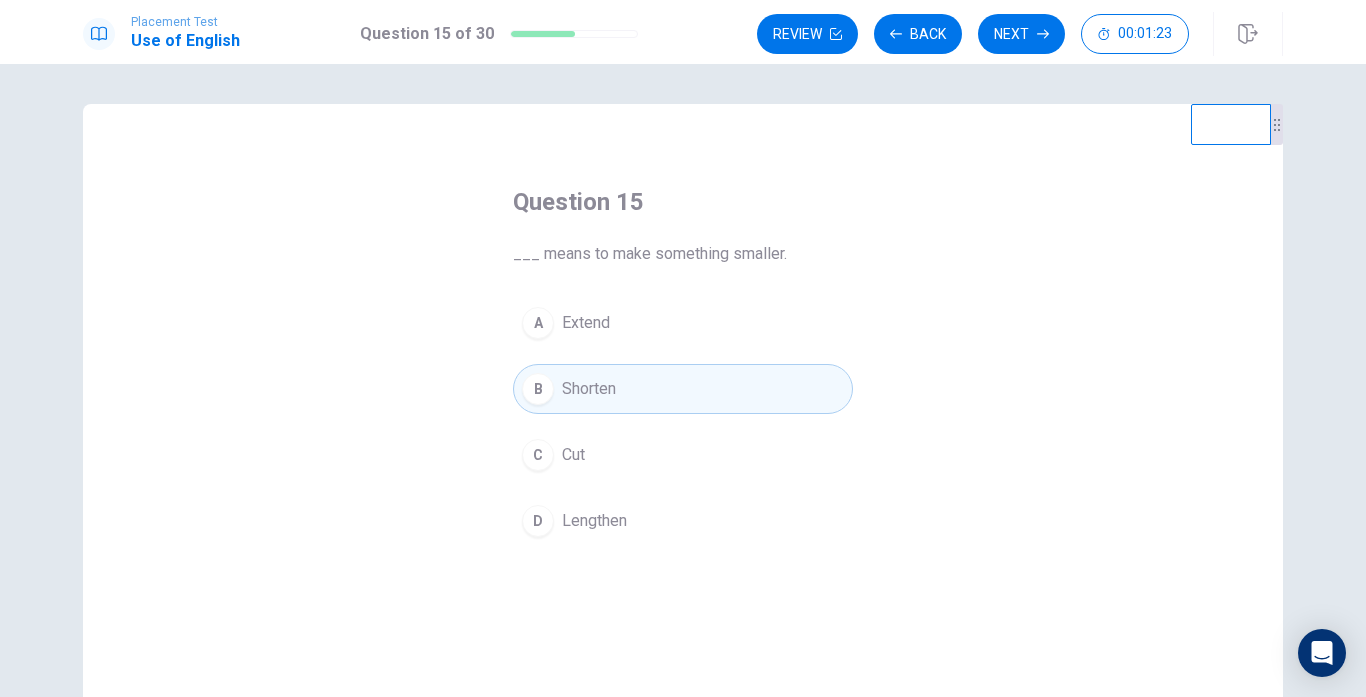 click on "Next" at bounding box center [1021, 34] 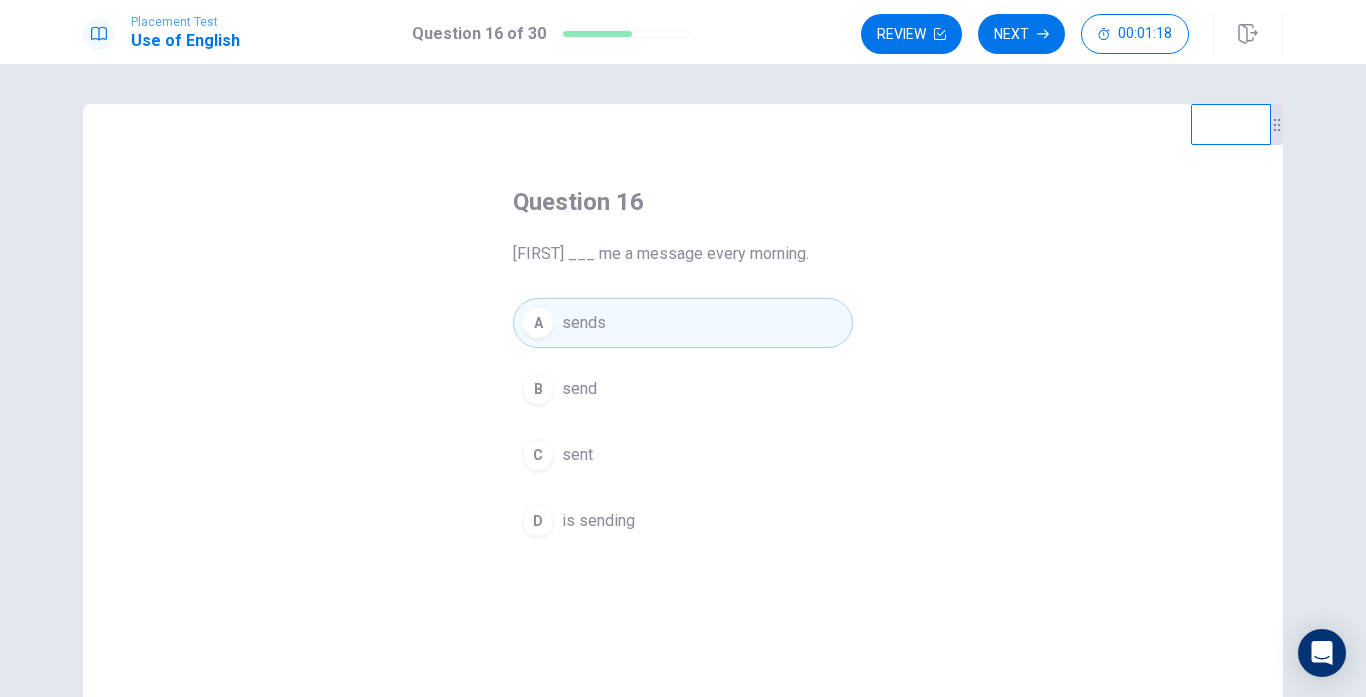 click on "Next" at bounding box center [1021, 34] 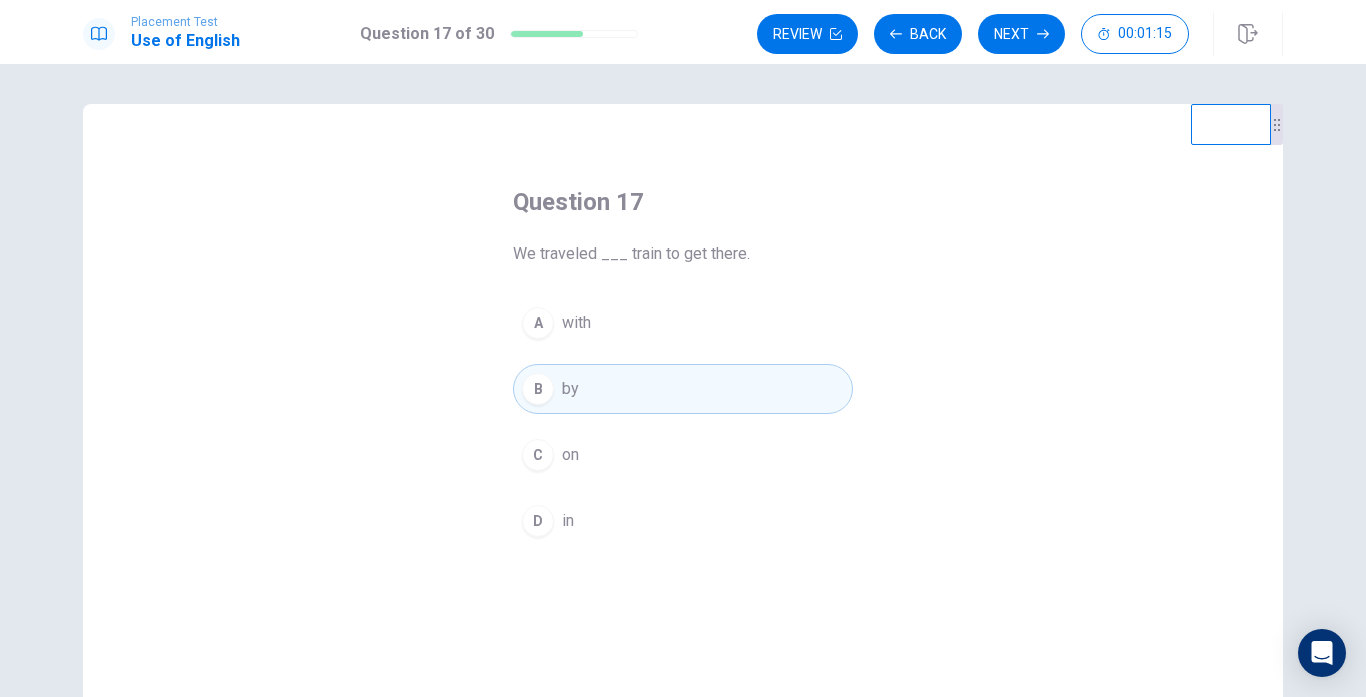 click on "Next" at bounding box center (1021, 34) 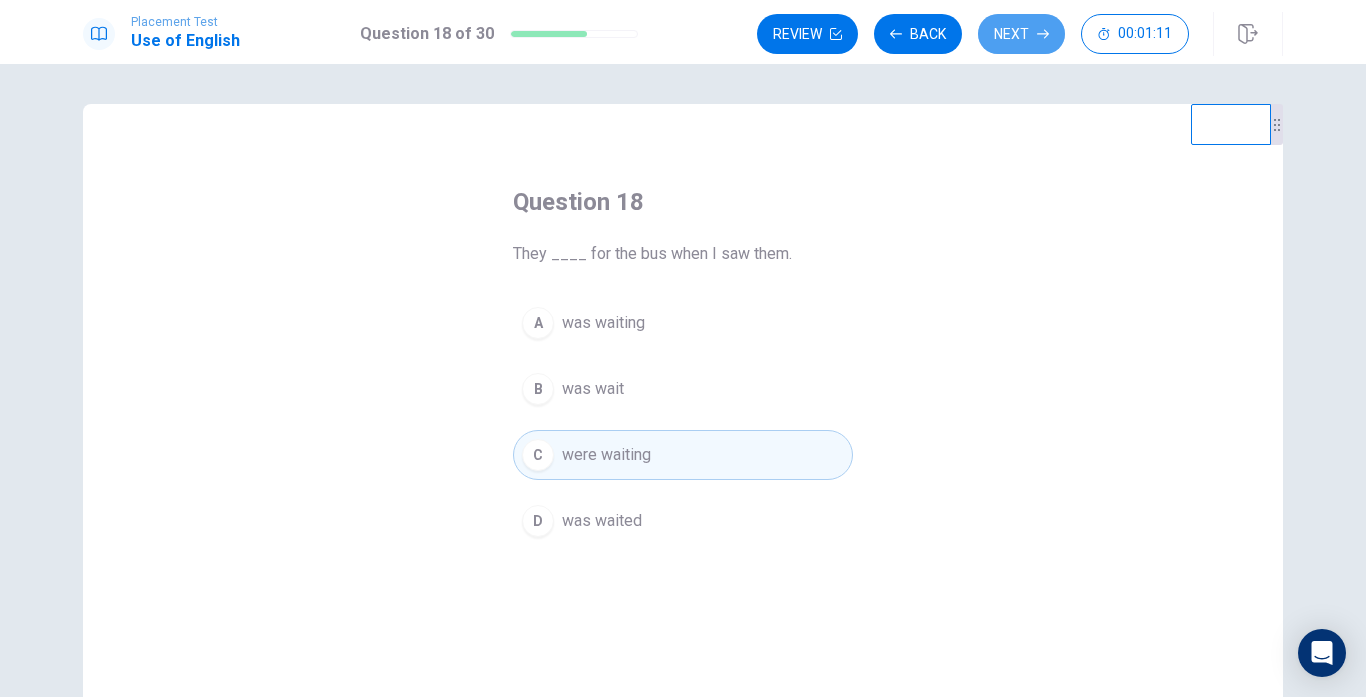 click on "Next" at bounding box center (1021, 34) 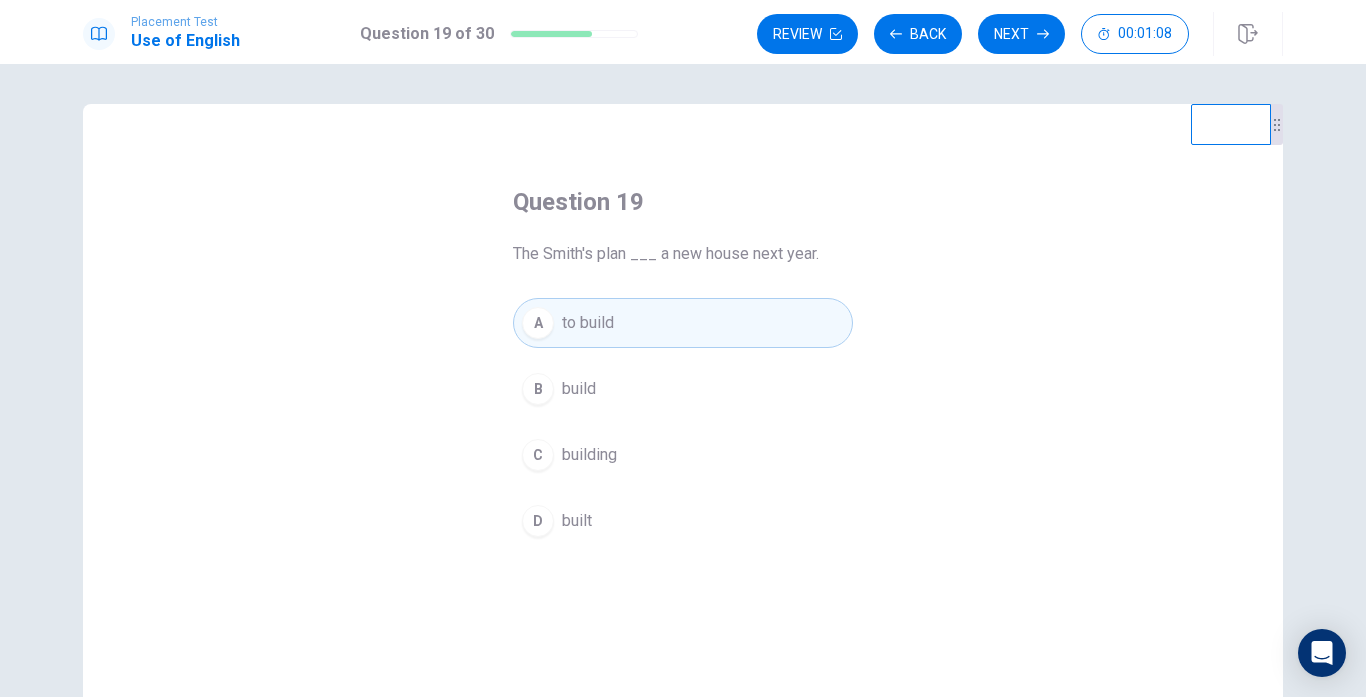 click on "Next" at bounding box center (1021, 34) 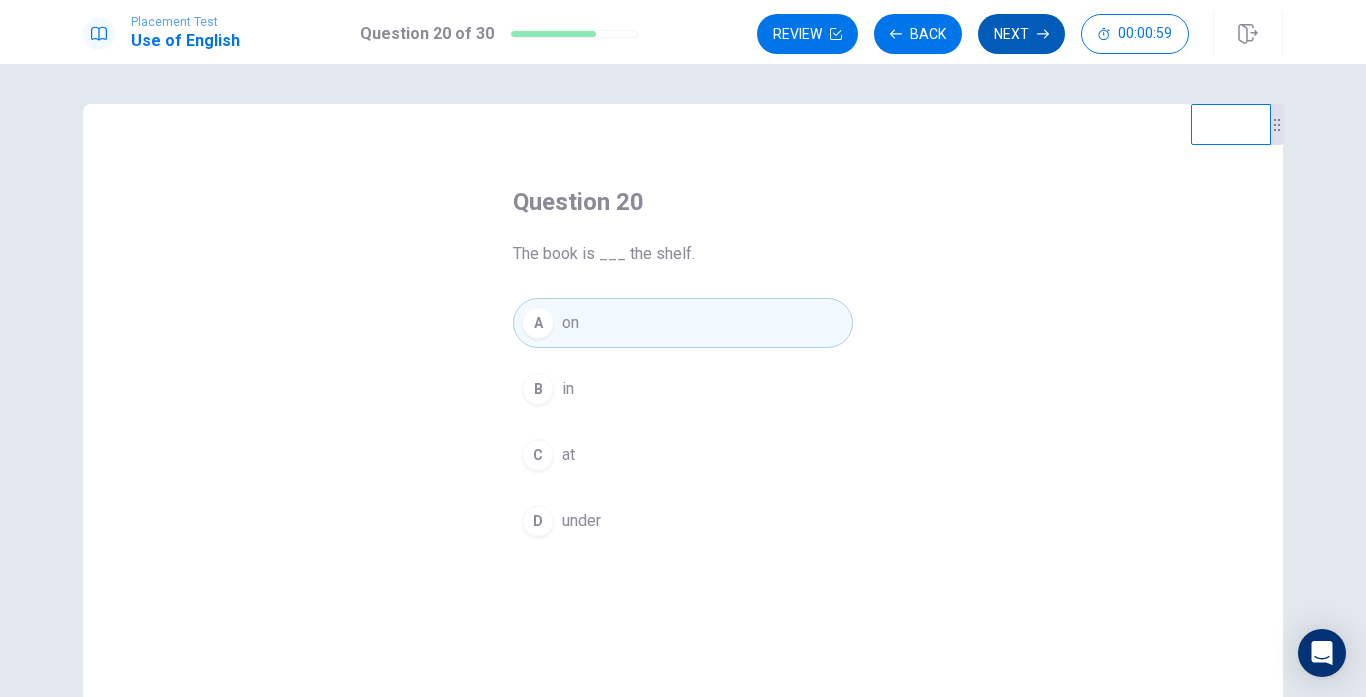 click on "Next" at bounding box center (1021, 34) 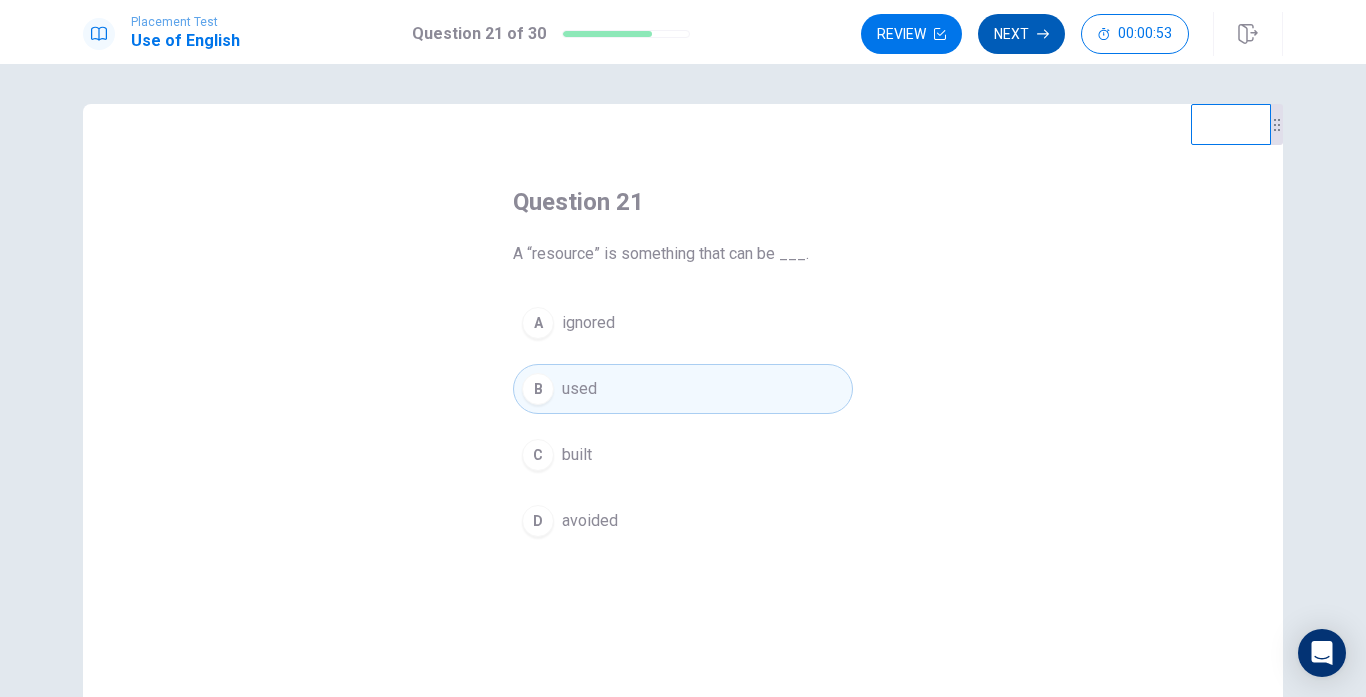 click on "Next" at bounding box center [1021, 34] 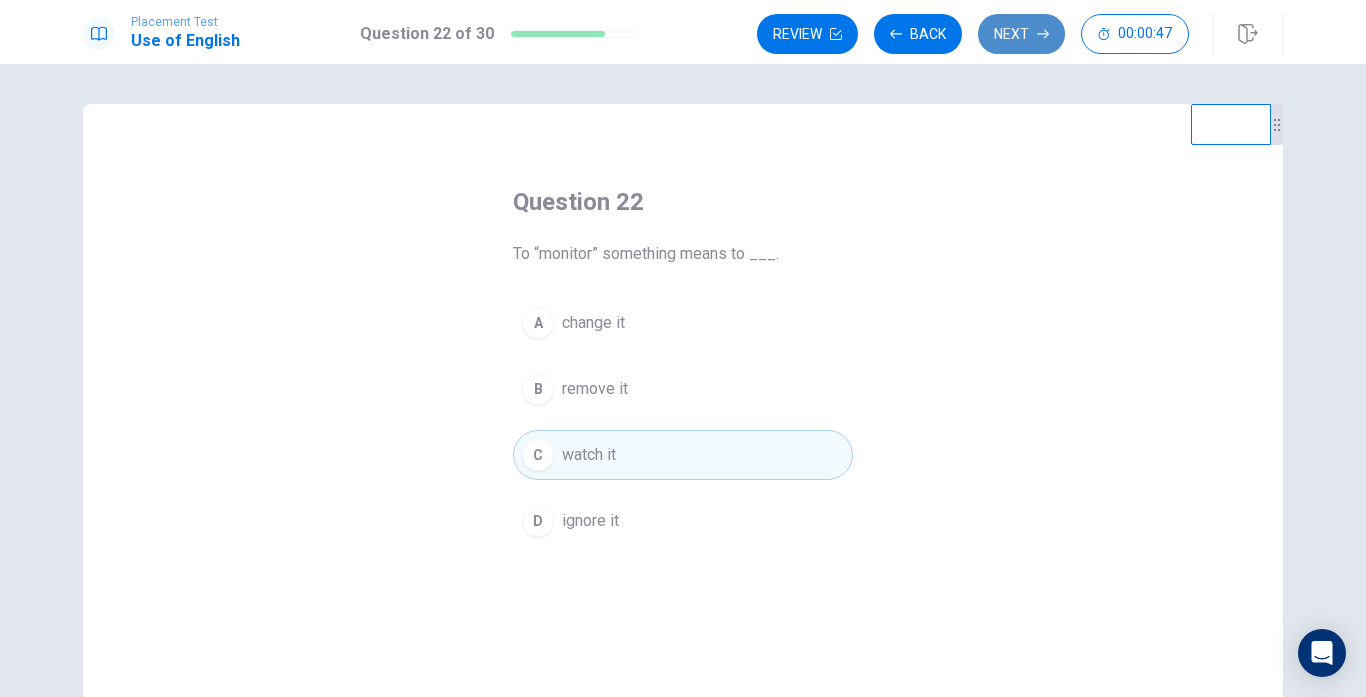 click on "Next" at bounding box center (1021, 34) 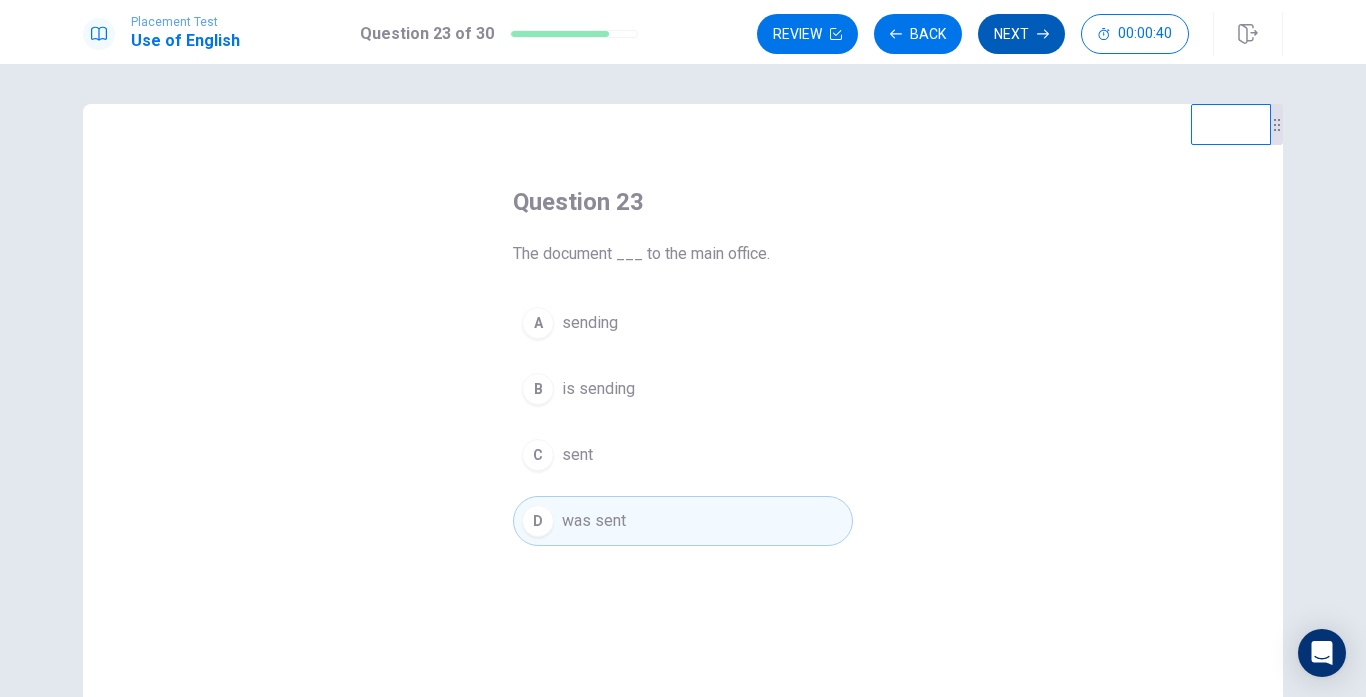 click on "Next" at bounding box center (1021, 34) 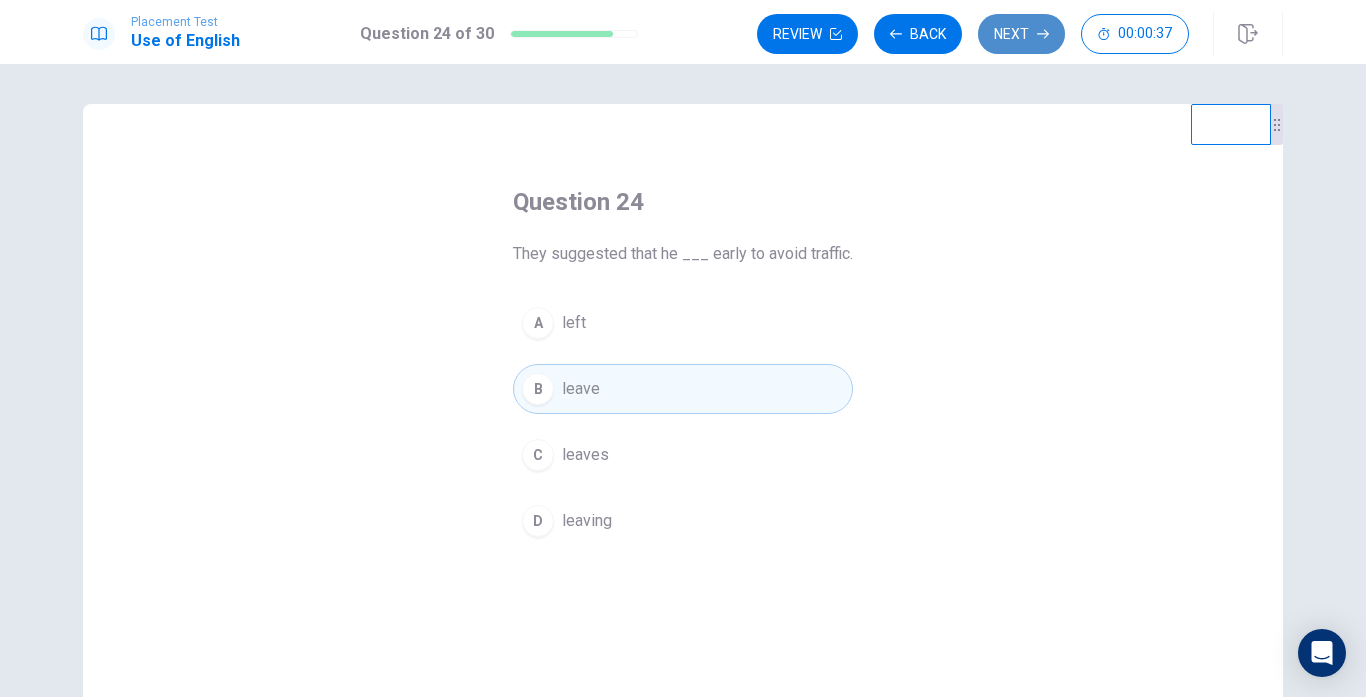 click on "Next" at bounding box center [1021, 34] 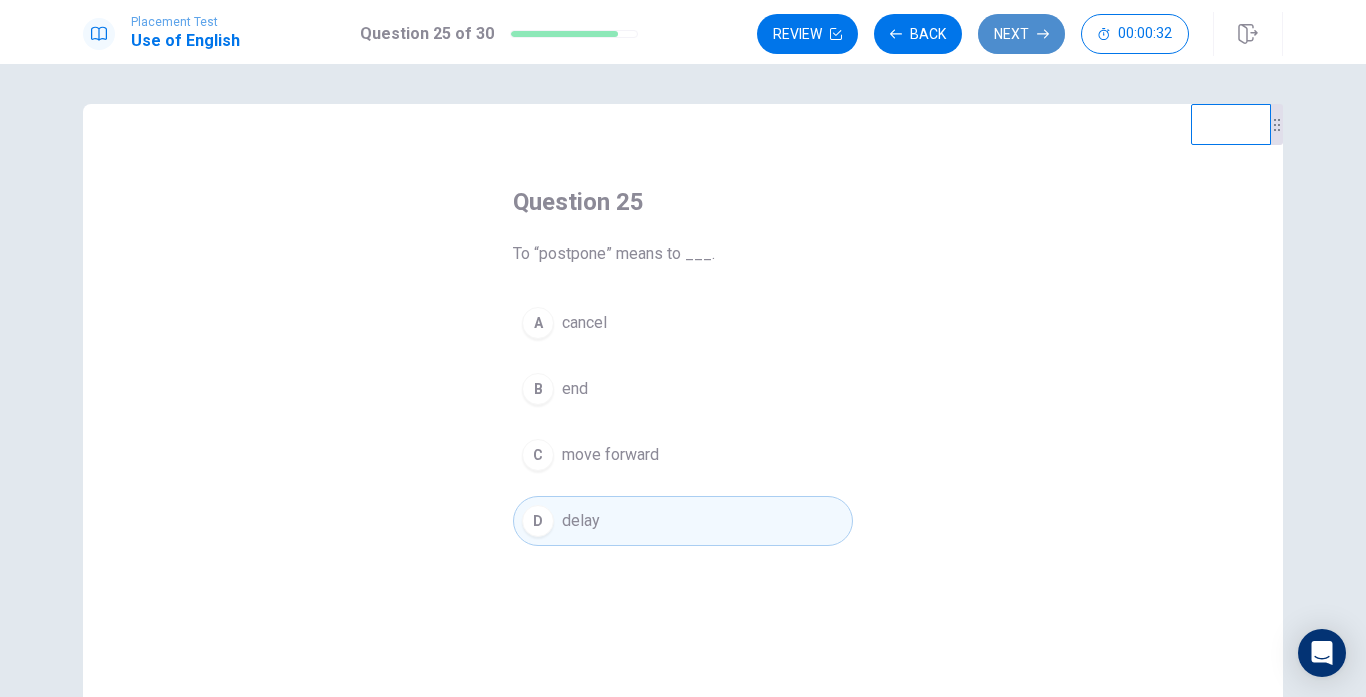 click on "Next" at bounding box center (1021, 34) 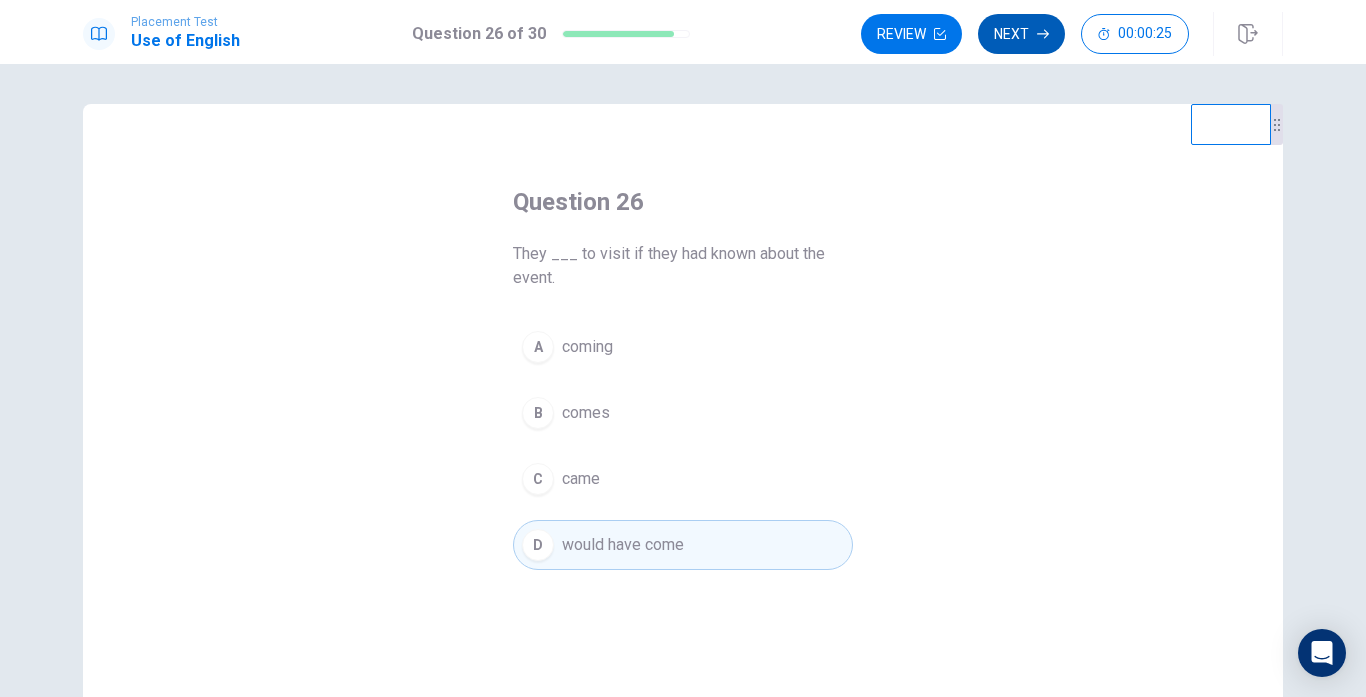 click on "Next" at bounding box center [1021, 34] 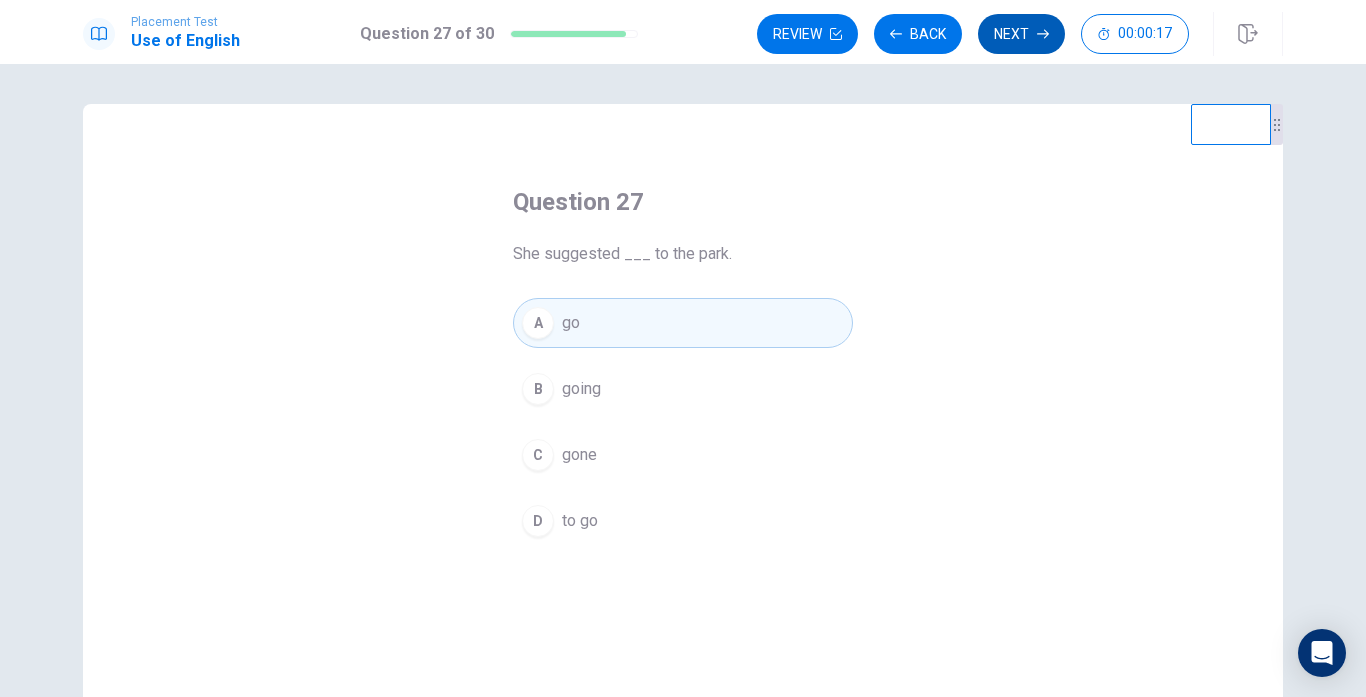 click on "Next" at bounding box center (1021, 34) 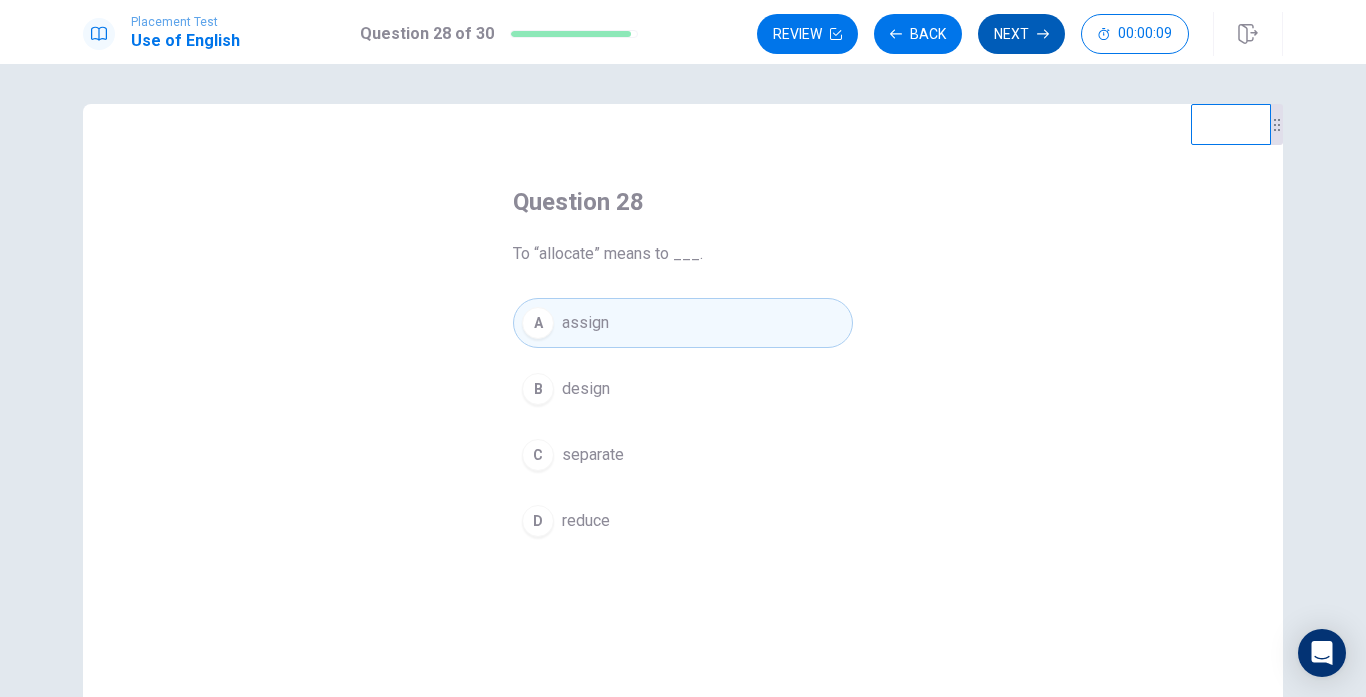 click on "Next" at bounding box center (1021, 34) 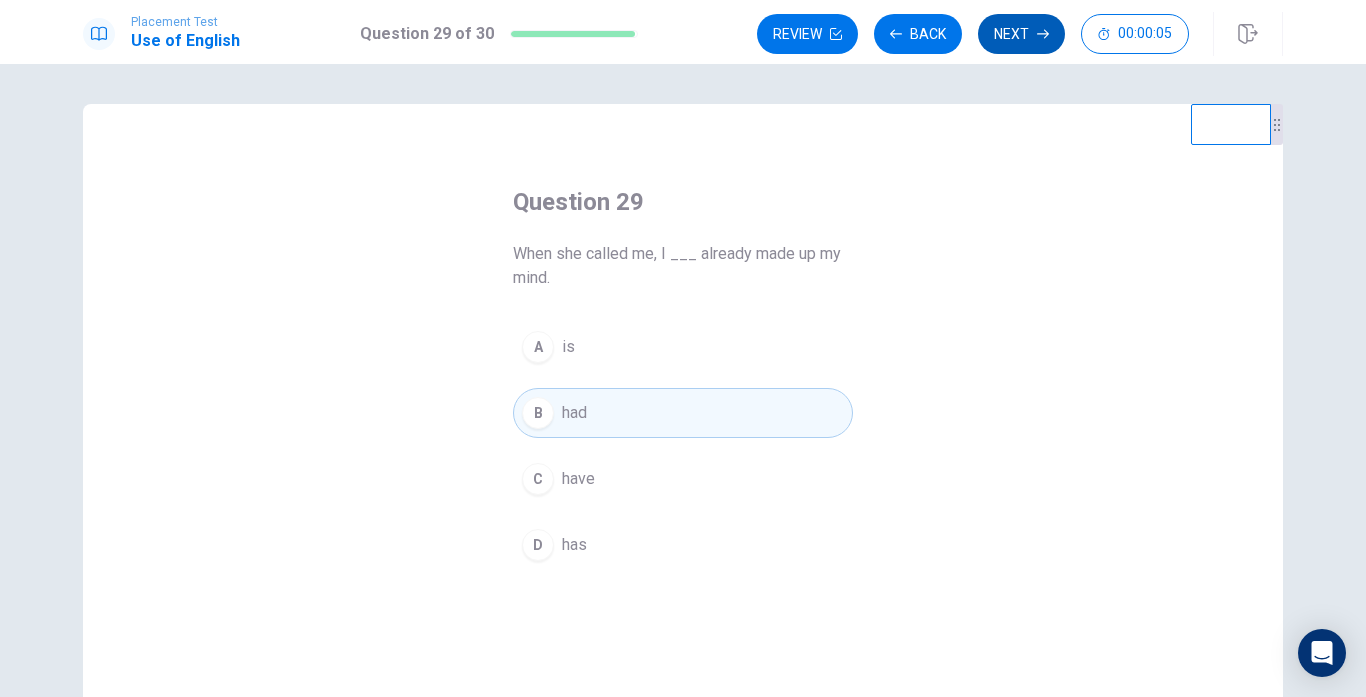 click on "Next" at bounding box center [1021, 34] 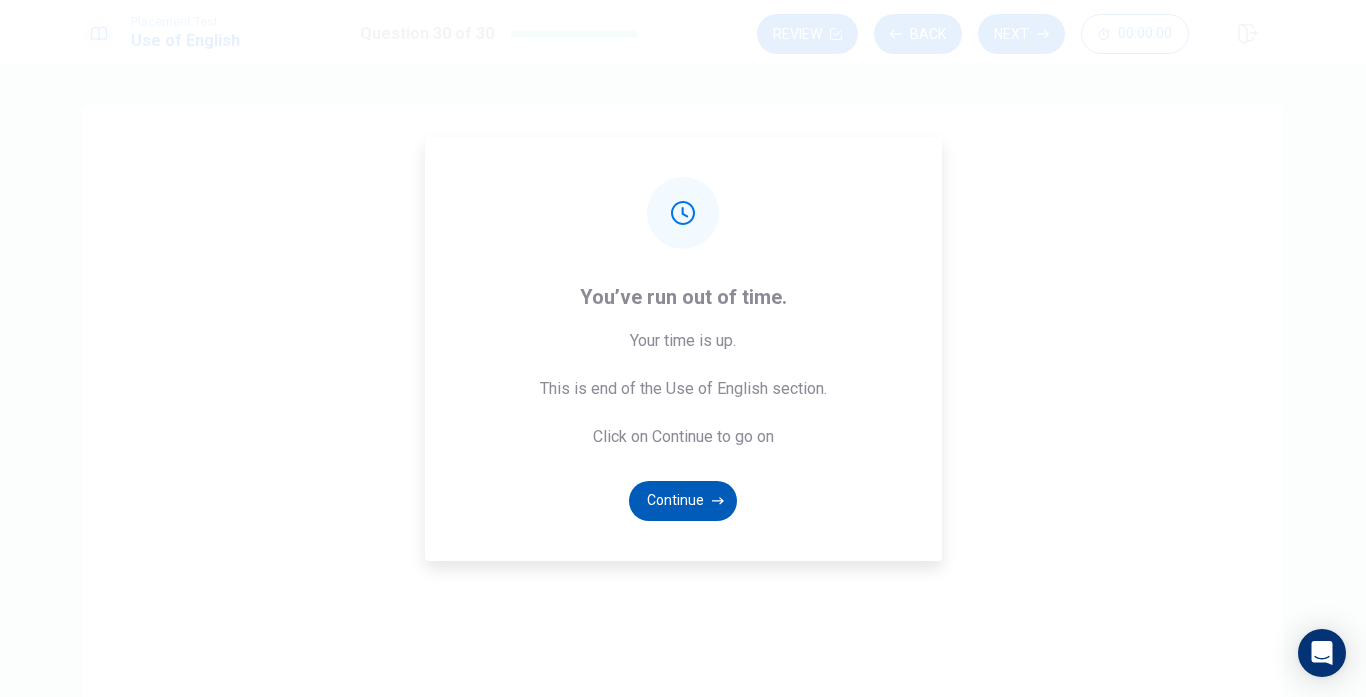 click on "Continue" at bounding box center [683, 501] 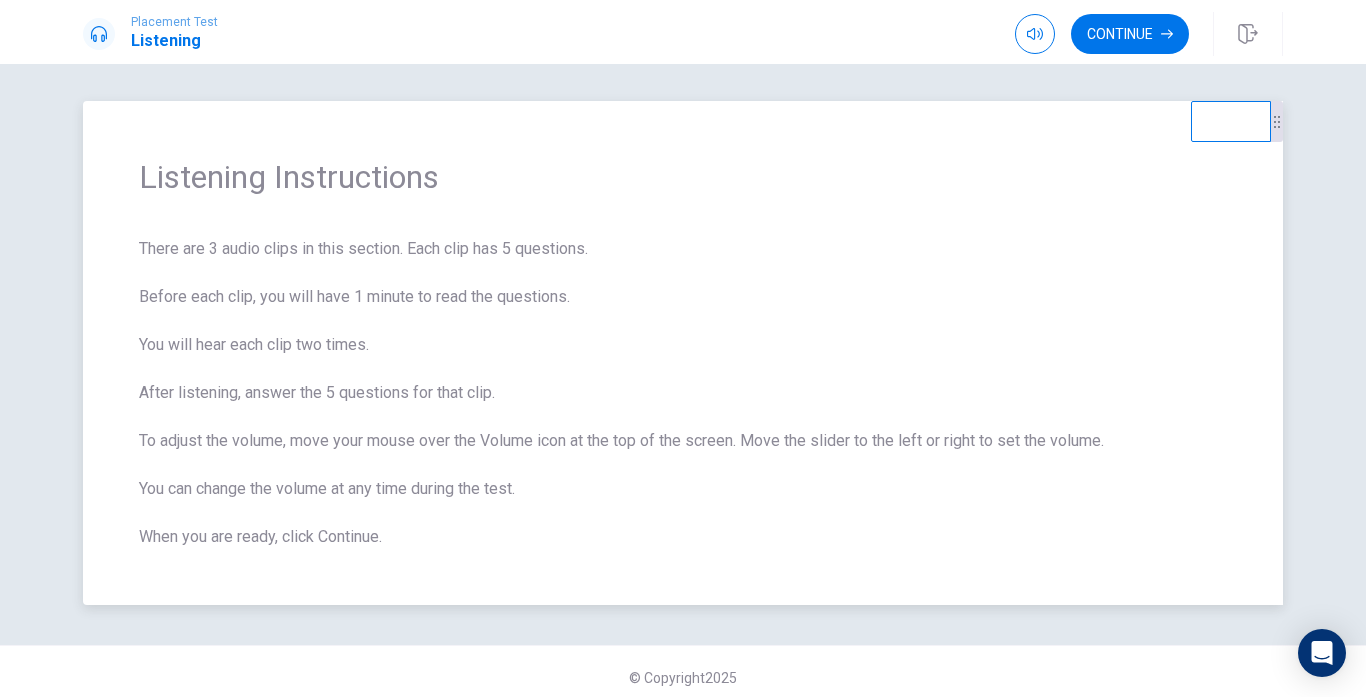 scroll, scrollTop: 0, scrollLeft: 0, axis: both 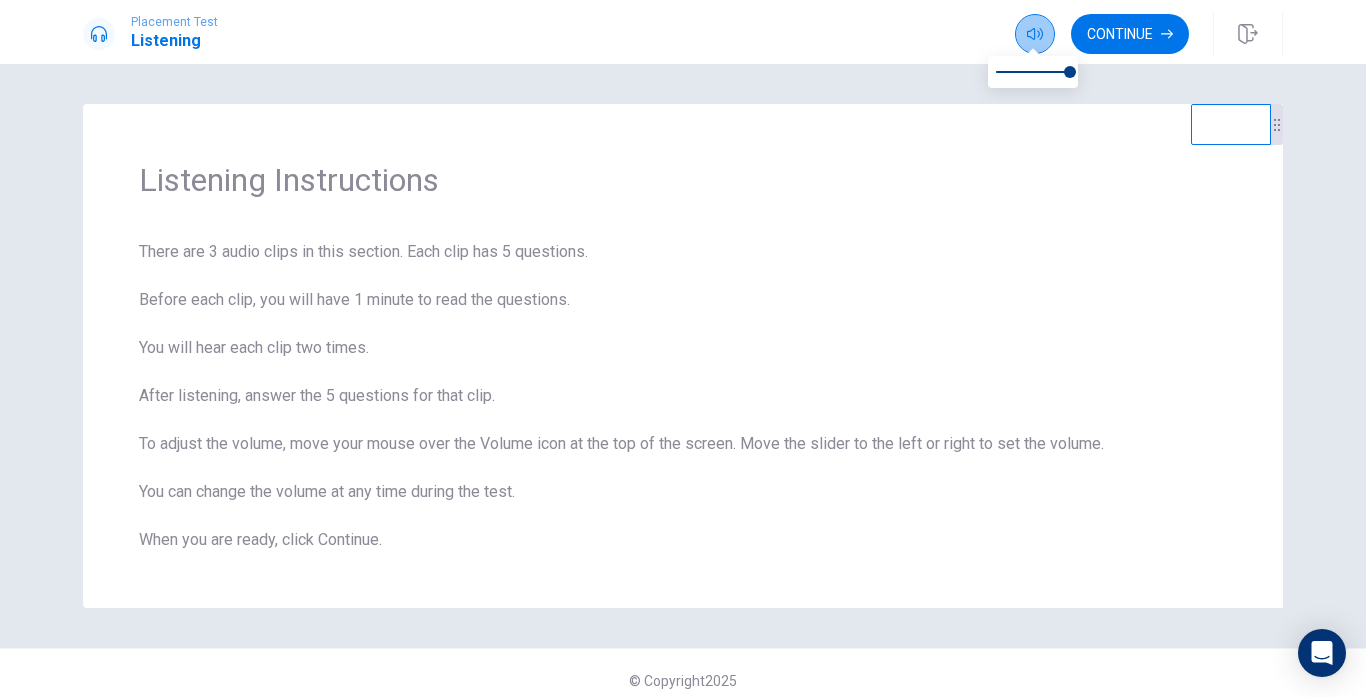 click at bounding box center (1035, 34) 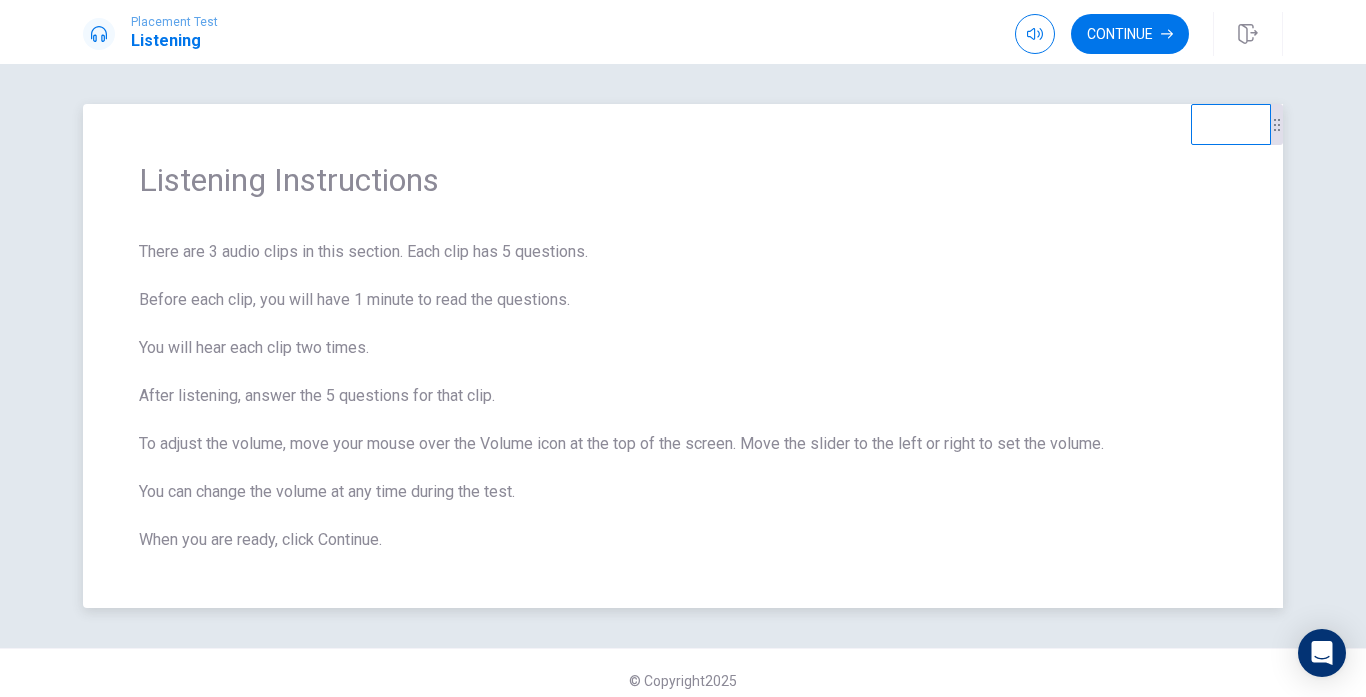 scroll, scrollTop: 15, scrollLeft: 0, axis: vertical 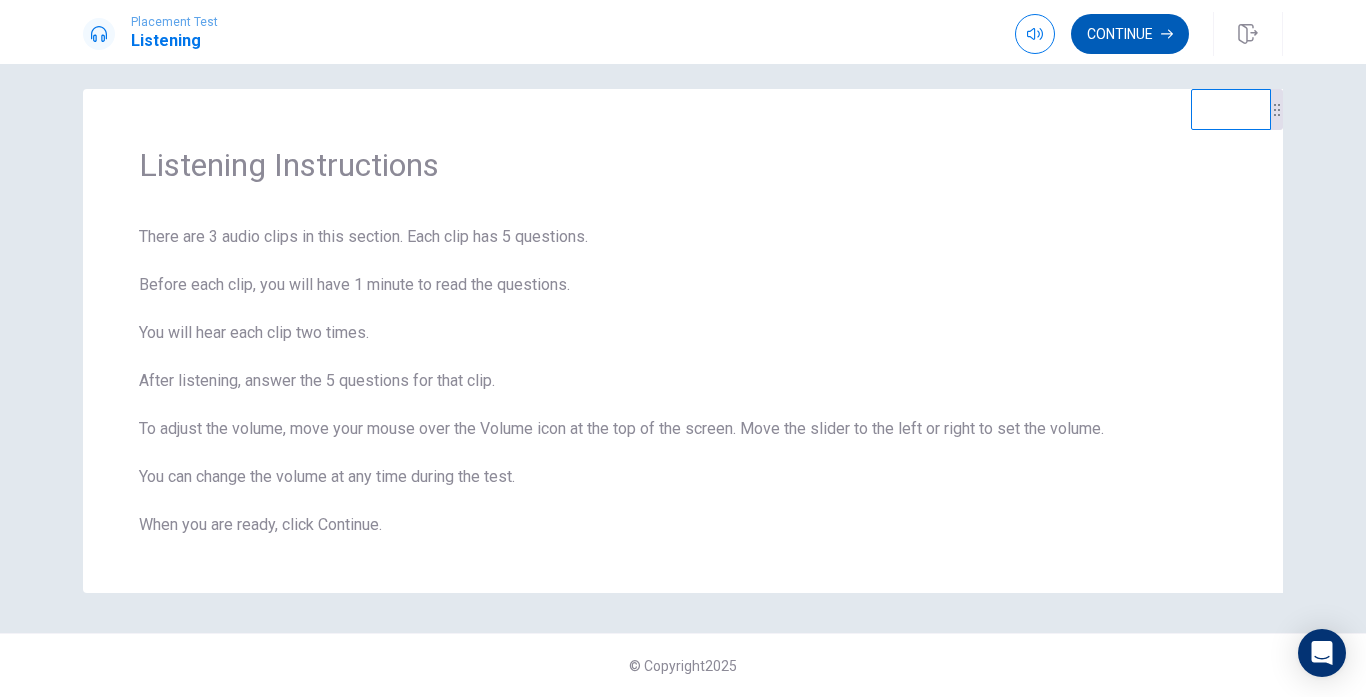 click on "Continue" at bounding box center [1130, 34] 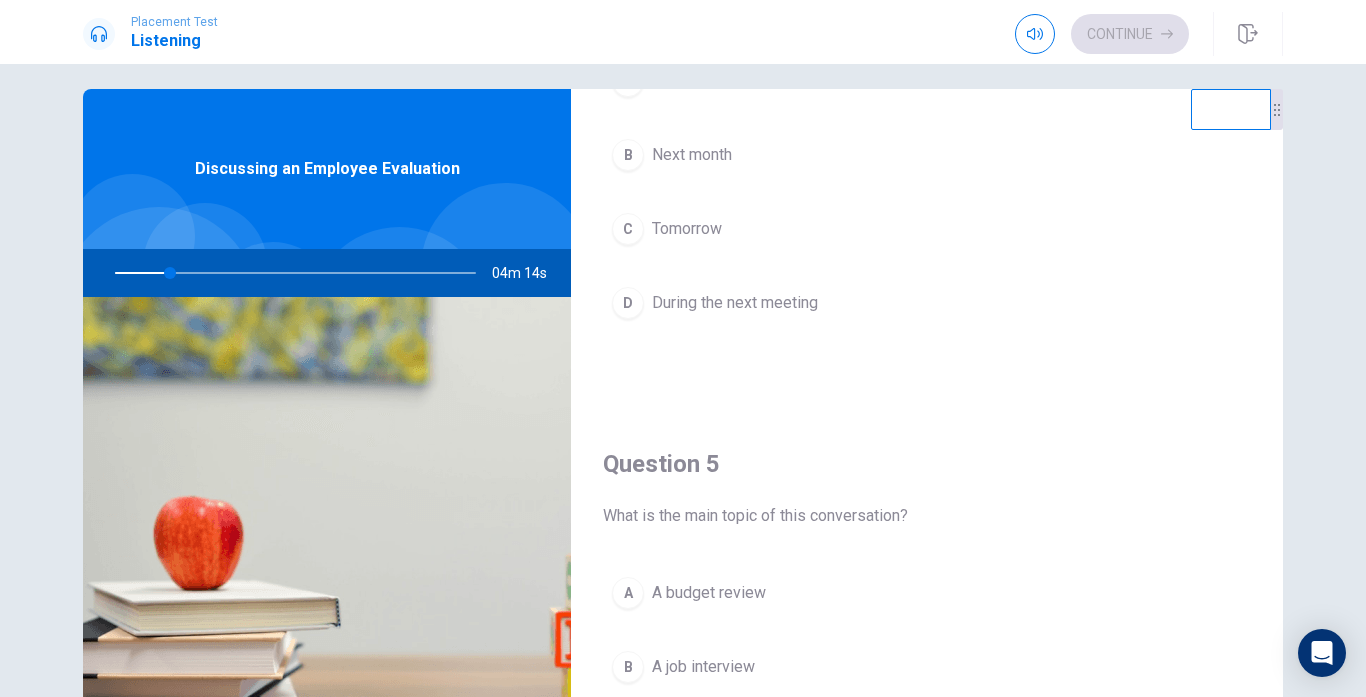 scroll, scrollTop: 1865, scrollLeft: 0, axis: vertical 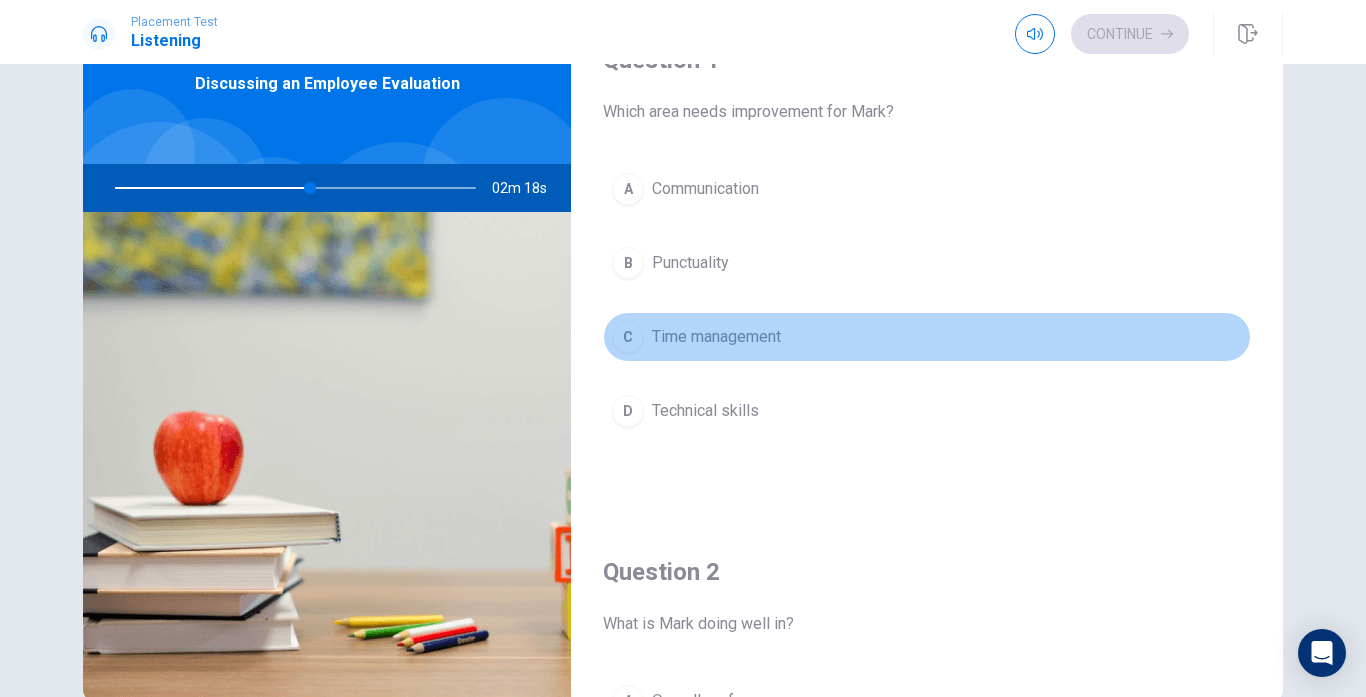 click on "C Time management" at bounding box center [927, 337] 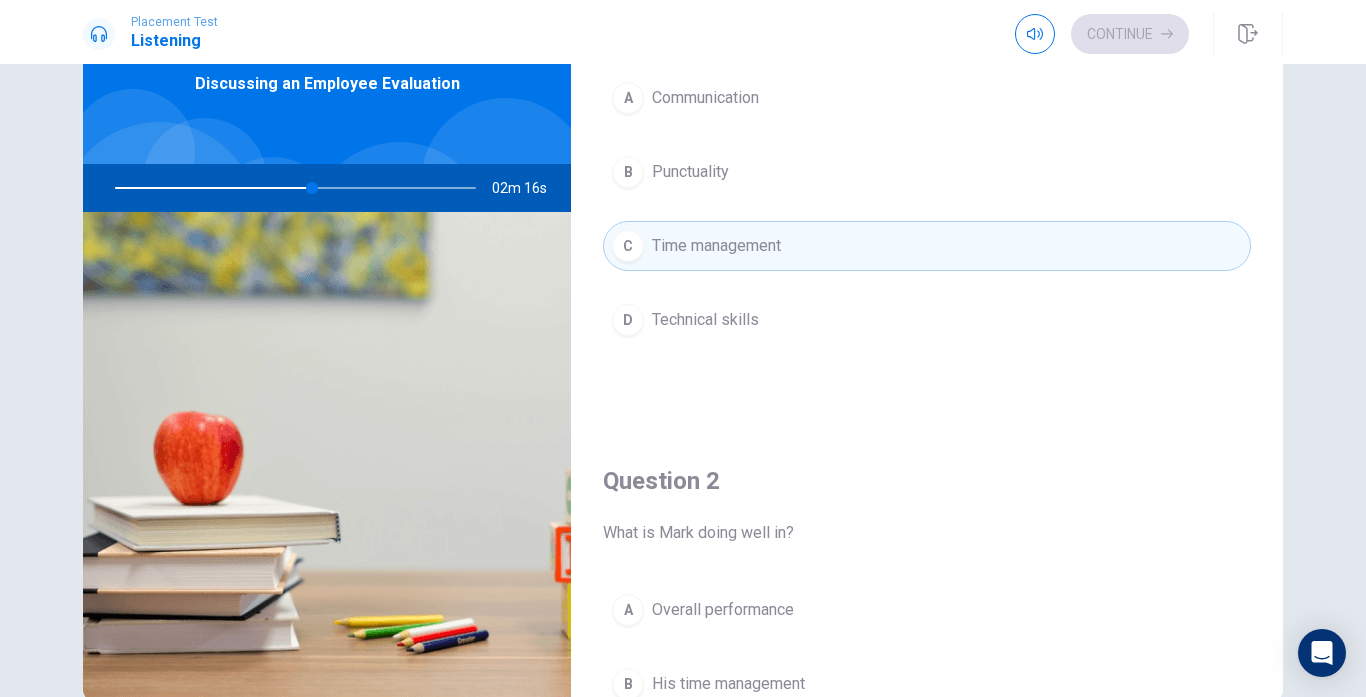 scroll, scrollTop: 300, scrollLeft: 0, axis: vertical 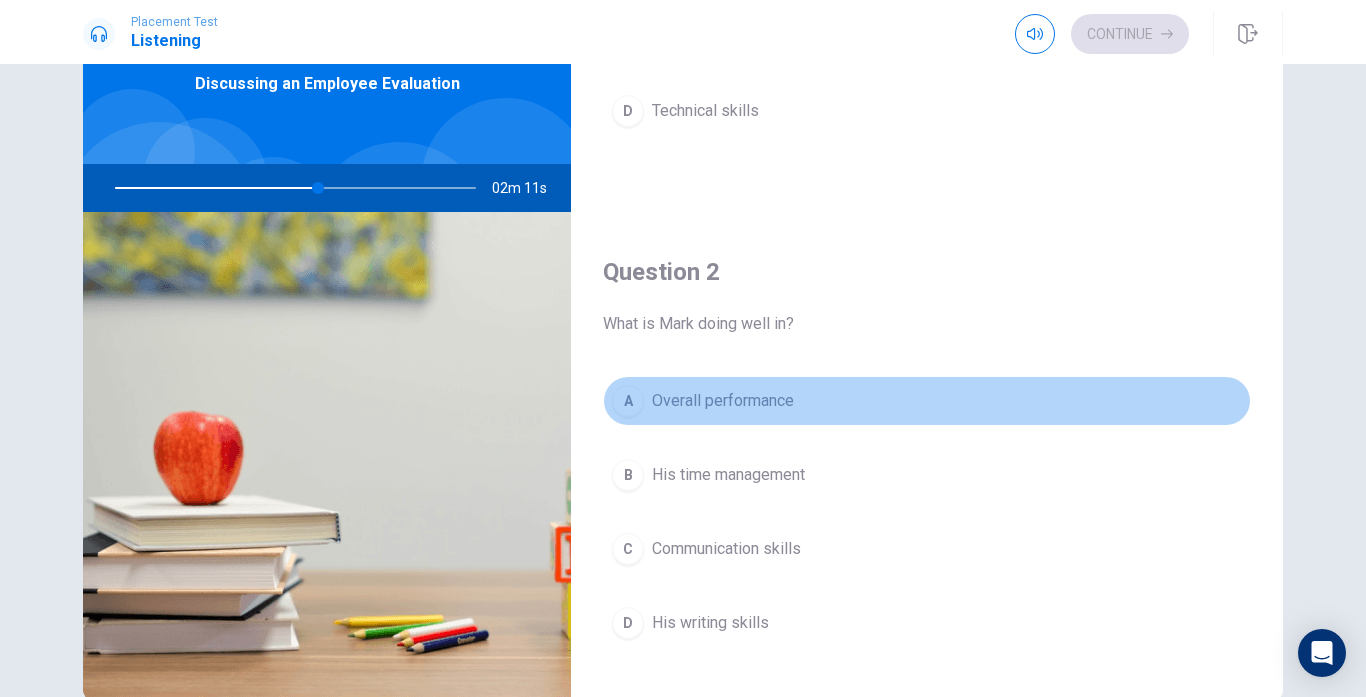 click on "Overall performance" at bounding box center (723, 401) 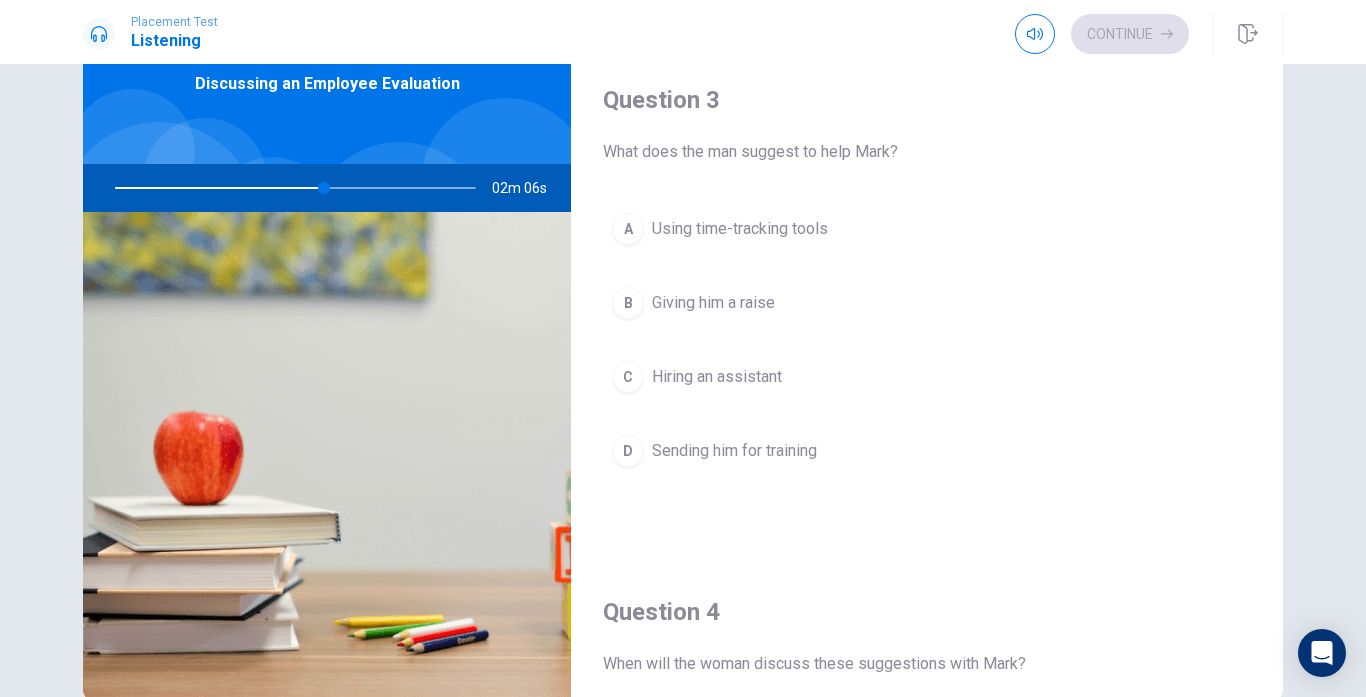 scroll, scrollTop: 1000, scrollLeft: 0, axis: vertical 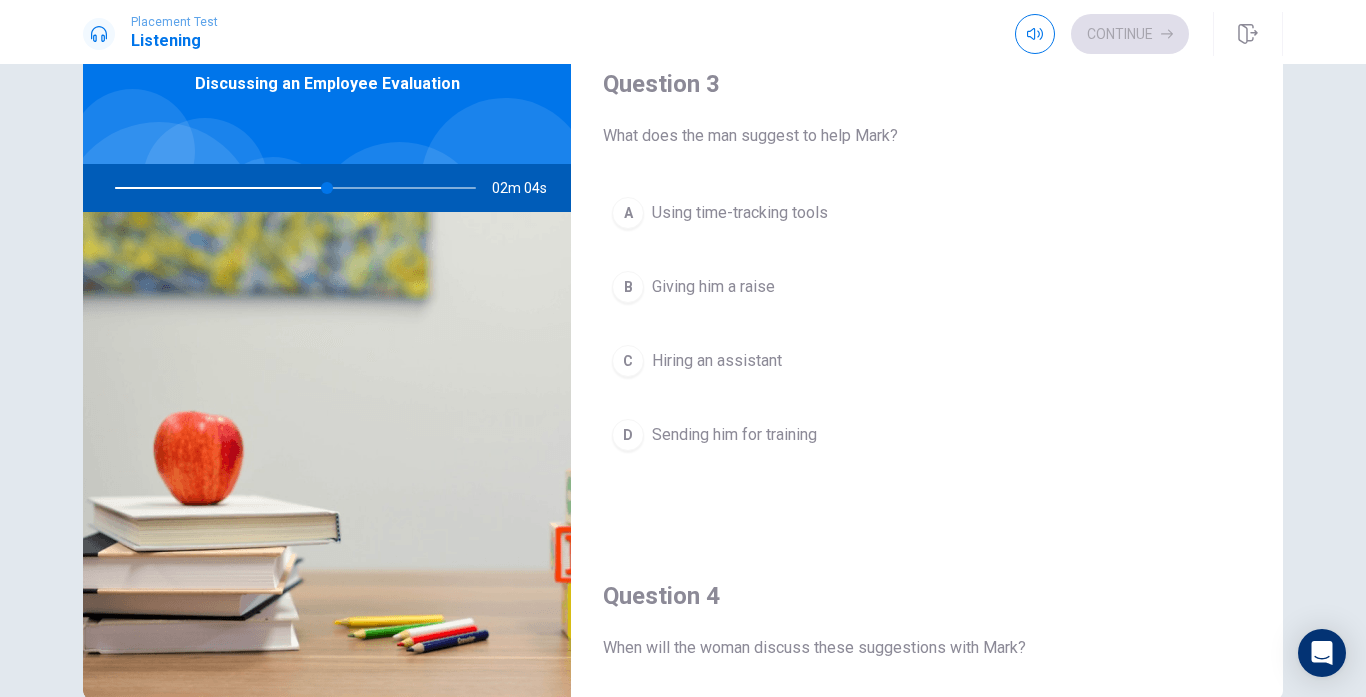 click on "Using time-tracking tools" at bounding box center (740, 213) 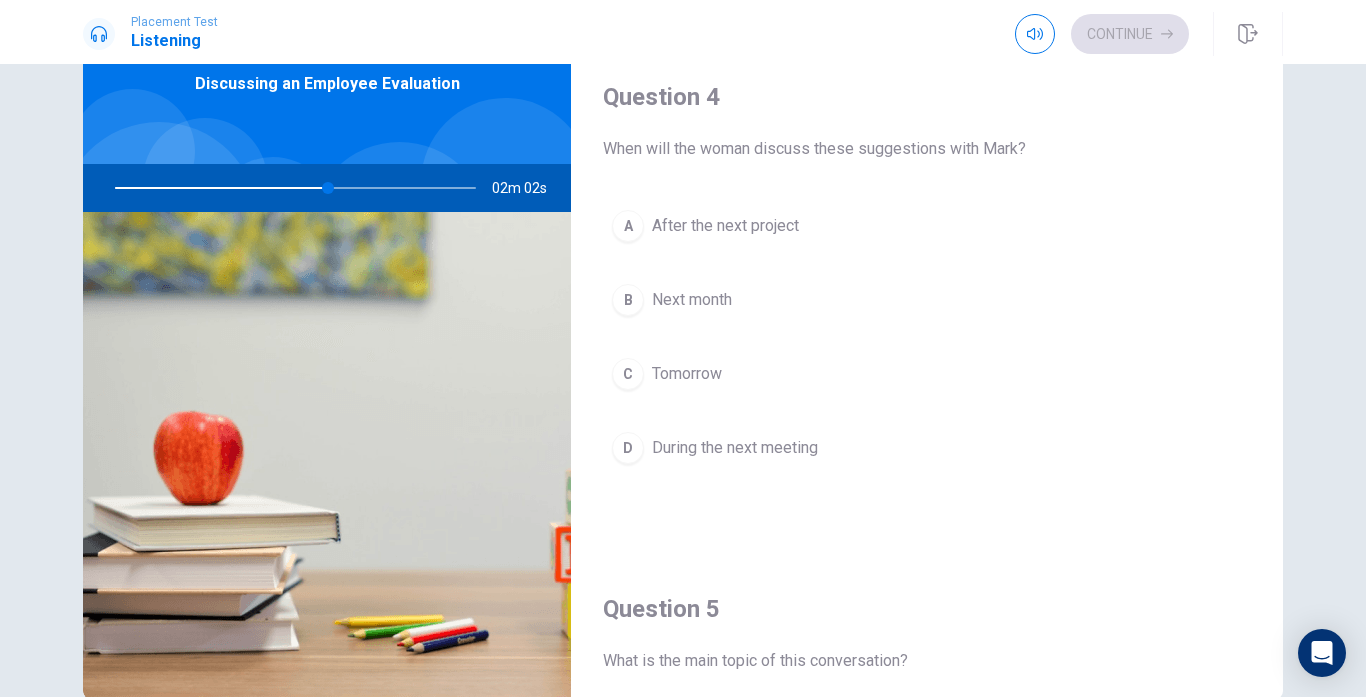 scroll, scrollTop: 1500, scrollLeft: 0, axis: vertical 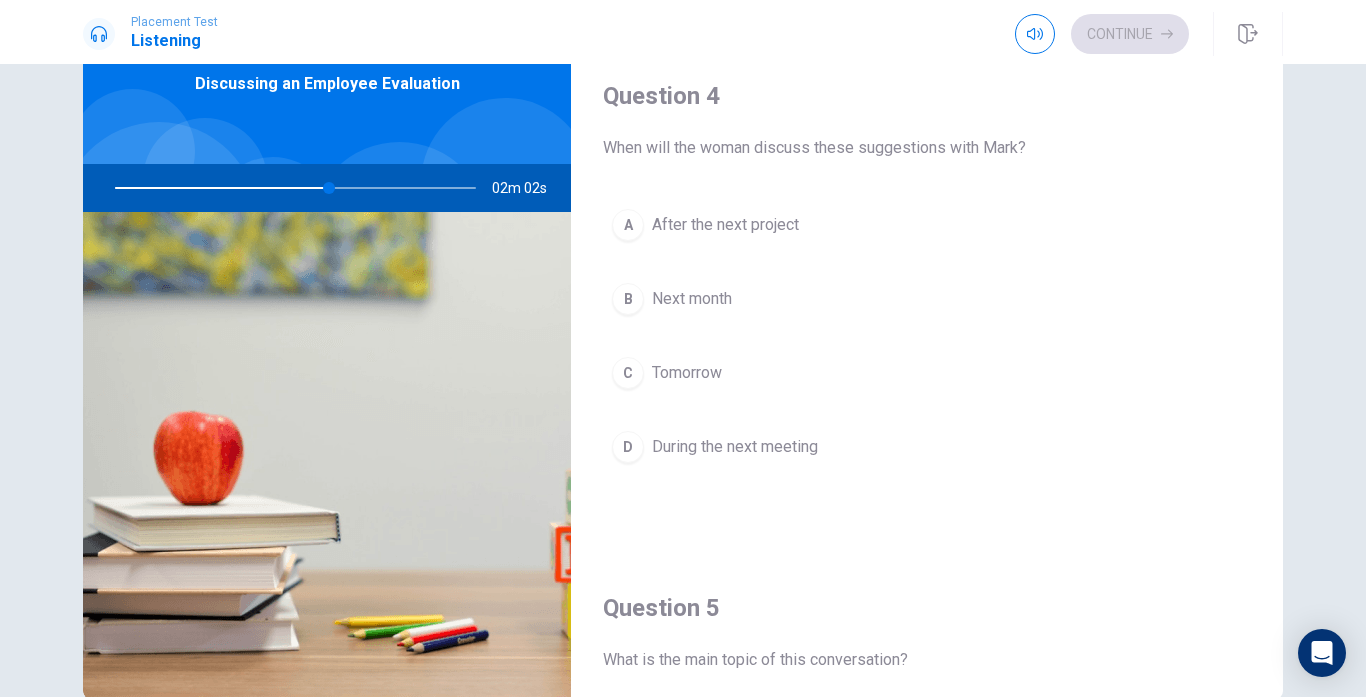 click on "During the next meeting" at bounding box center [735, 447] 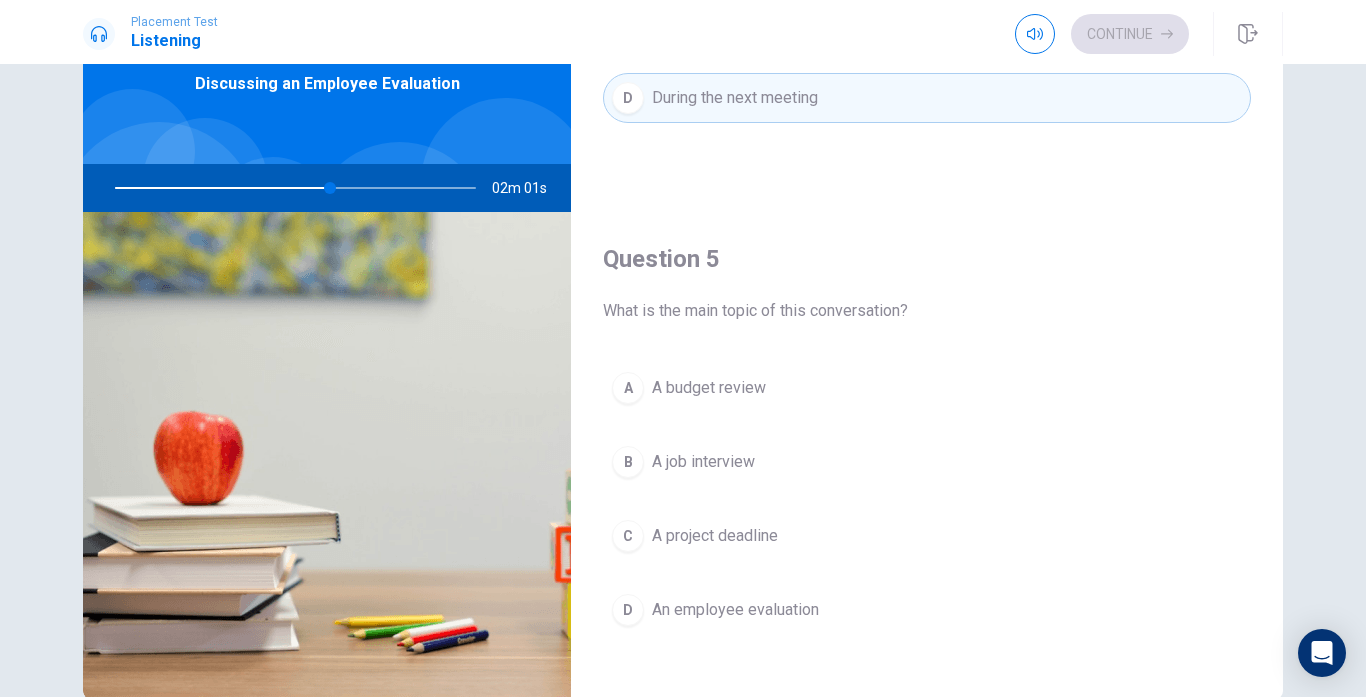 scroll, scrollTop: 1865, scrollLeft: 0, axis: vertical 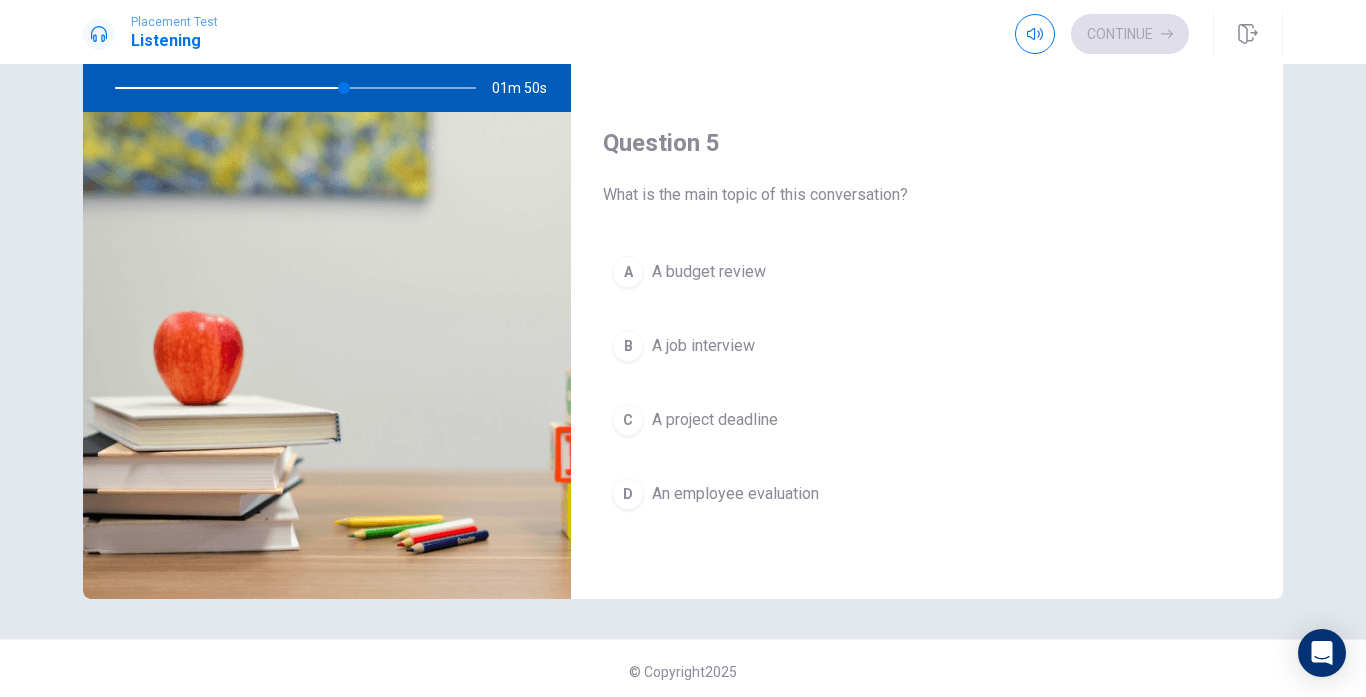 click on "D An employee evaluation" at bounding box center (927, 494) 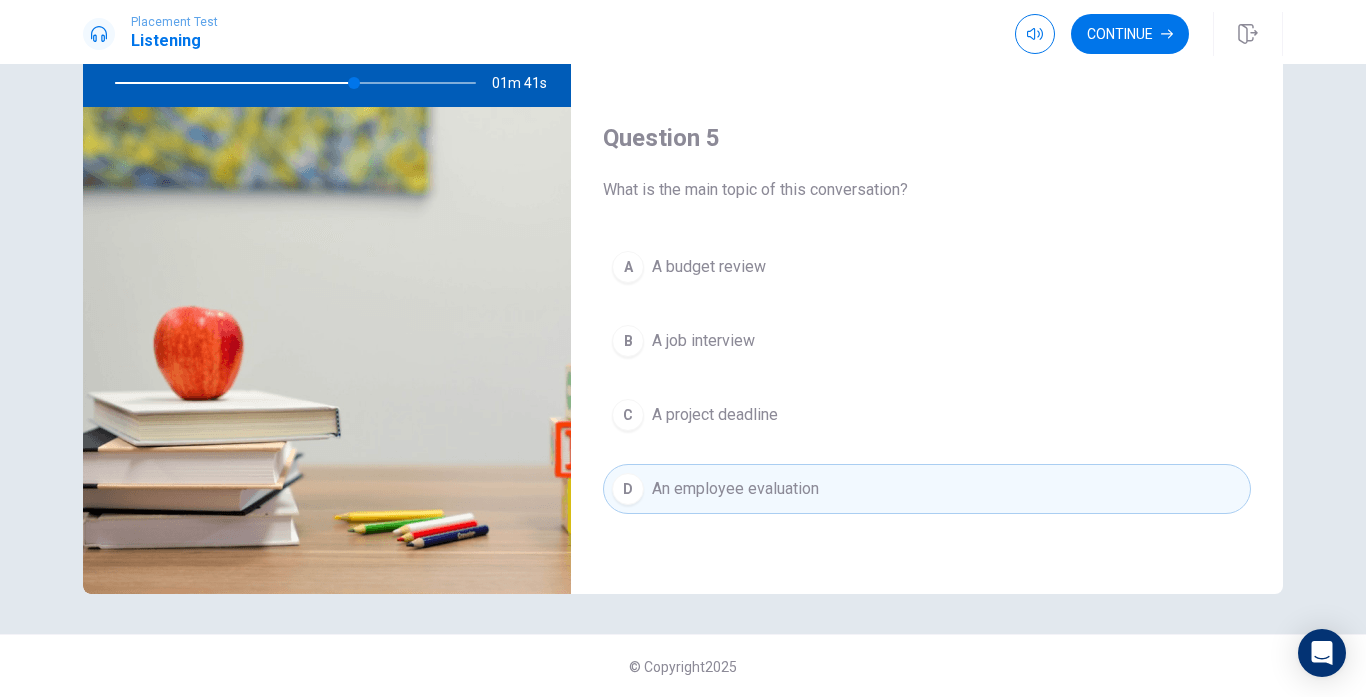 scroll, scrollTop: 206, scrollLeft: 0, axis: vertical 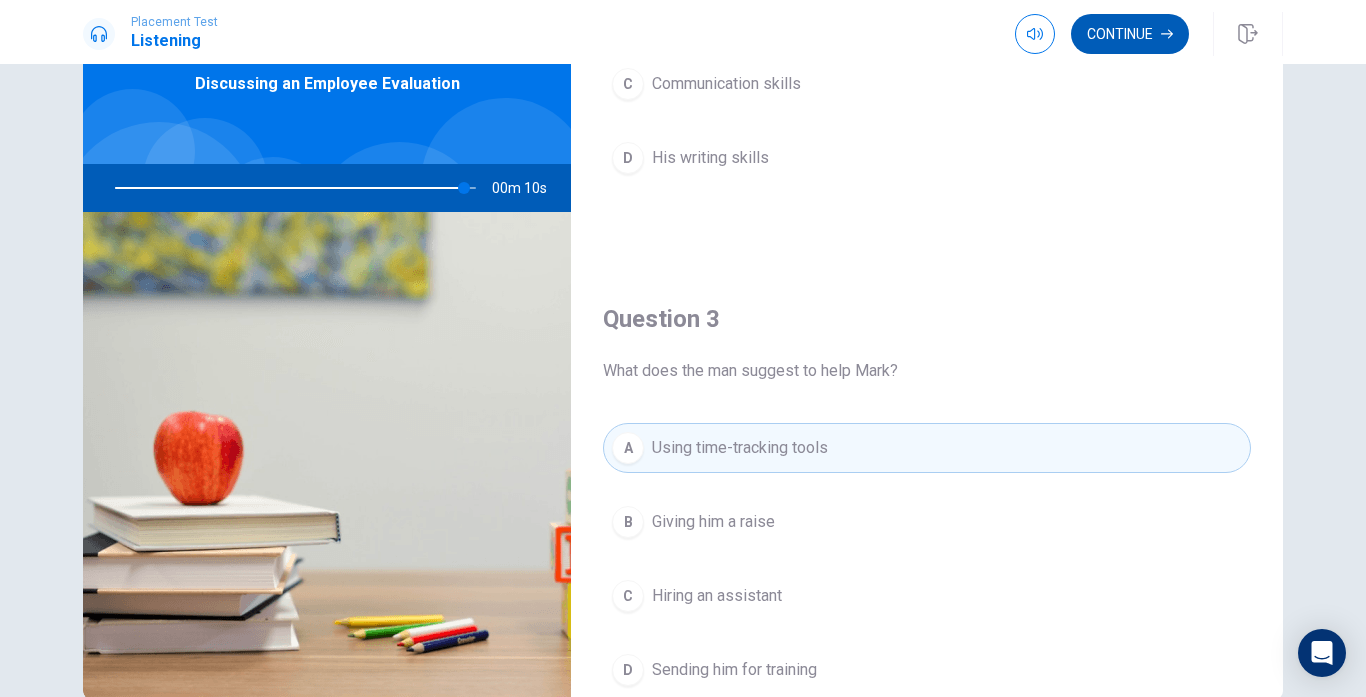 click on "Continue" at bounding box center (1130, 34) 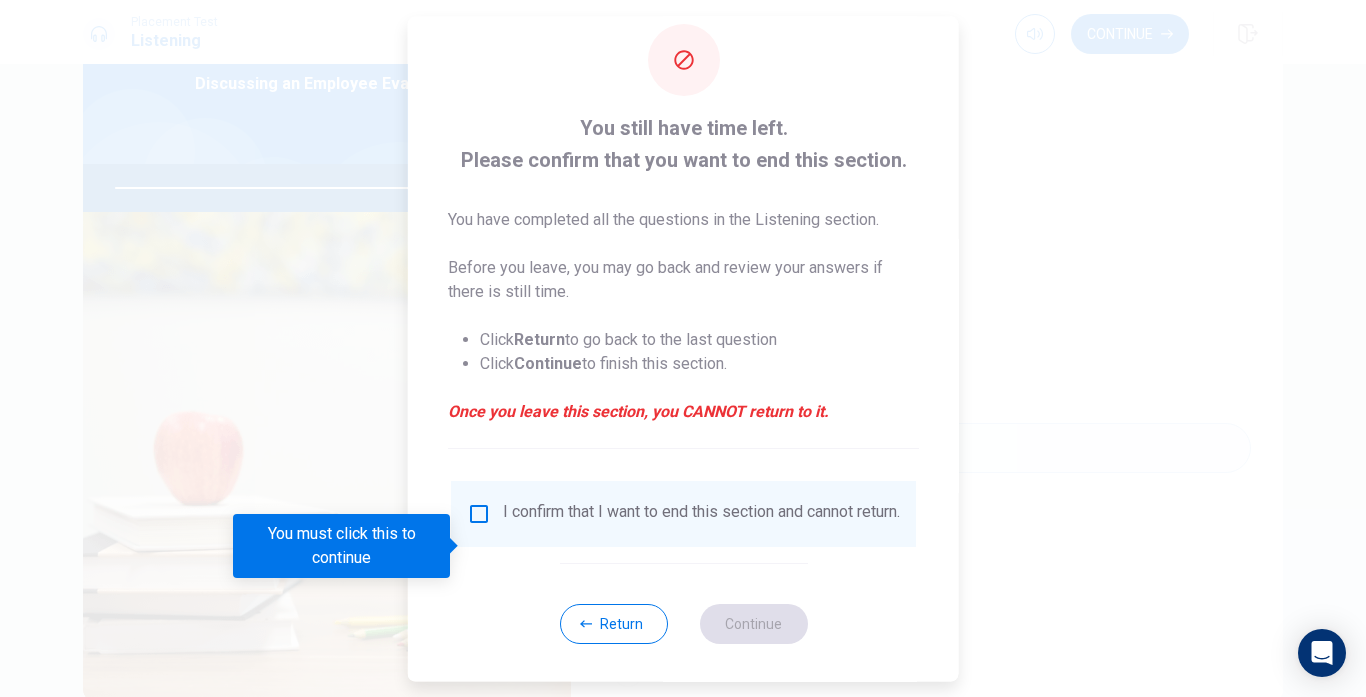 scroll, scrollTop: 49, scrollLeft: 0, axis: vertical 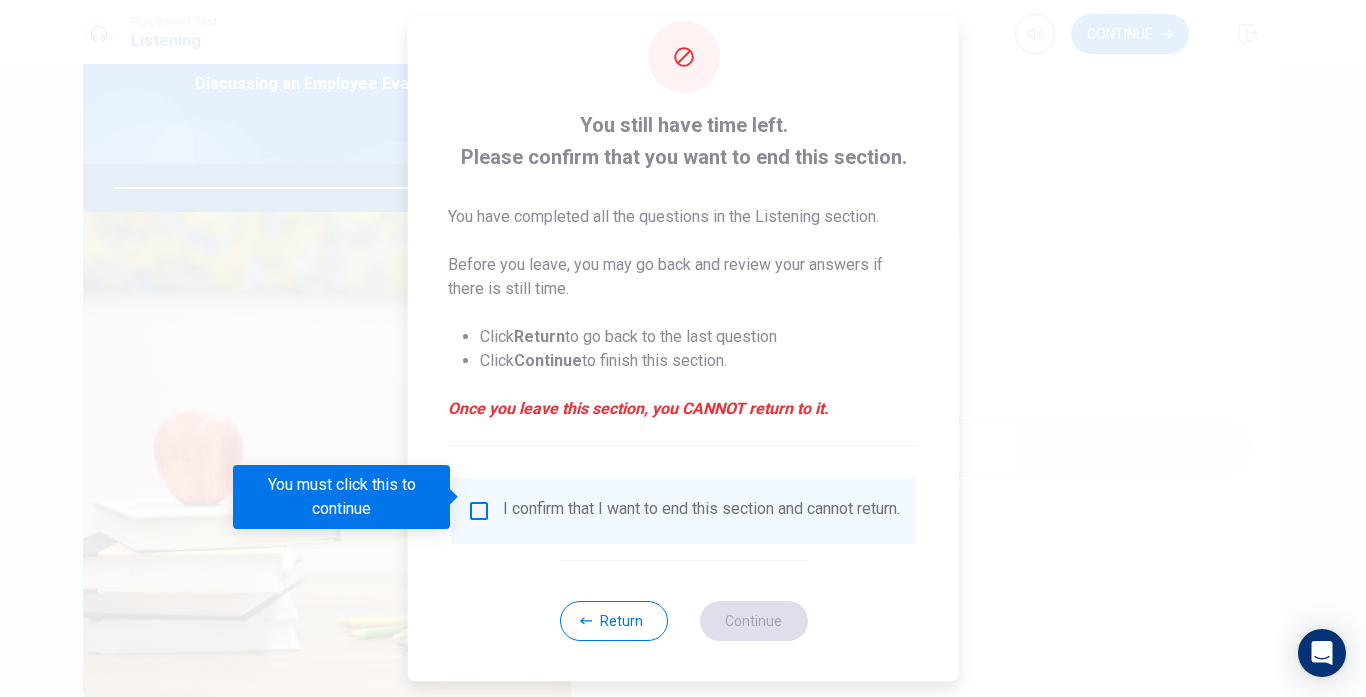 click at bounding box center (479, 511) 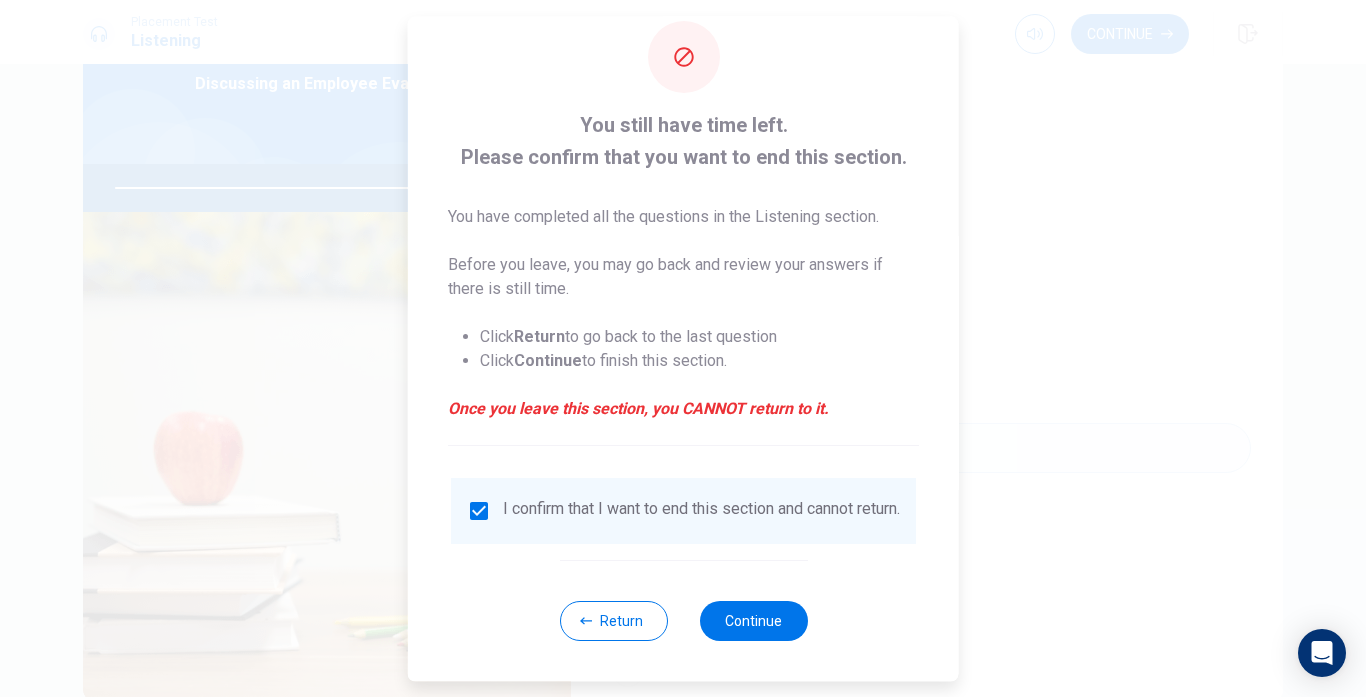 click at bounding box center [479, 511] 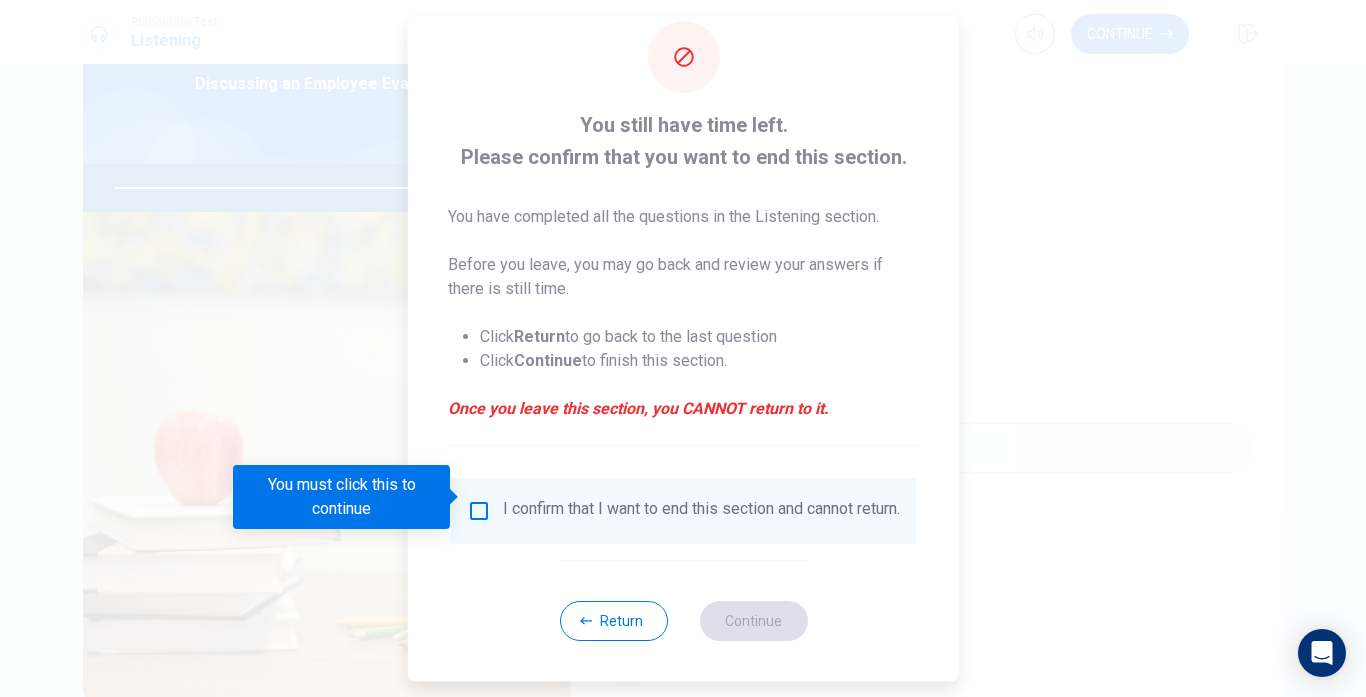 click on "You must click this to continue" at bounding box center (348, 497) 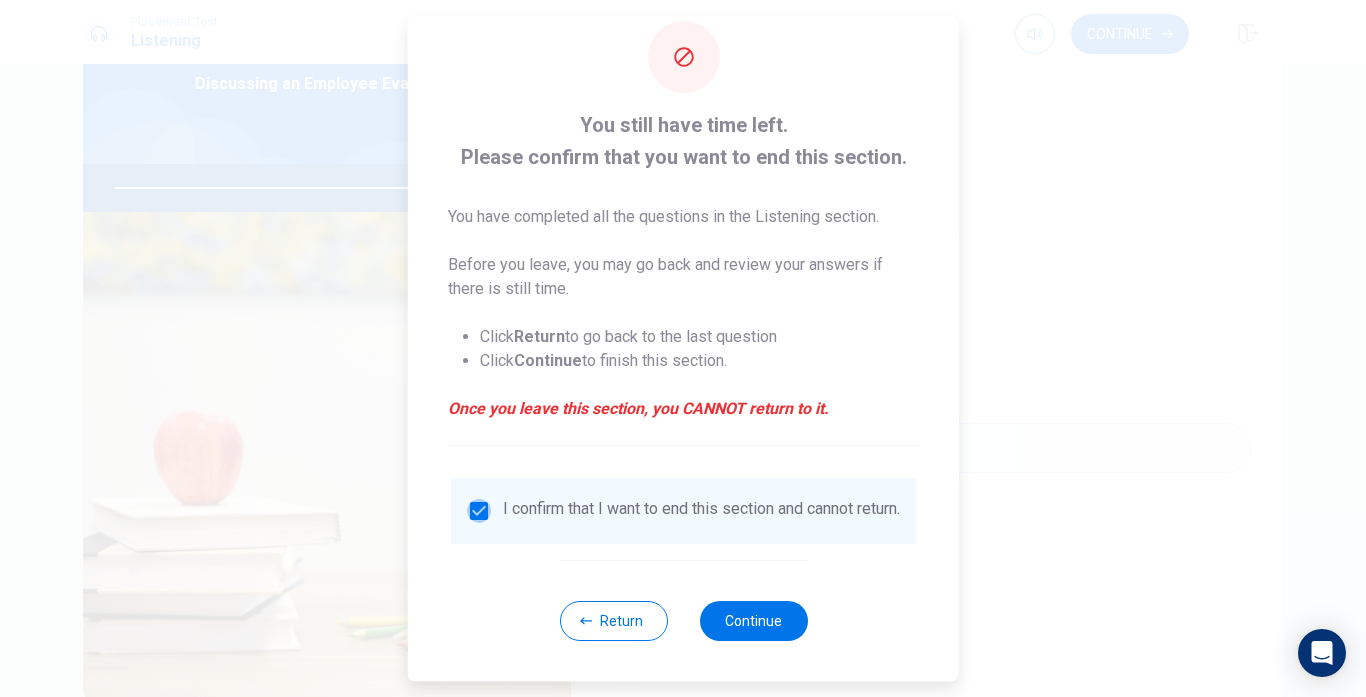 click at bounding box center [479, 511] 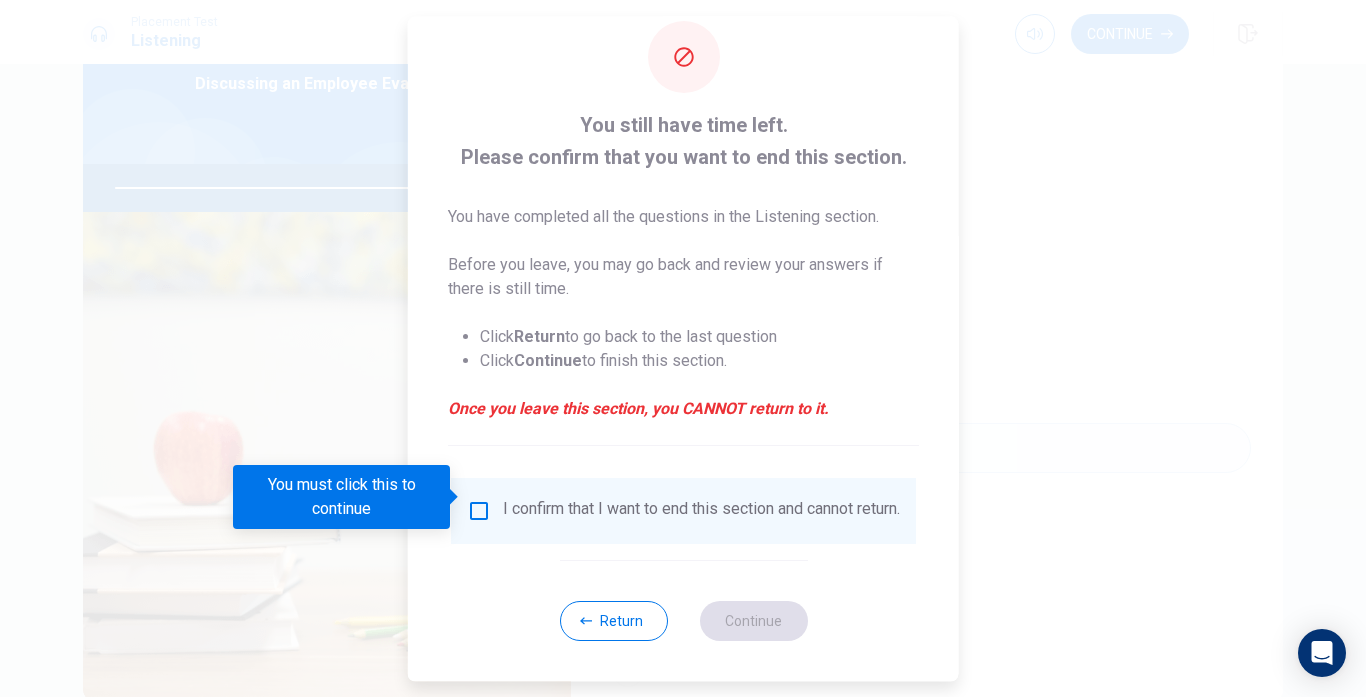 click at bounding box center (479, 511) 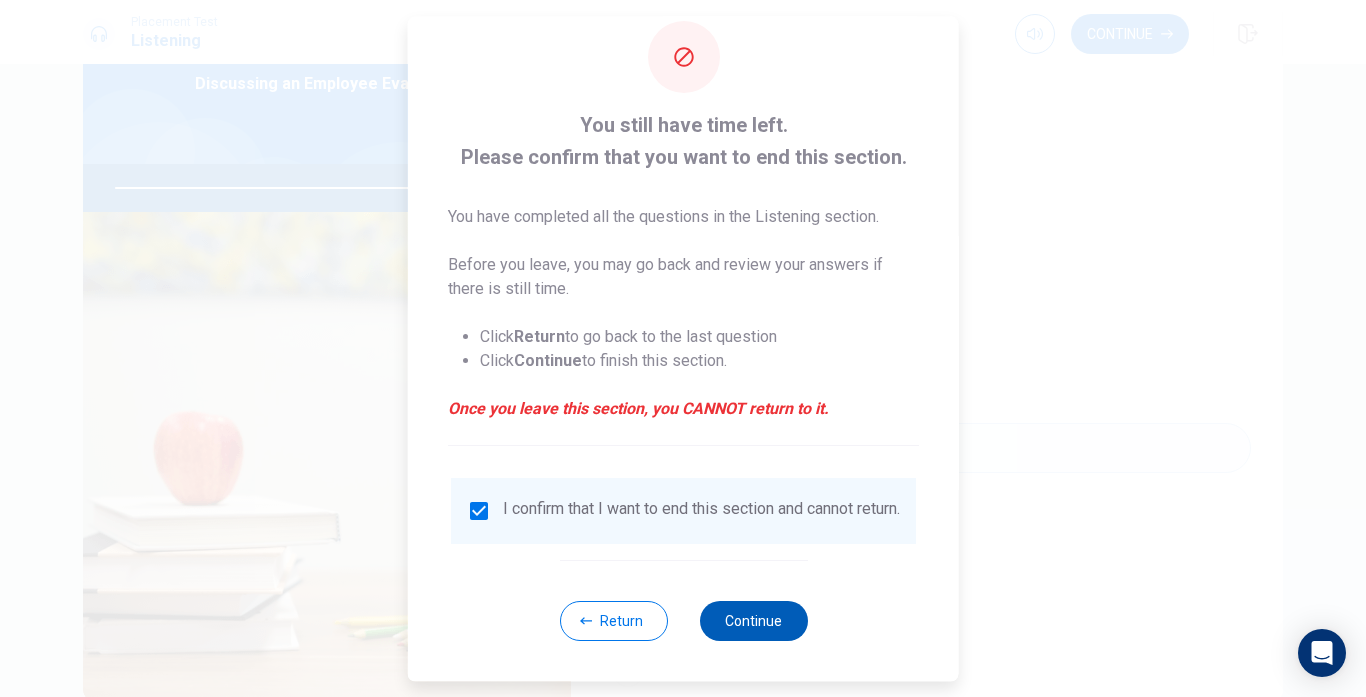 click on "Continue" at bounding box center (753, 621) 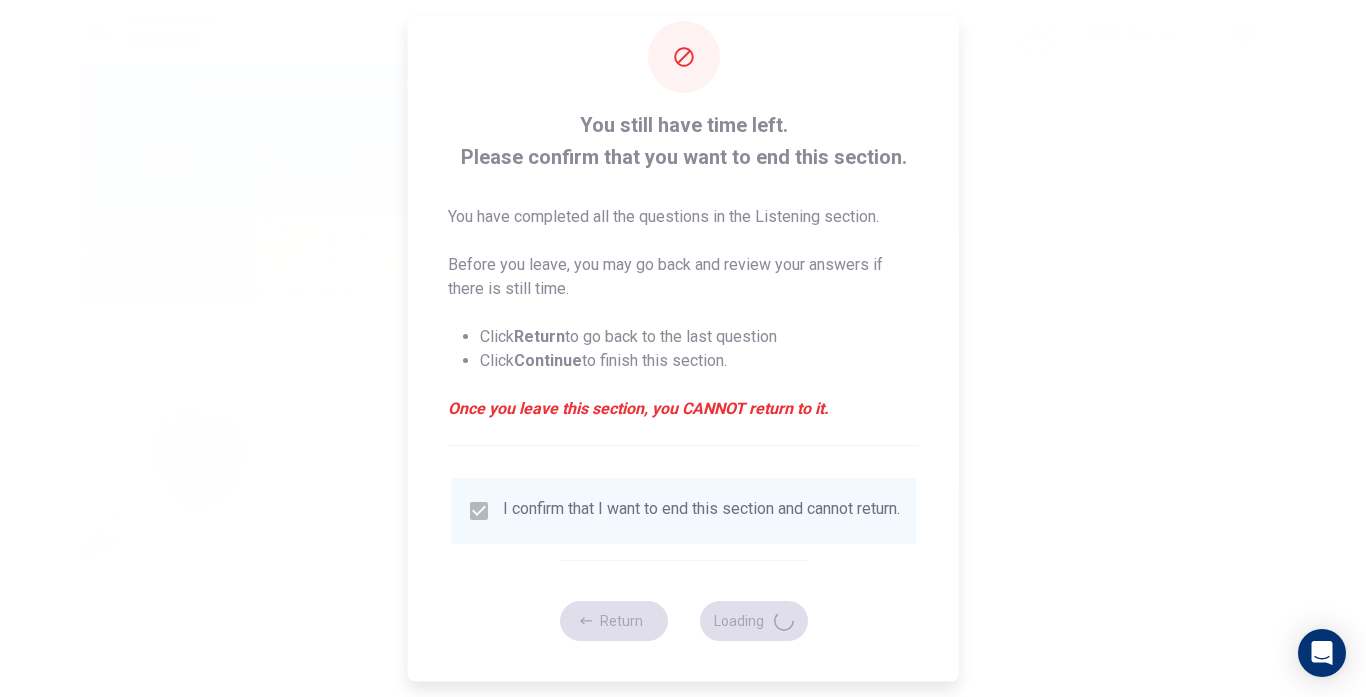 type on "100" 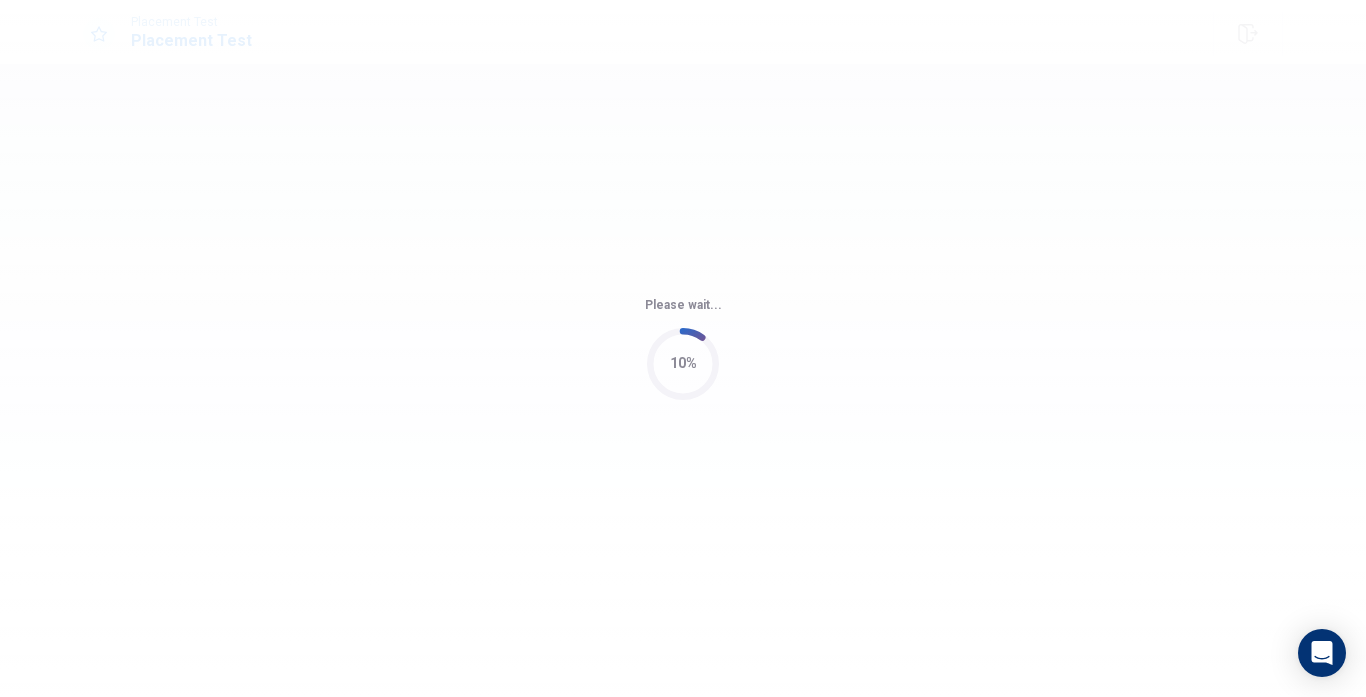 scroll, scrollTop: 0, scrollLeft: 0, axis: both 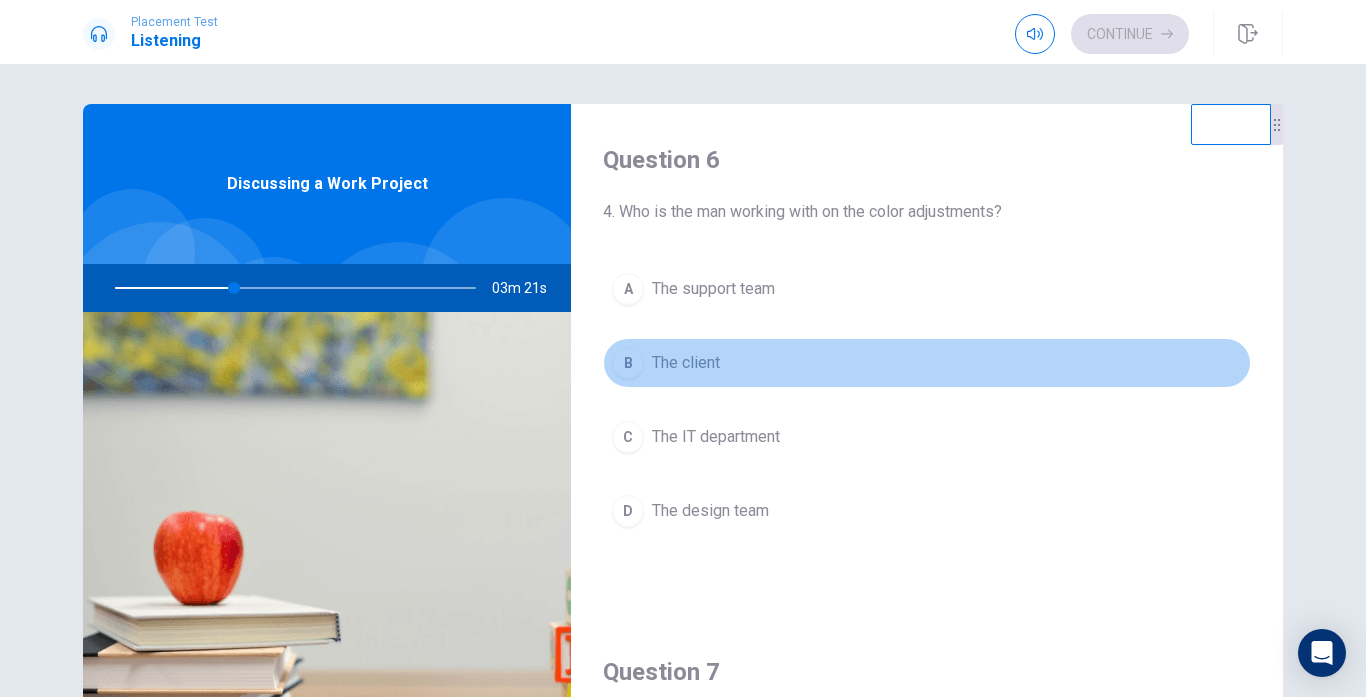 click on "The client" at bounding box center [686, 363] 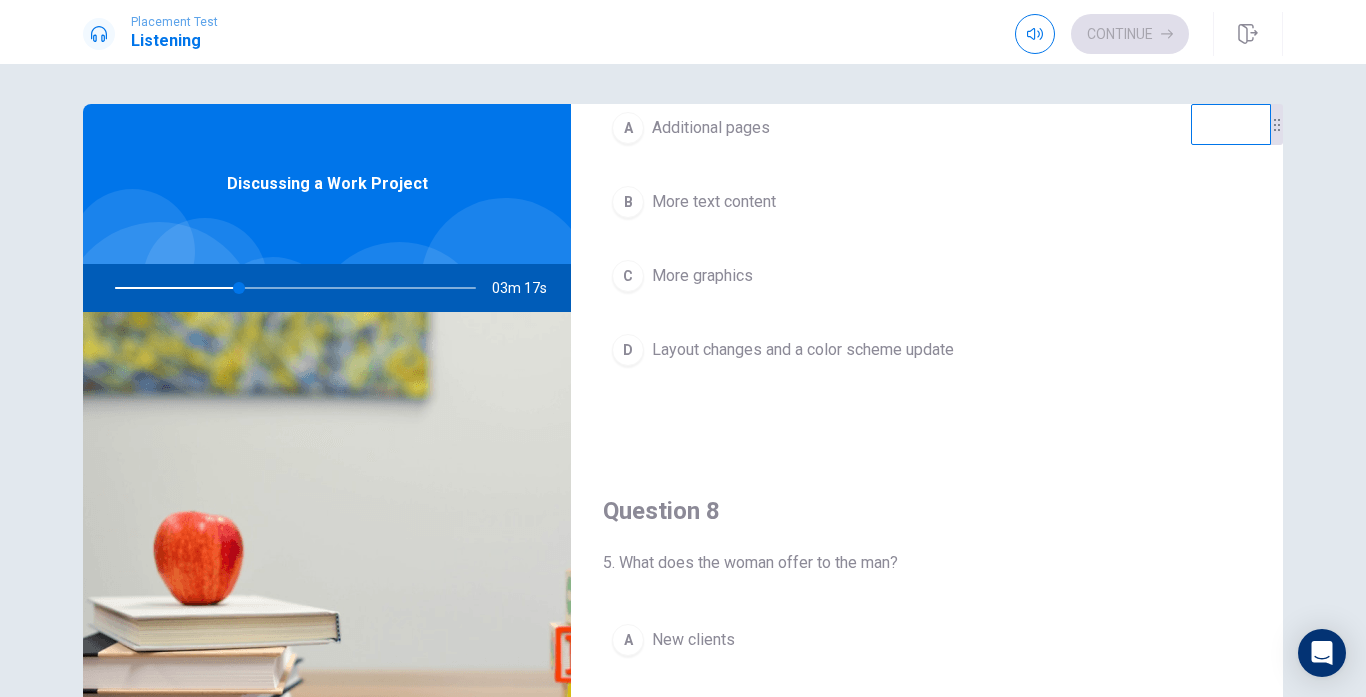 scroll, scrollTop: 700, scrollLeft: 0, axis: vertical 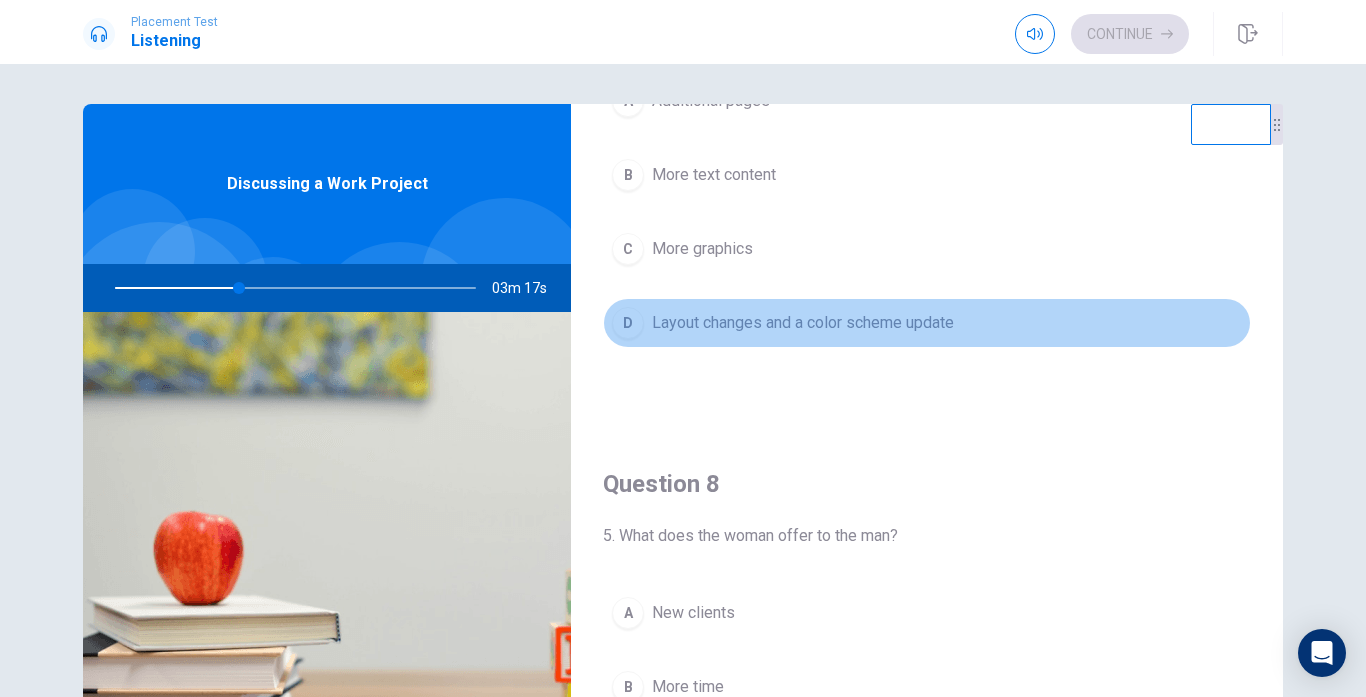 click on "Layout changes and a color scheme update" at bounding box center [803, 323] 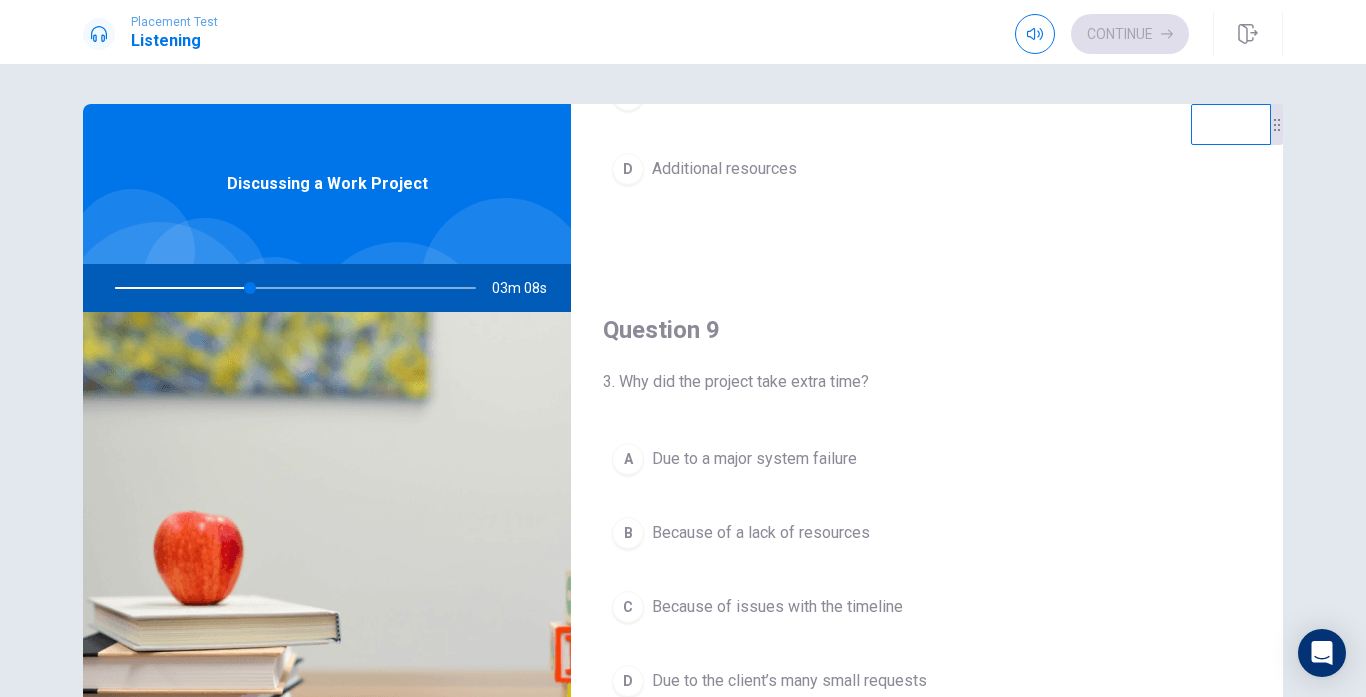 scroll, scrollTop: 1400, scrollLeft: 0, axis: vertical 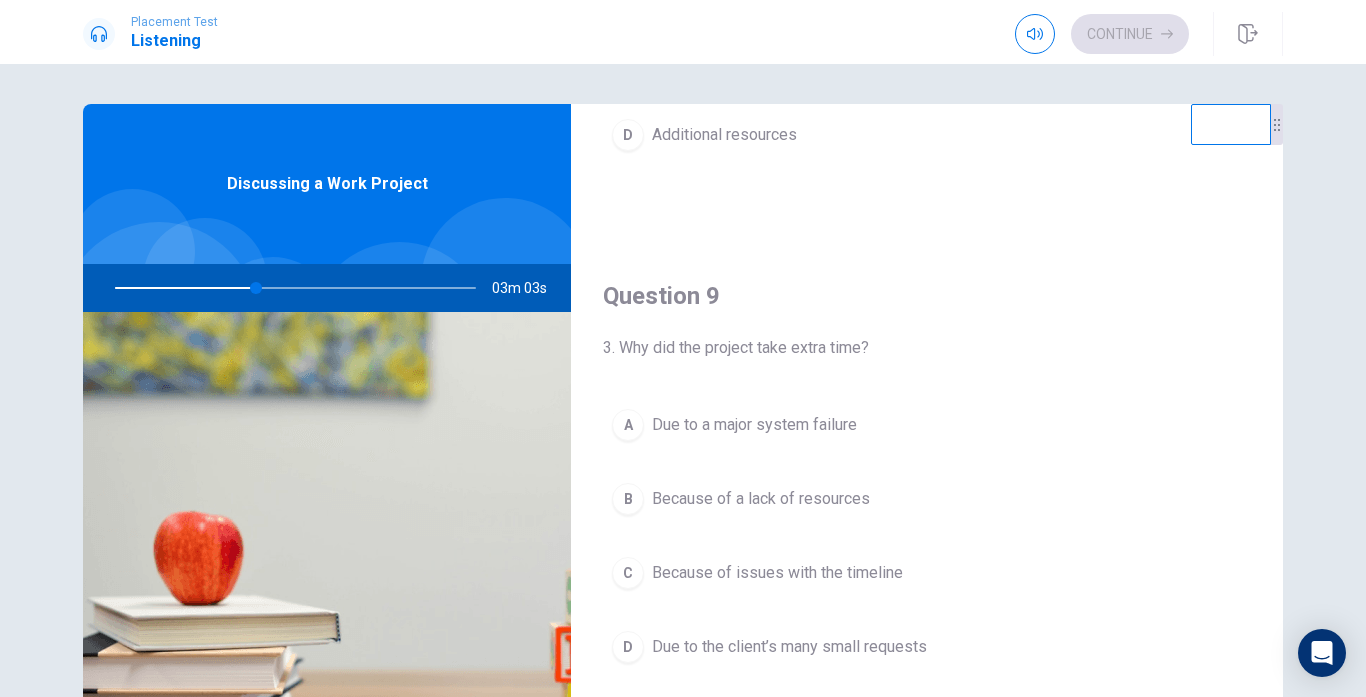click on "D Due to the client’s many small requests" at bounding box center (927, 647) 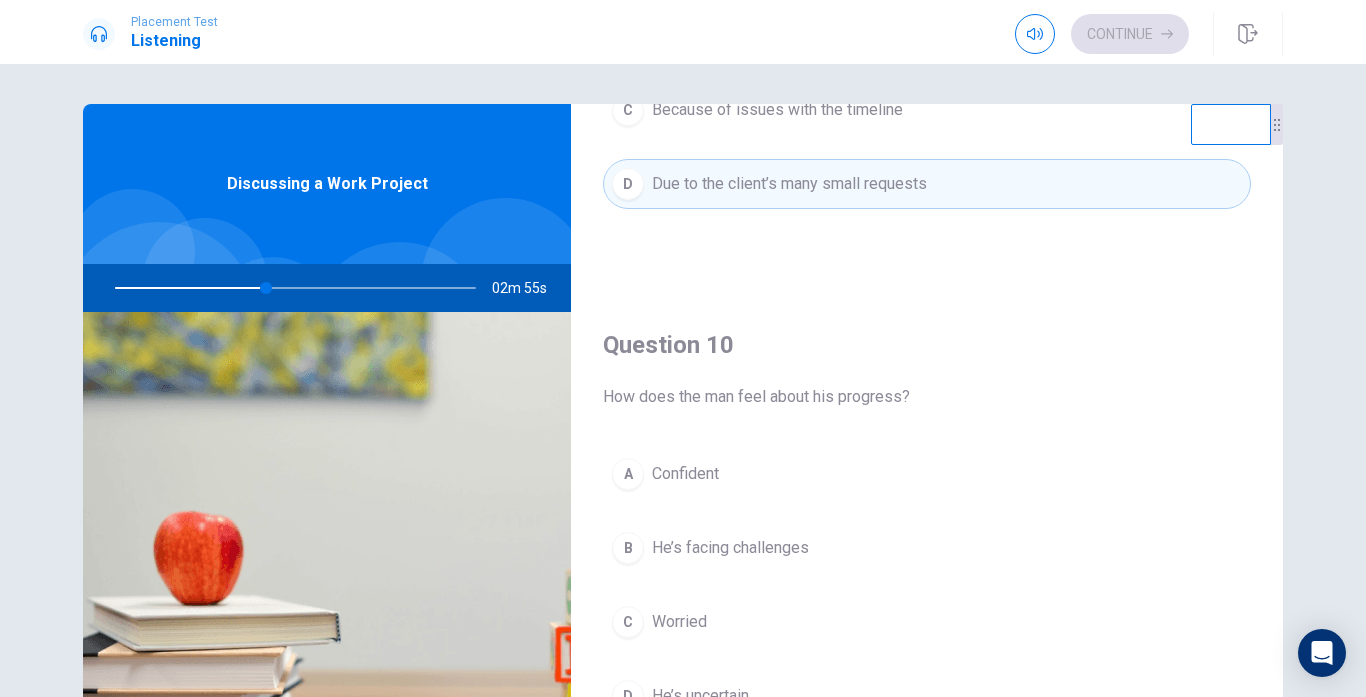 scroll, scrollTop: 1865, scrollLeft: 0, axis: vertical 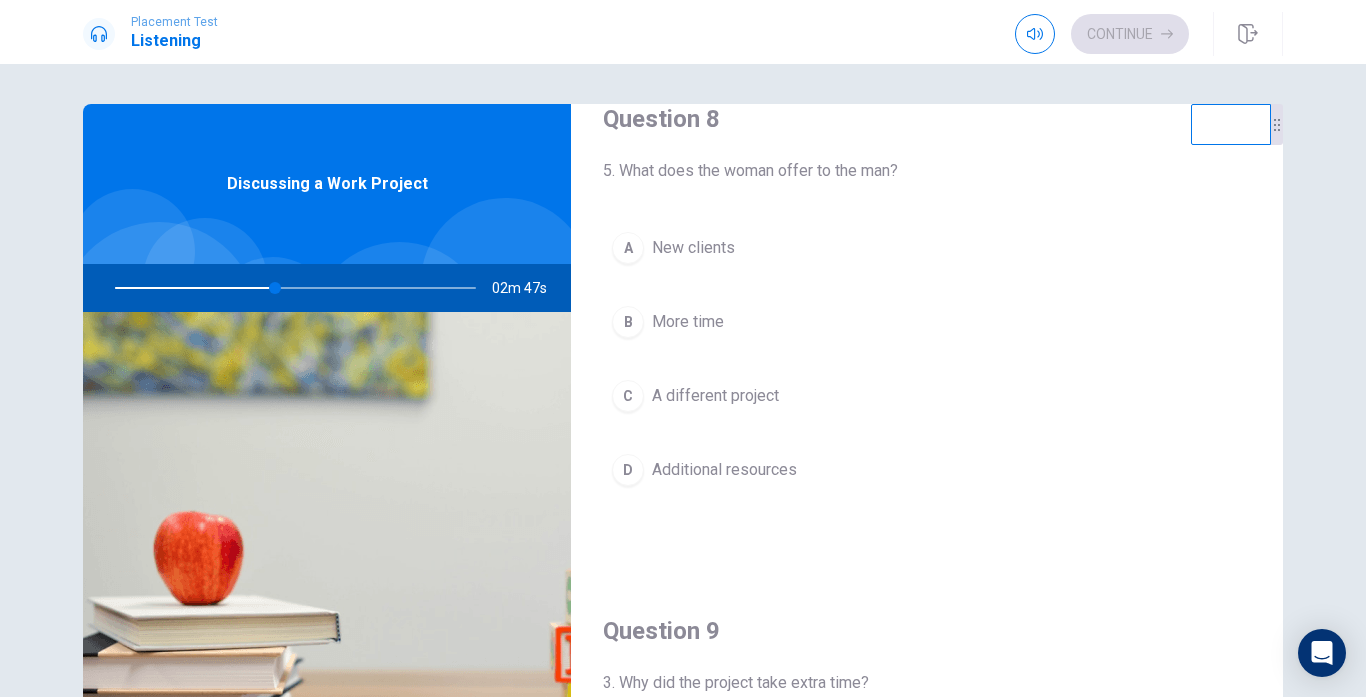 click on "D Additional resources" at bounding box center (927, 470) 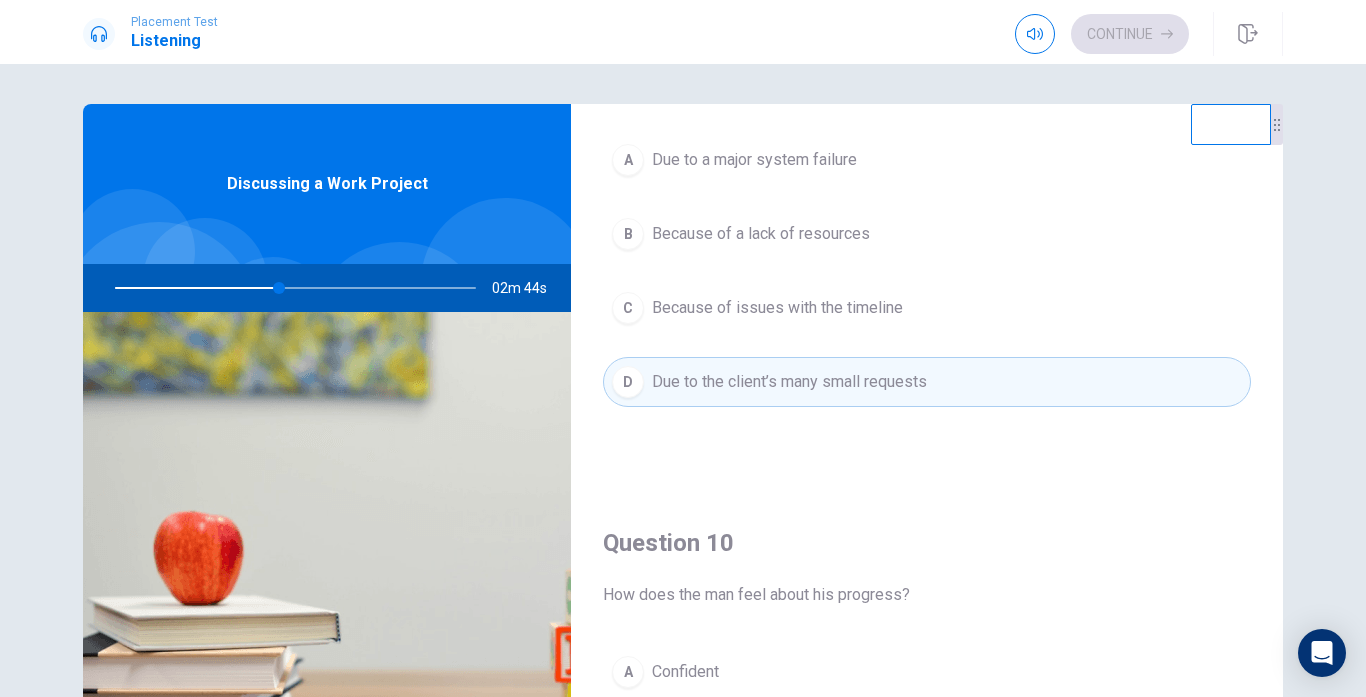 scroll, scrollTop: 1865, scrollLeft: 0, axis: vertical 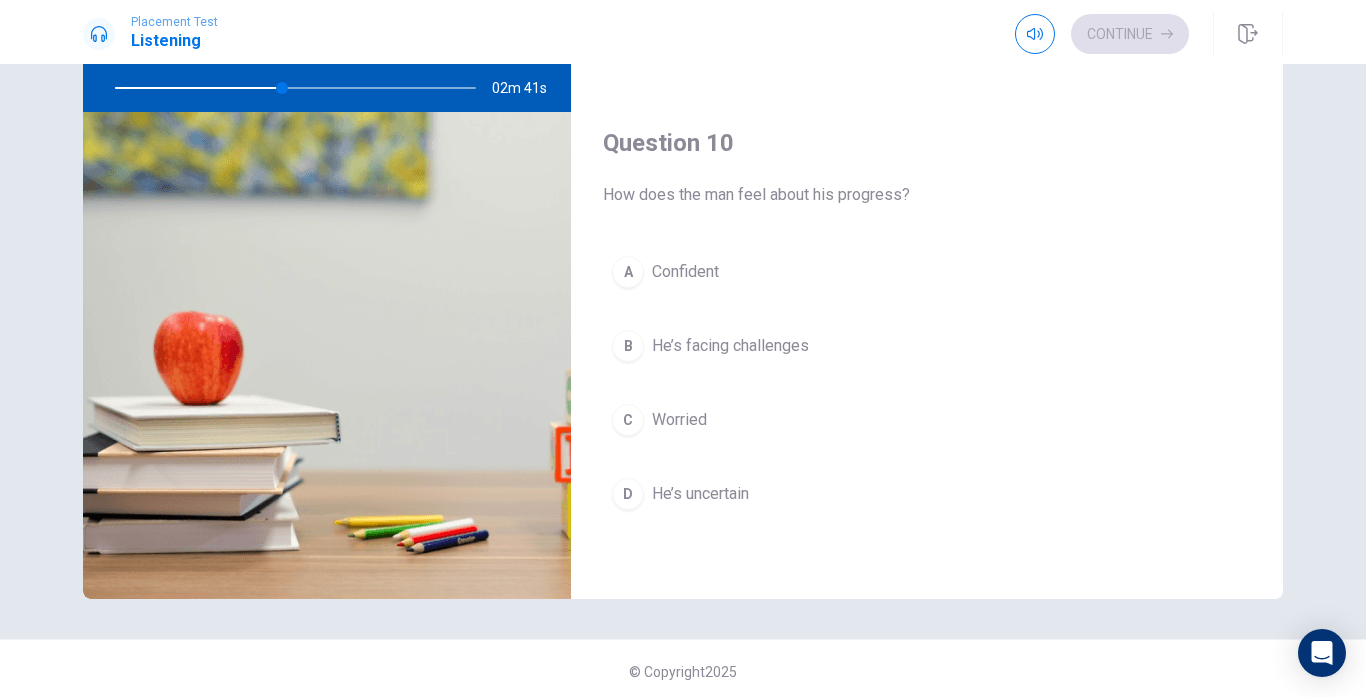 click on "A Confident" at bounding box center (927, 272) 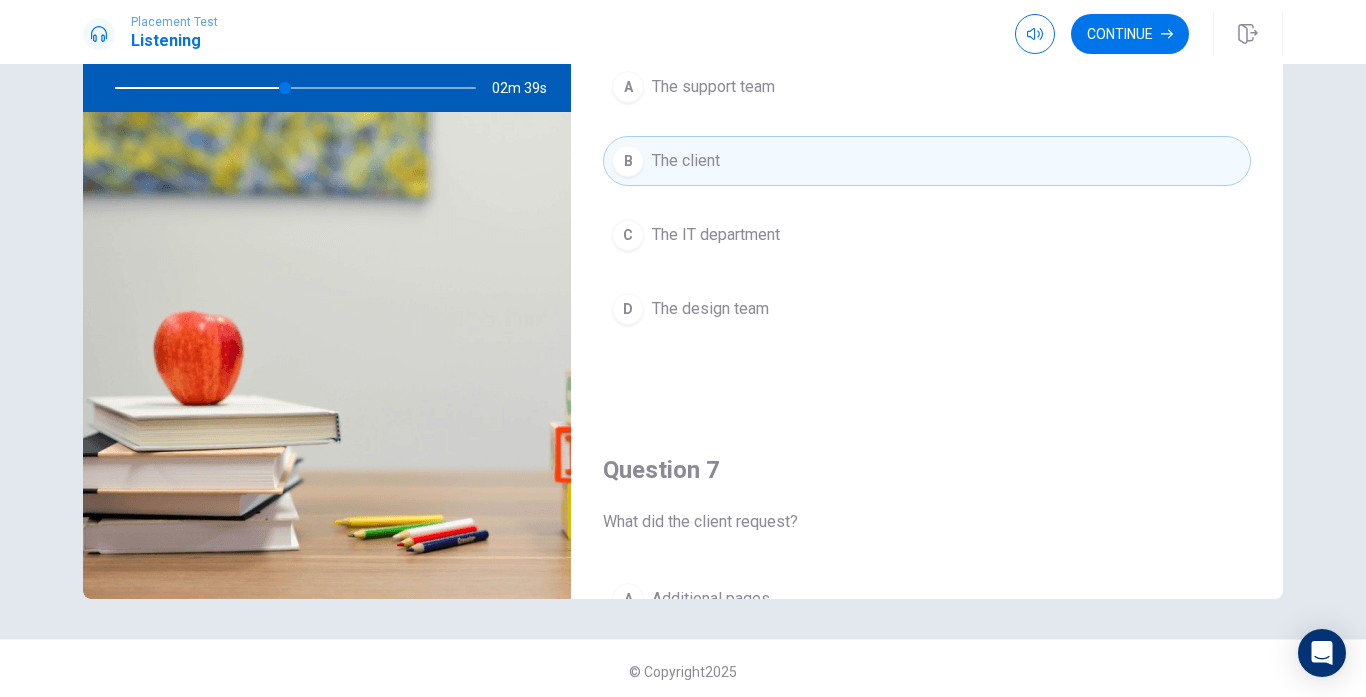 scroll, scrollTop: 0, scrollLeft: 0, axis: both 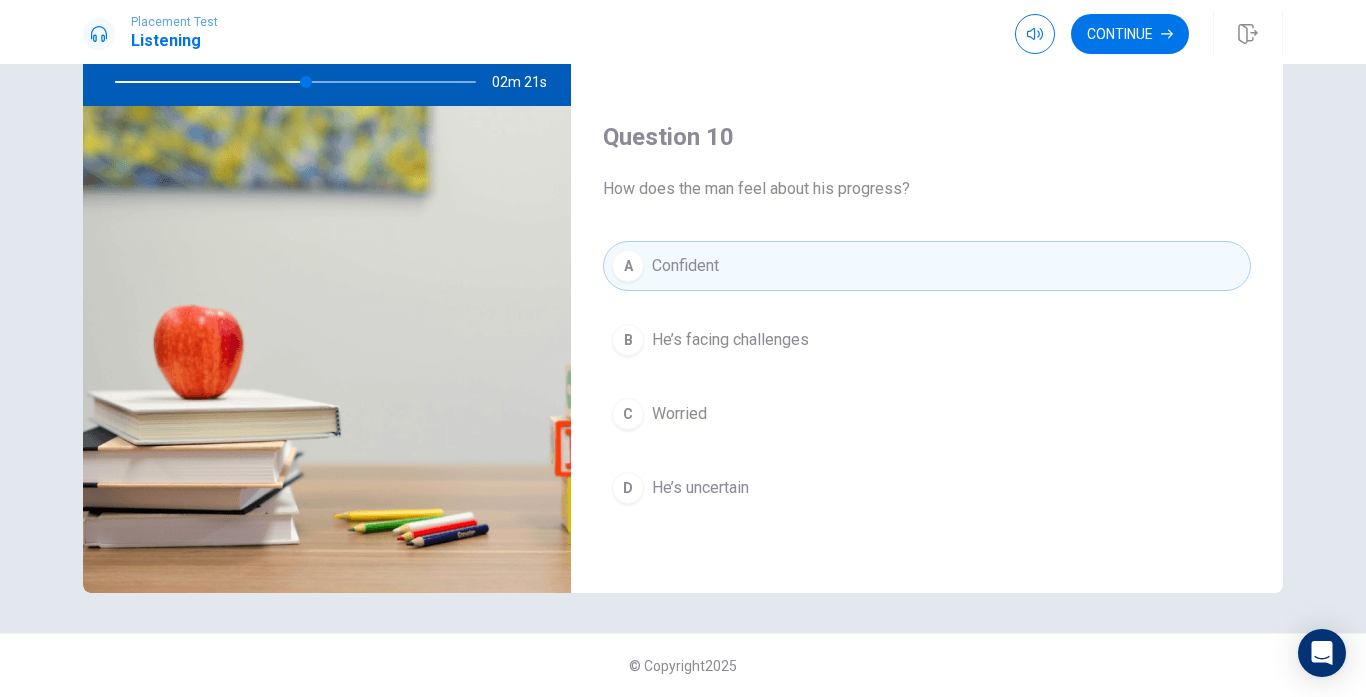 click on "He’s facing challenges" at bounding box center [730, 340] 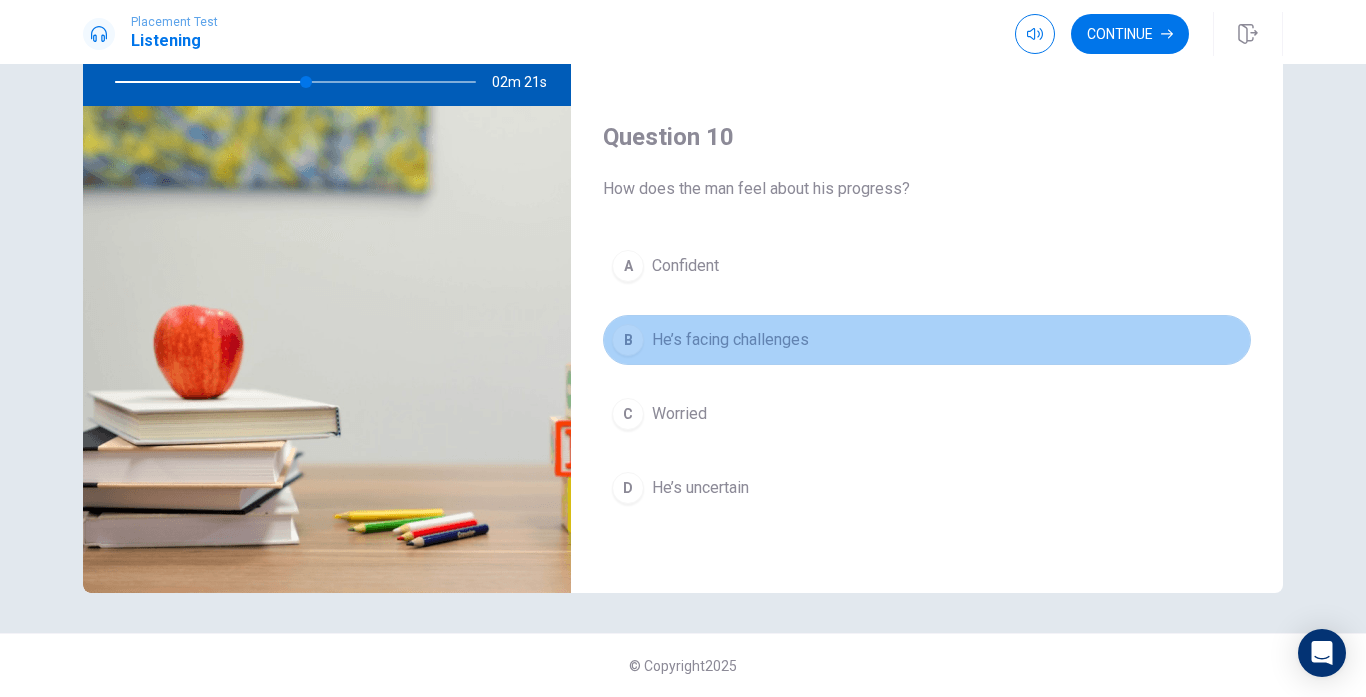 click on "He’s facing challenges" at bounding box center [730, 340] 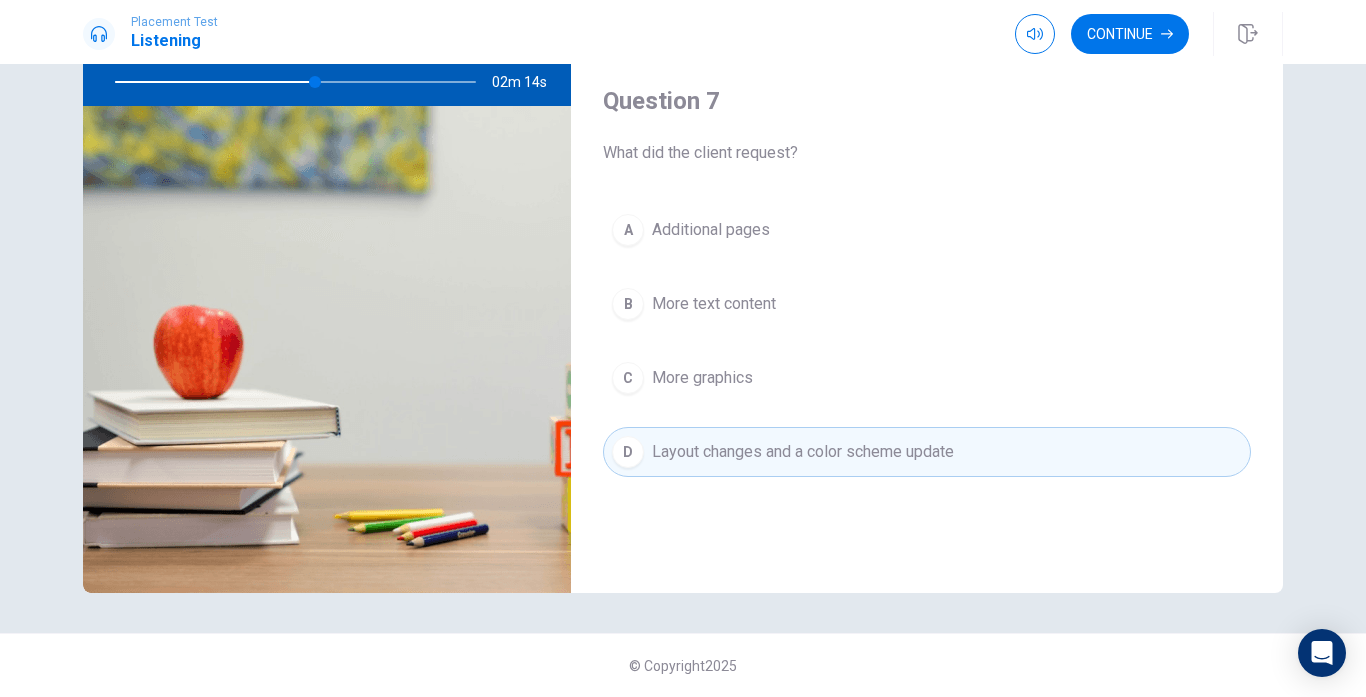 scroll, scrollTop: 265, scrollLeft: 0, axis: vertical 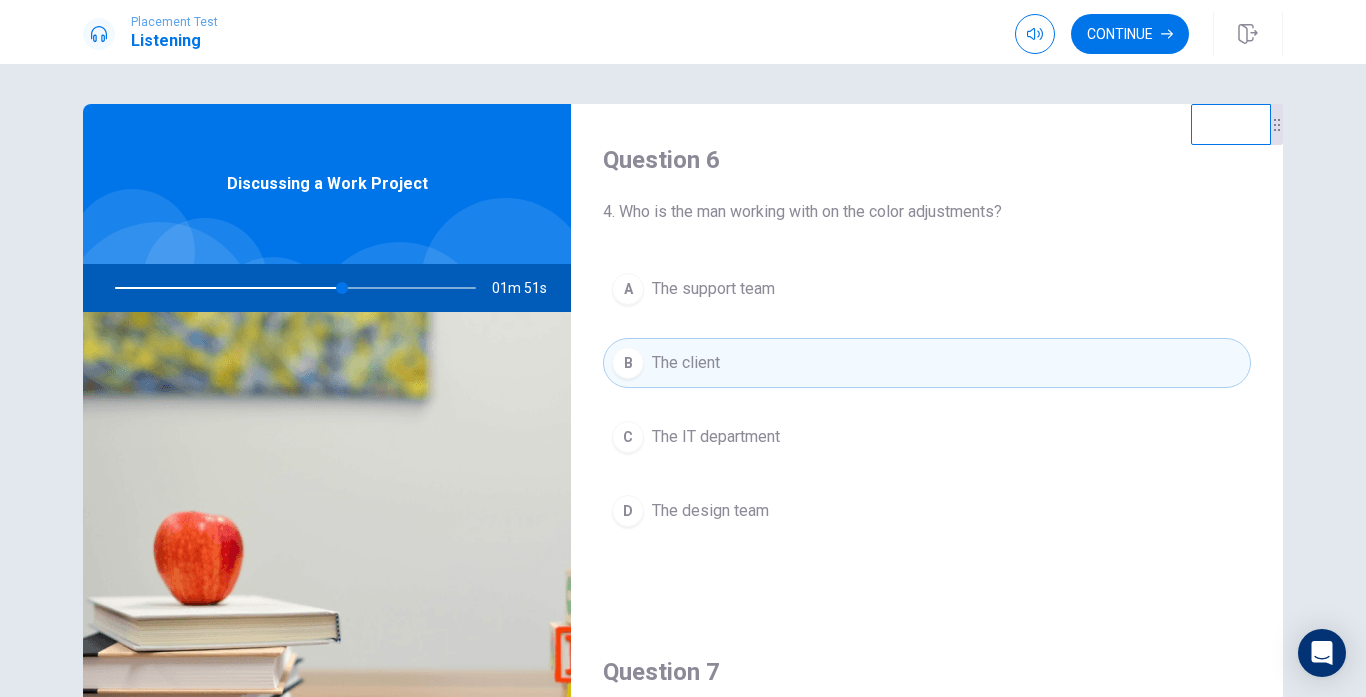 click on "D The design team" at bounding box center [927, 511] 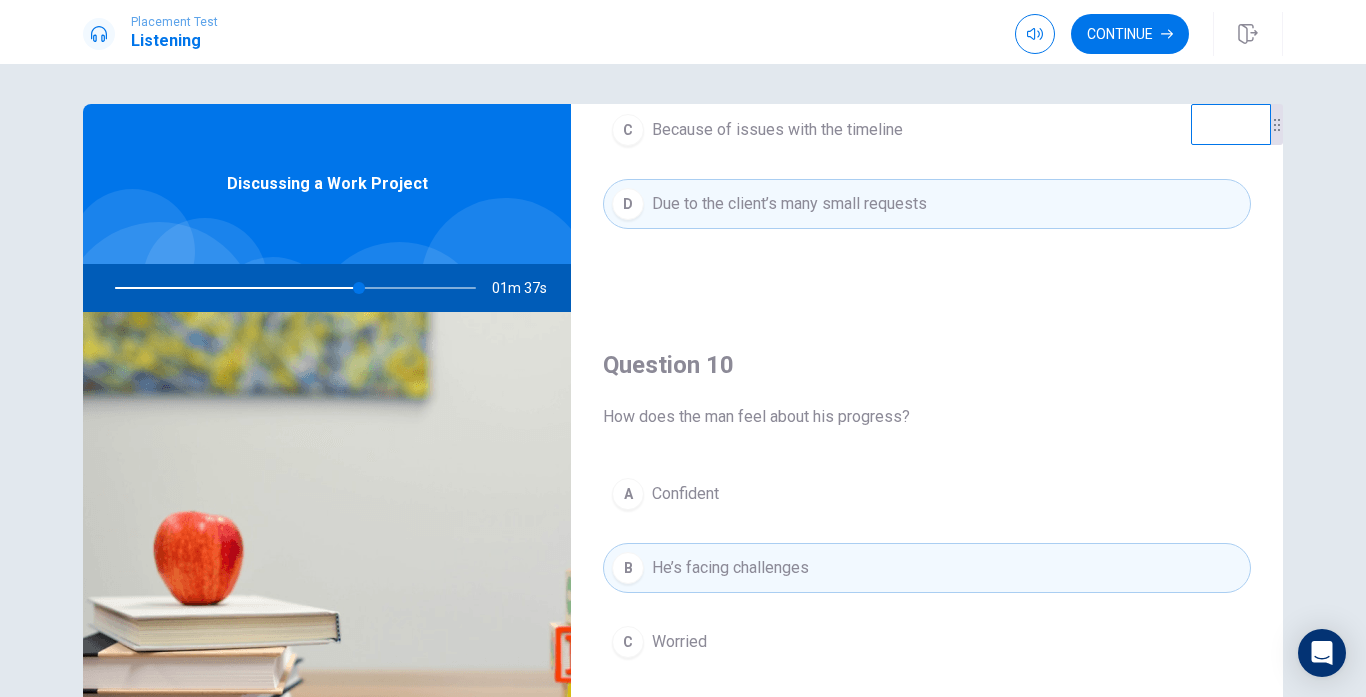 scroll, scrollTop: 1865, scrollLeft: 0, axis: vertical 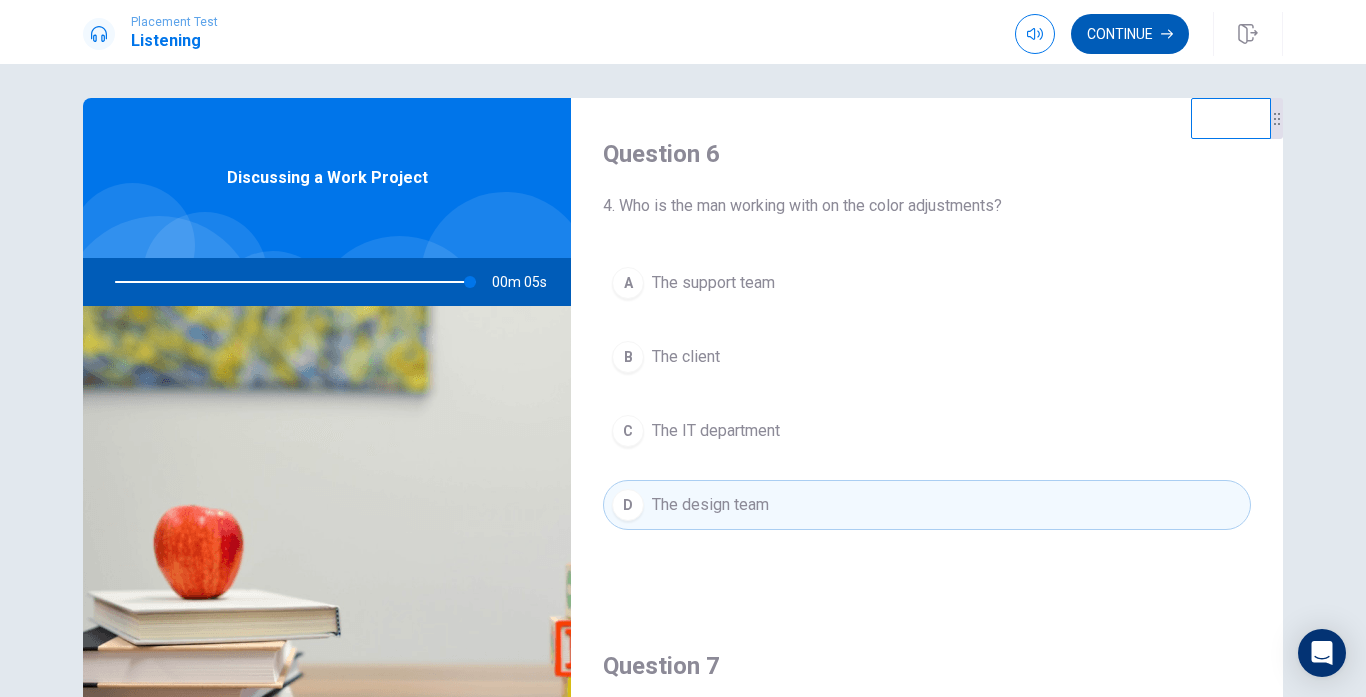 click on "Continue" at bounding box center [1130, 34] 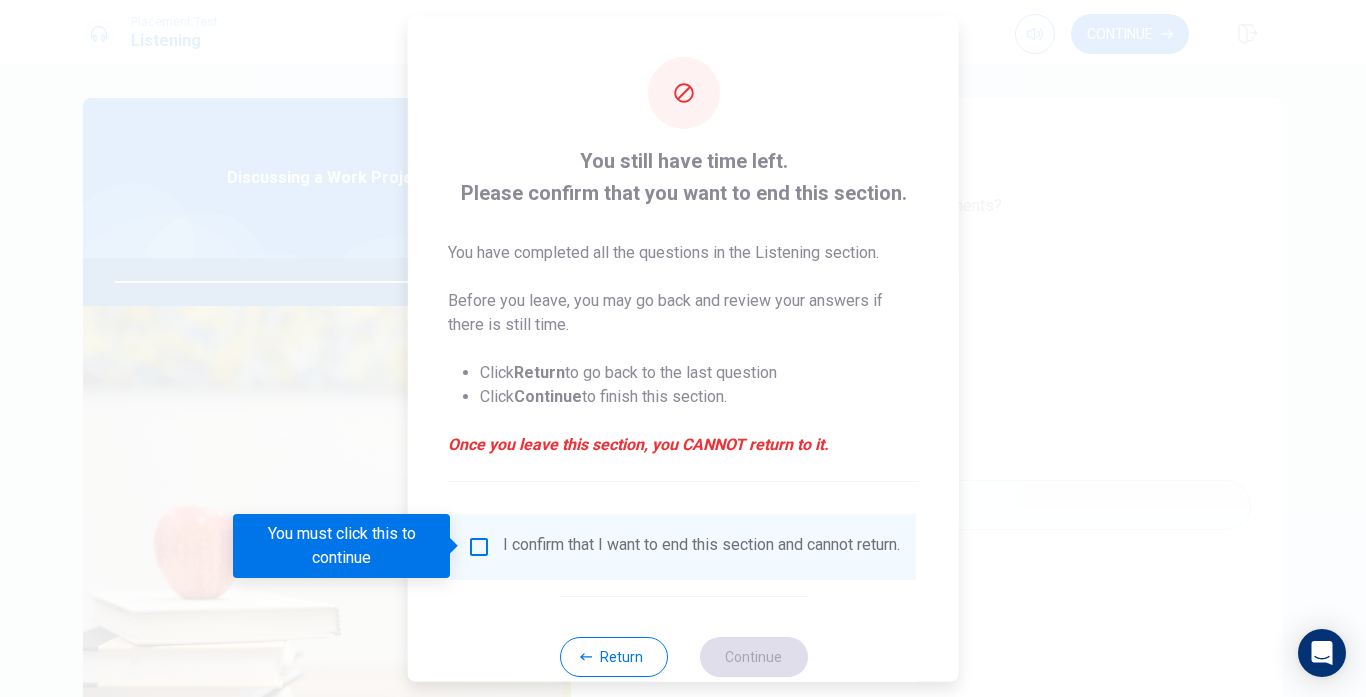 click at bounding box center (479, 546) 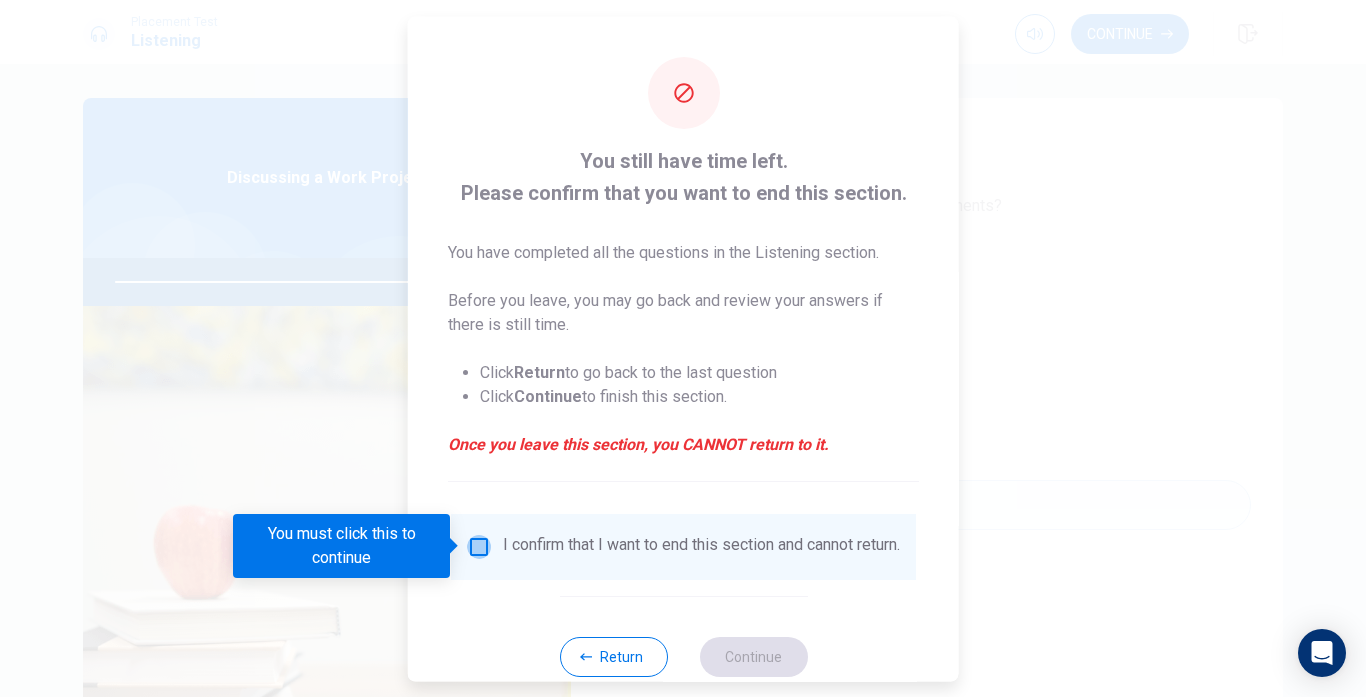 click at bounding box center (479, 546) 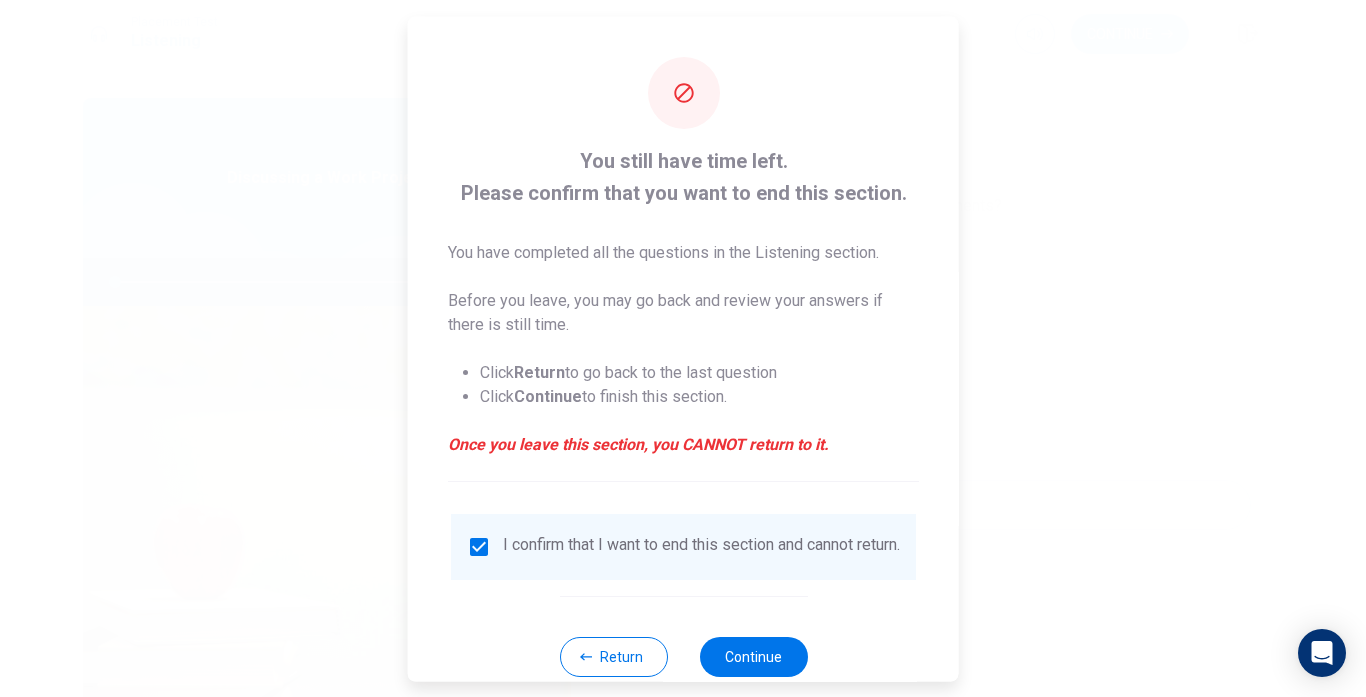type on "0" 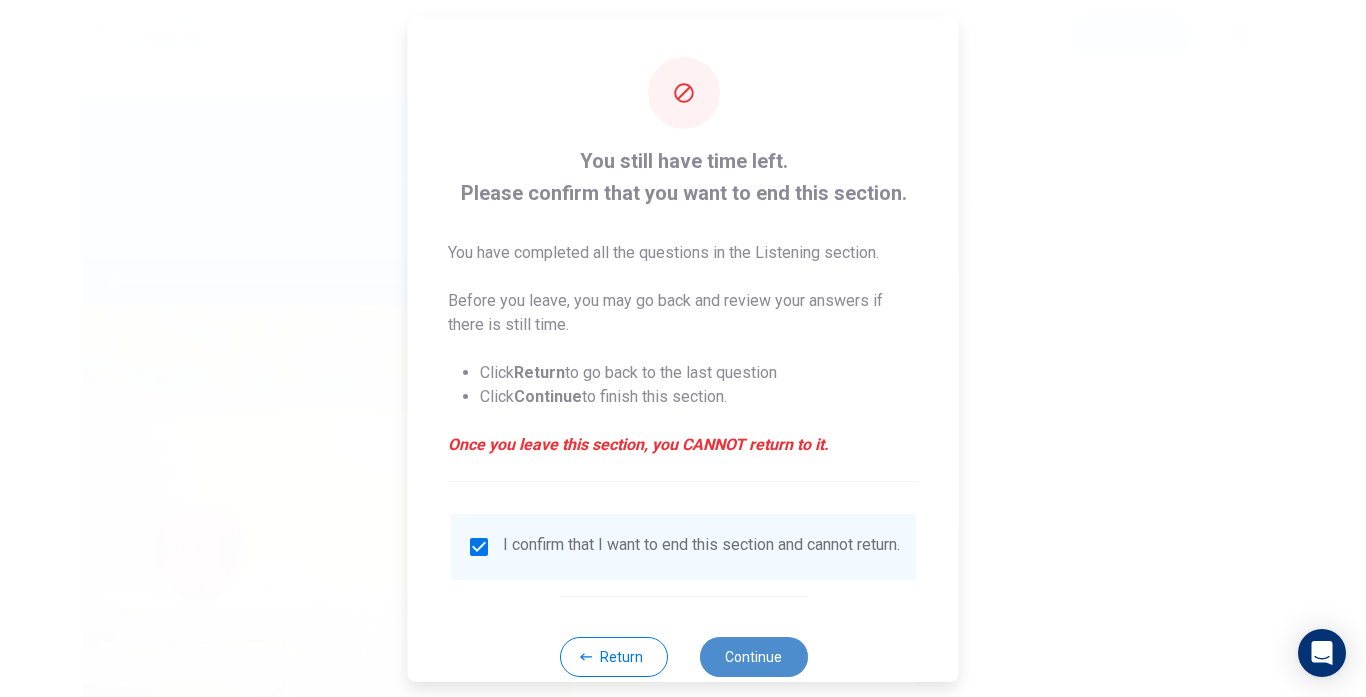 click on "Continue" at bounding box center [753, 656] 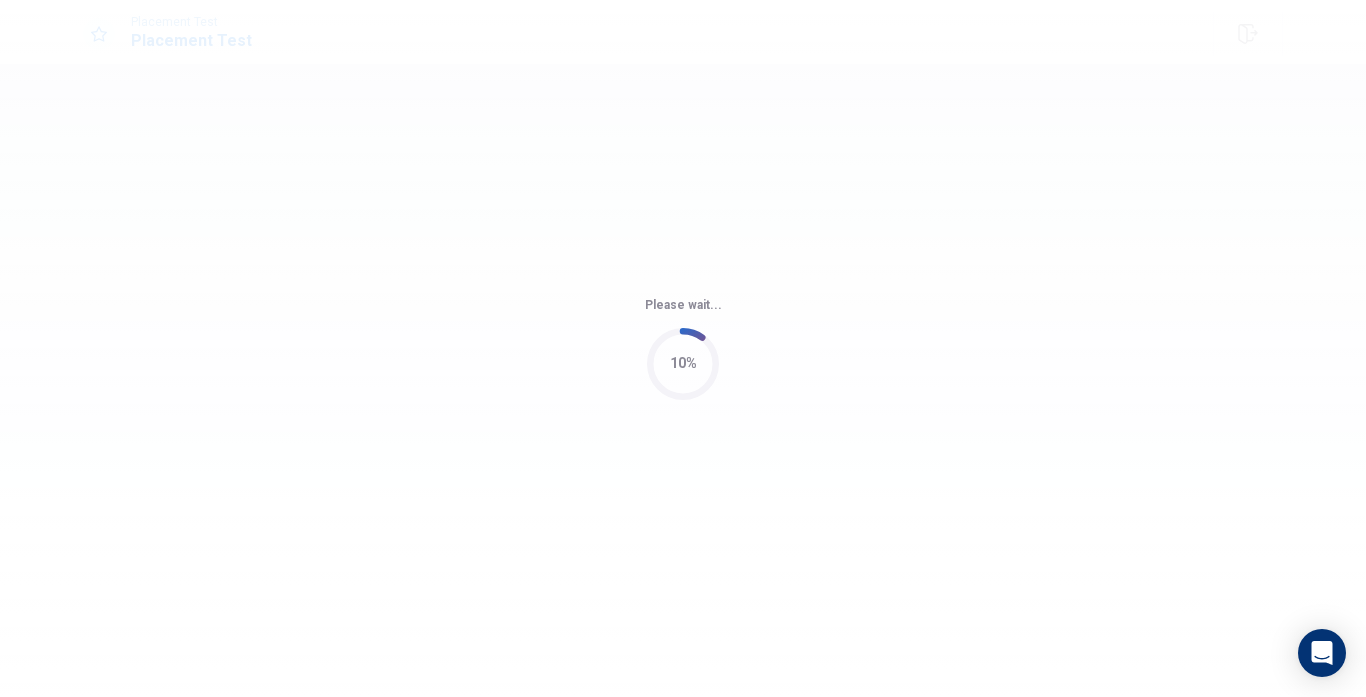scroll, scrollTop: 0, scrollLeft: 0, axis: both 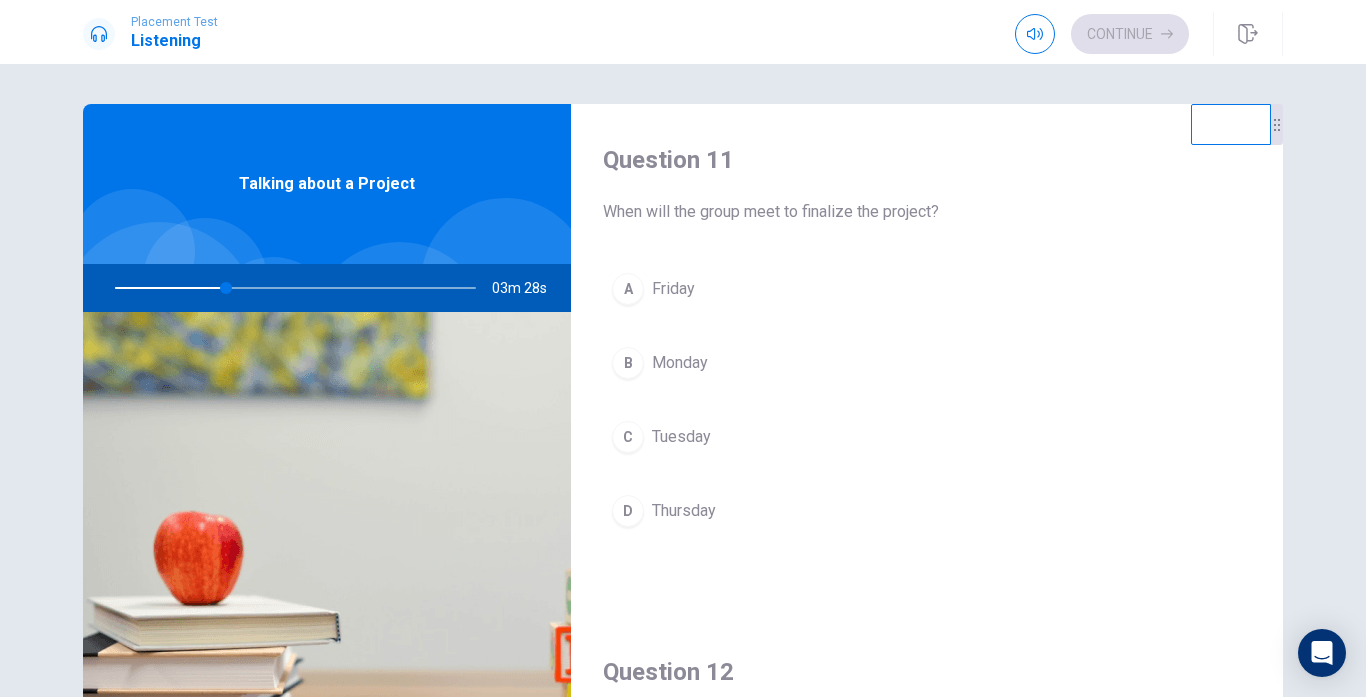click on "Friday" at bounding box center [673, 289] 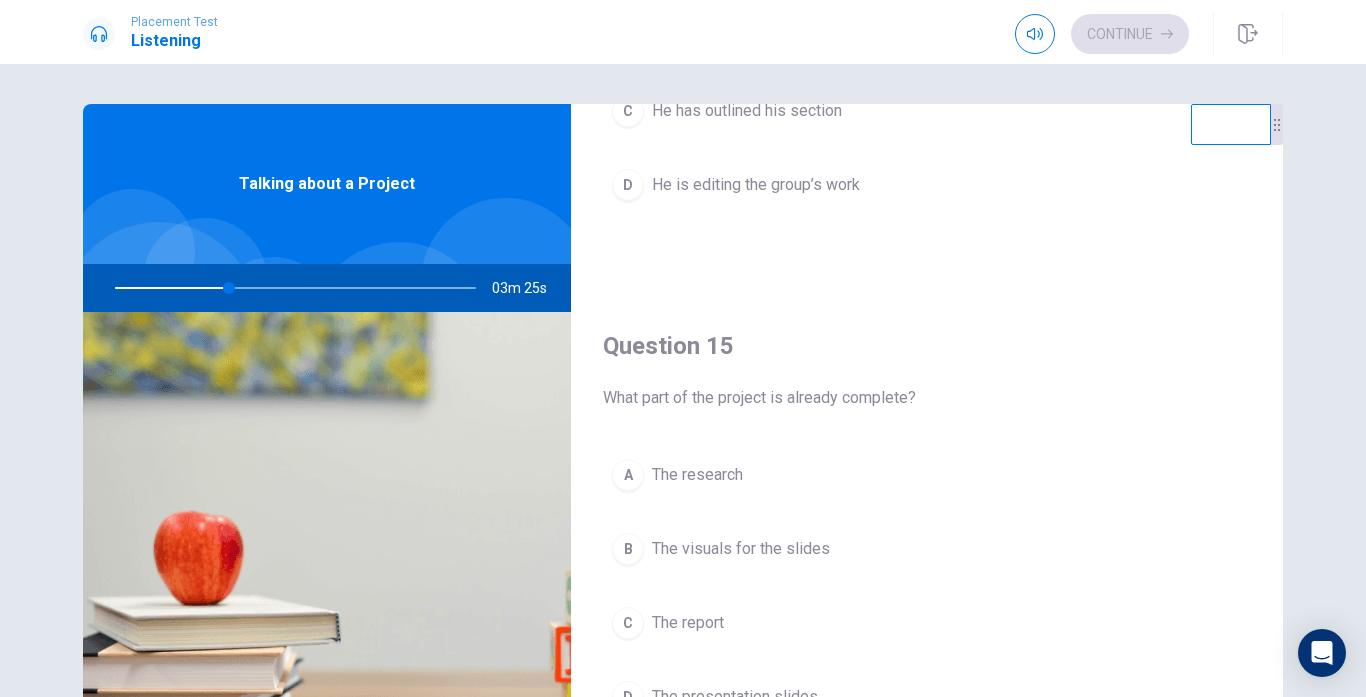 scroll, scrollTop: 1865, scrollLeft: 0, axis: vertical 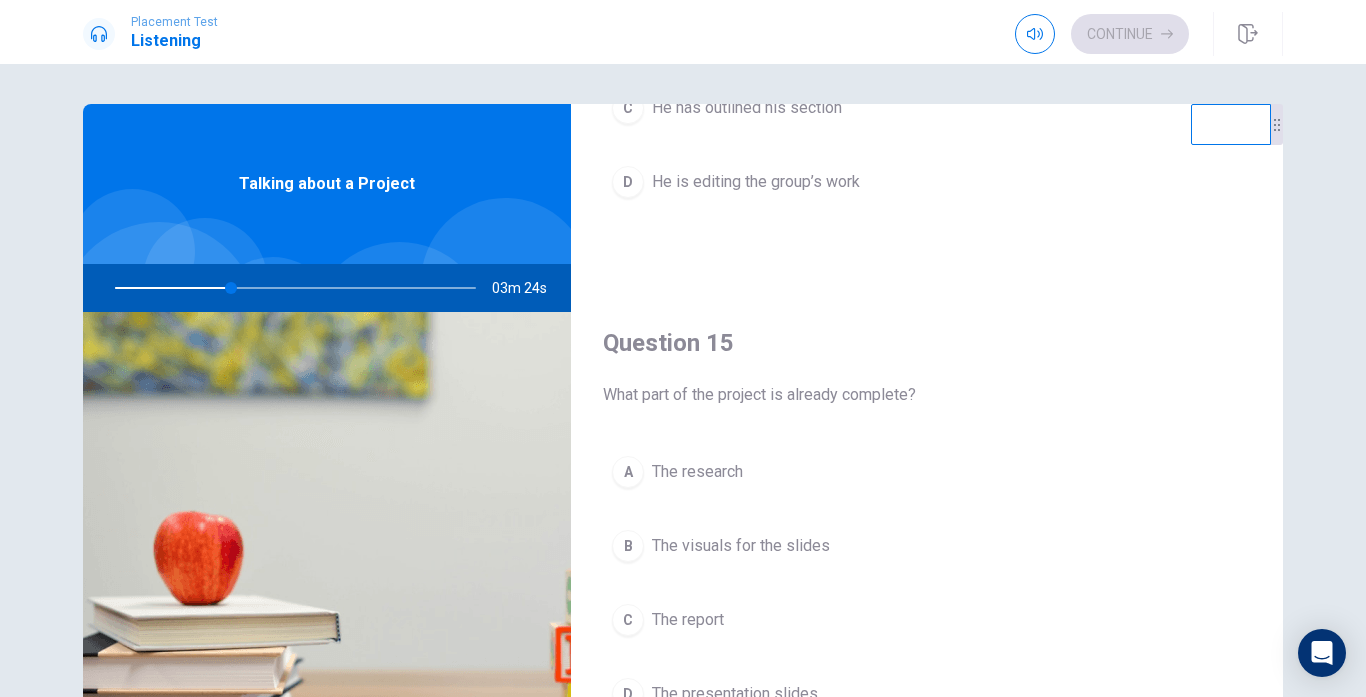 click on "A The research" at bounding box center [927, 472] 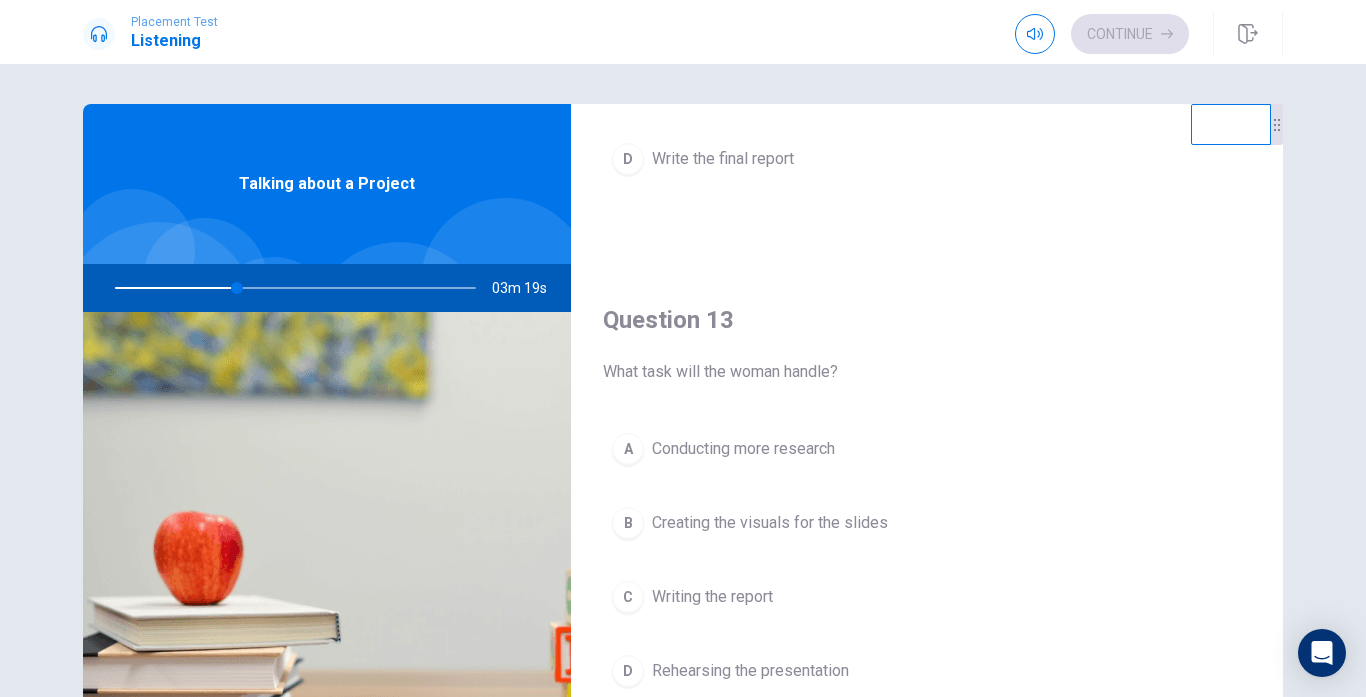 scroll, scrollTop: 965, scrollLeft: 0, axis: vertical 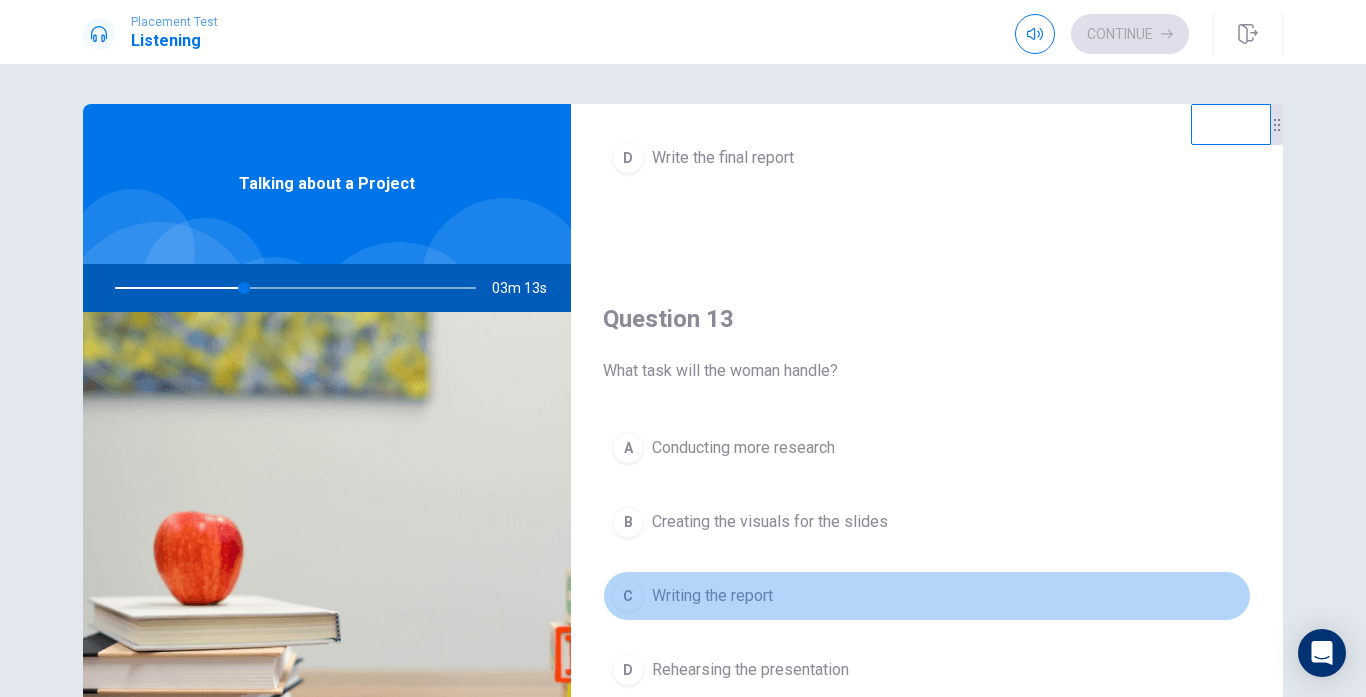 click on "C Writing the report" at bounding box center (927, 596) 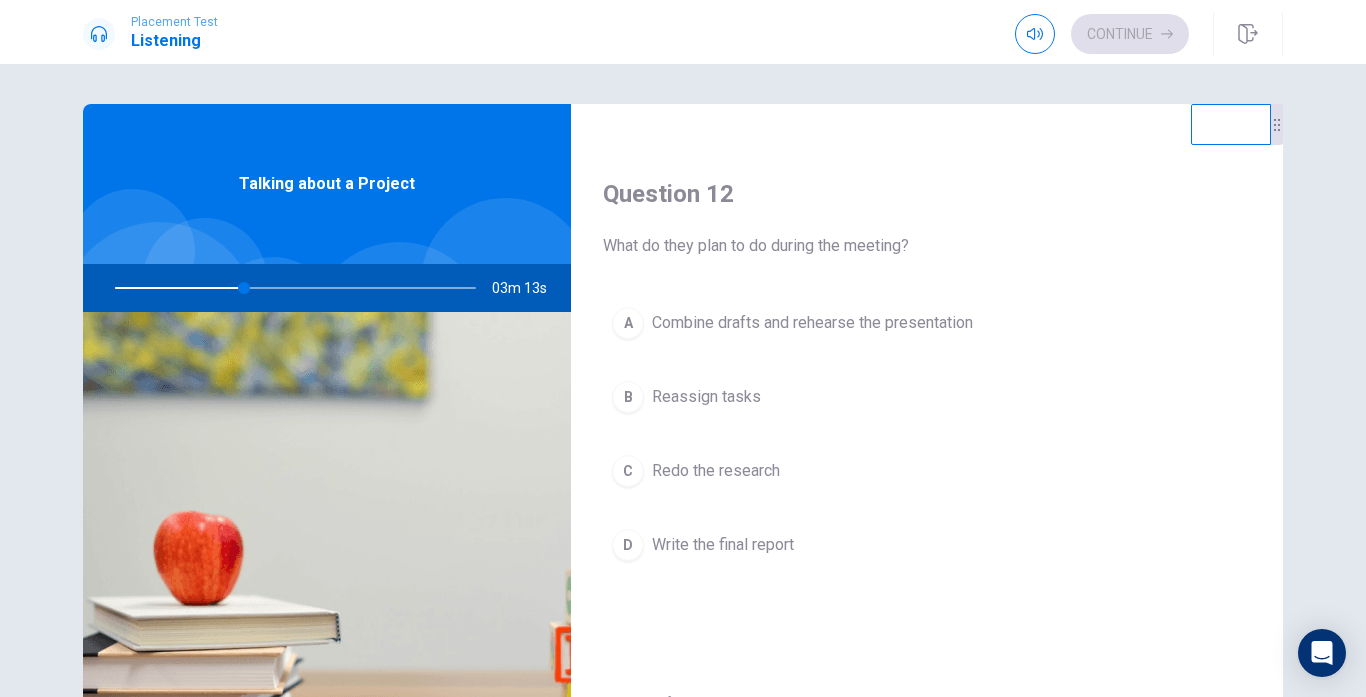 scroll, scrollTop: 465, scrollLeft: 0, axis: vertical 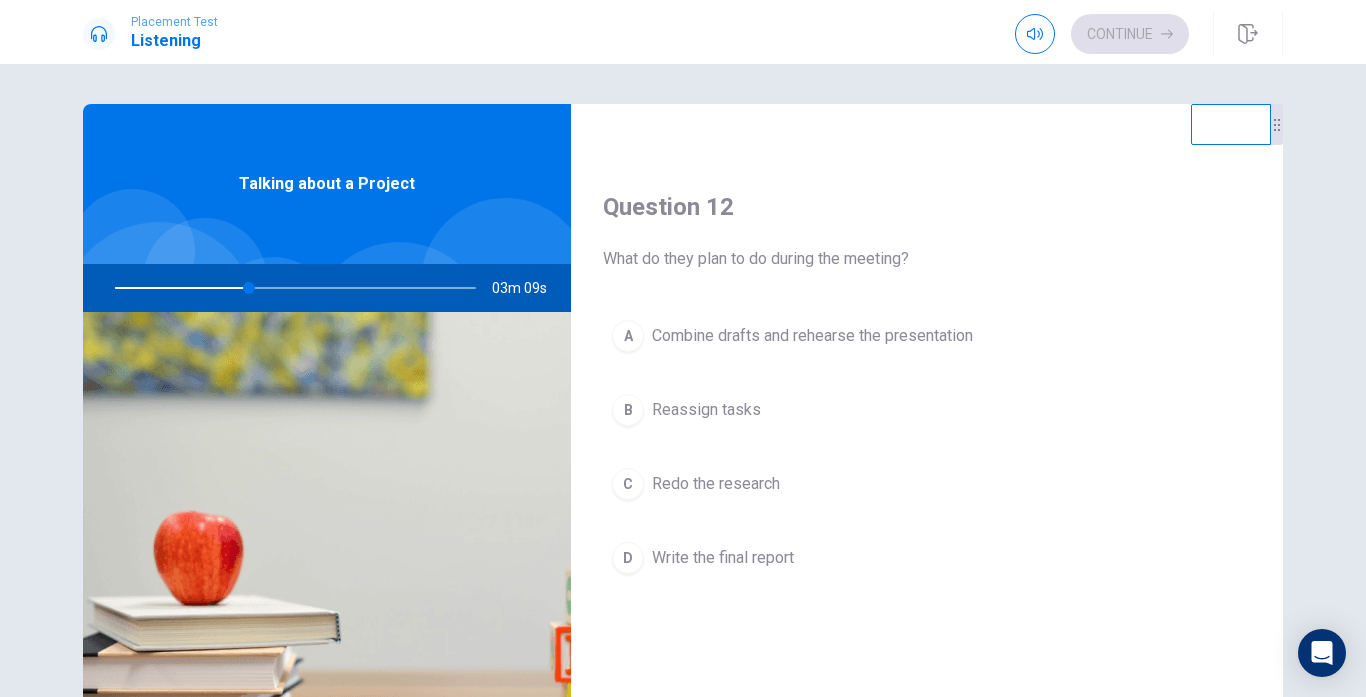 click on "A Combine drafts and rehearse the presentation" at bounding box center [927, 336] 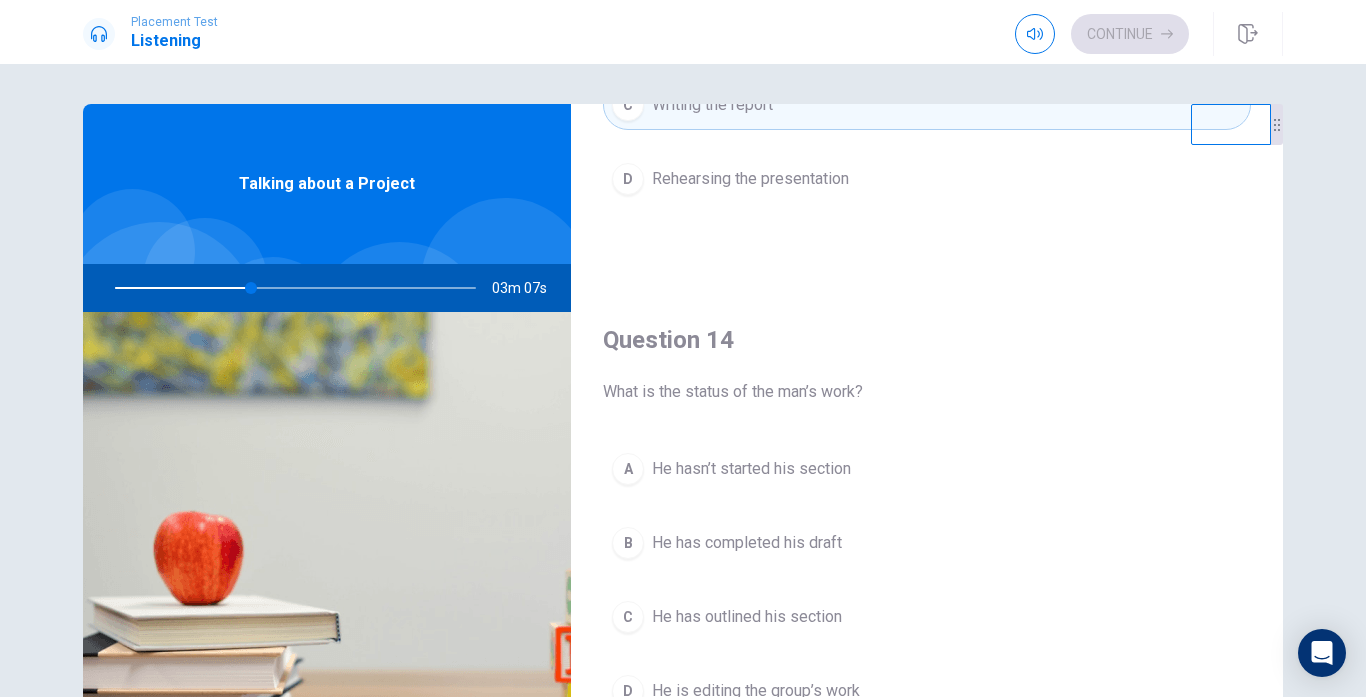 scroll, scrollTop: 1465, scrollLeft: 0, axis: vertical 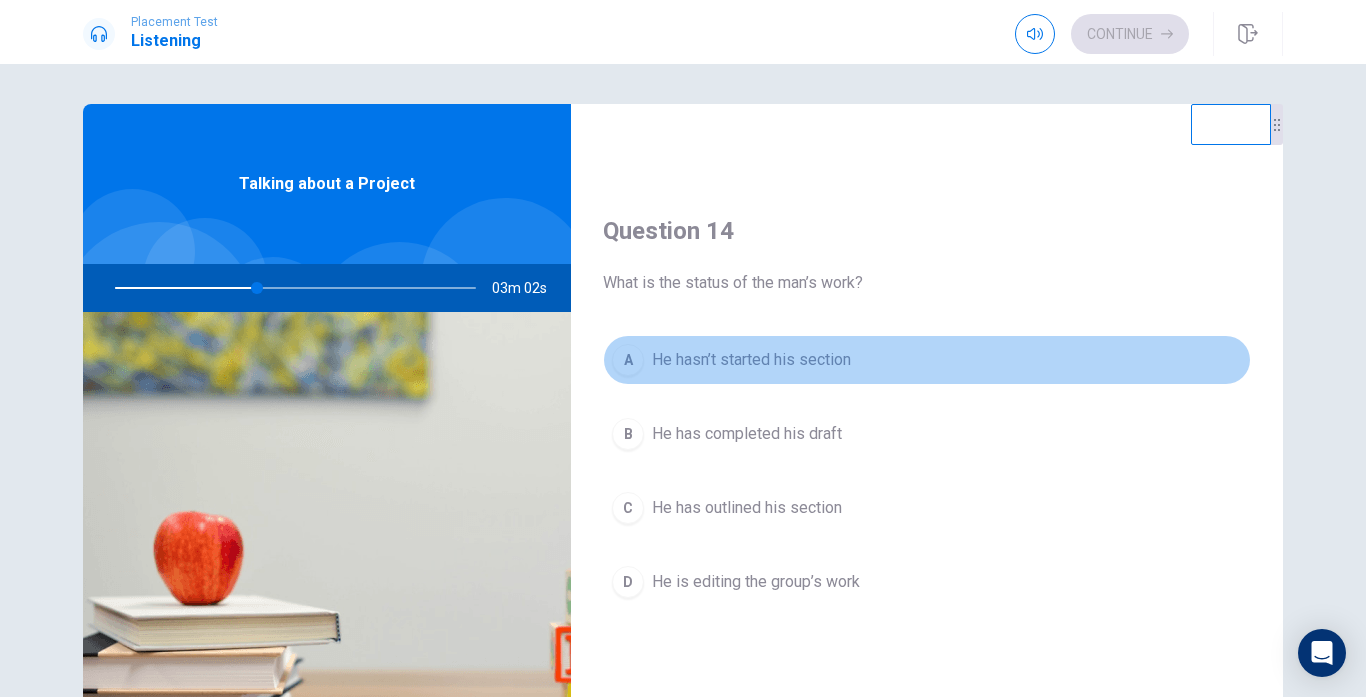 click on "A He hasn’t started his section" at bounding box center [927, 360] 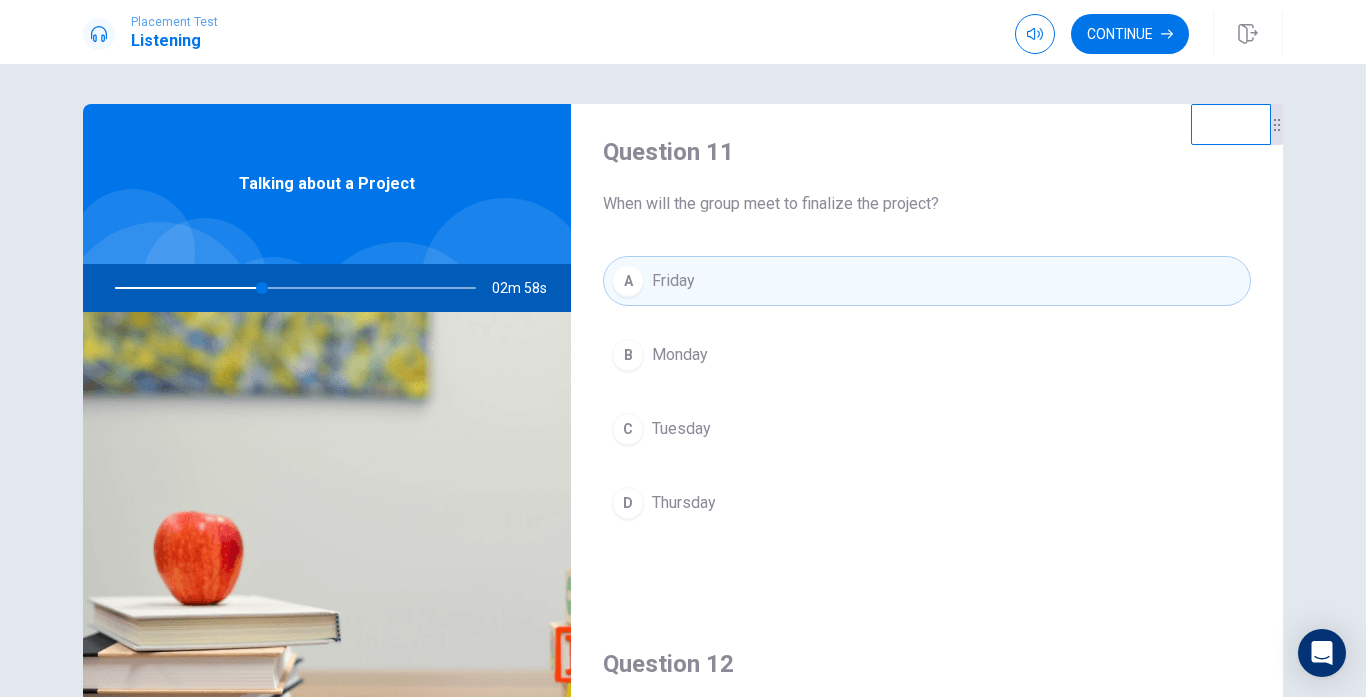 scroll, scrollTop: 0, scrollLeft: 0, axis: both 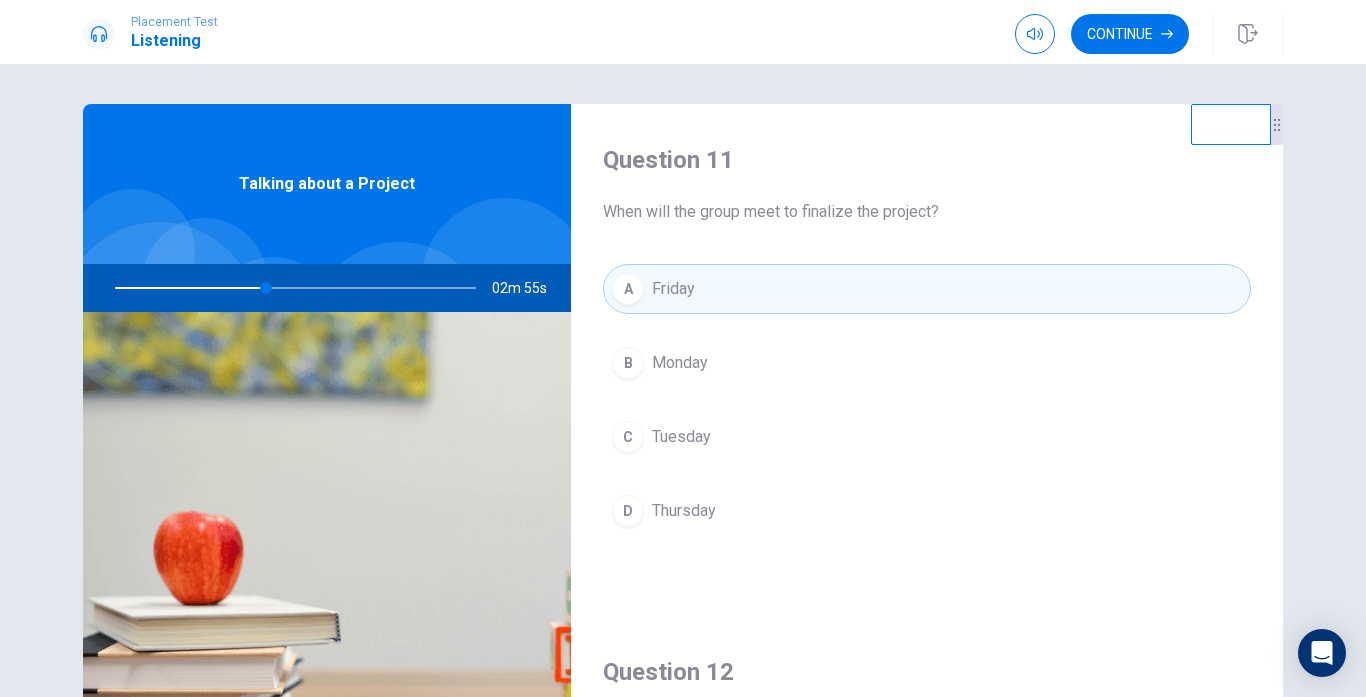 click on "D Thursday" at bounding box center (927, 511) 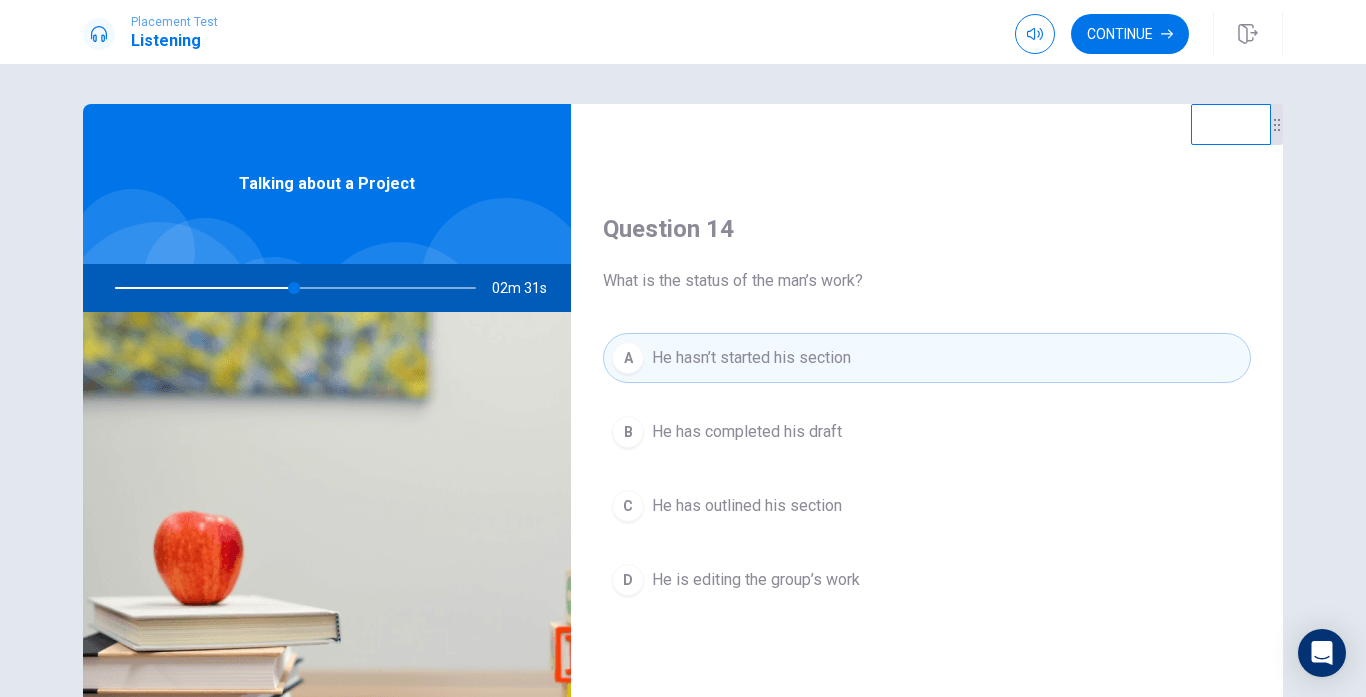 scroll, scrollTop: 1500, scrollLeft: 0, axis: vertical 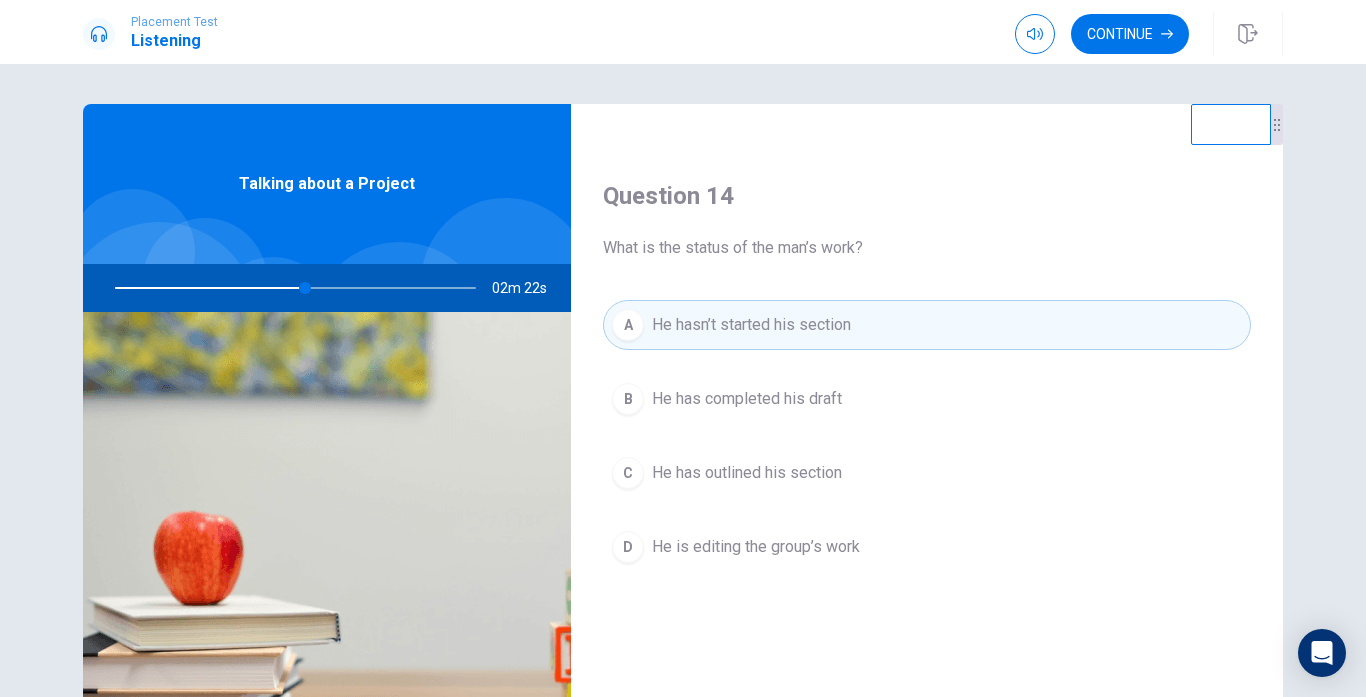 click on "B He has completed his draft" at bounding box center (927, 399) 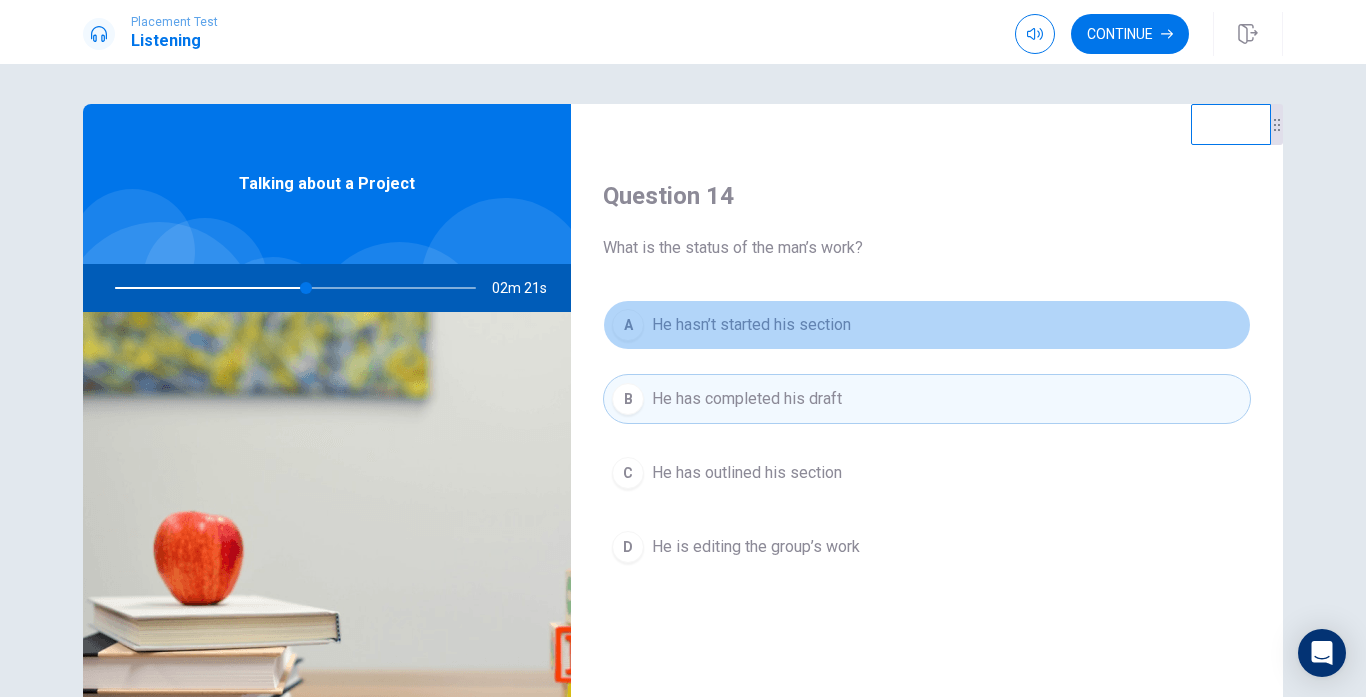 click on "A He hasn’t started his section" at bounding box center (927, 325) 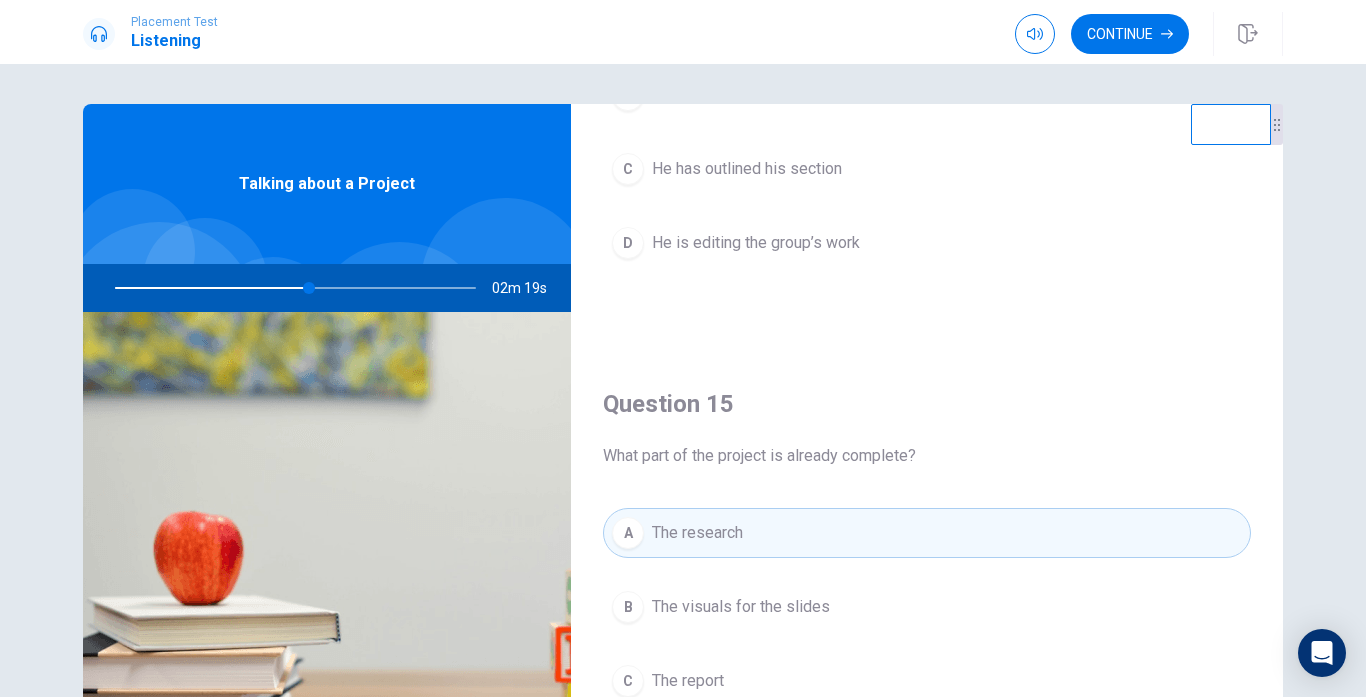 scroll, scrollTop: 1865, scrollLeft: 0, axis: vertical 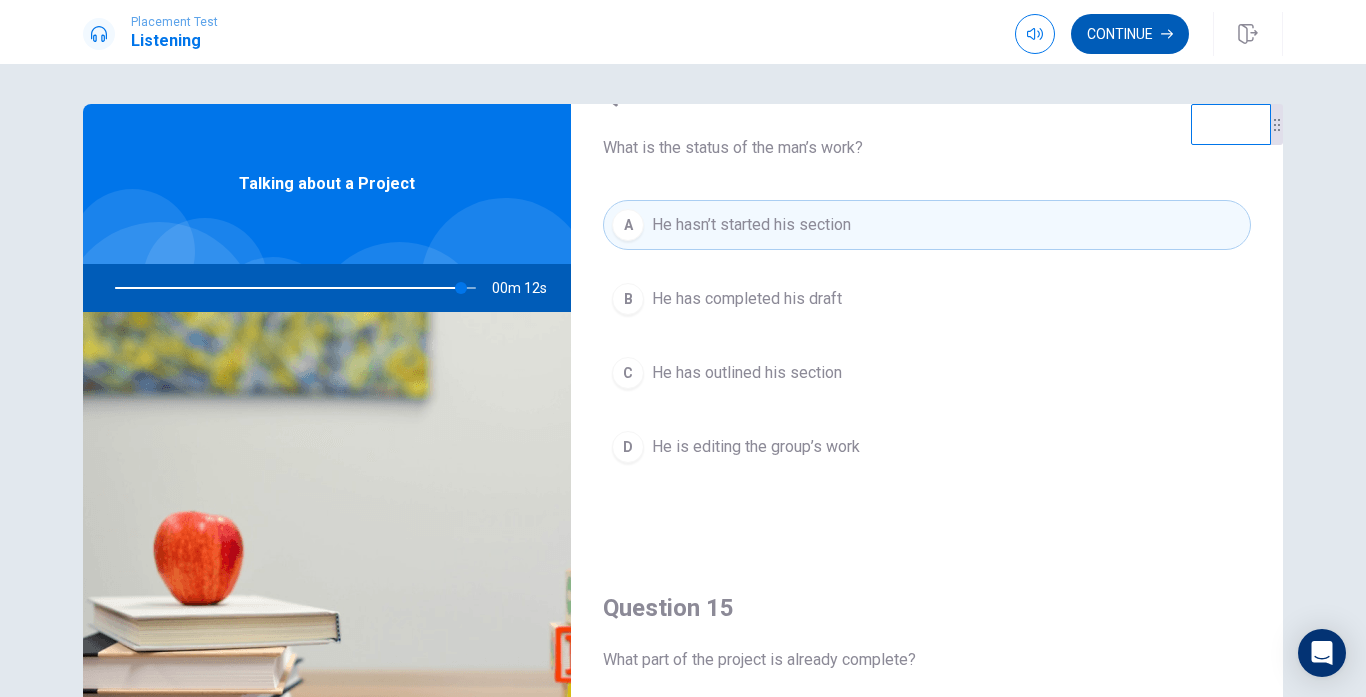 click on "Continue" at bounding box center [1130, 34] 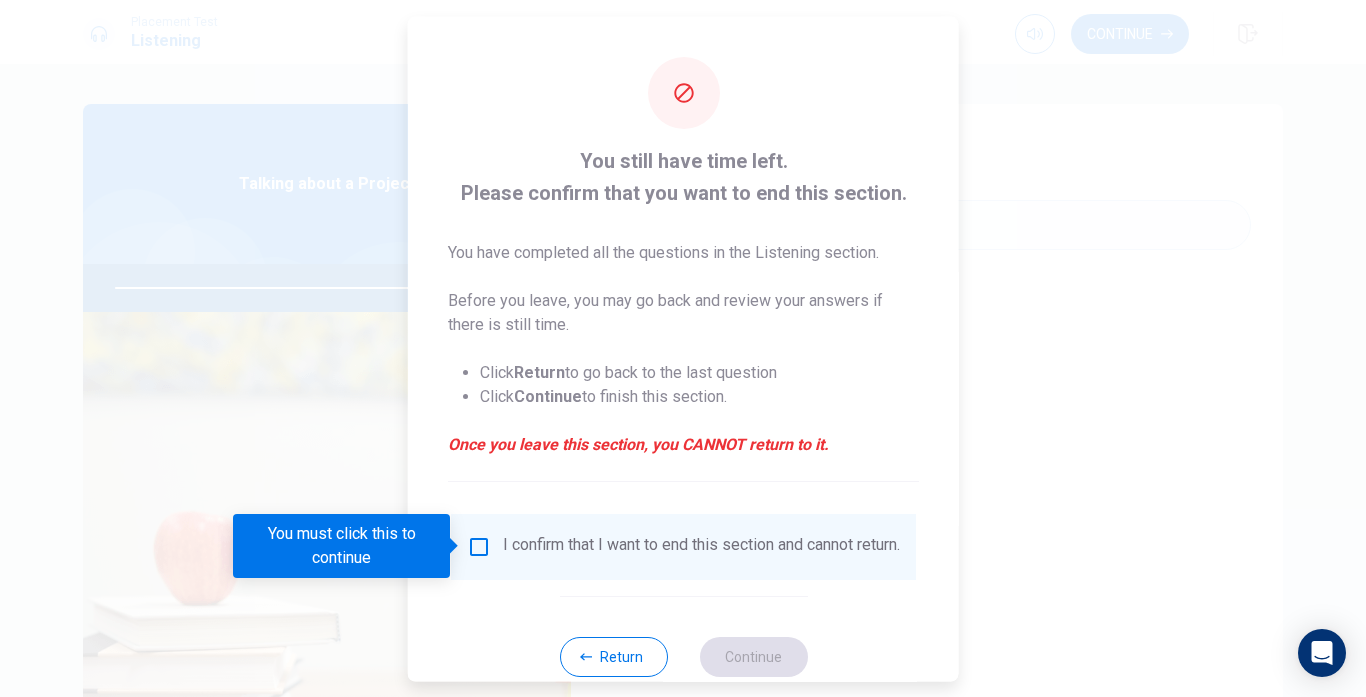 click at bounding box center [479, 546] 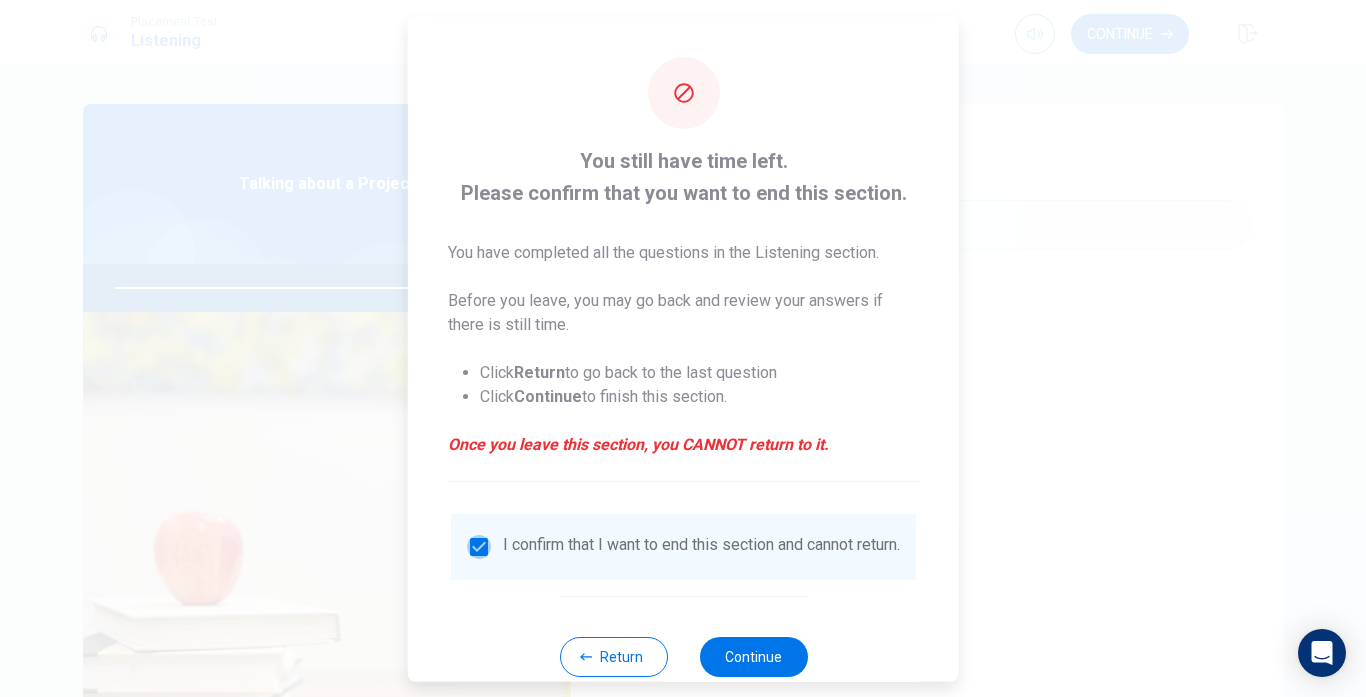 click at bounding box center (479, 546) 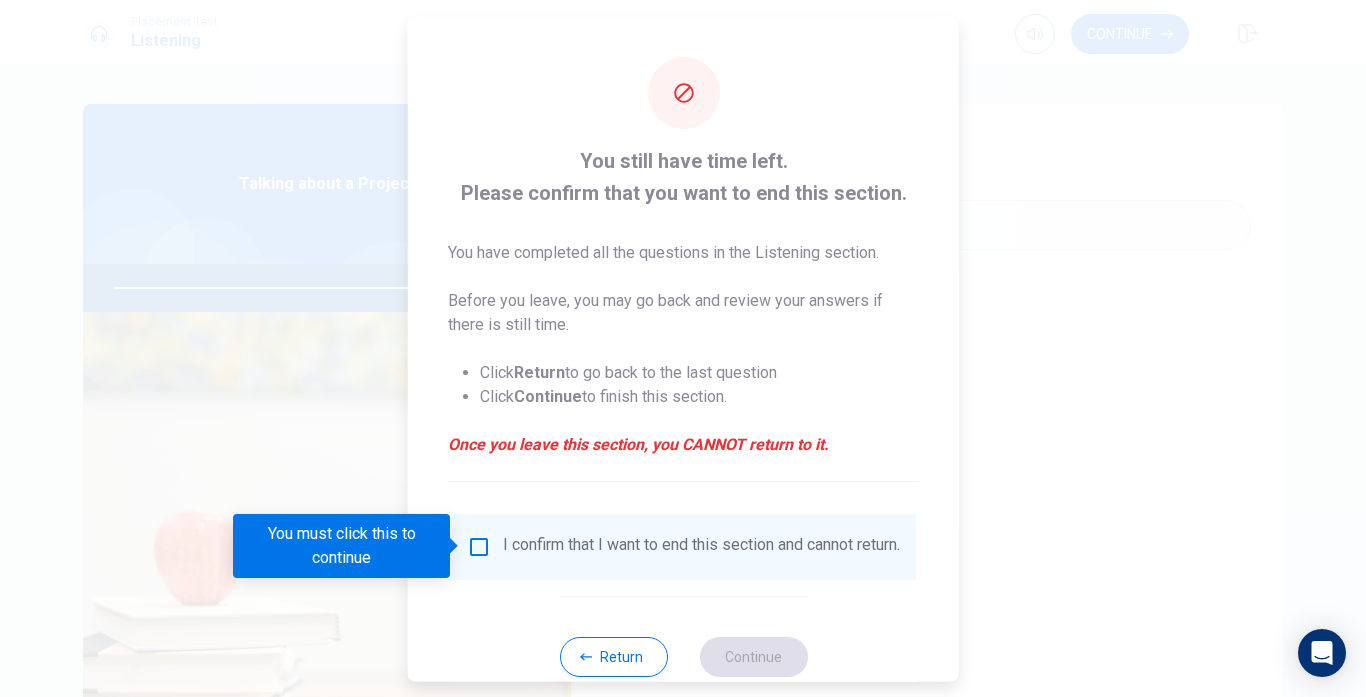 click at bounding box center [479, 546] 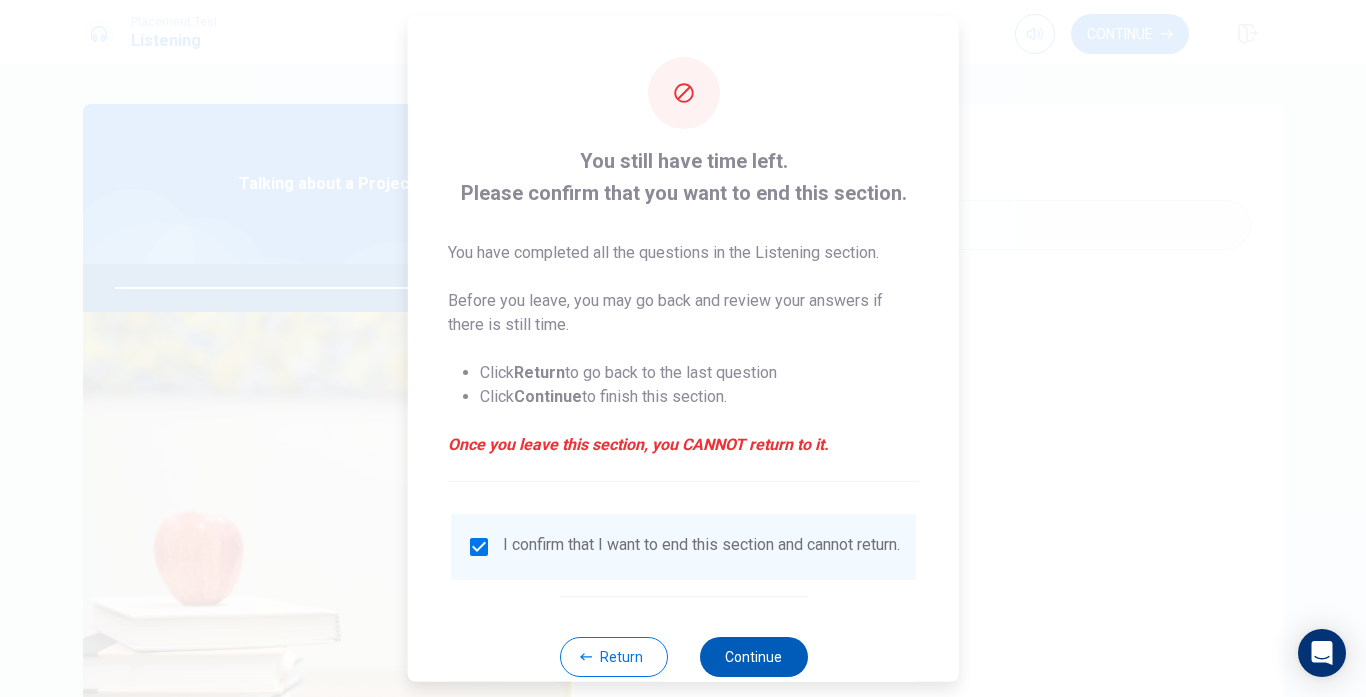 click on "Continue" at bounding box center (753, 656) 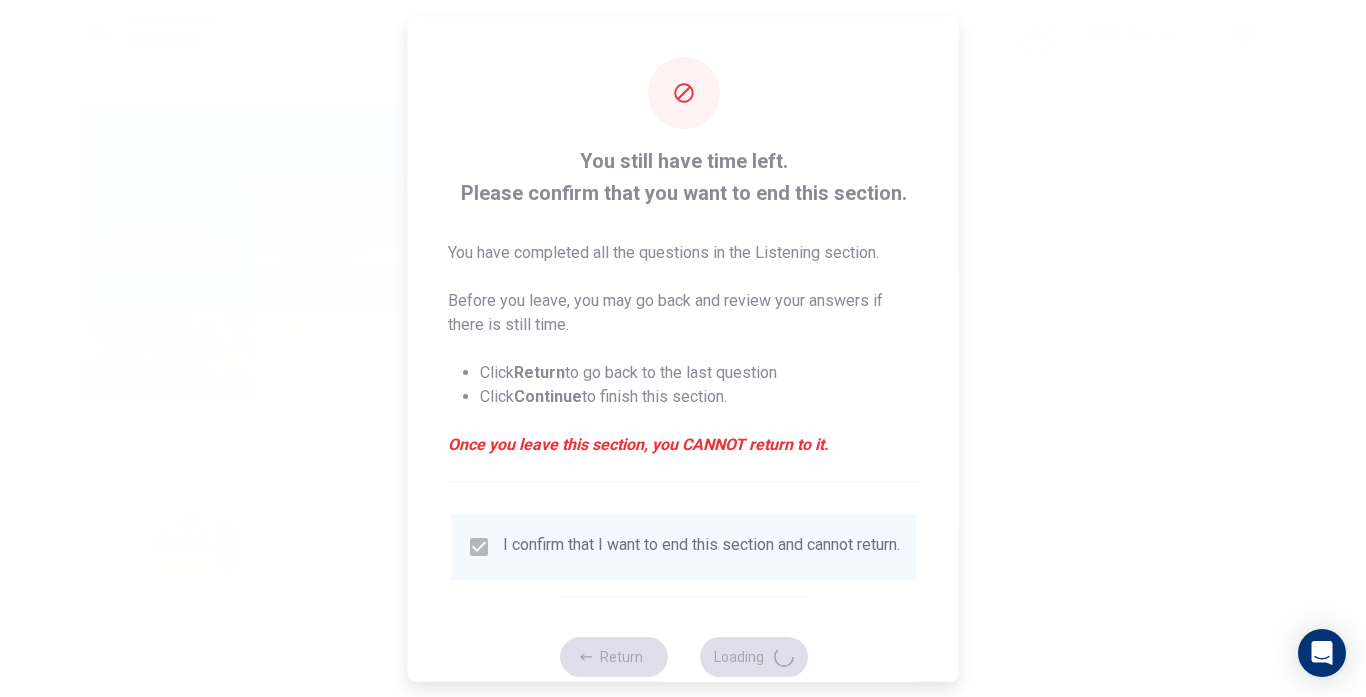 type on "98" 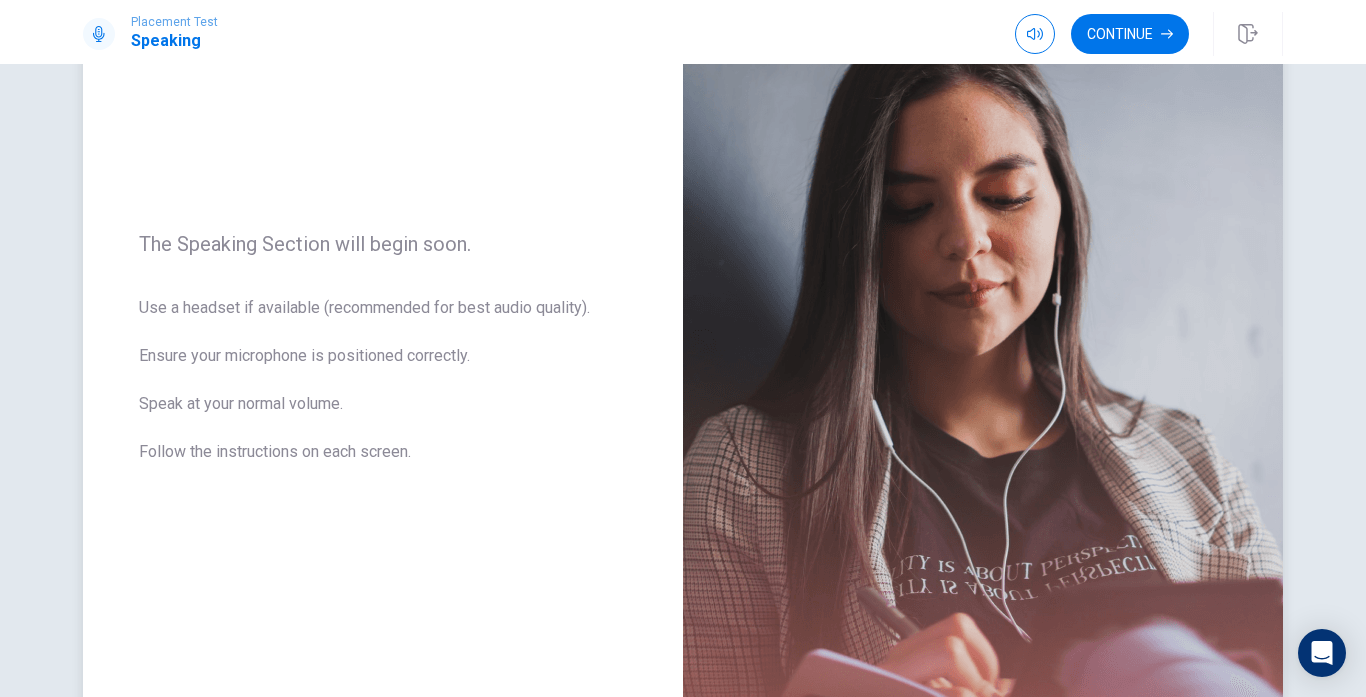 scroll, scrollTop: 0, scrollLeft: 0, axis: both 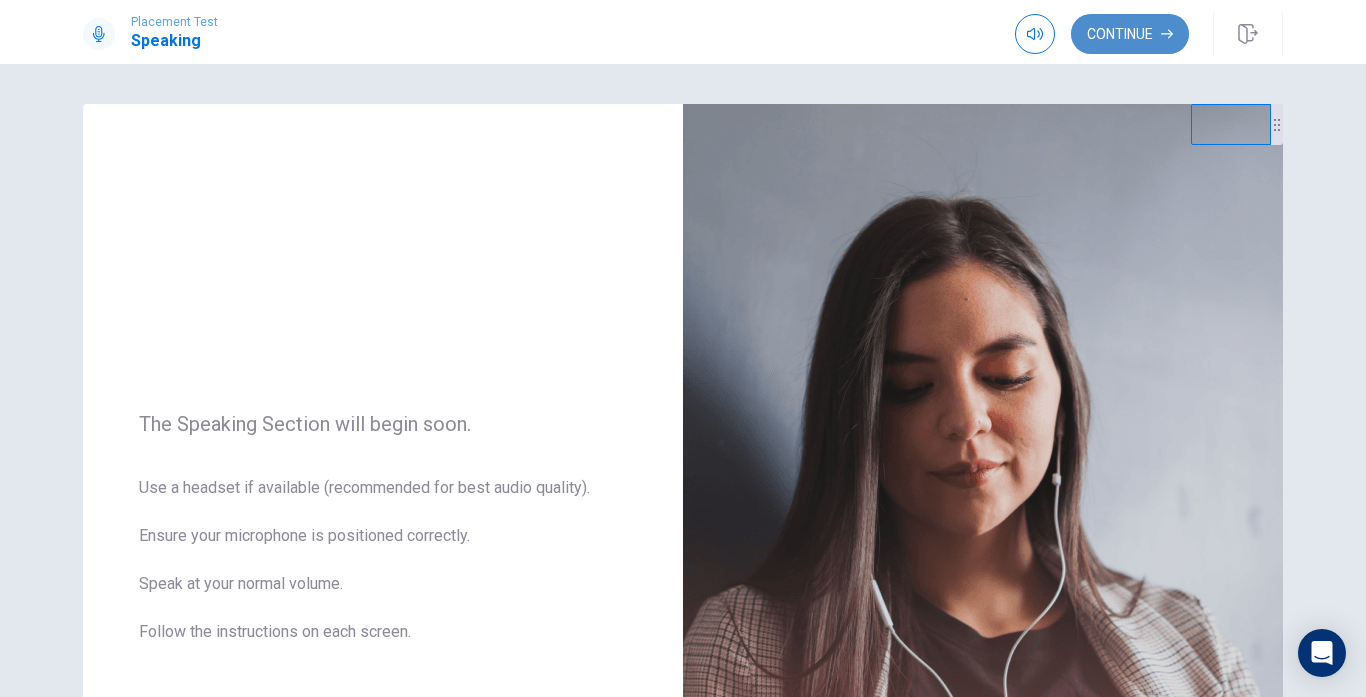 click on "Continue" at bounding box center (1130, 34) 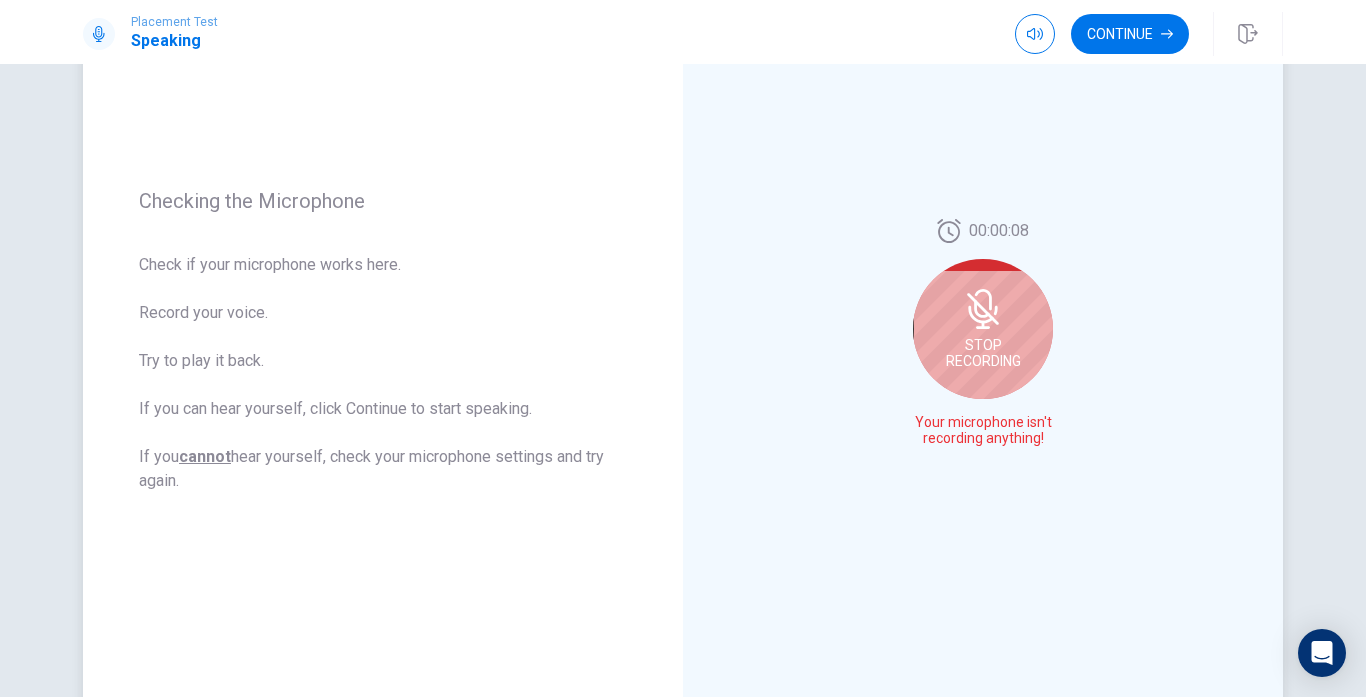 scroll, scrollTop: 200, scrollLeft: 0, axis: vertical 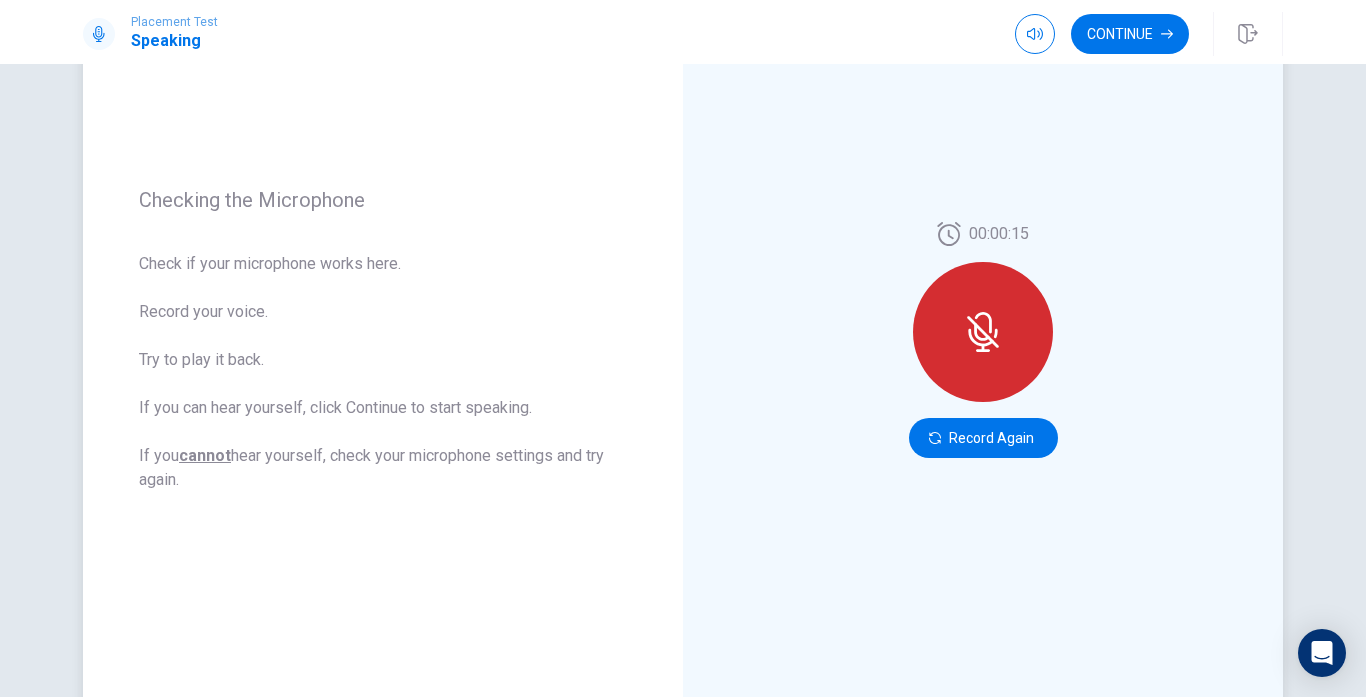 click 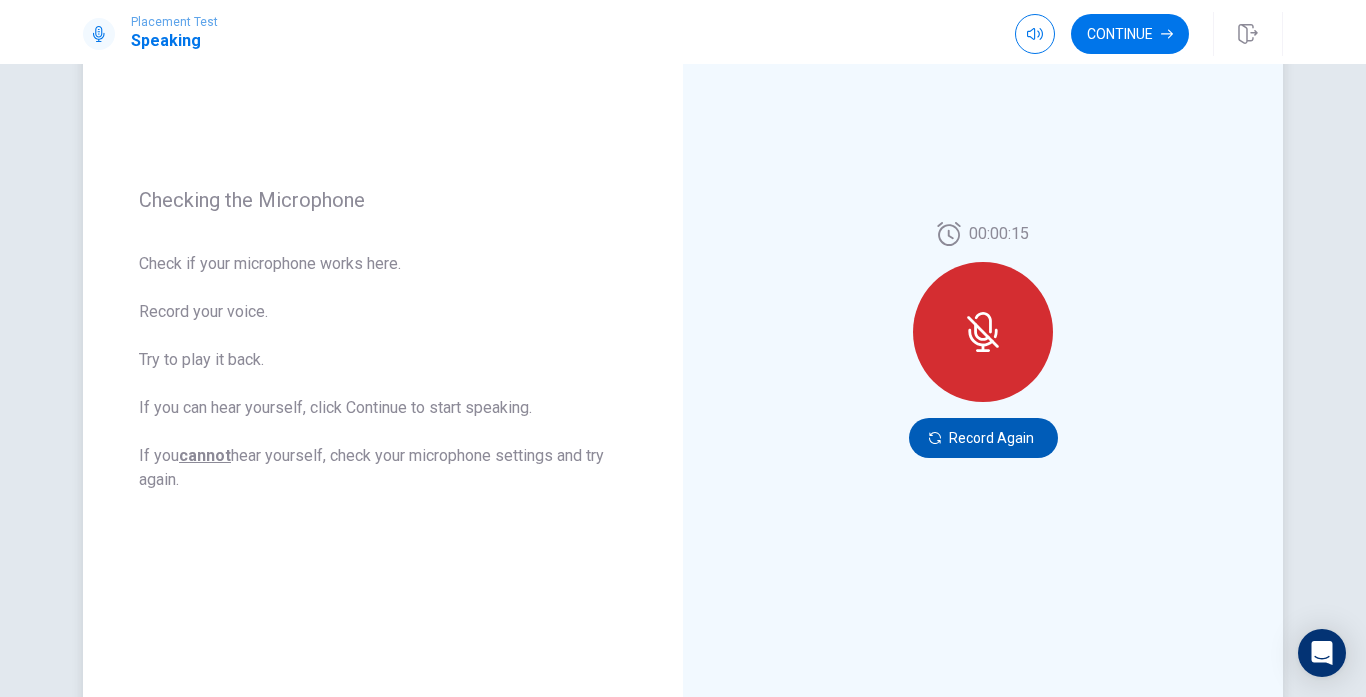 click on "Record Again" at bounding box center [983, 438] 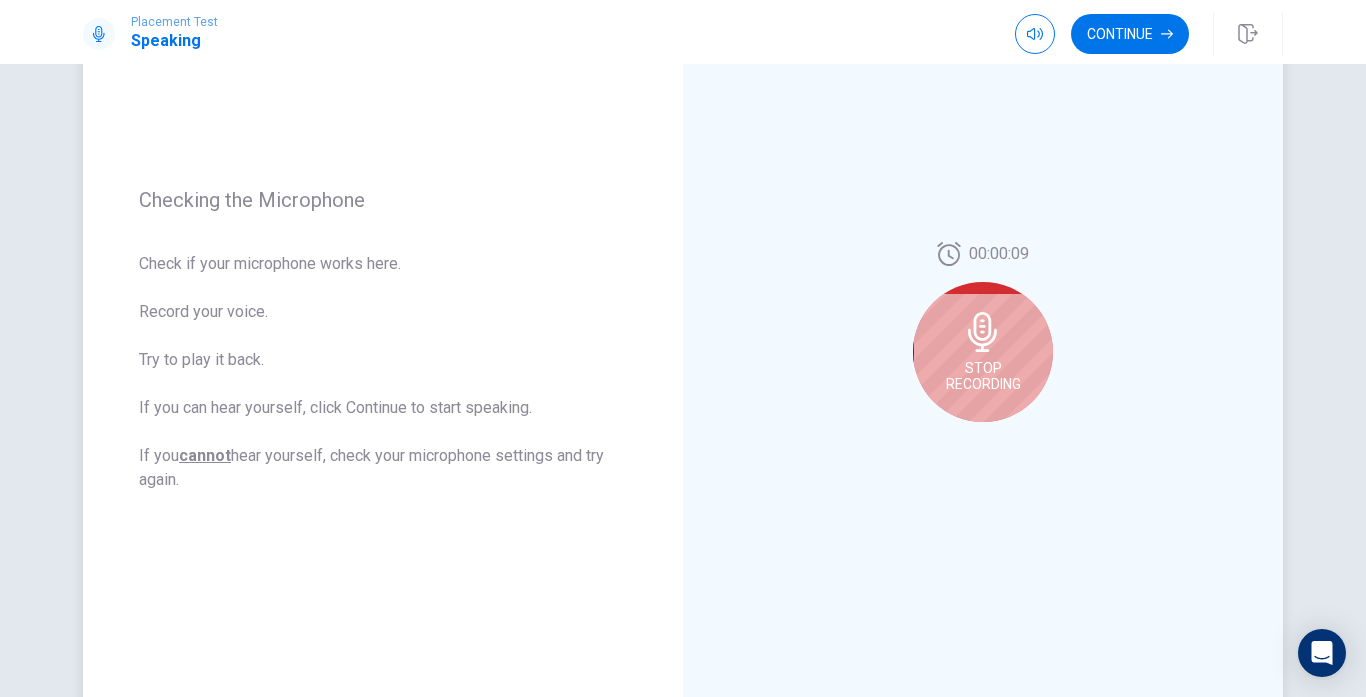 click on "Stop   Recording" at bounding box center (983, 376) 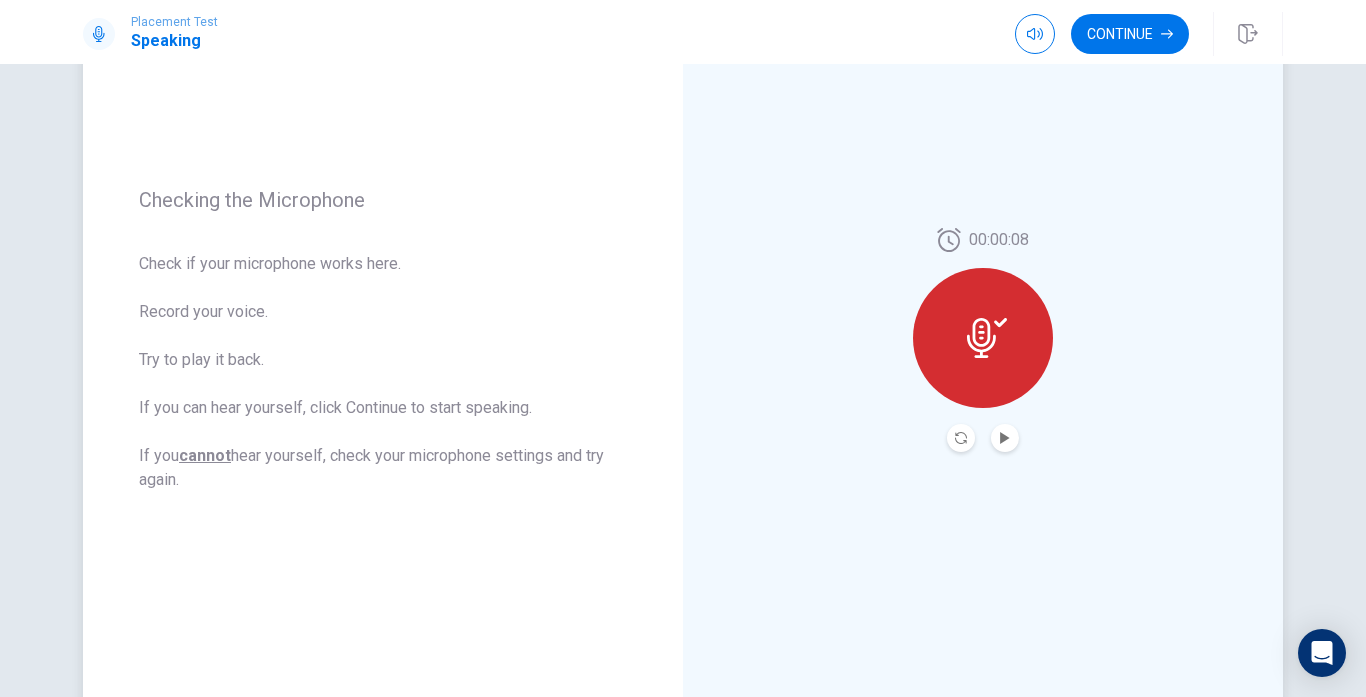 click at bounding box center (983, 338) 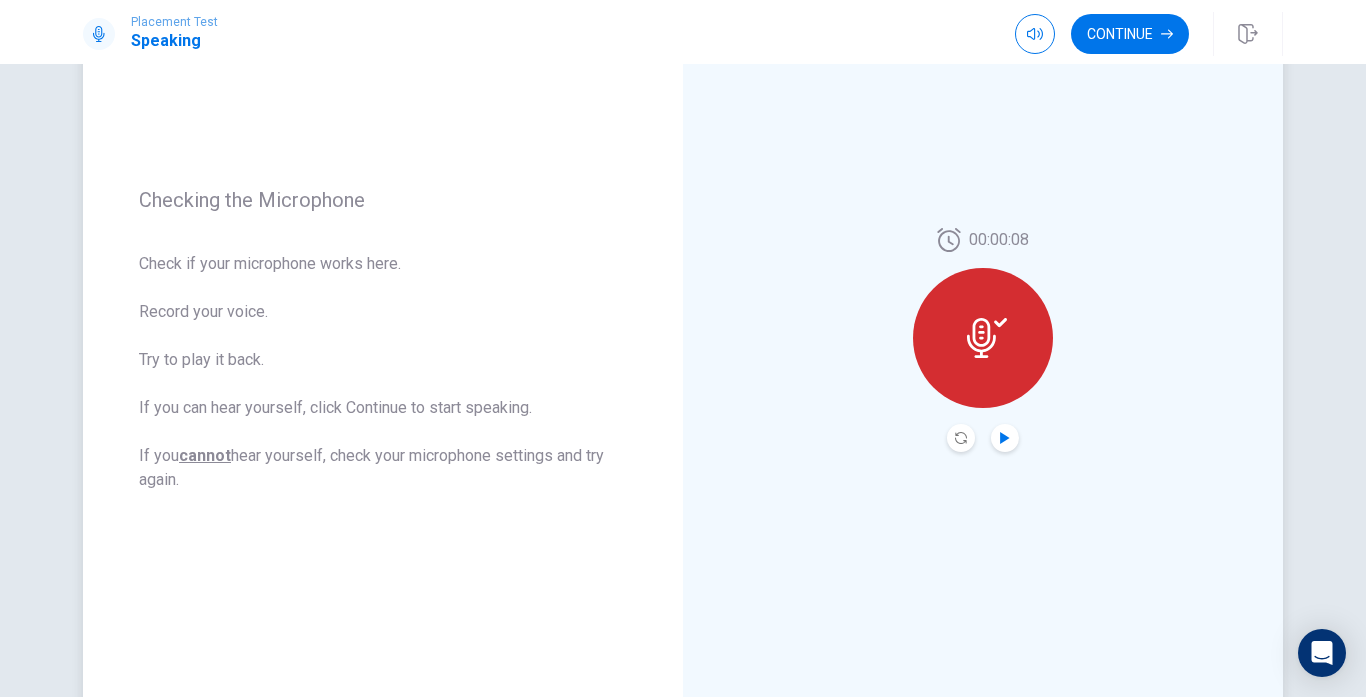 click 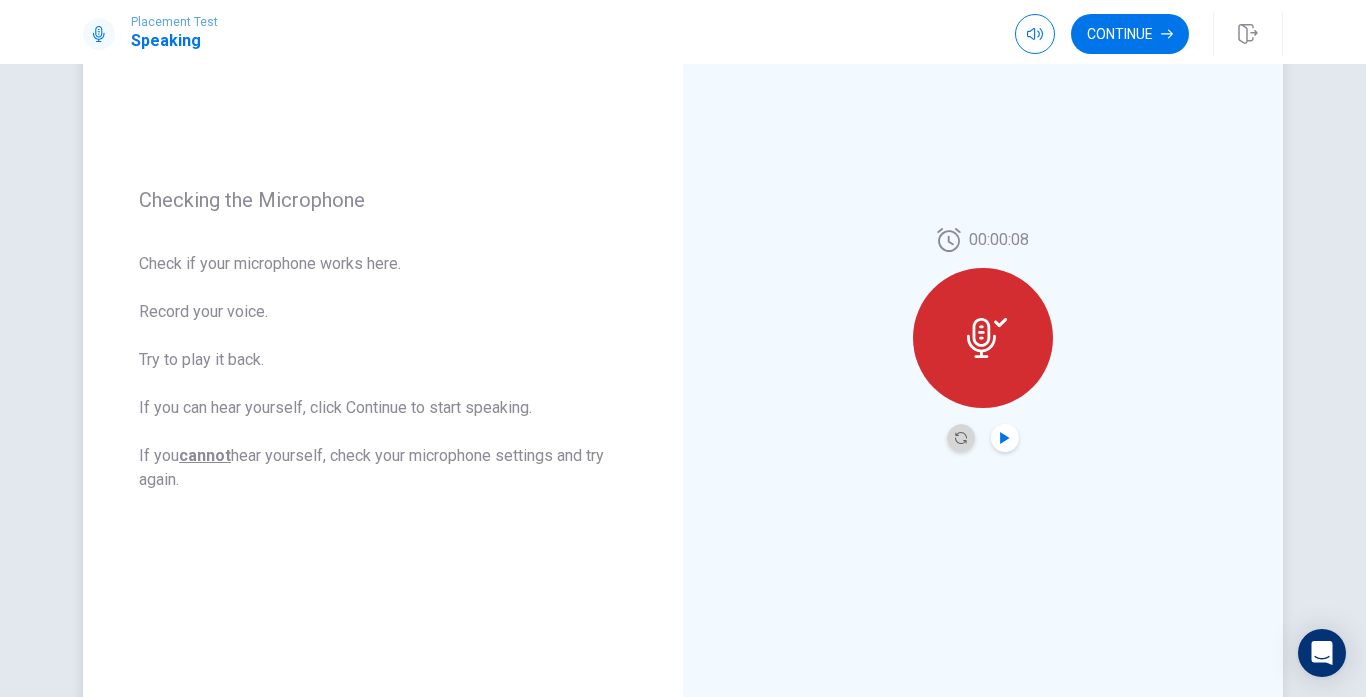 click at bounding box center [961, 438] 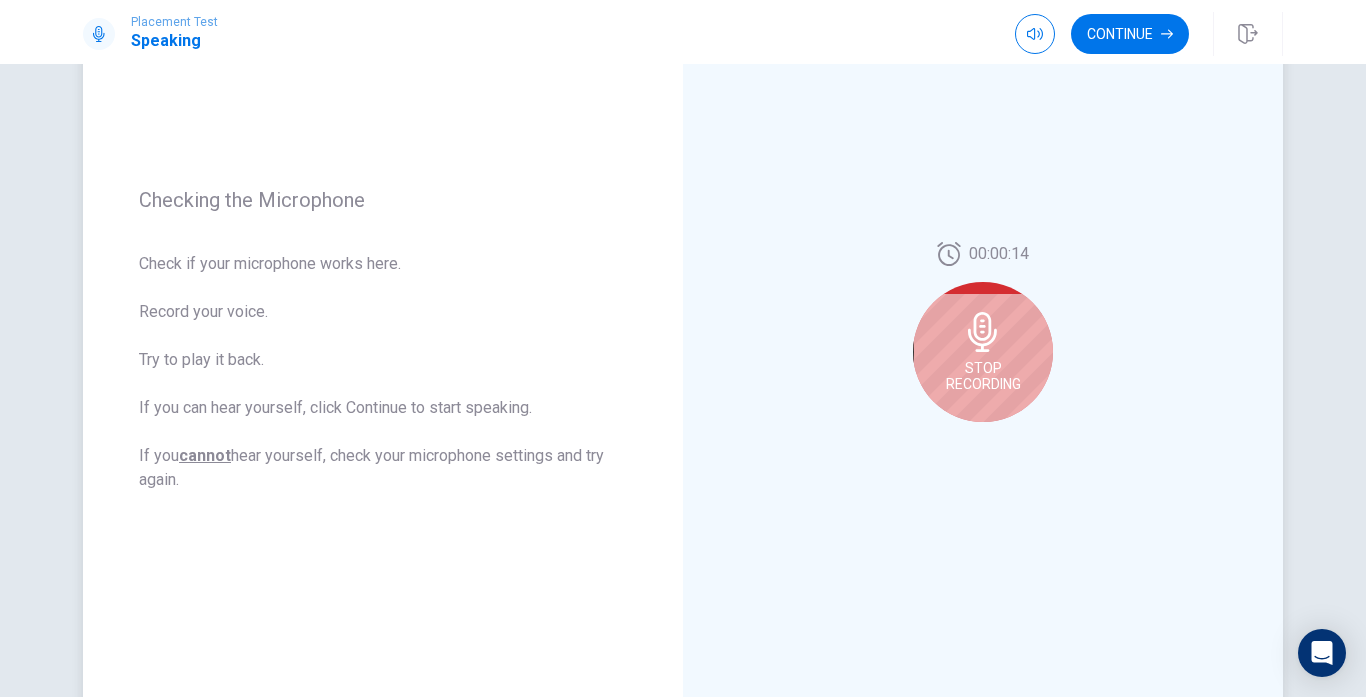 click 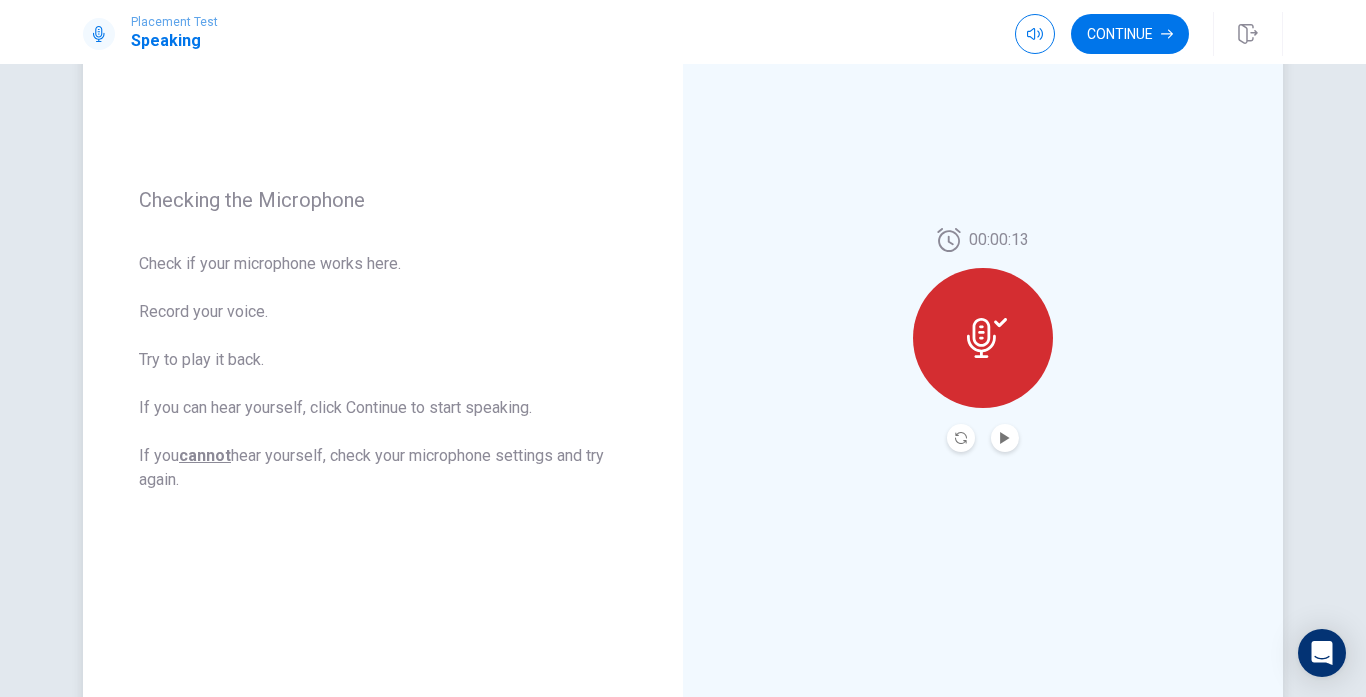 click 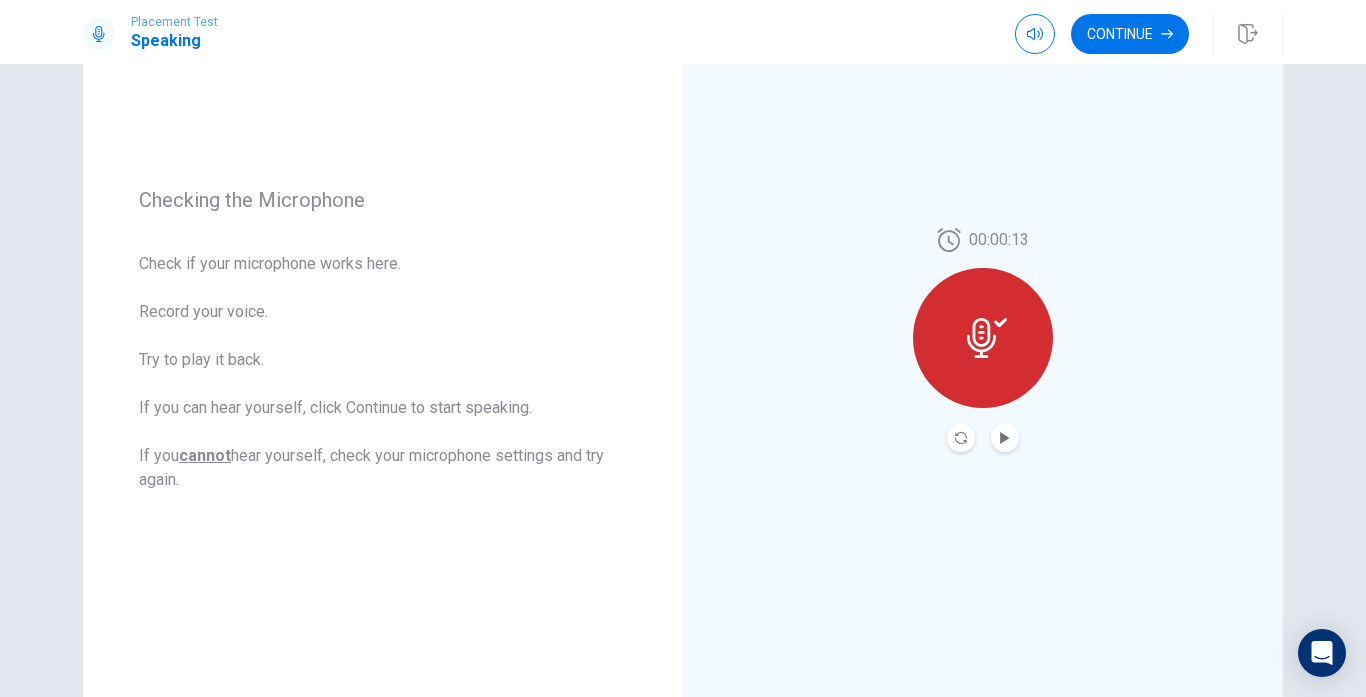 click 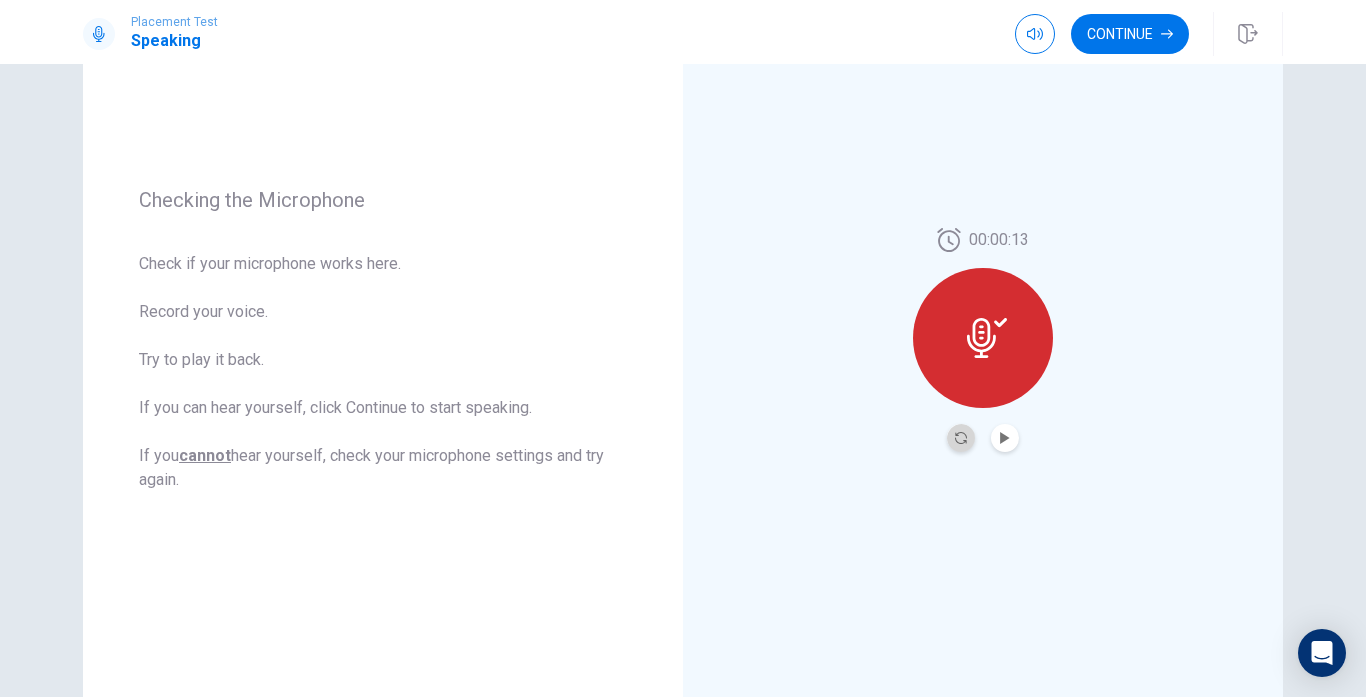 click at bounding box center [961, 438] 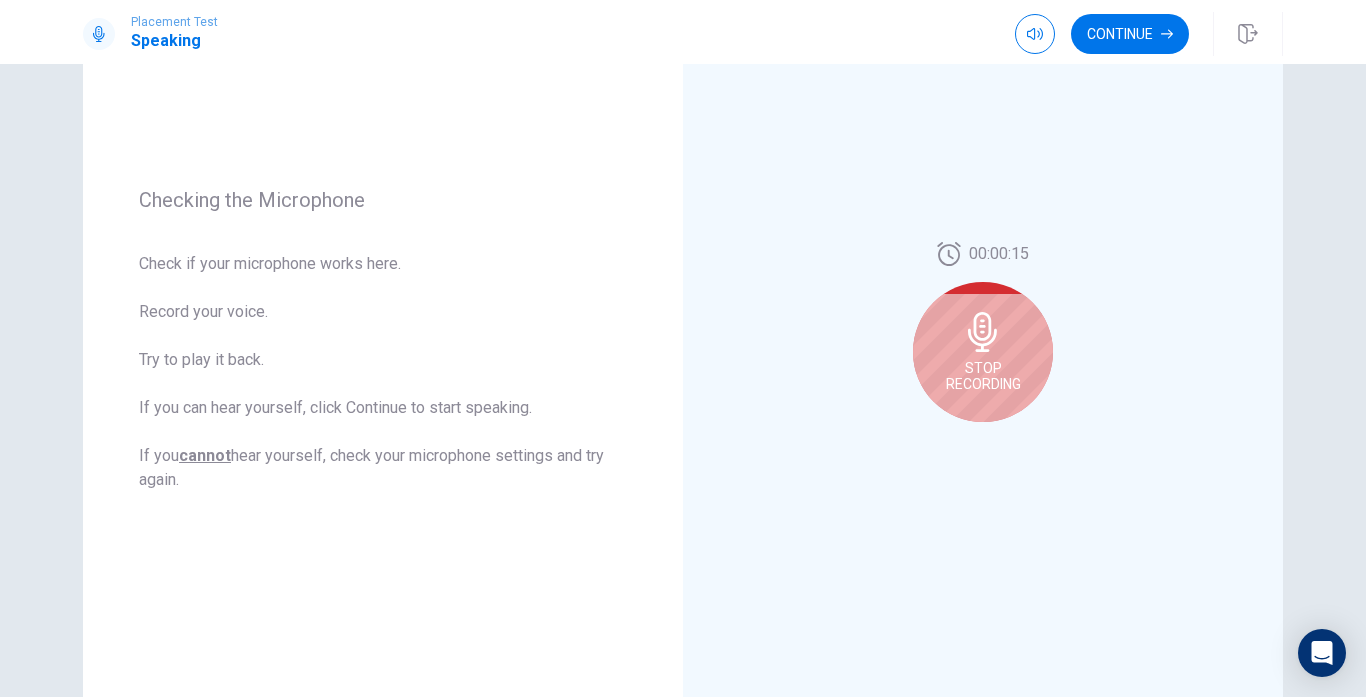 click on "[TIME] Stop   Recording" at bounding box center (983, 340) 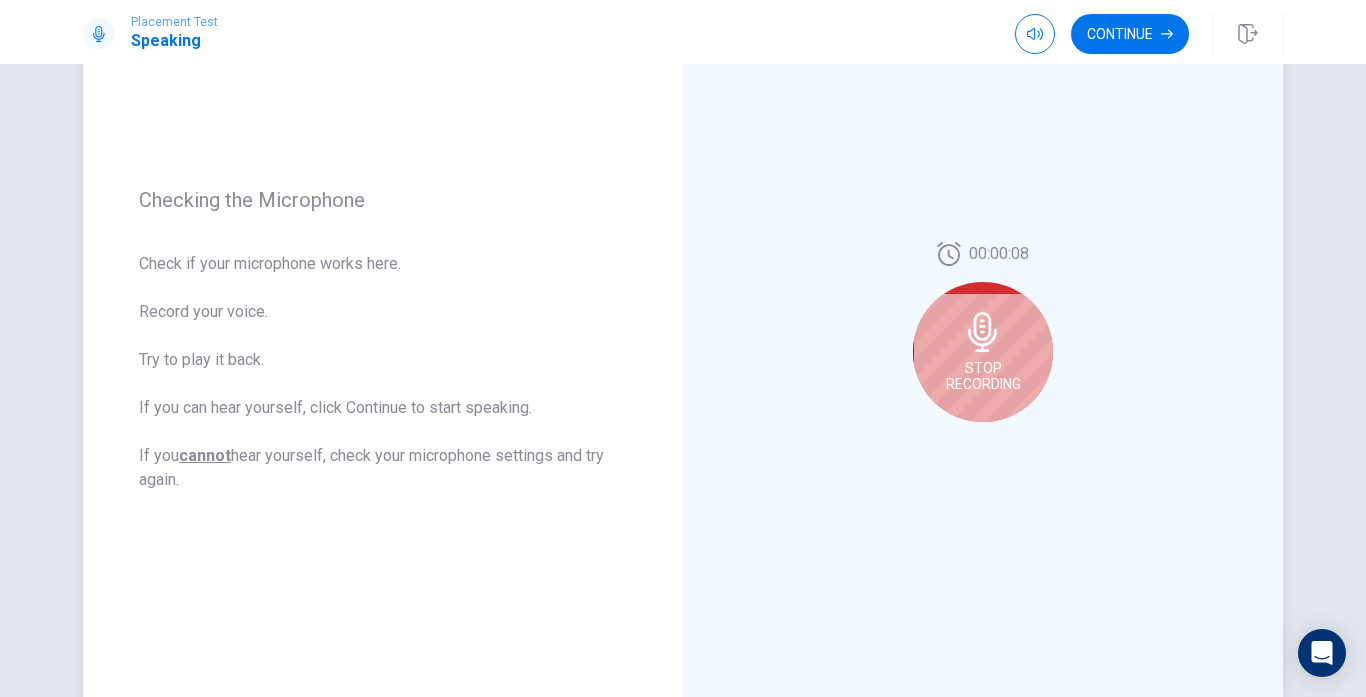 click 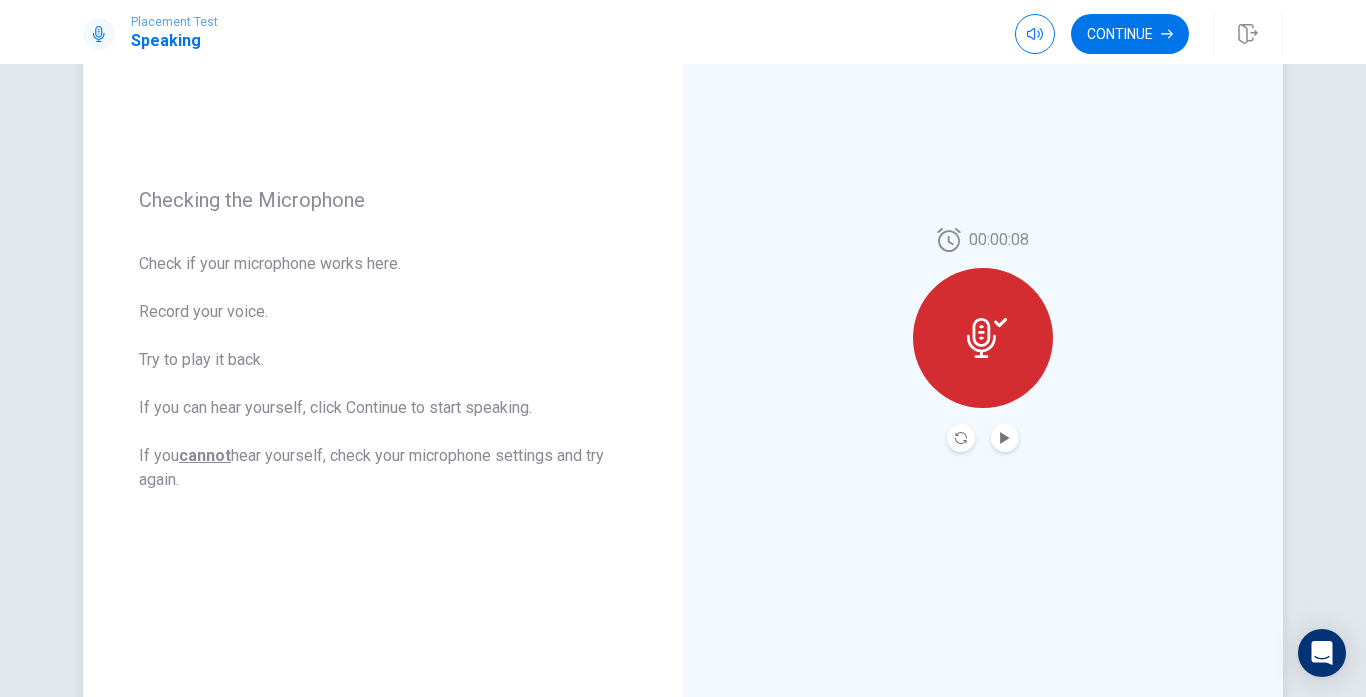 click at bounding box center (1005, 438) 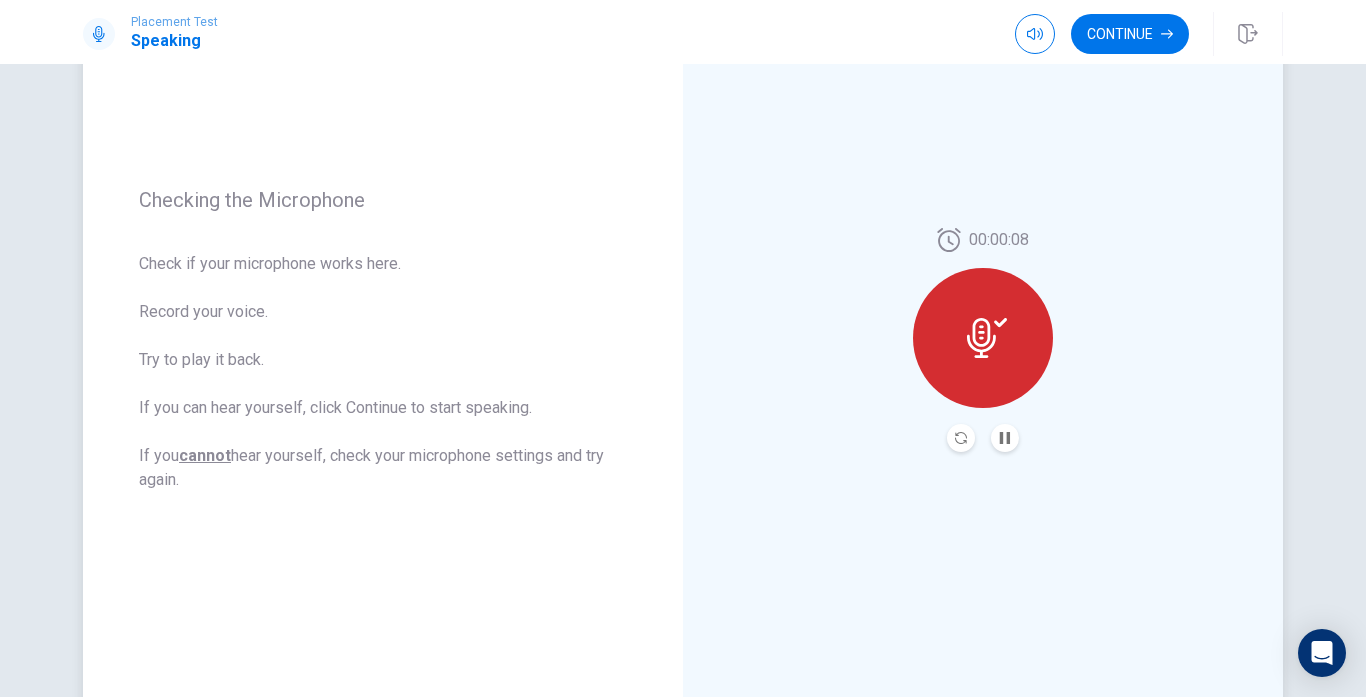 click at bounding box center (961, 438) 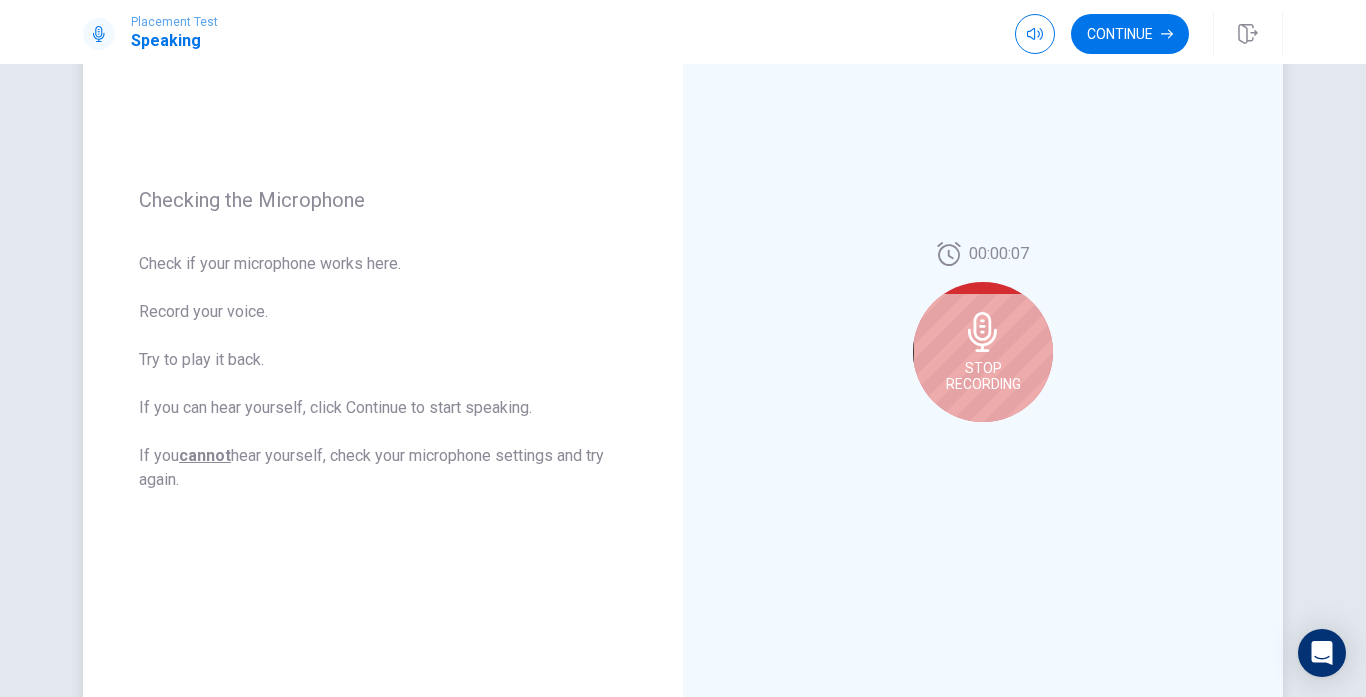 click on "Stop   Recording" at bounding box center (983, 376) 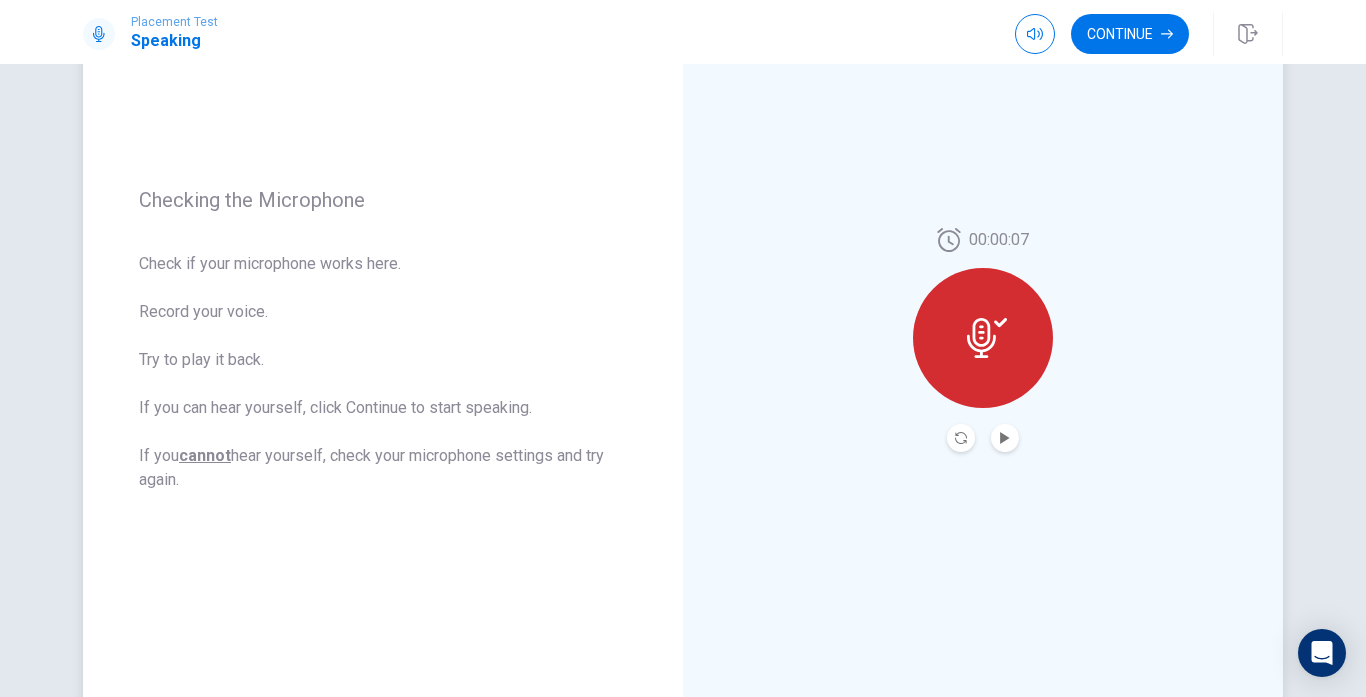 click at bounding box center (983, 338) 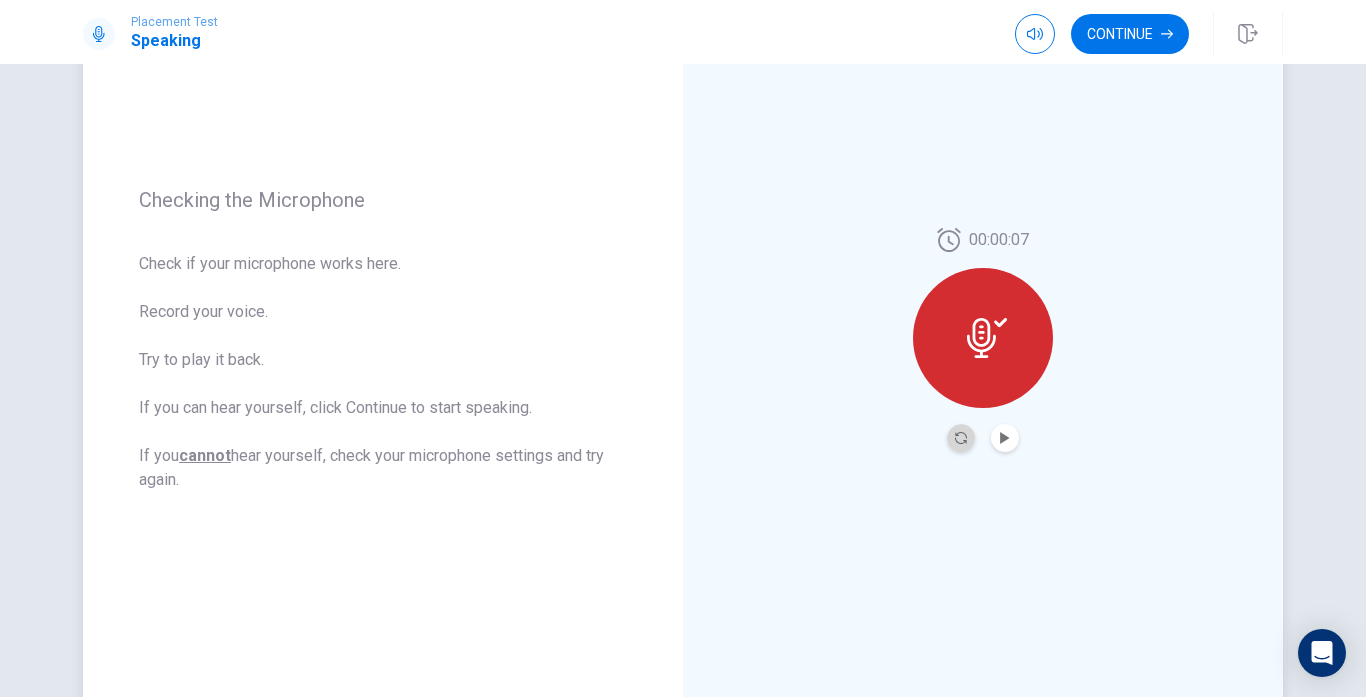 click at bounding box center (961, 438) 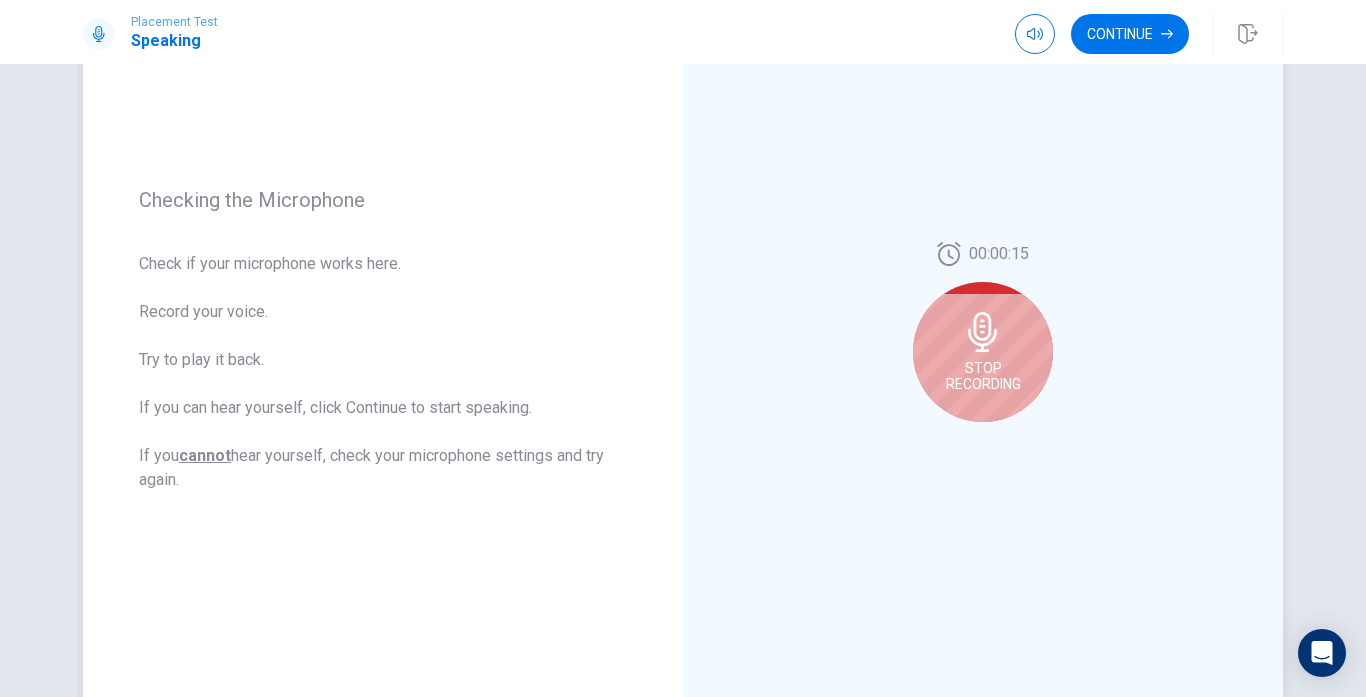 click on "Check if your microphone works here.
Record your voice.
Try to play it back.
If you can hear yourself, click Continue to start speaking.
If you  cannot  hear yourself, check your microphone settings and try again." at bounding box center [383, 372] 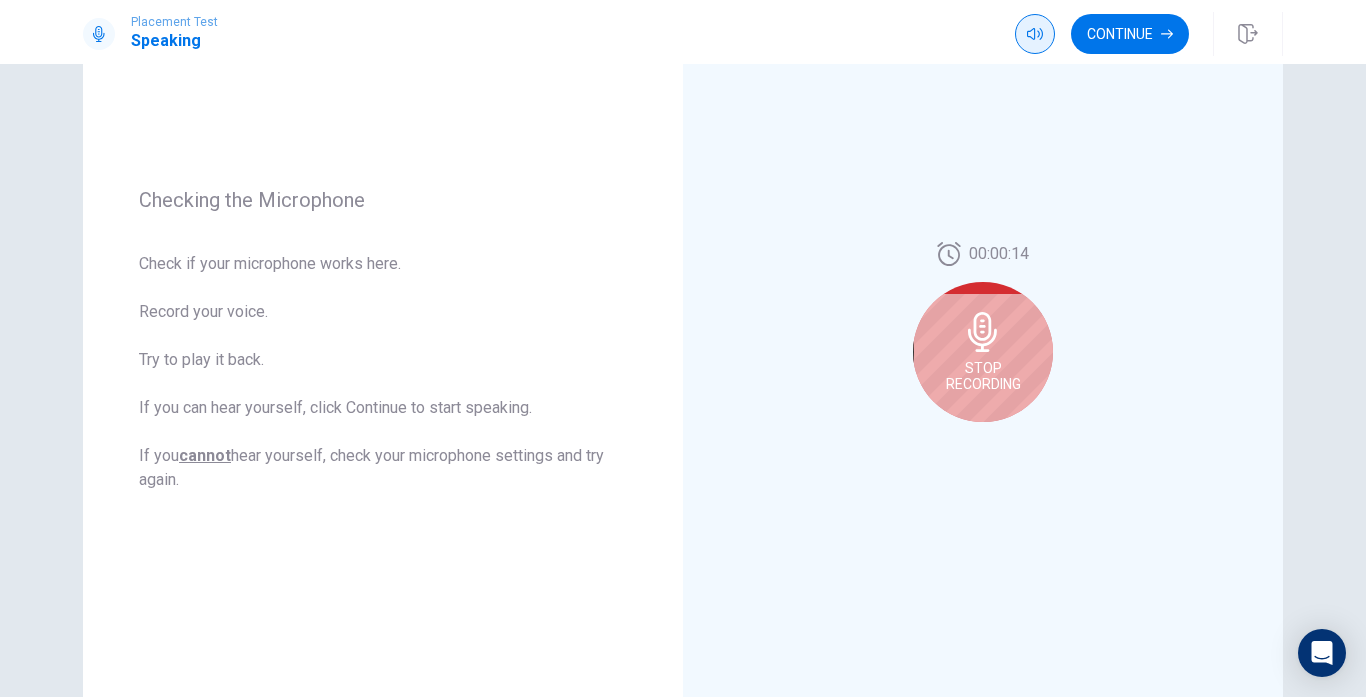 click 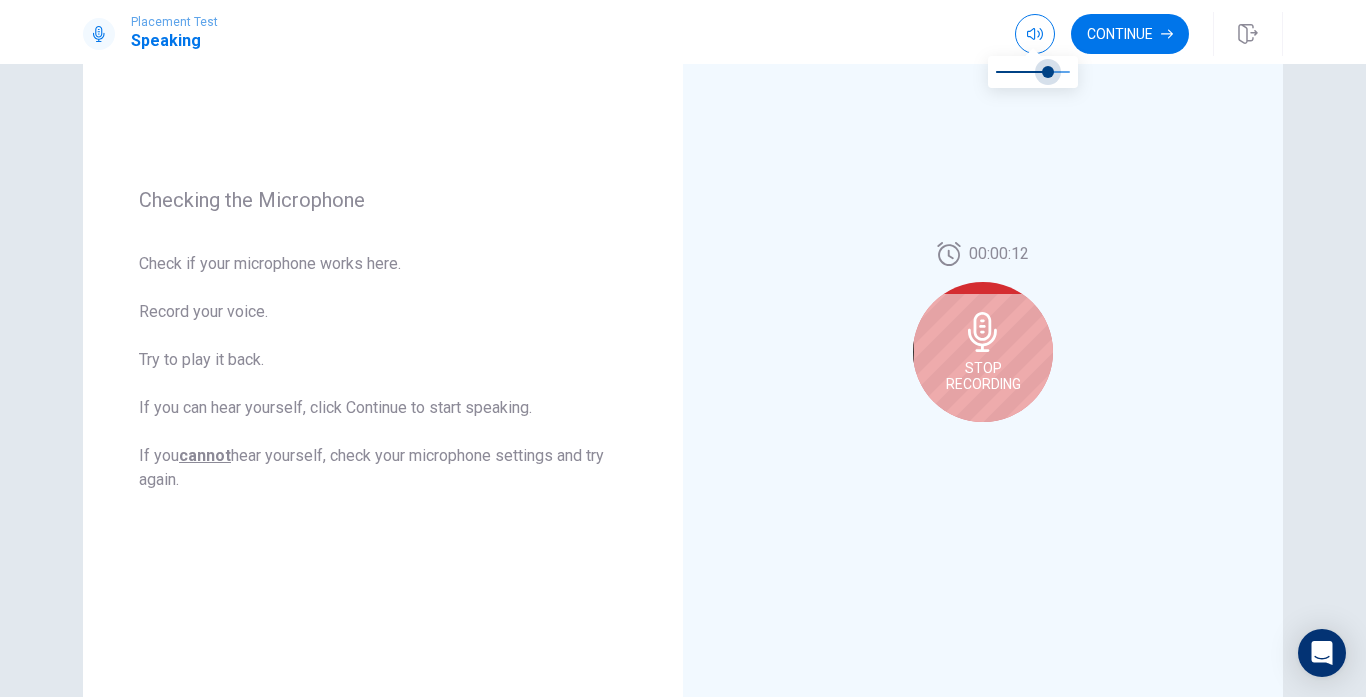 type on "1" 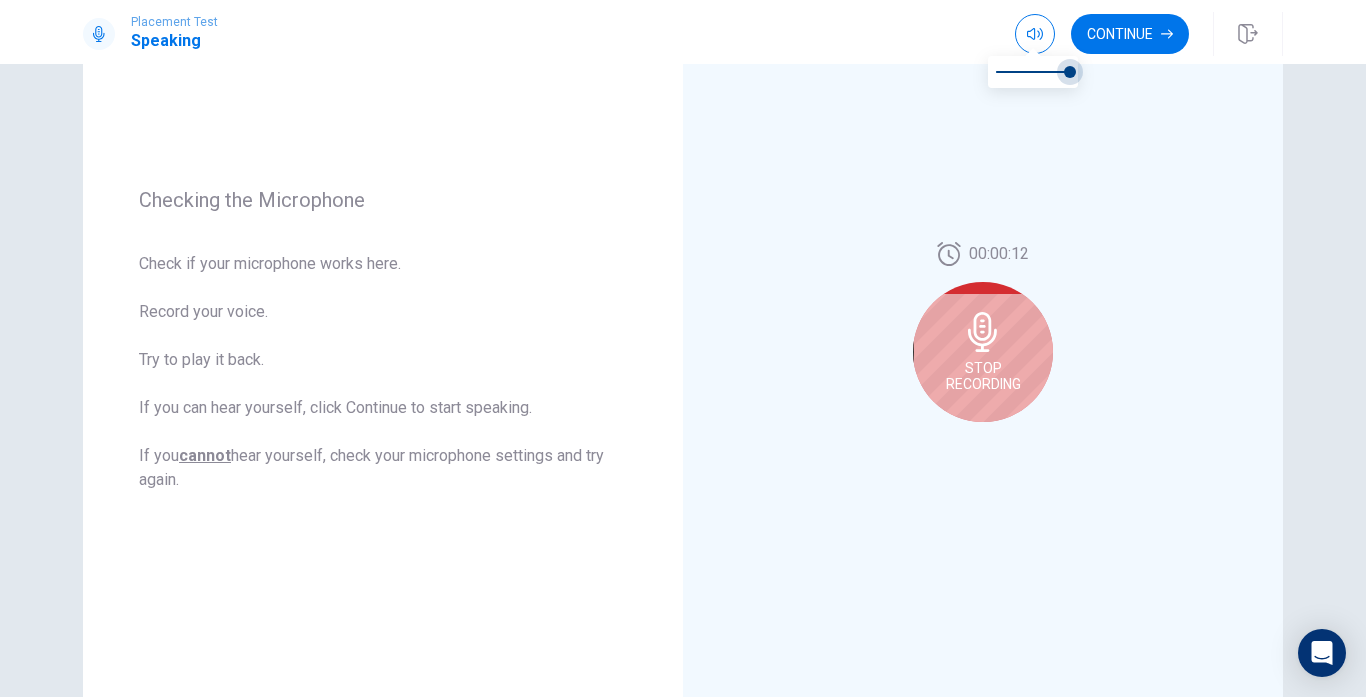 drag, startPoint x: 1045, startPoint y: 72, endPoint x: 1088, endPoint y: 69, distance: 43.104523 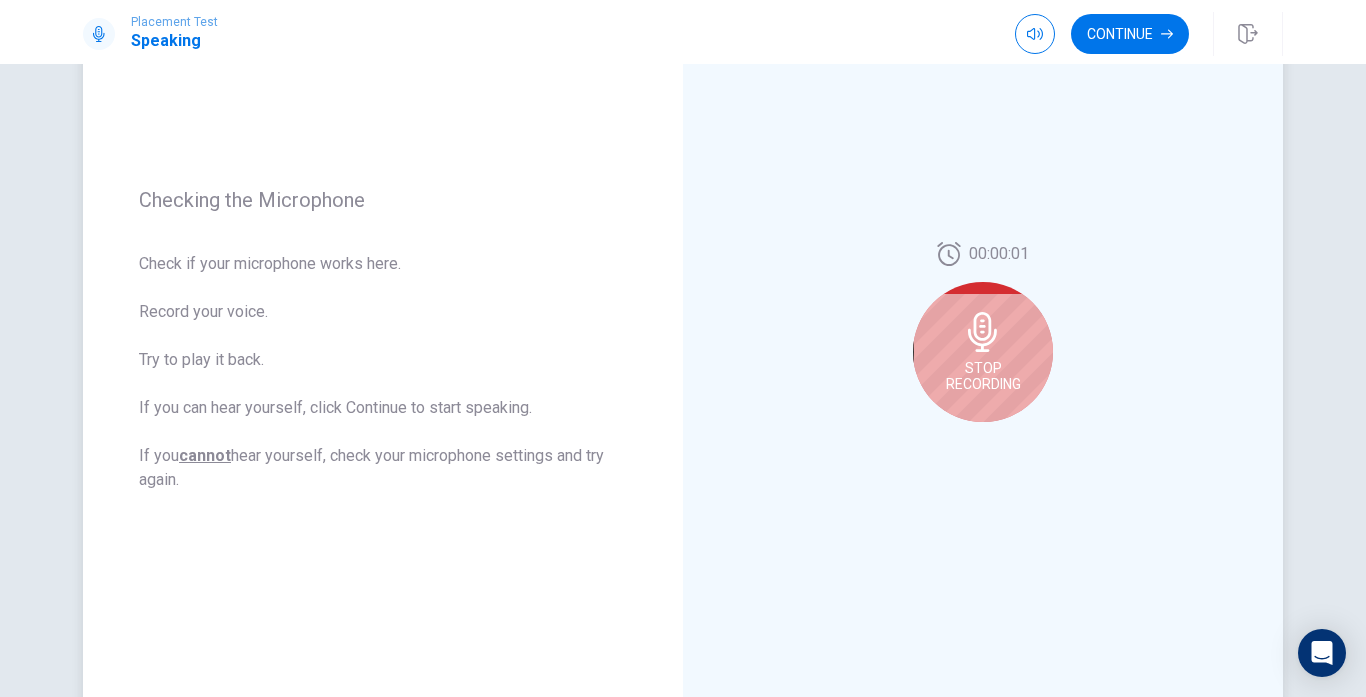 click on "00:00:01 Stop   Recording" at bounding box center (983, 340) 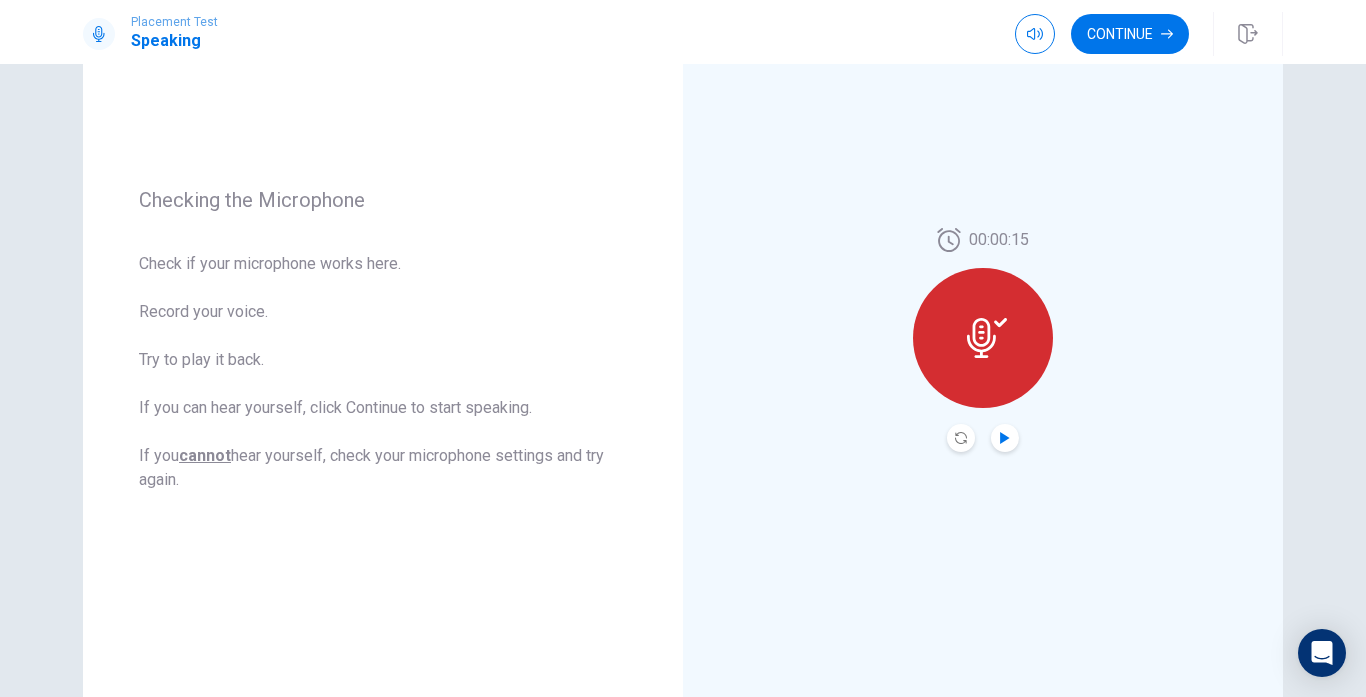 click 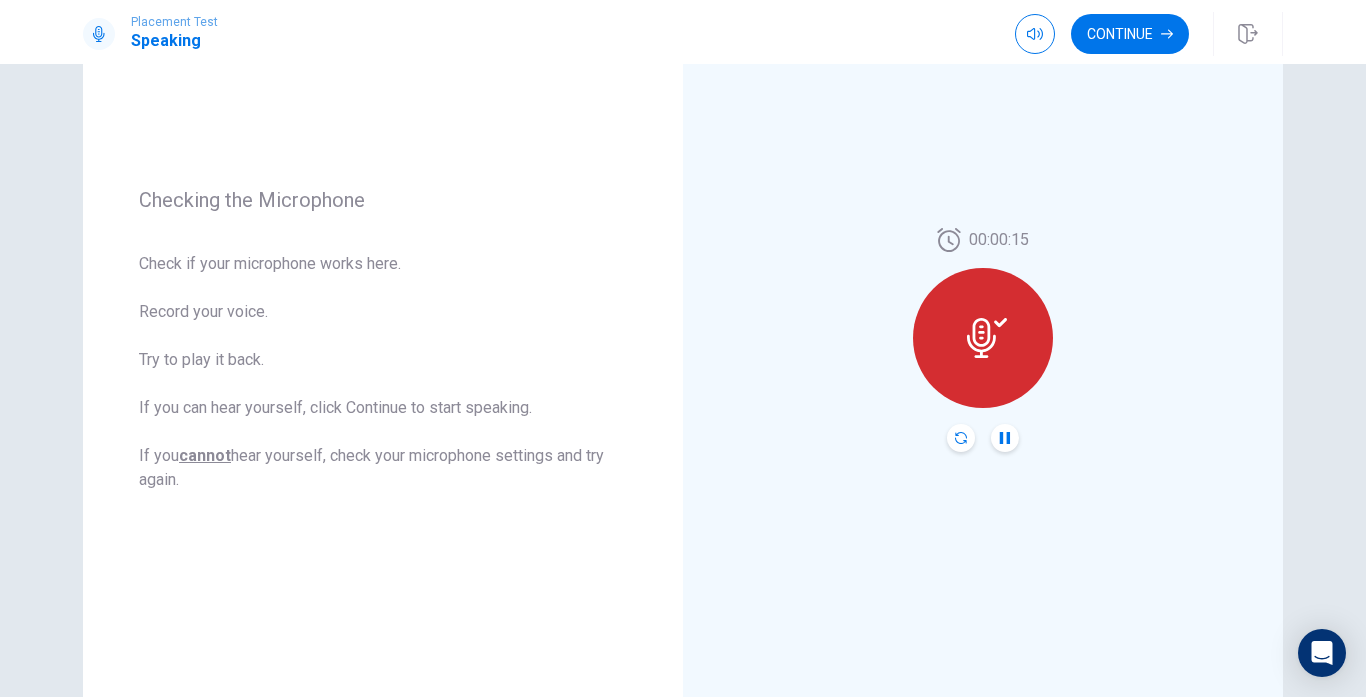 click 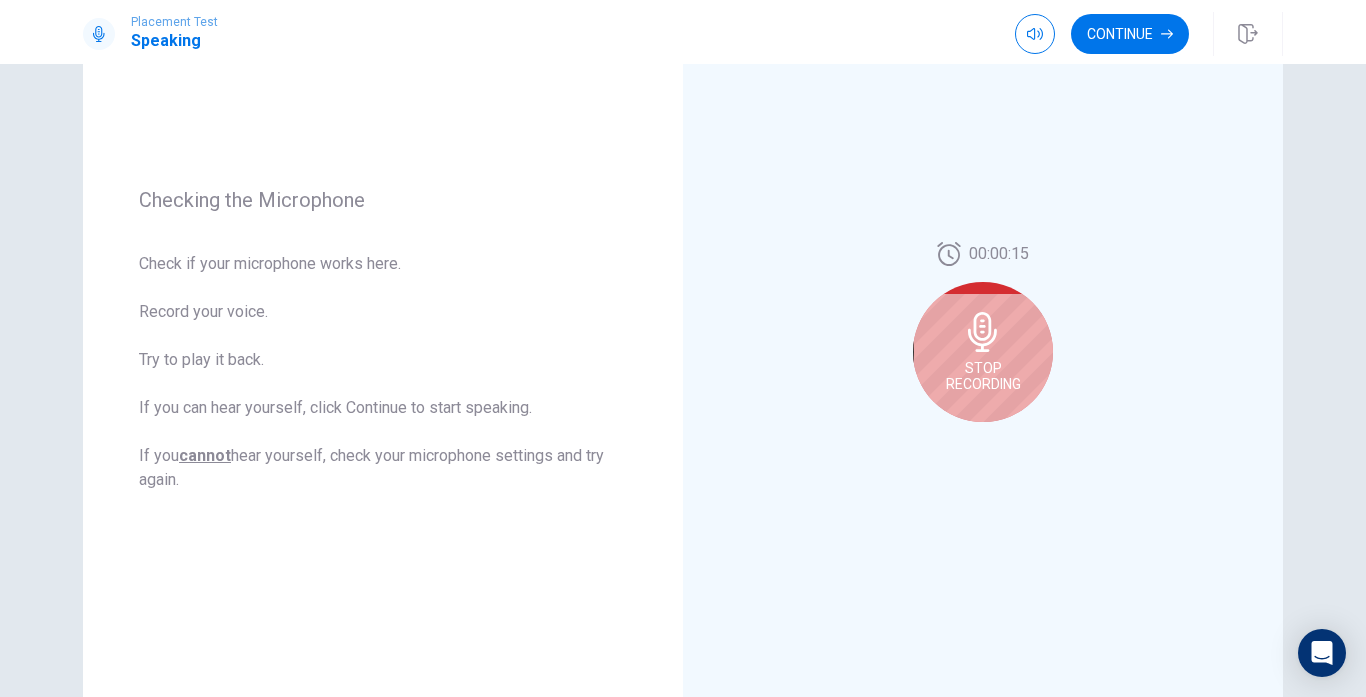 click 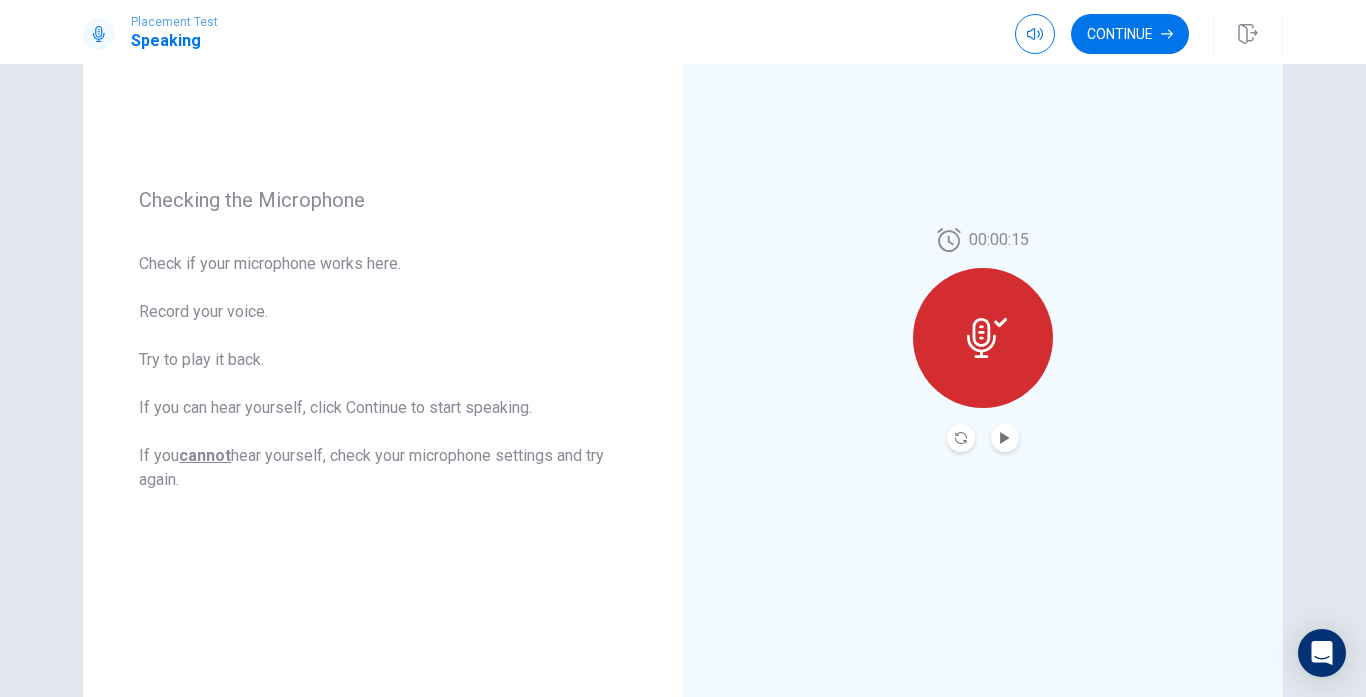 click 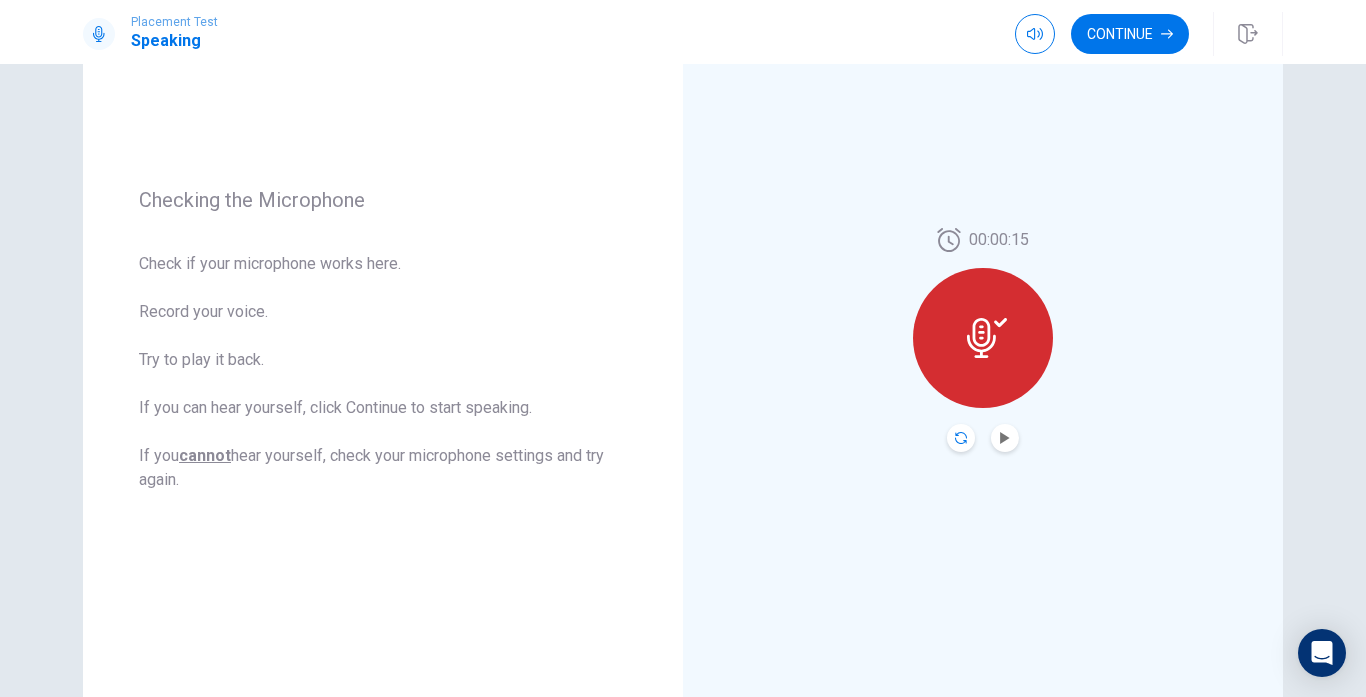 click 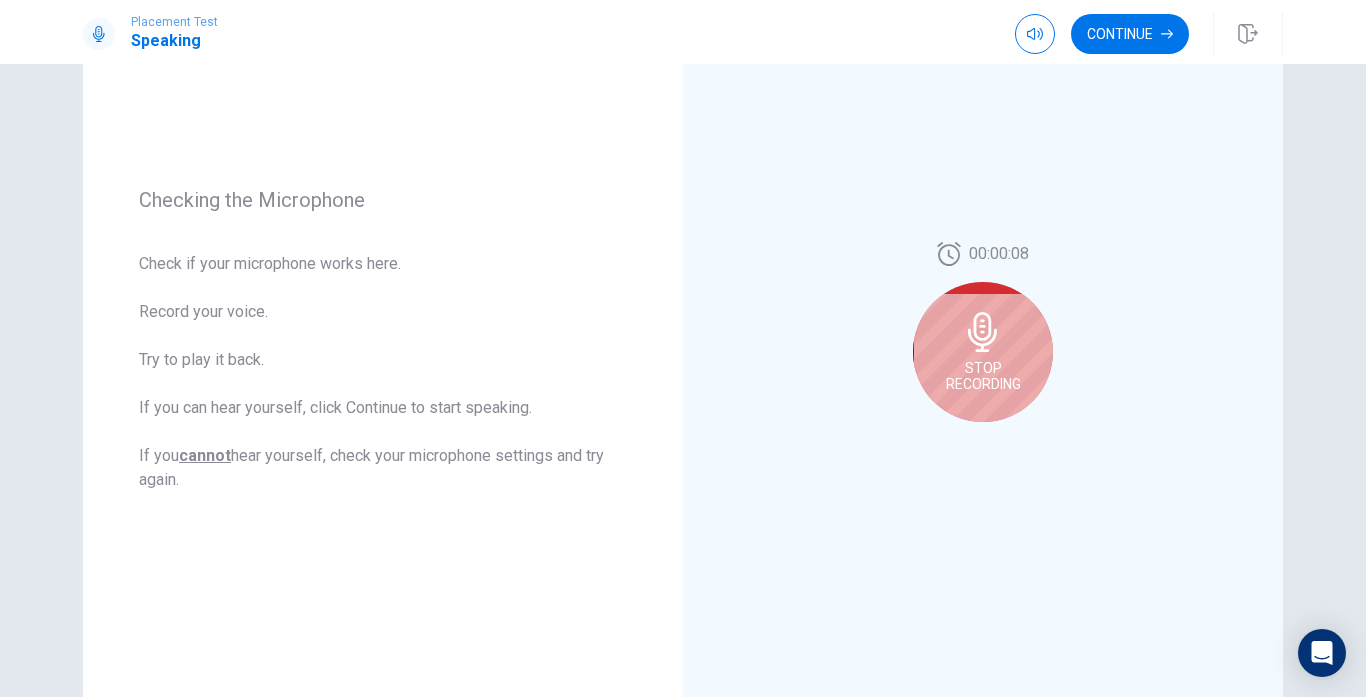 click on "Stop   Recording" at bounding box center [983, 376] 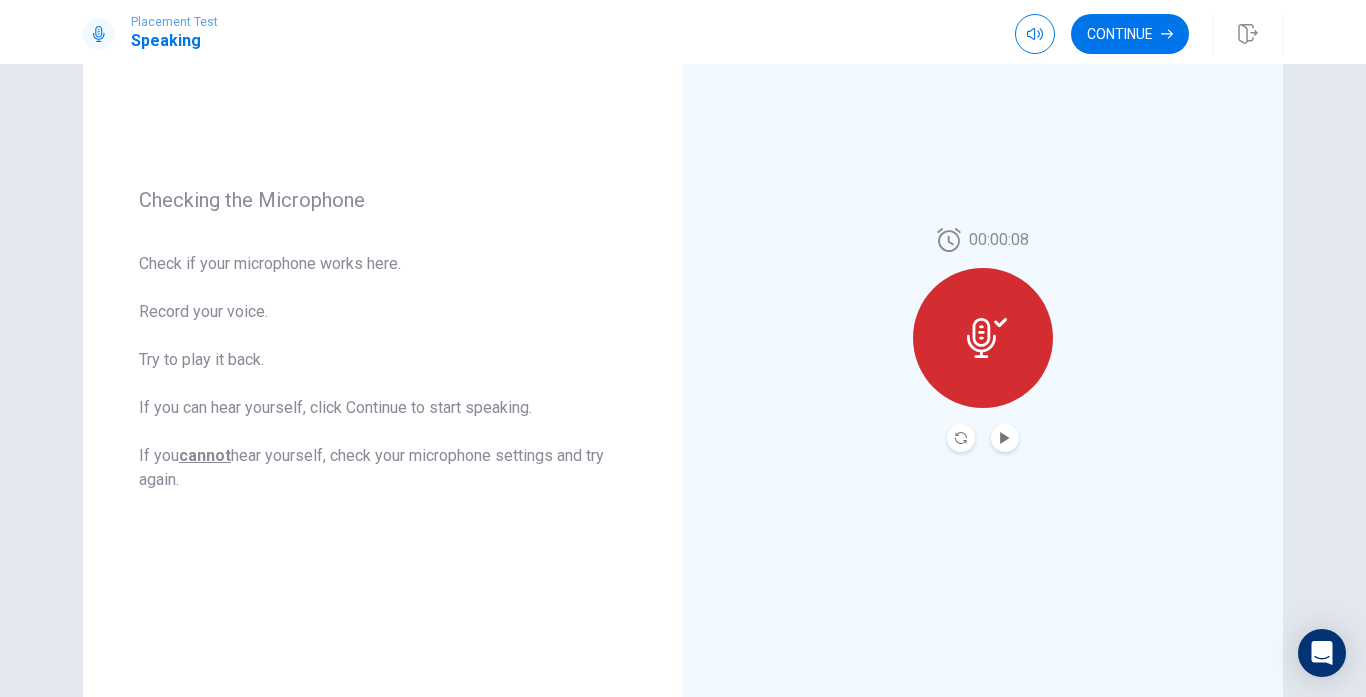click at bounding box center (1005, 438) 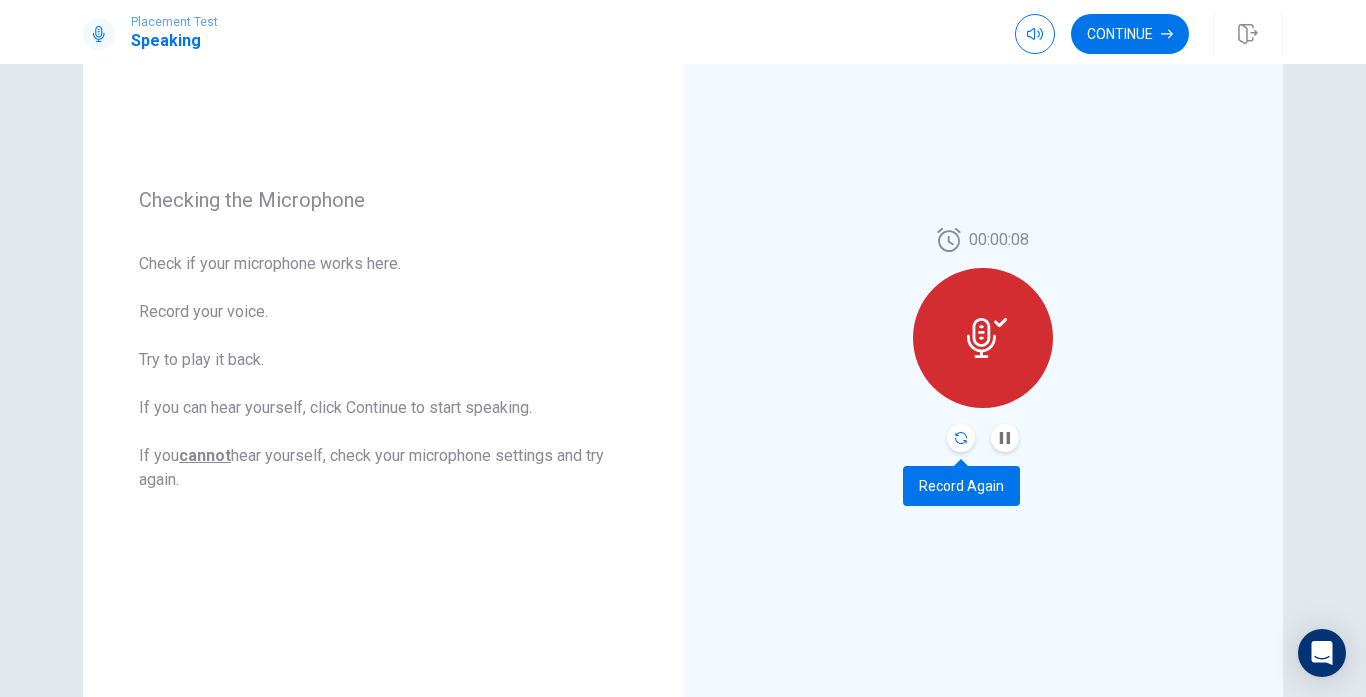 click 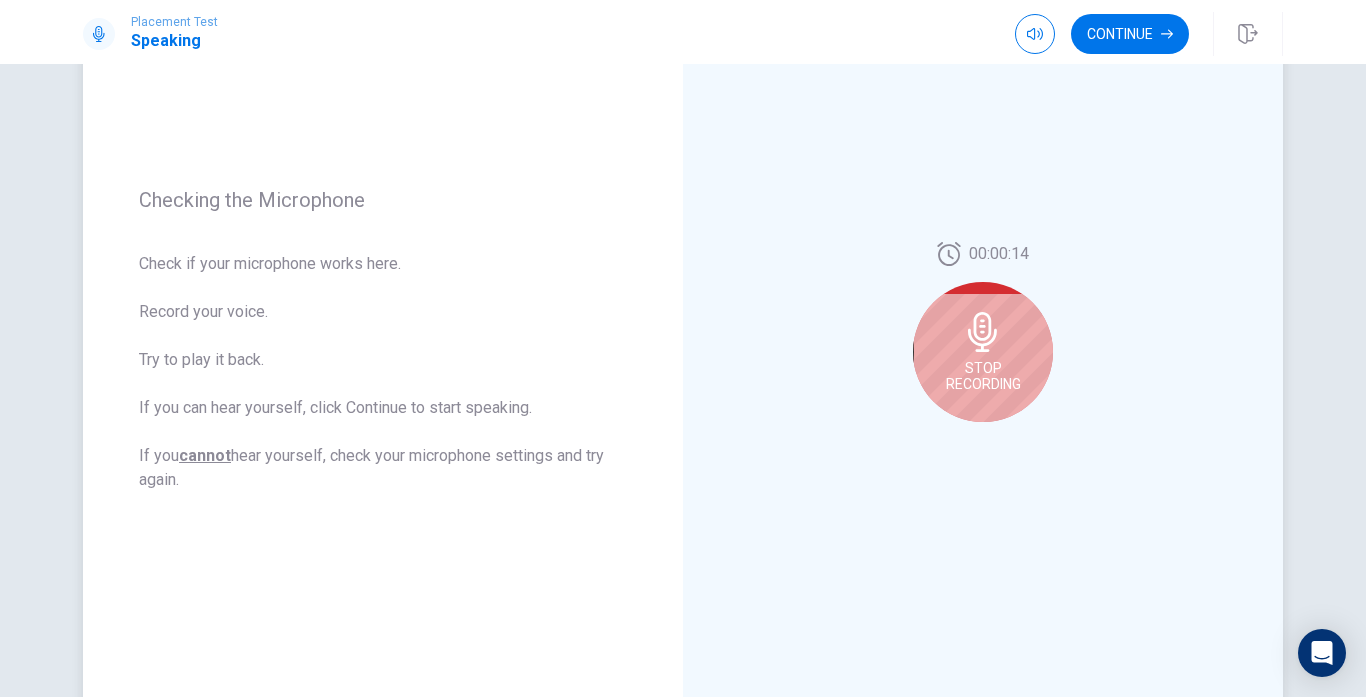 click on "Stop   Recording" at bounding box center (983, 376) 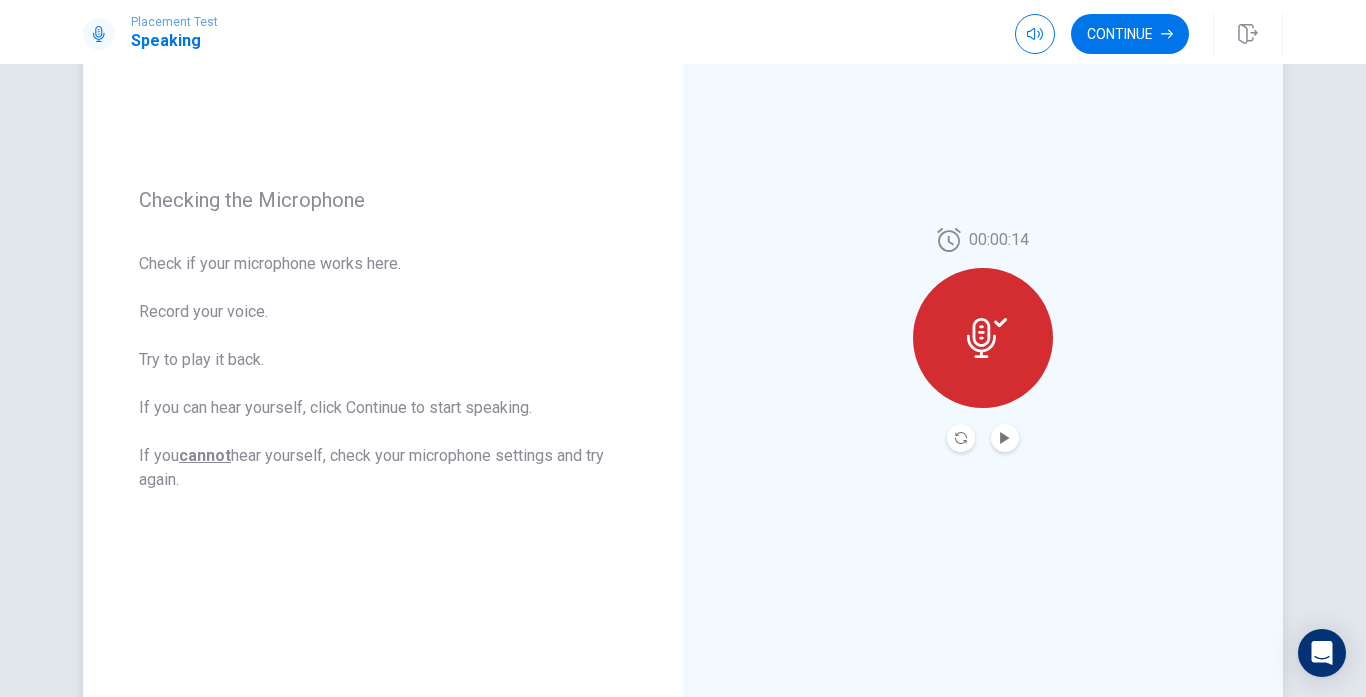 click at bounding box center (983, 338) 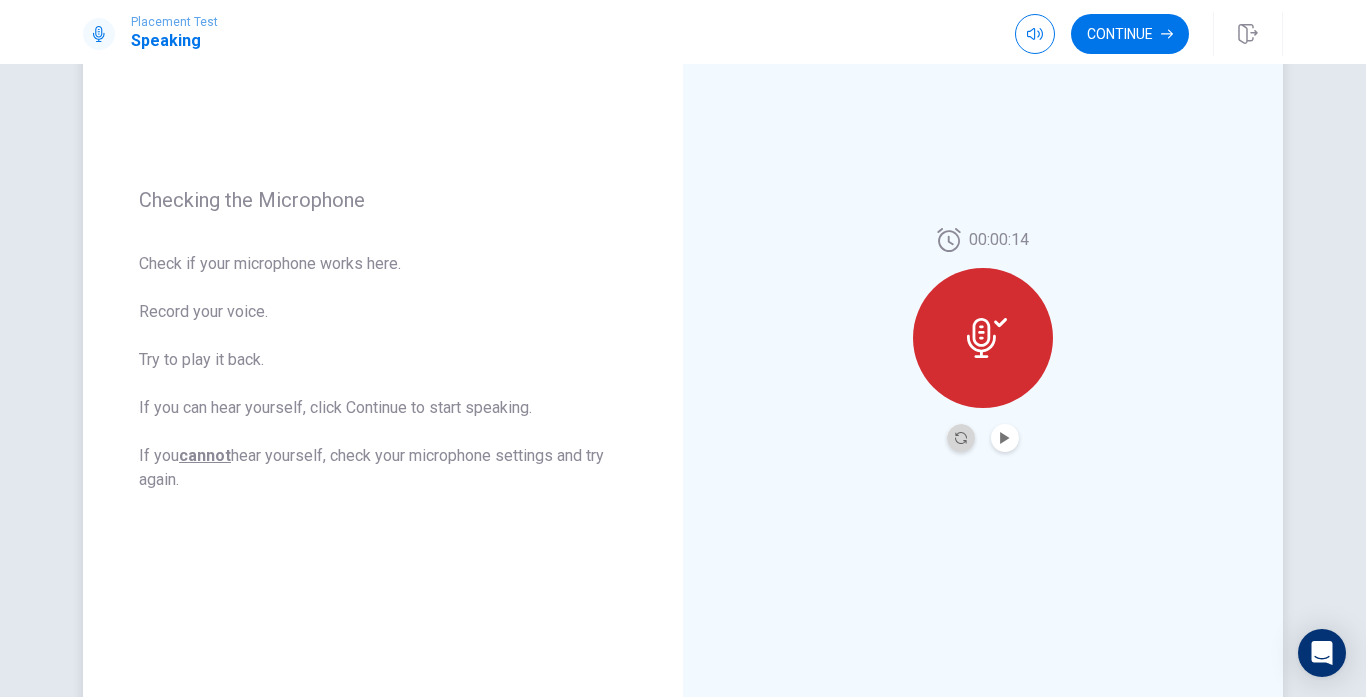 click at bounding box center [961, 438] 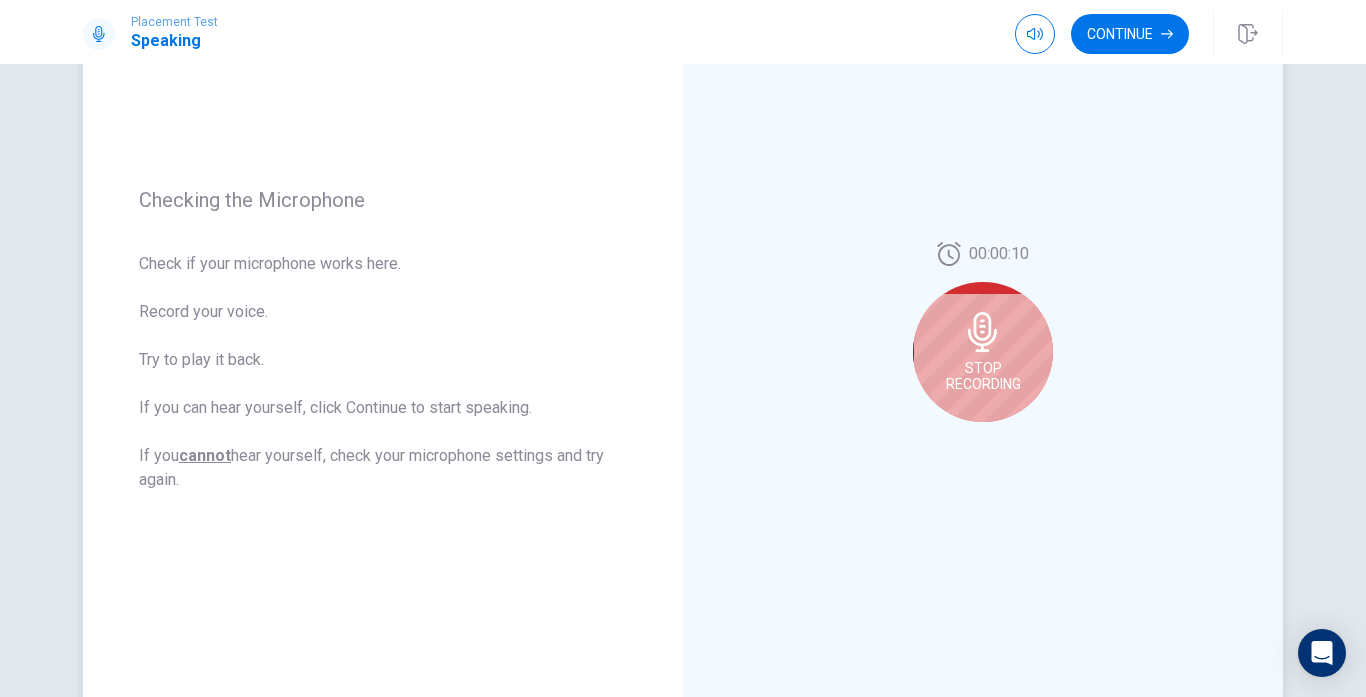 click 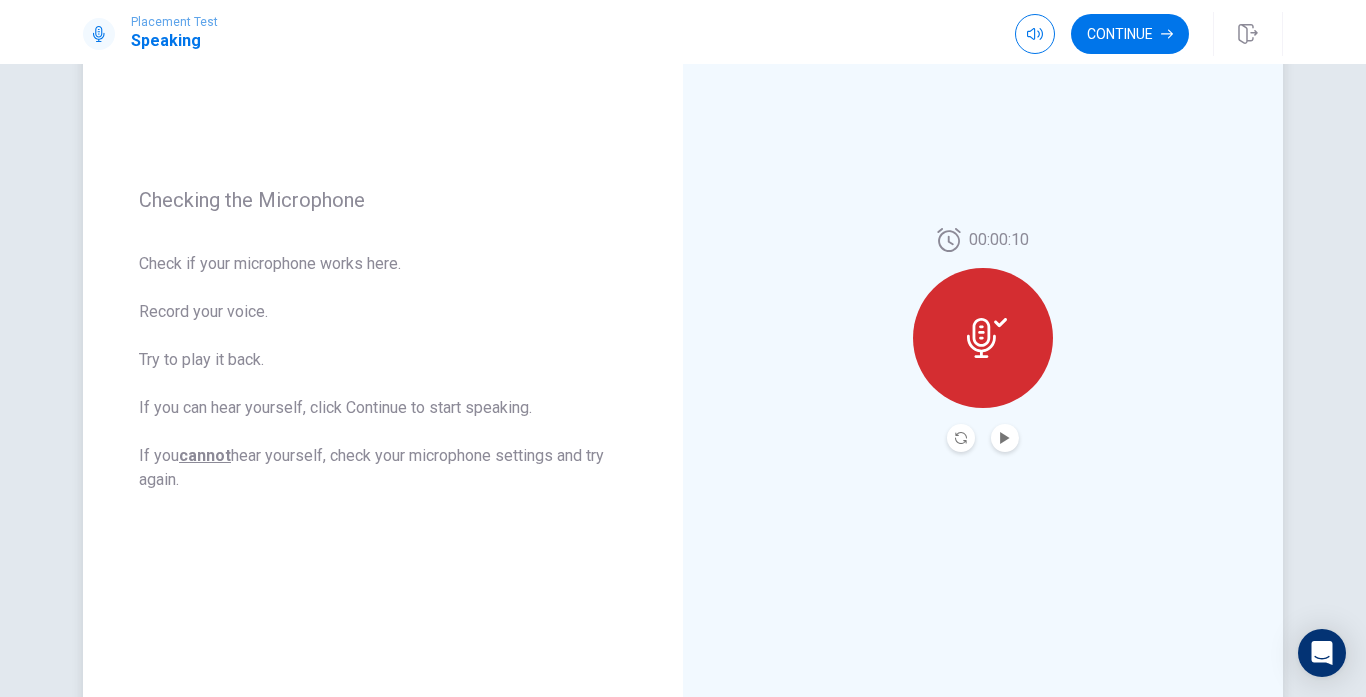 click at bounding box center (1005, 438) 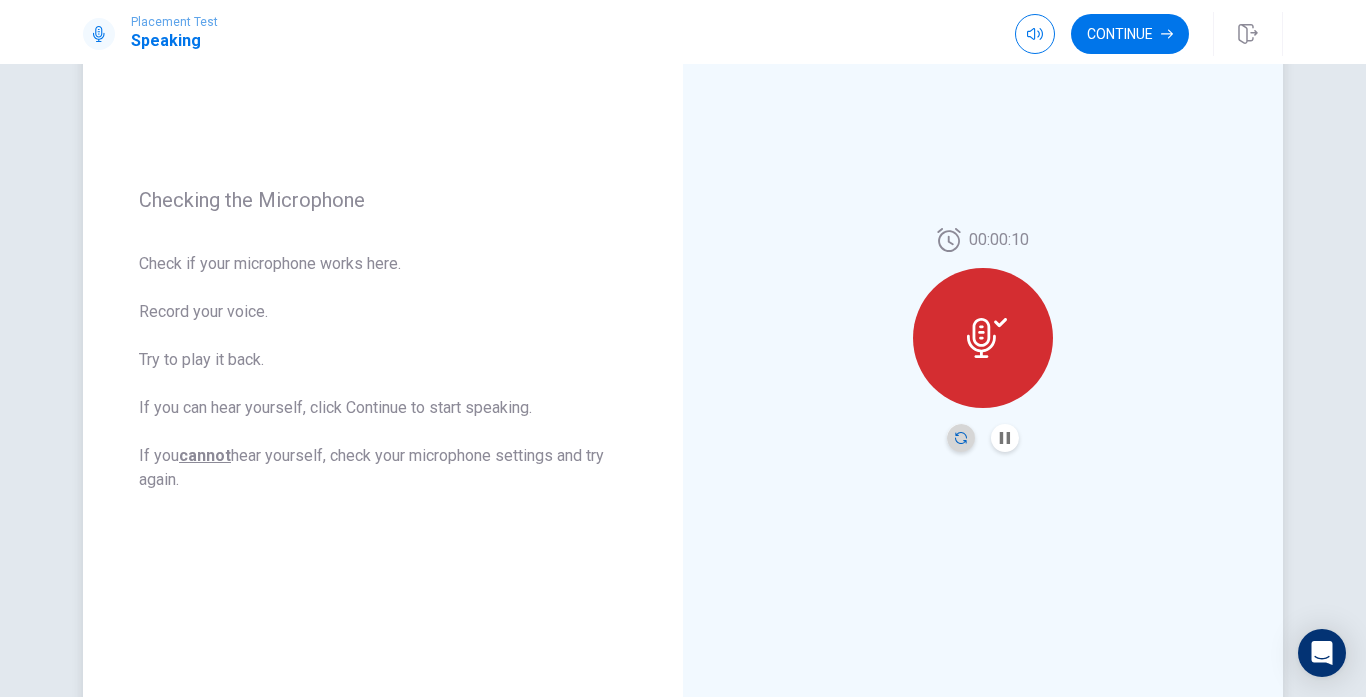 click 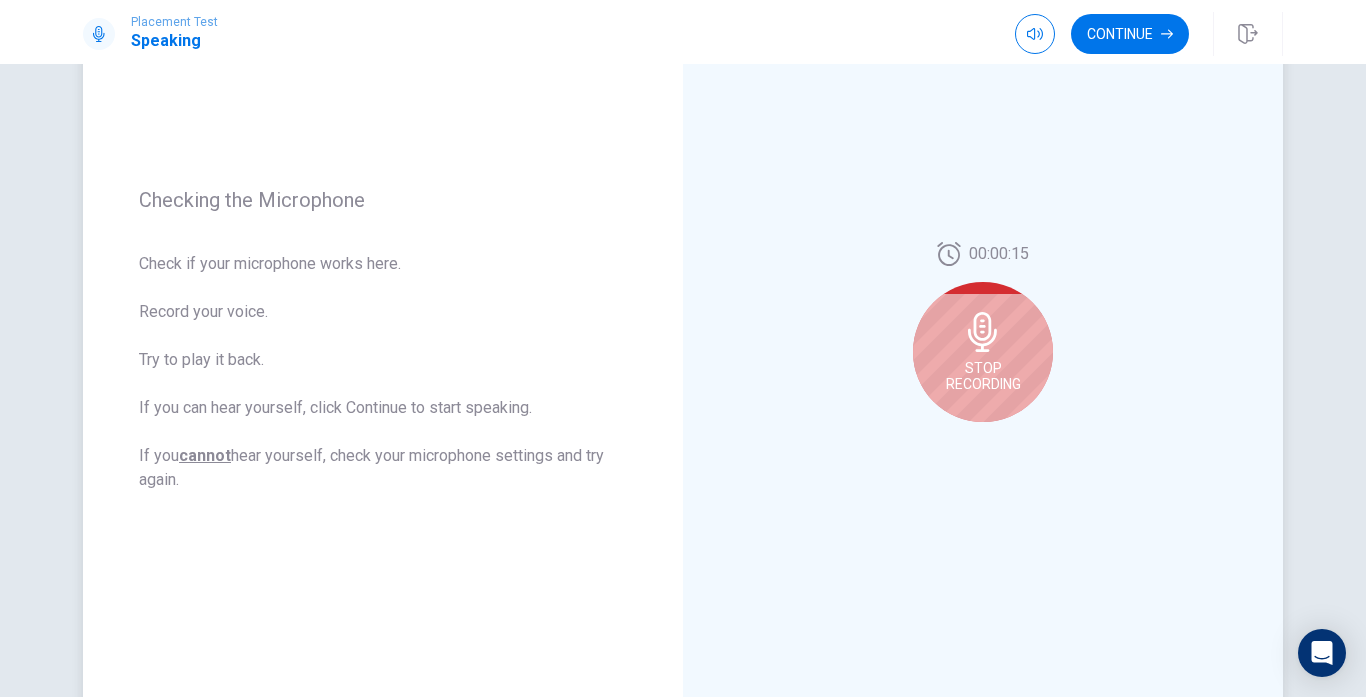 click on "Stop   Recording" at bounding box center [983, 376] 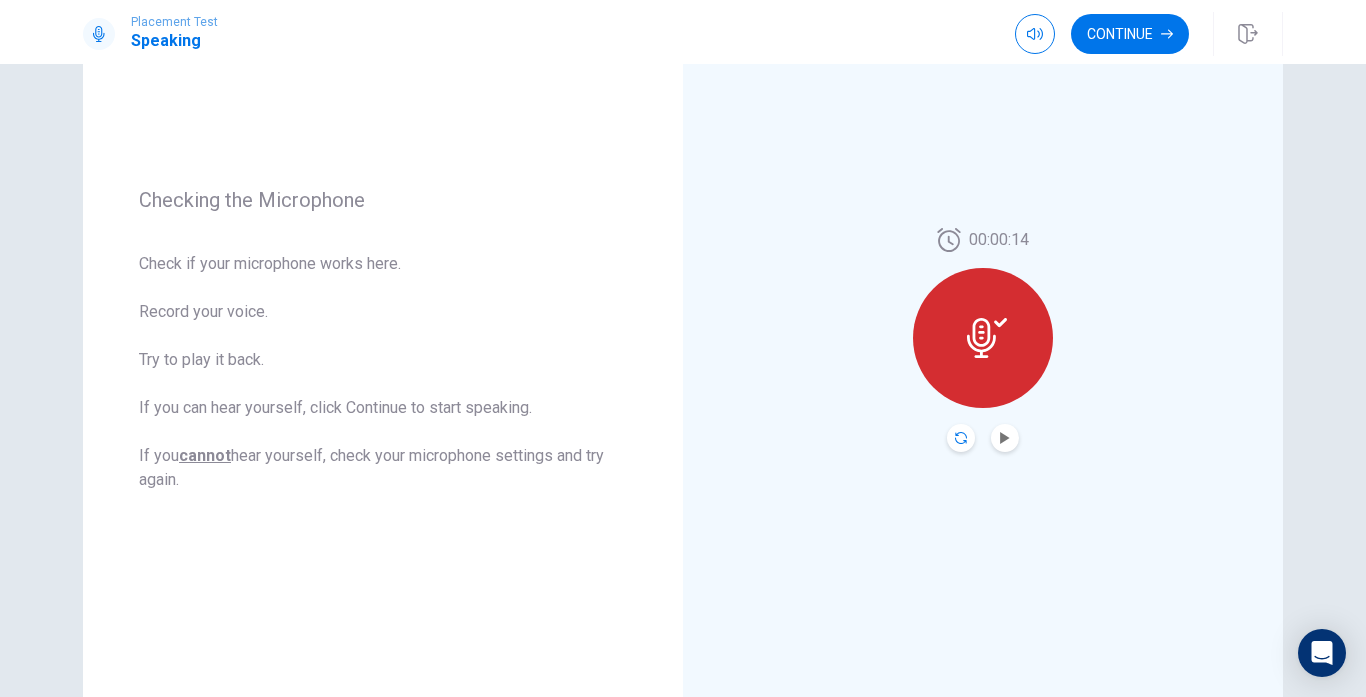 click 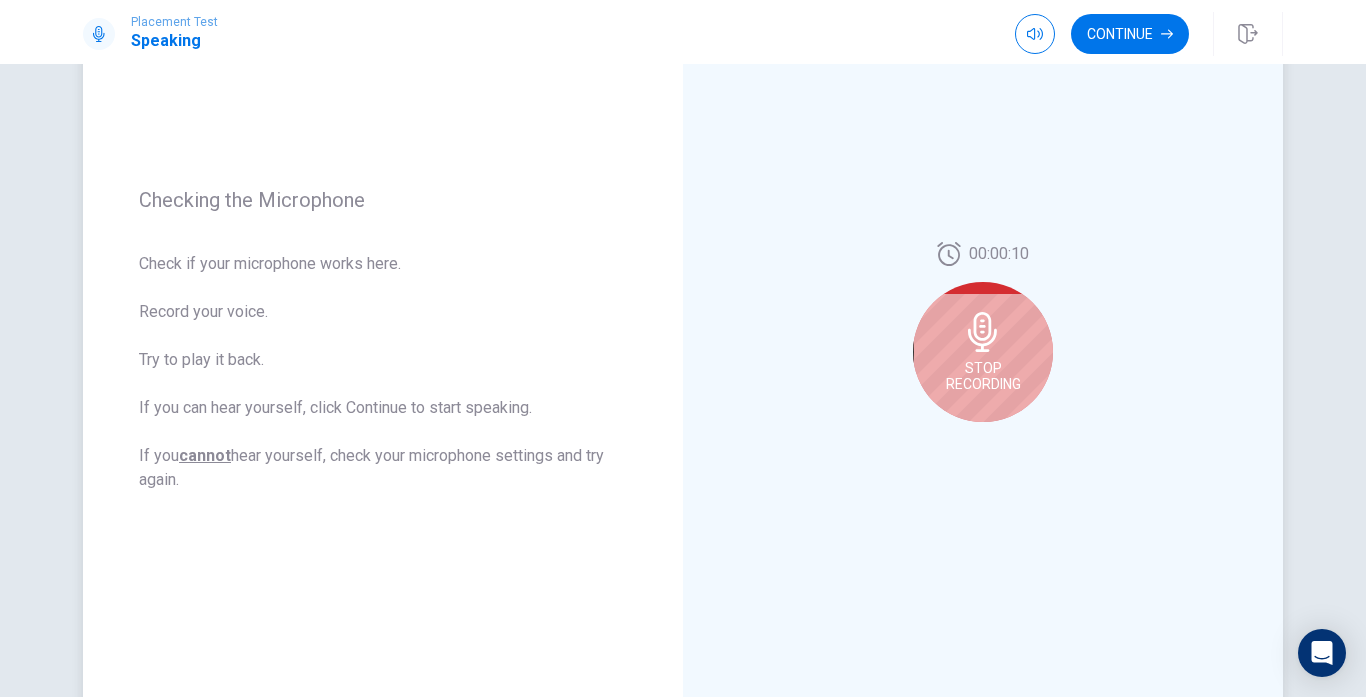 click on "Stop   Recording" at bounding box center (983, 376) 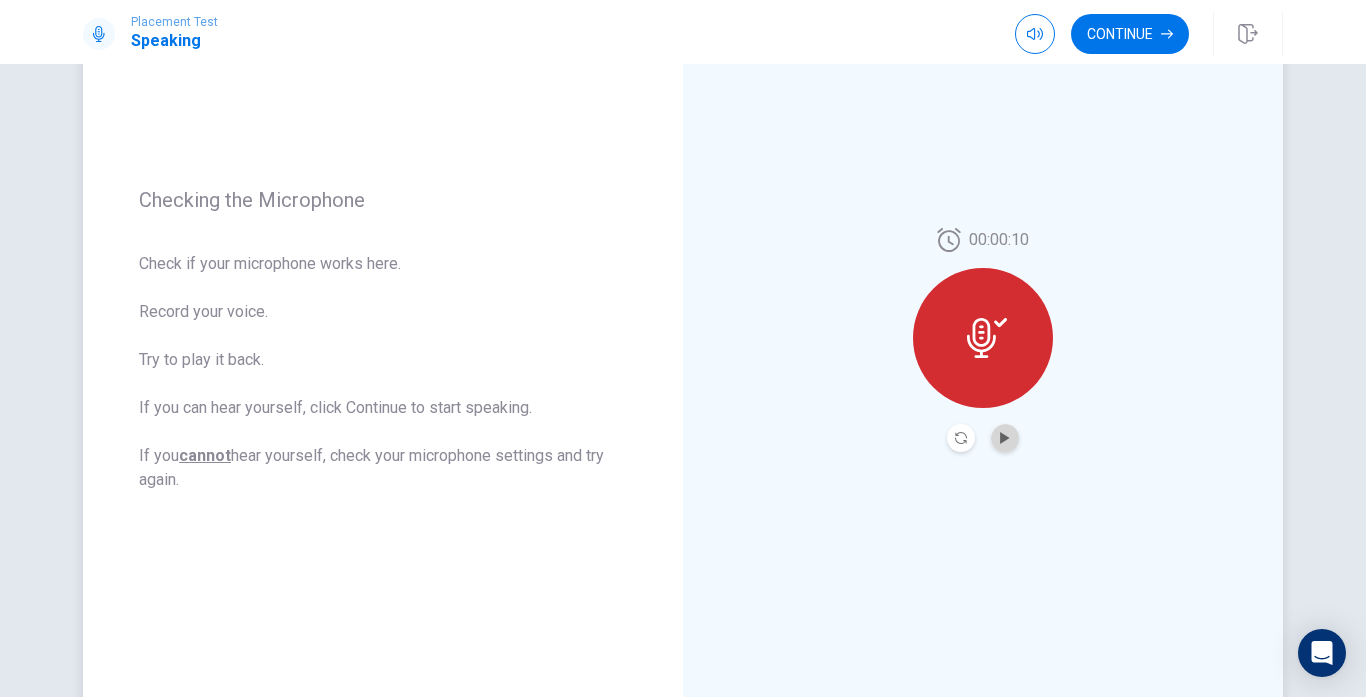 click at bounding box center (1005, 438) 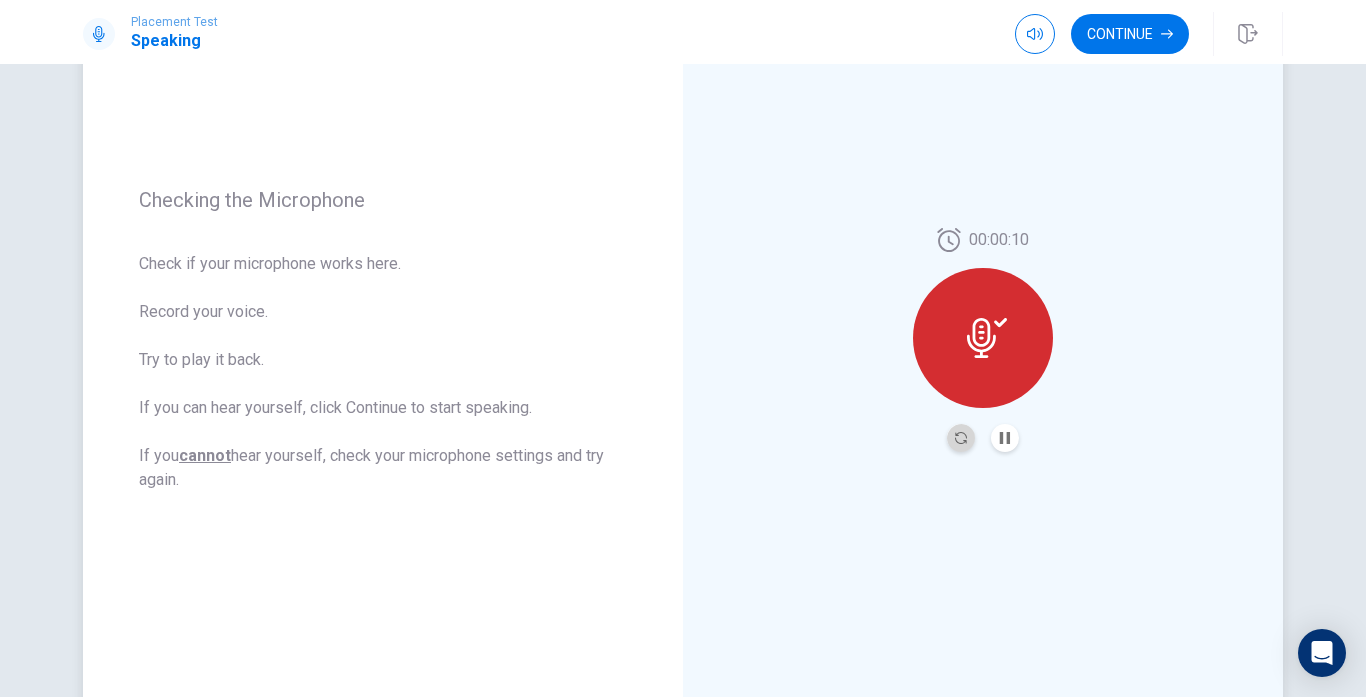 click at bounding box center [961, 438] 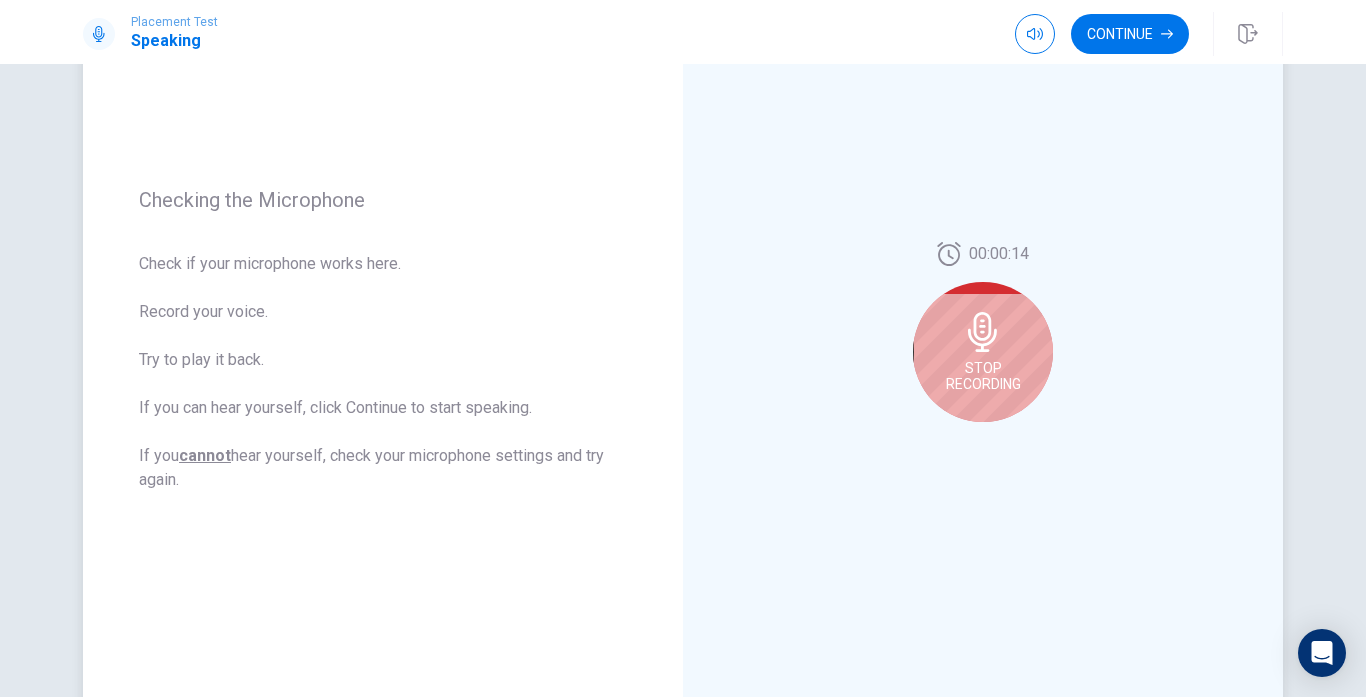 click on "Stop   Recording" at bounding box center [983, 376] 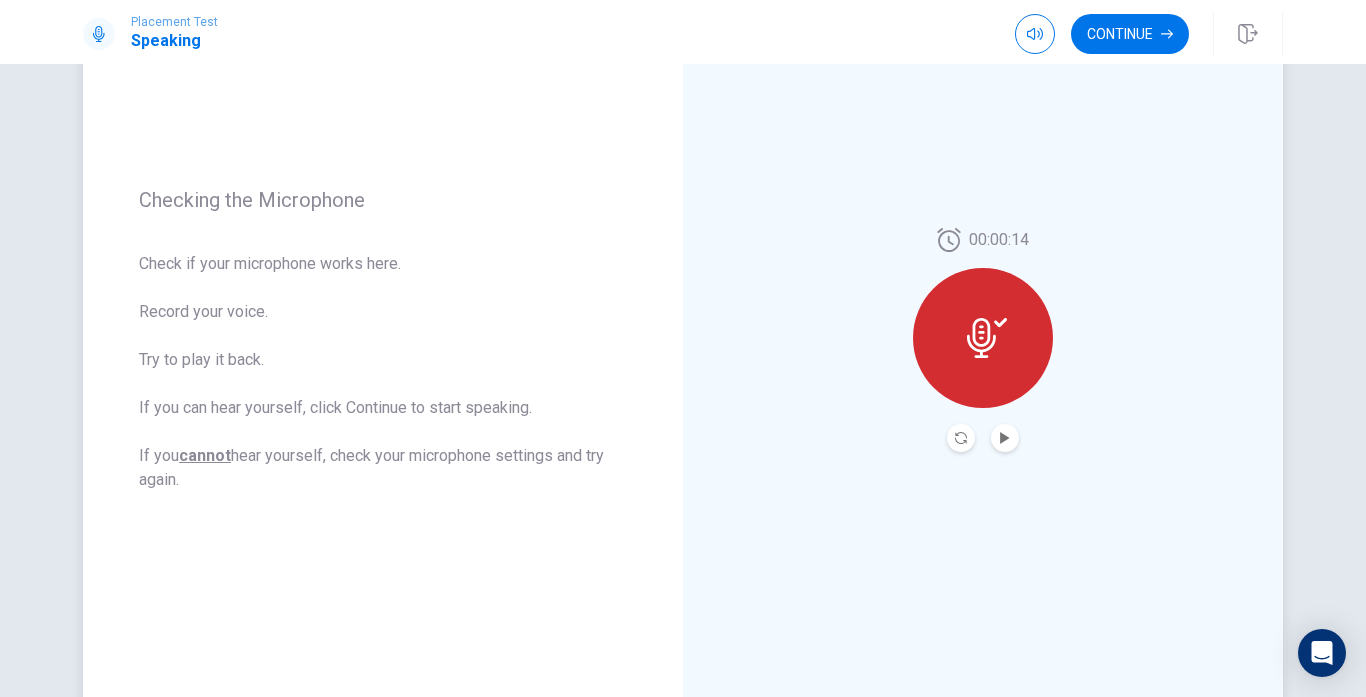 click at bounding box center (983, 338) 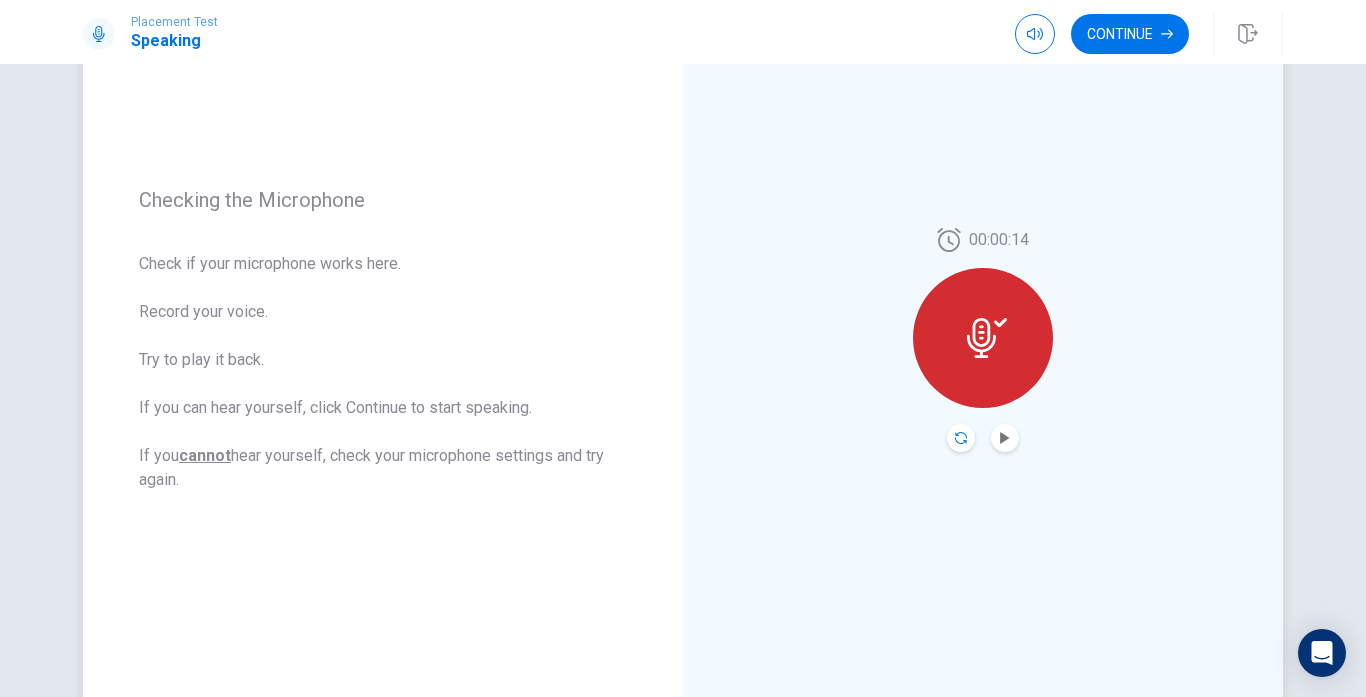 click 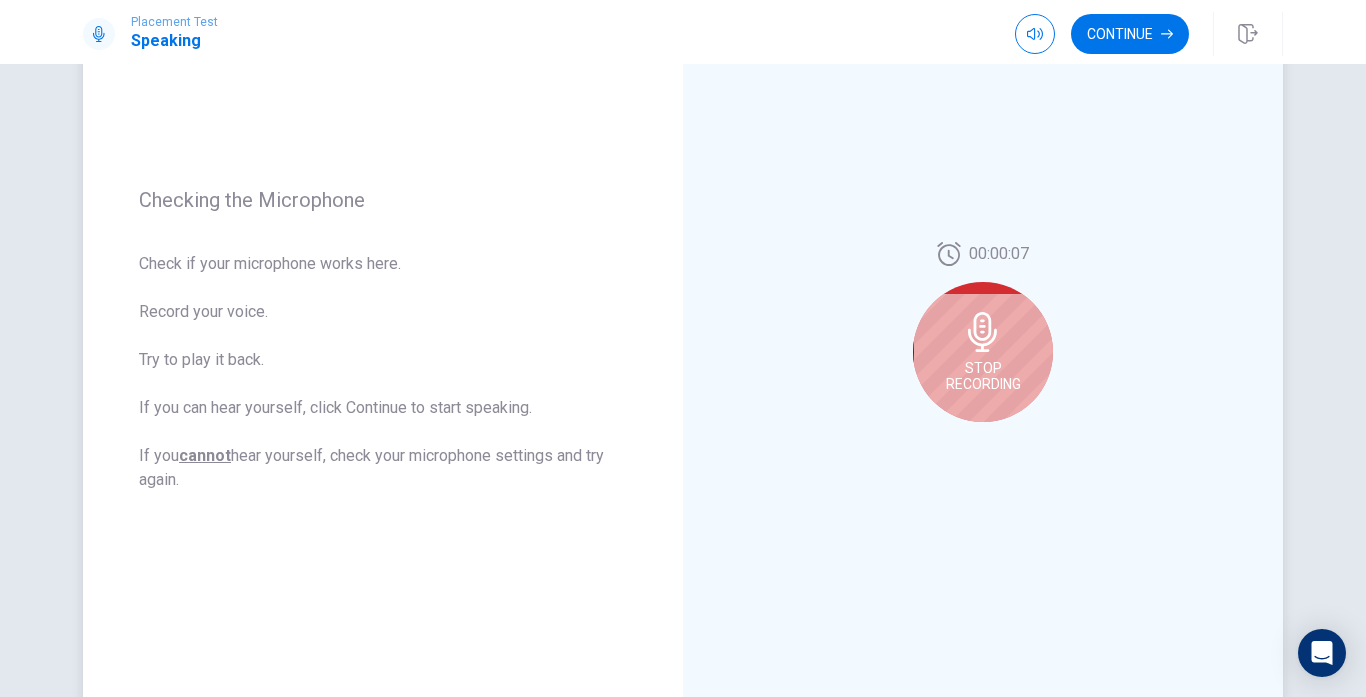 click on "Stop   Recording" at bounding box center [983, 352] 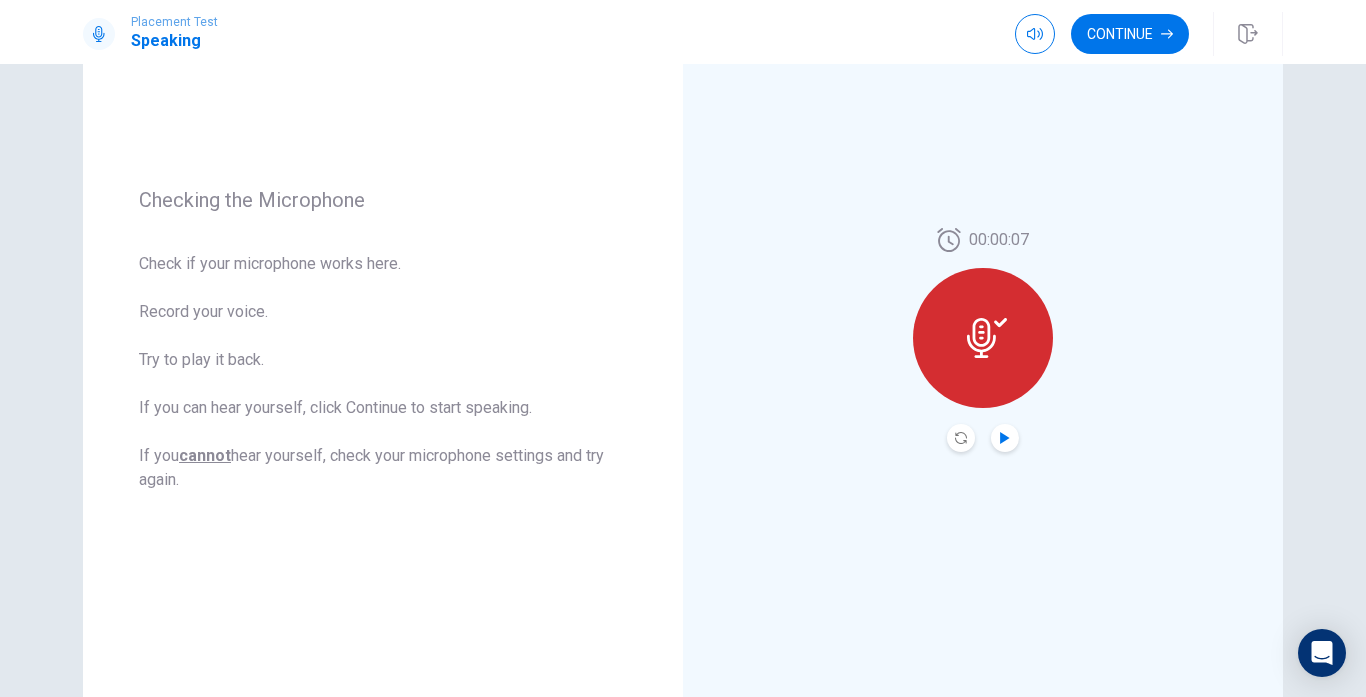 click 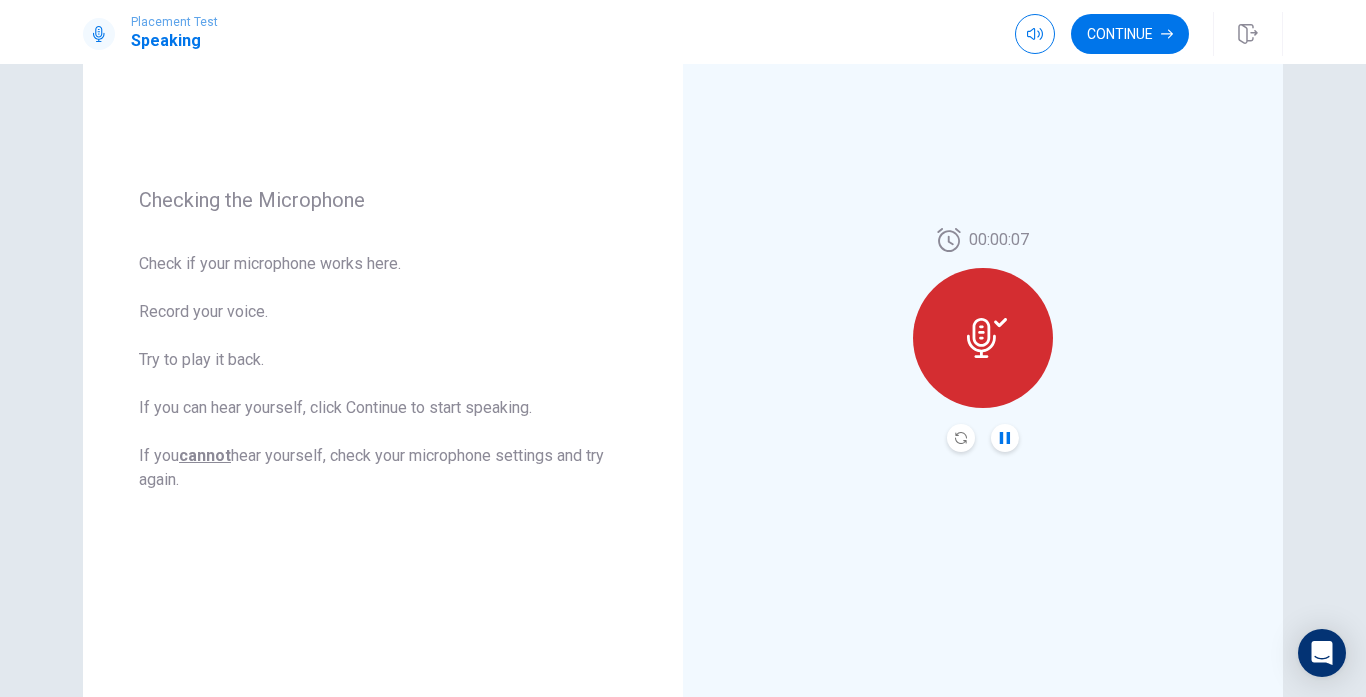 click at bounding box center (961, 438) 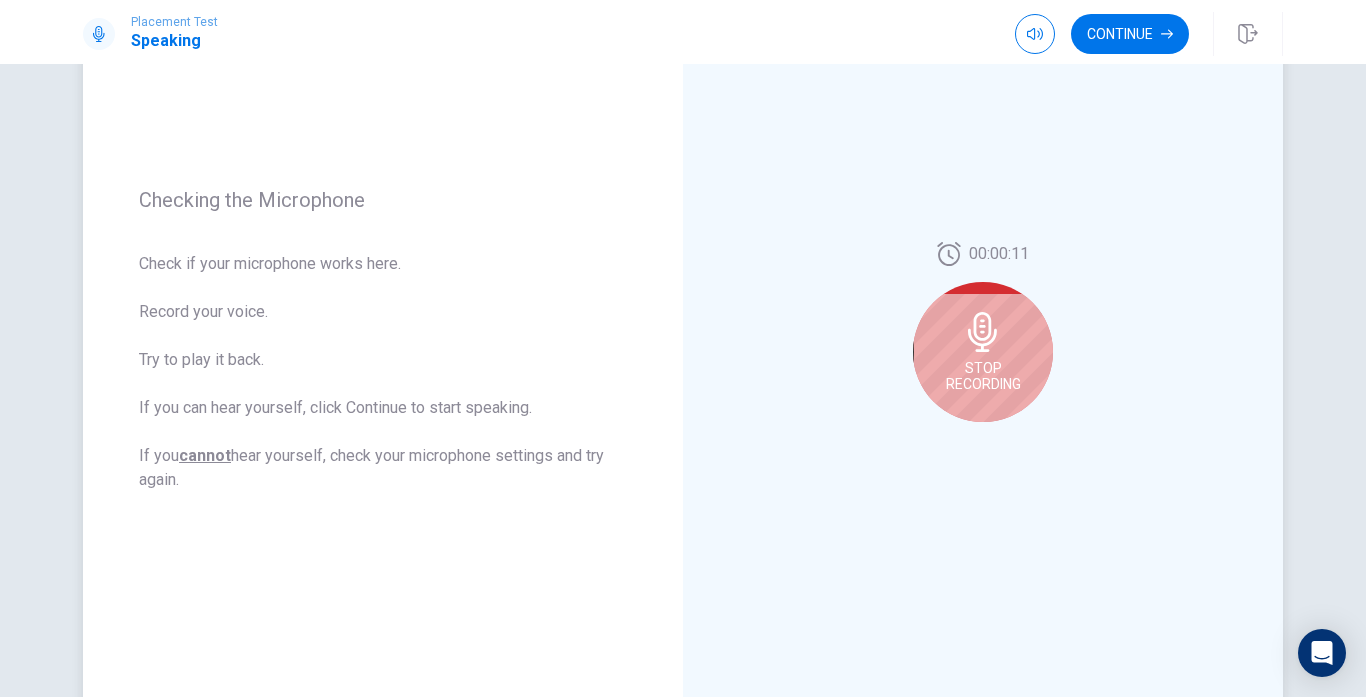 click on "Stop   Recording" at bounding box center (983, 376) 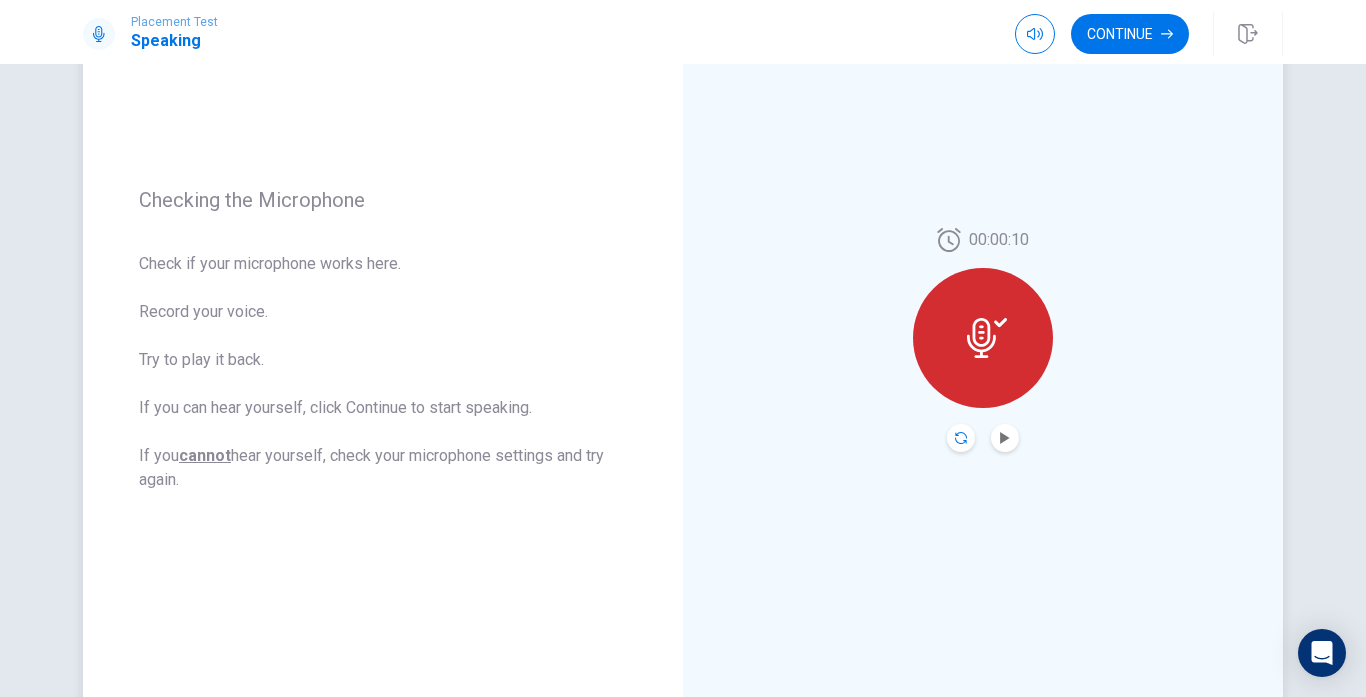 click 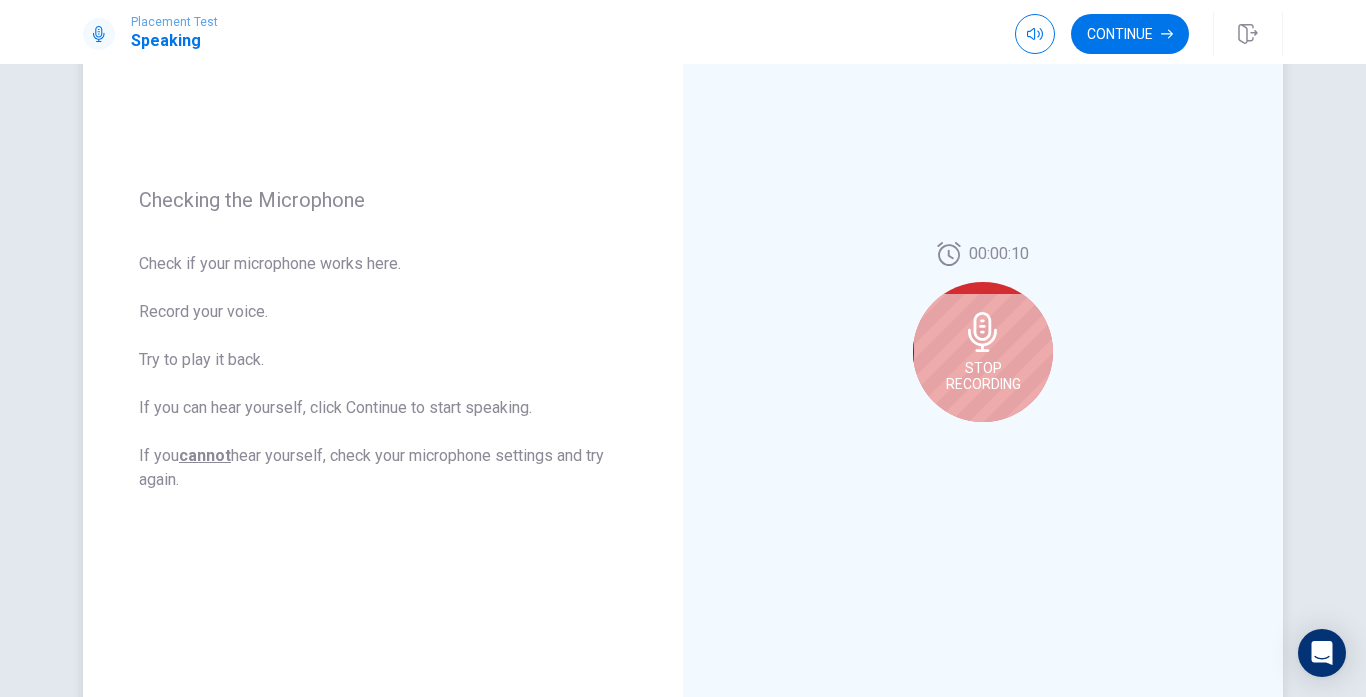 click on "Stop   Recording" at bounding box center (983, 376) 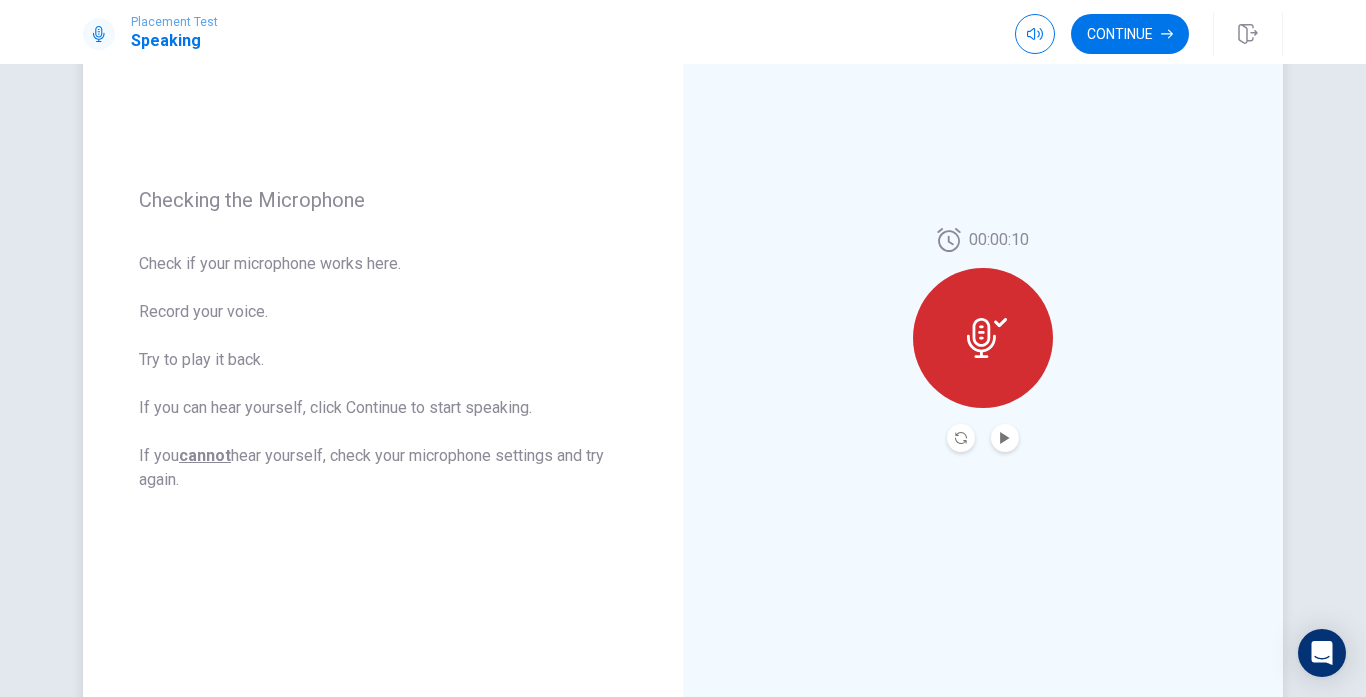 click at bounding box center (983, 338) 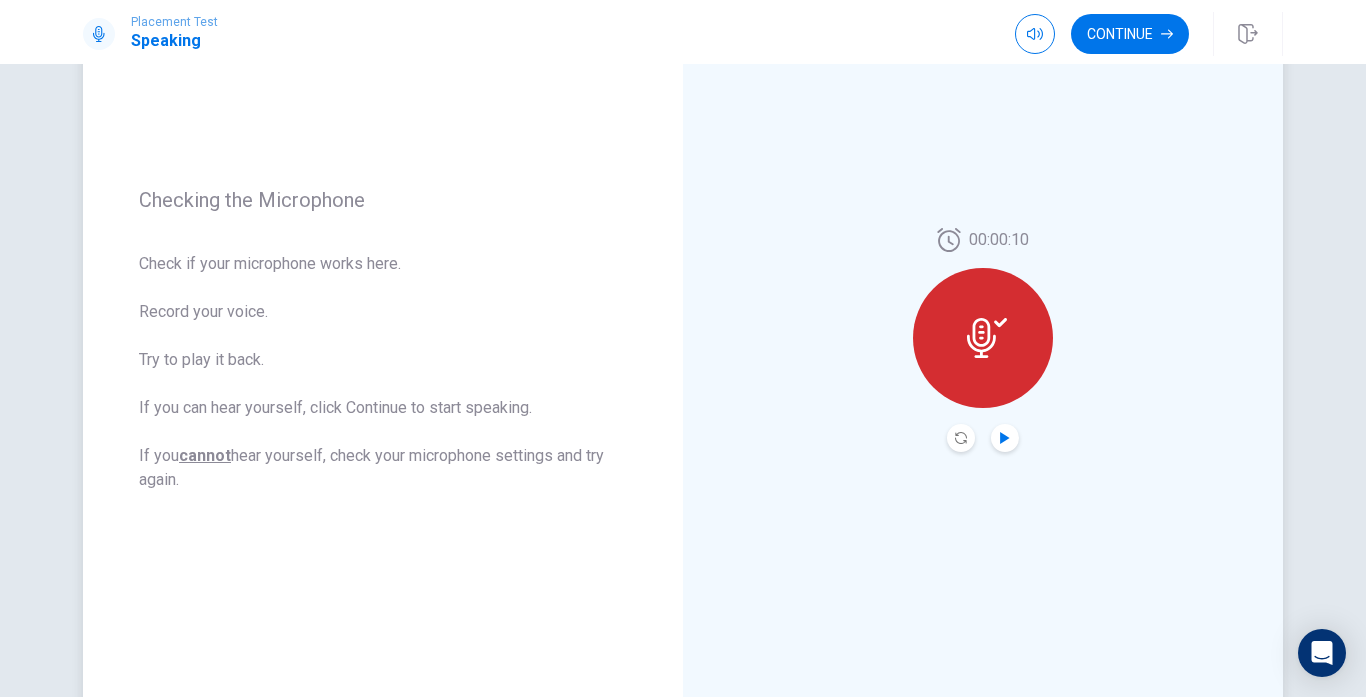 click 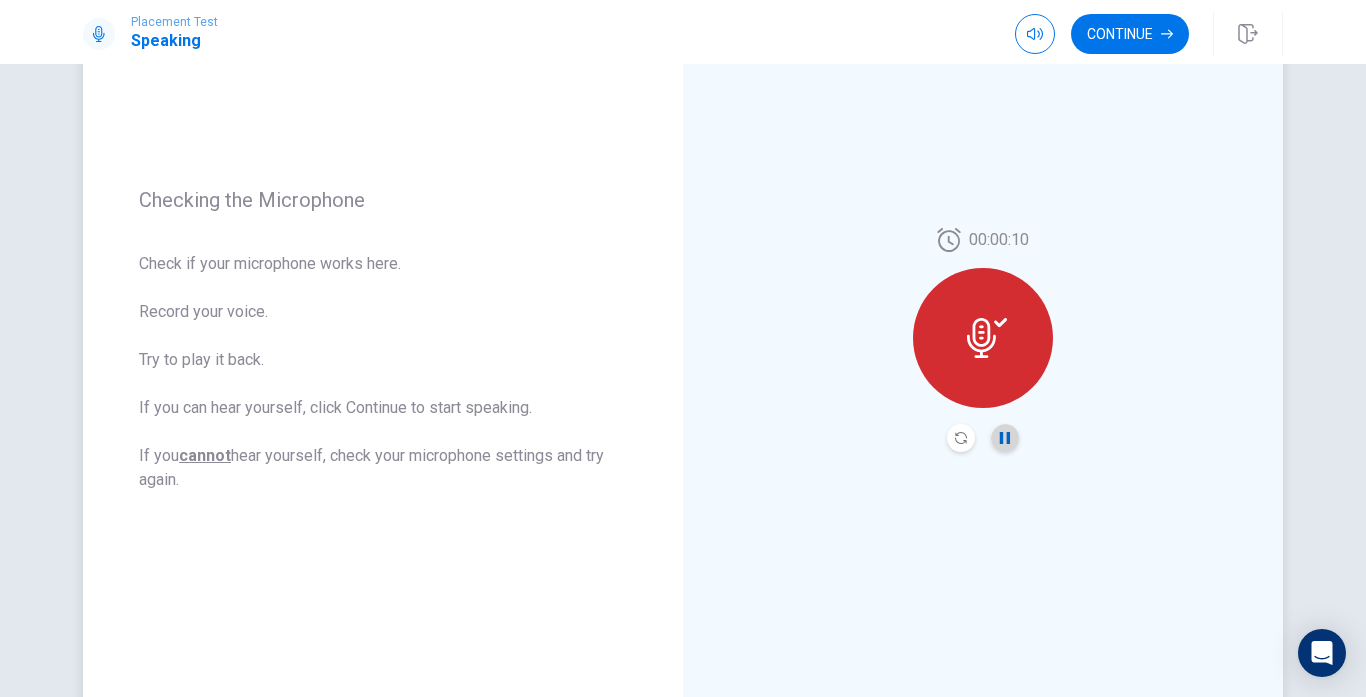 click 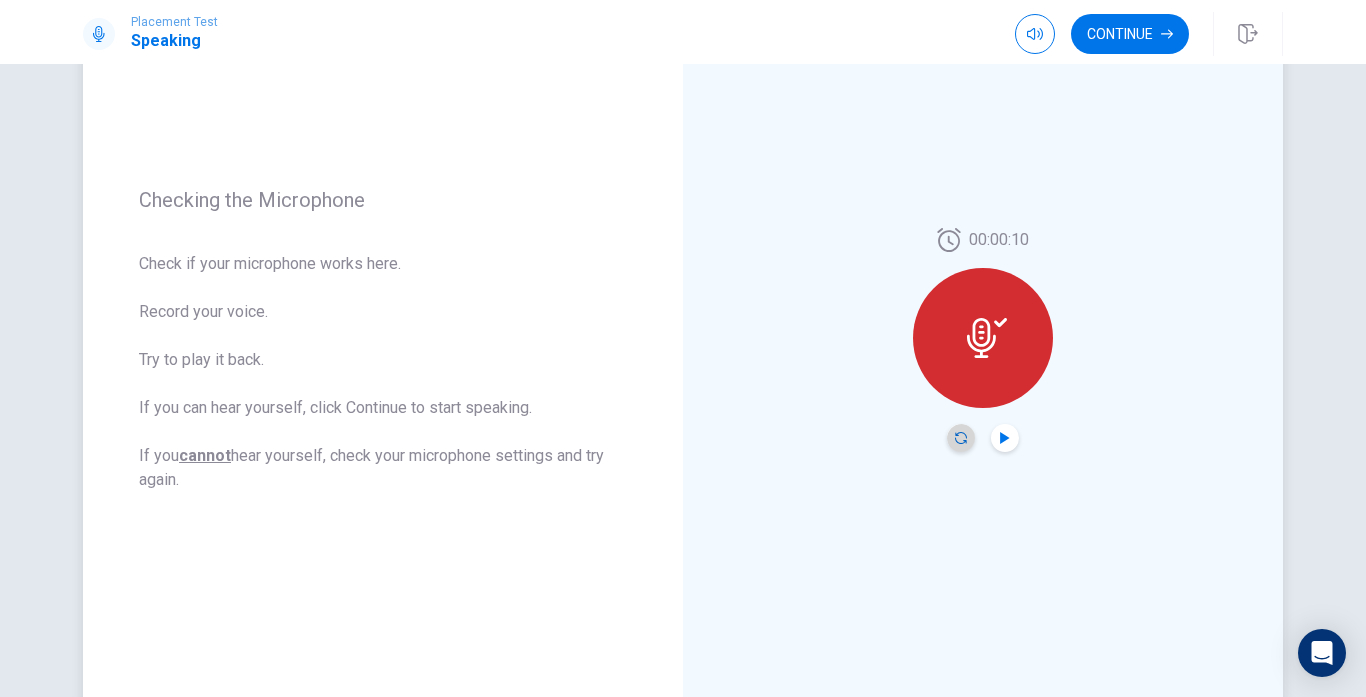 click 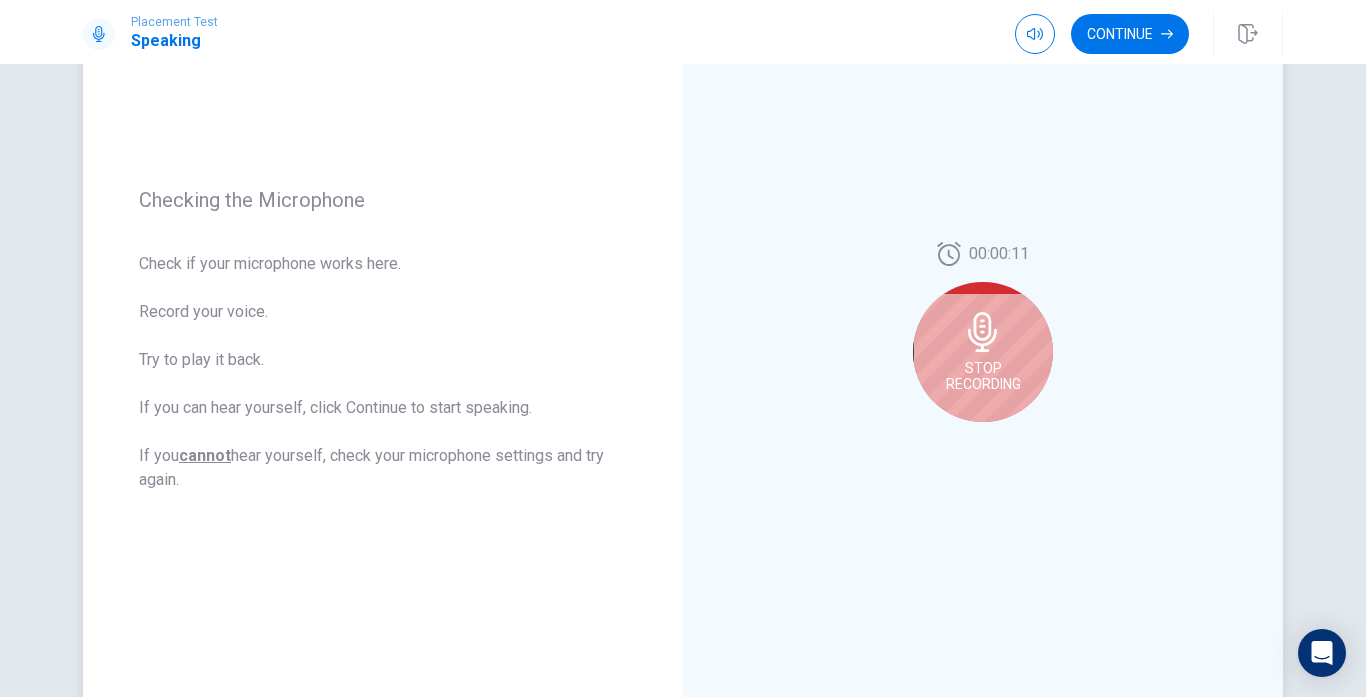 click on "Stop   Recording" at bounding box center [983, 352] 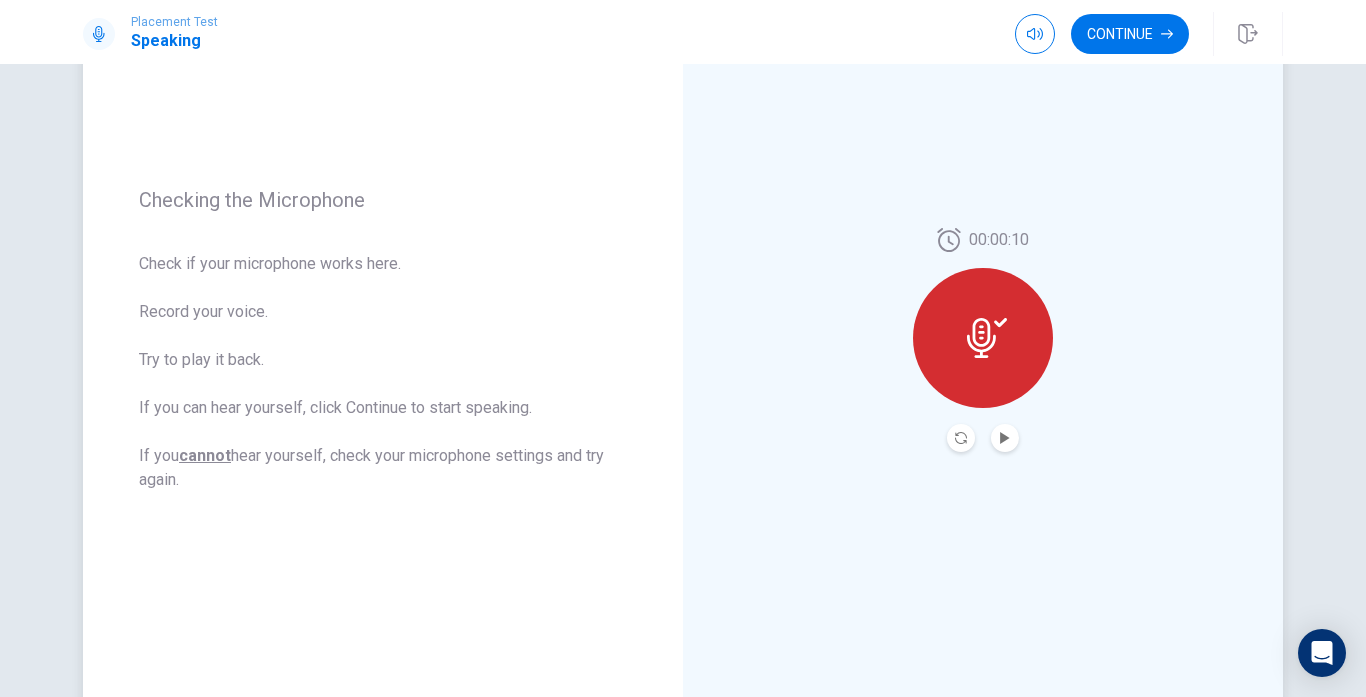 click at bounding box center (983, 338) 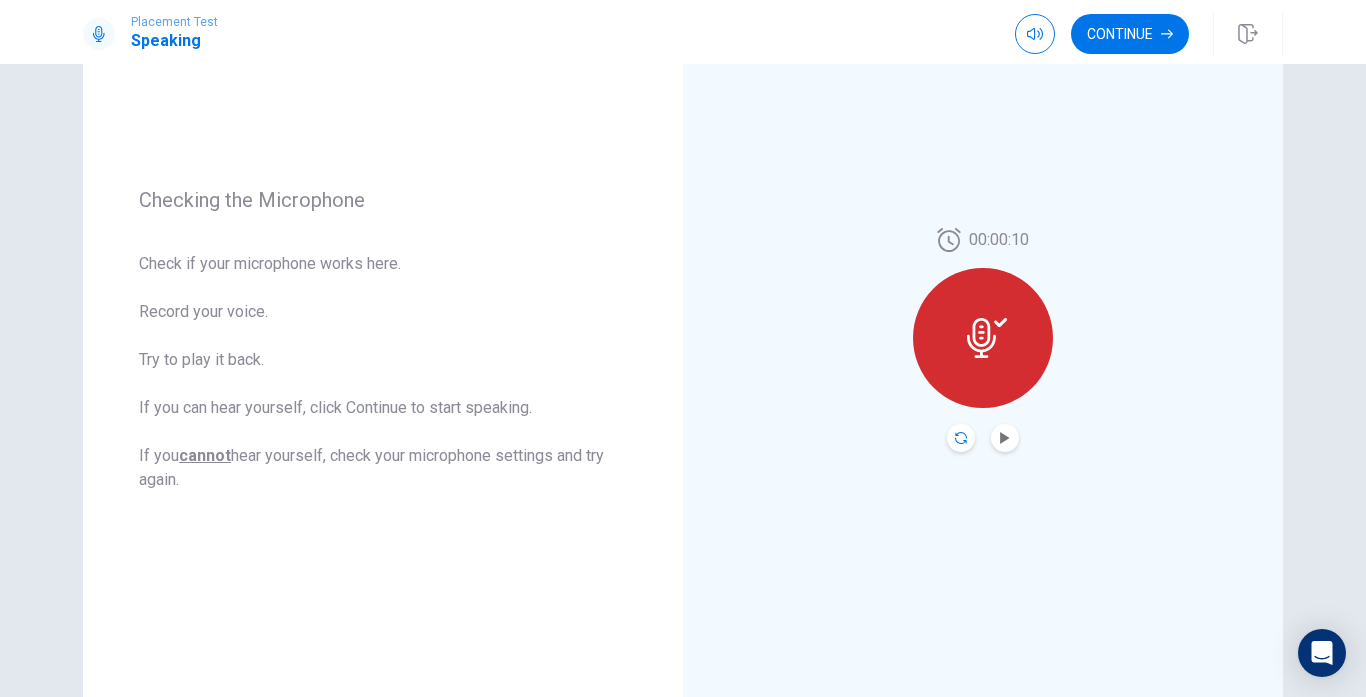 click 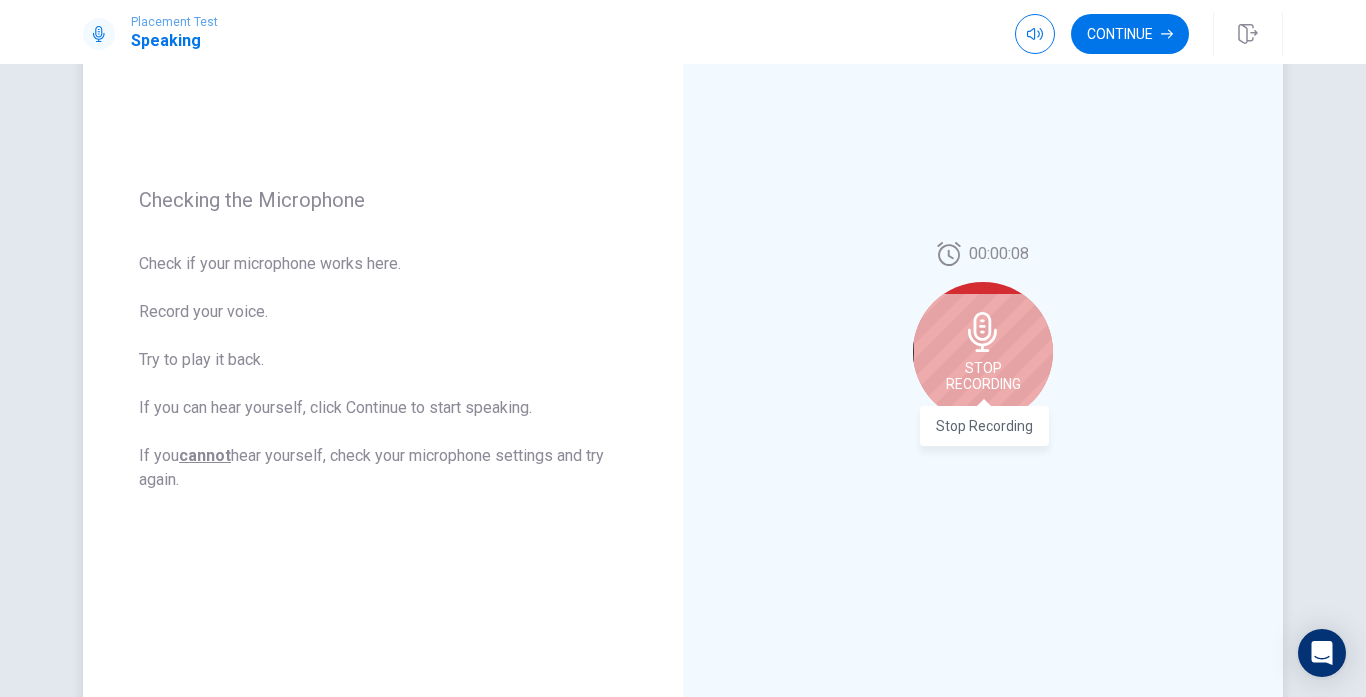 click on "Stop   Recording" at bounding box center [983, 376] 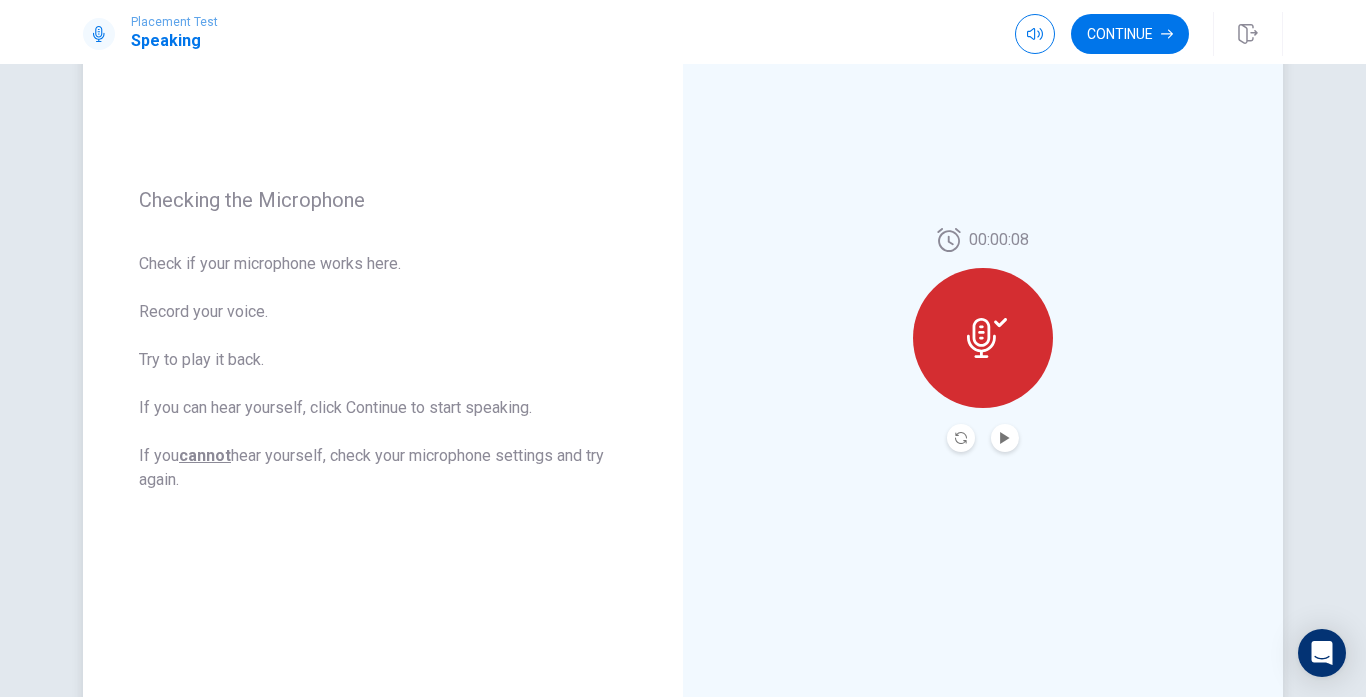 click at bounding box center [983, 338] 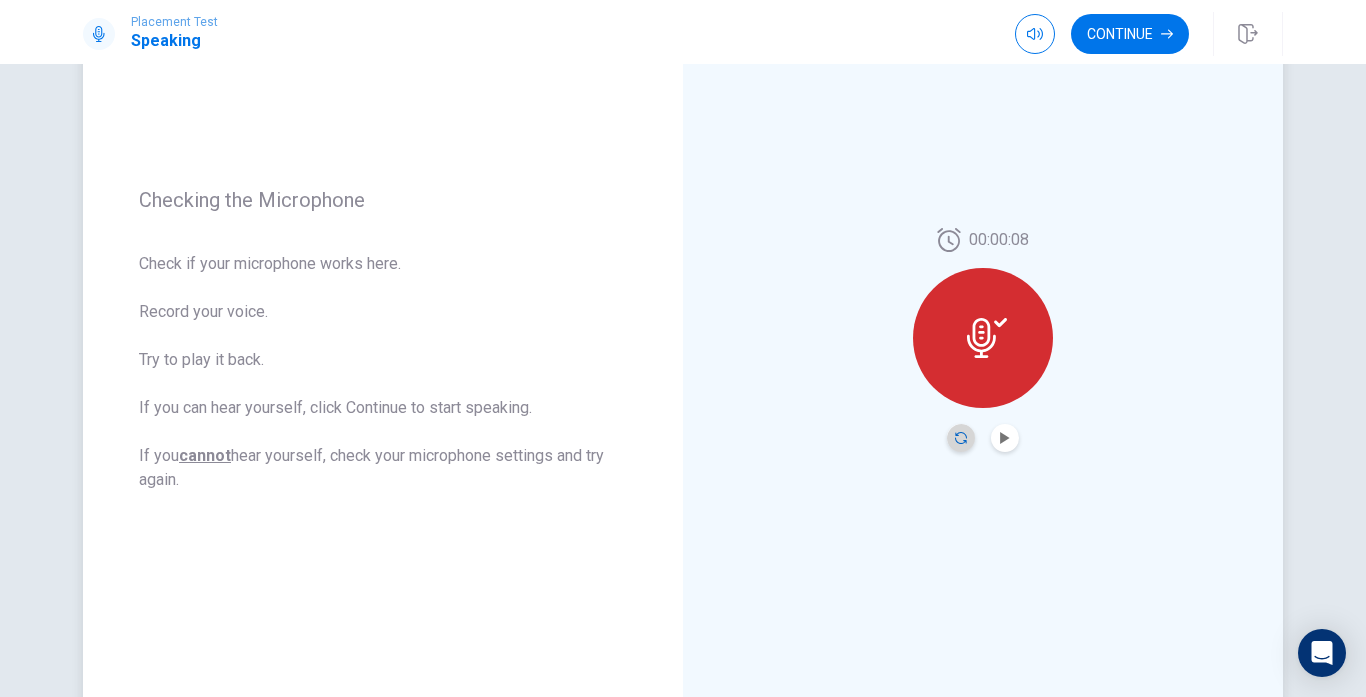 click 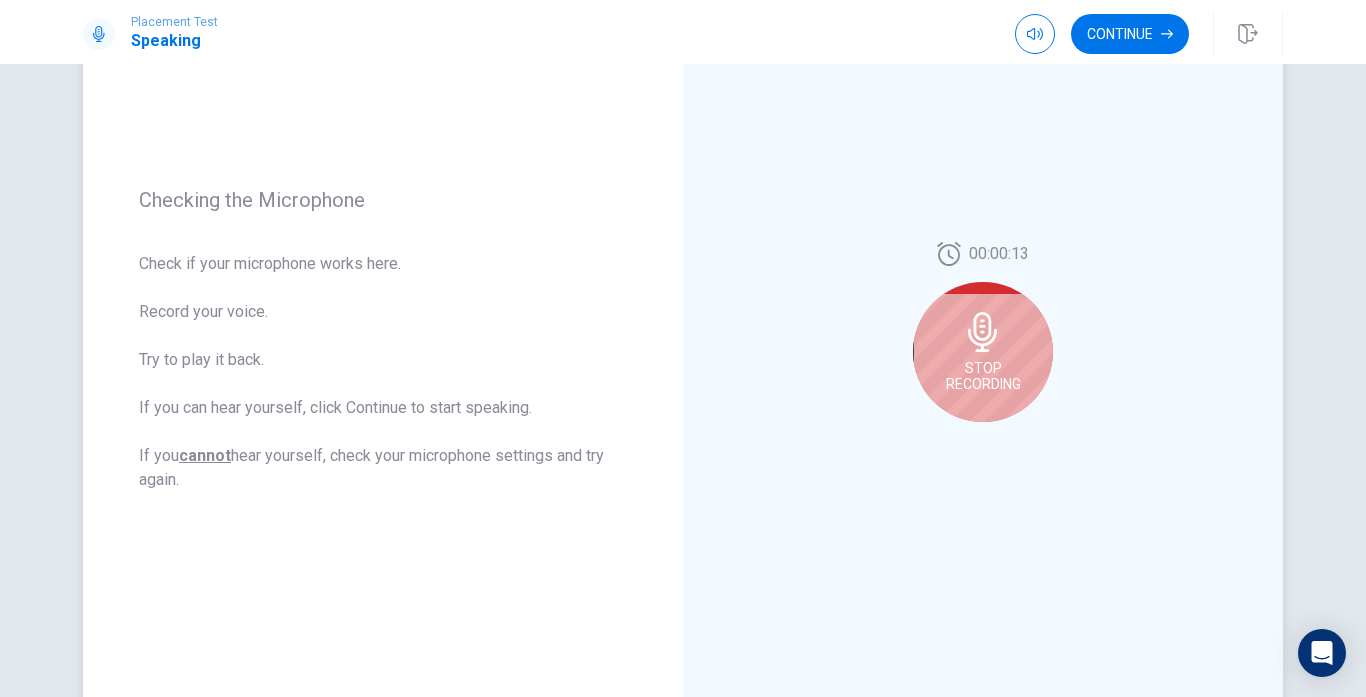 click on "Stop   Recording" at bounding box center [983, 352] 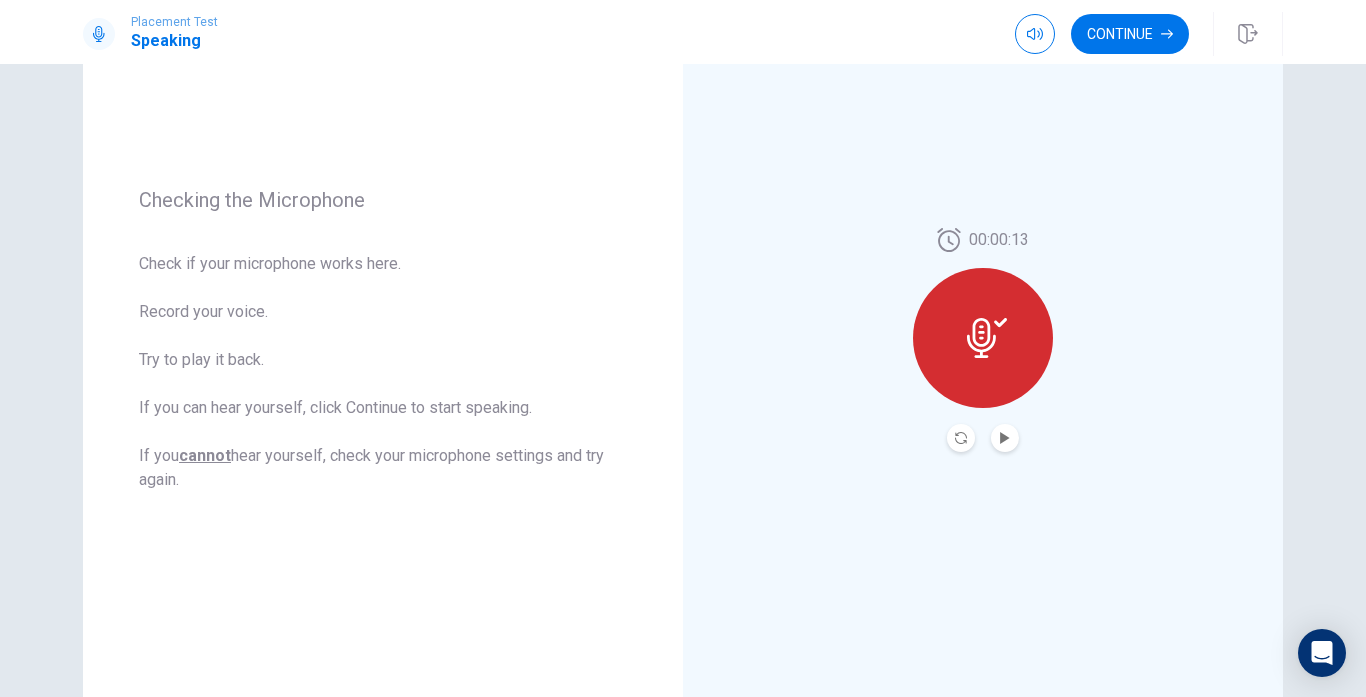 click at bounding box center [961, 438] 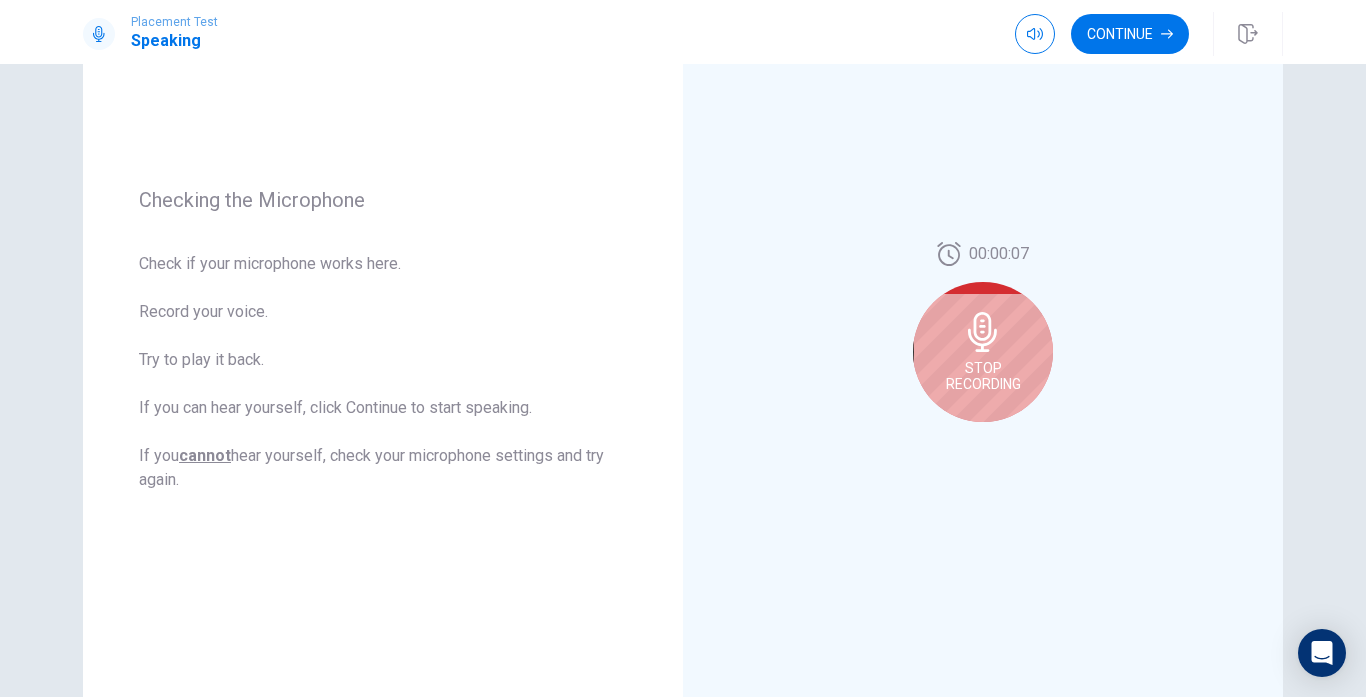 click 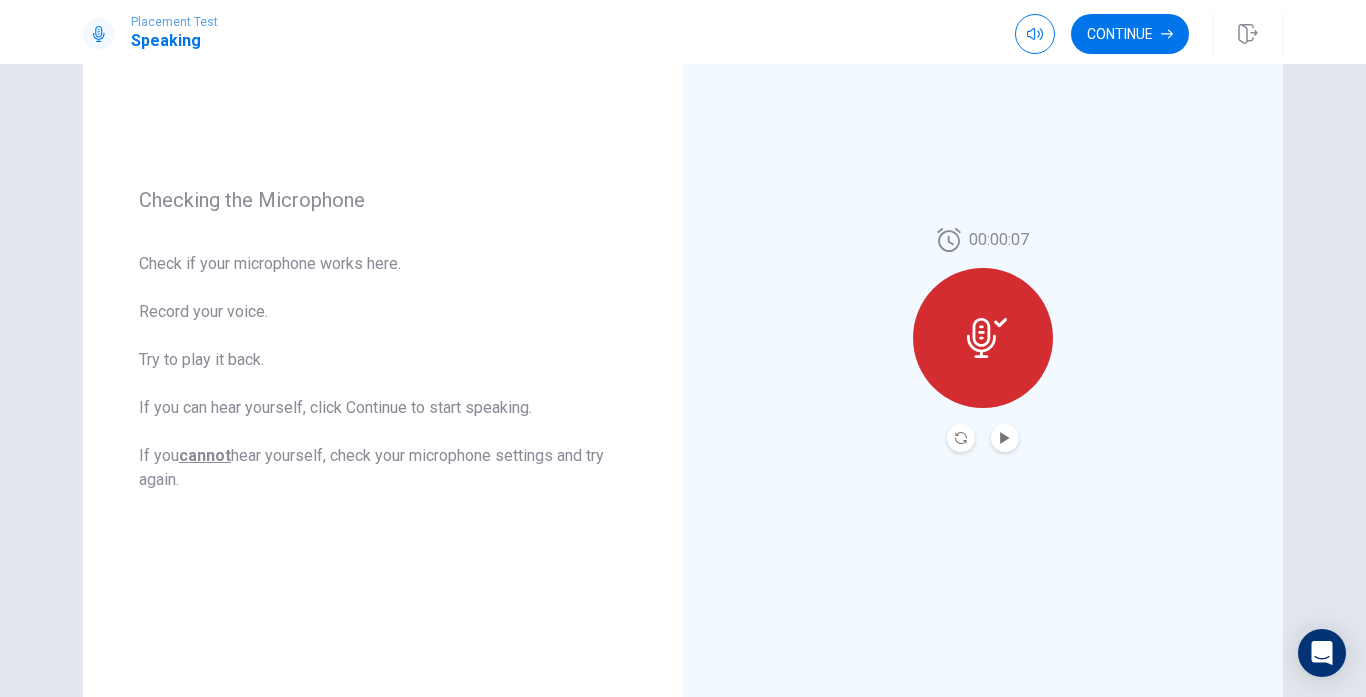 click at bounding box center [1005, 438] 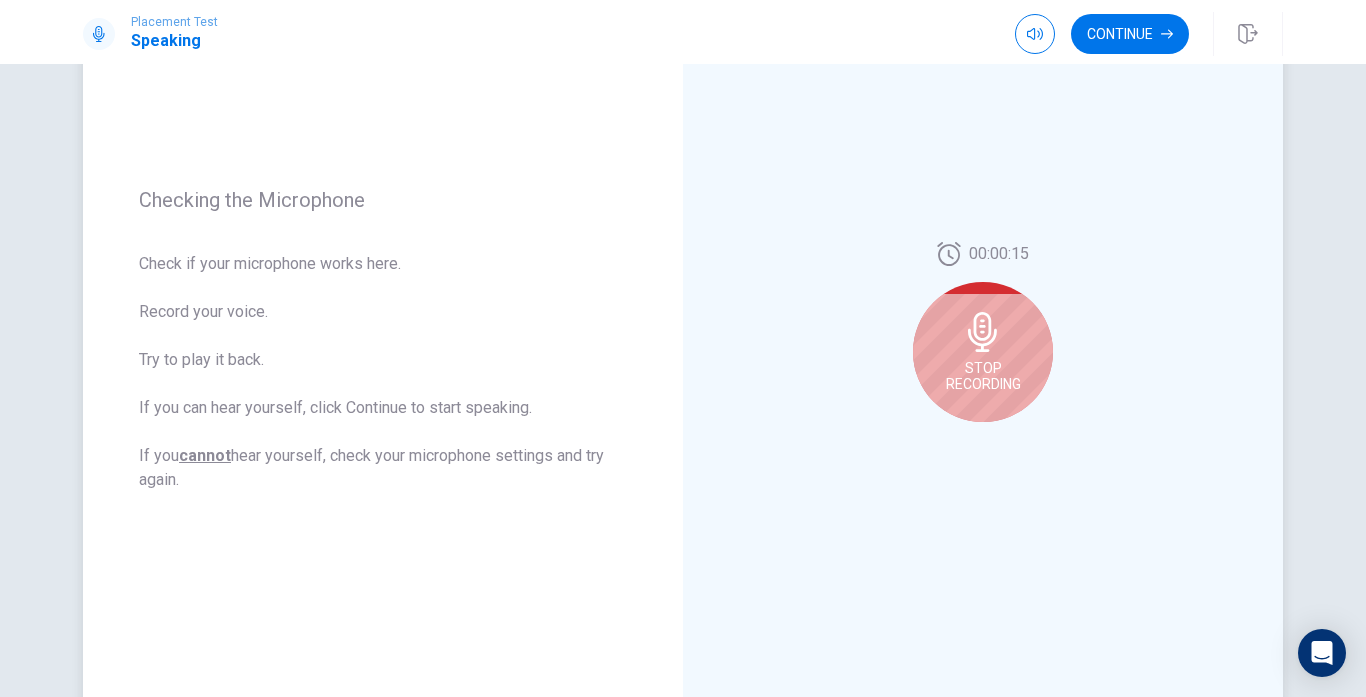 click on "[TIME] Stop   Recording" at bounding box center (983, 340) 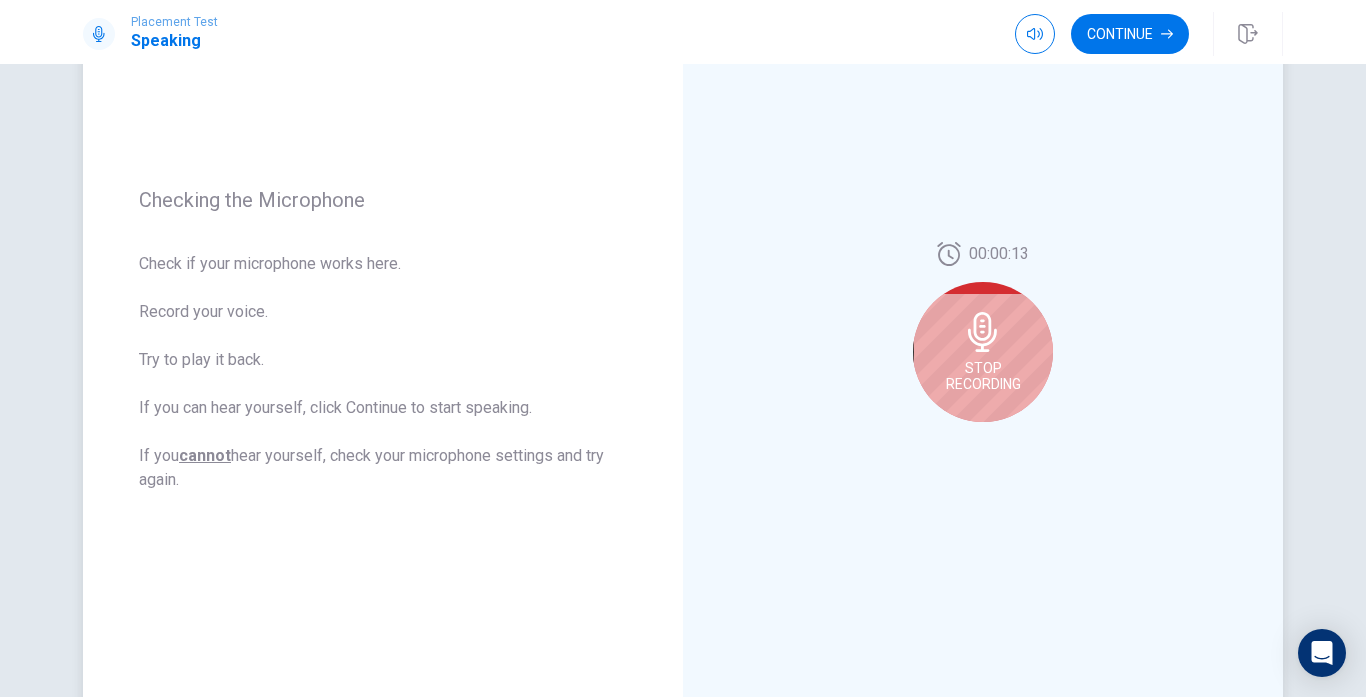 click on "Stop   Recording" at bounding box center [983, 352] 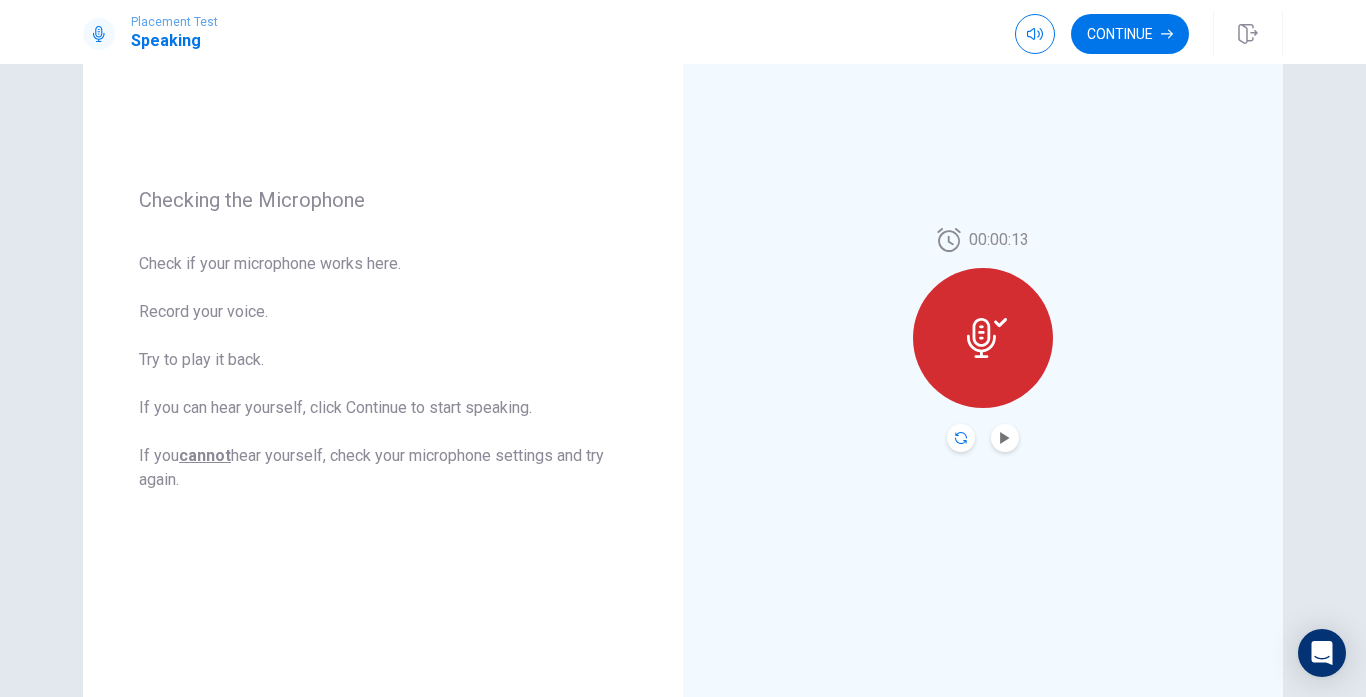 click 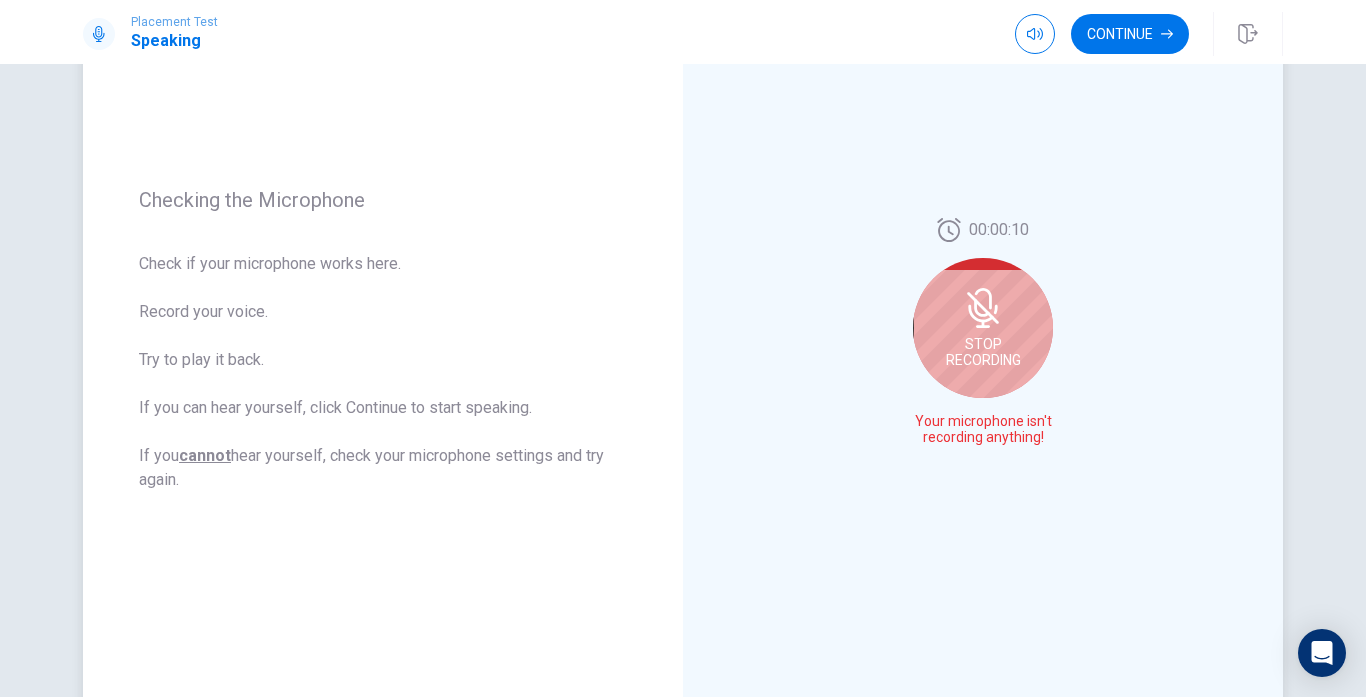 click on "Stop   Recording" at bounding box center [983, 352] 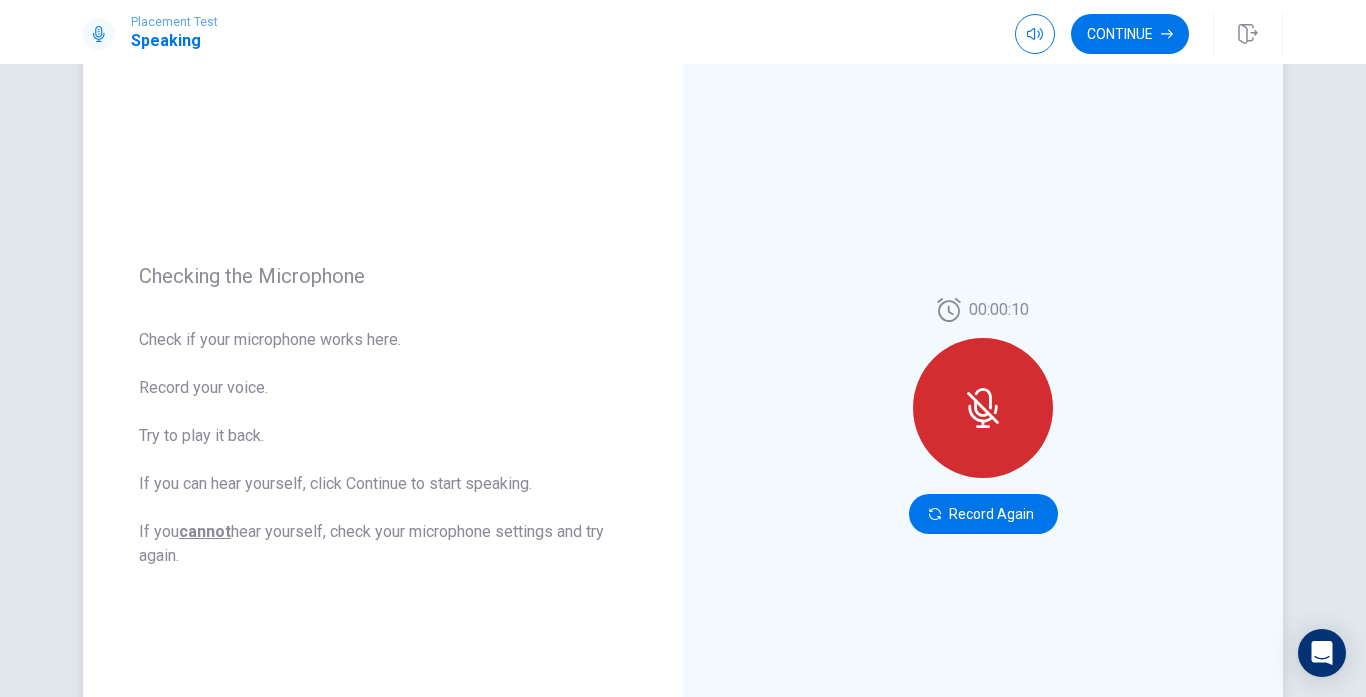 scroll, scrollTop: 200, scrollLeft: 0, axis: vertical 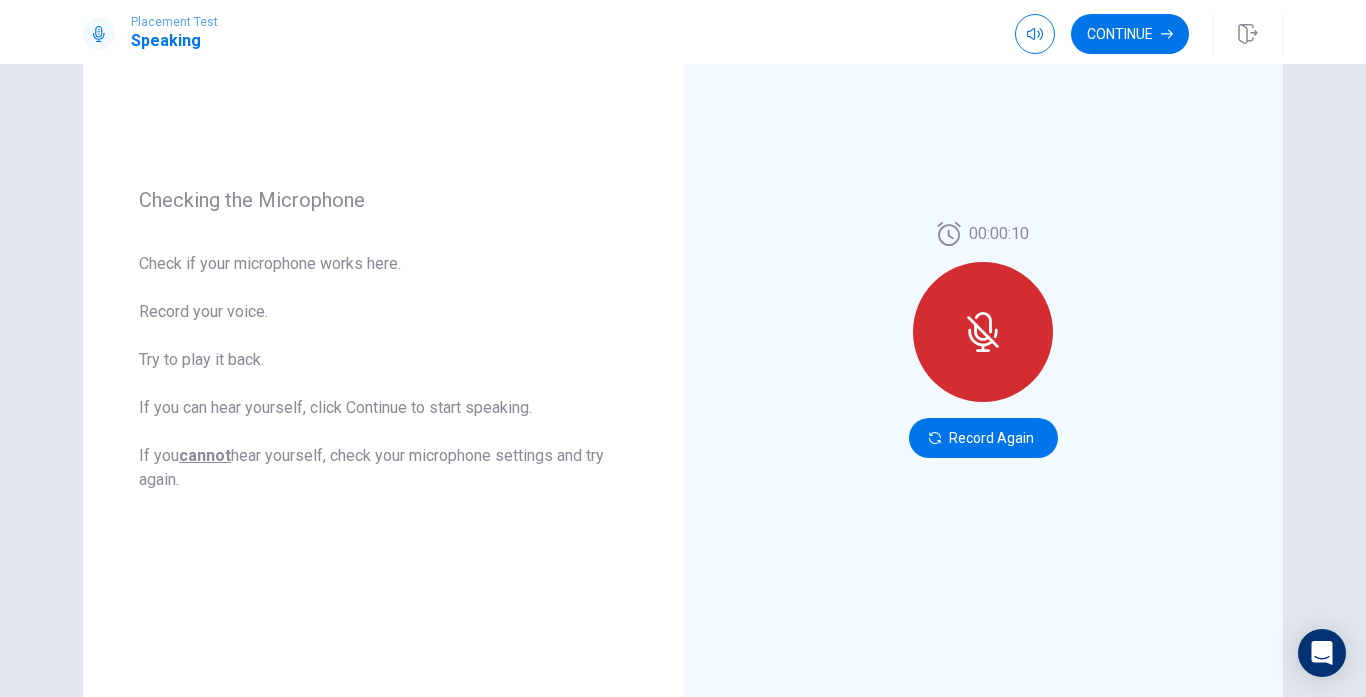 click 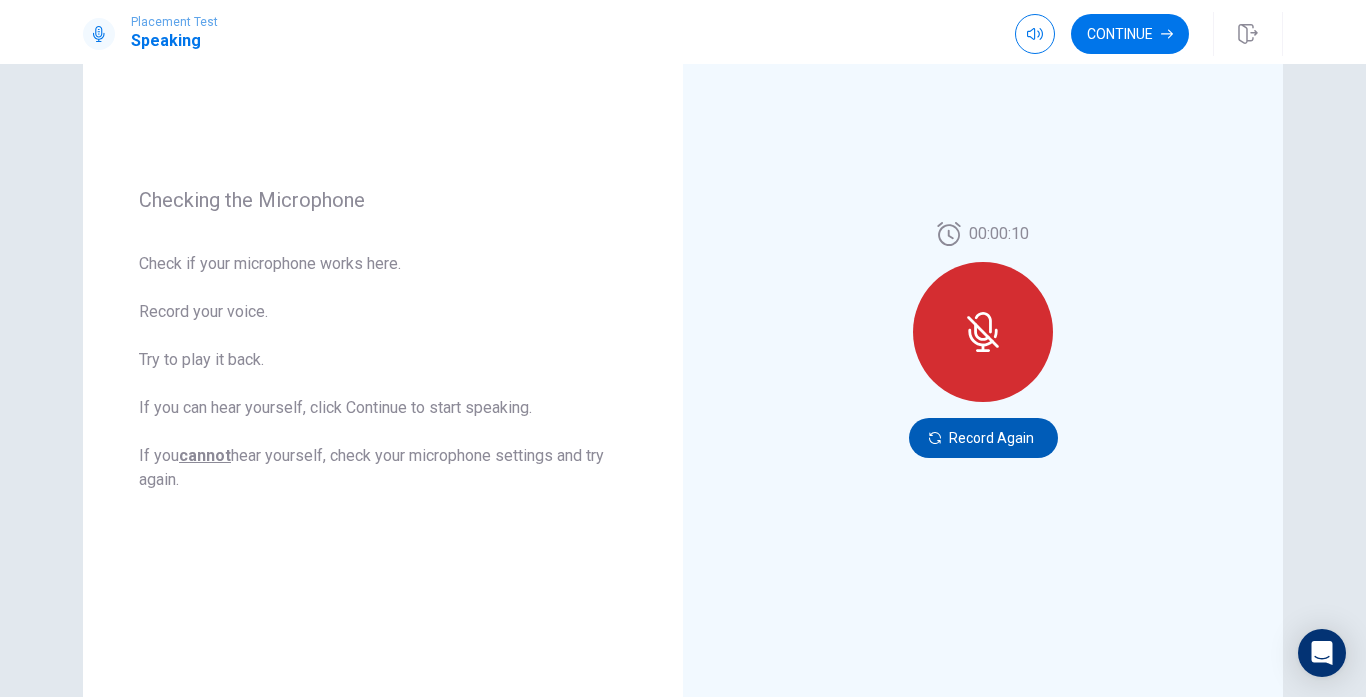 click on "Record Again" at bounding box center [983, 438] 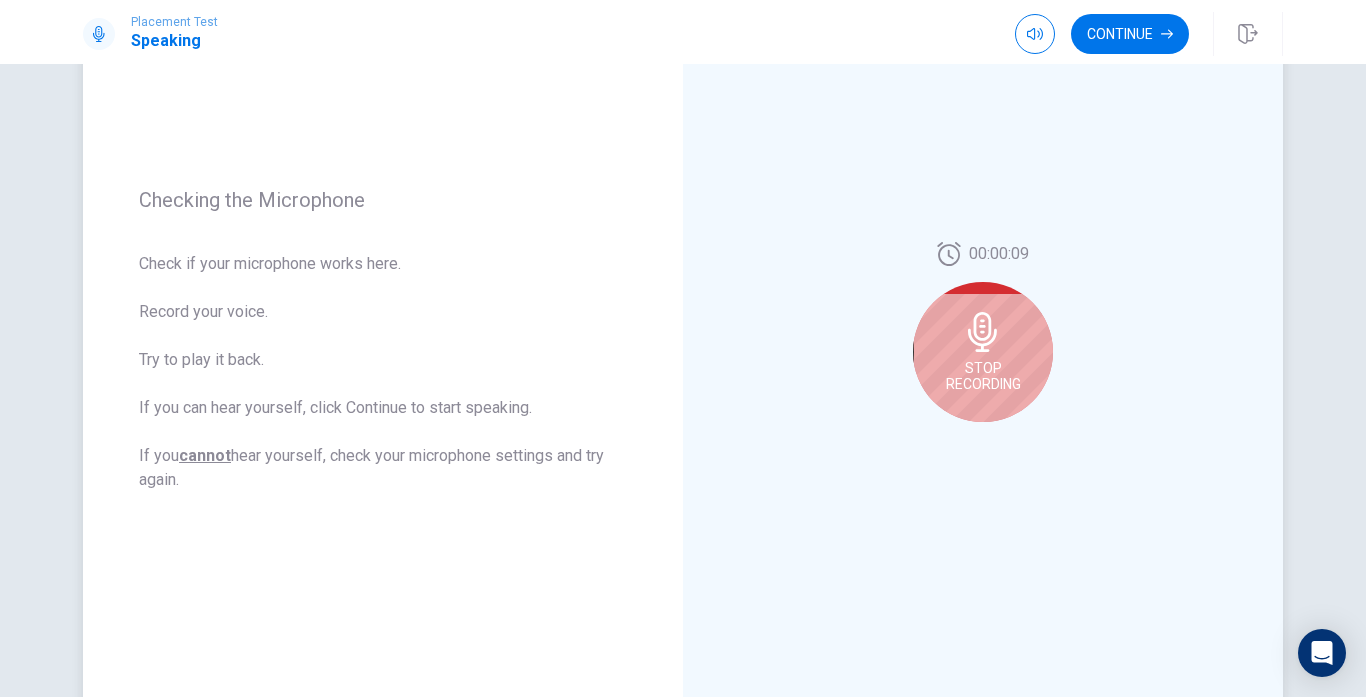click on "Stop   Recording" at bounding box center [983, 376] 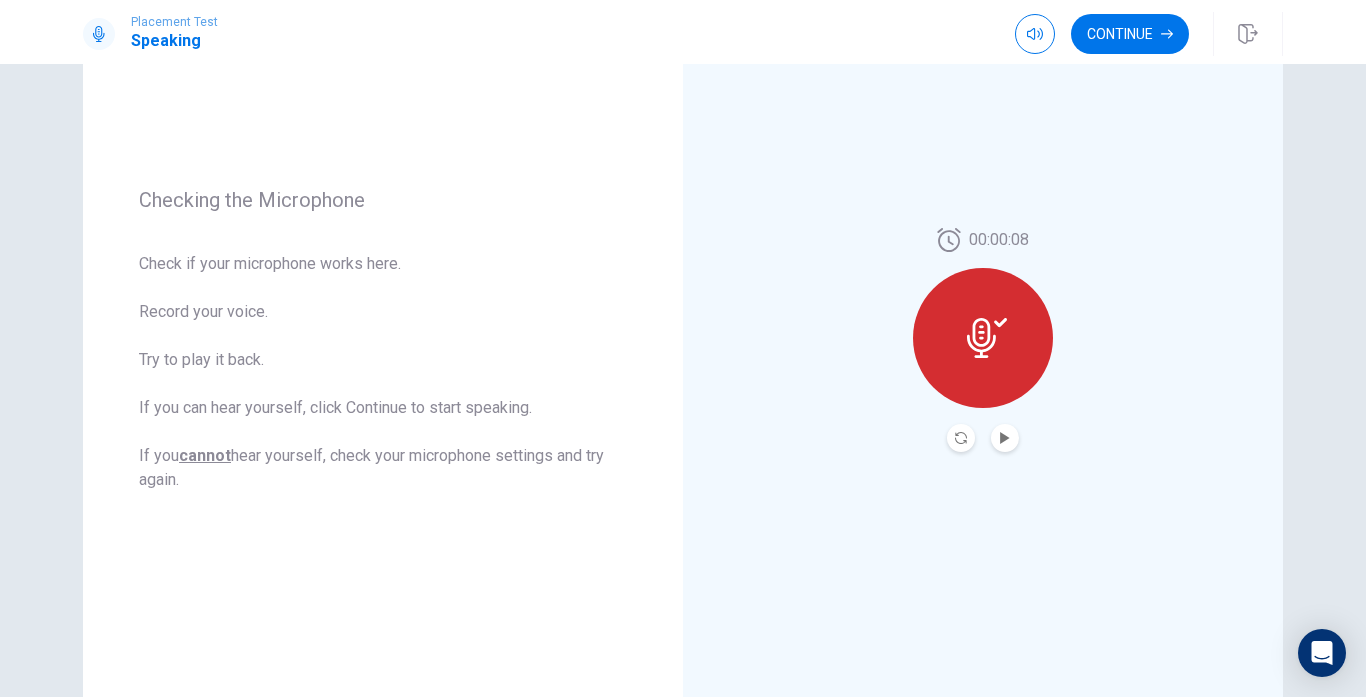 click at bounding box center [1005, 438] 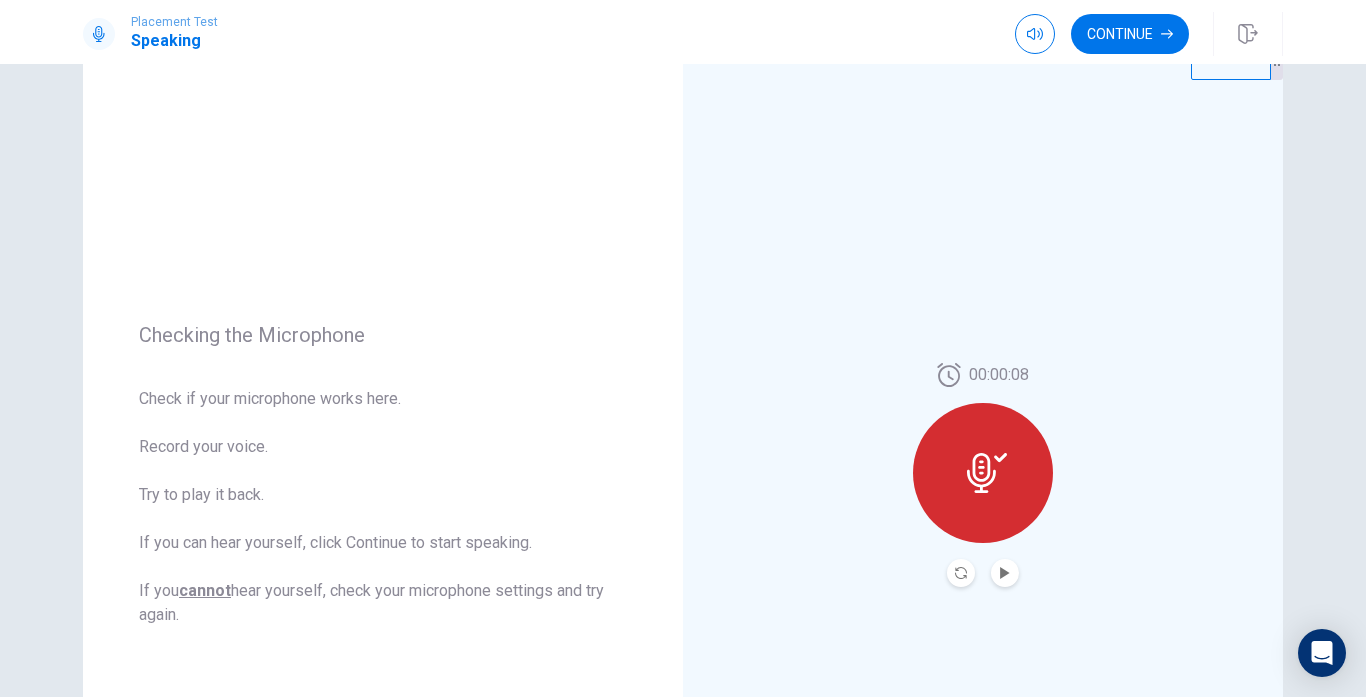 scroll, scrollTop: 100, scrollLeft: 0, axis: vertical 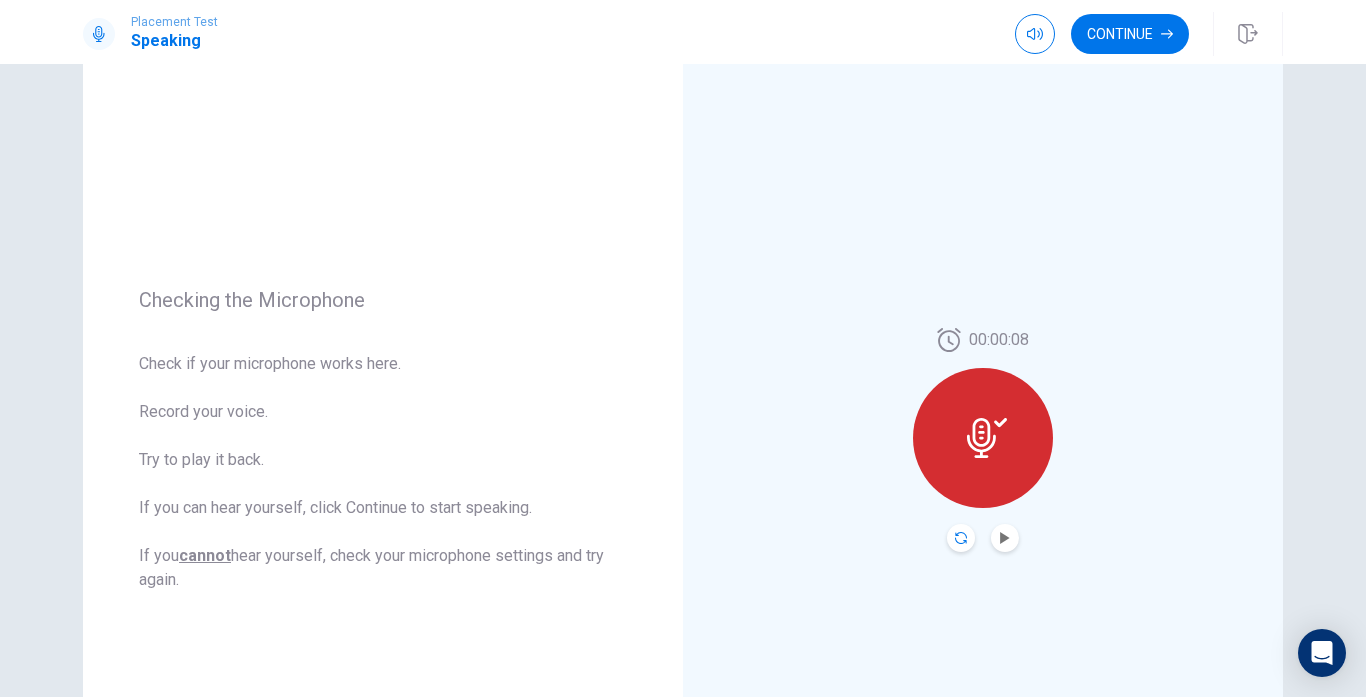 click 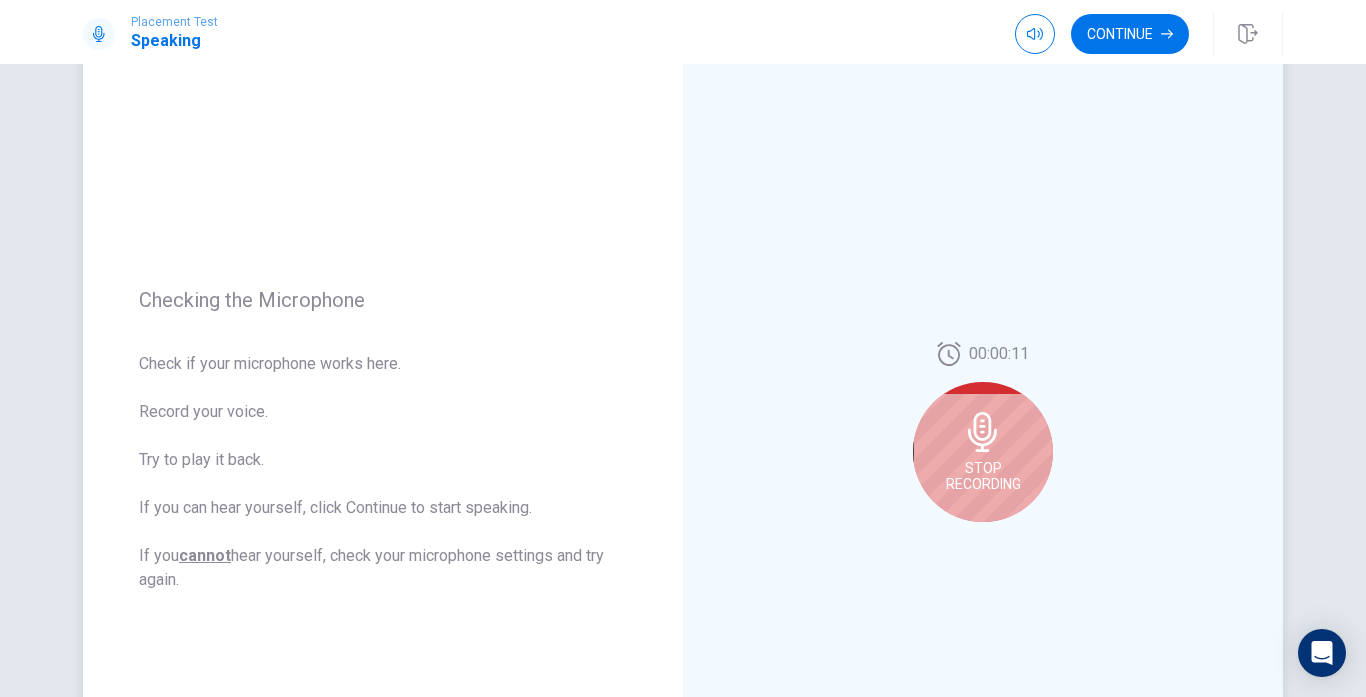 click on "Stop   Recording" at bounding box center [983, 452] 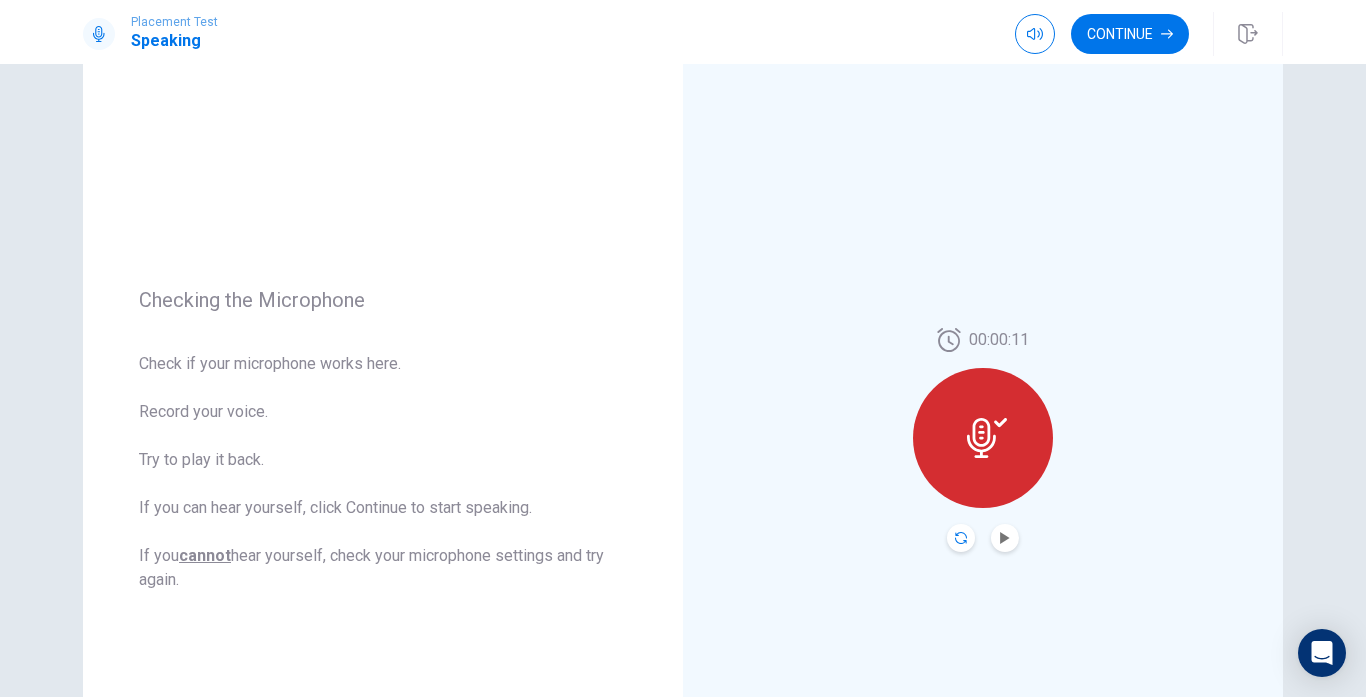 click 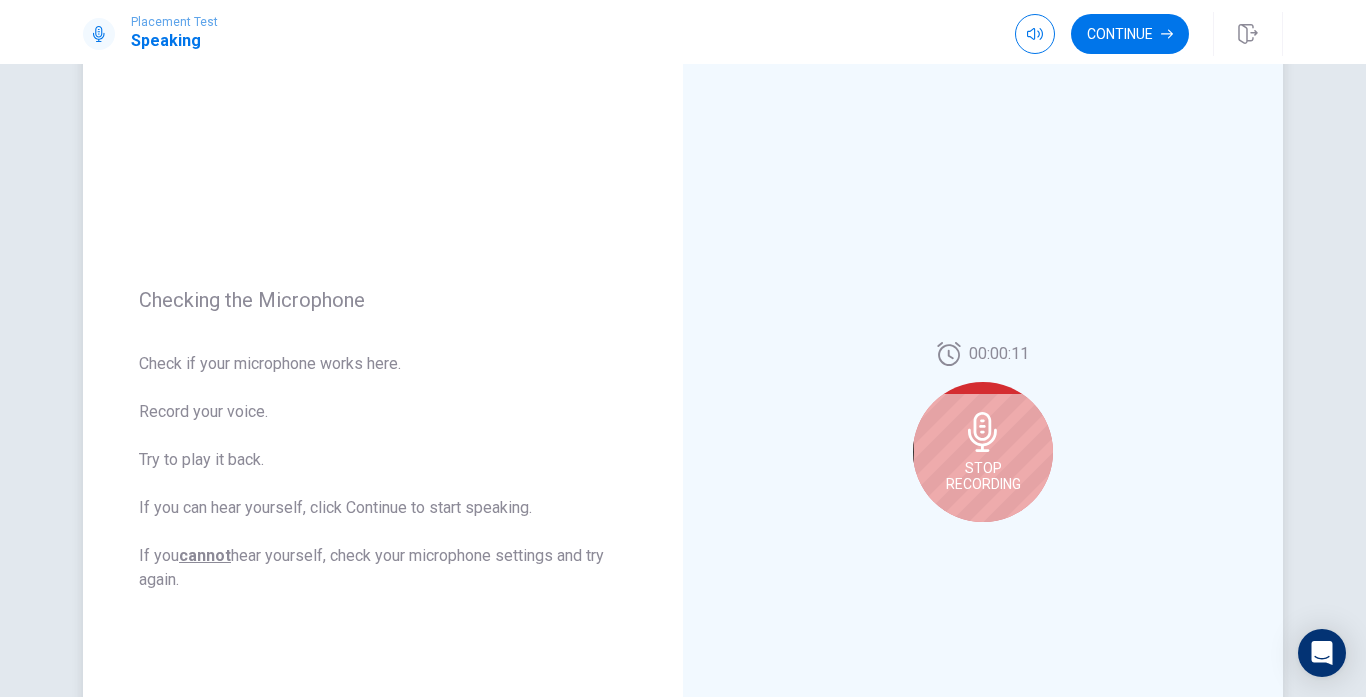 click on "Stop   Recording" at bounding box center (983, 476) 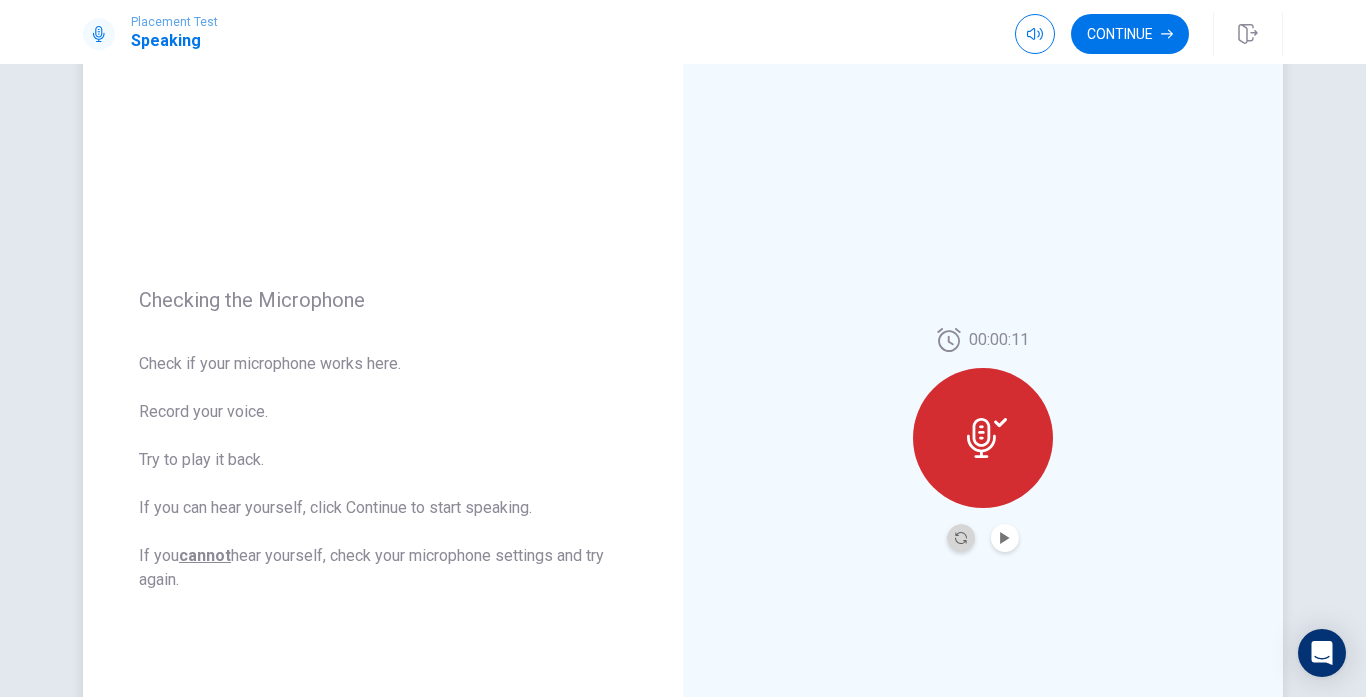 click at bounding box center [961, 538] 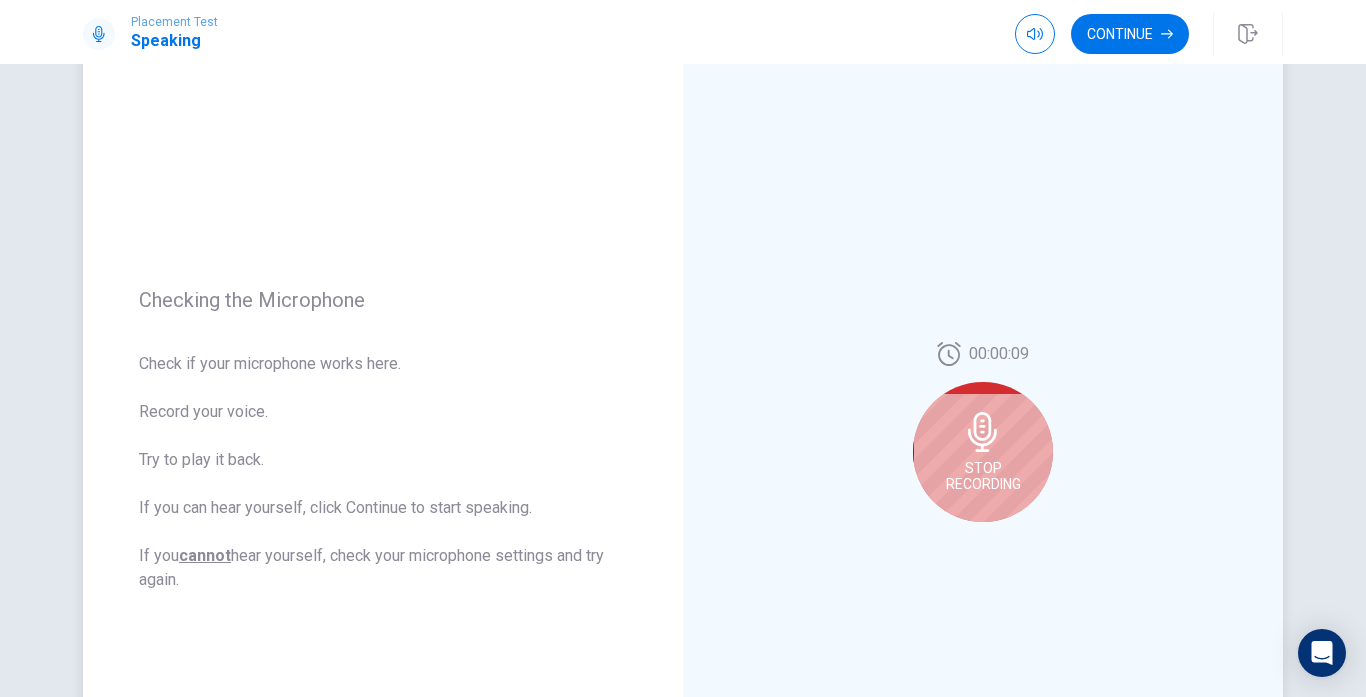 click on "Stop   Recording" at bounding box center [983, 476] 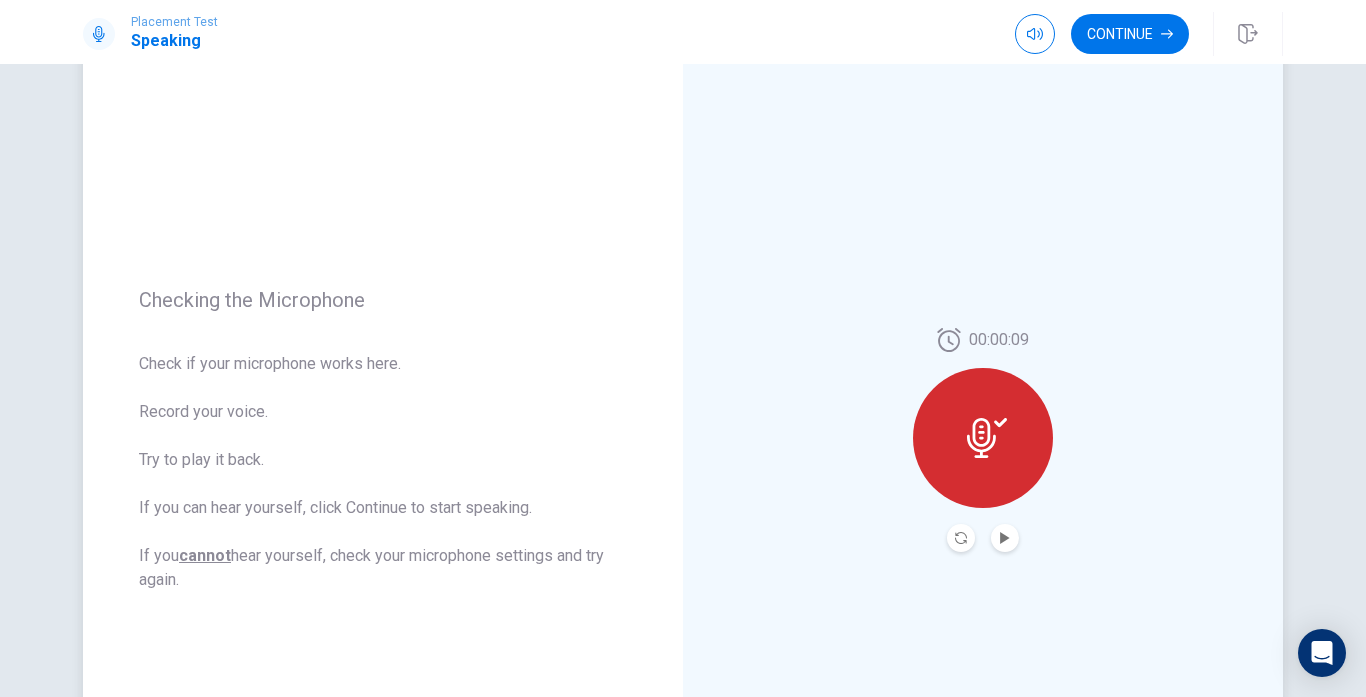 click at bounding box center (1005, 538) 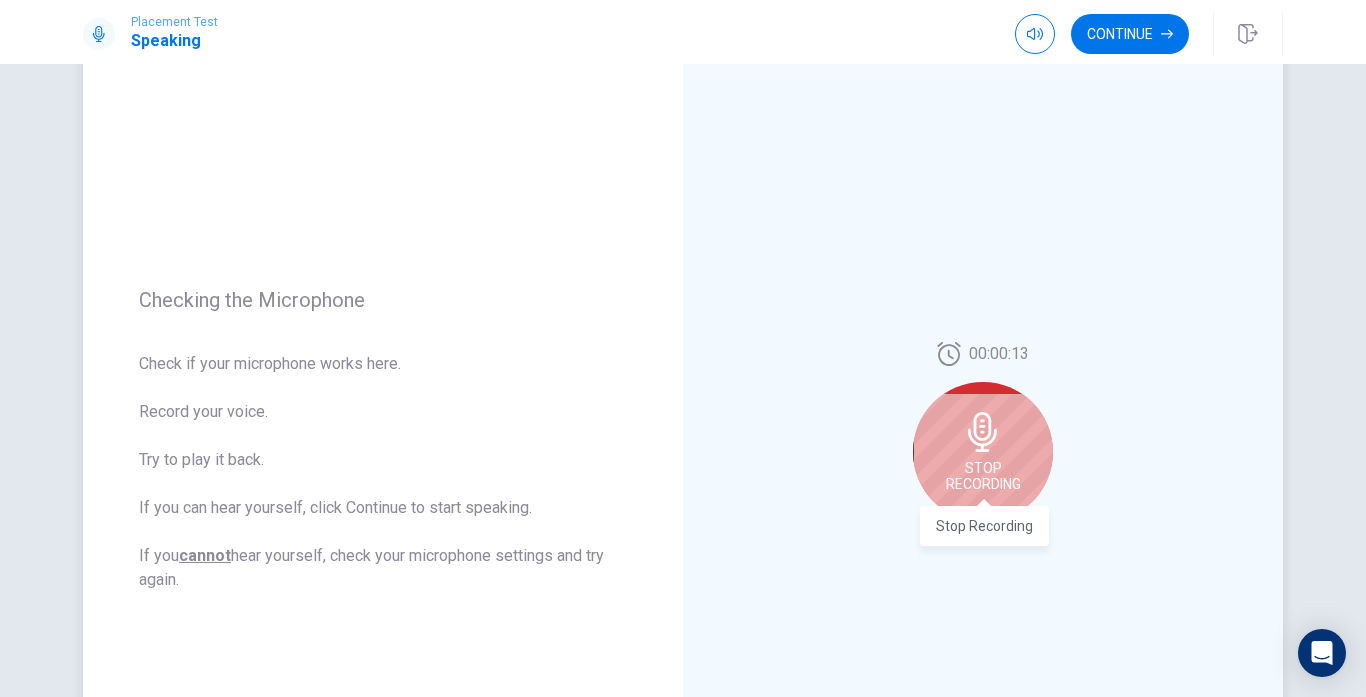 click on "Stop   Recording" at bounding box center [983, 476] 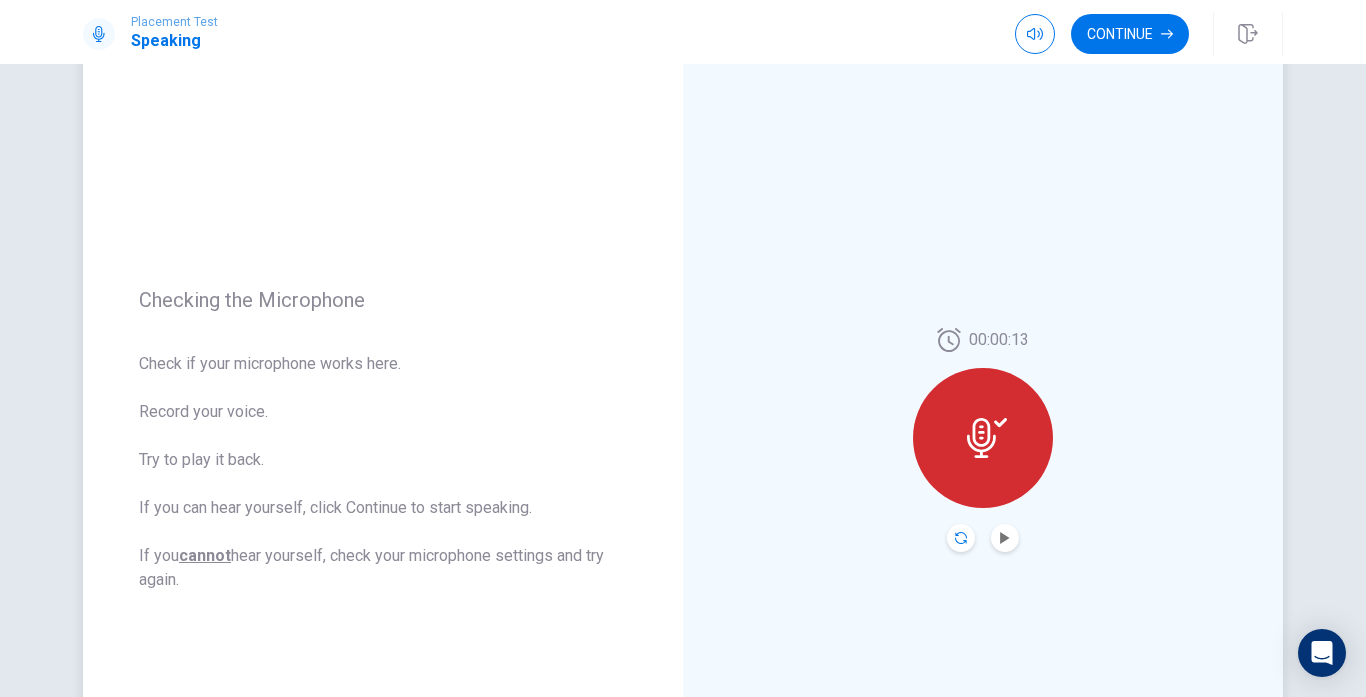 click 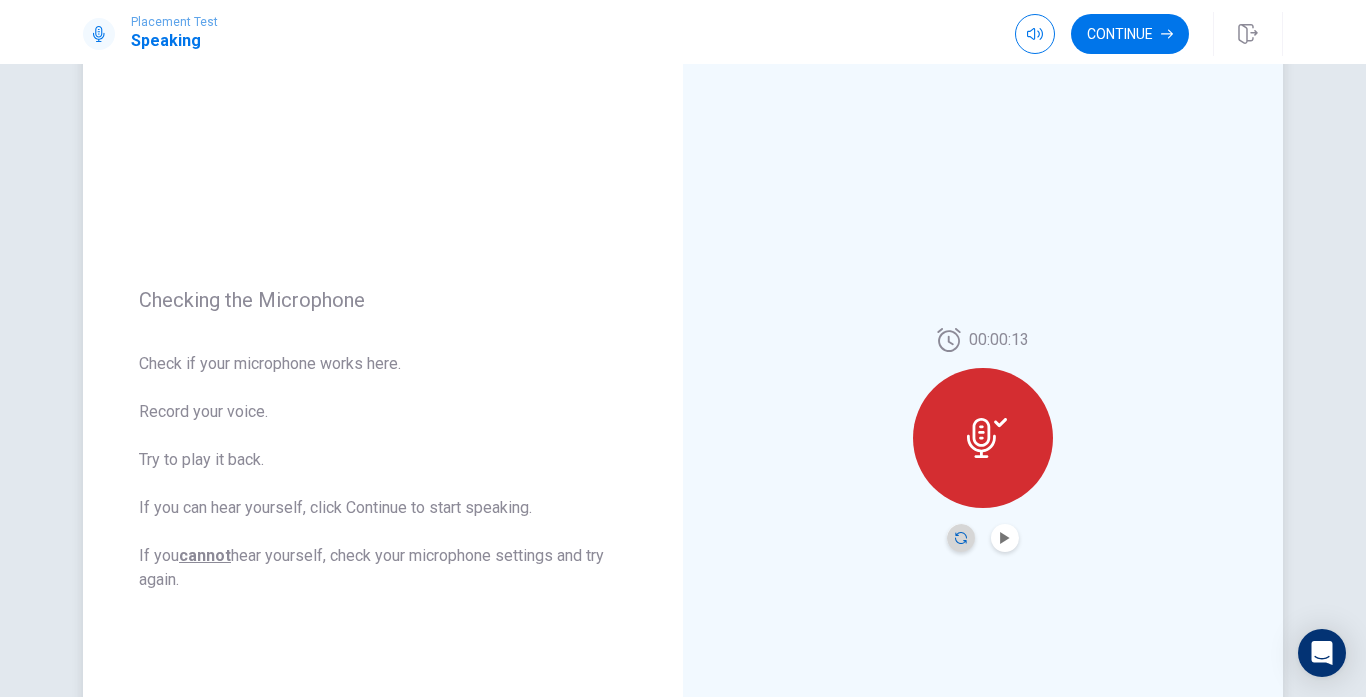 click 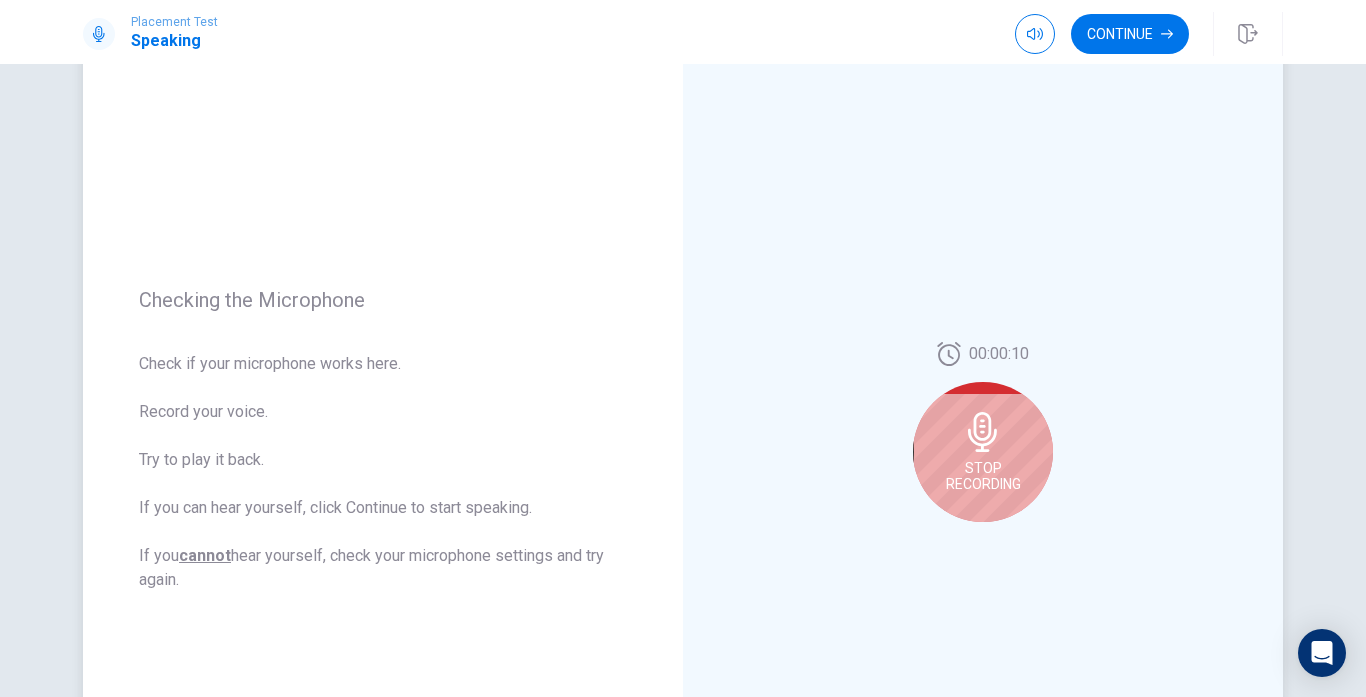 click on "Stop   Recording" at bounding box center [983, 452] 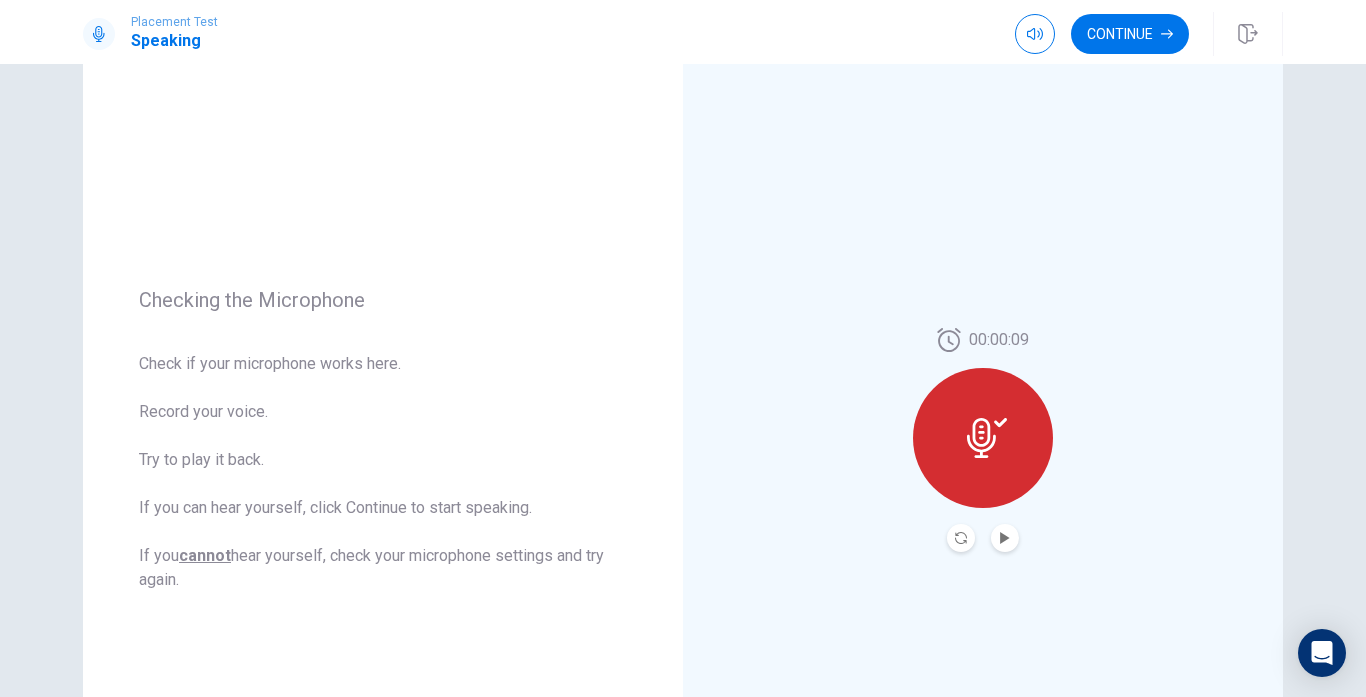 click at bounding box center [1005, 538] 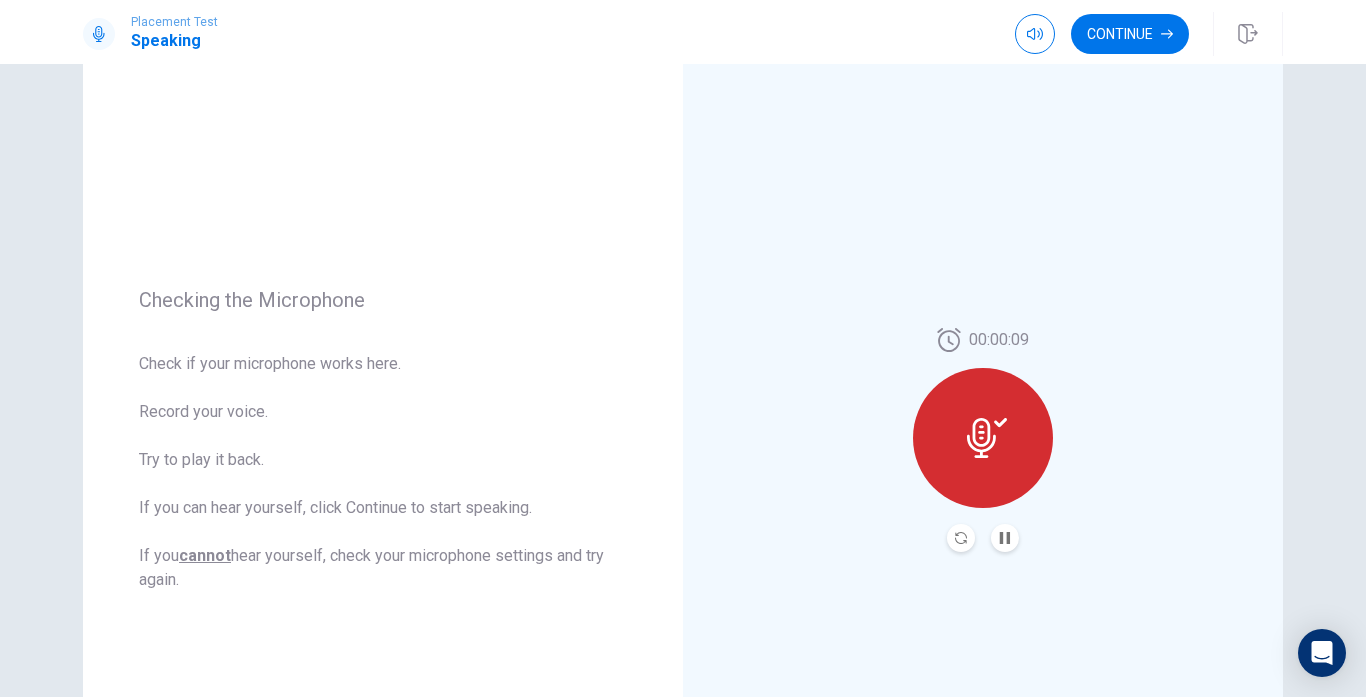 click at bounding box center [1005, 538] 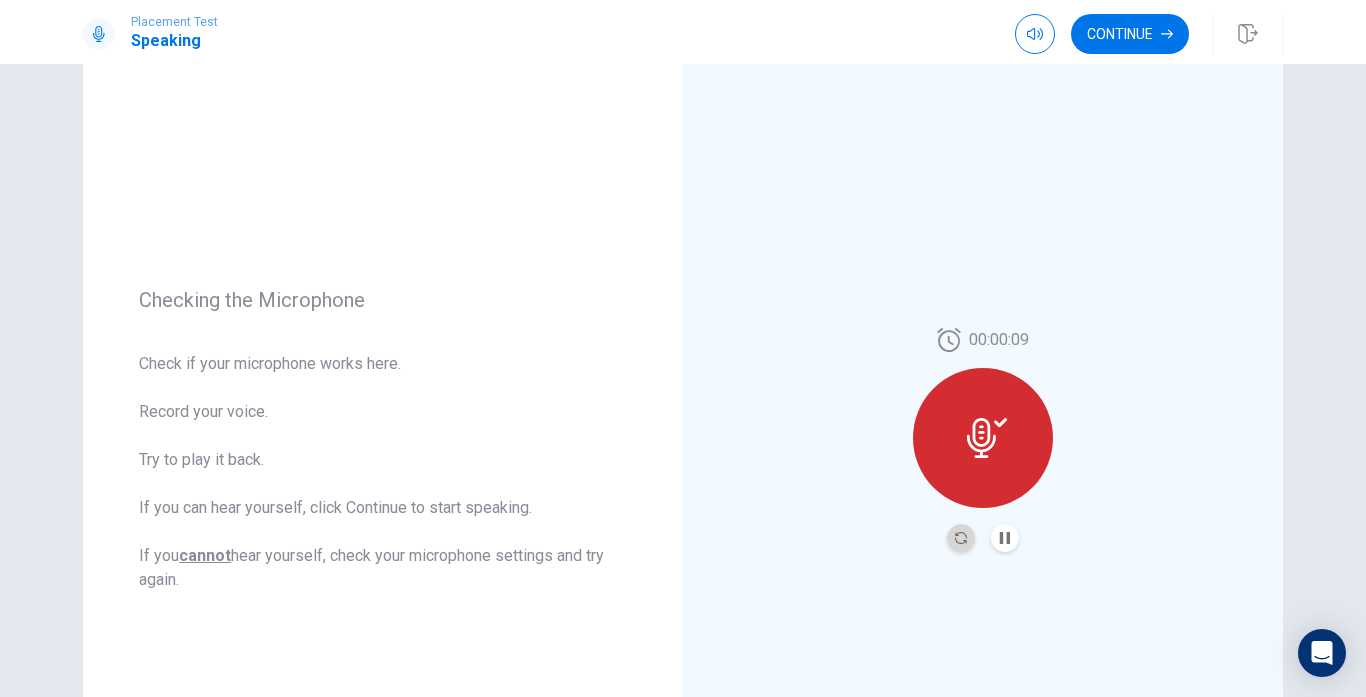 click at bounding box center [961, 538] 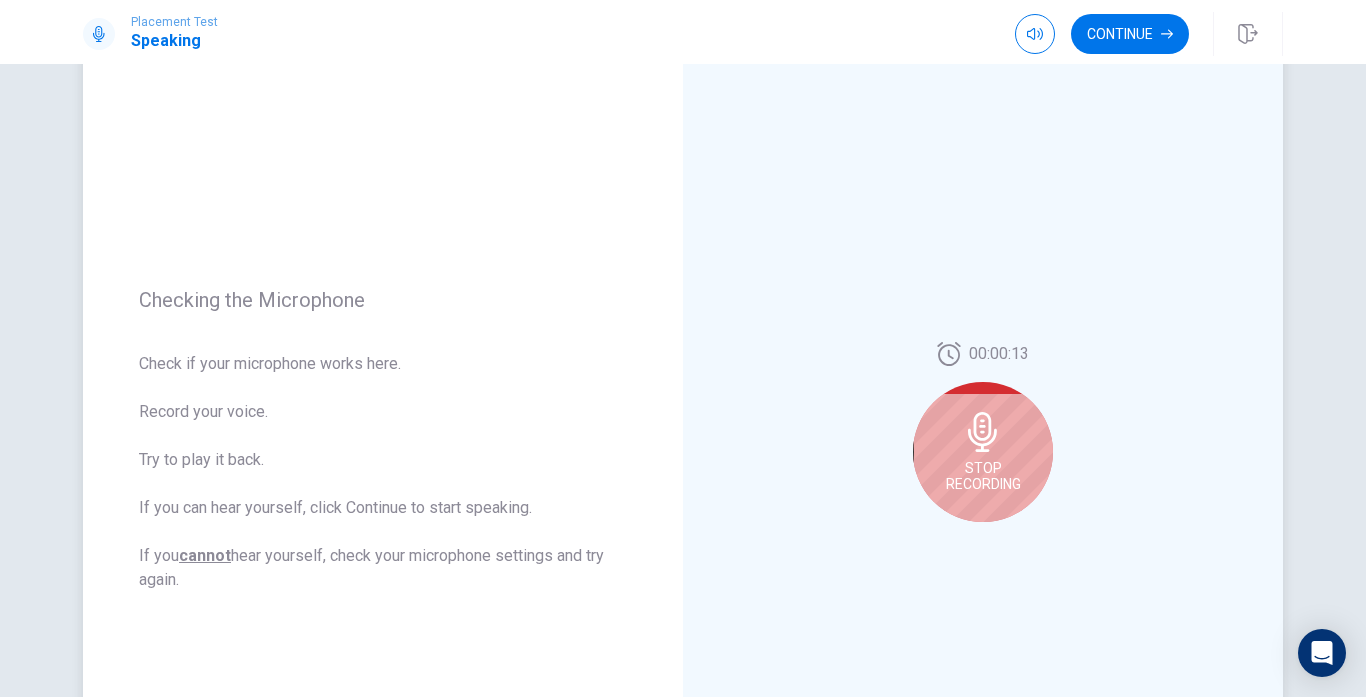click on "Stop   Recording" at bounding box center [983, 476] 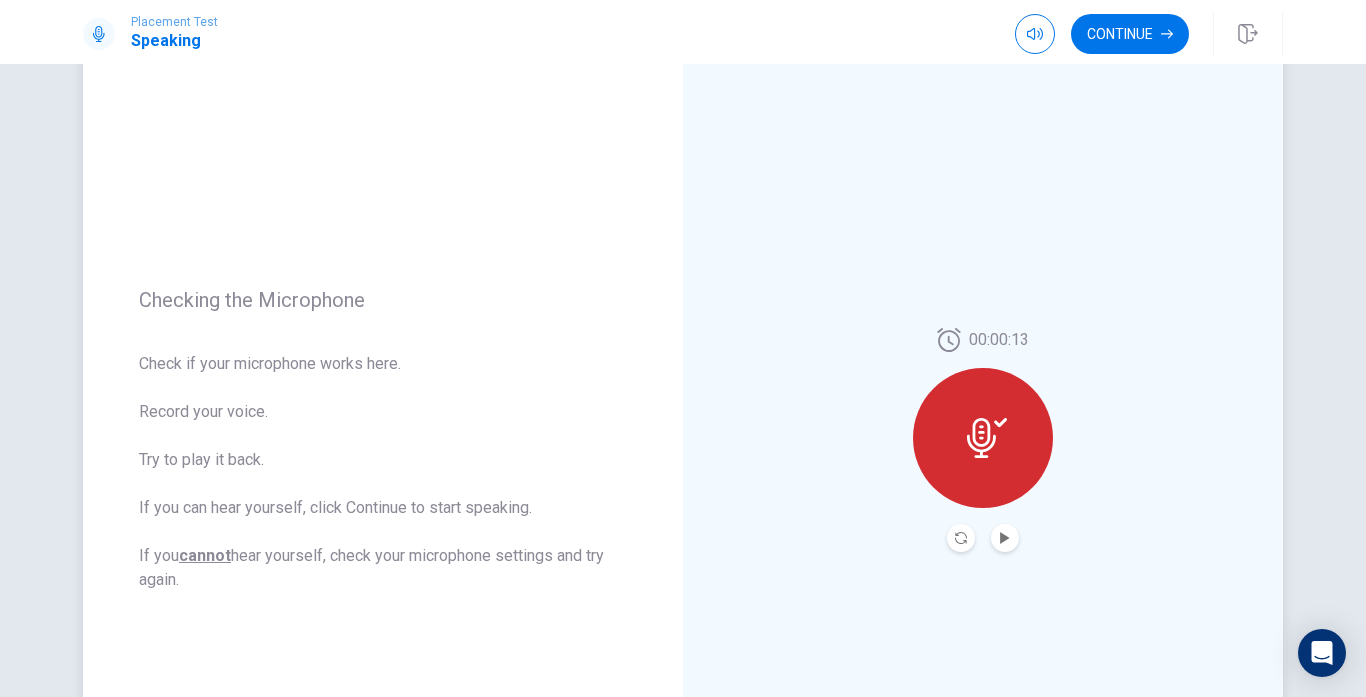 click at bounding box center (961, 538) 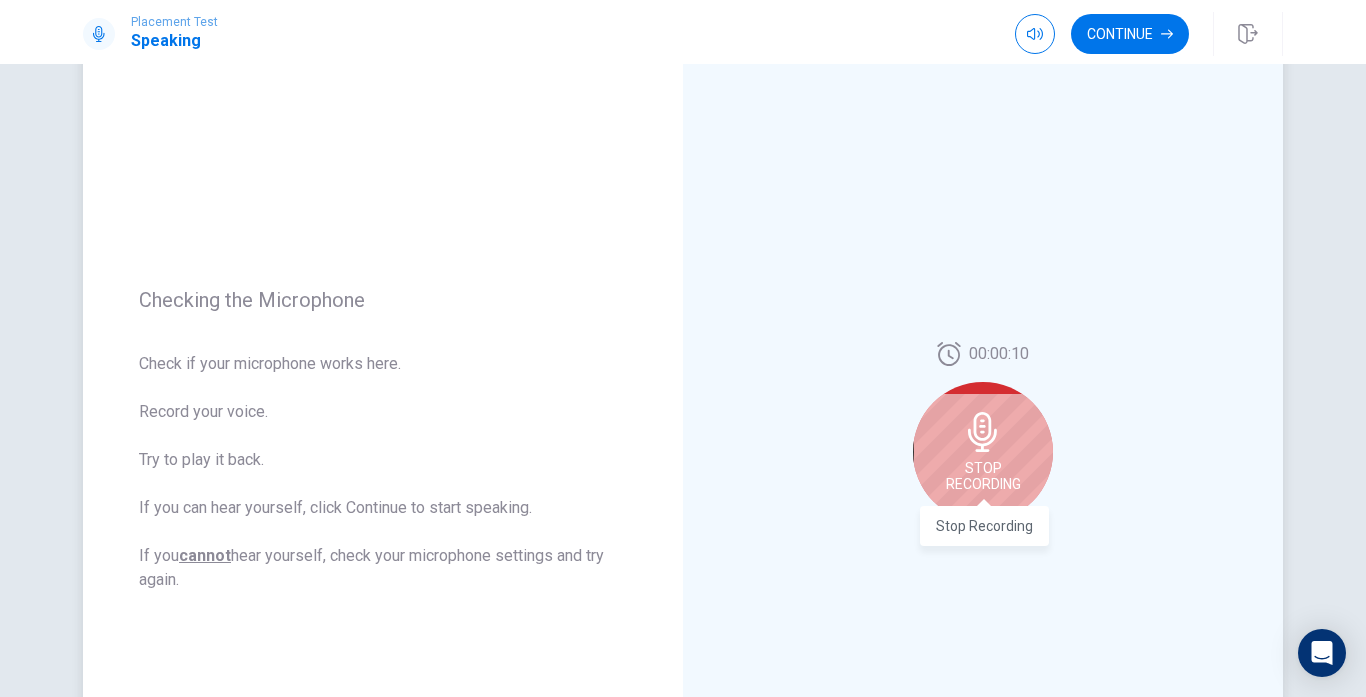 click on "Stop   Recording" at bounding box center (983, 476) 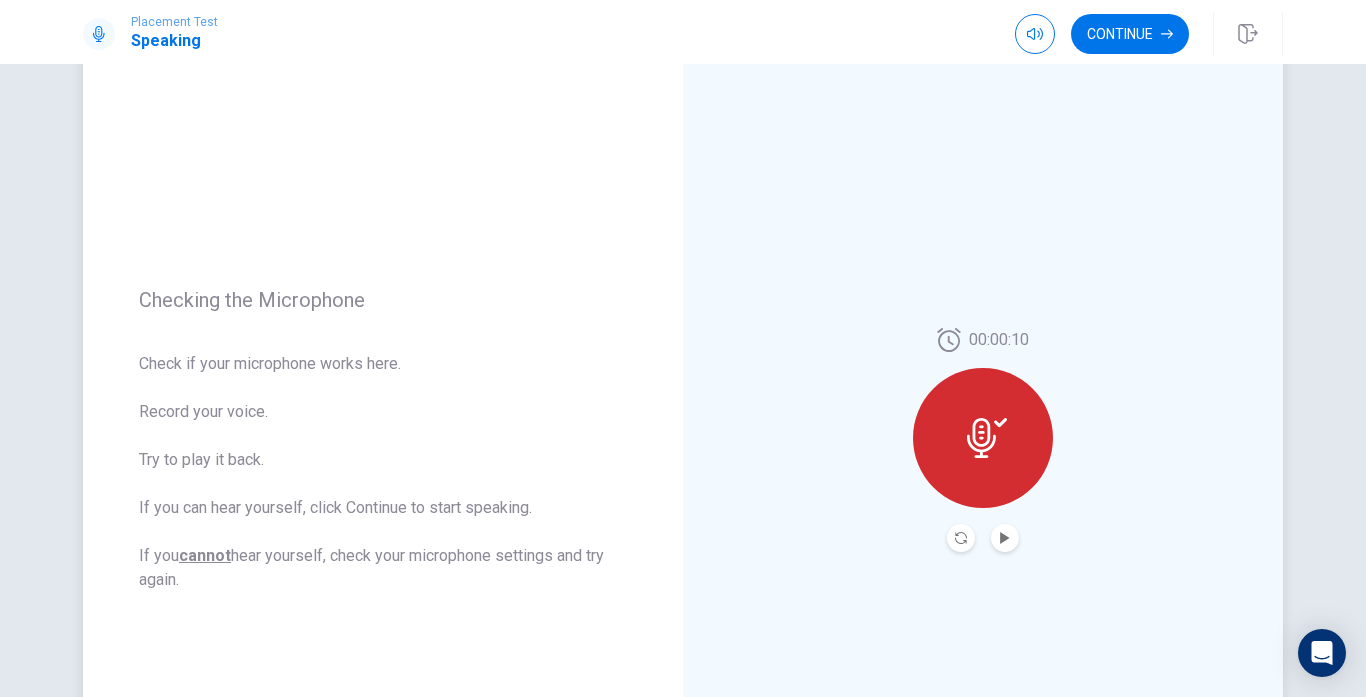 click at bounding box center [1005, 538] 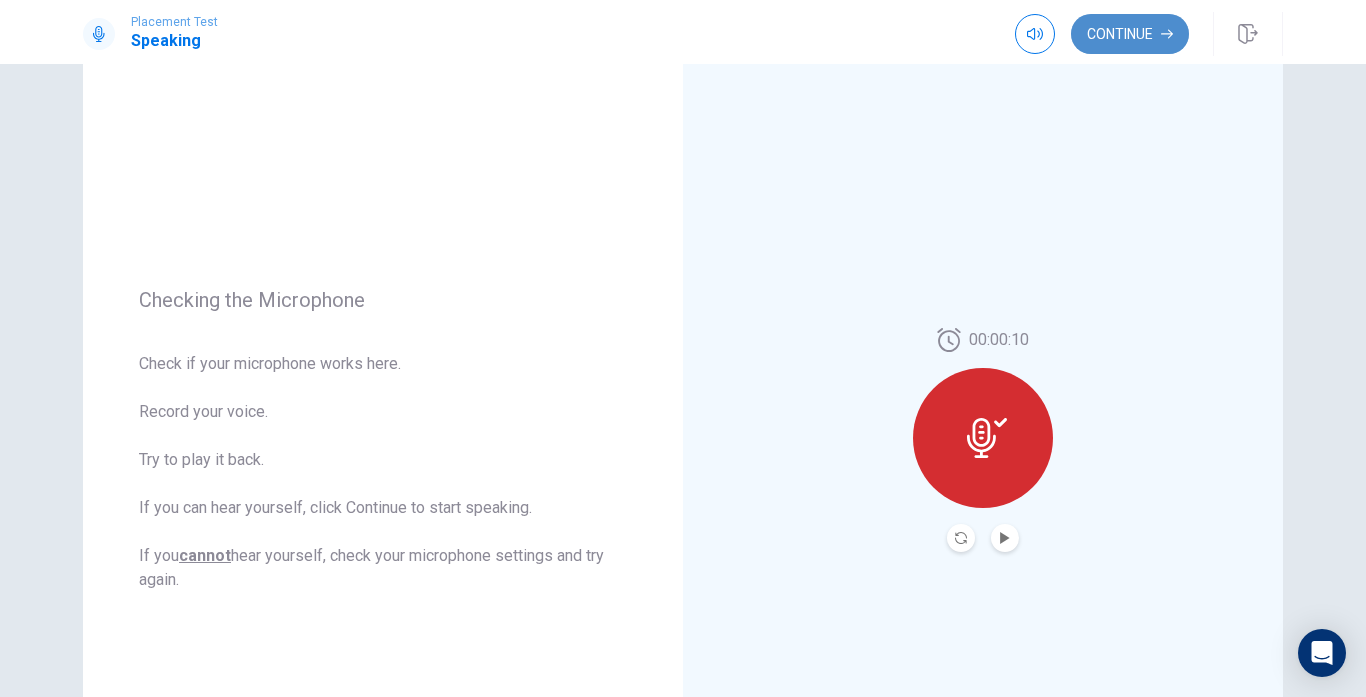 click on "Continue" at bounding box center (1130, 34) 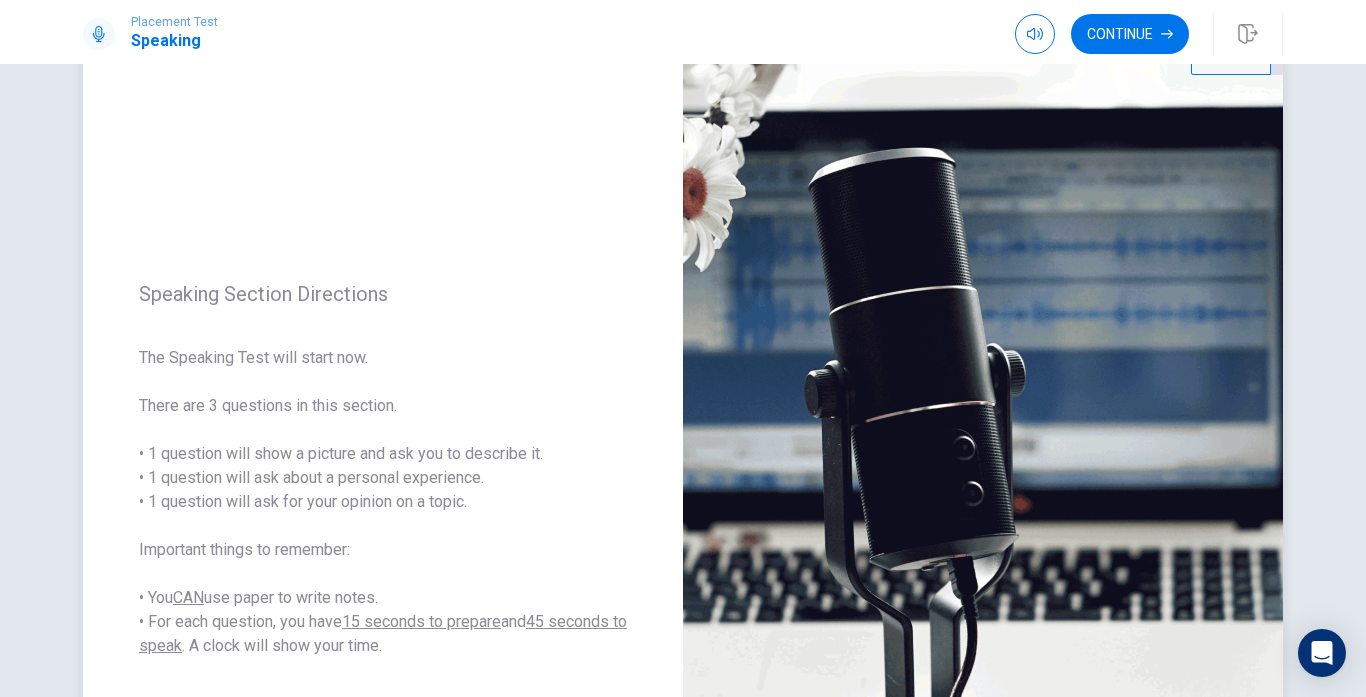 scroll, scrollTop: 0, scrollLeft: 0, axis: both 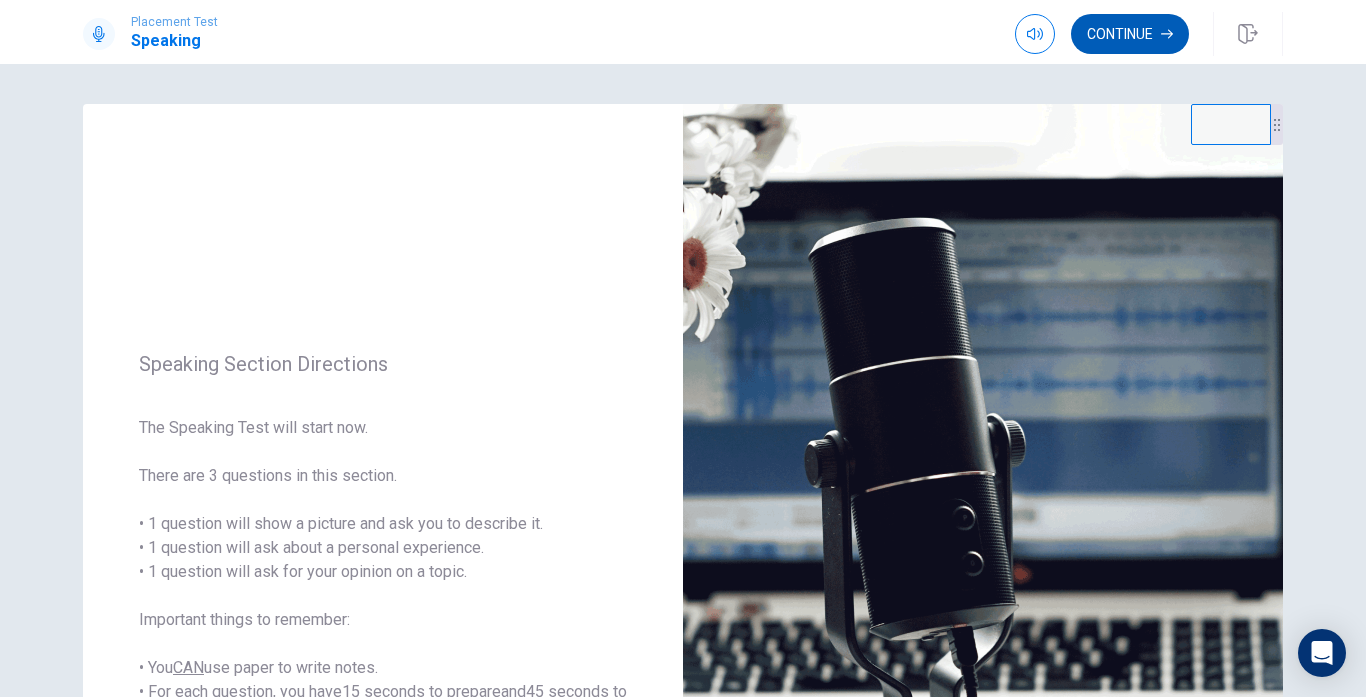 click on "Continue" at bounding box center [1130, 34] 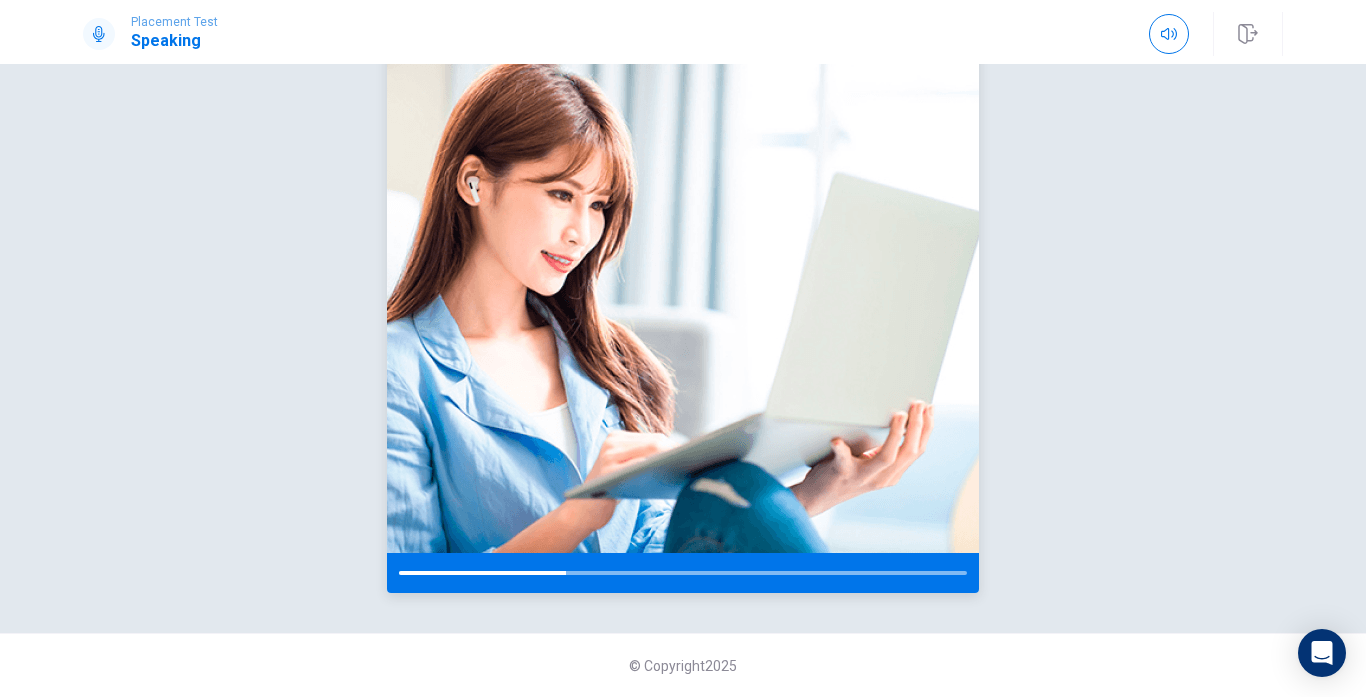 scroll, scrollTop: 0, scrollLeft: 0, axis: both 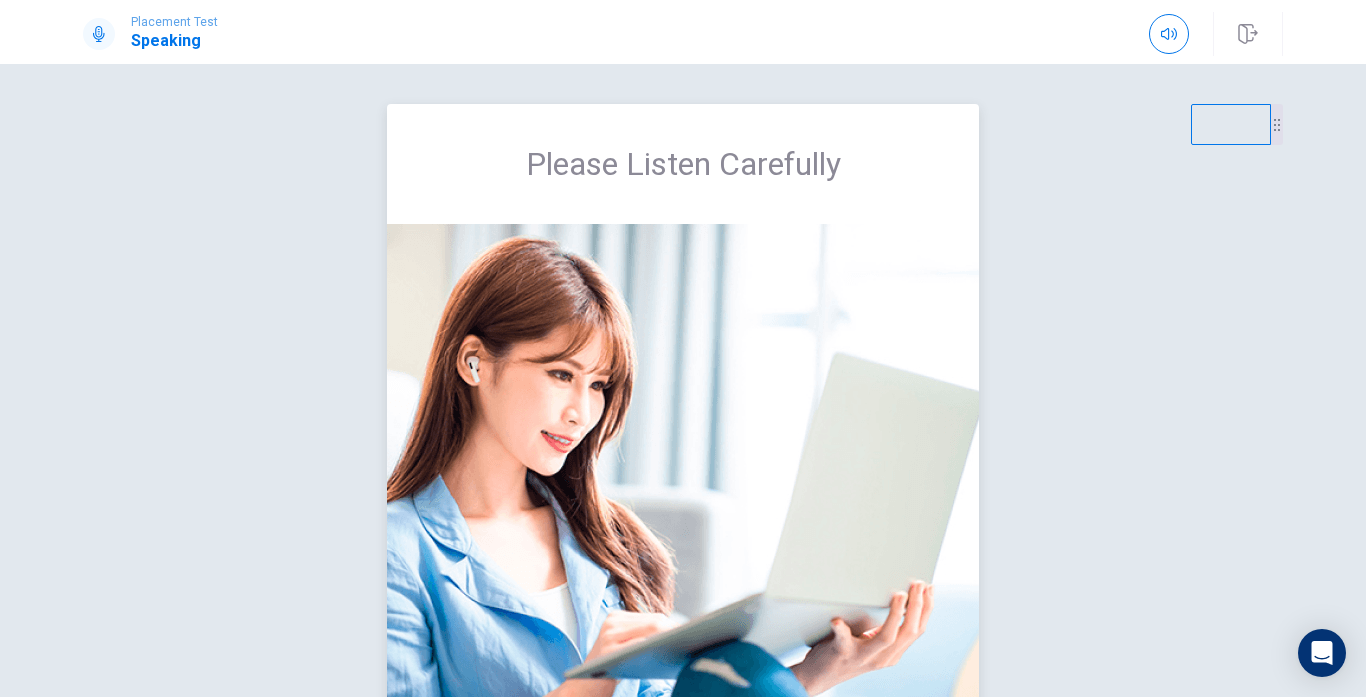 click at bounding box center [683, 478] 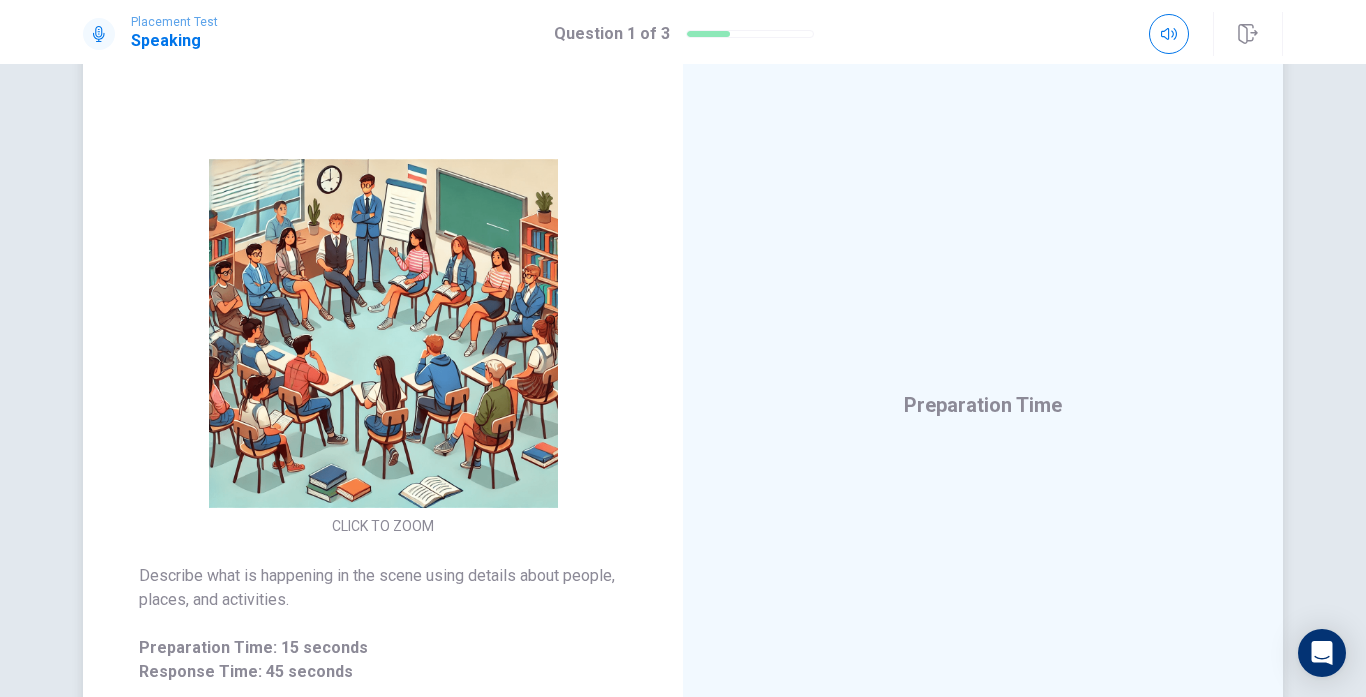 scroll, scrollTop: 100, scrollLeft: 0, axis: vertical 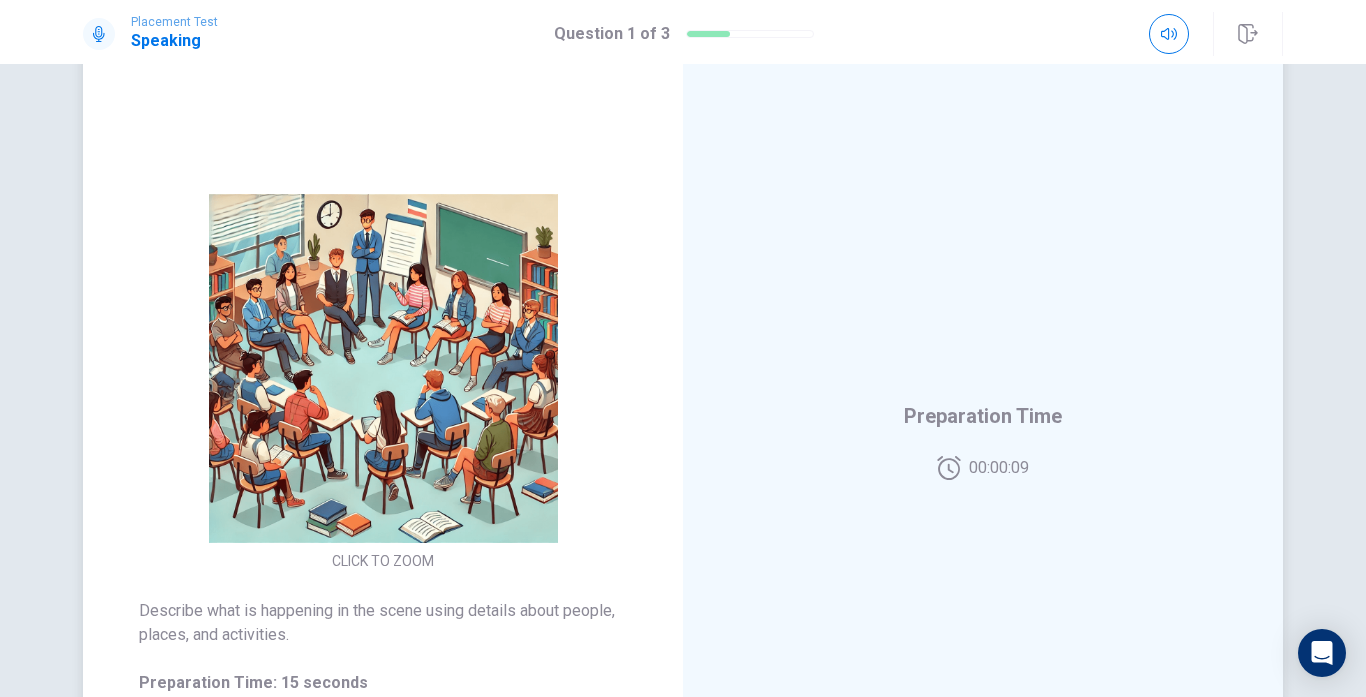 click on "Preparation Time 00:00:09" at bounding box center [983, 440] 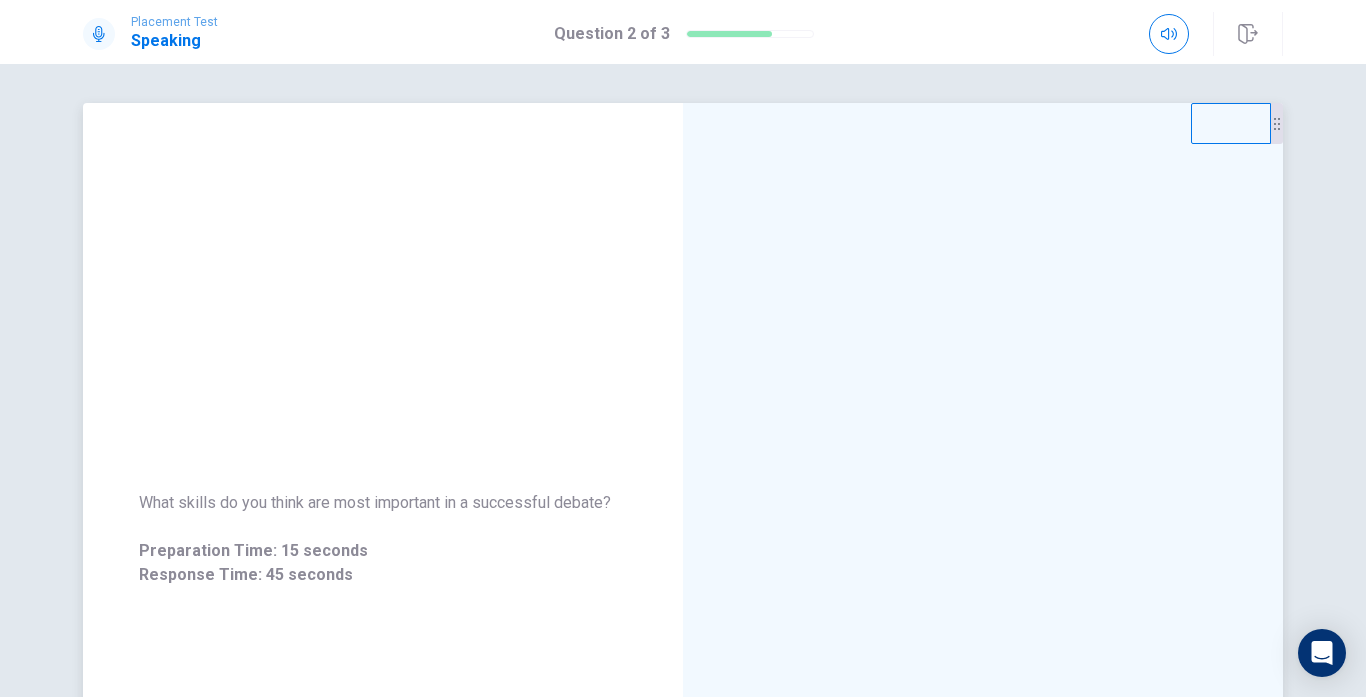 scroll, scrollTop: 0, scrollLeft: 0, axis: both 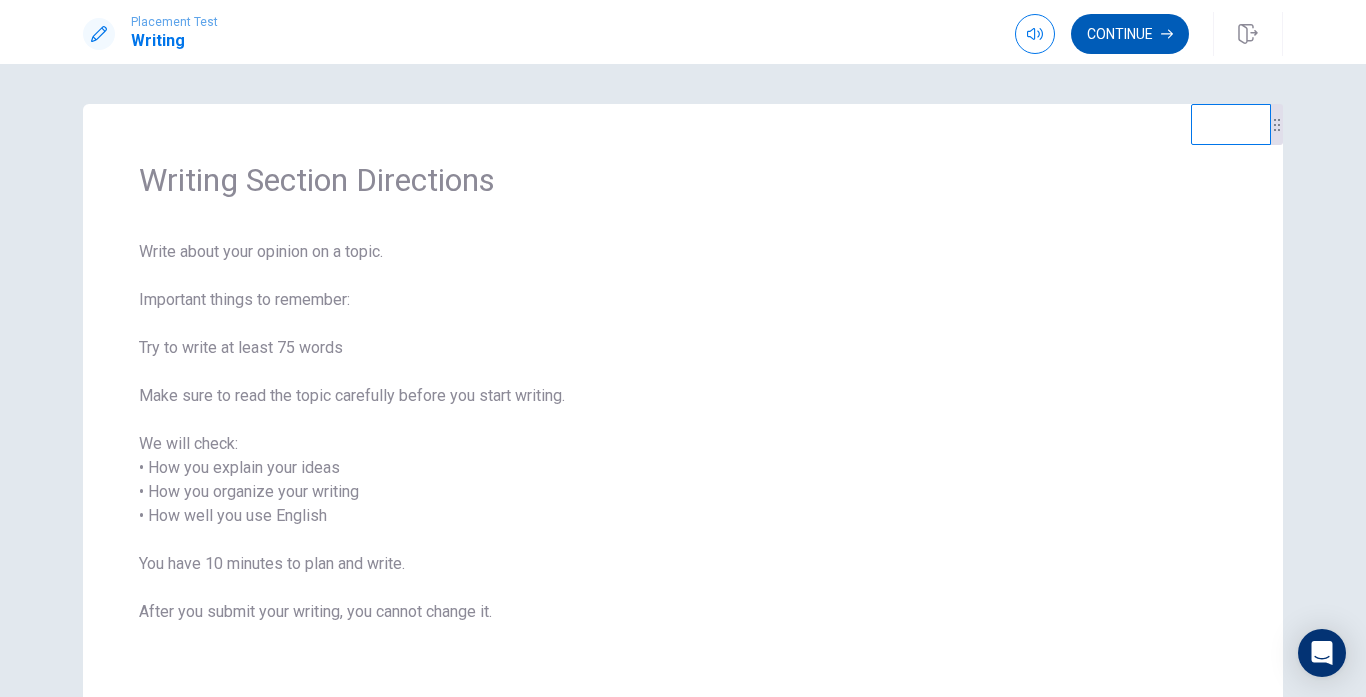 click on "Continue" at bounding box center (1130, 34) 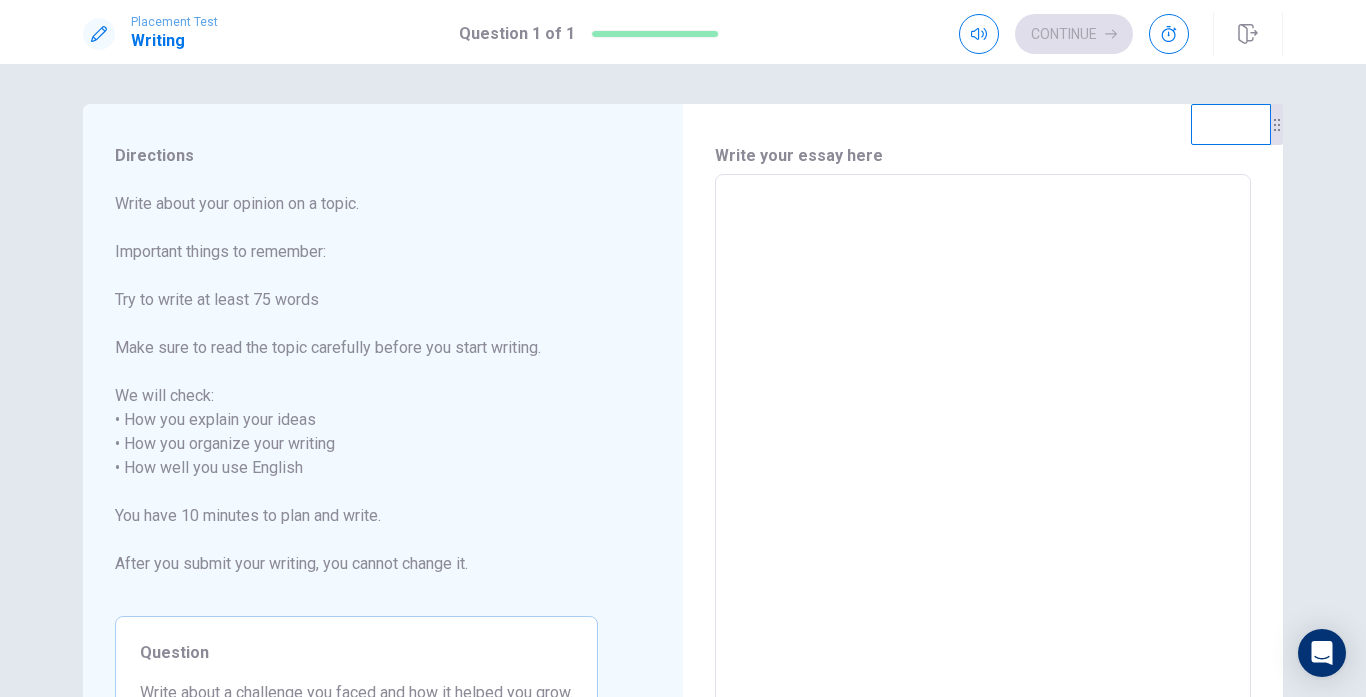 click at bounding box center (983, 456) 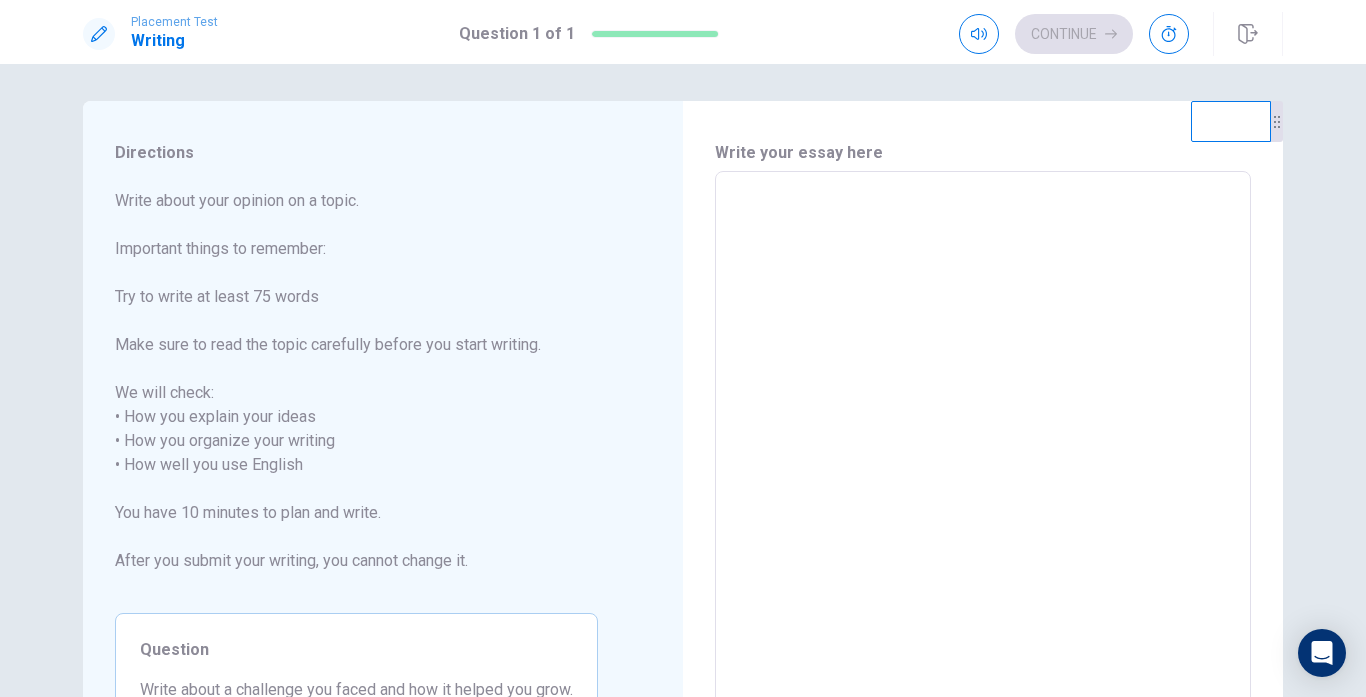 scroll, scrollTop: 0, scrollLeft: 0, axis: both 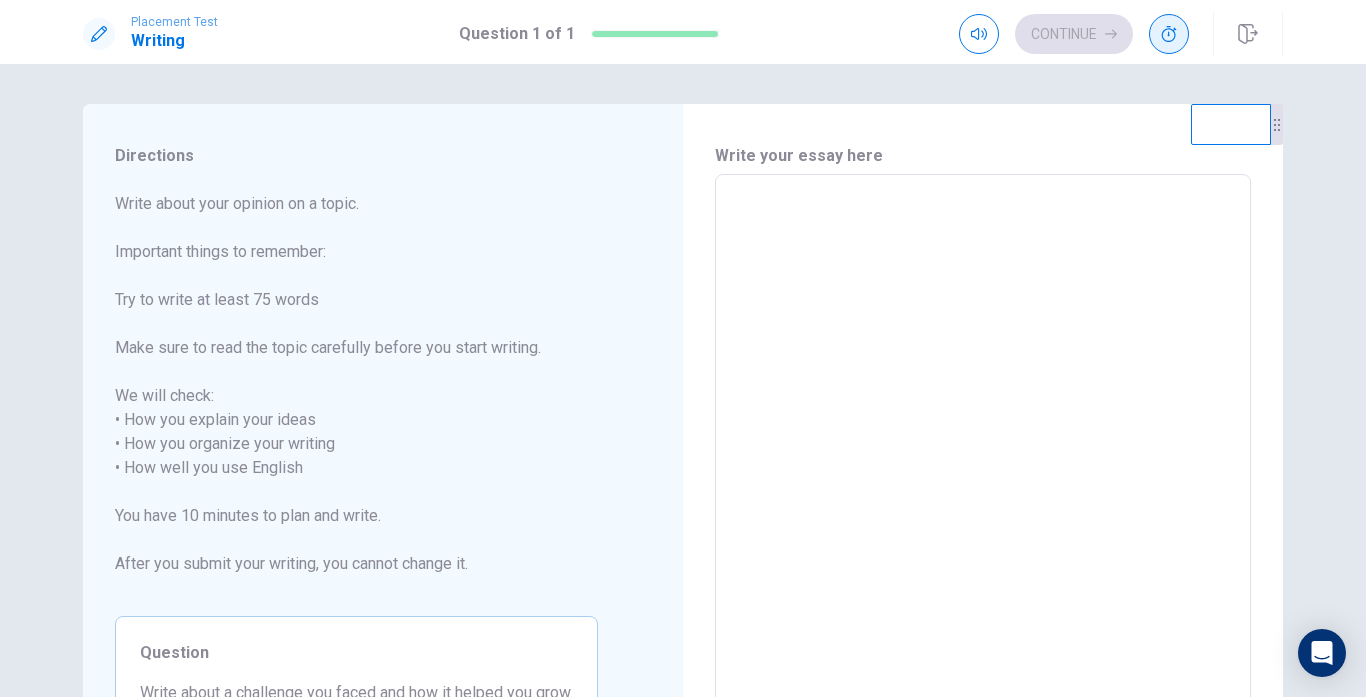 click at bounding box center (1169, 34) 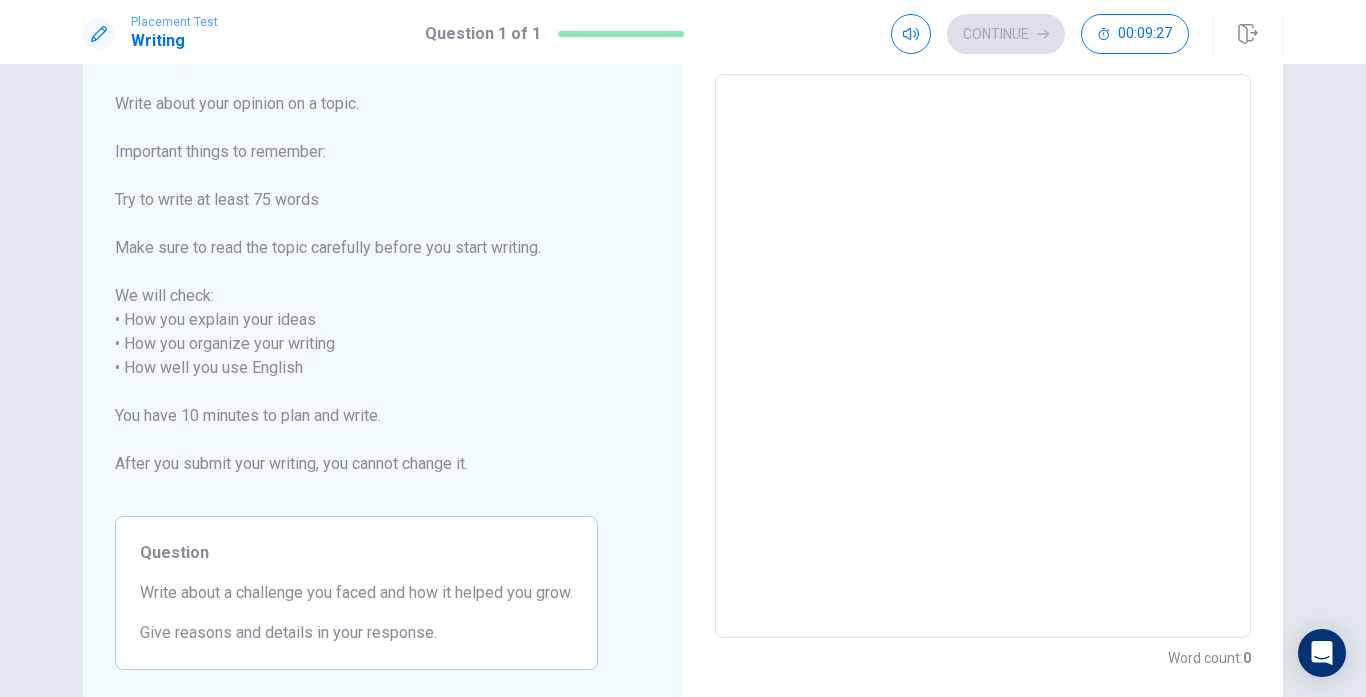 scroll, scrollTop: 0, scrollLeft: 0, axis: both 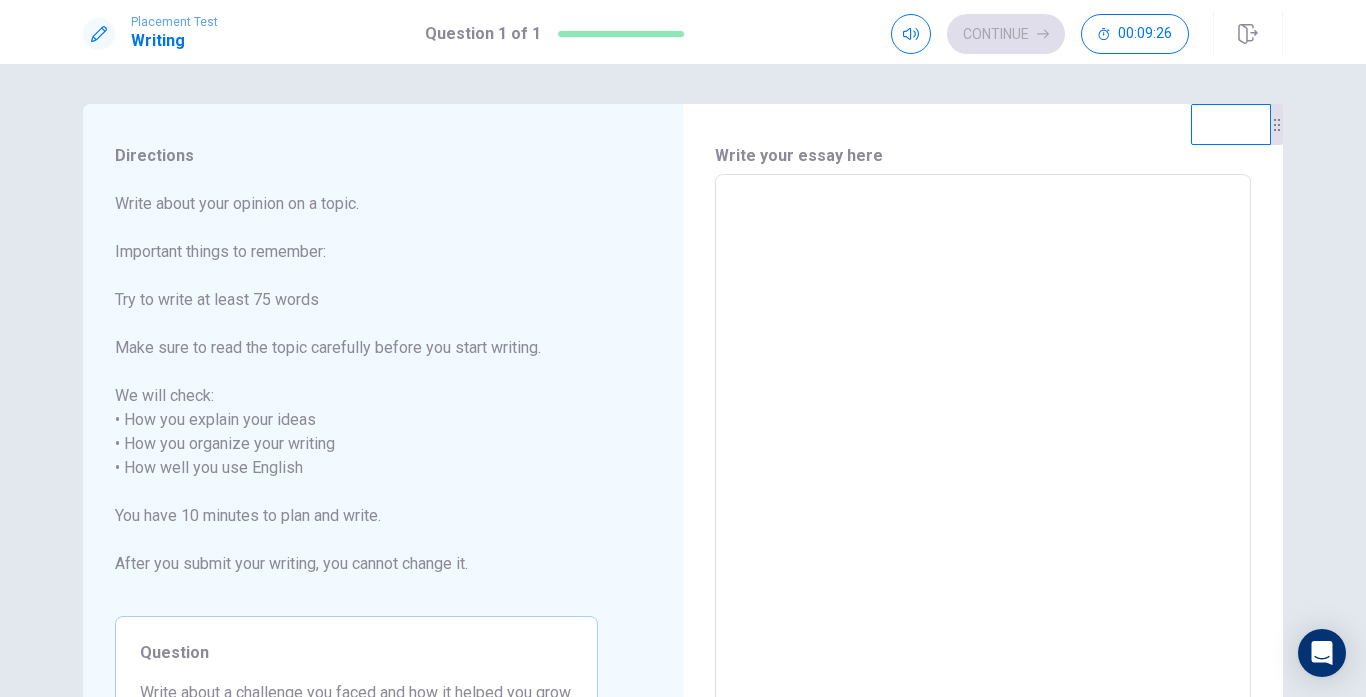 click at bounding box center (983, 456) 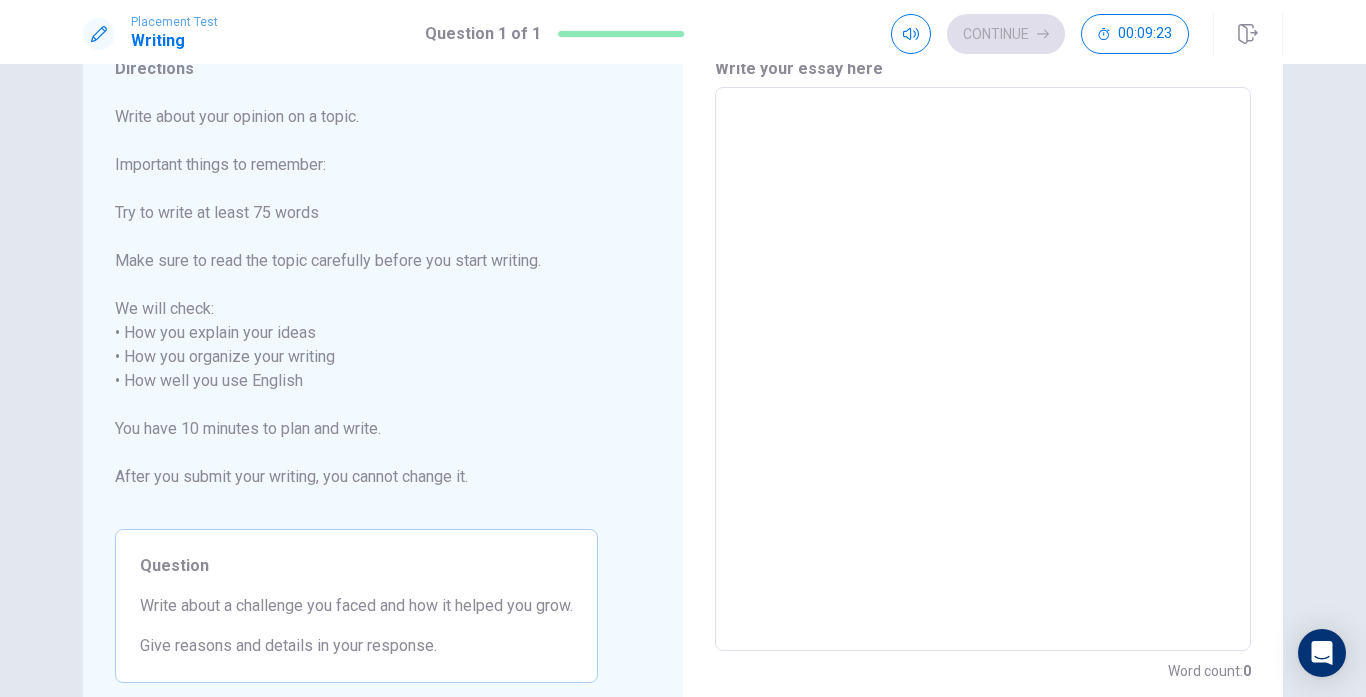 scroll, scrollTop: 200, scrollLeft: 0, axis: vertical 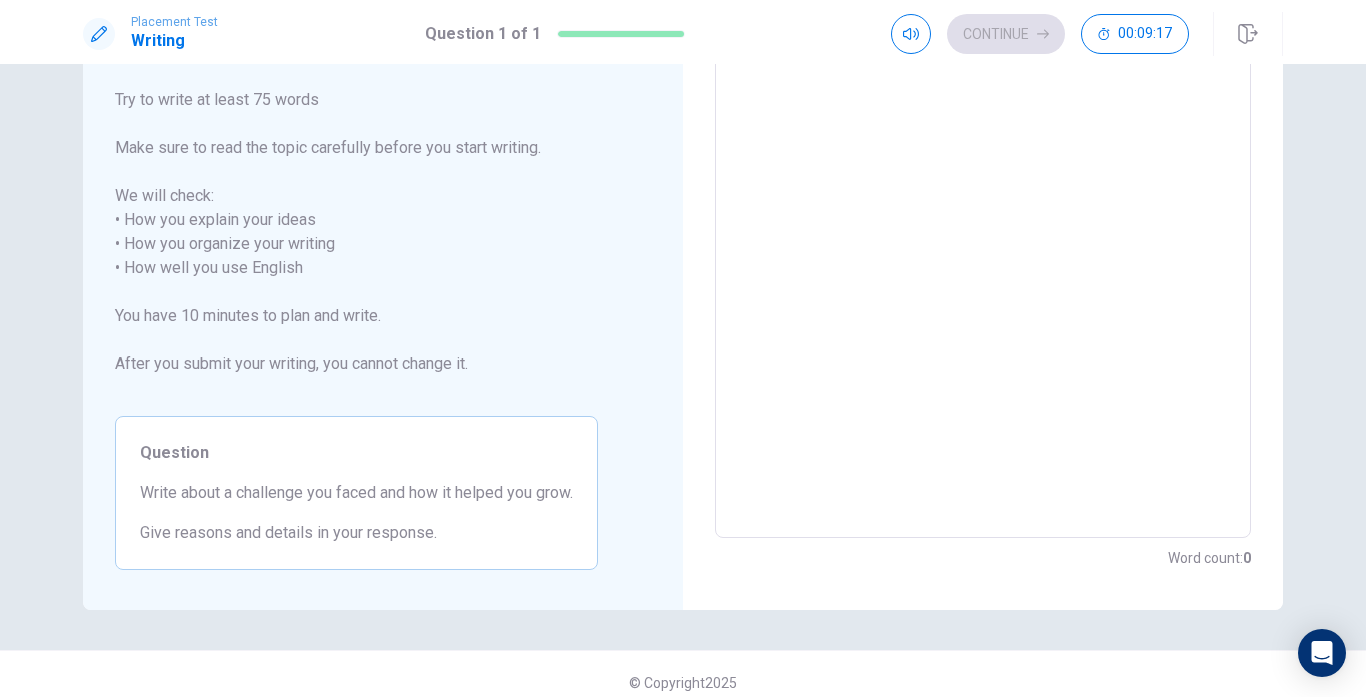 type on "H" 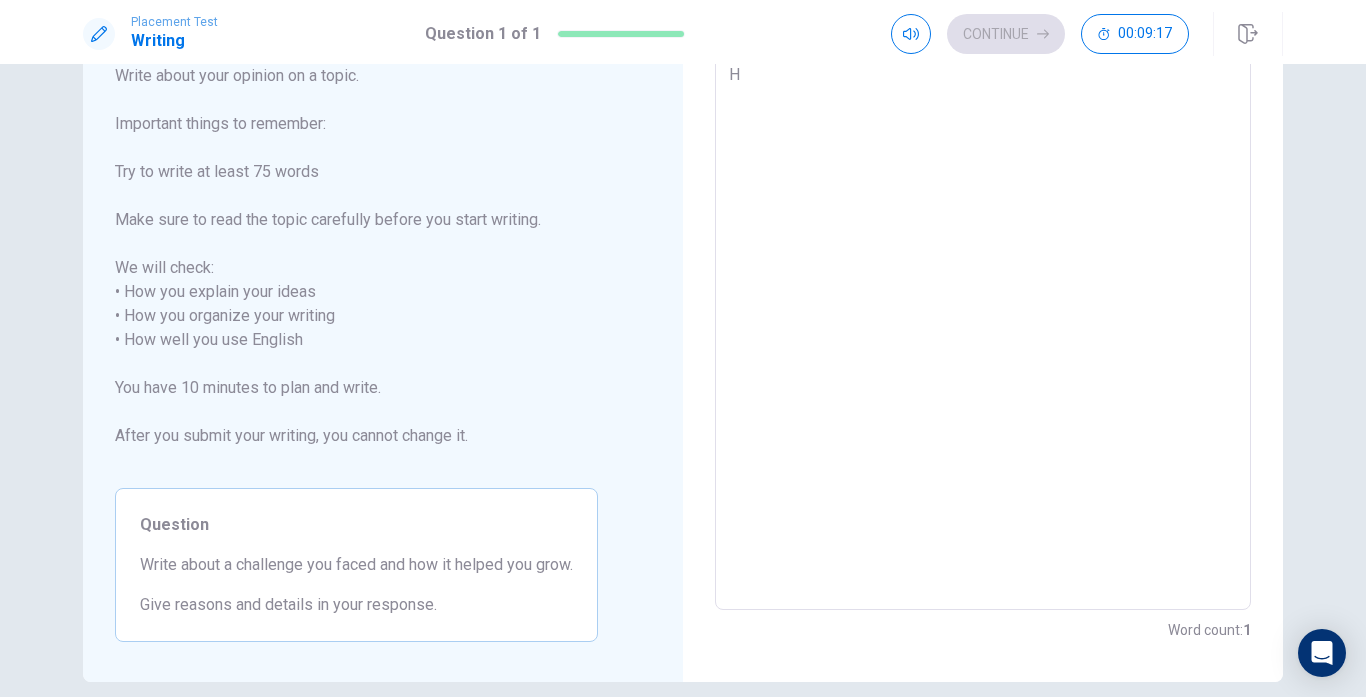type on "x" 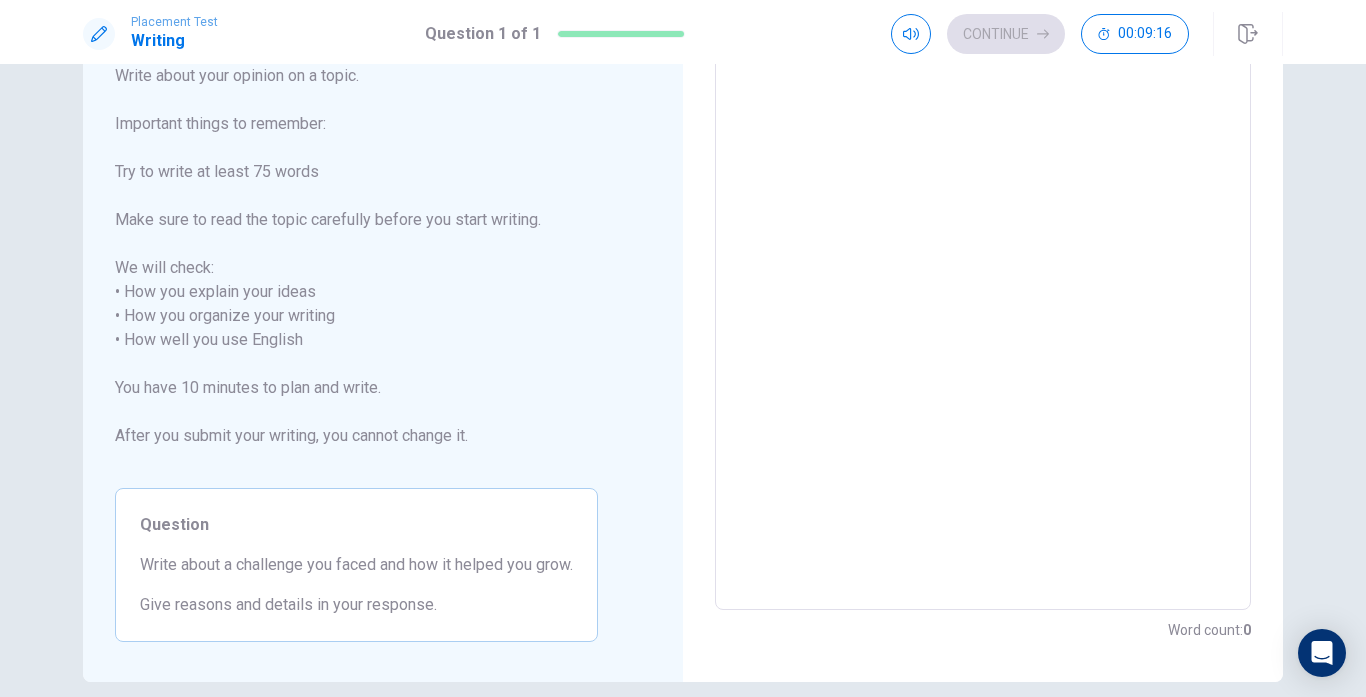 type on "W" 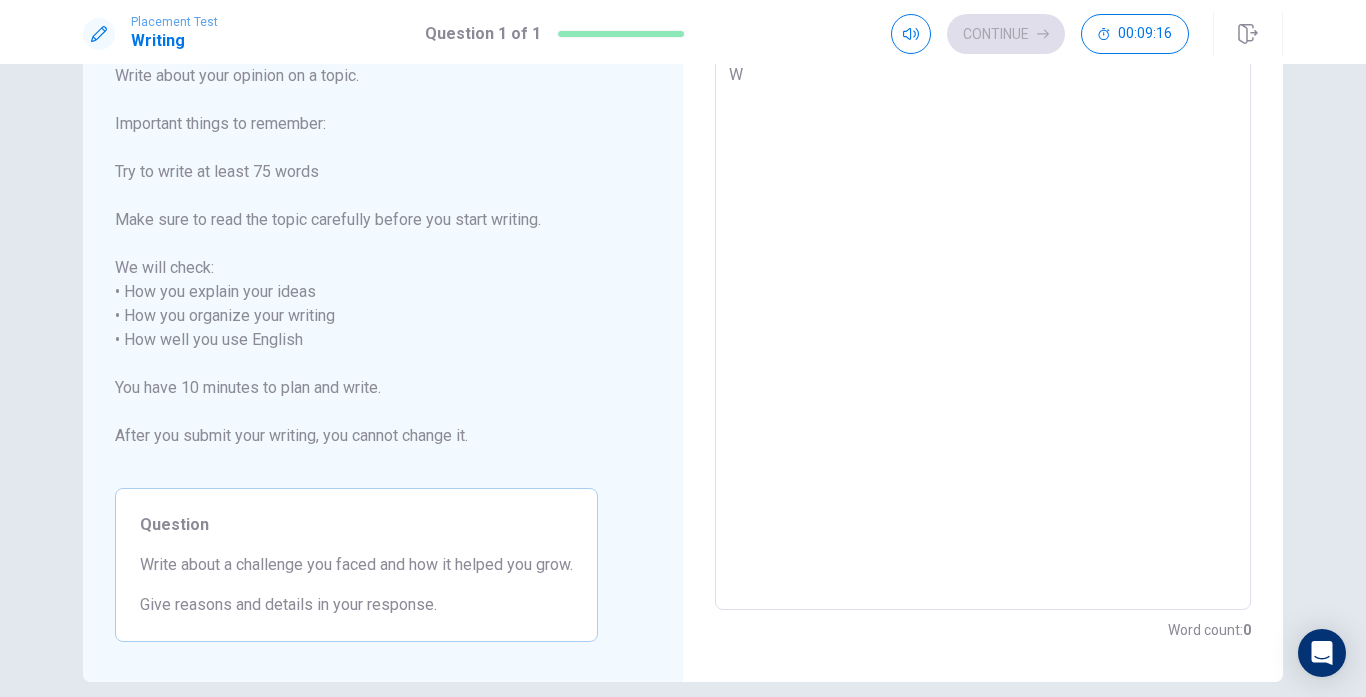 type on "x" 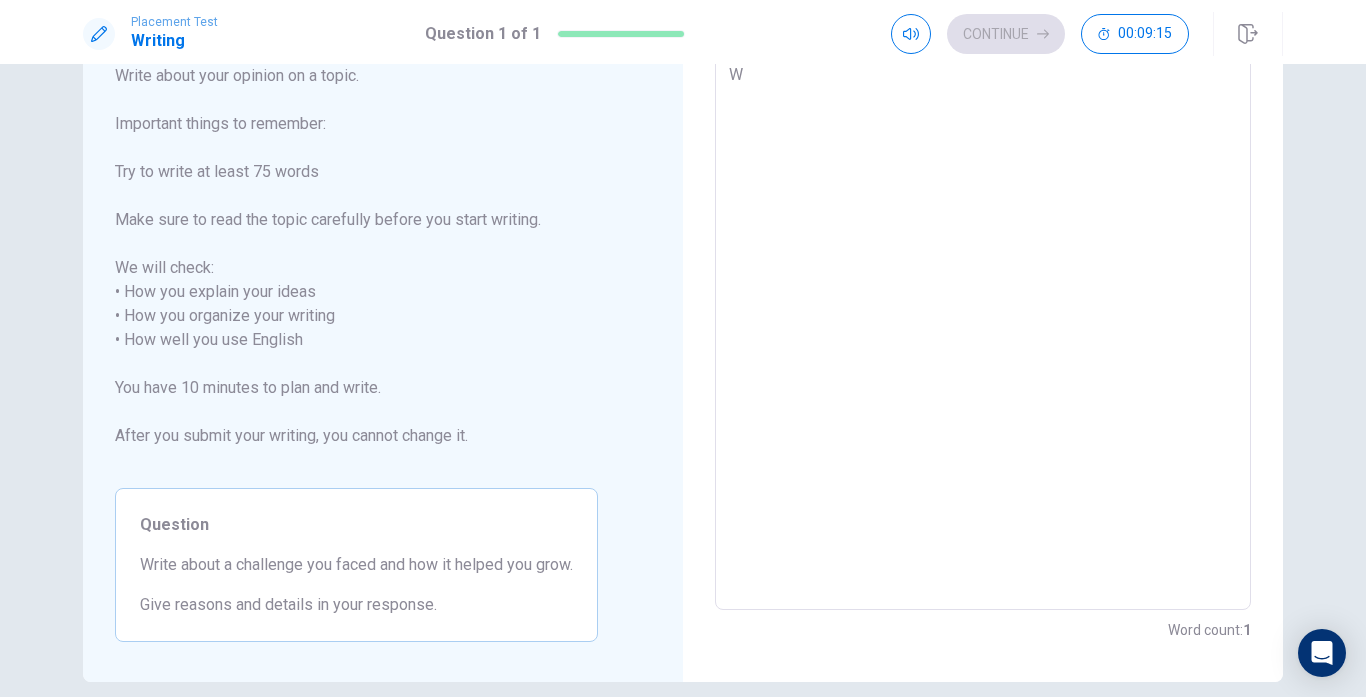 type on "Wh" 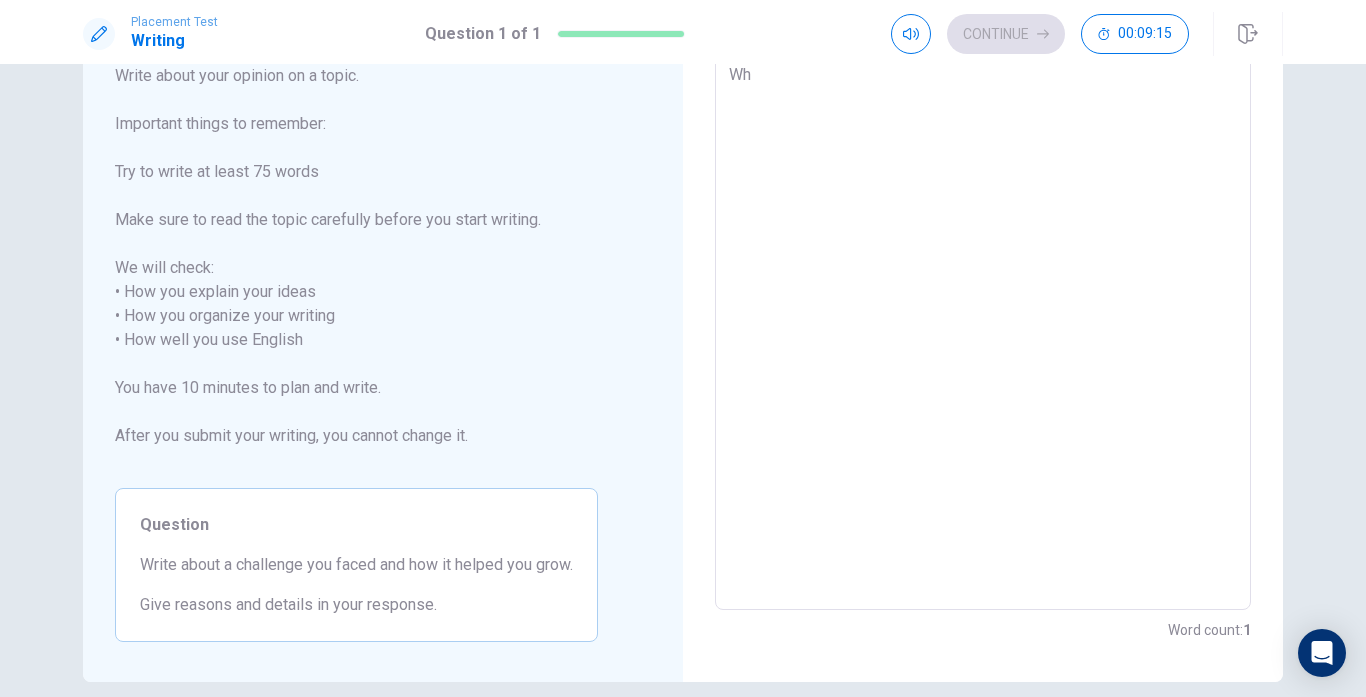 type on "x" 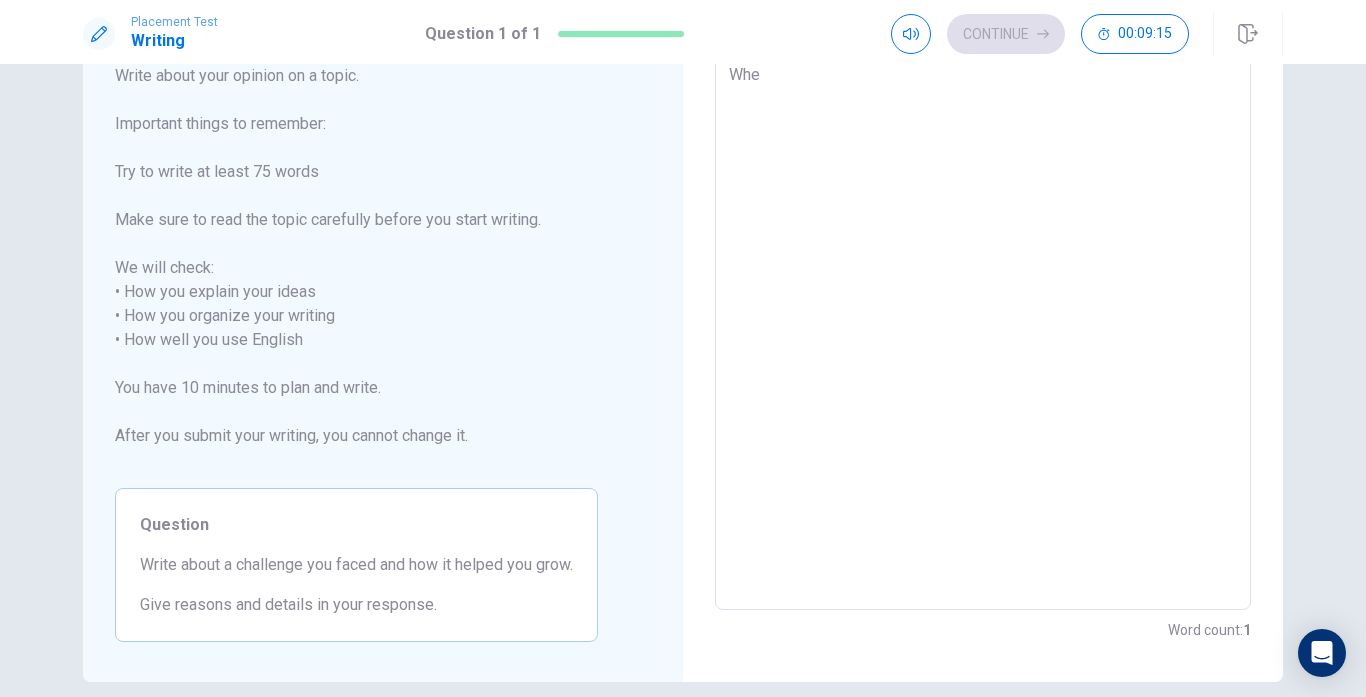 type on "x" 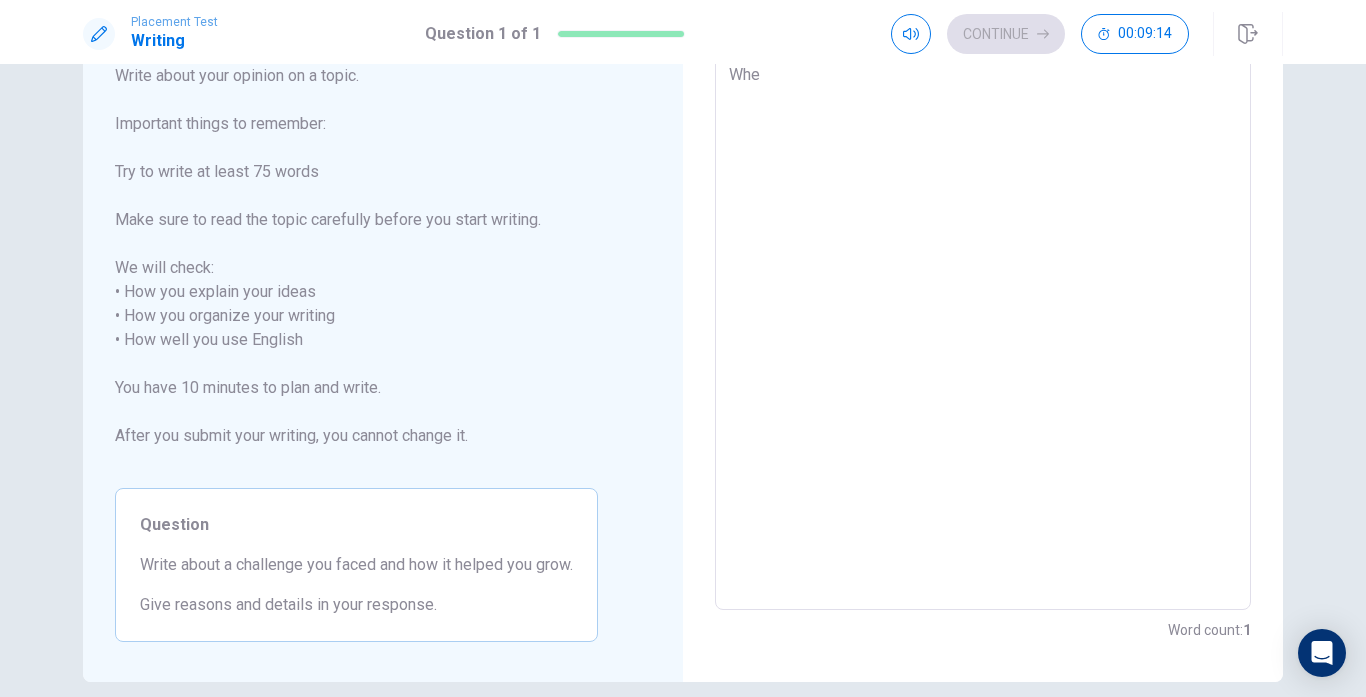 type on "When" 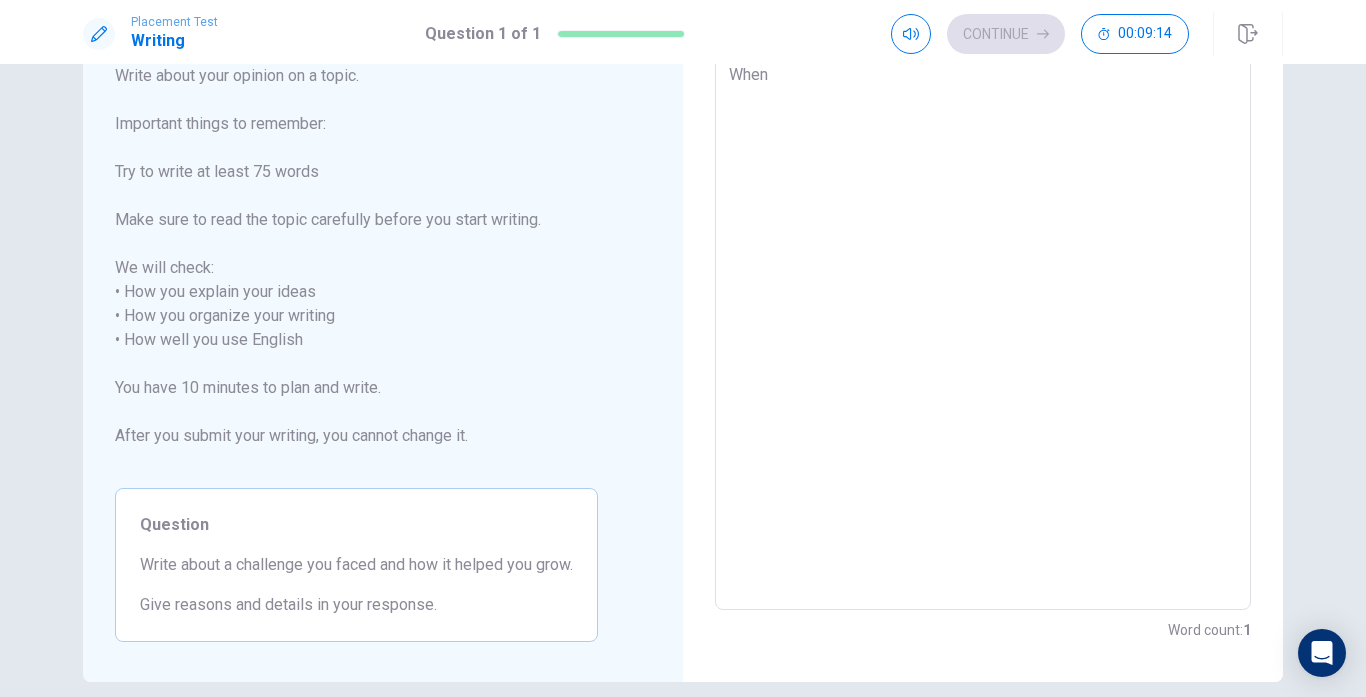 type on "x" 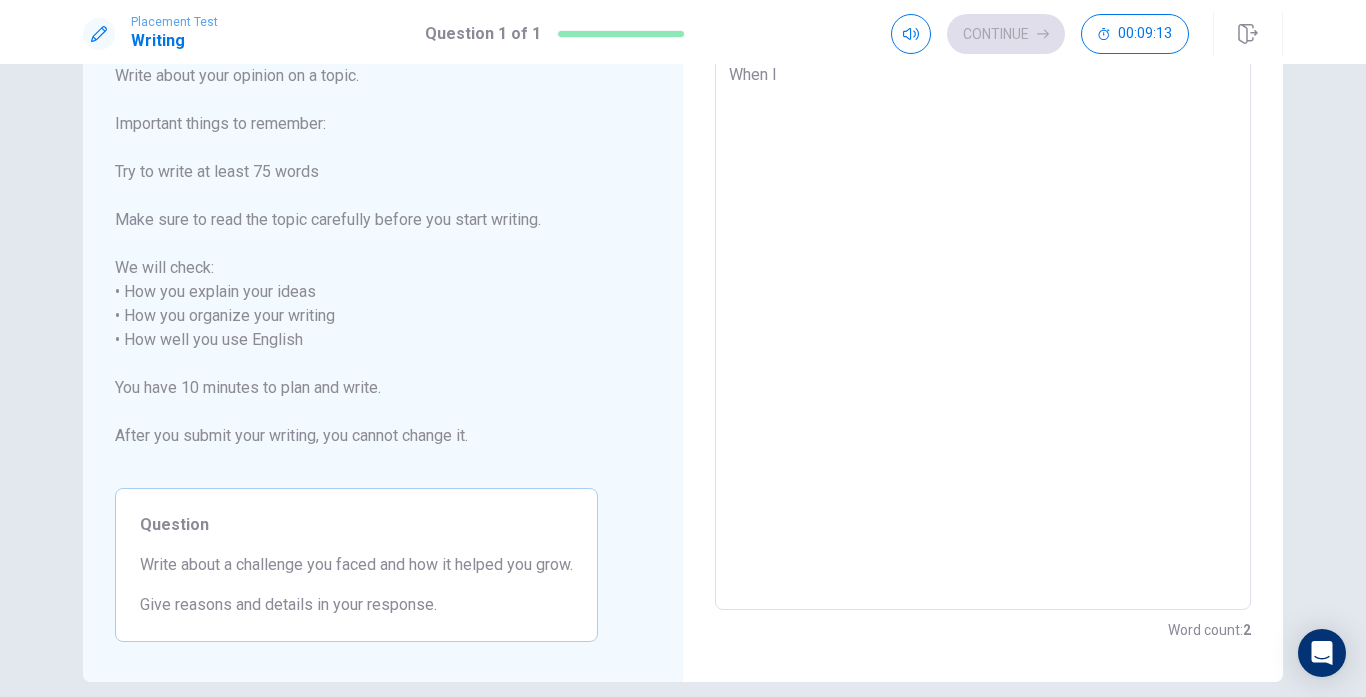 type on "x" 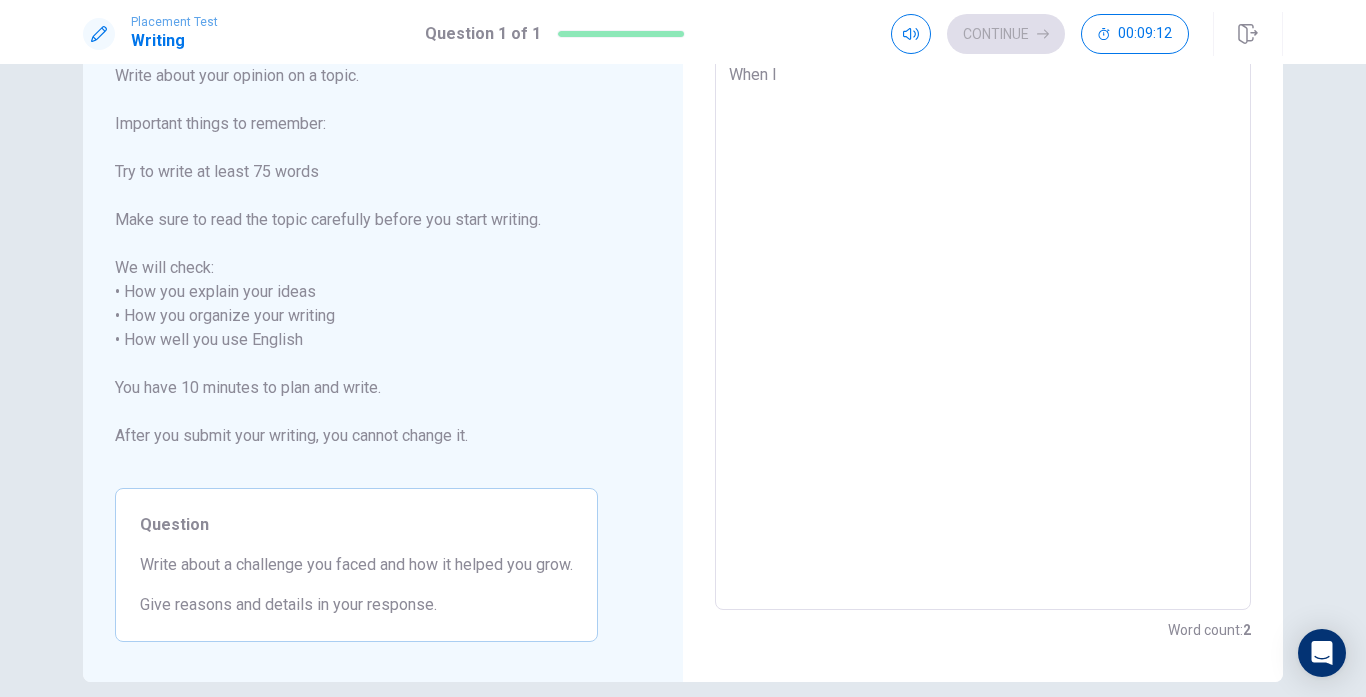 type on "x" 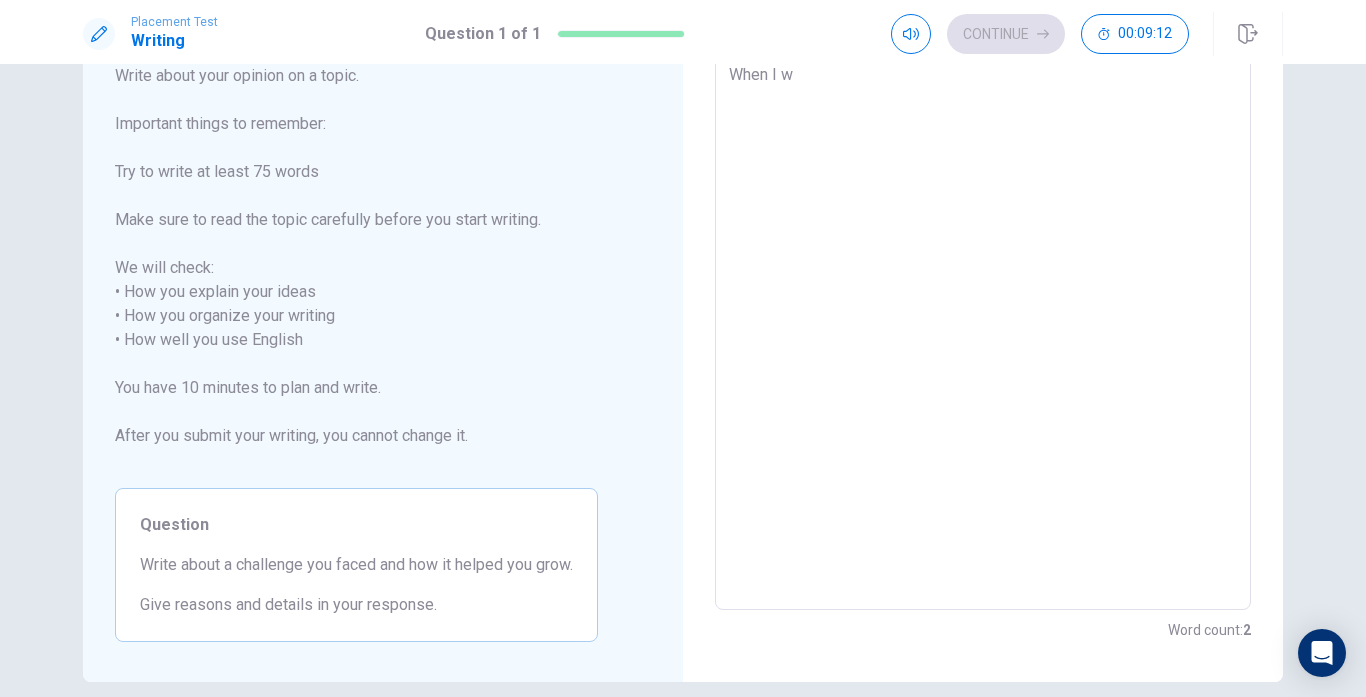 type on "x" 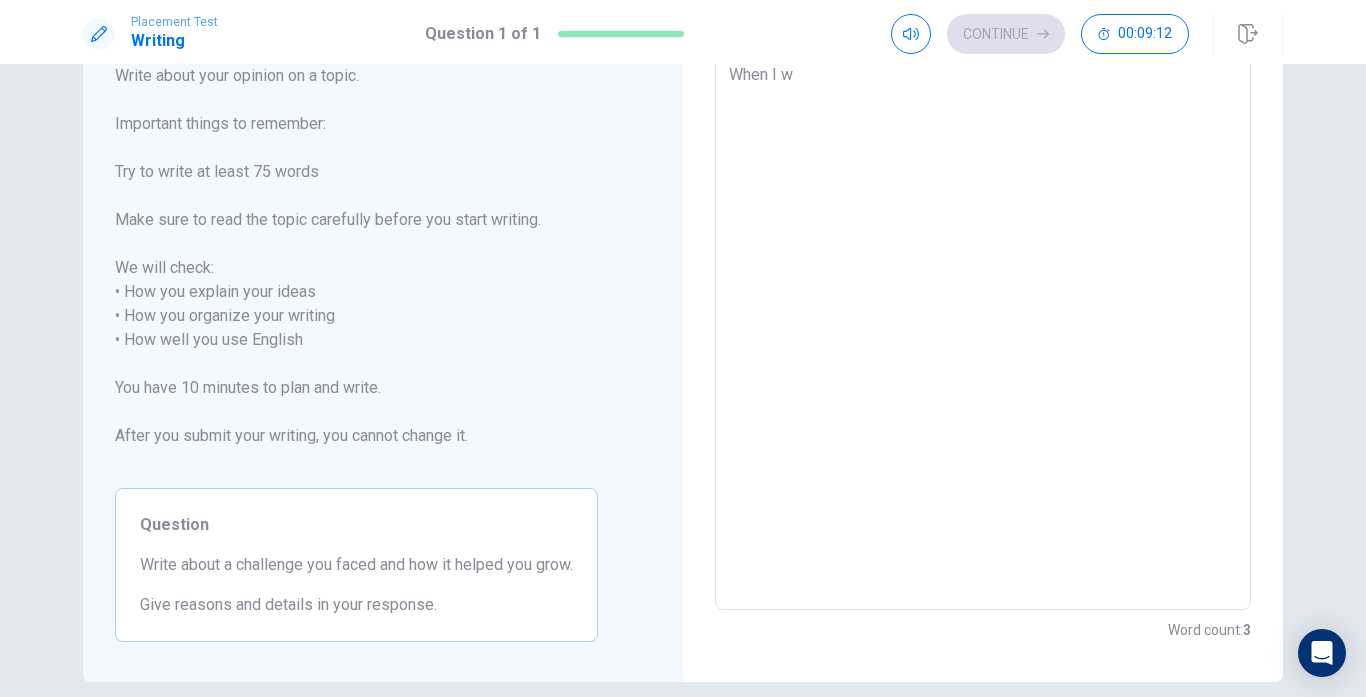 type on "When I wa" 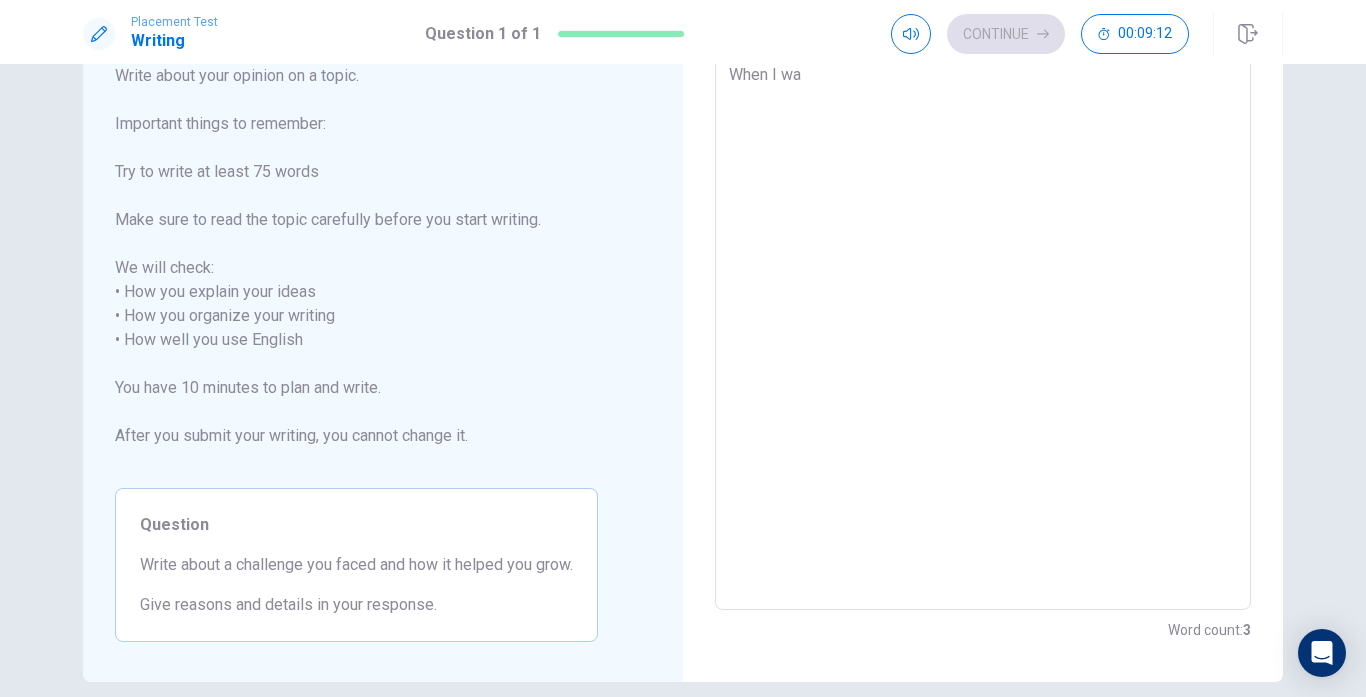 type on "x" 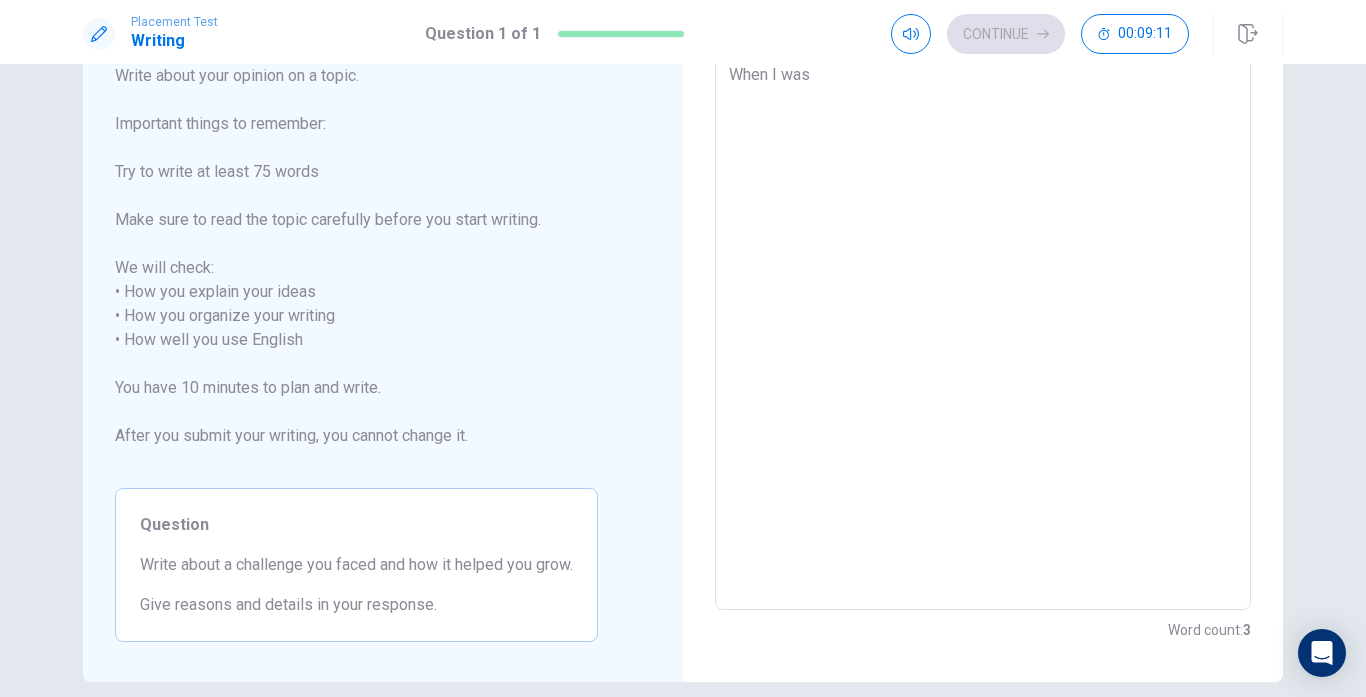 type on "x" 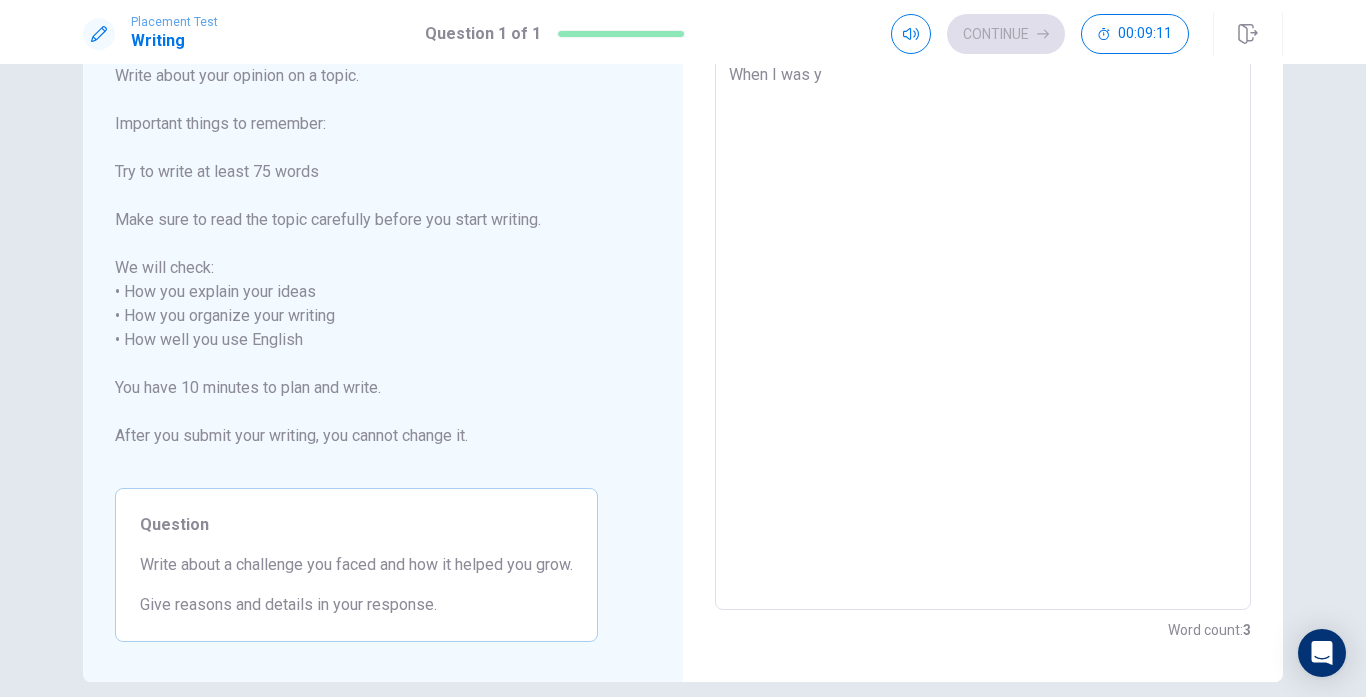 type on "x" 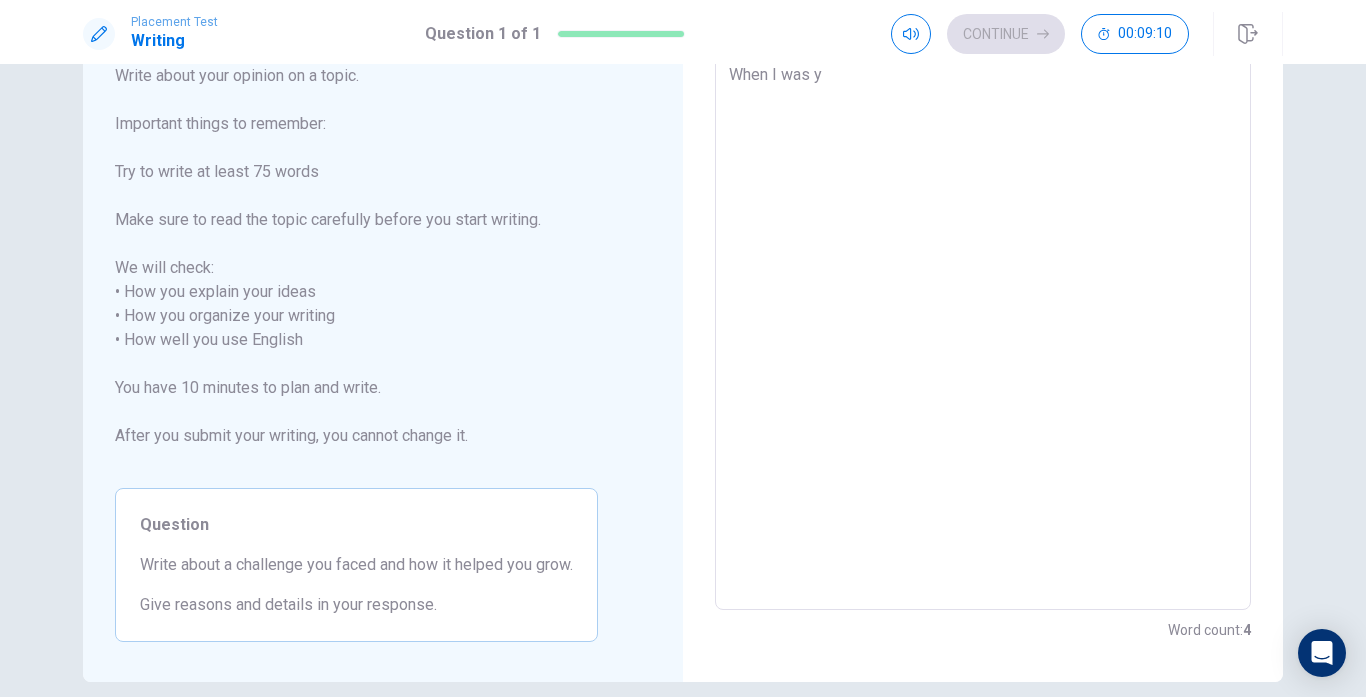 type on "When I was yo" 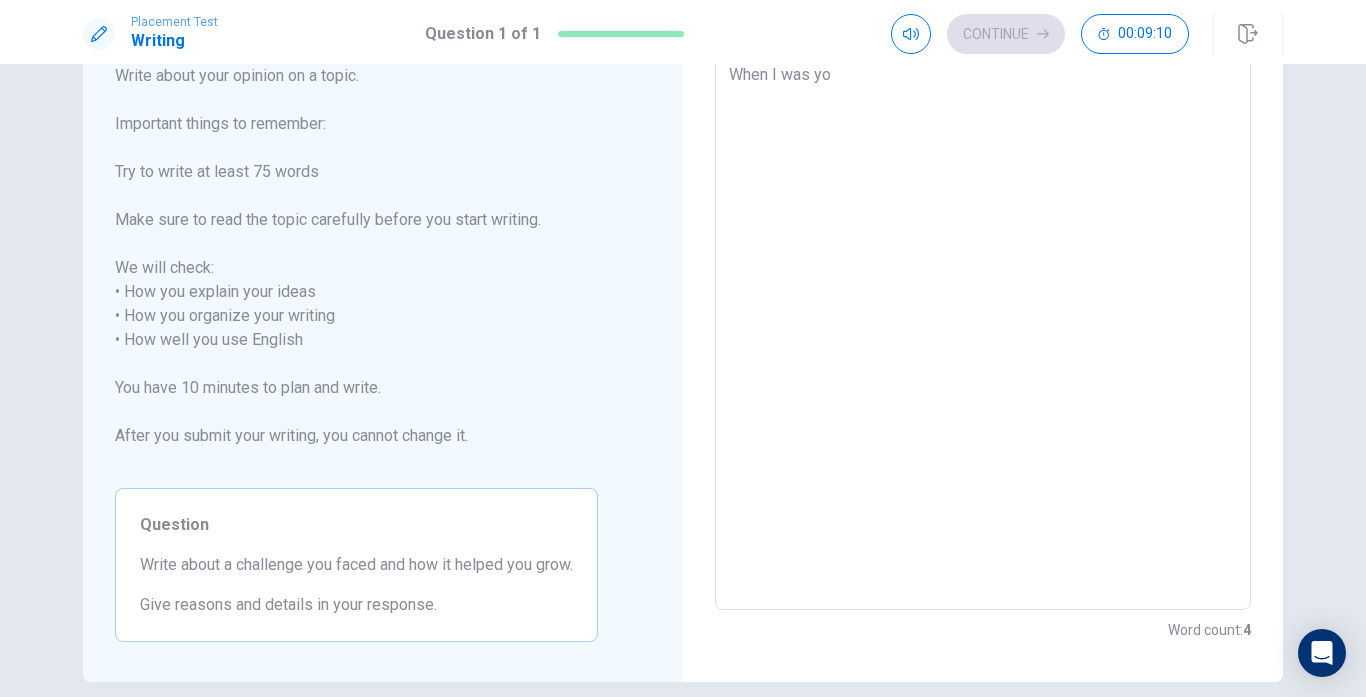 type on "x" 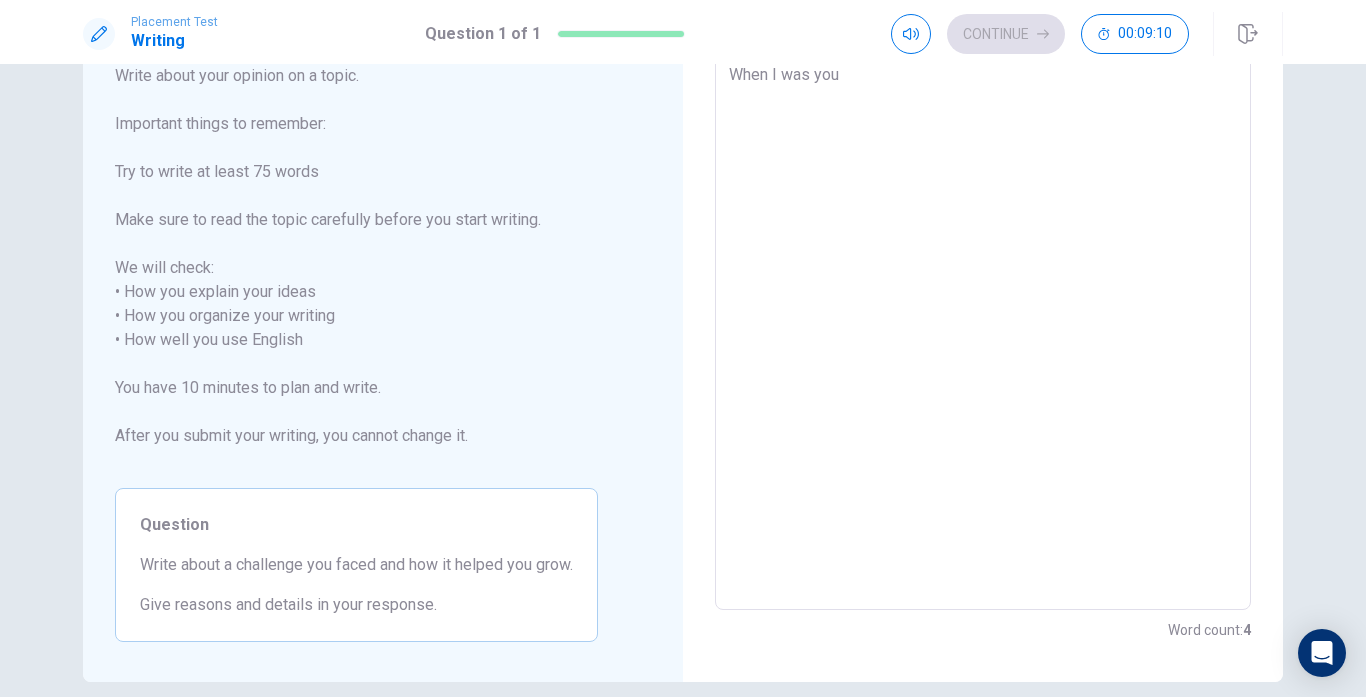 type on "x" 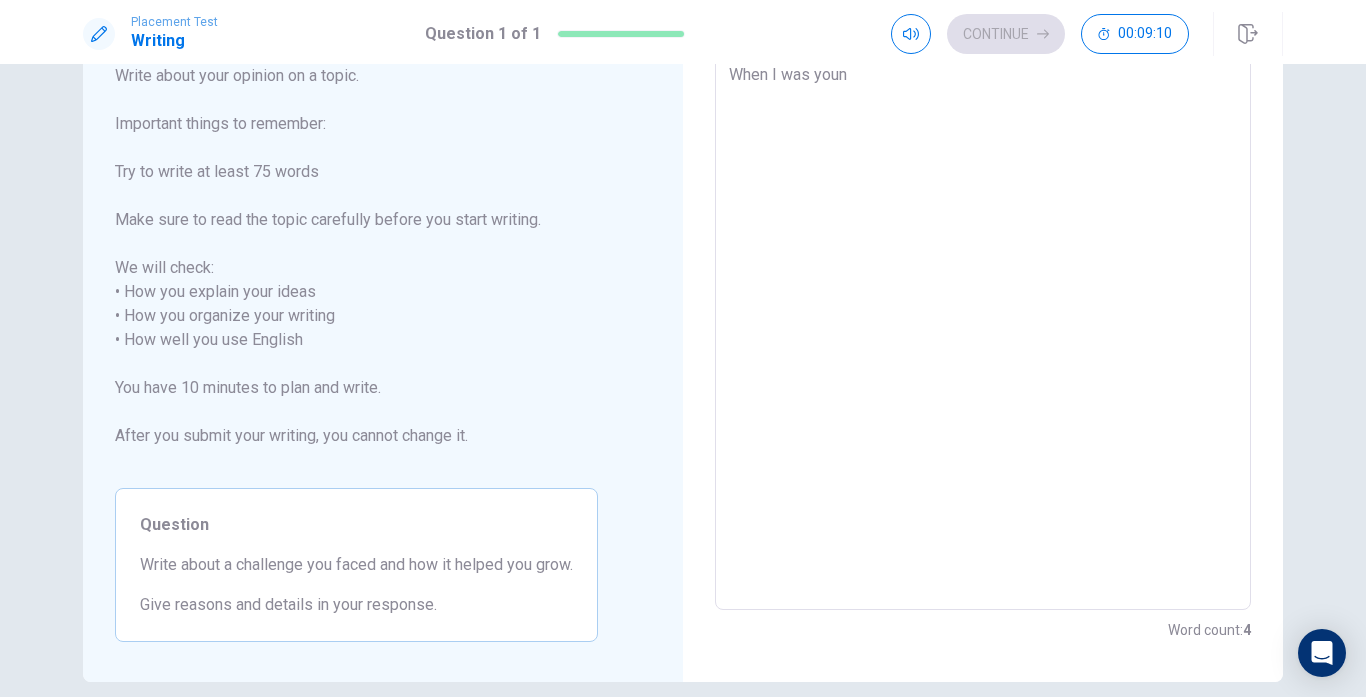 type on "x" 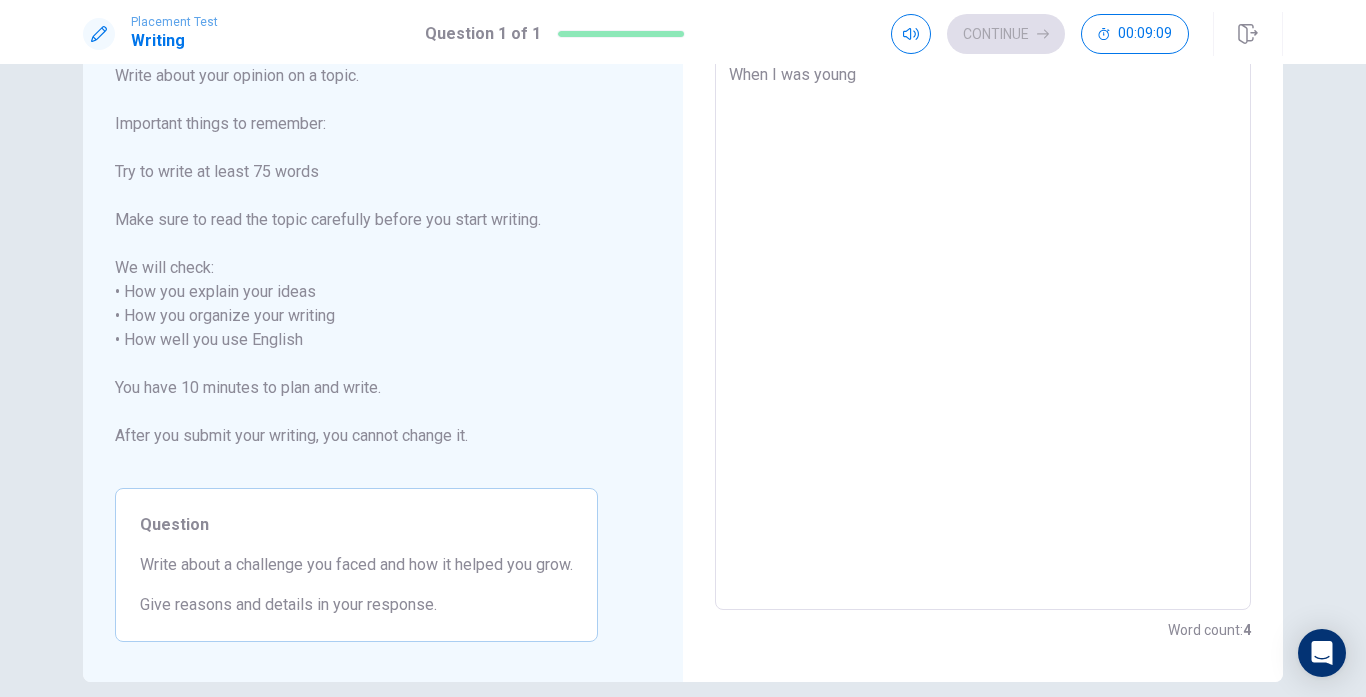 type on "x" 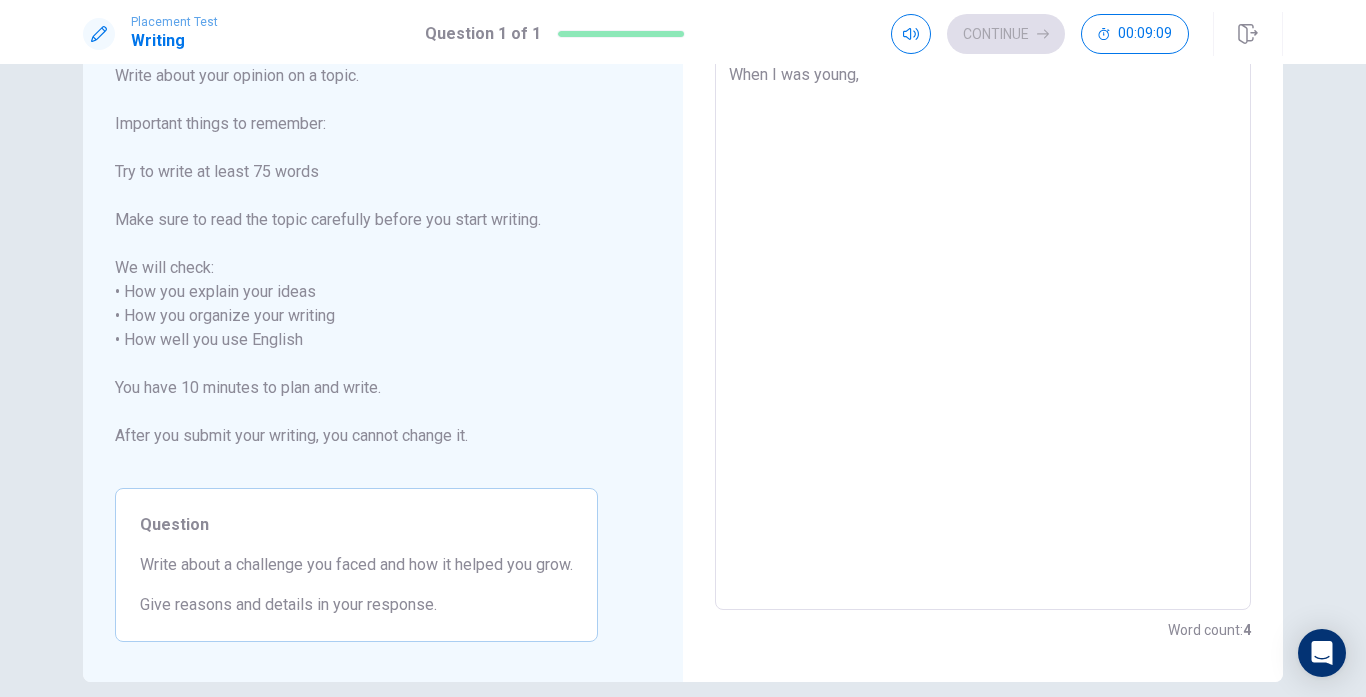 type on "x" 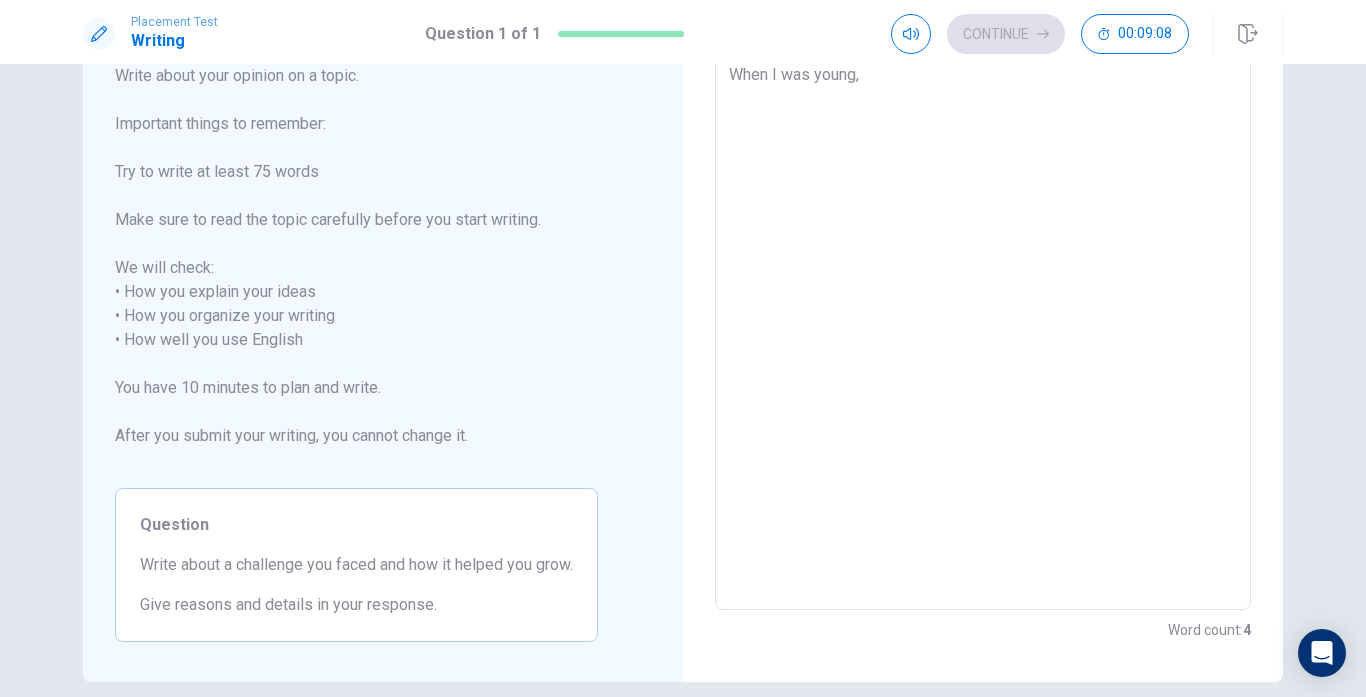 type on "When I was young," 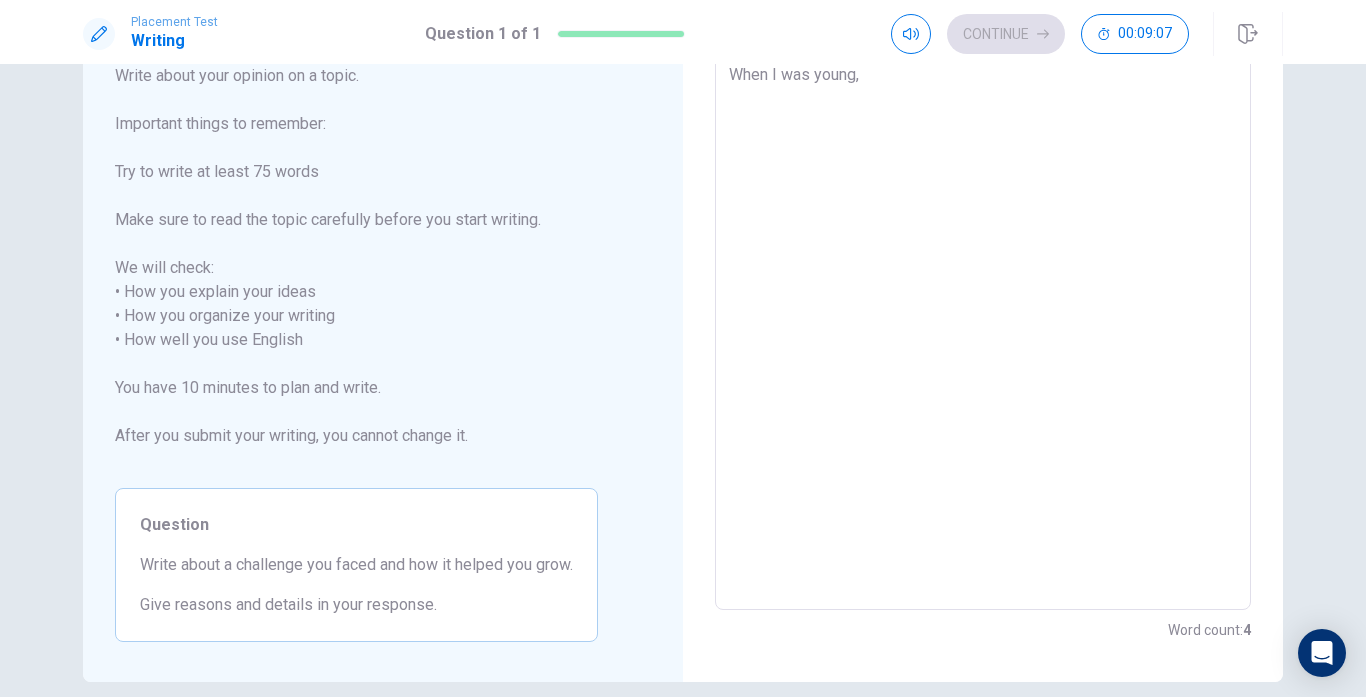 type on "x" 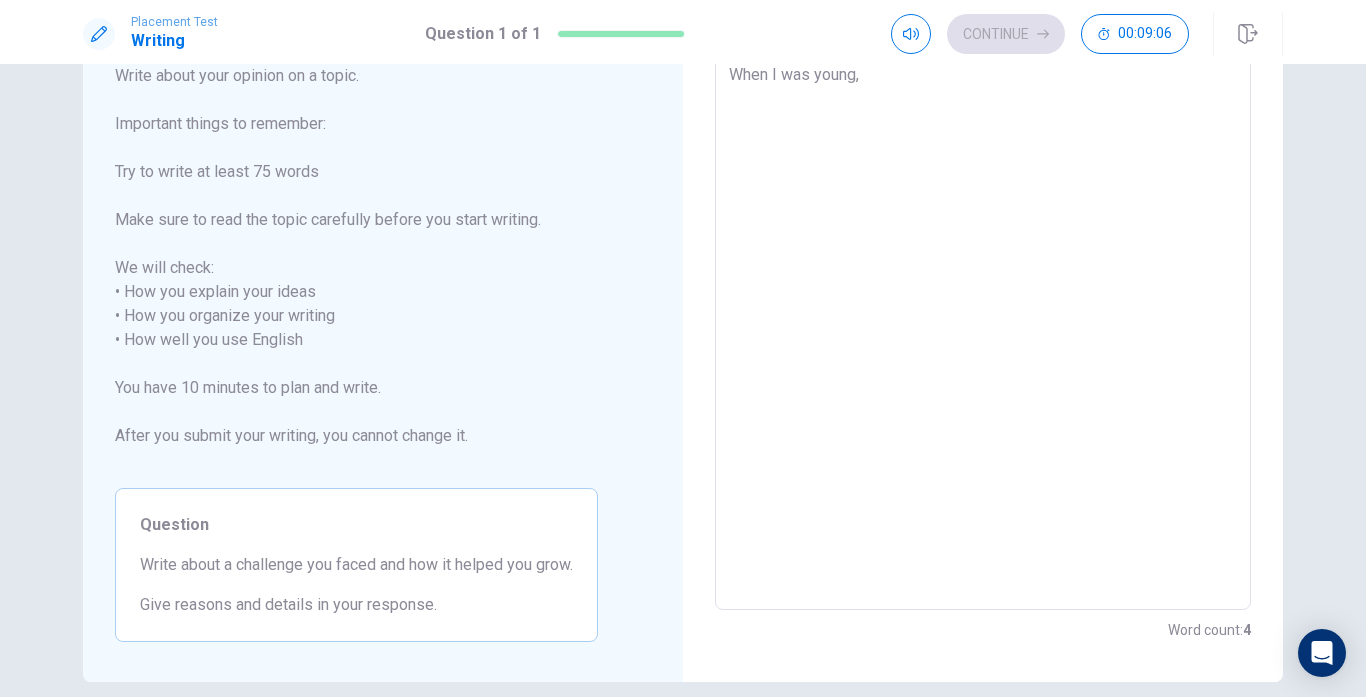 type on "When I was young, I" 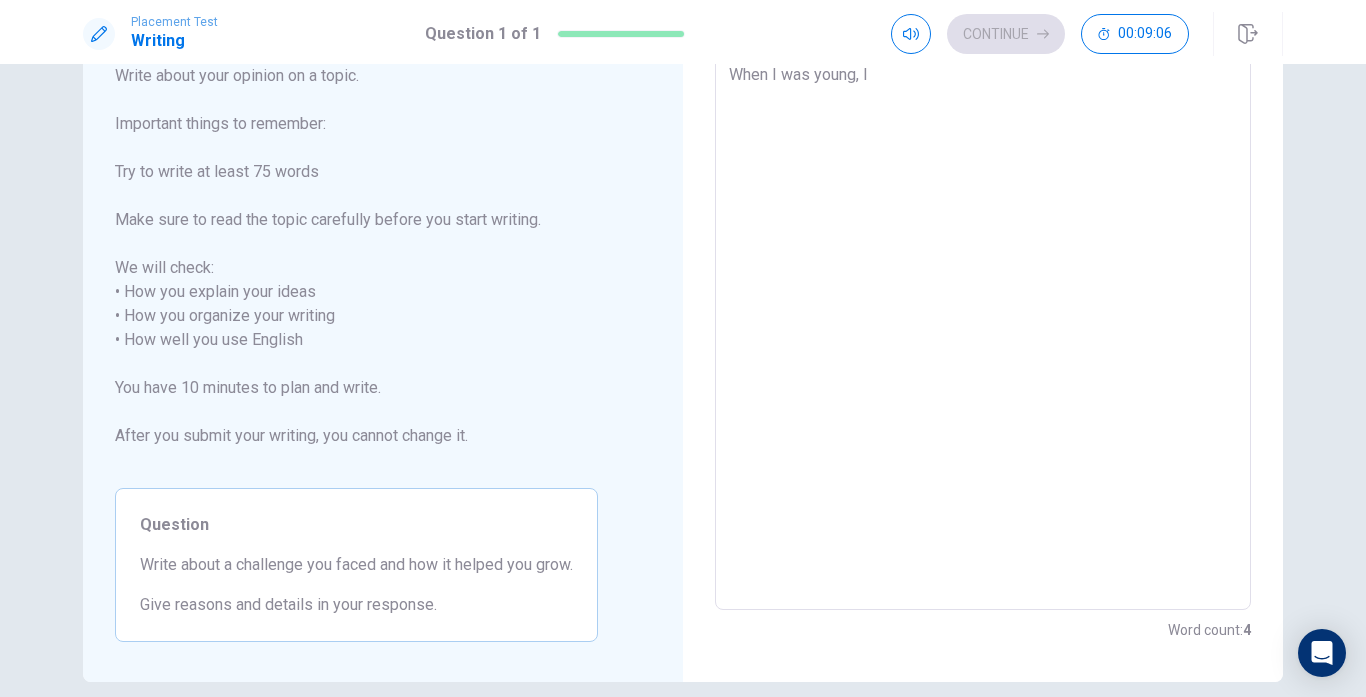 type on "x" 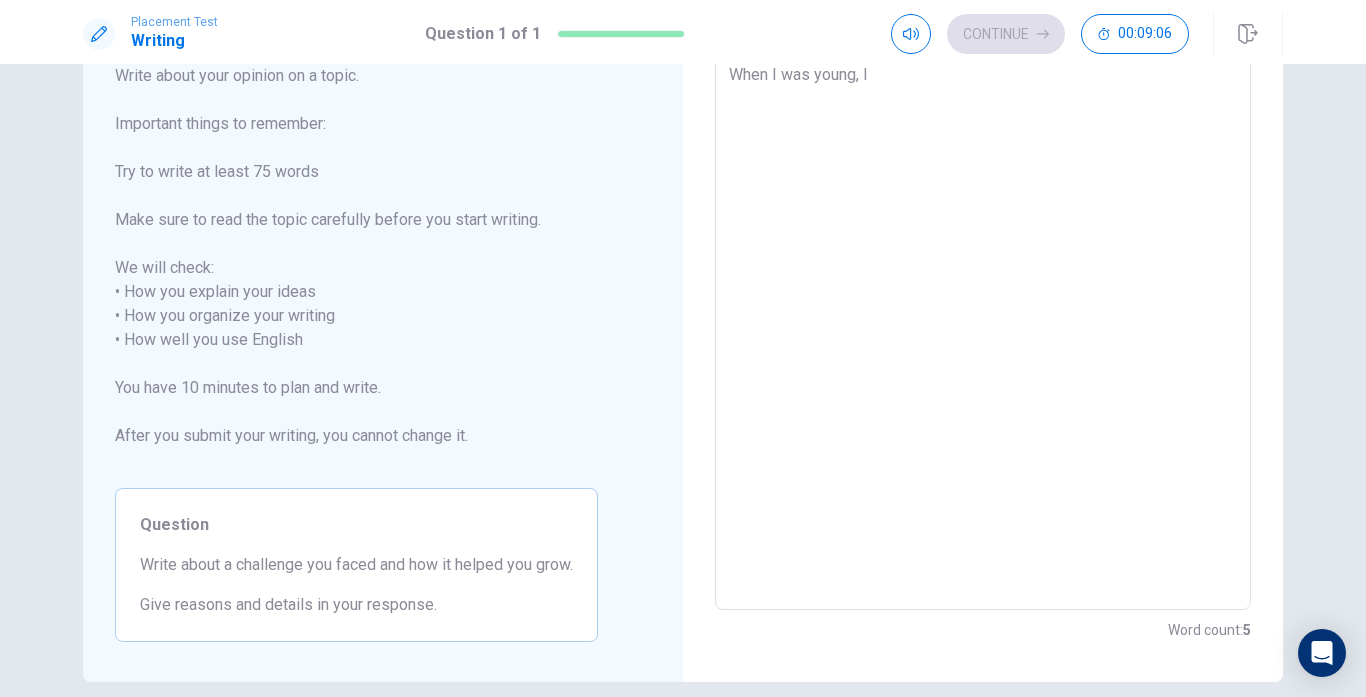 type on "When I was young, I" 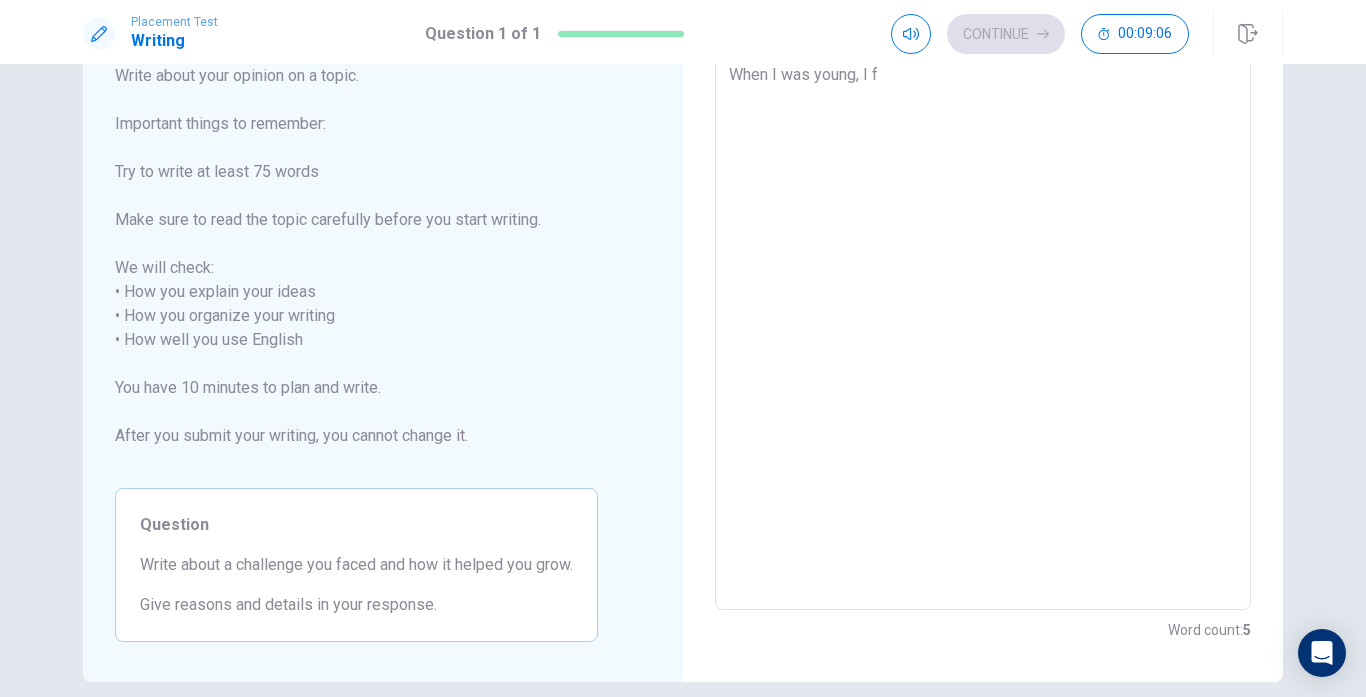 type on "x" 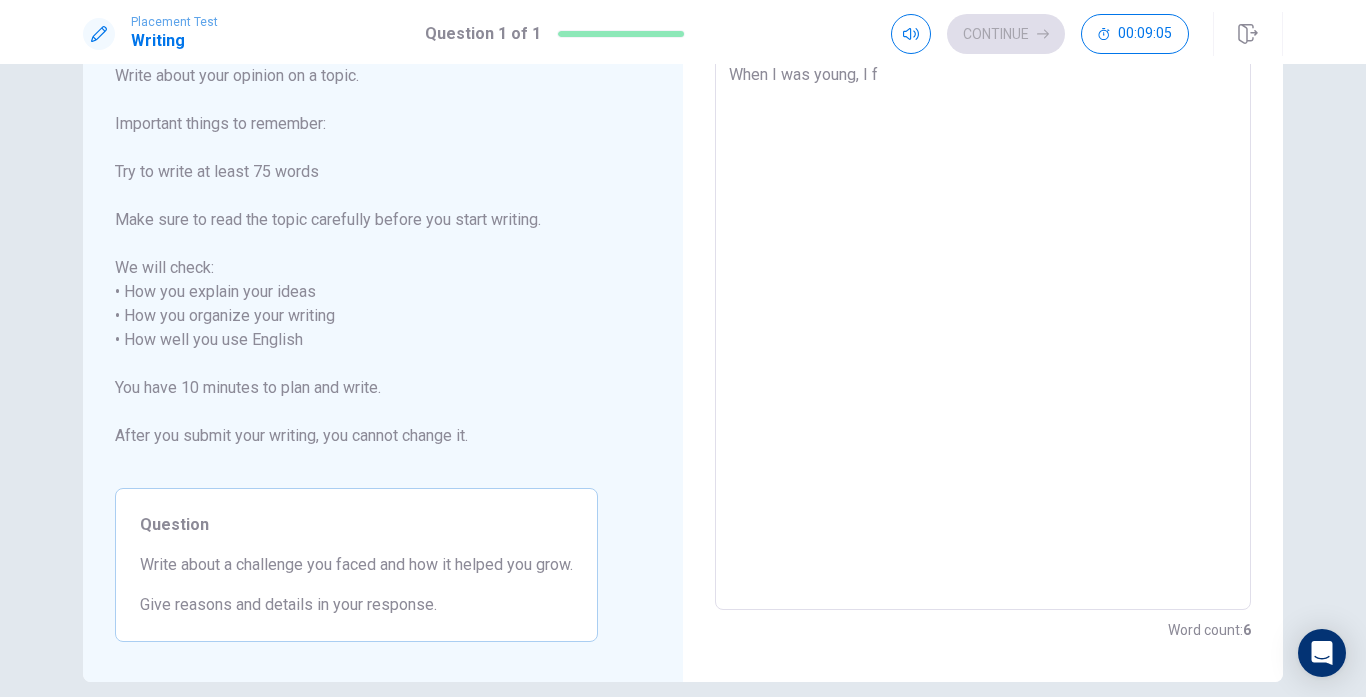 type on "When I was young, I fa" 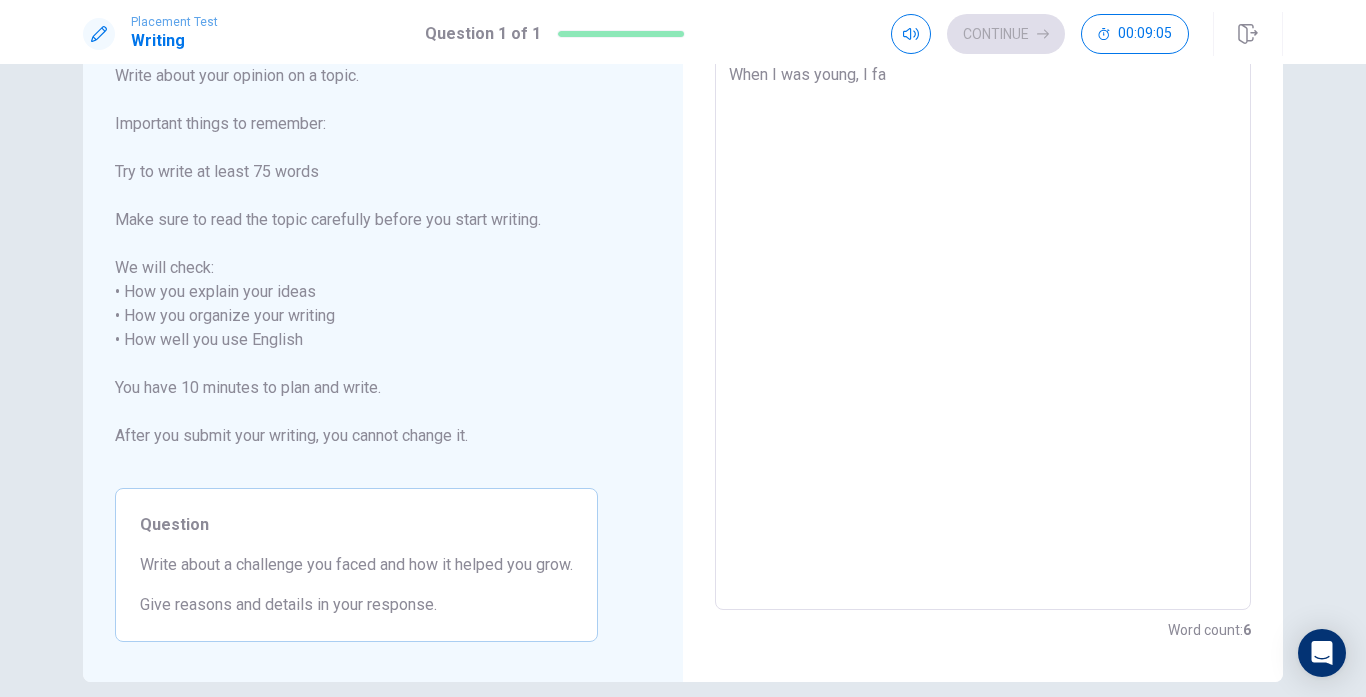 type on "x" 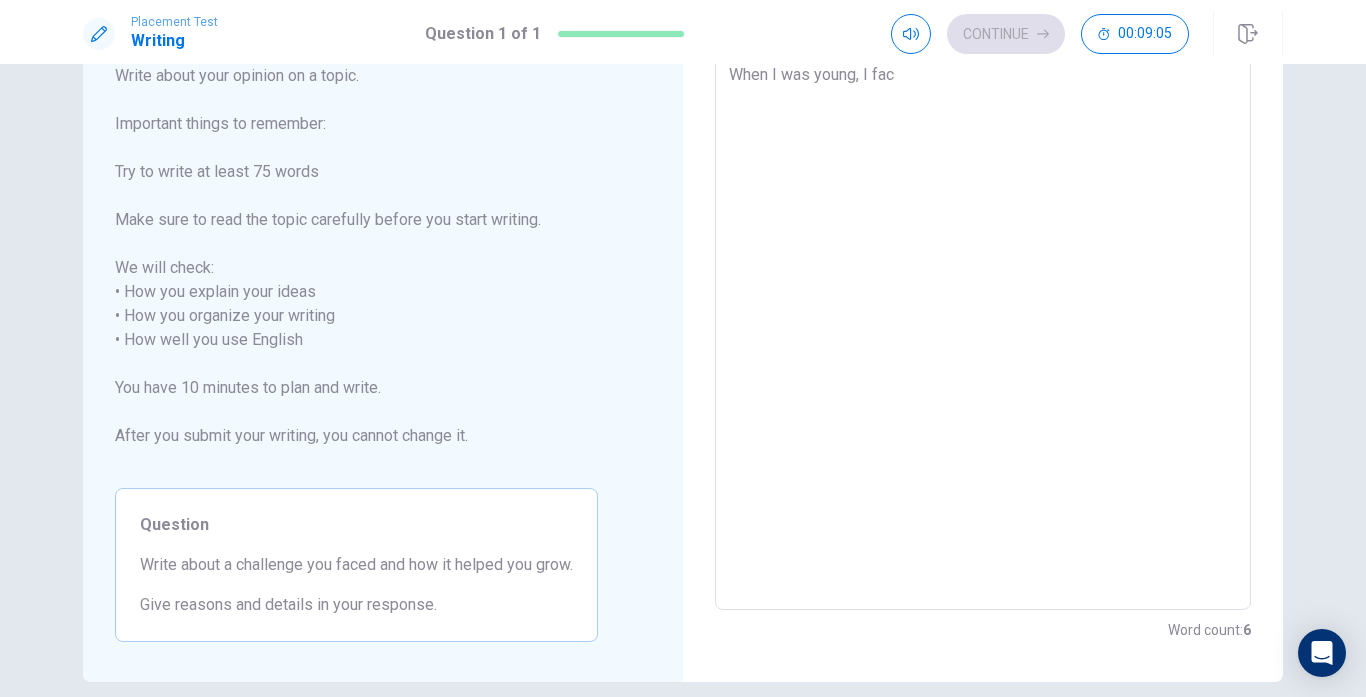 type on "x" 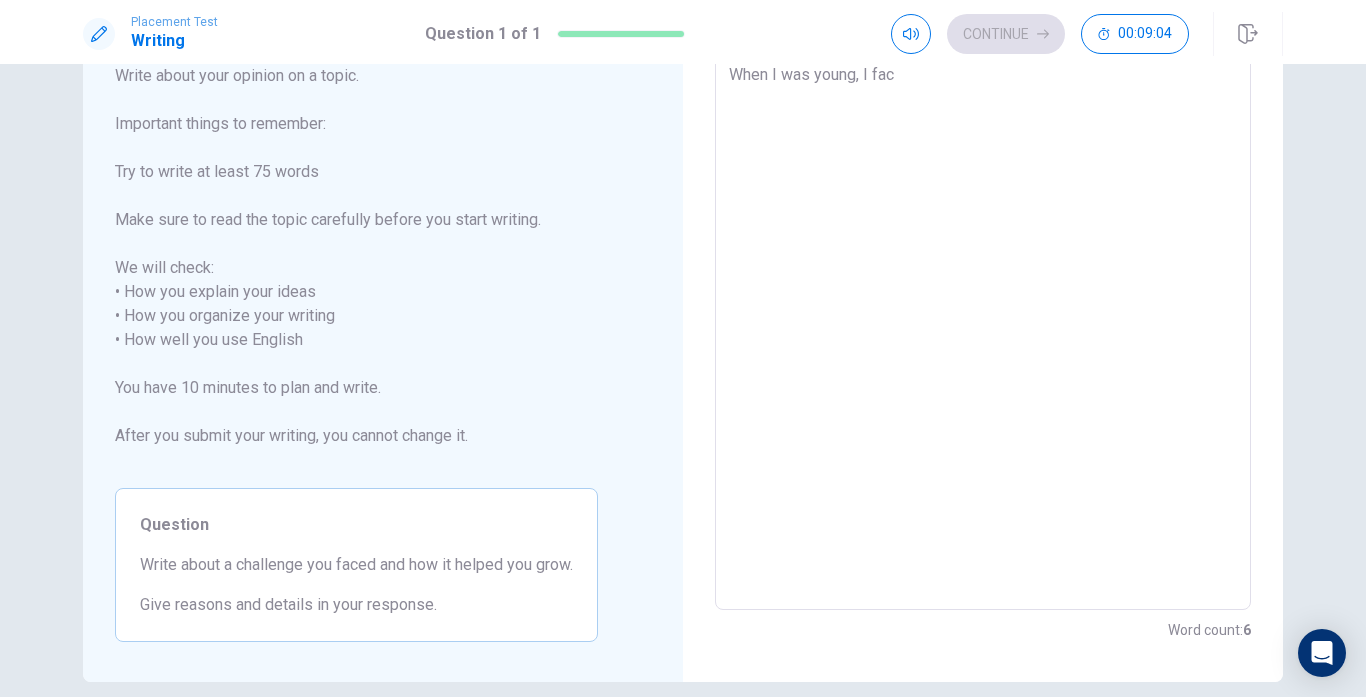 type on "When I was young, I face" 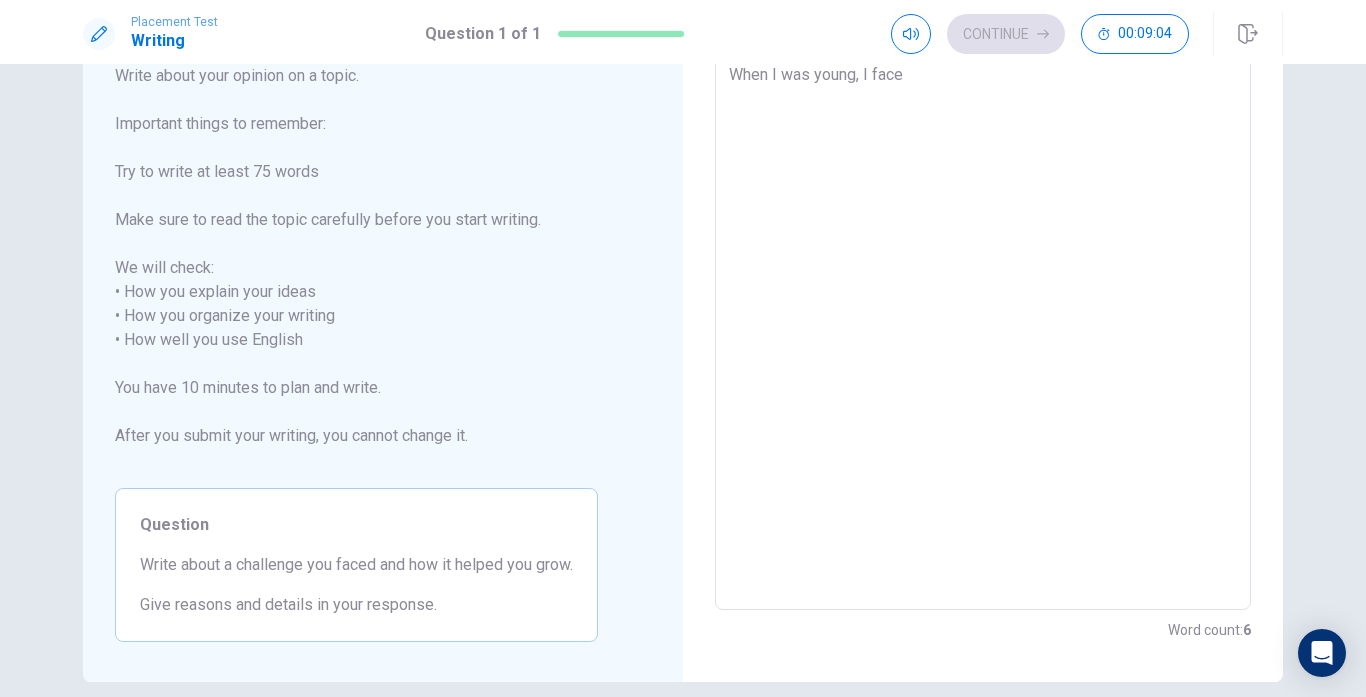 type on "x" 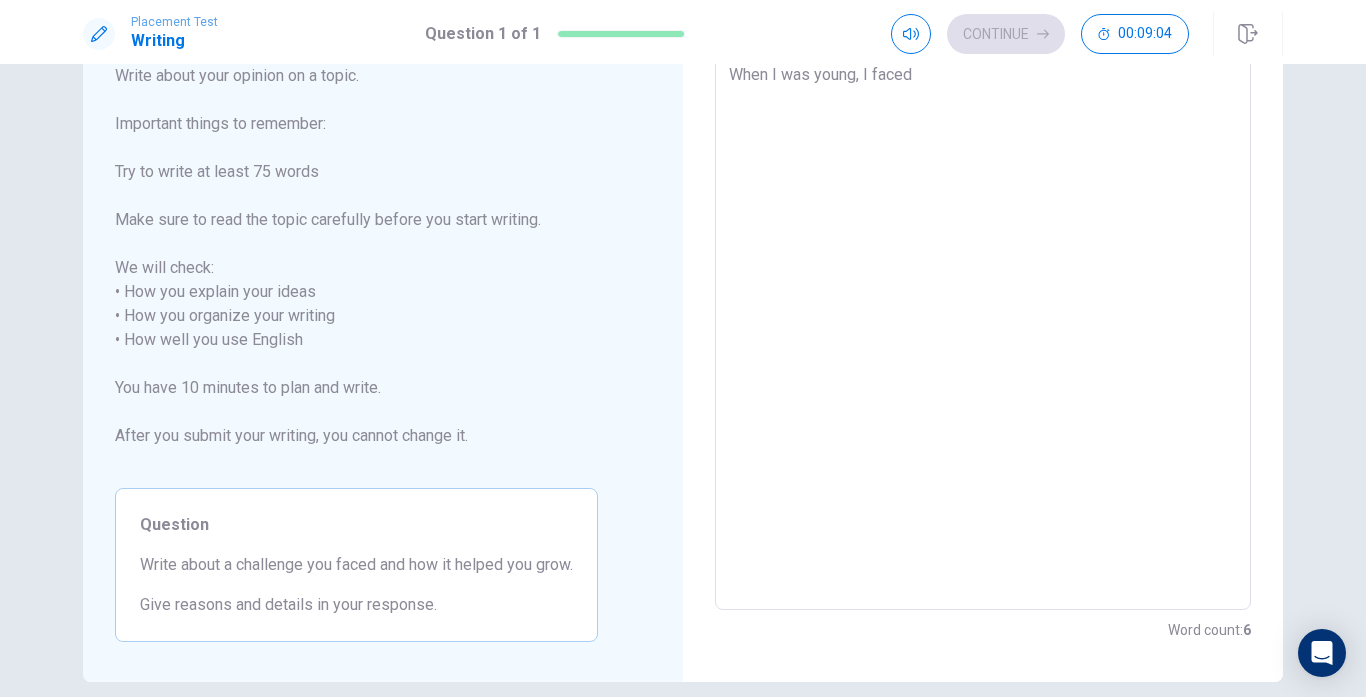 type on "x" 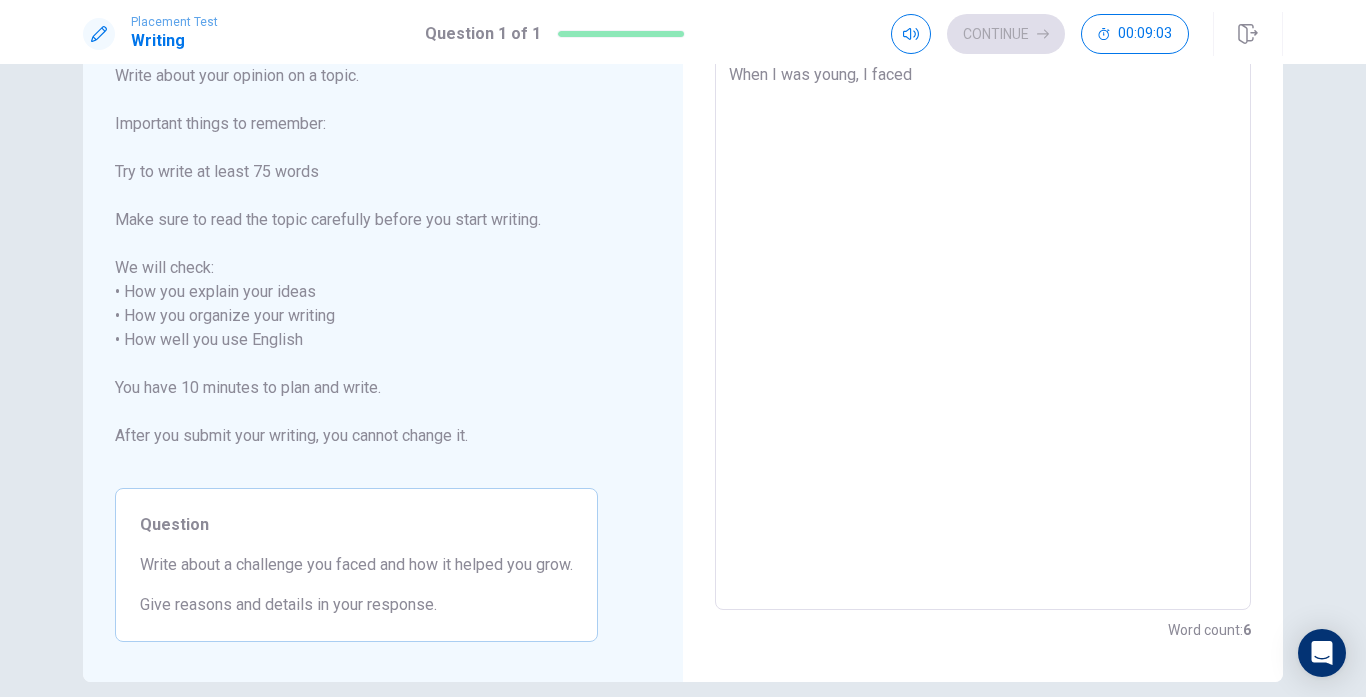 type on "When I was young, I faced" 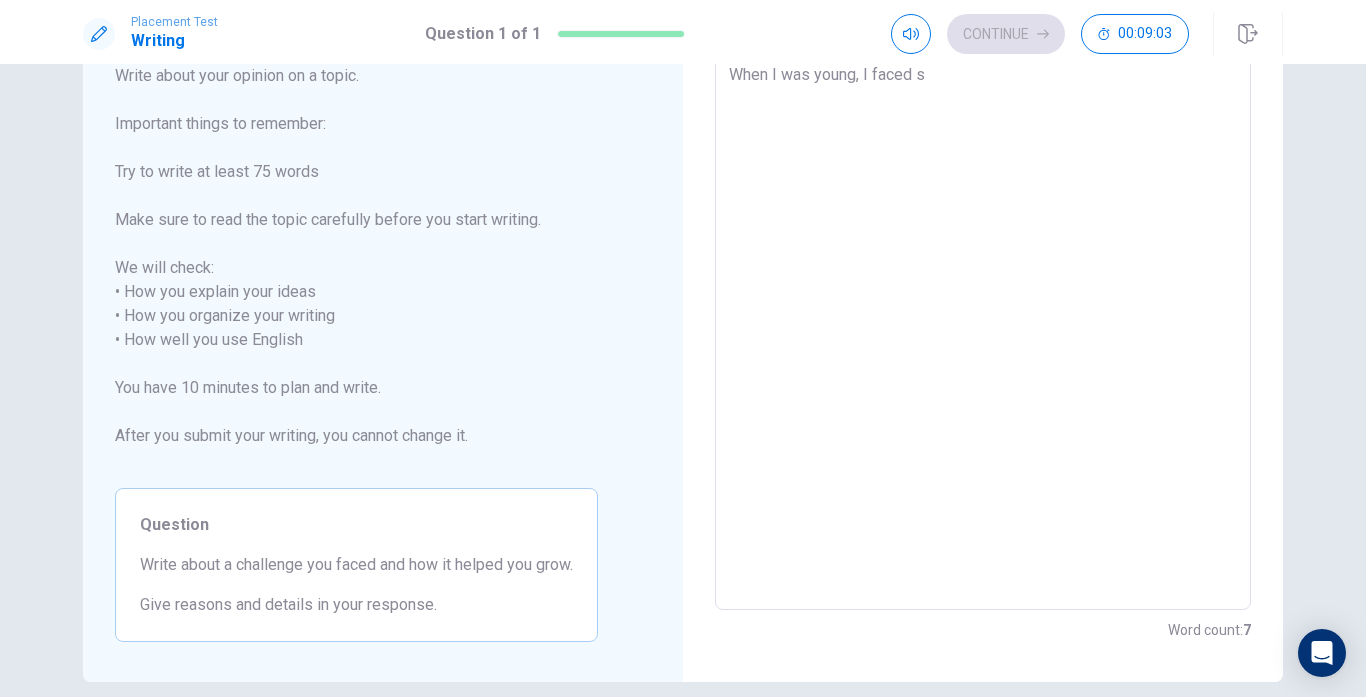 type on "x" 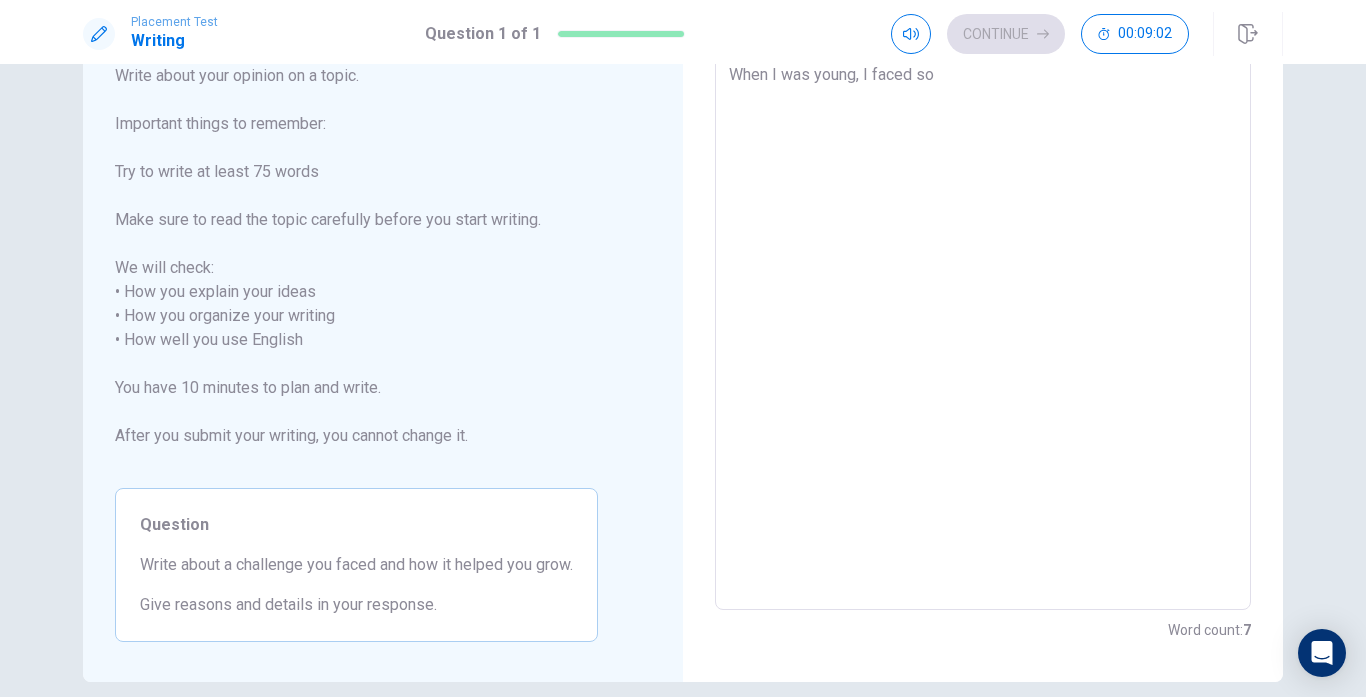 type on "x" 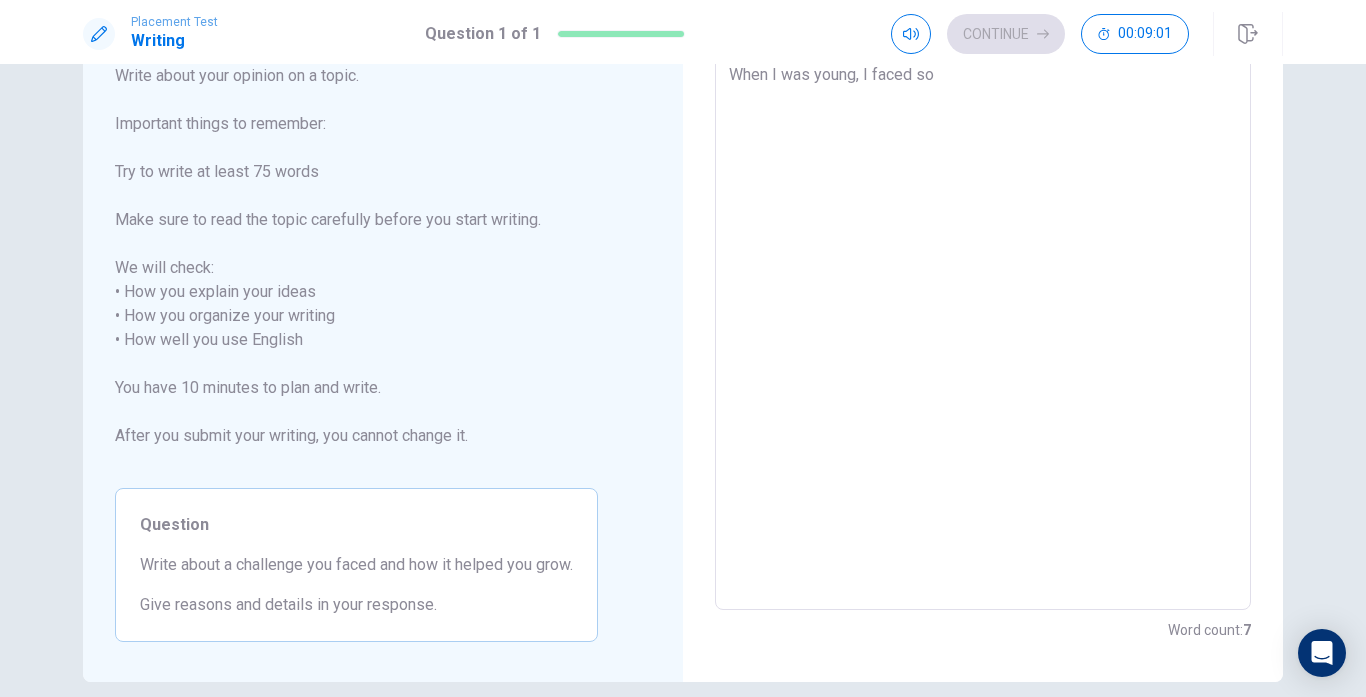 type on "When I was young, I faced so" 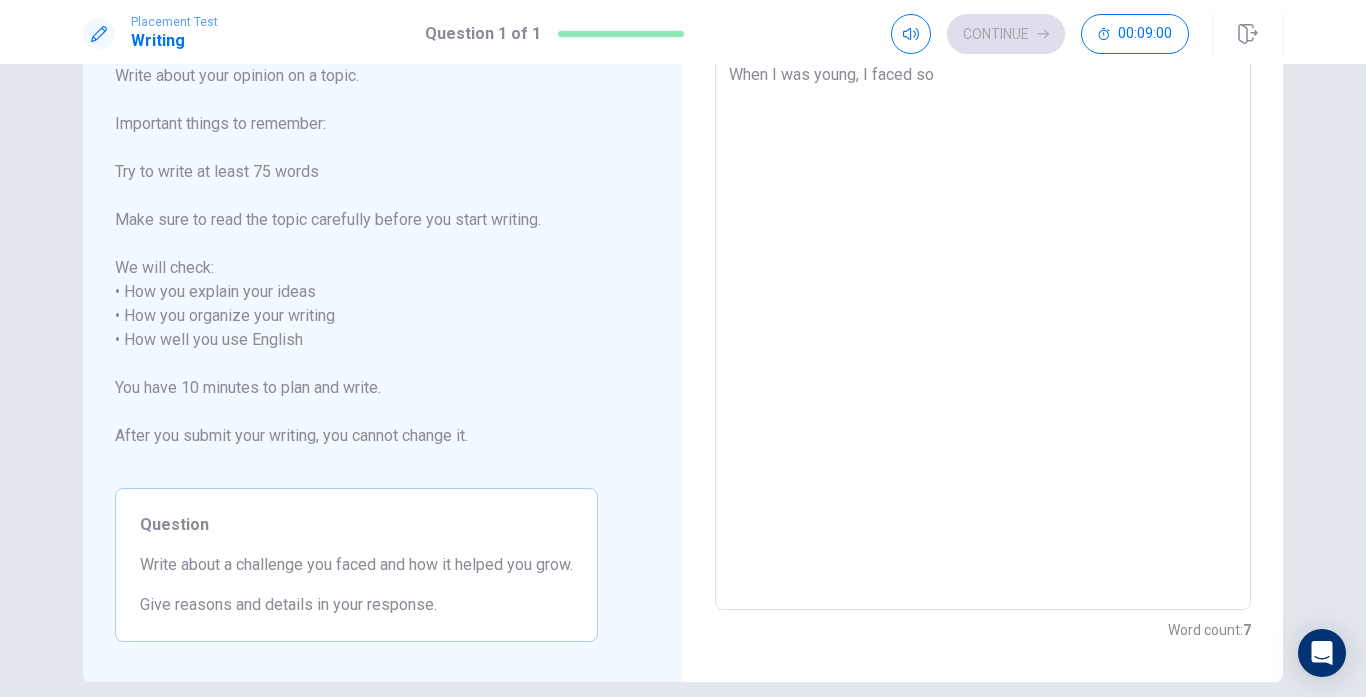 type on "When I was young, I faced so" 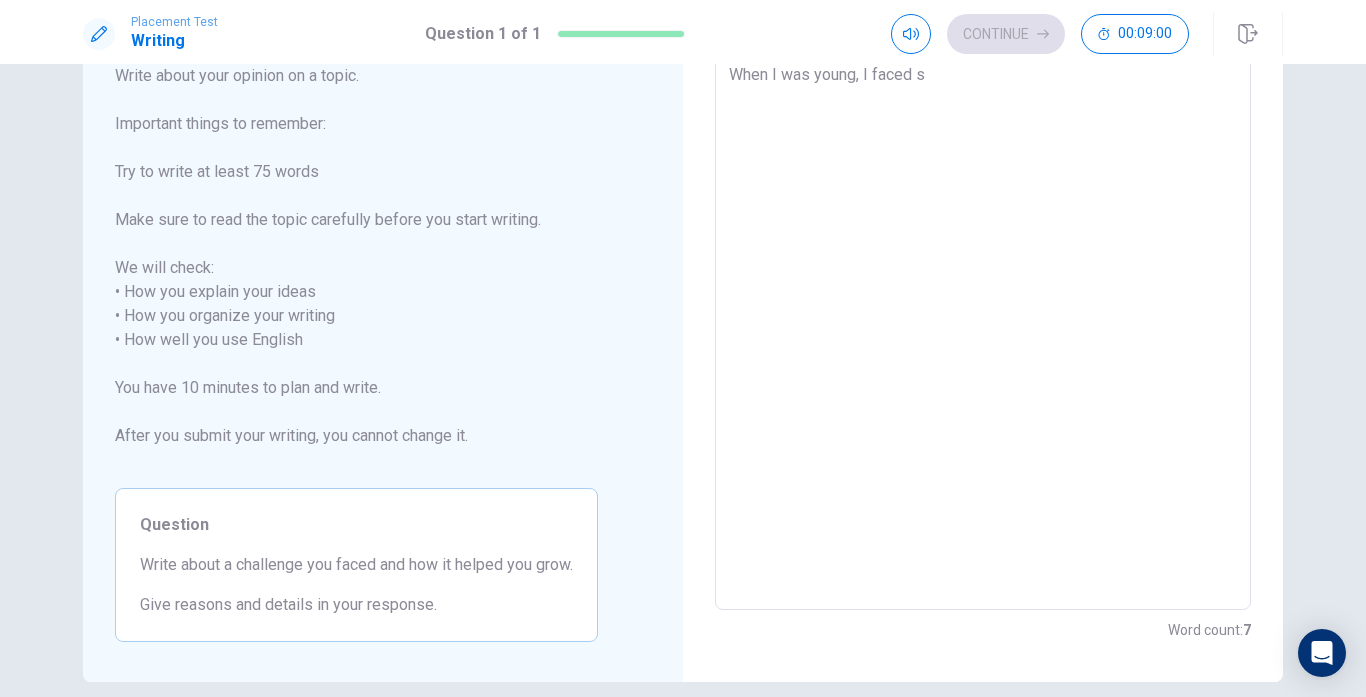 type on "x" 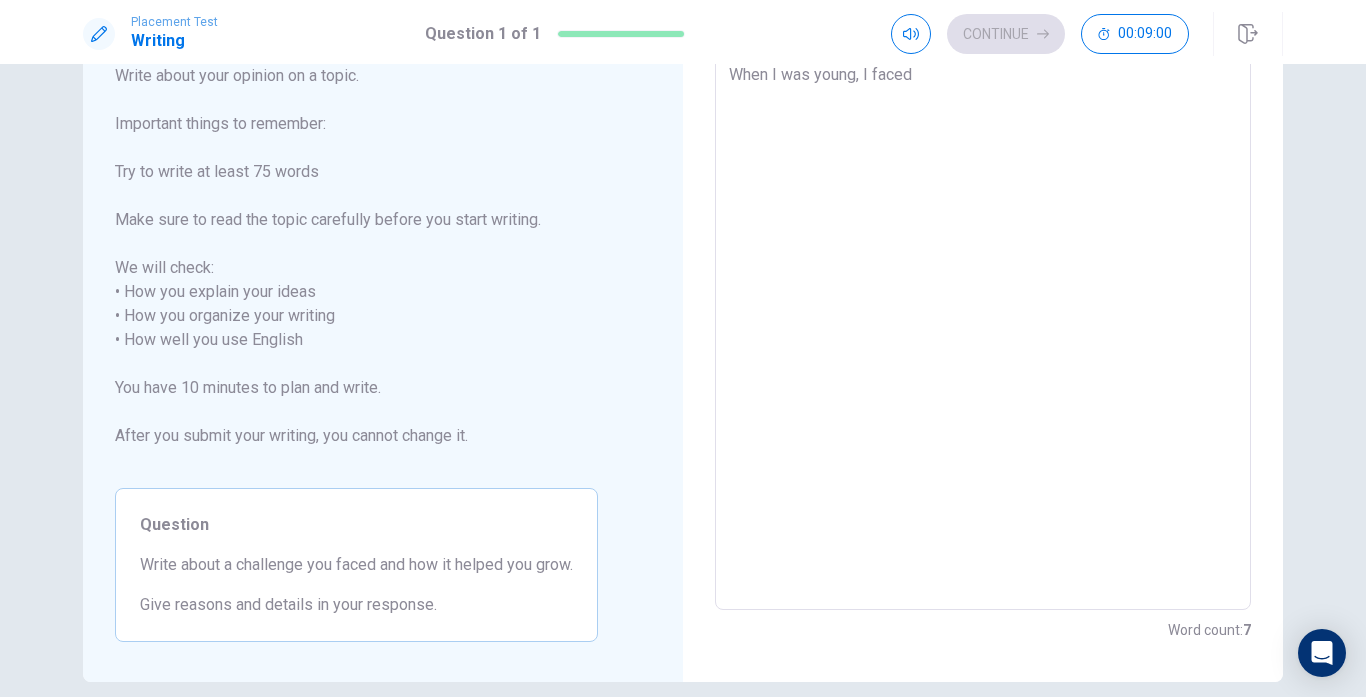 type on "x" 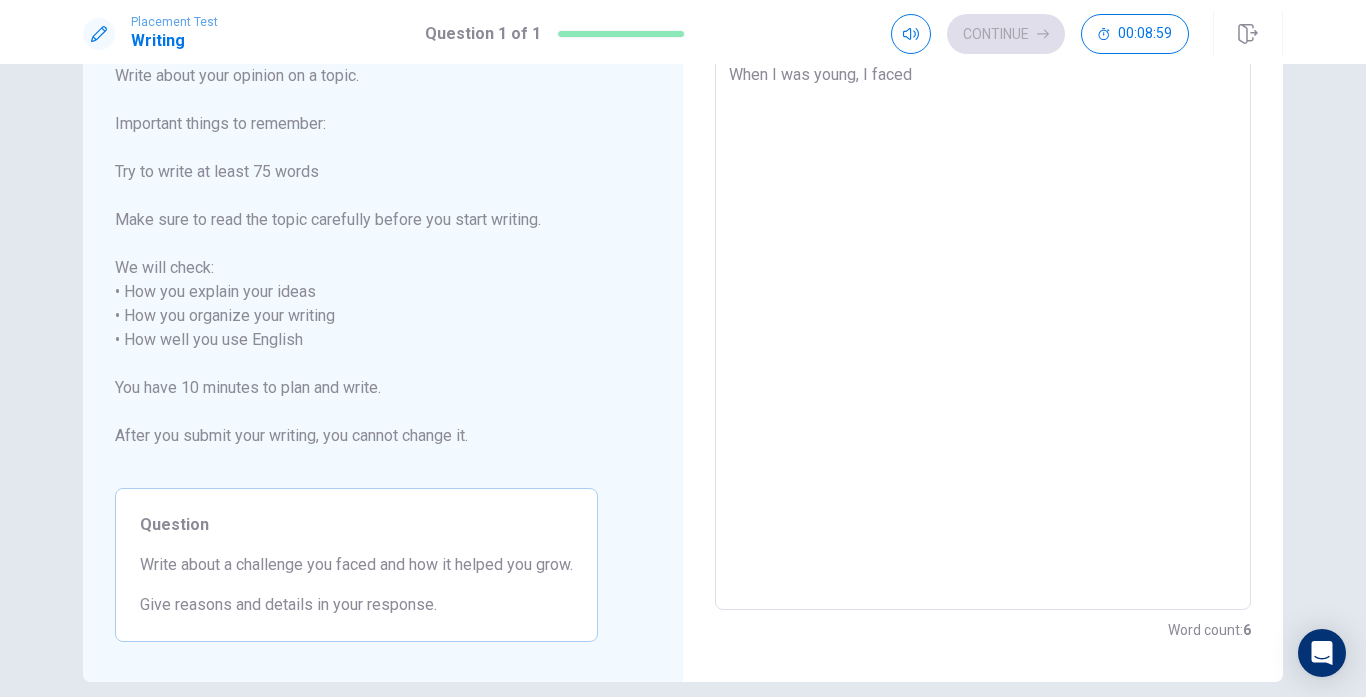 type on "When I was young, I faced a" 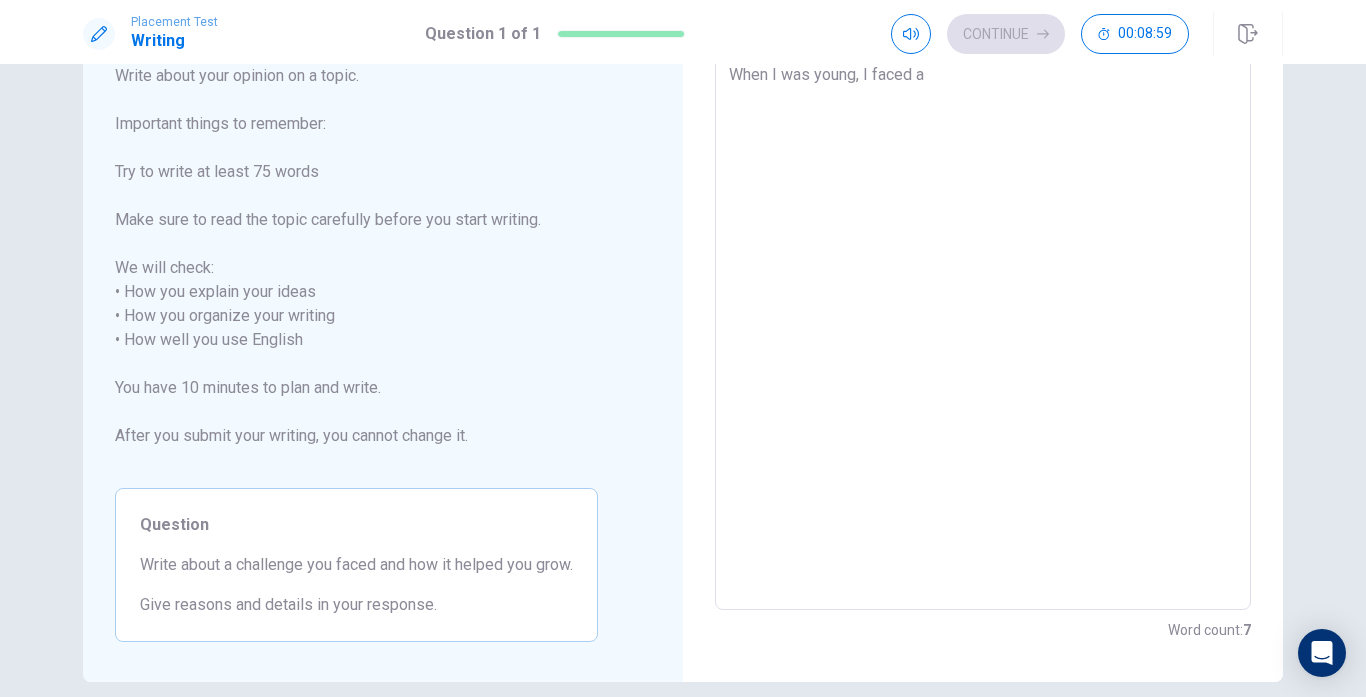 type on "x" 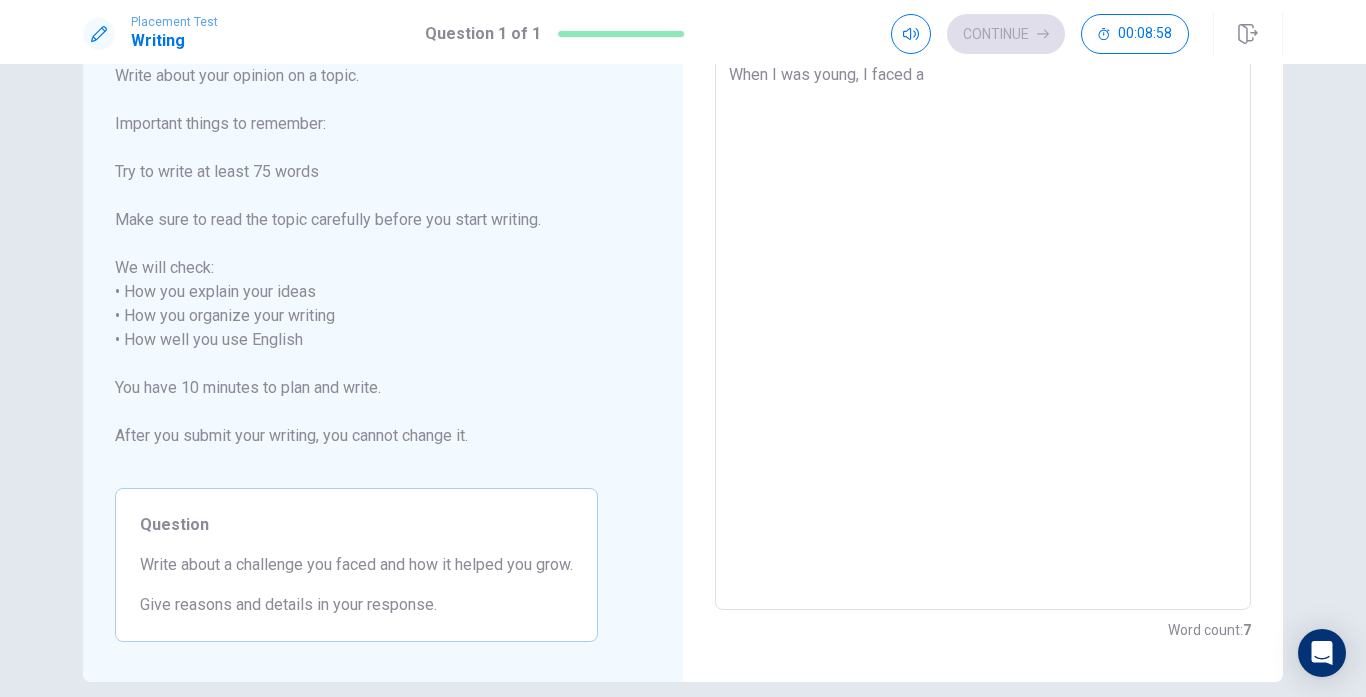 type on "When I was young, I faced a" 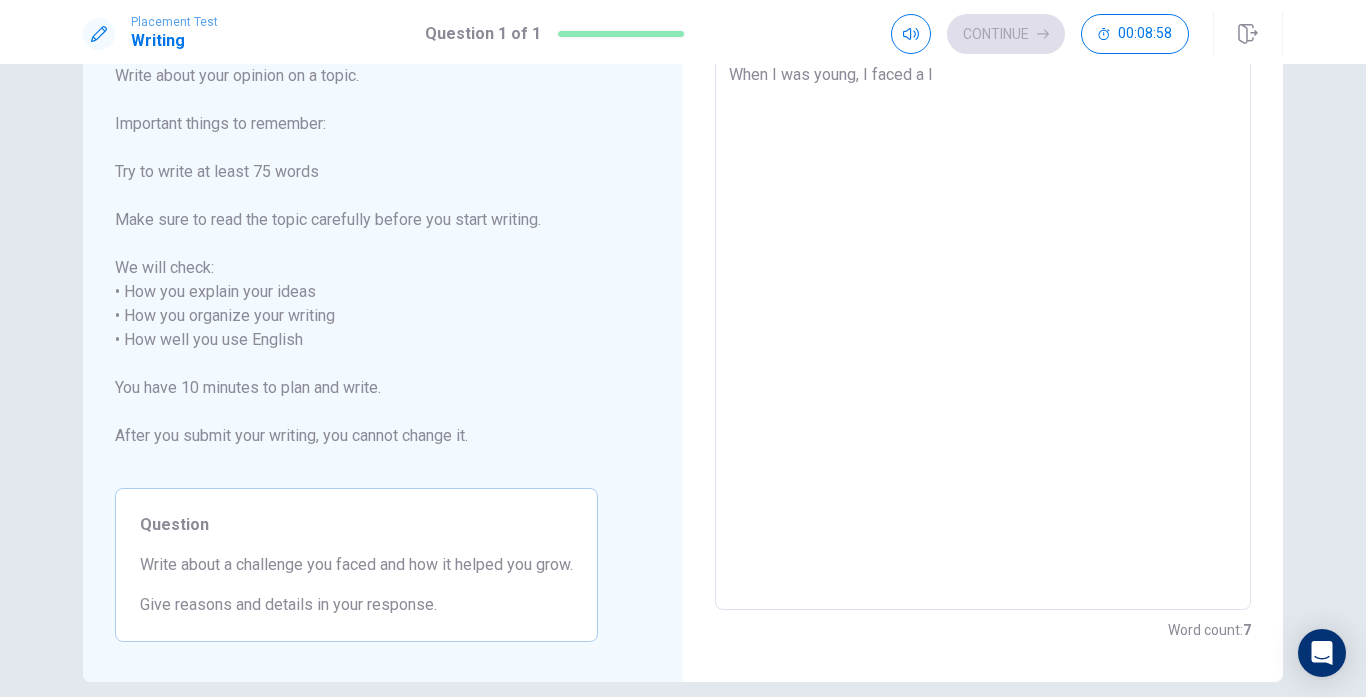type on "x" 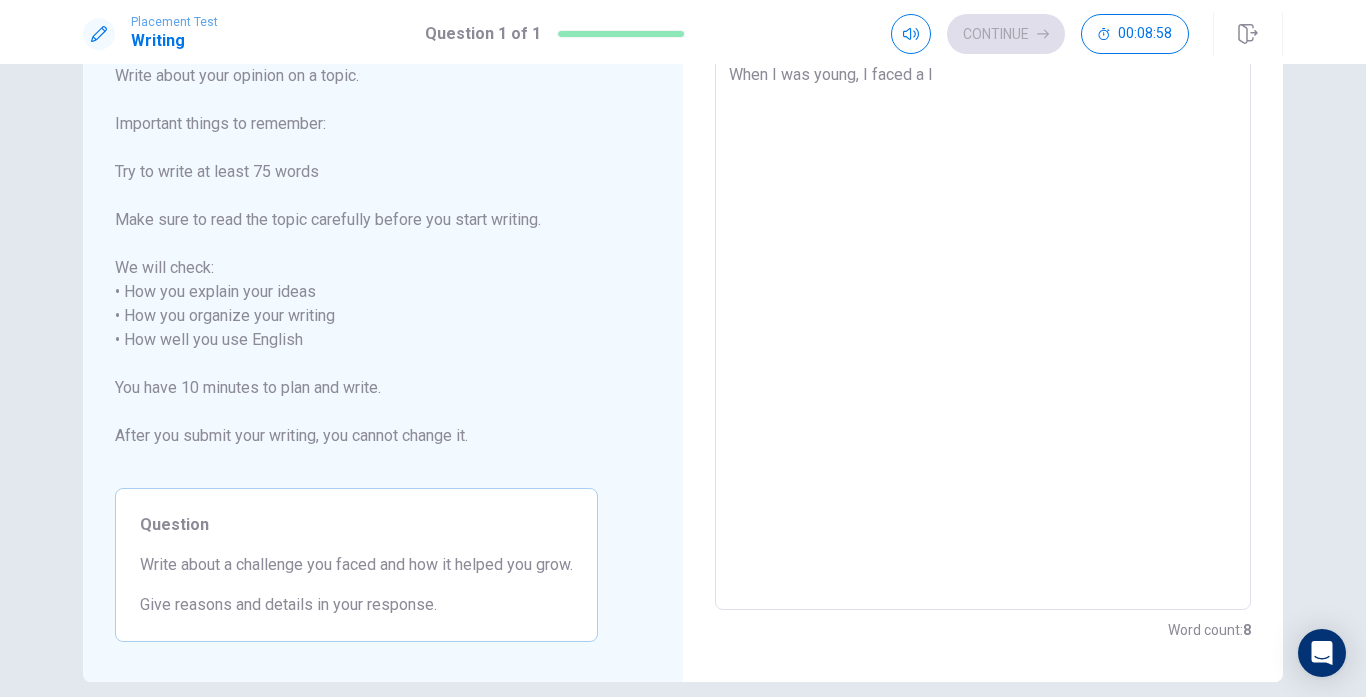 type on "When I was young, I faced a lot of lo" 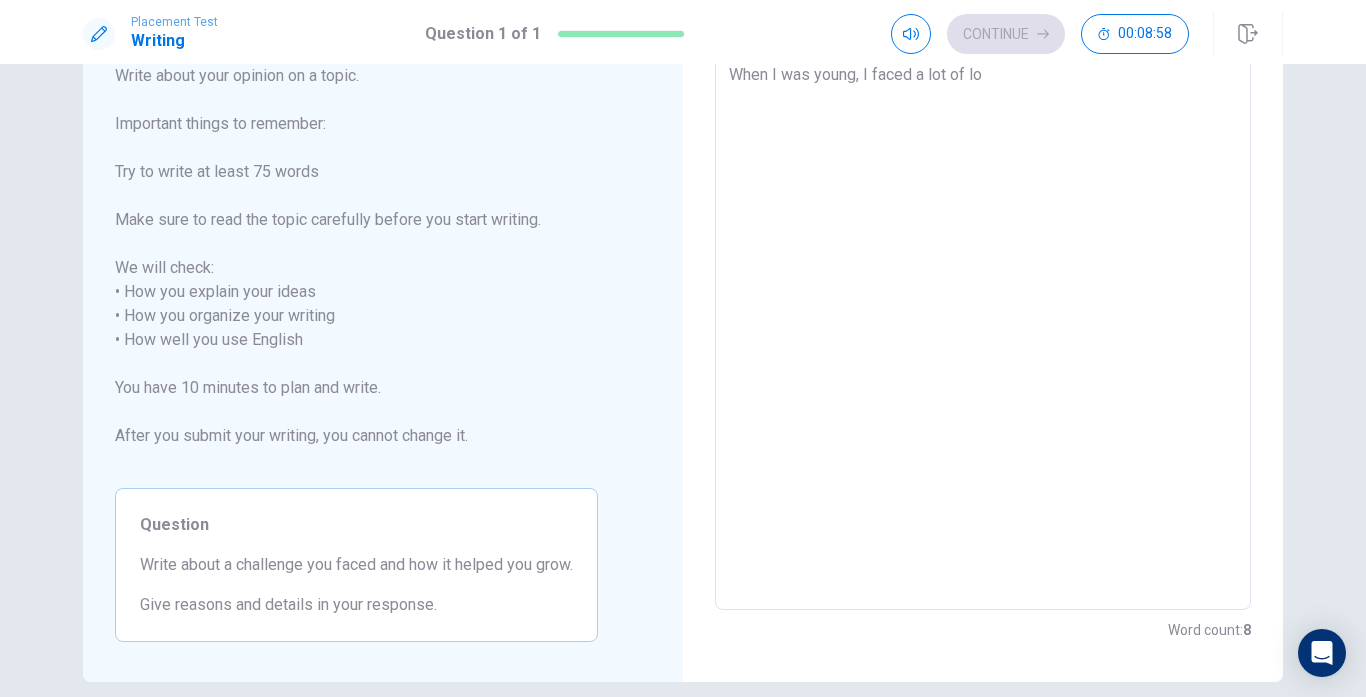 type on "x" 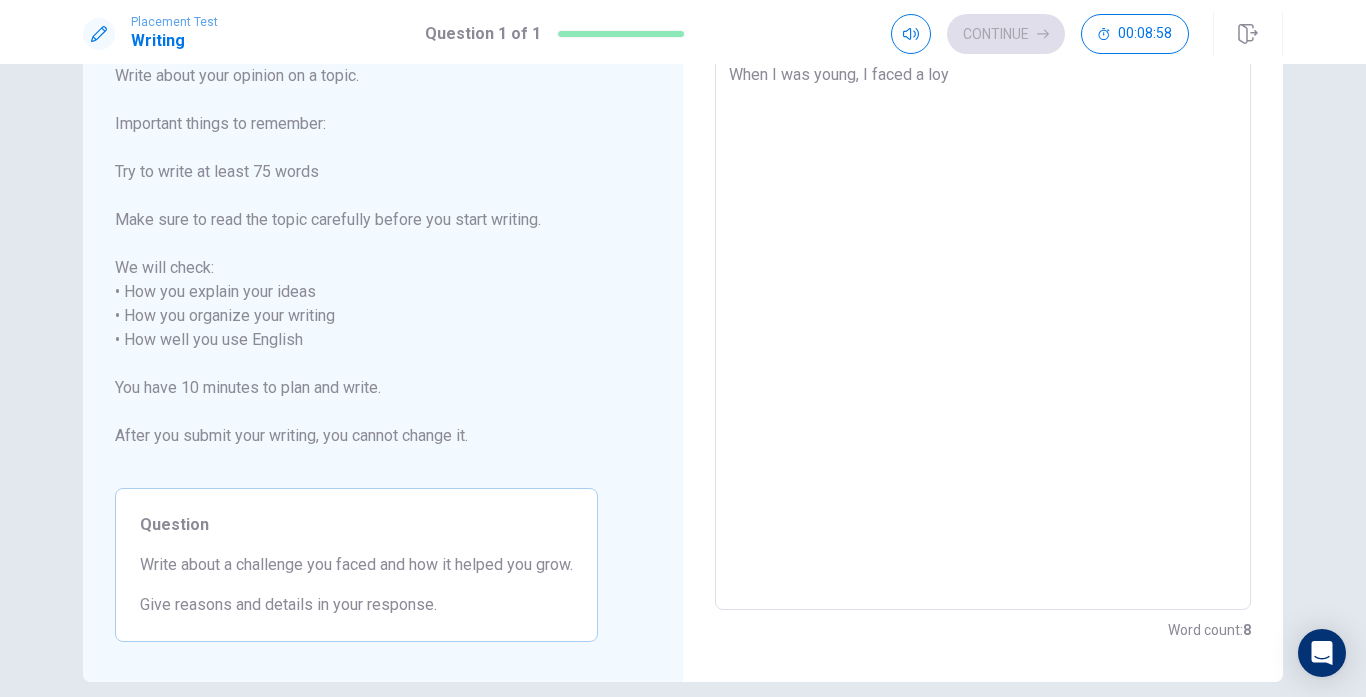 type on "x" 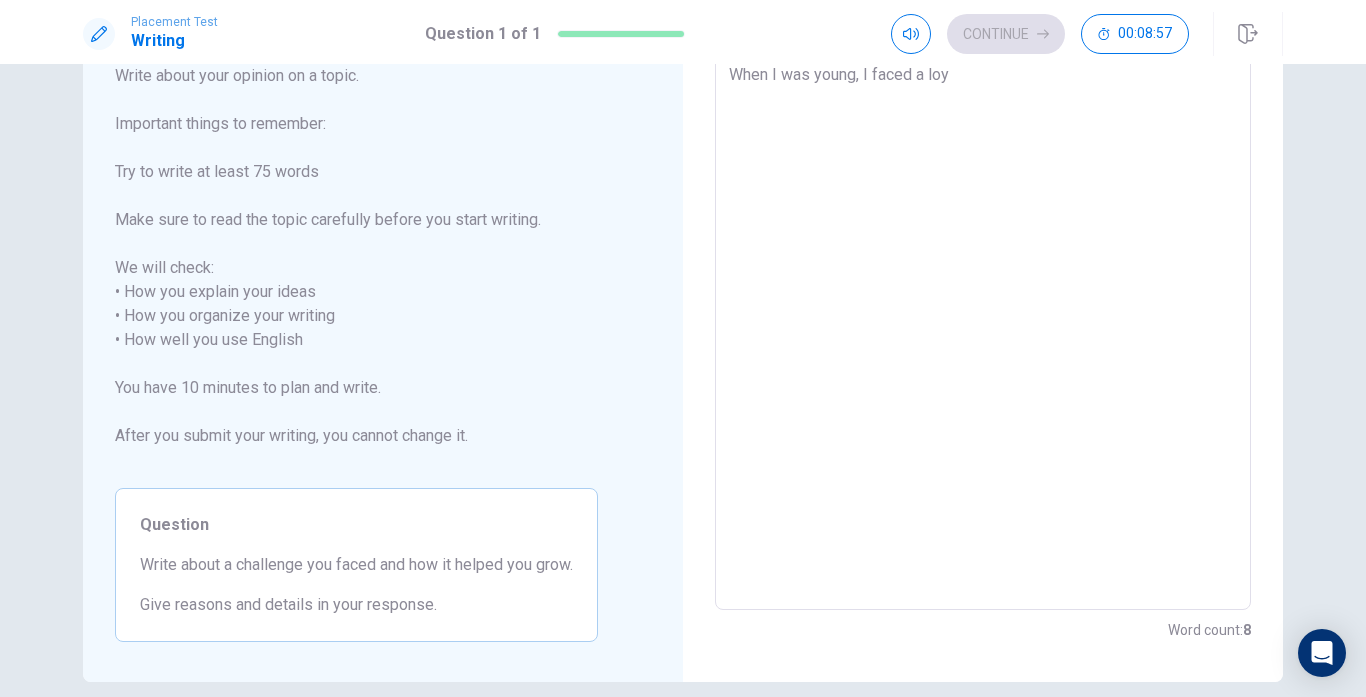 type on "When I was young, I faced a lot of lo" 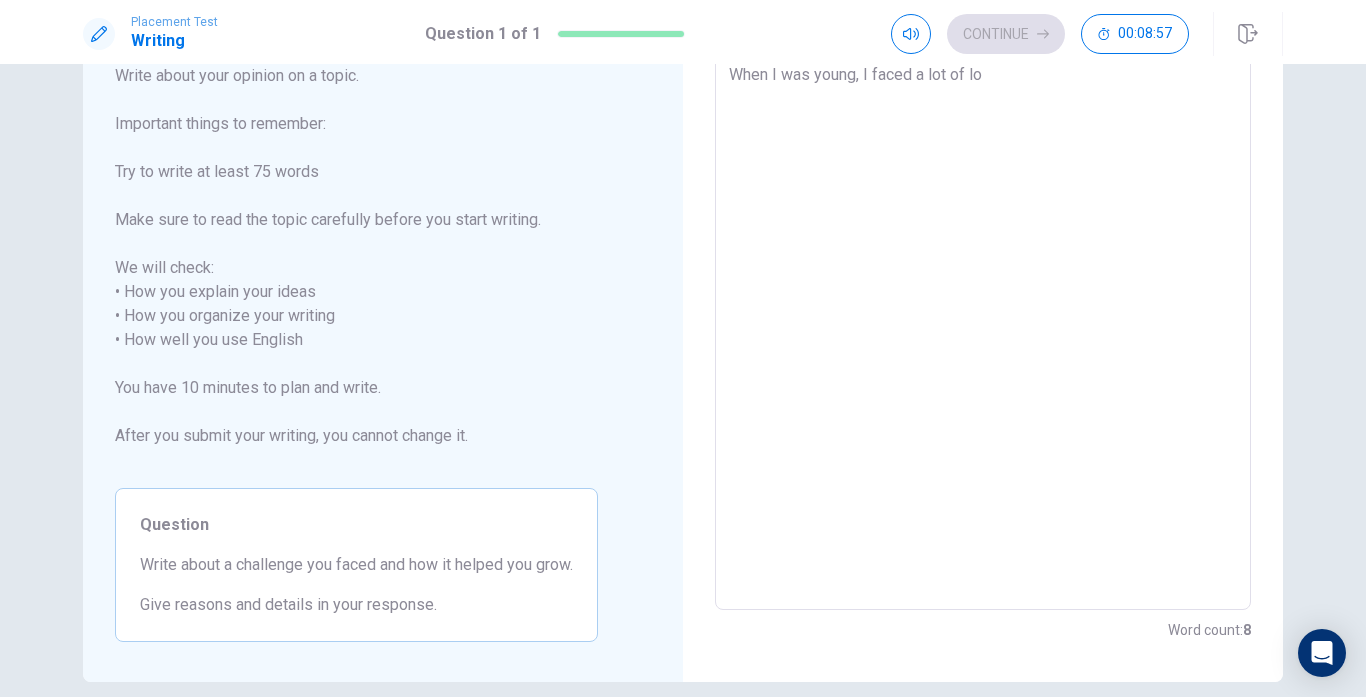 type on "x" 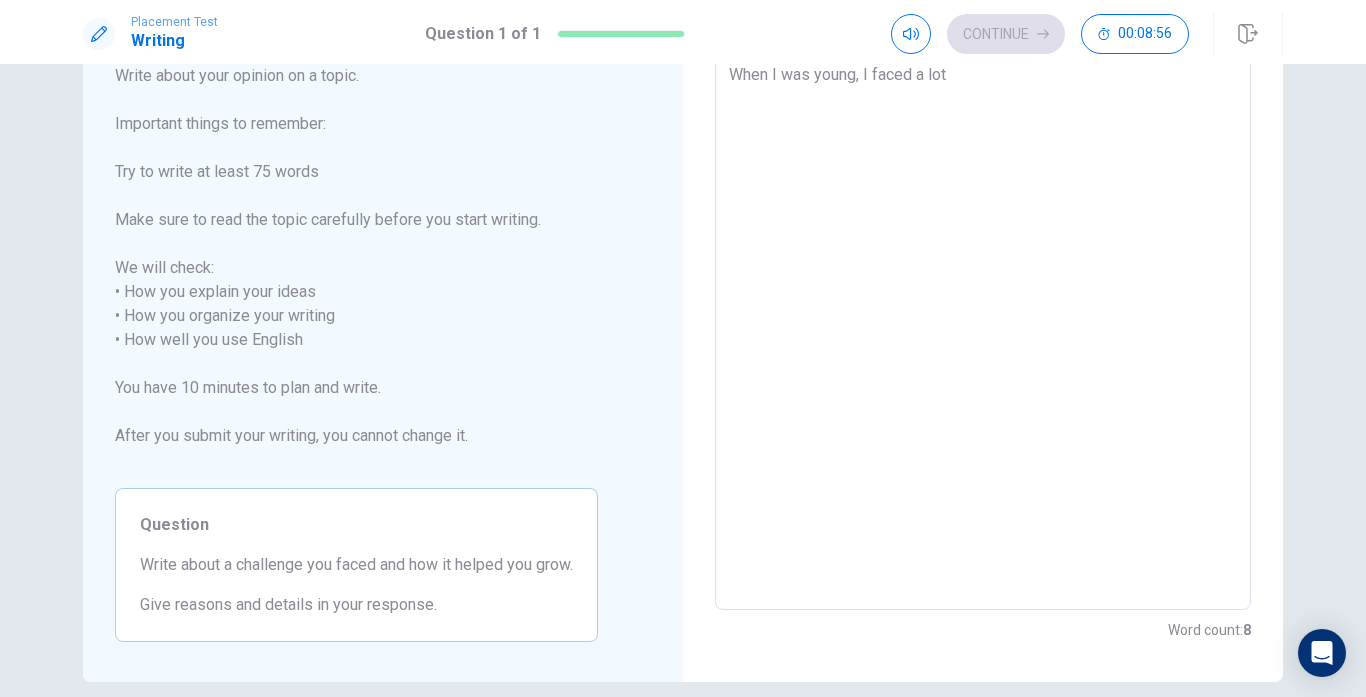 type on "When I was young, I faced a lot" 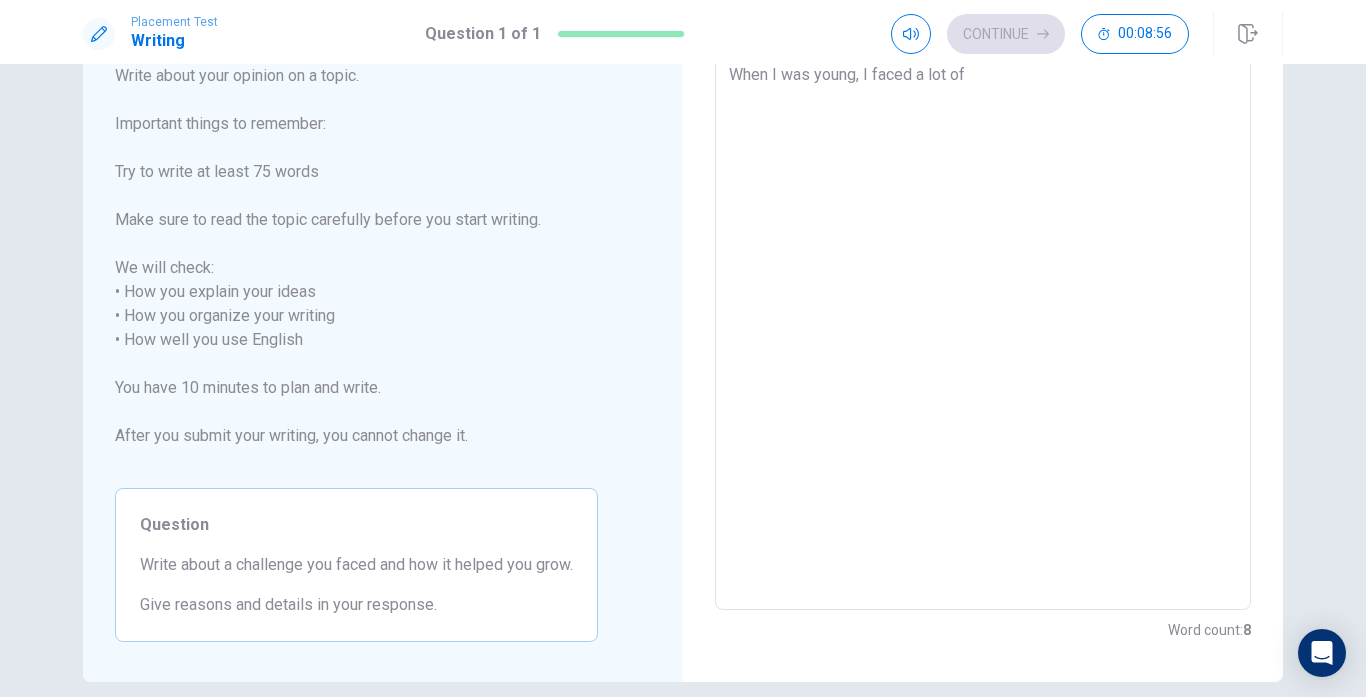 type on "x" 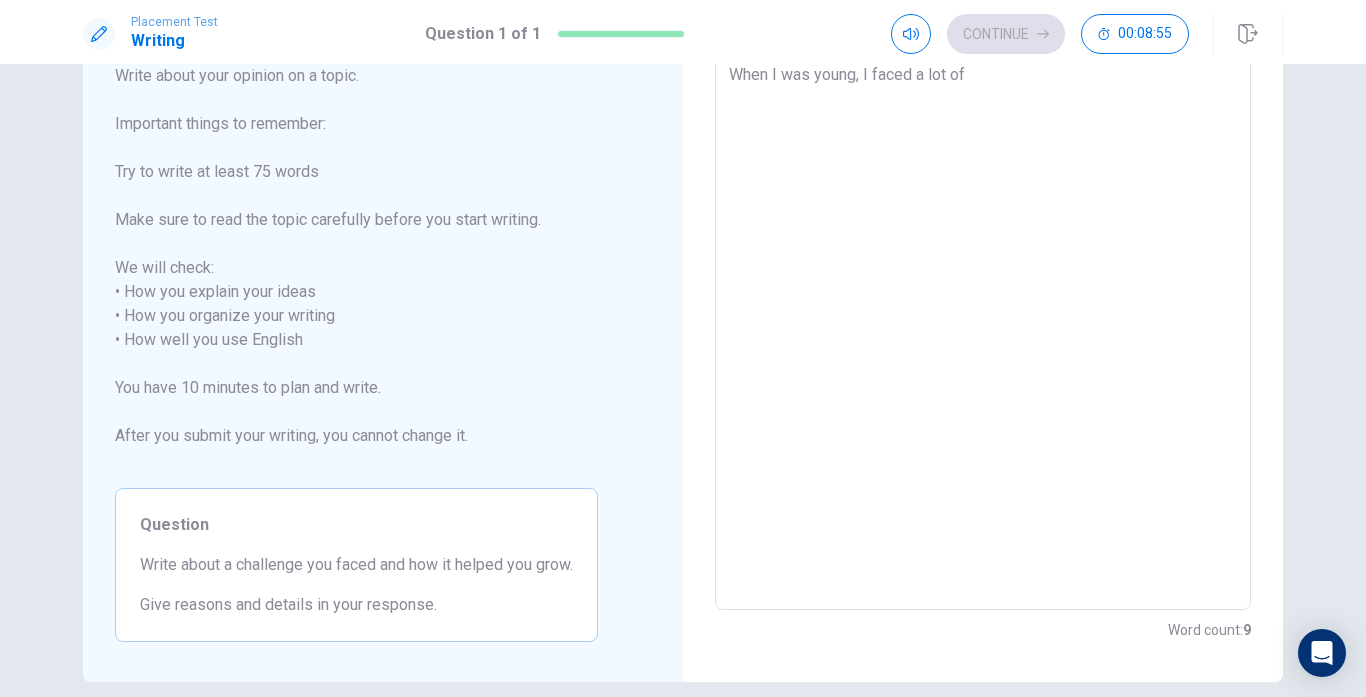 type on "When I was young, I faced a lot of" 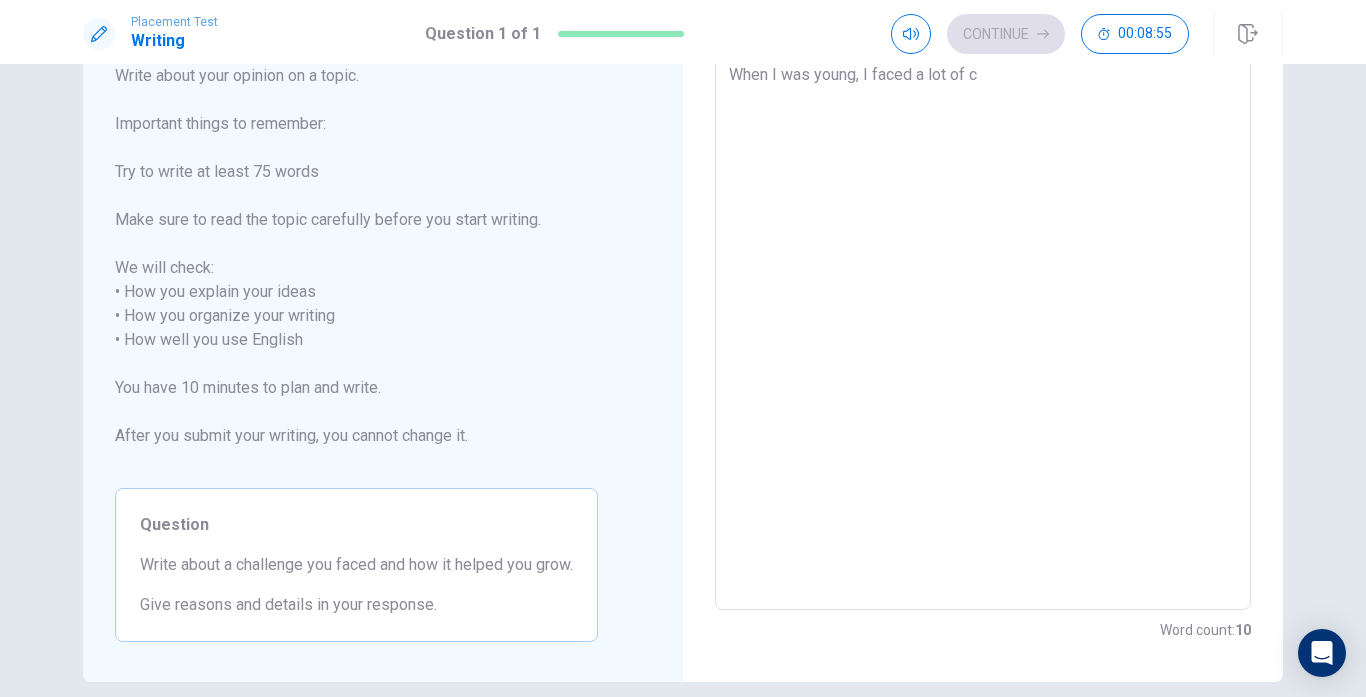type on "x" 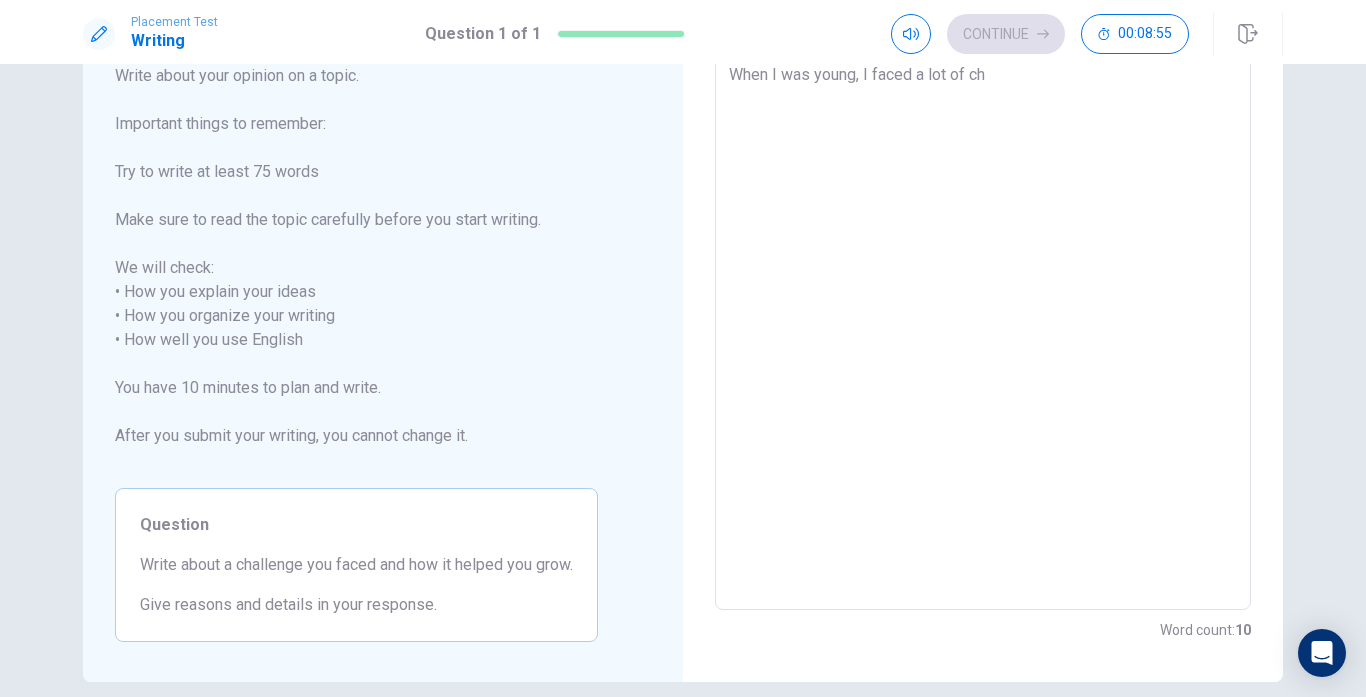 type on "x" 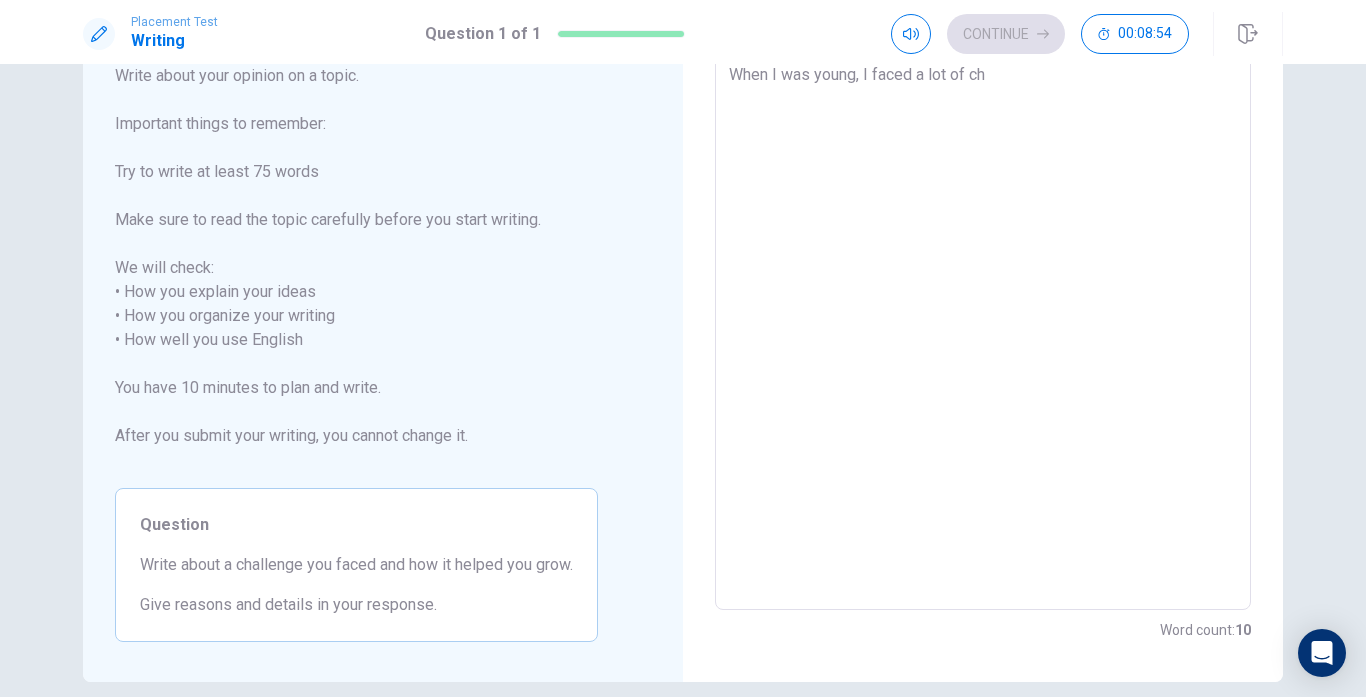 type on "When I was young, I faced a lot of cha" 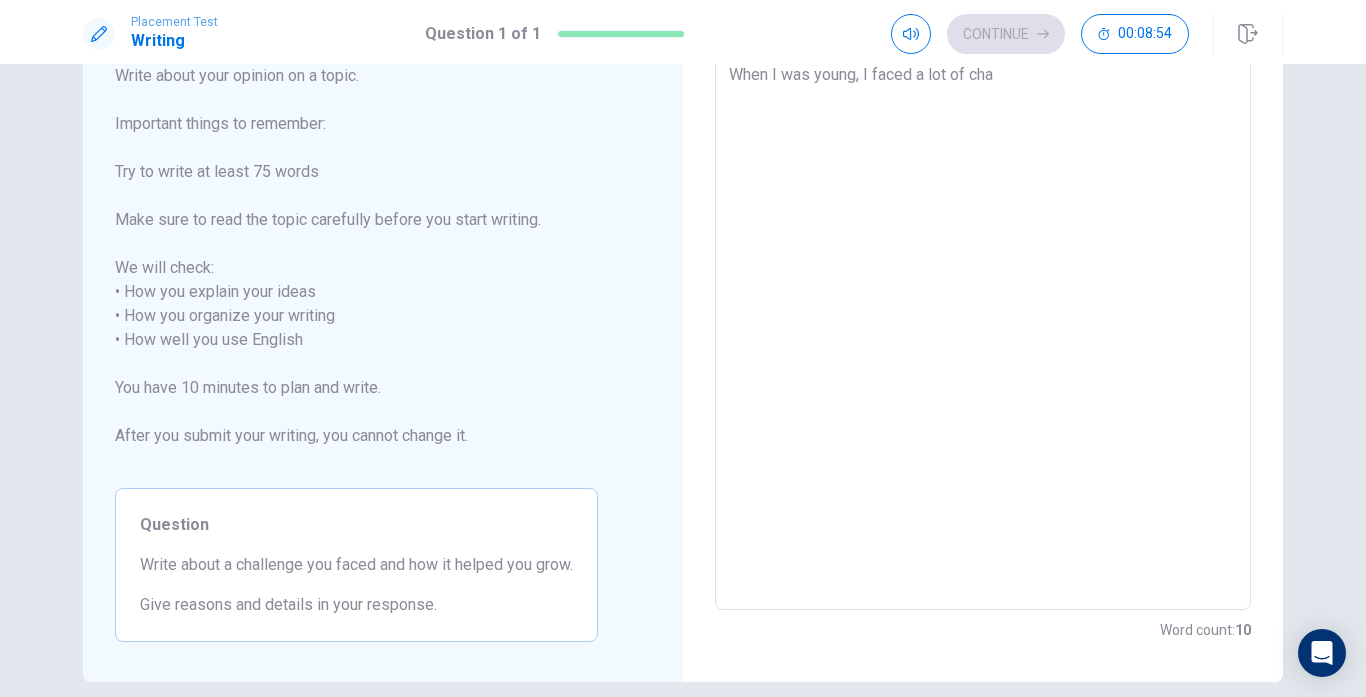 type on "x" 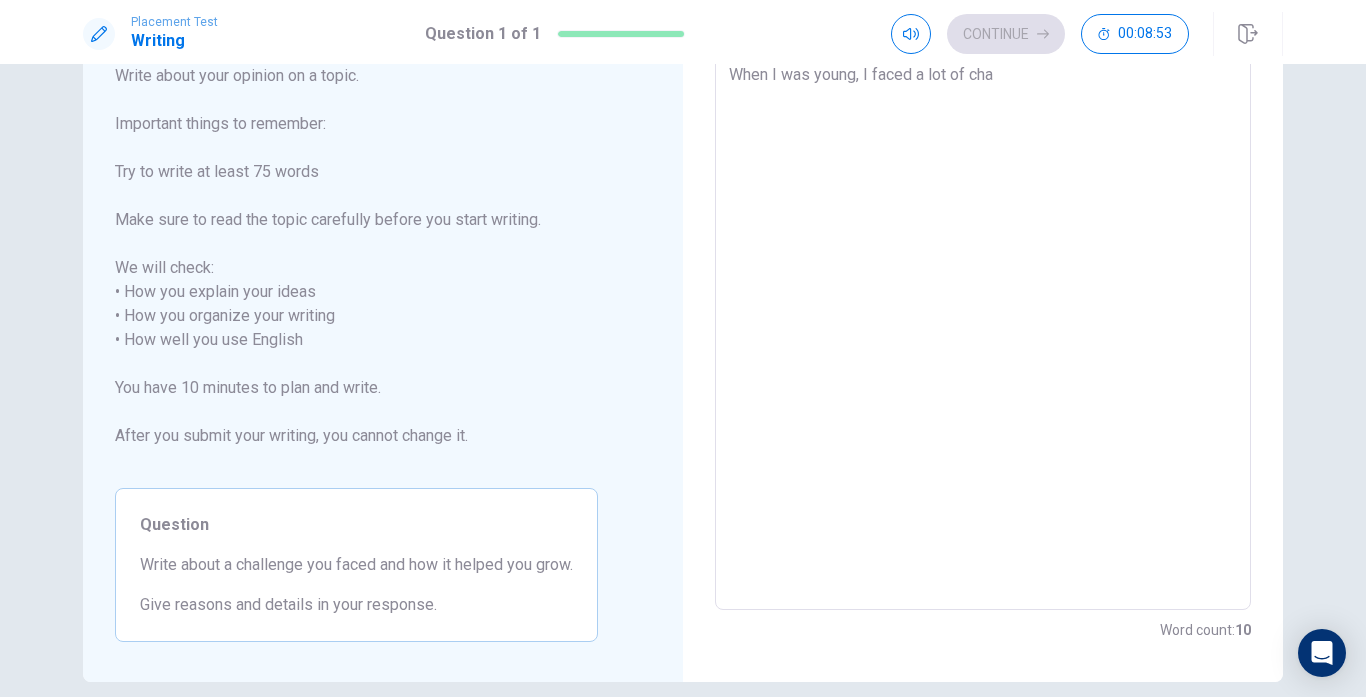 type on "When I was young, I faced a lot of chal" 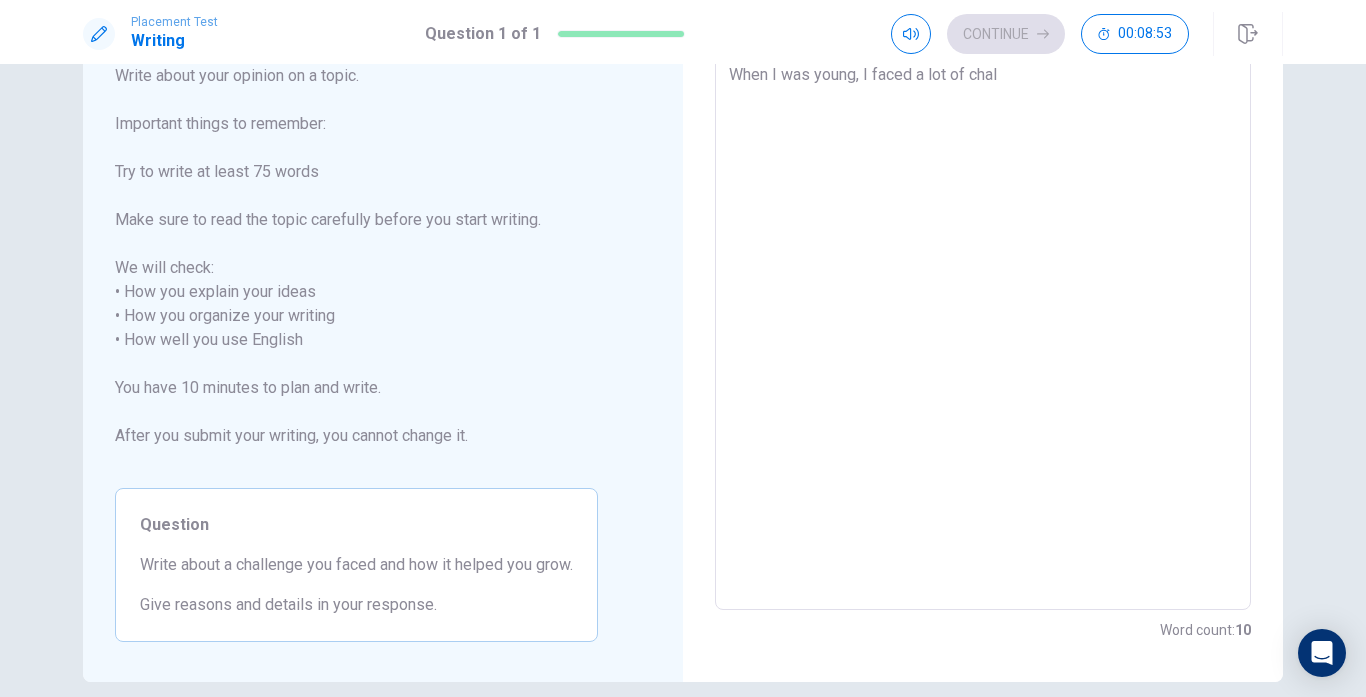 type on "x" 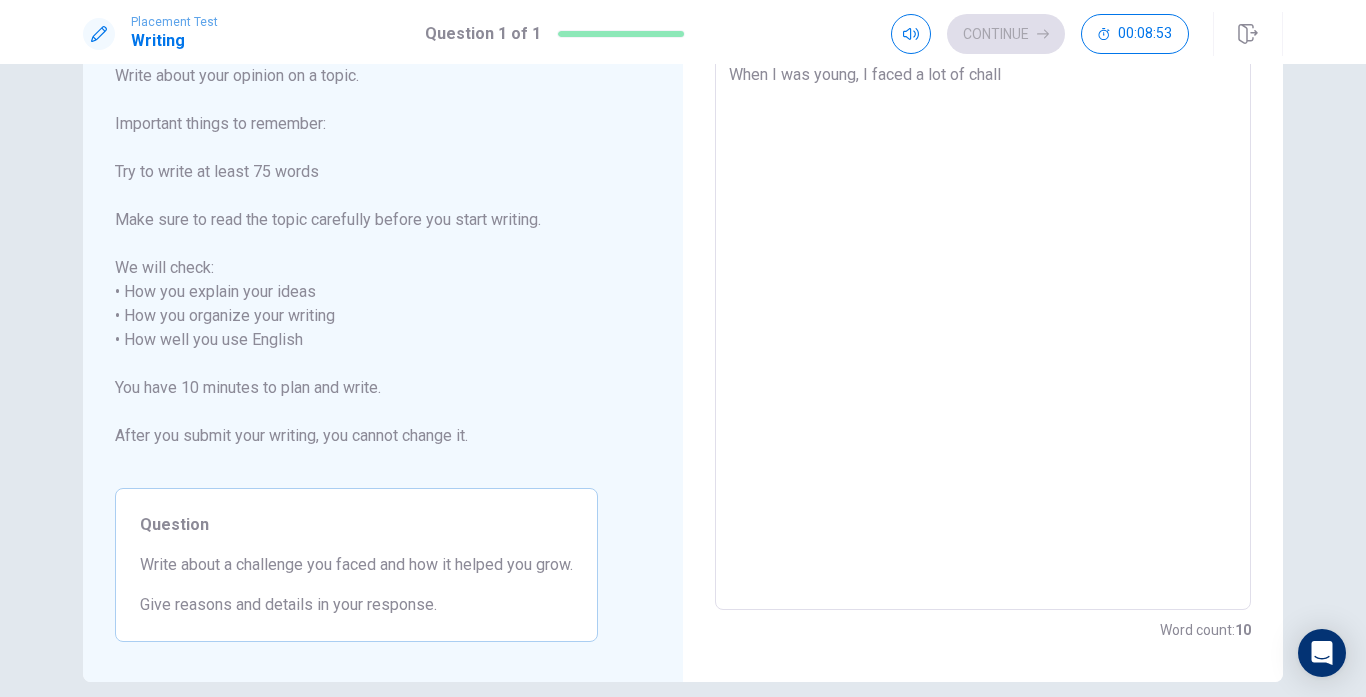 type on "x" 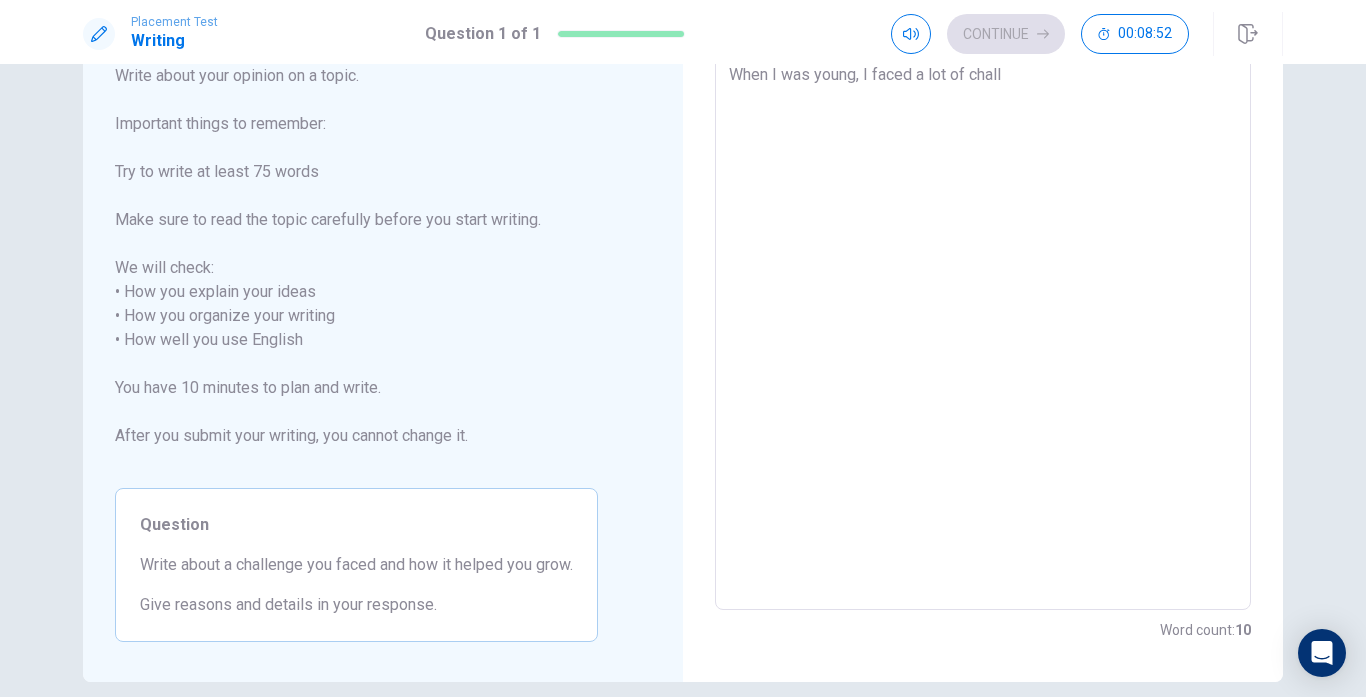 type on "When I was young, I faced a lot of challe" 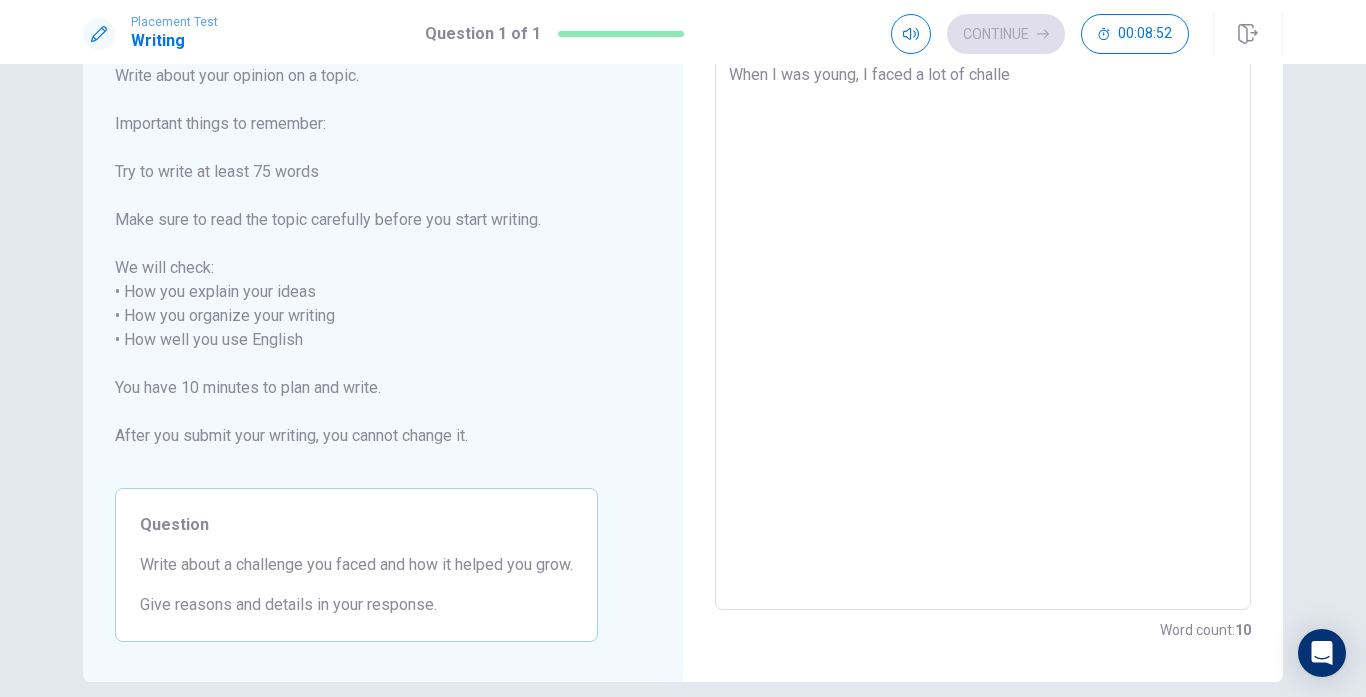type on "x" 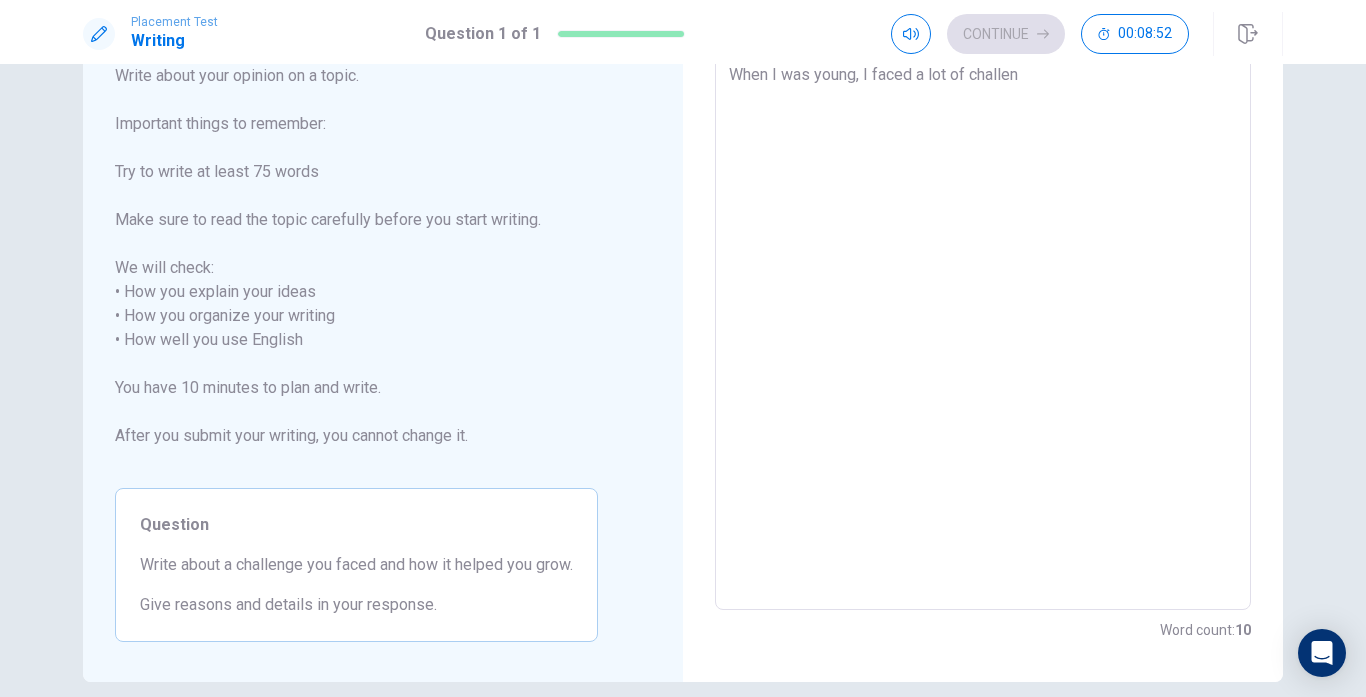 type on "x" 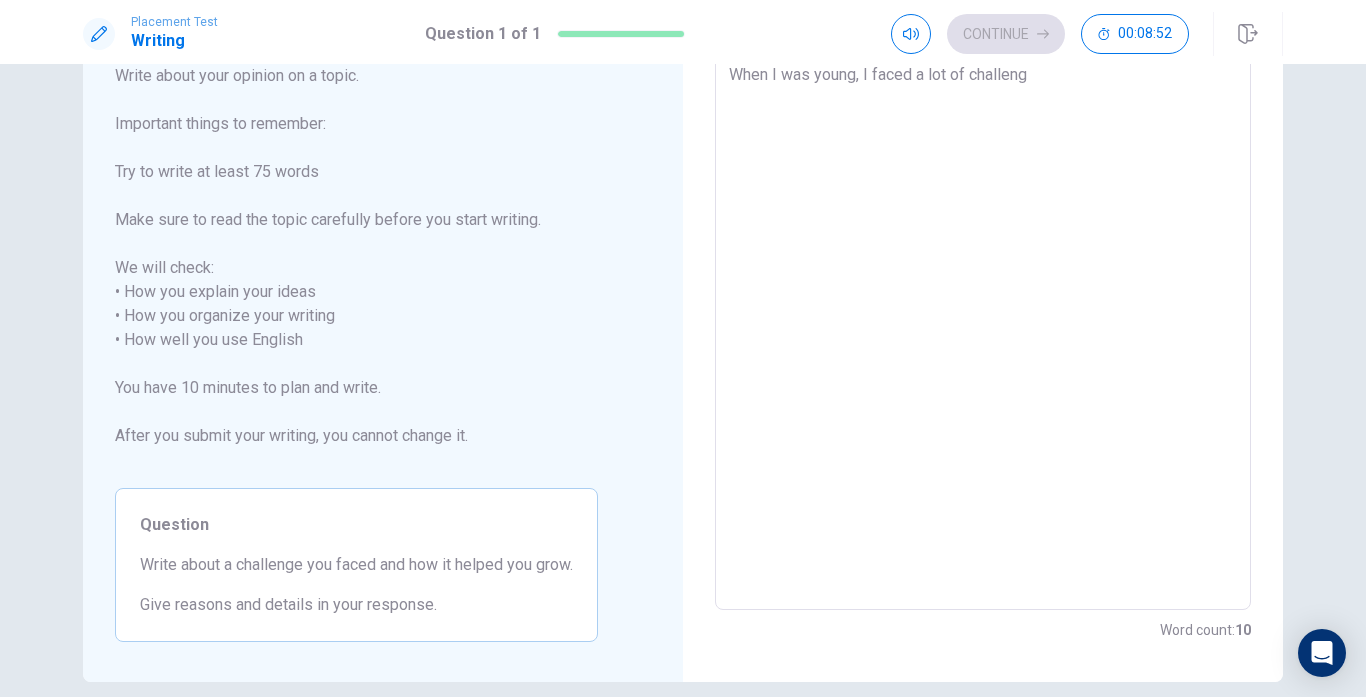 type on "x" 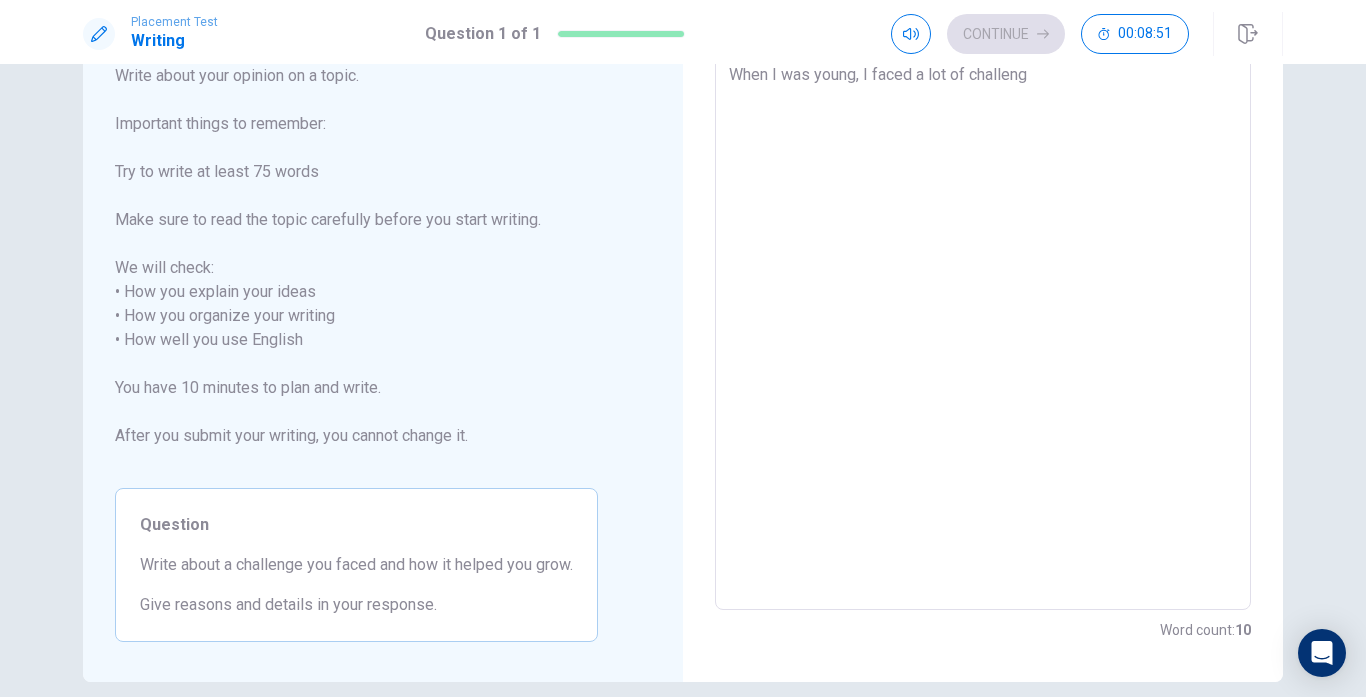 type on "When I was young, I faced a lot of challenge" 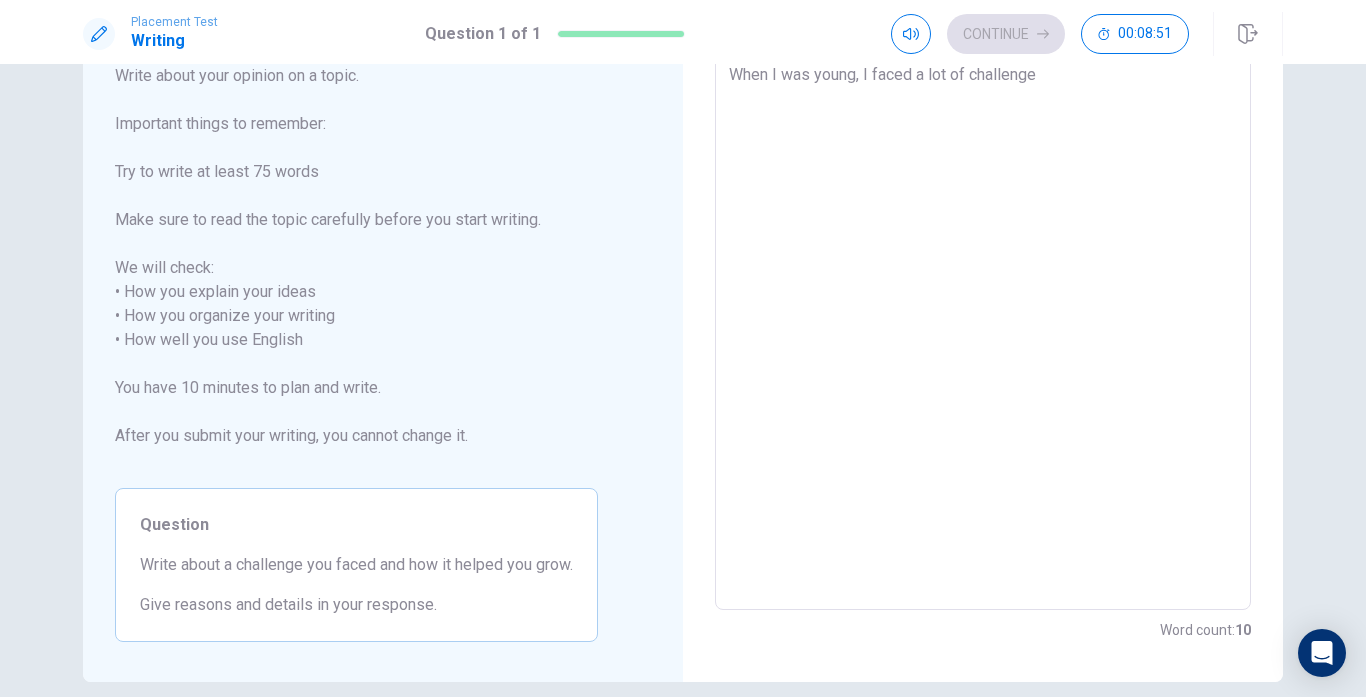 type on "x" 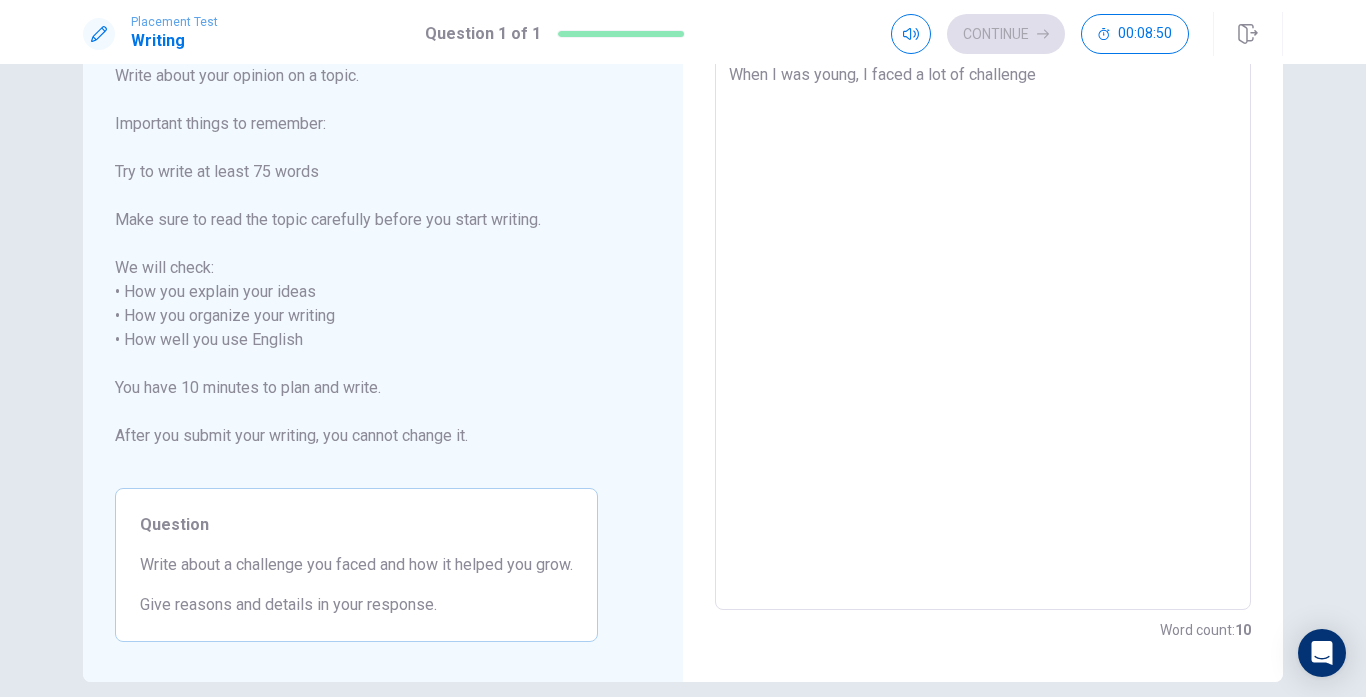 type on "When I was young, I faced a lot of challenges" 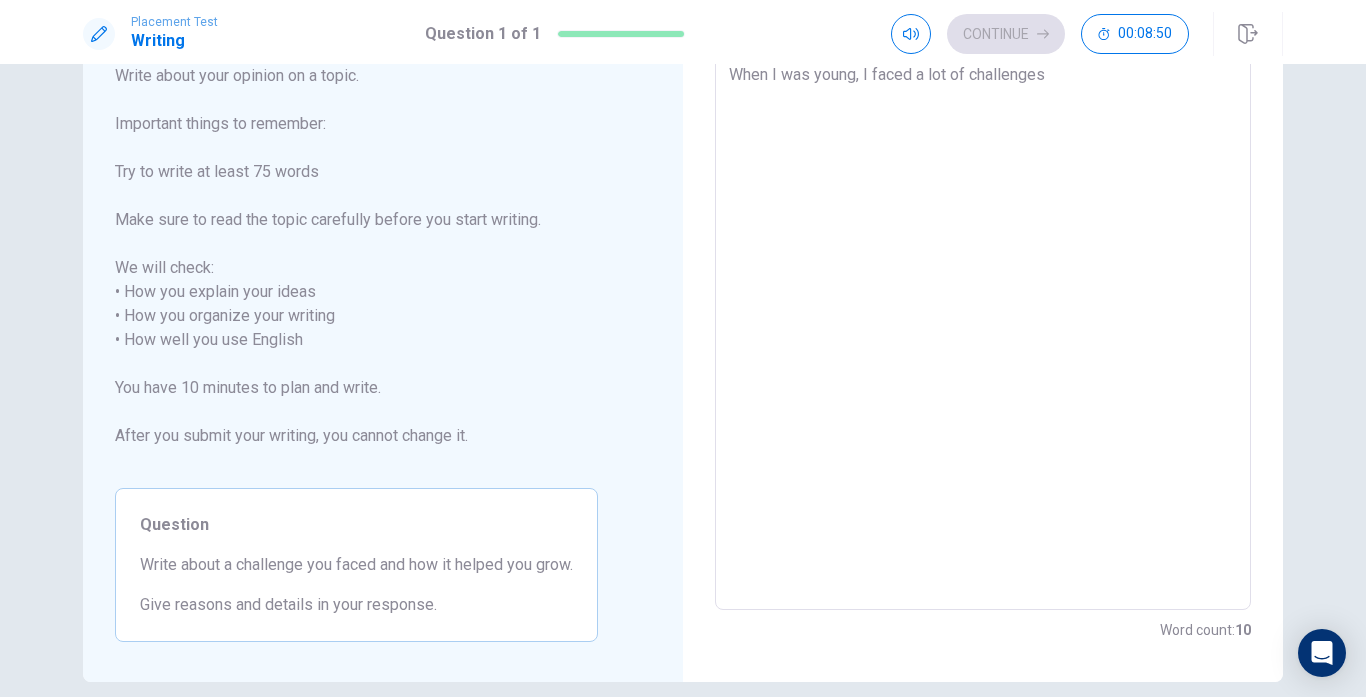 type on "x" 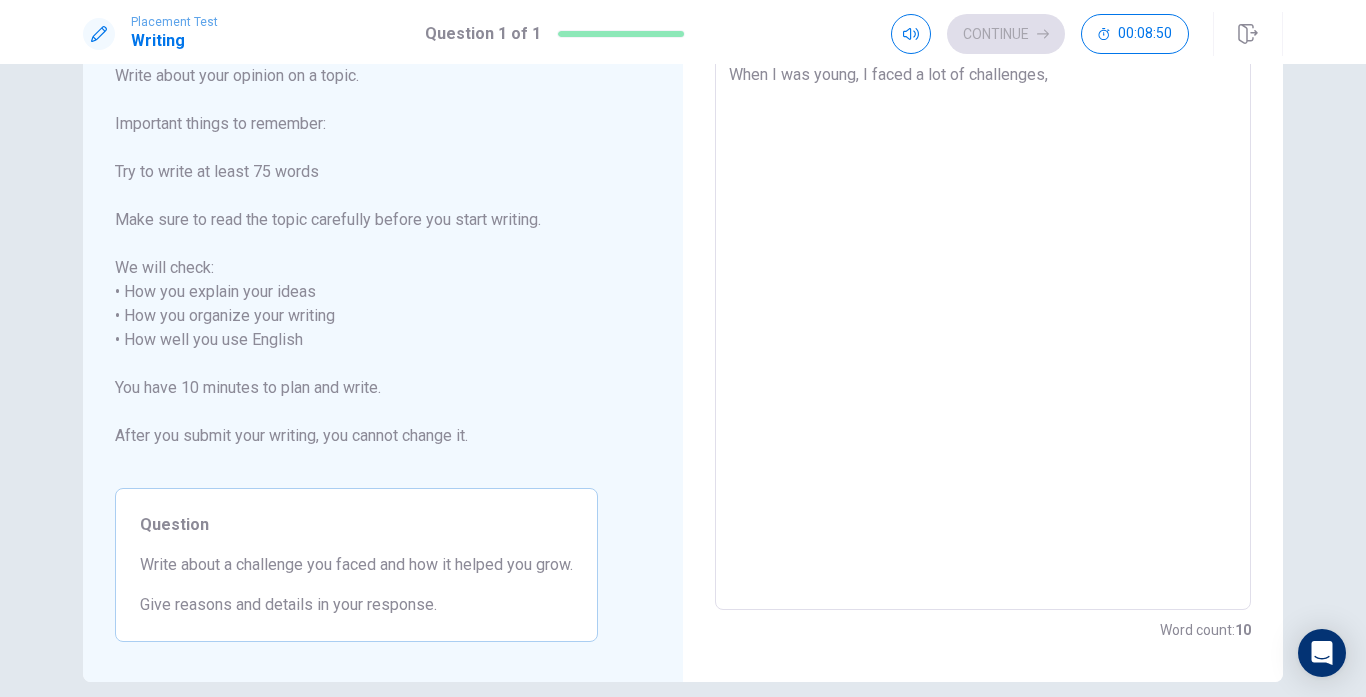 type on "x" 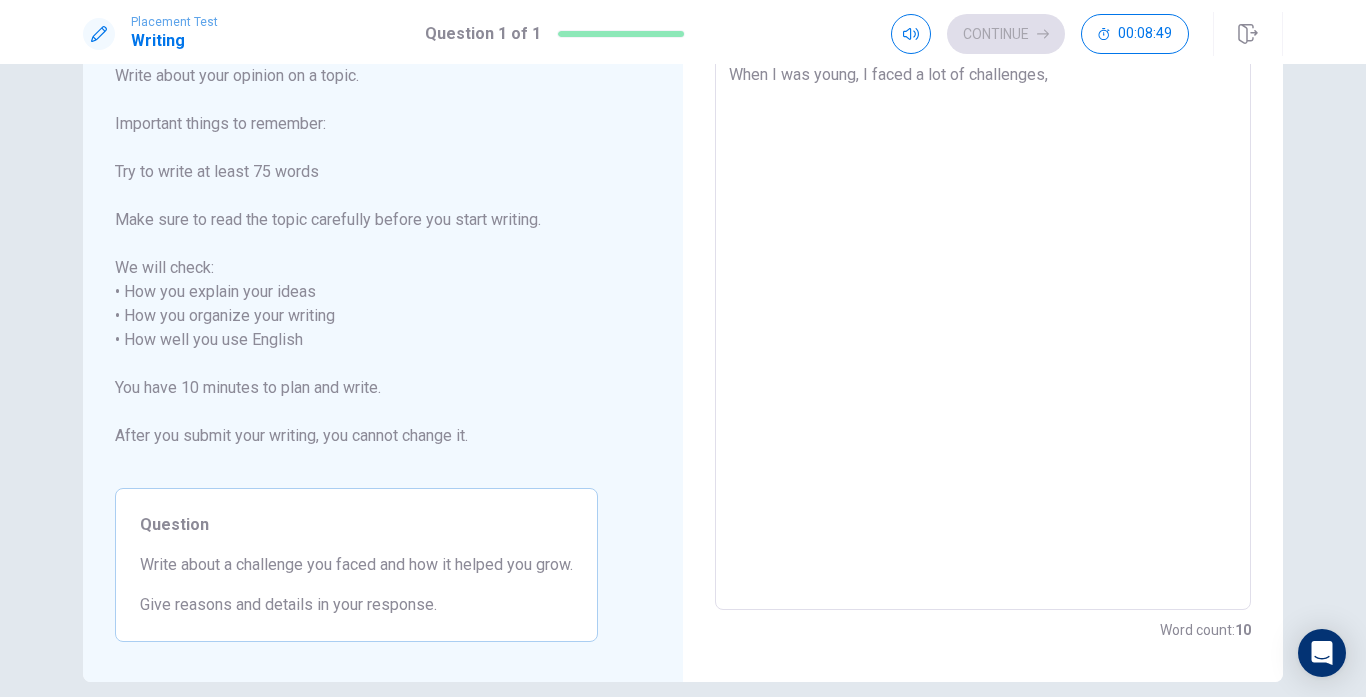 type on "When I was young, I faced a lot of challenges," 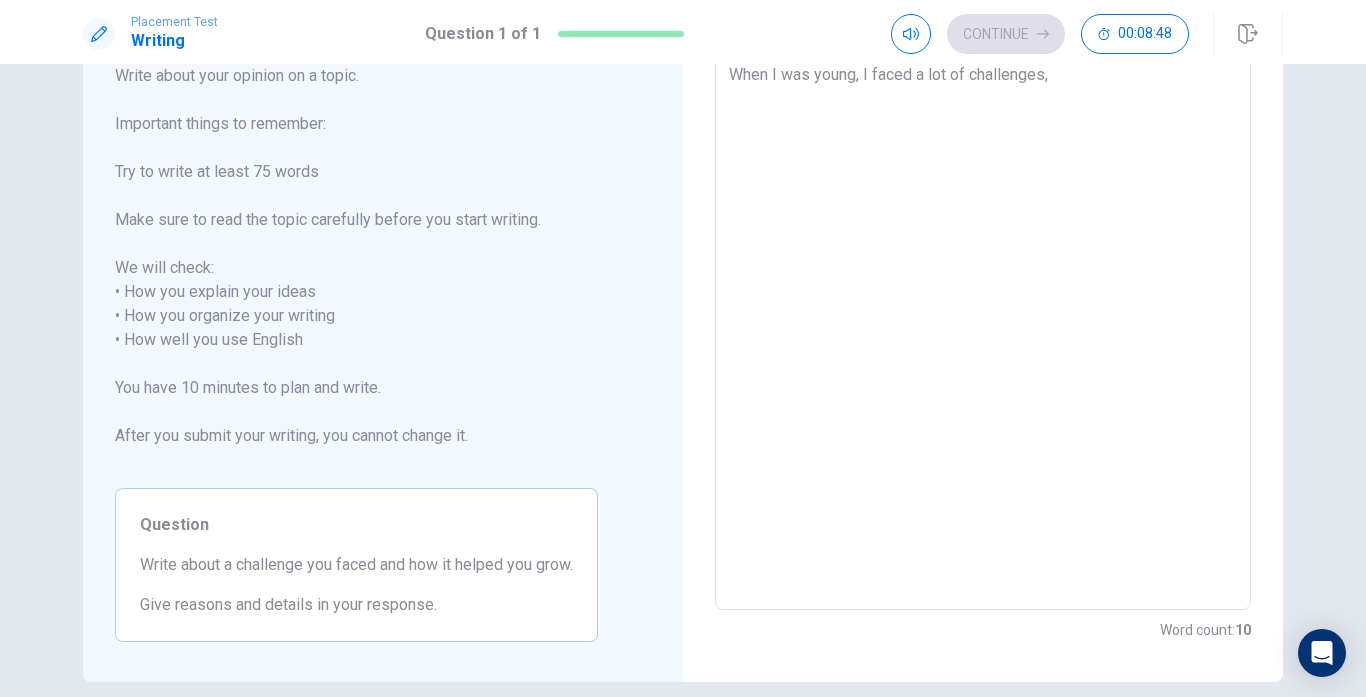 type on "When I was young, I faced a lot of challenges, I" 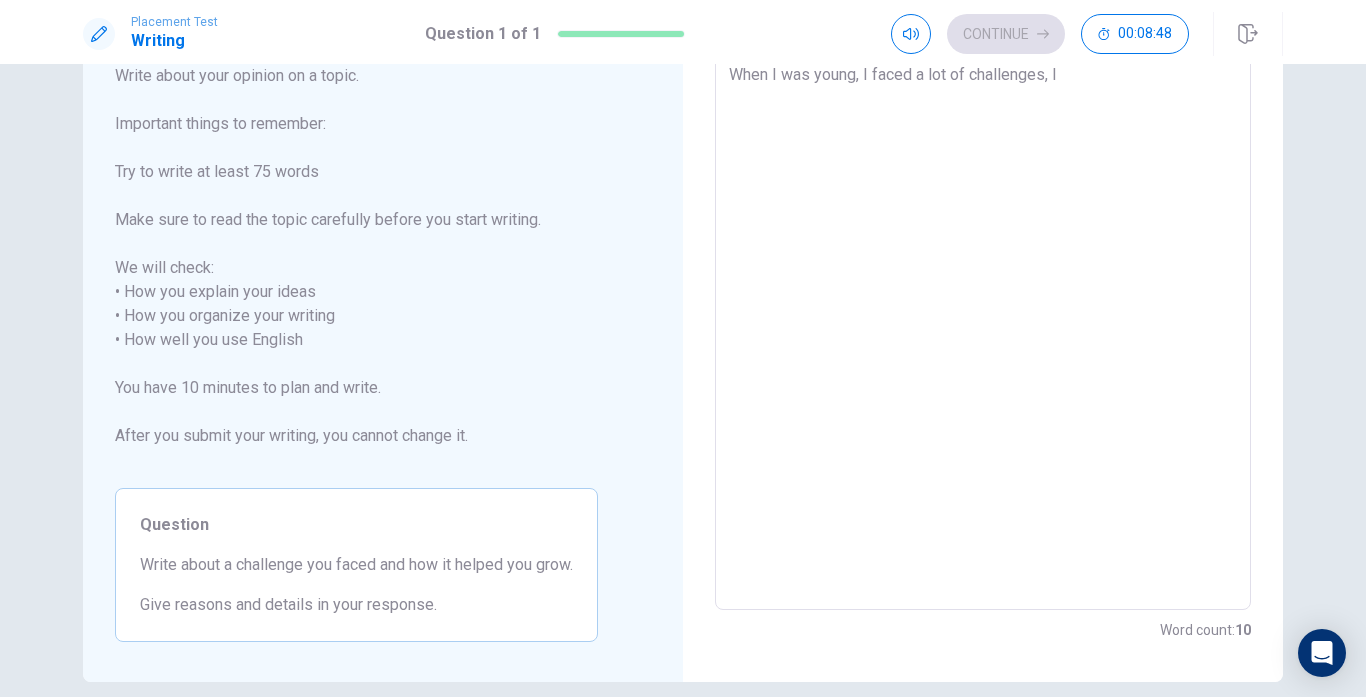 type on "x" 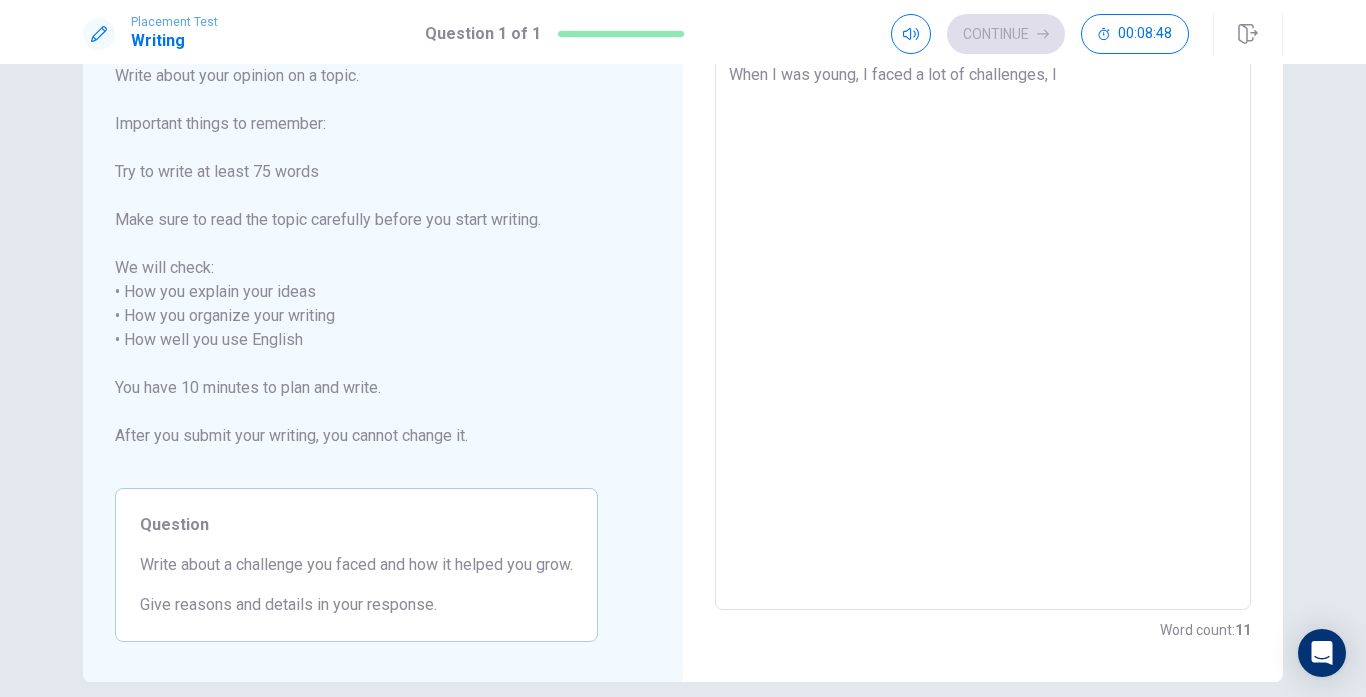 type on "When I was young, I faced a lot of challenges, I" 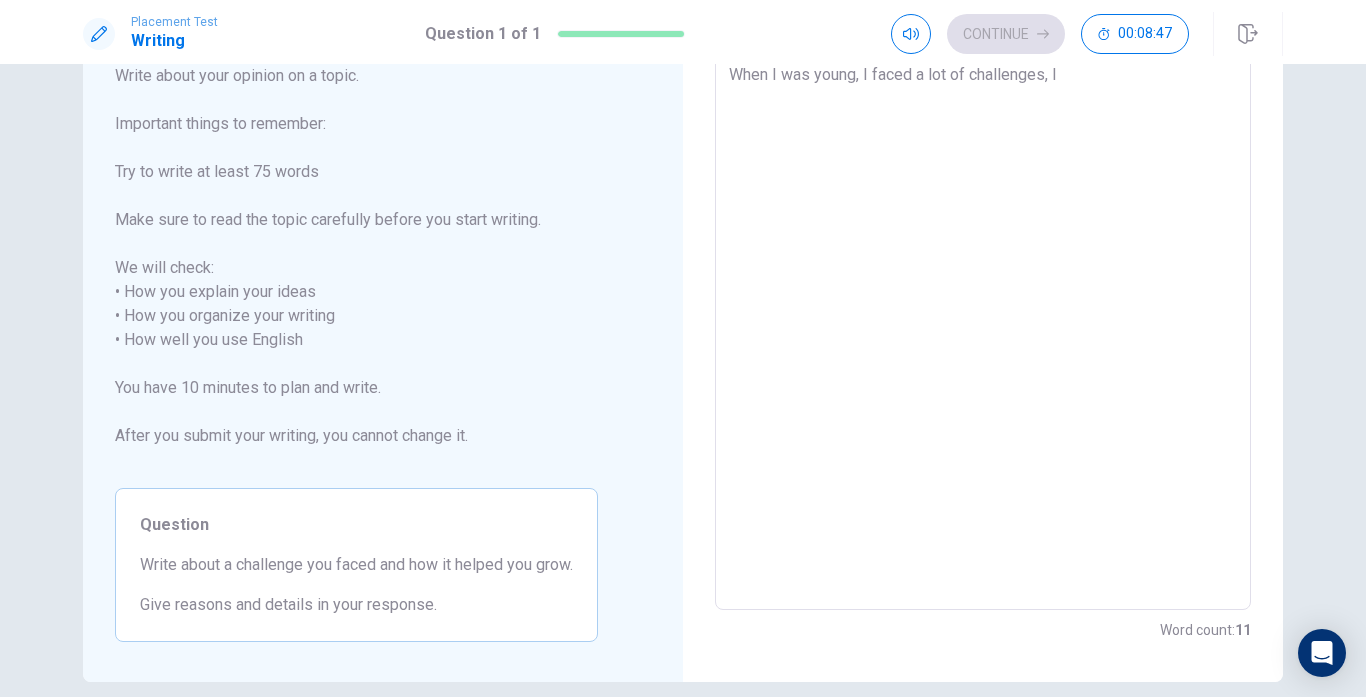 type on "When I was young, I faced a lot of challenges, I r" 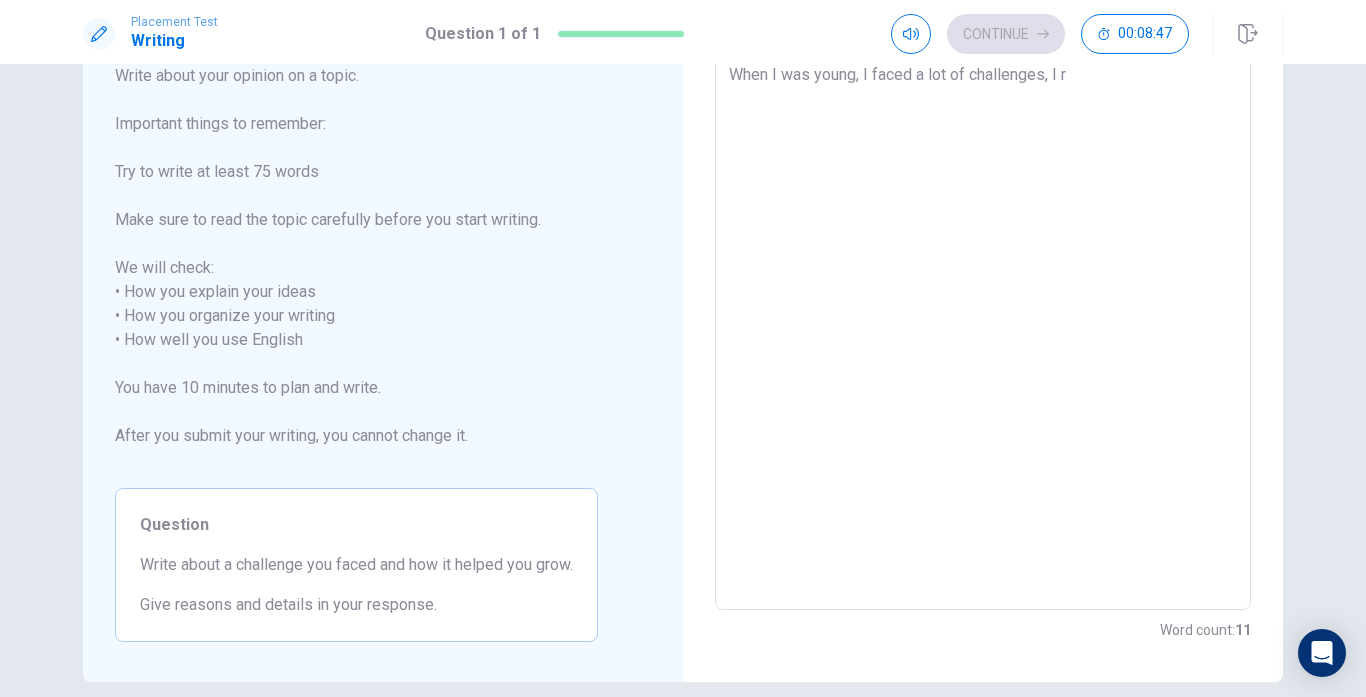 type on "x" 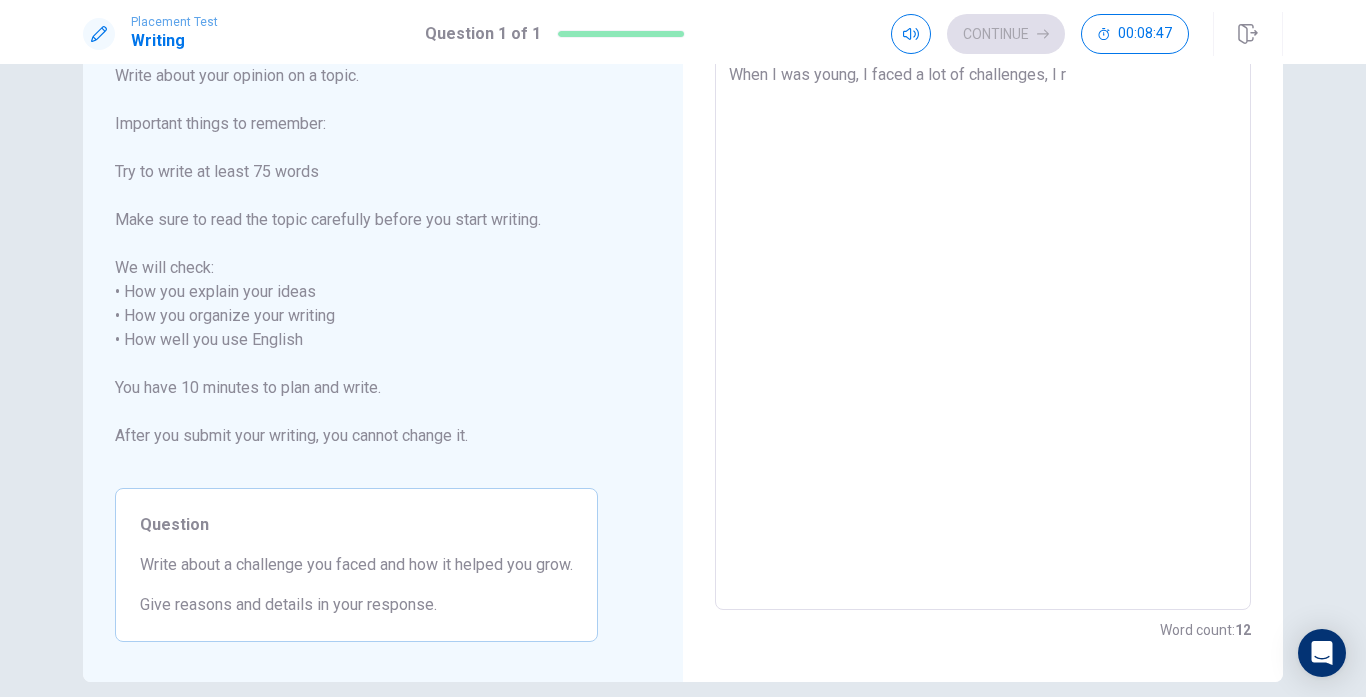 type on "When I was young, I faced a lot of challenges, I re" 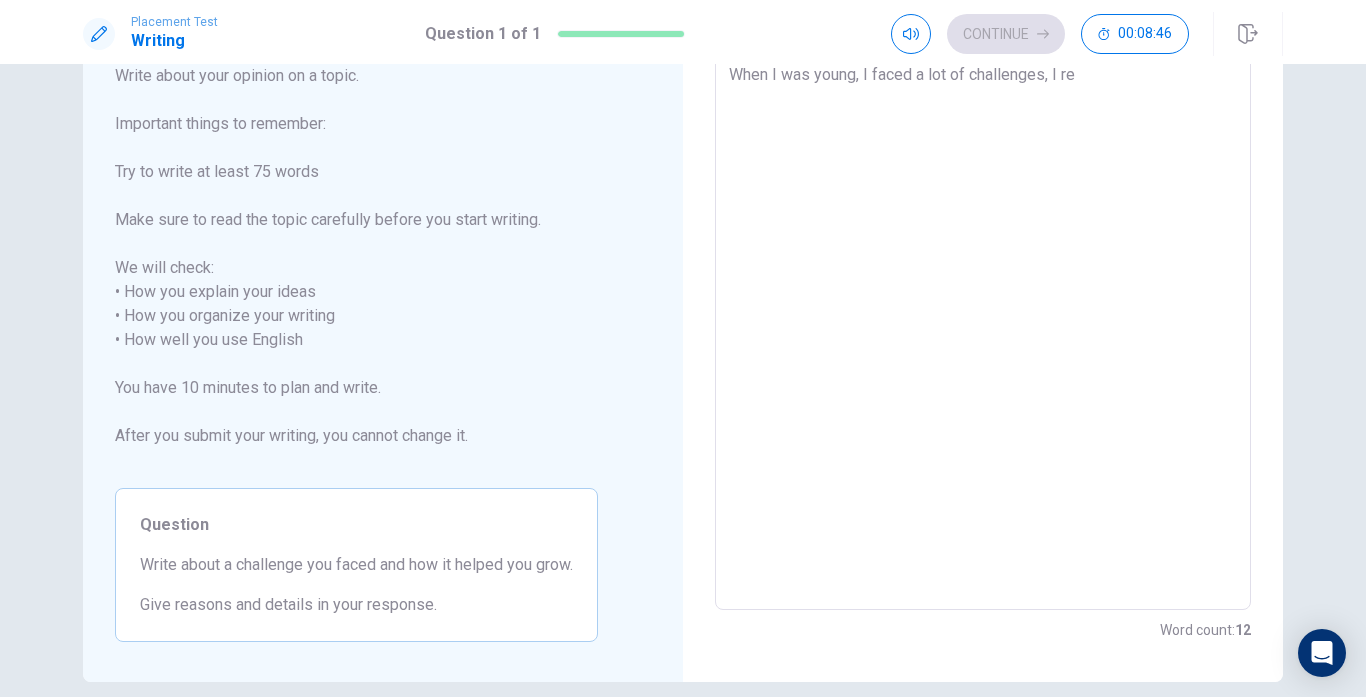 type on "x" 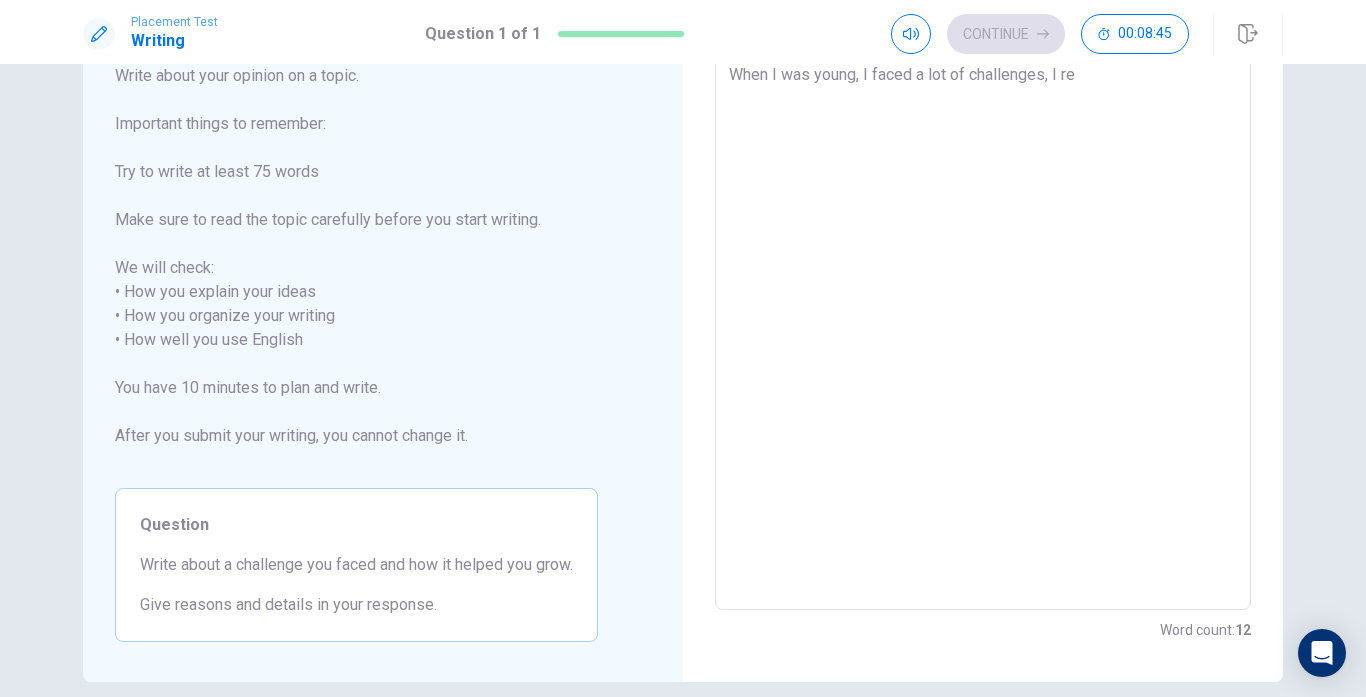 type on "When I was young, I faced a lot of challenges, I rem" 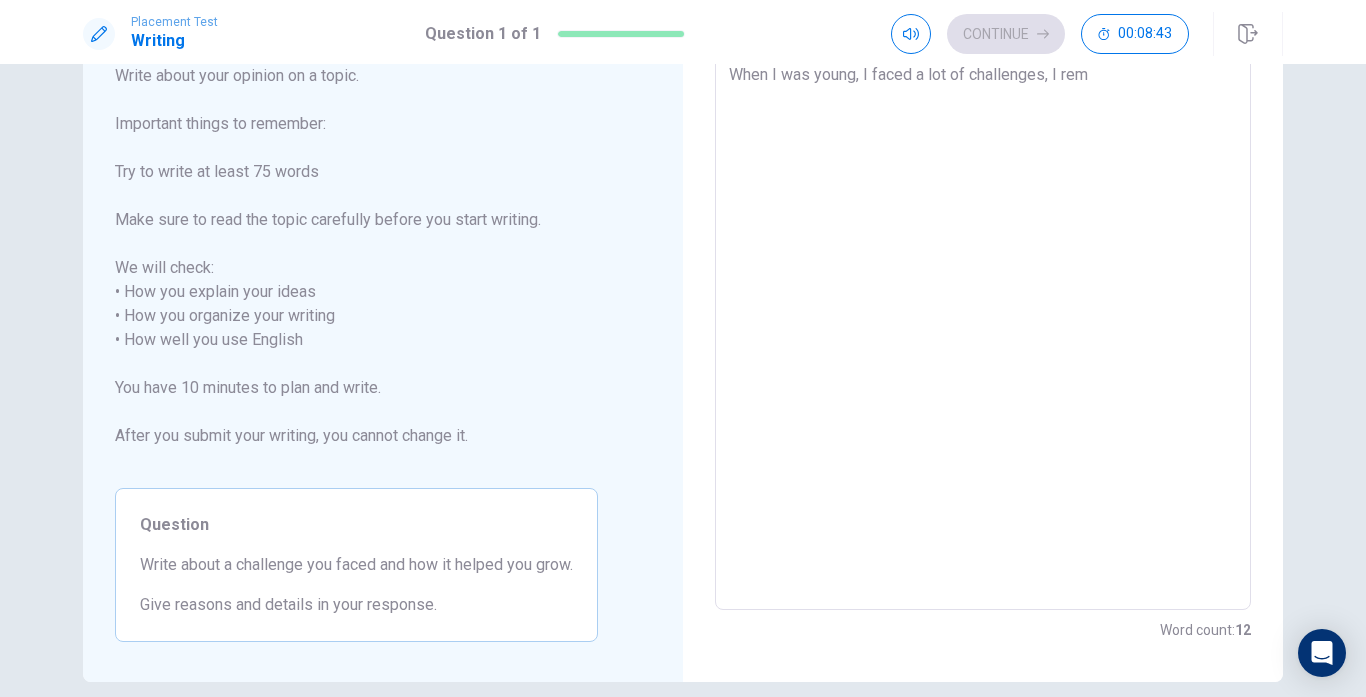type on "x" 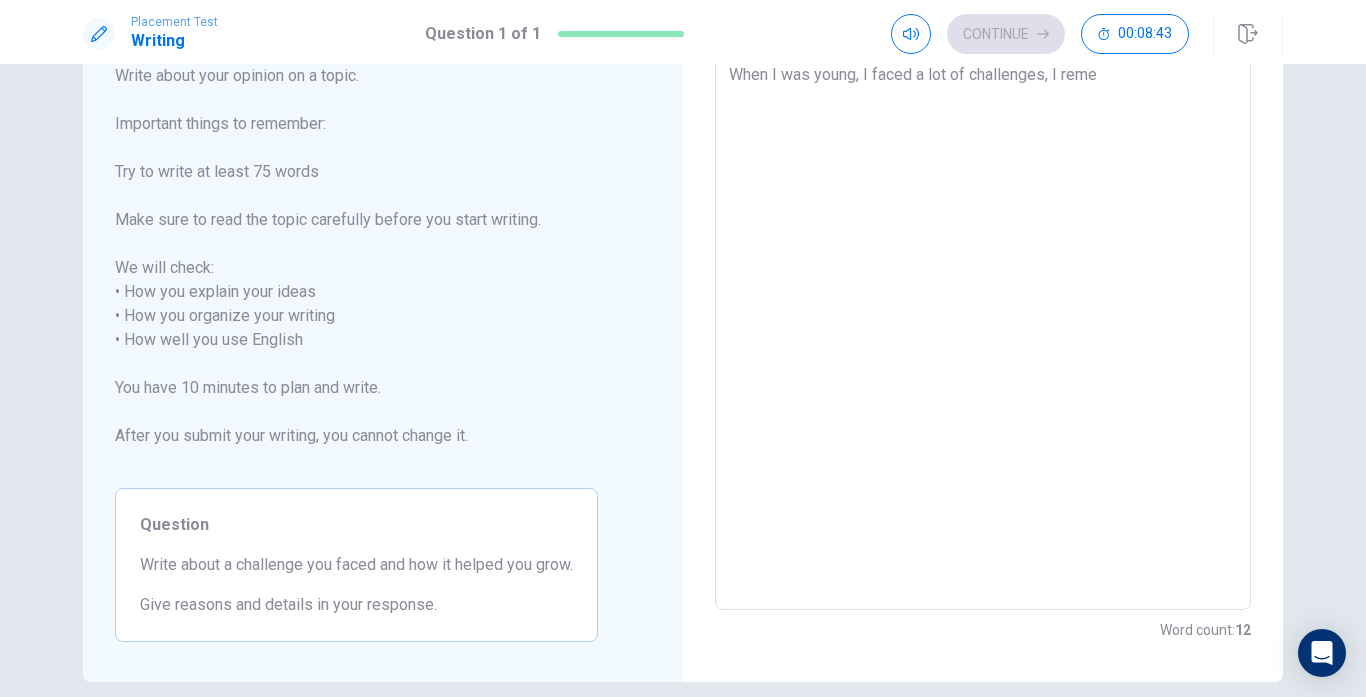 type on "x" 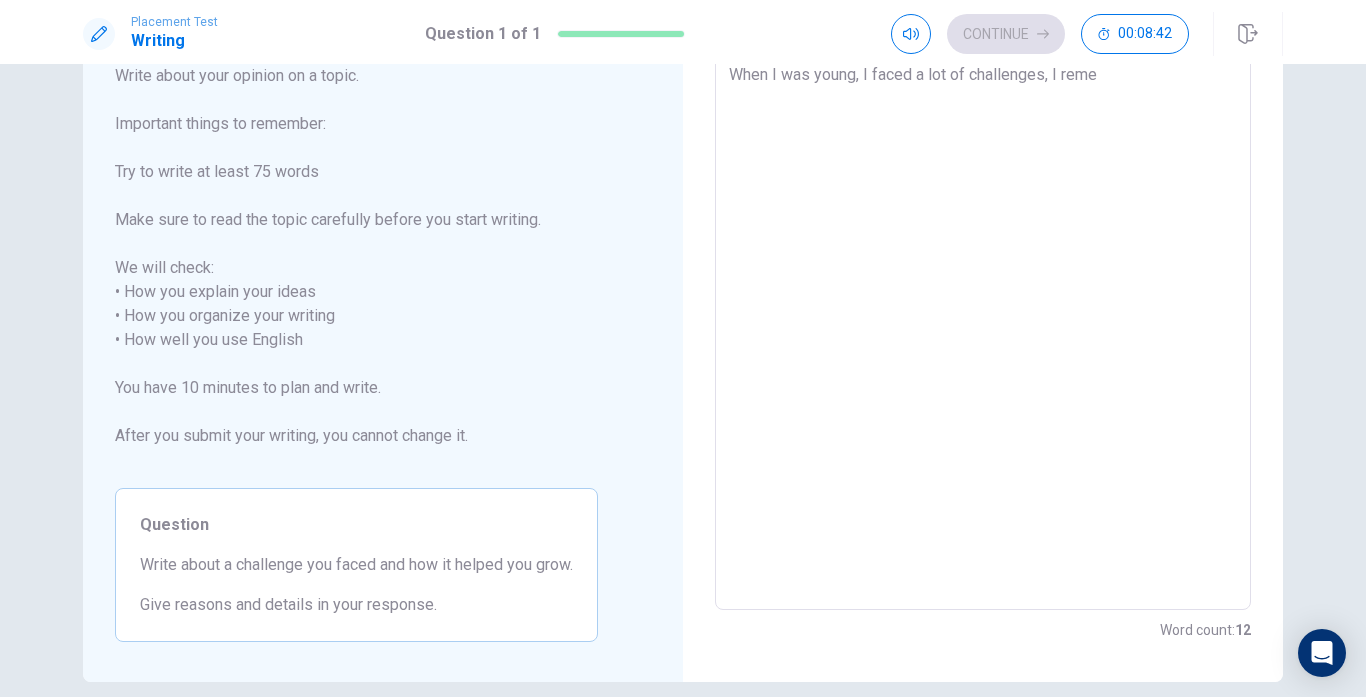 type on "When I was young, I faced a lot of challenges, I remem" 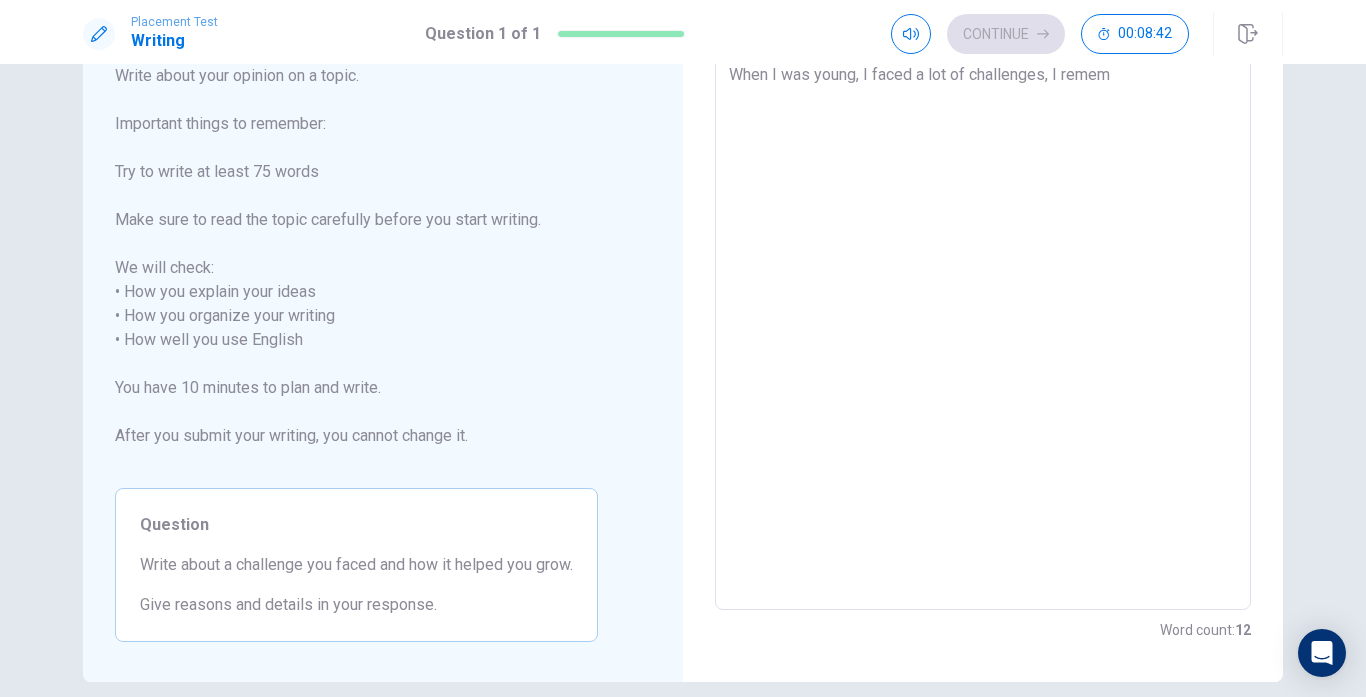 type on "x" 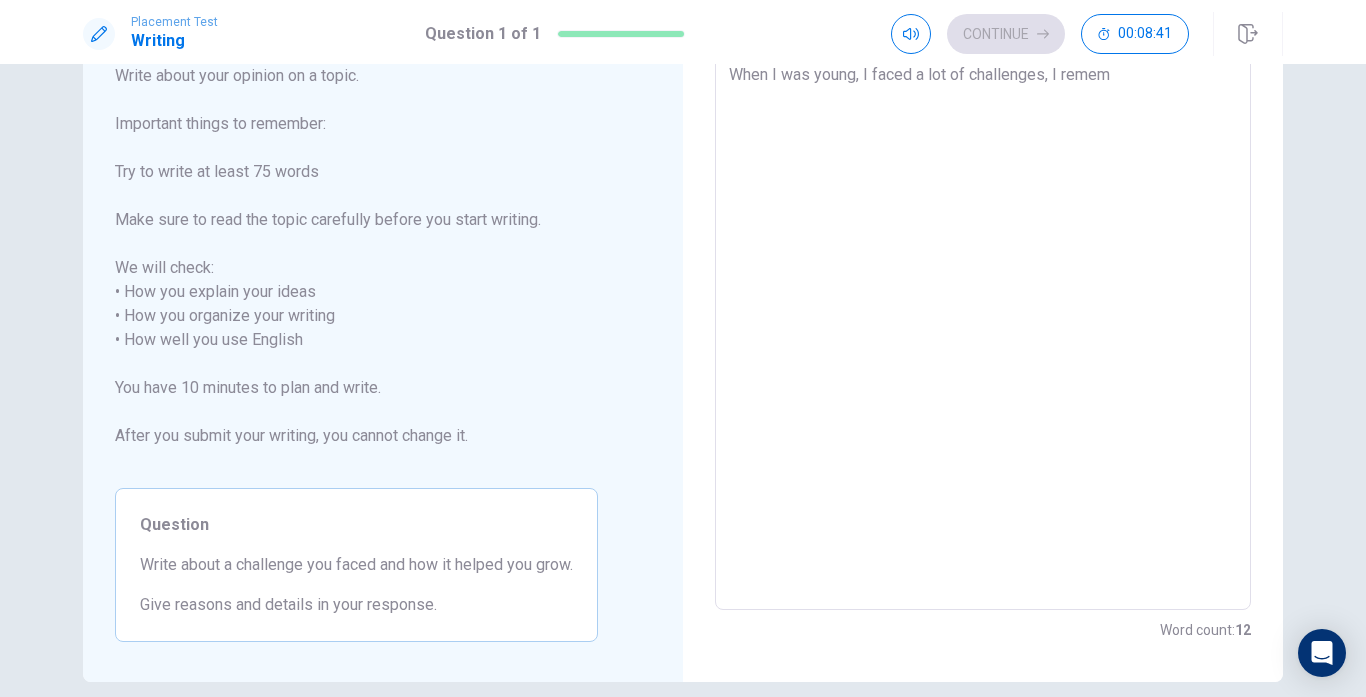 type on "When I was young, I faced a lot of challenges, I remember I" 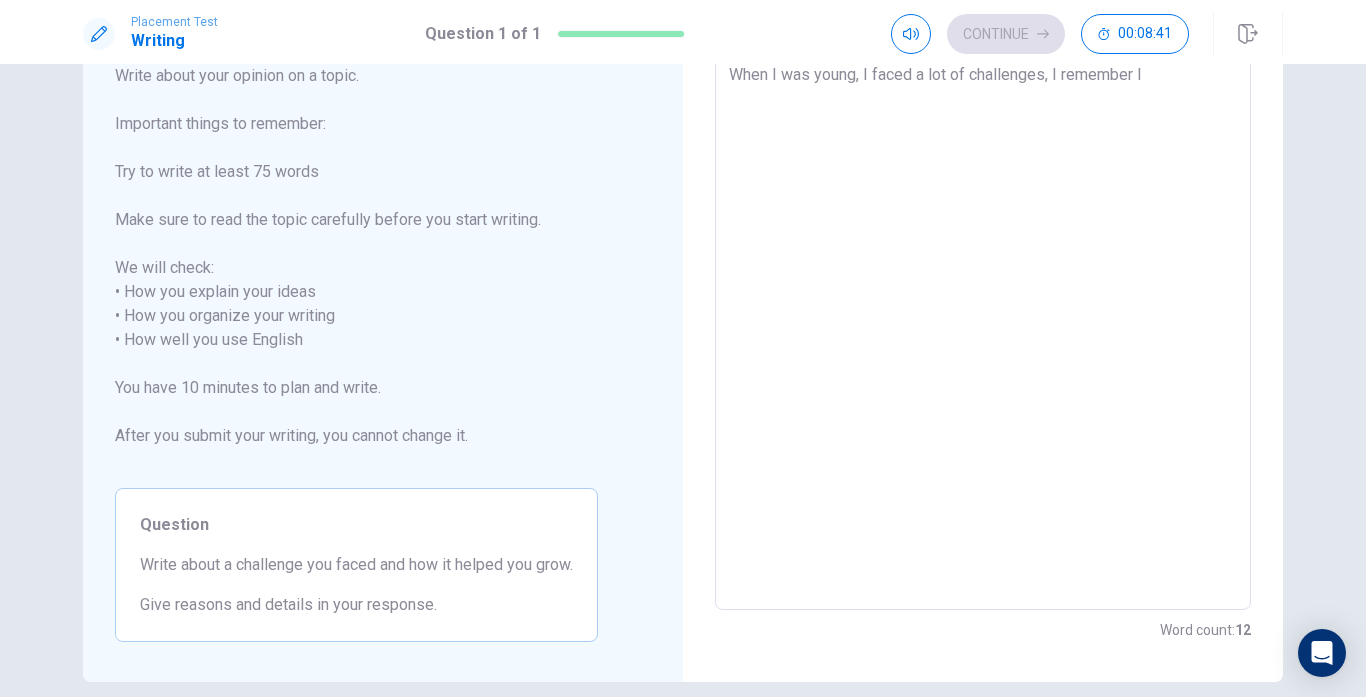 type on "x" 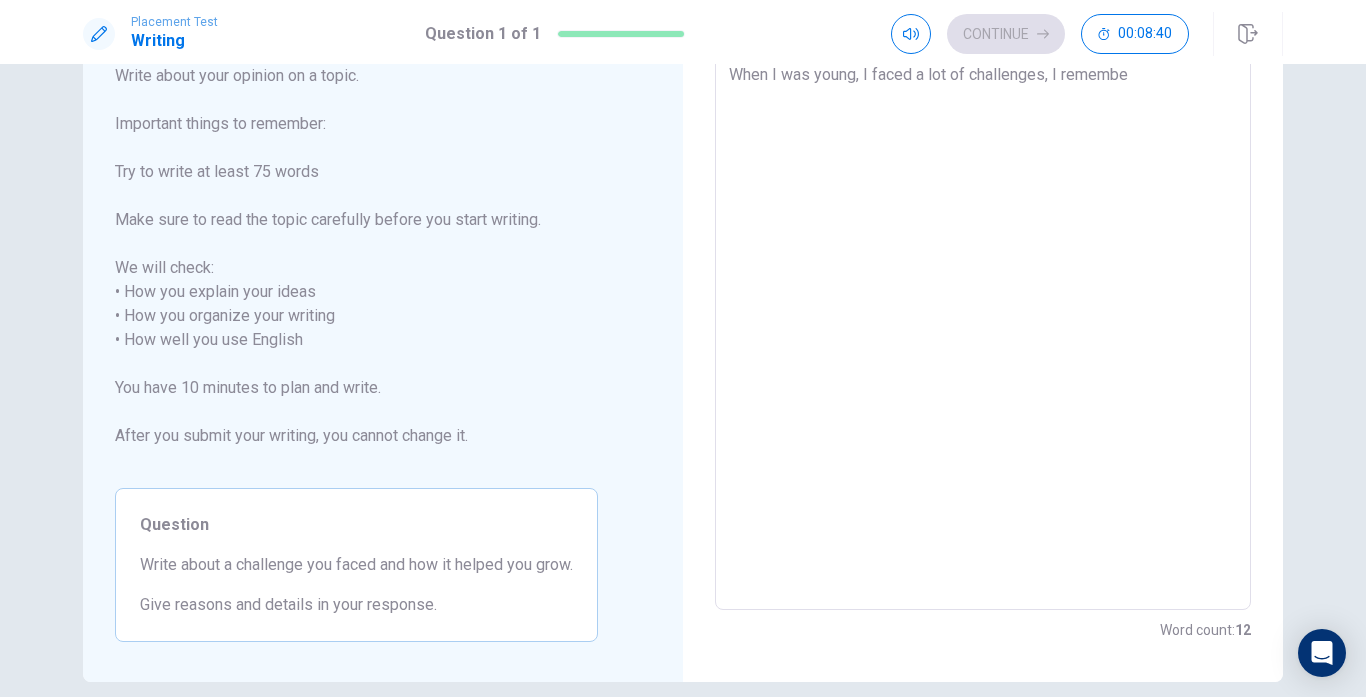 type on "x" 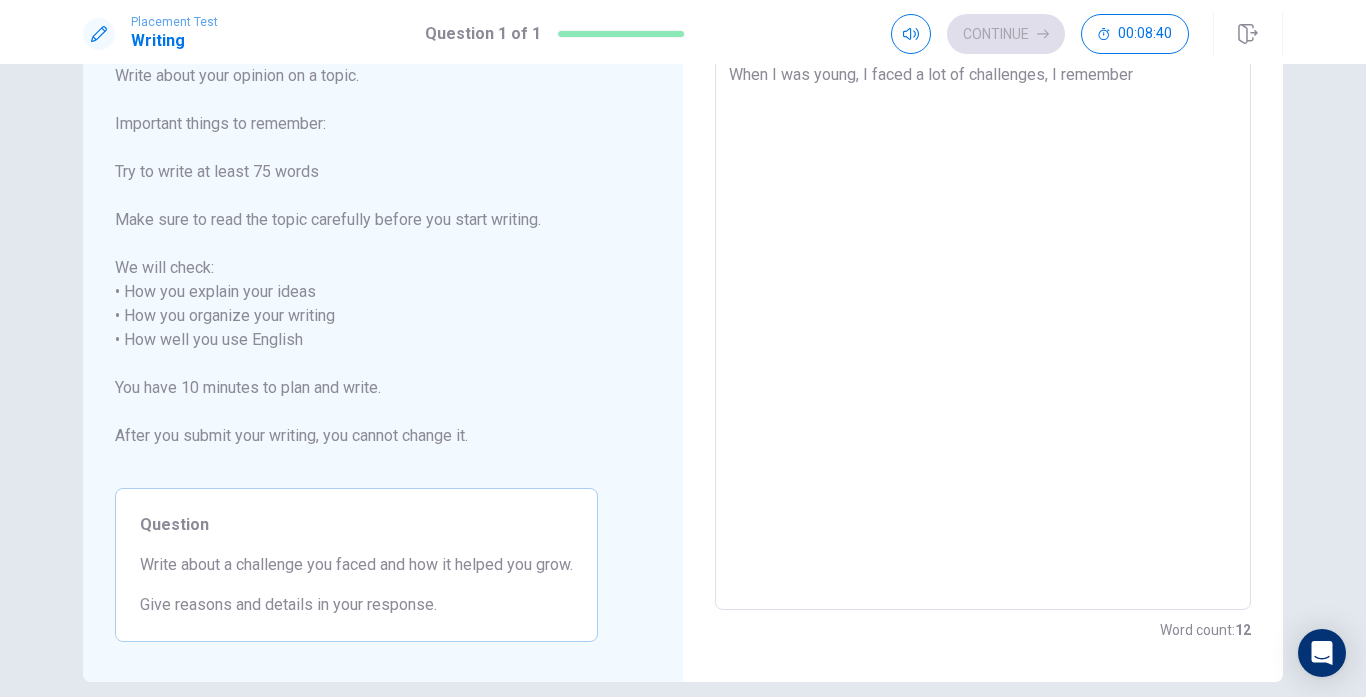 type on "When I was young, I faced a lot of challenges, I remember" 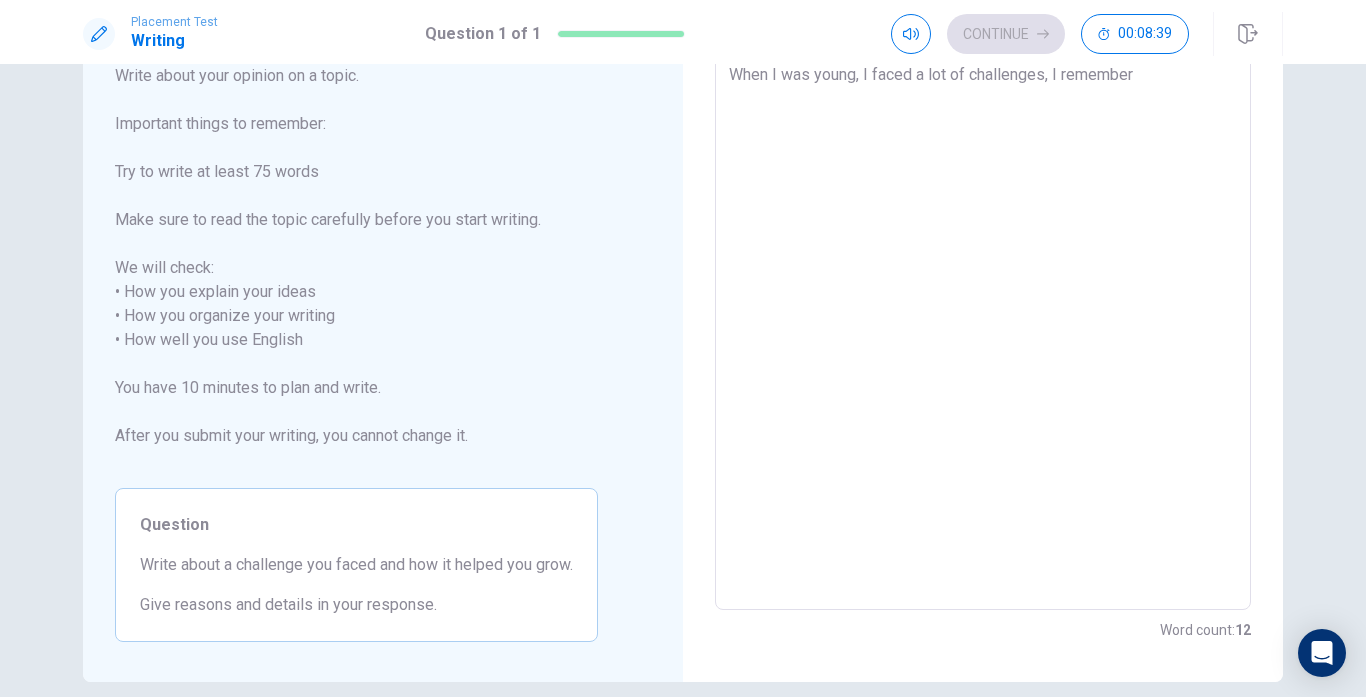 type on "When I was young, I faced a lot of challenges, I remember I got hurt or have difficulties to do my home" 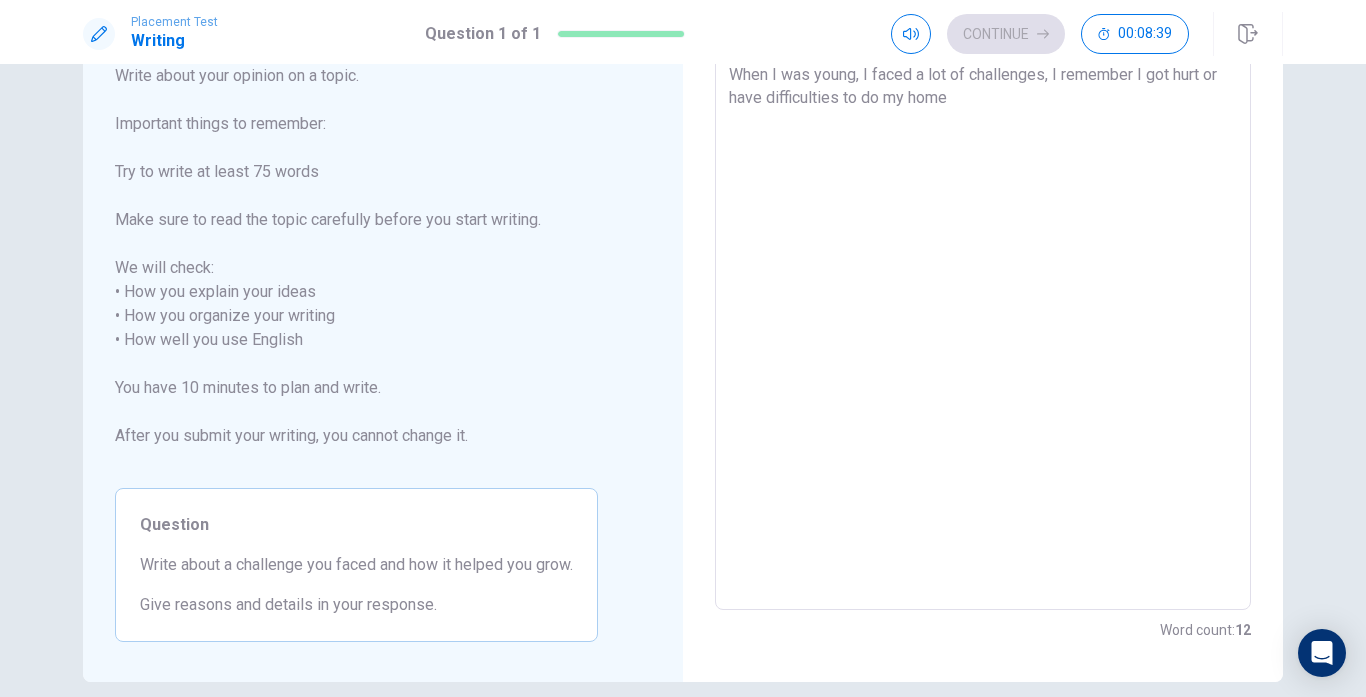 type on "x" 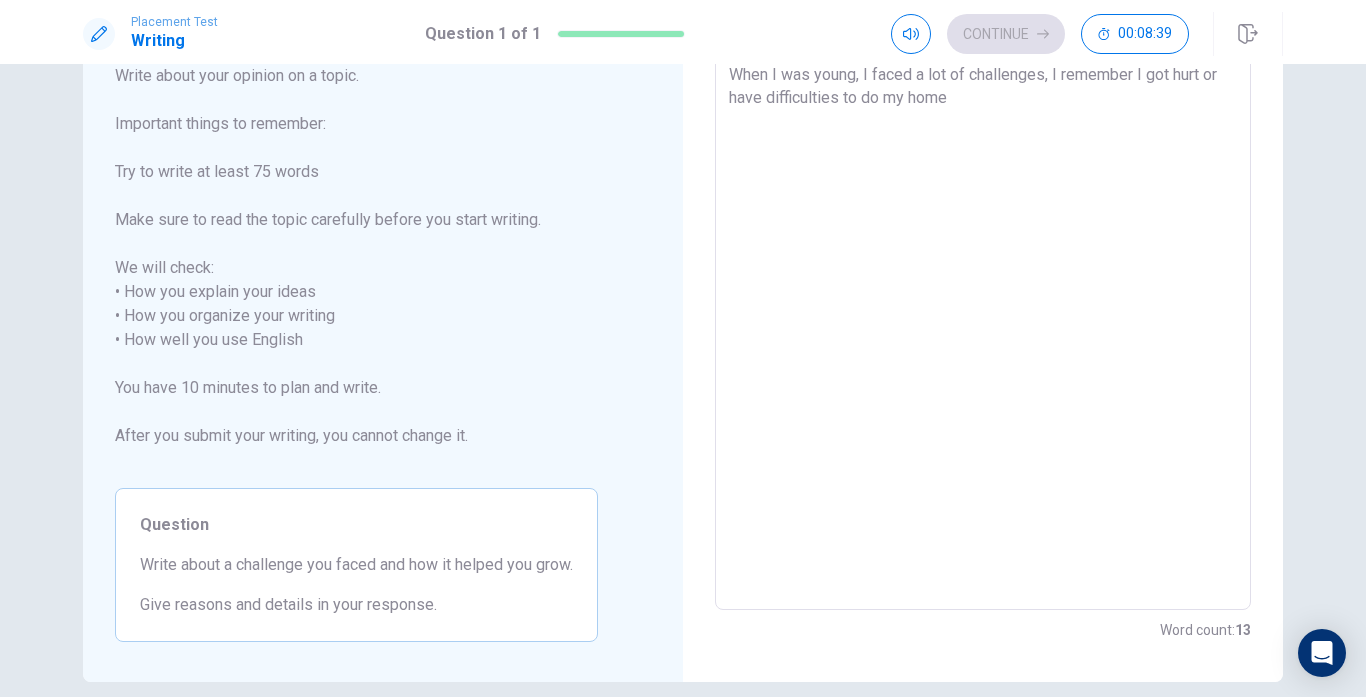 type on "When I was young, I faced a lot of challenges, I remember I got hurt or have difficulties to do my home" 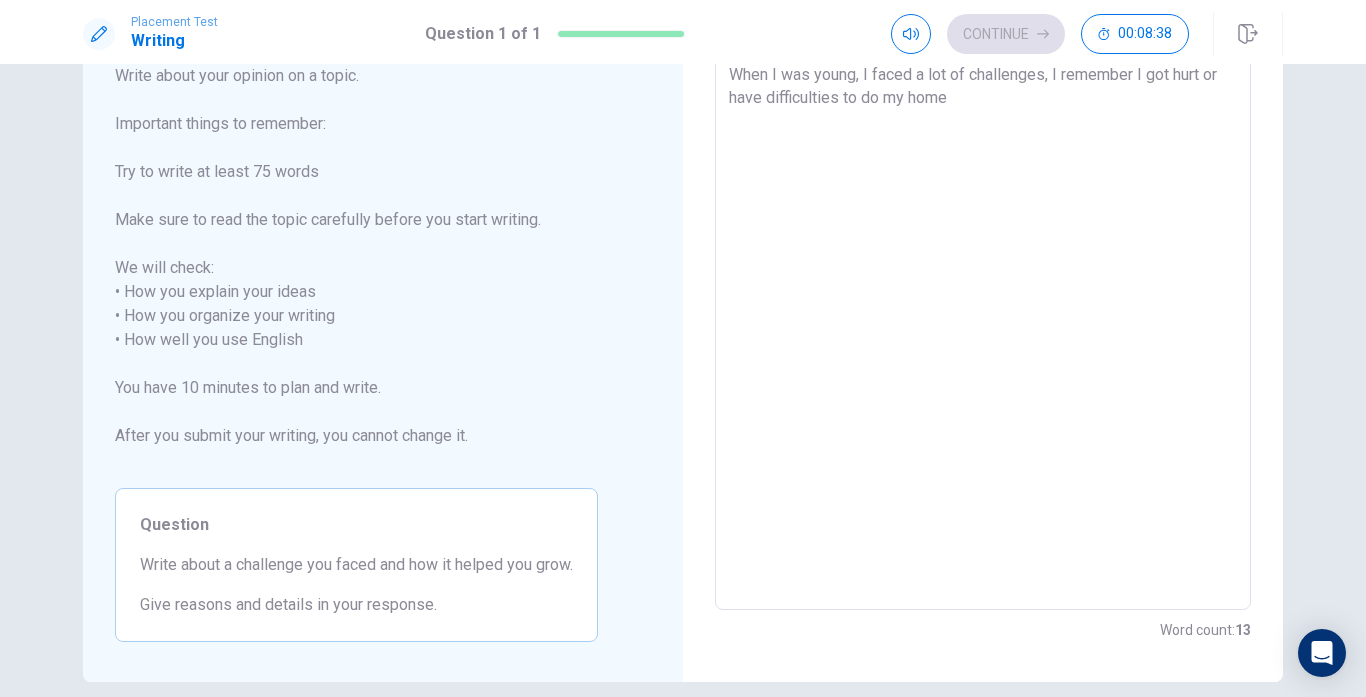 type on "When I was young, I faced a lot of challenges, I remember I g" 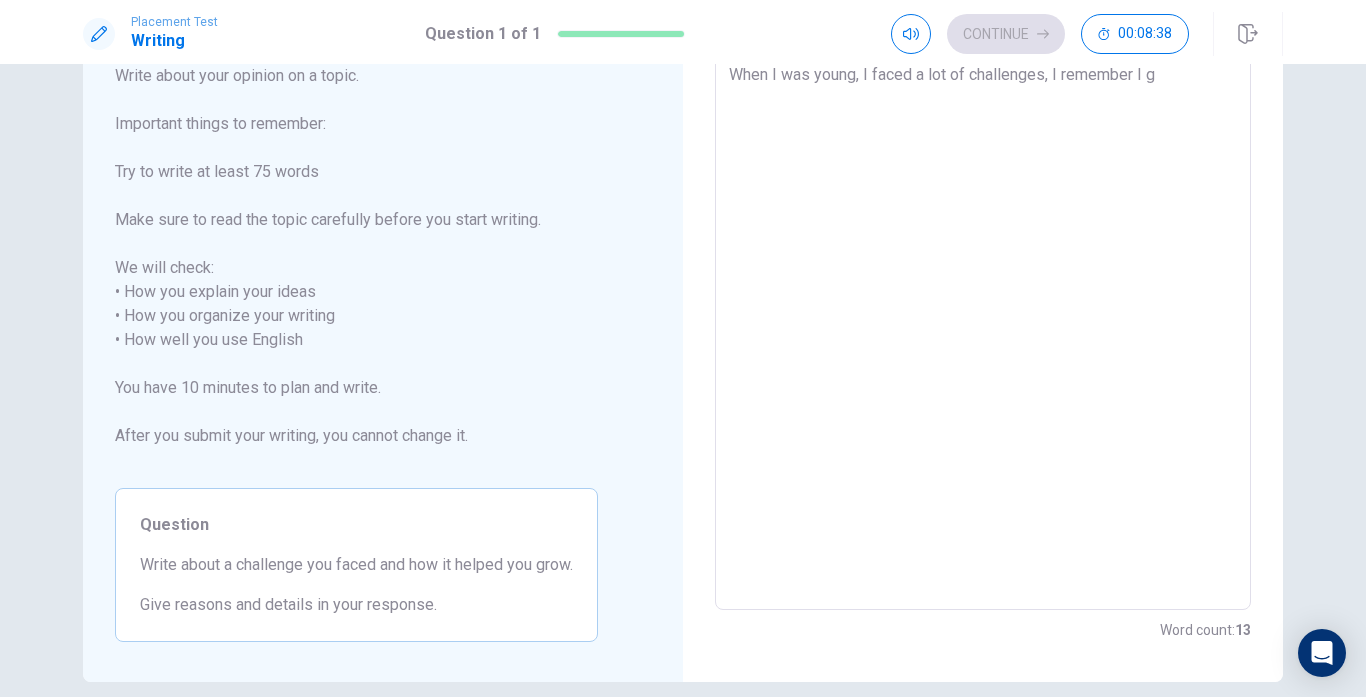 type on "x" 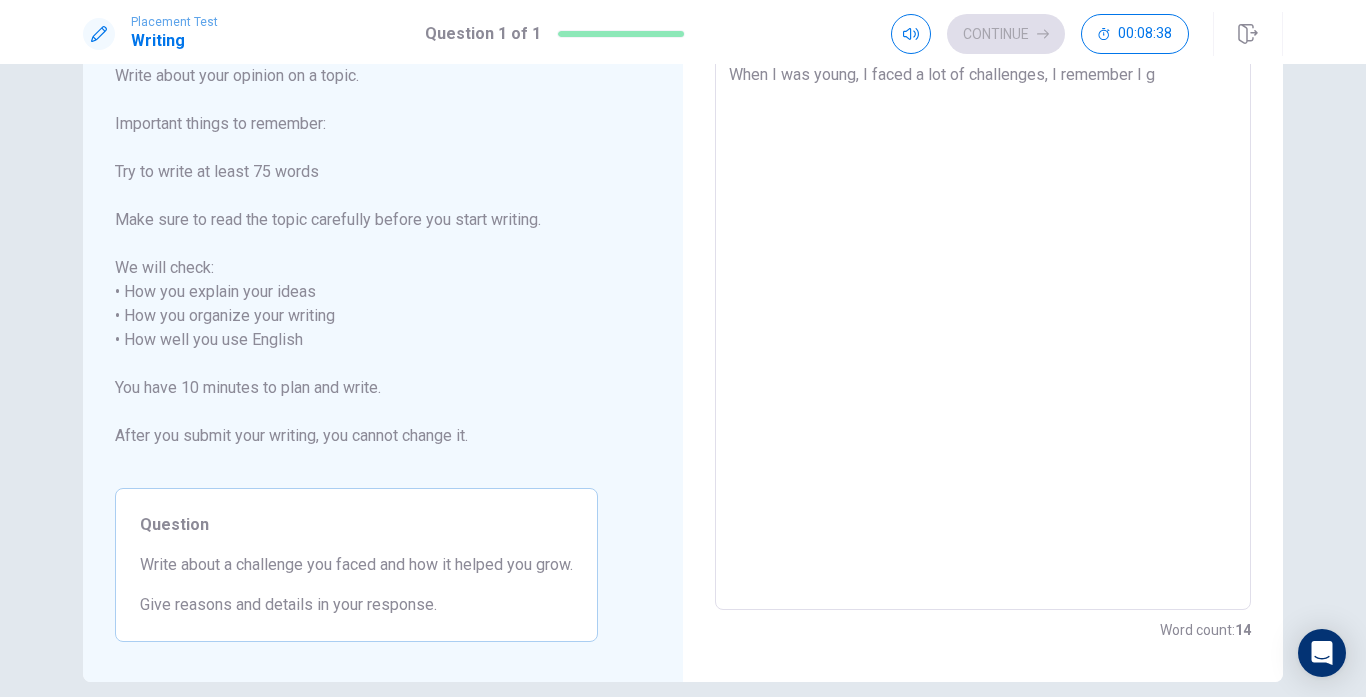 type on "When I was young, I faced a lot of challenges, I remember I go" 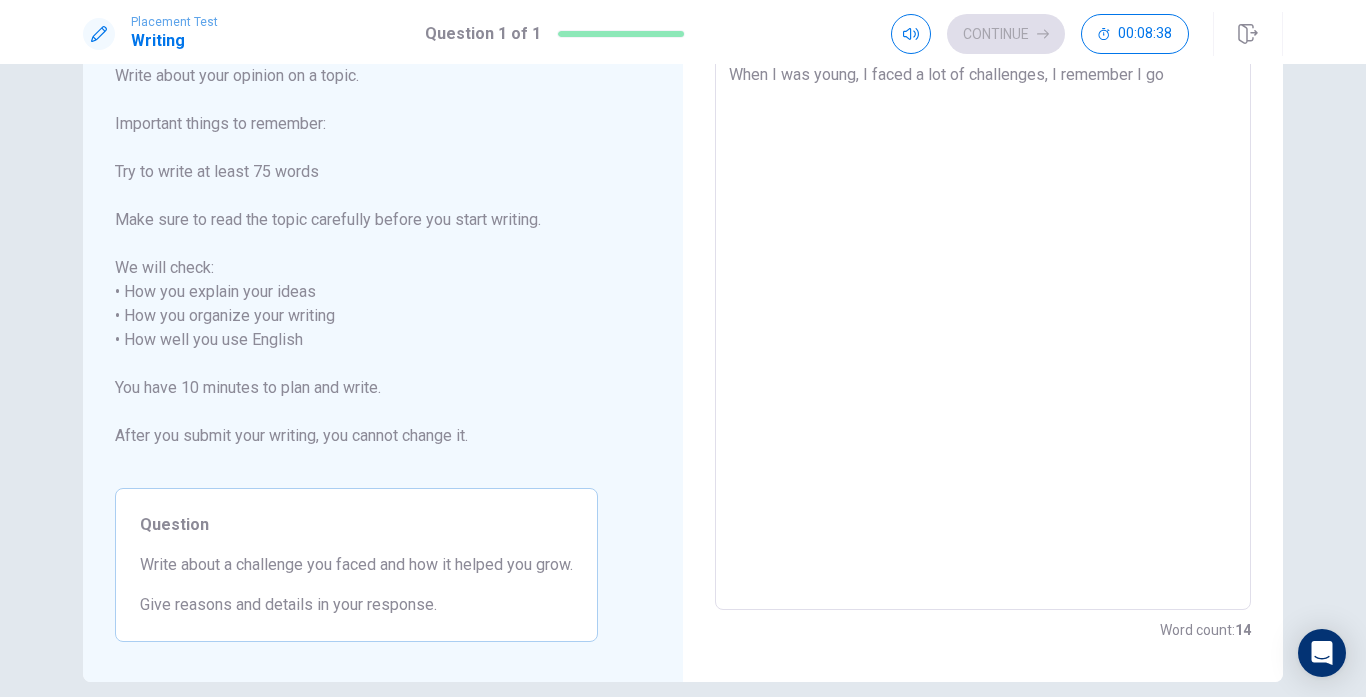 type on "x" 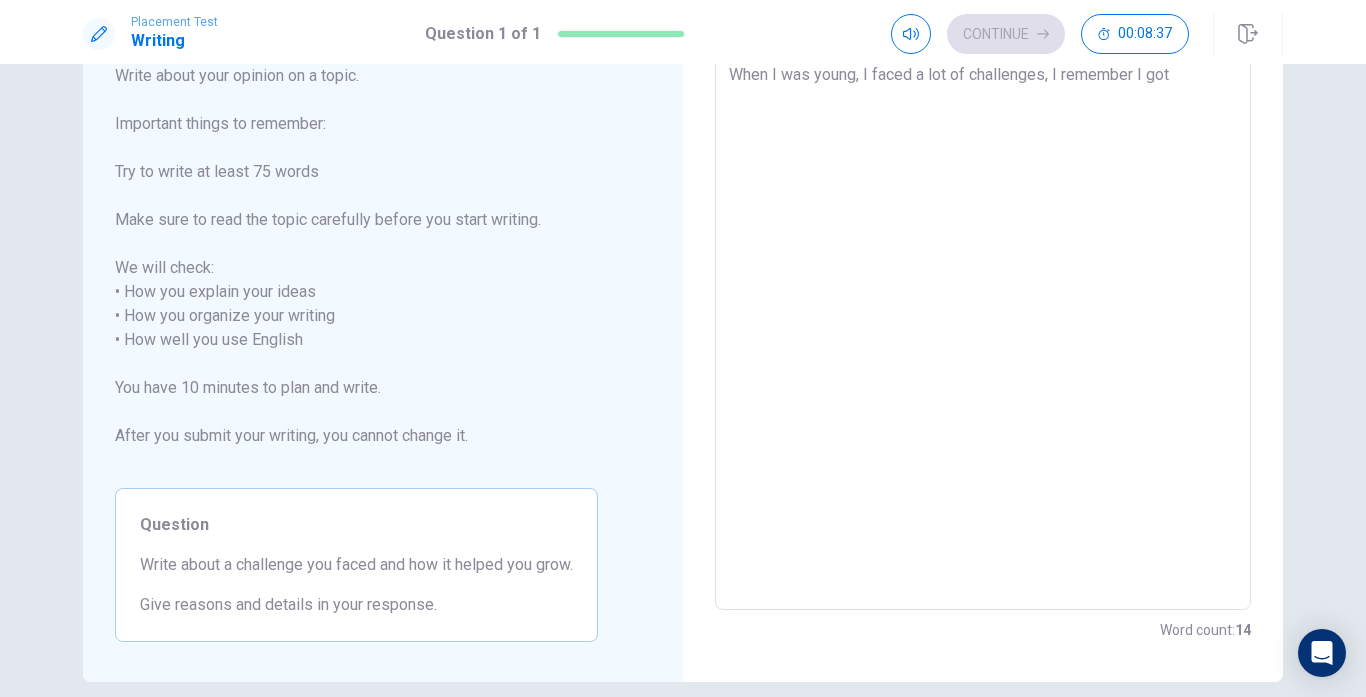 type on "x" 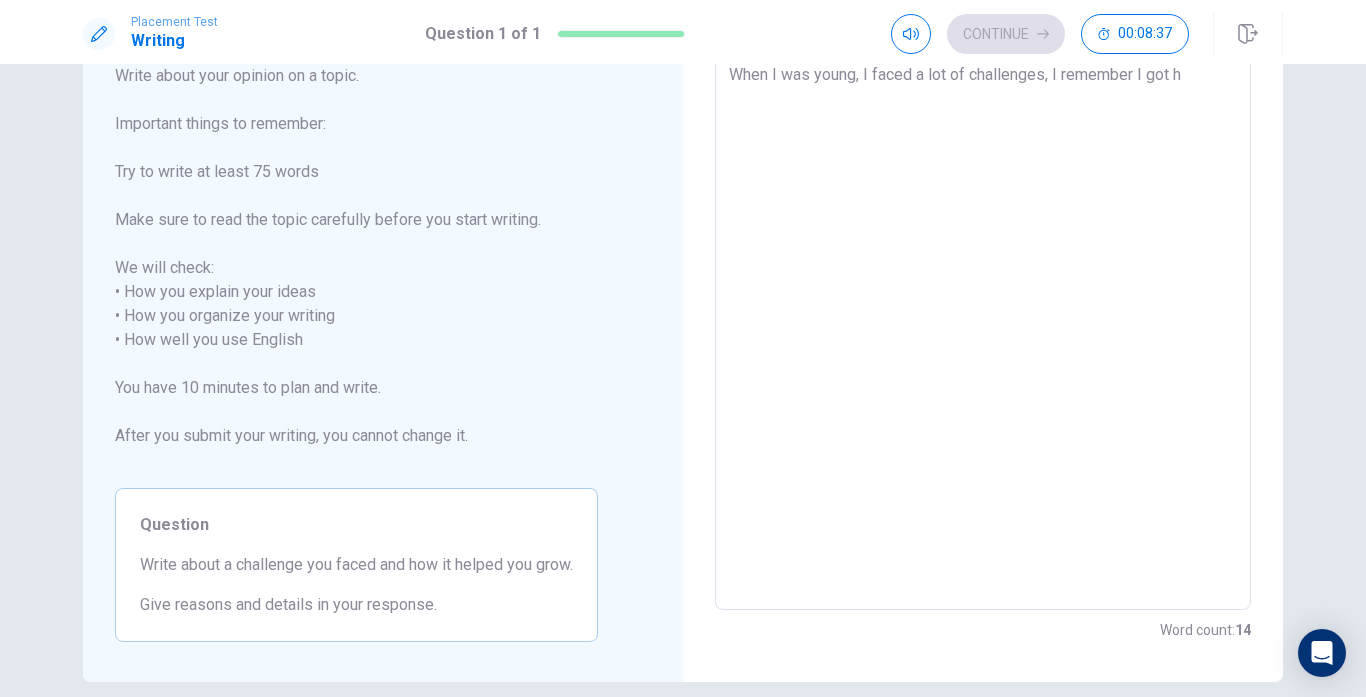 type on "x" 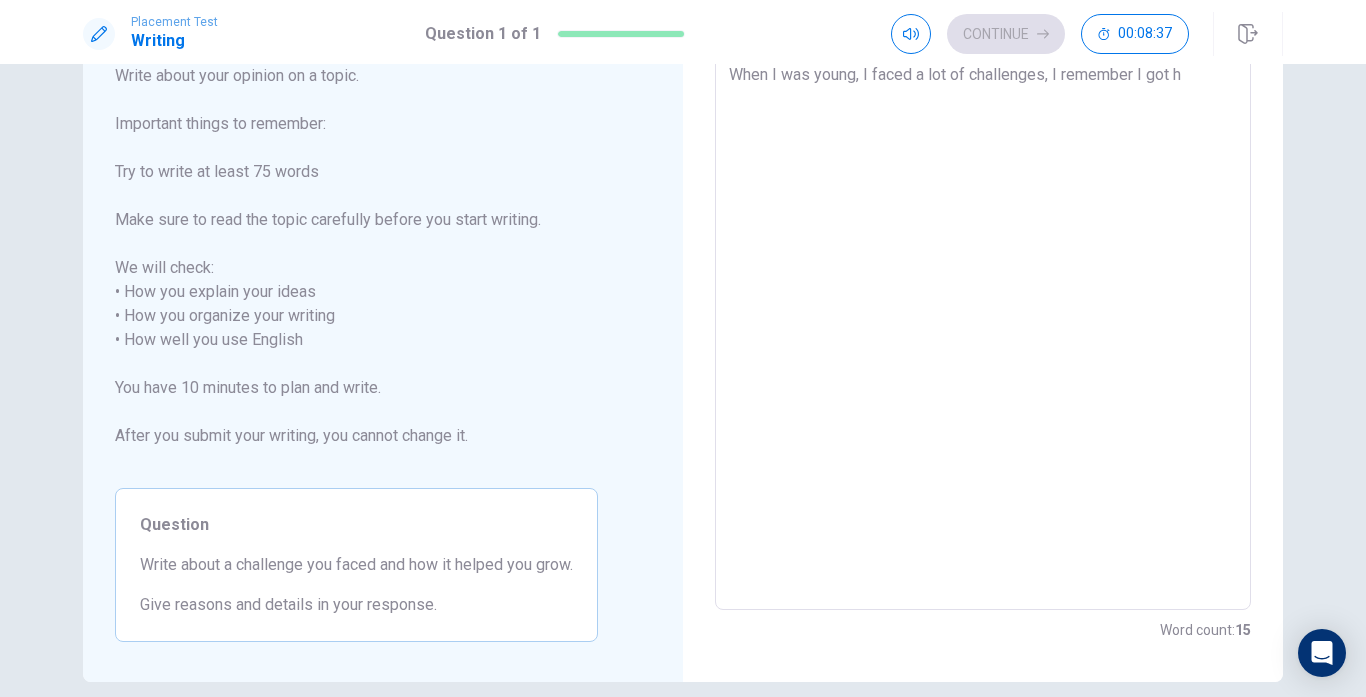 type on "When I was young, I faced a lot of challenges, I remember I got hu" 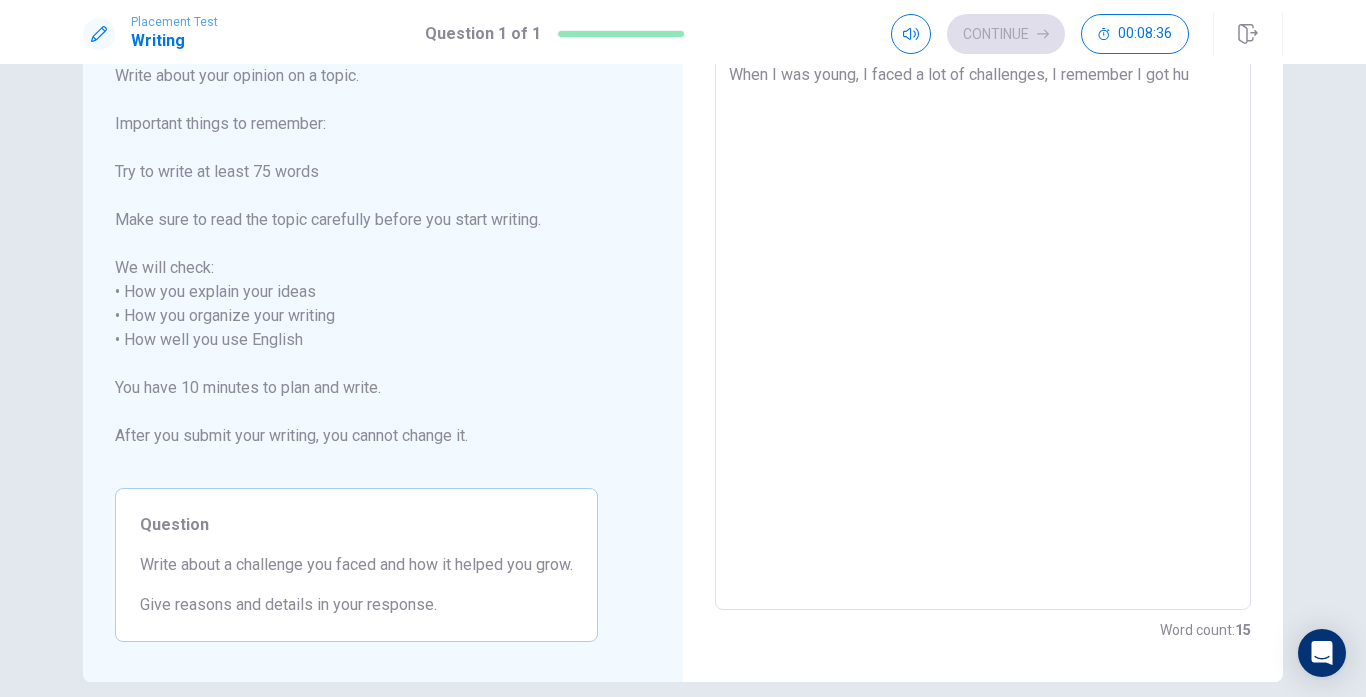 type on "x" 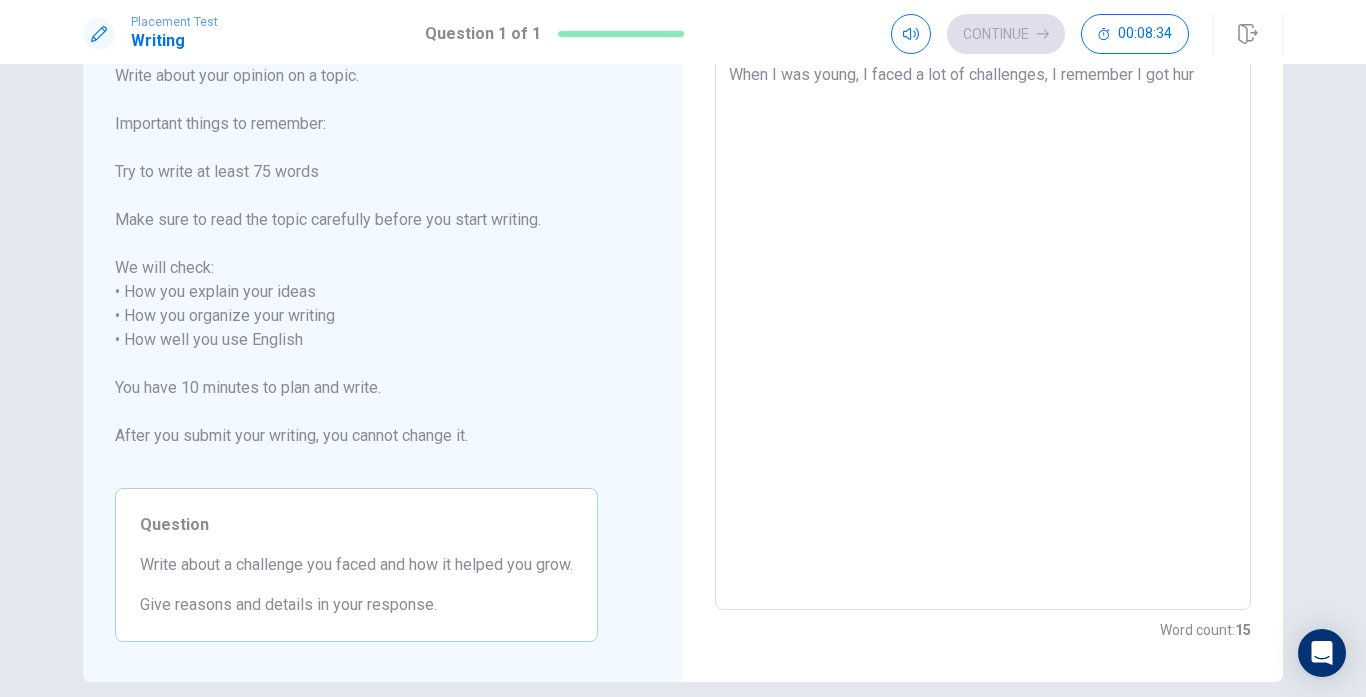 type on "x" 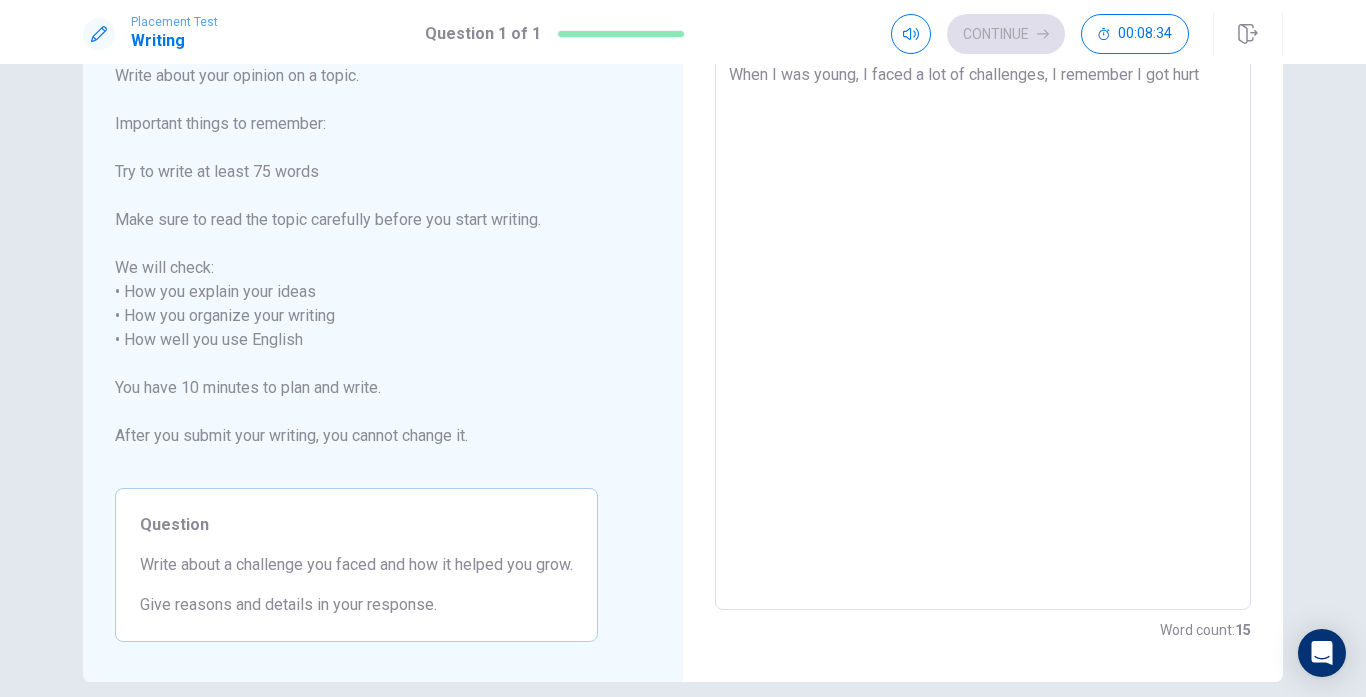 type on "x" 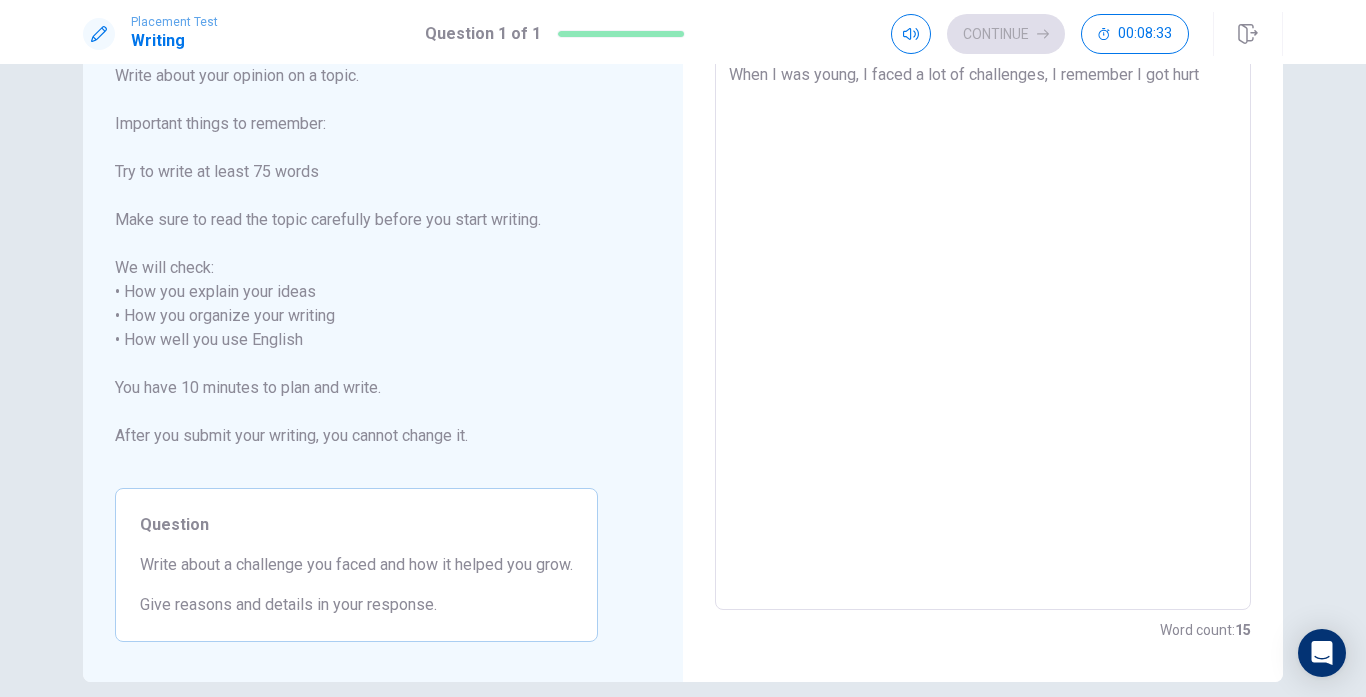 type on "When I was young, I faced a lot of challenges, I remember I got hurt" 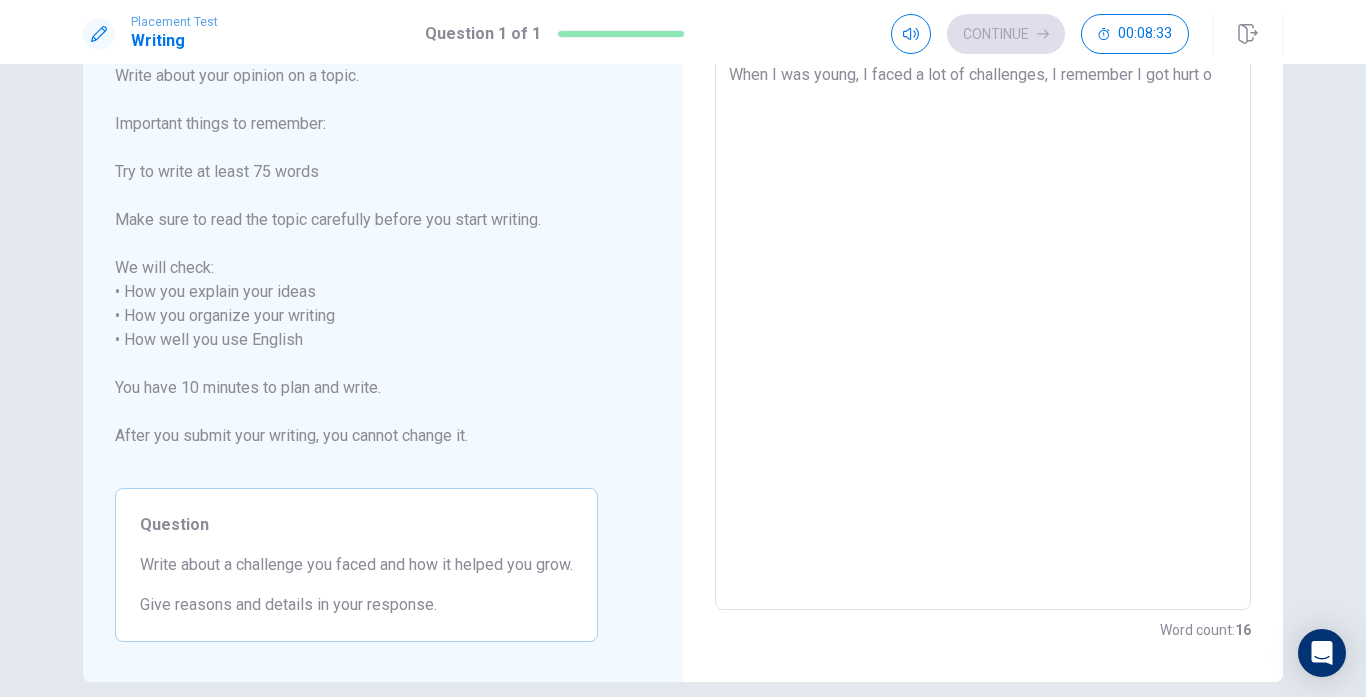 type on "x" 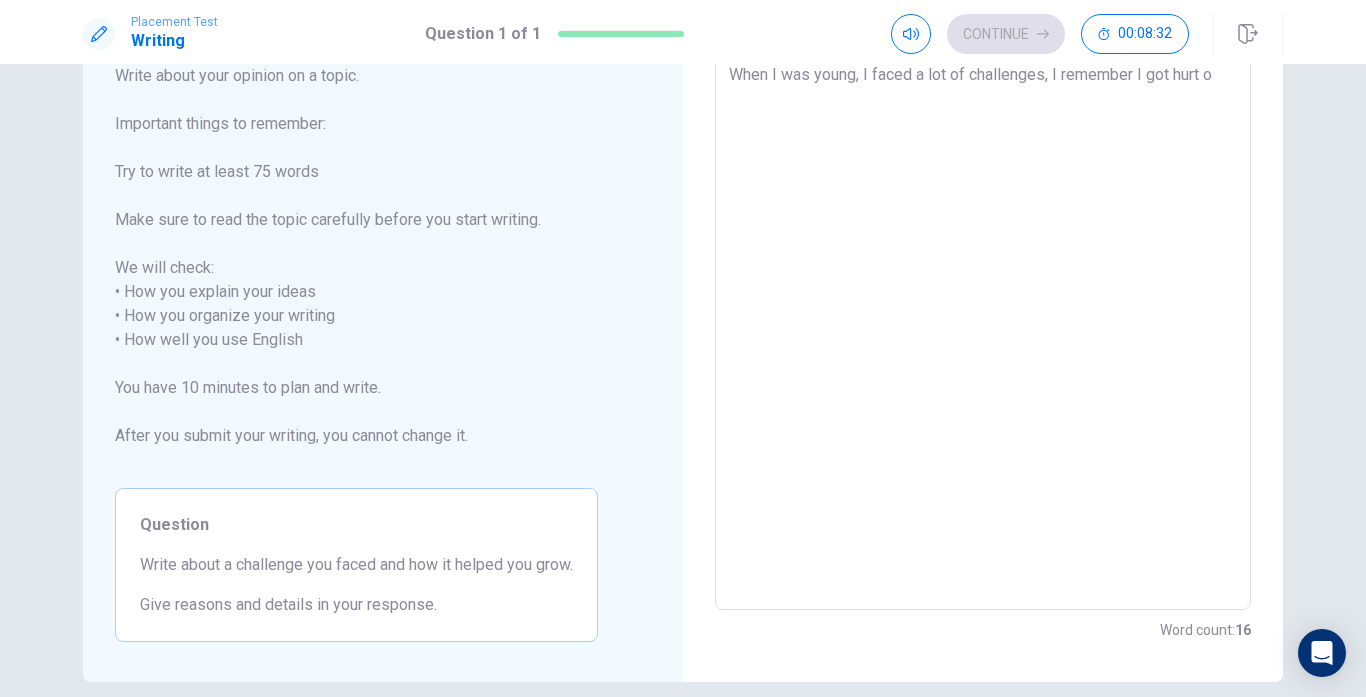 type on "When I was young, I faced a lot of challenges, I remember I got hurt or" 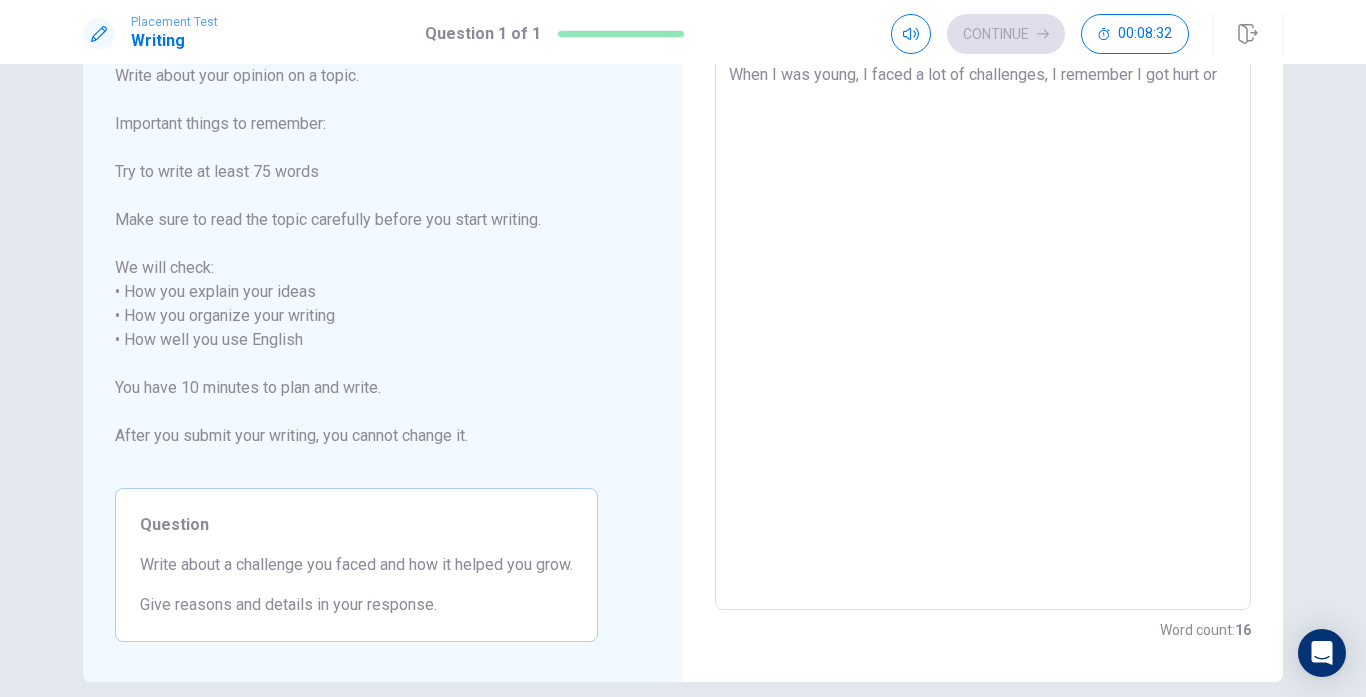 type on "x" 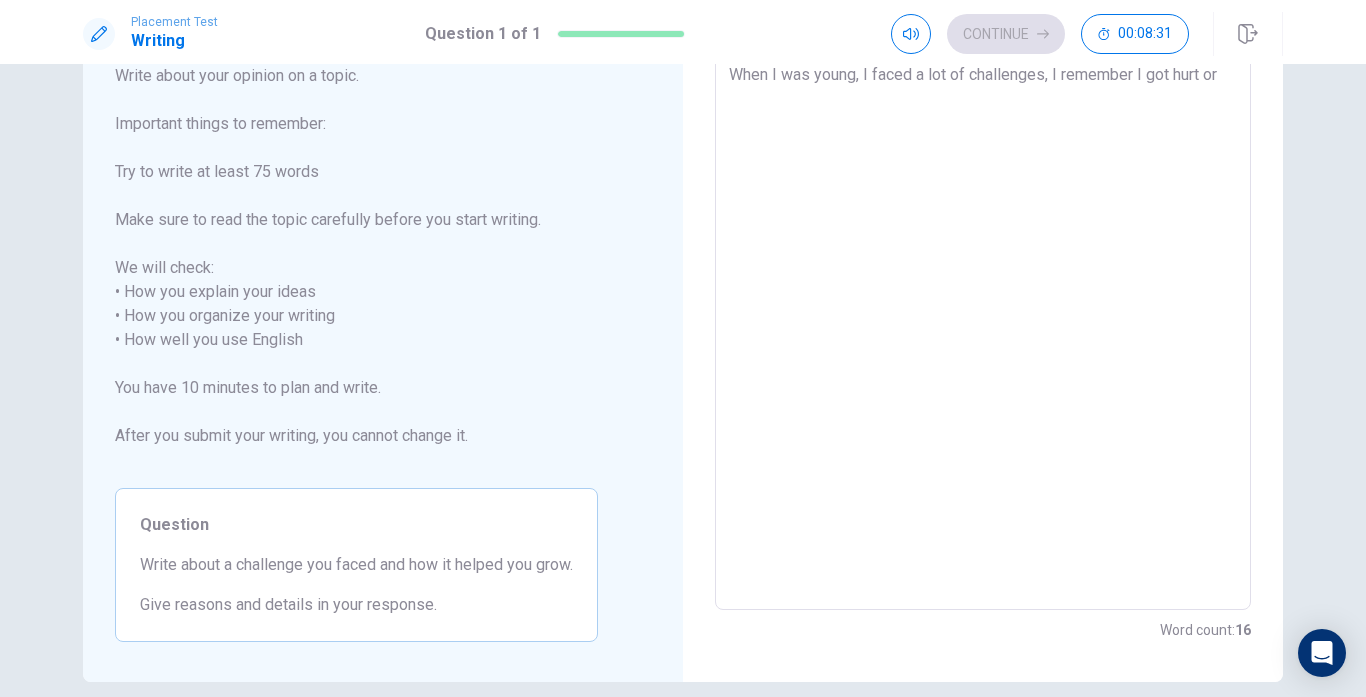 type on "When I was young, I faced a lot of challenges, I remember I got hurt or b" 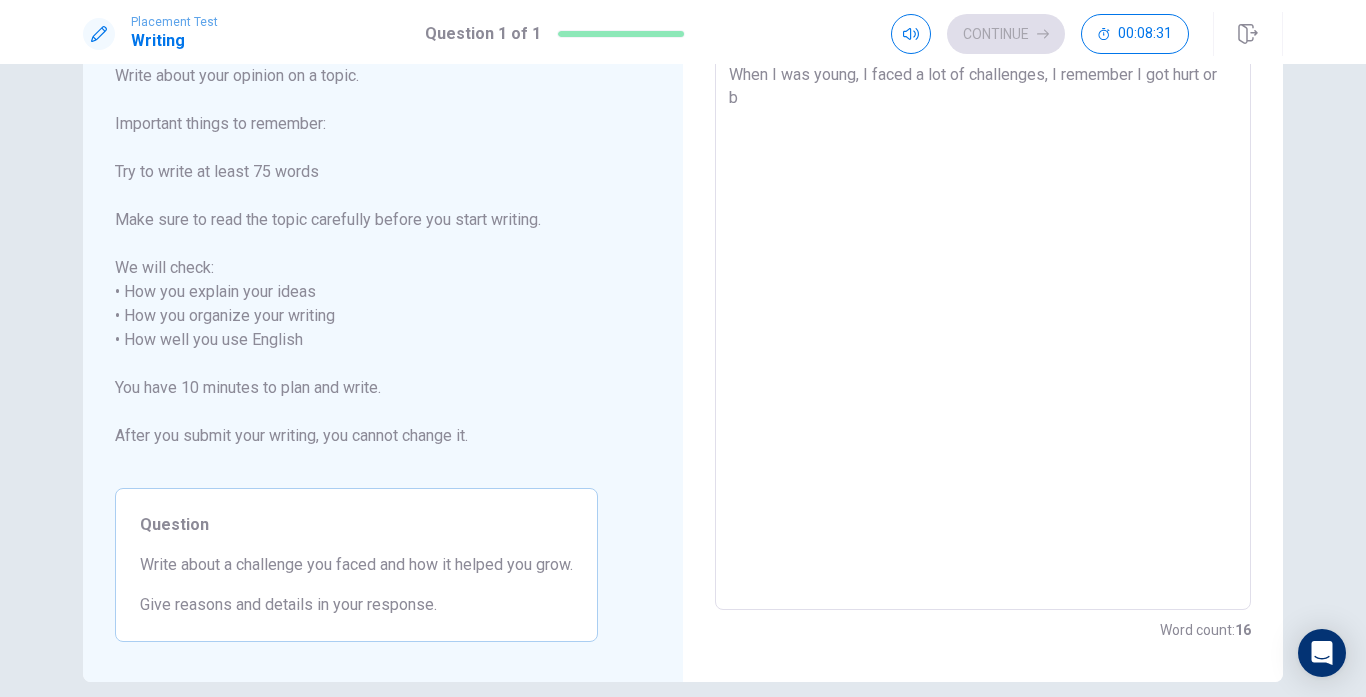 type on "x" 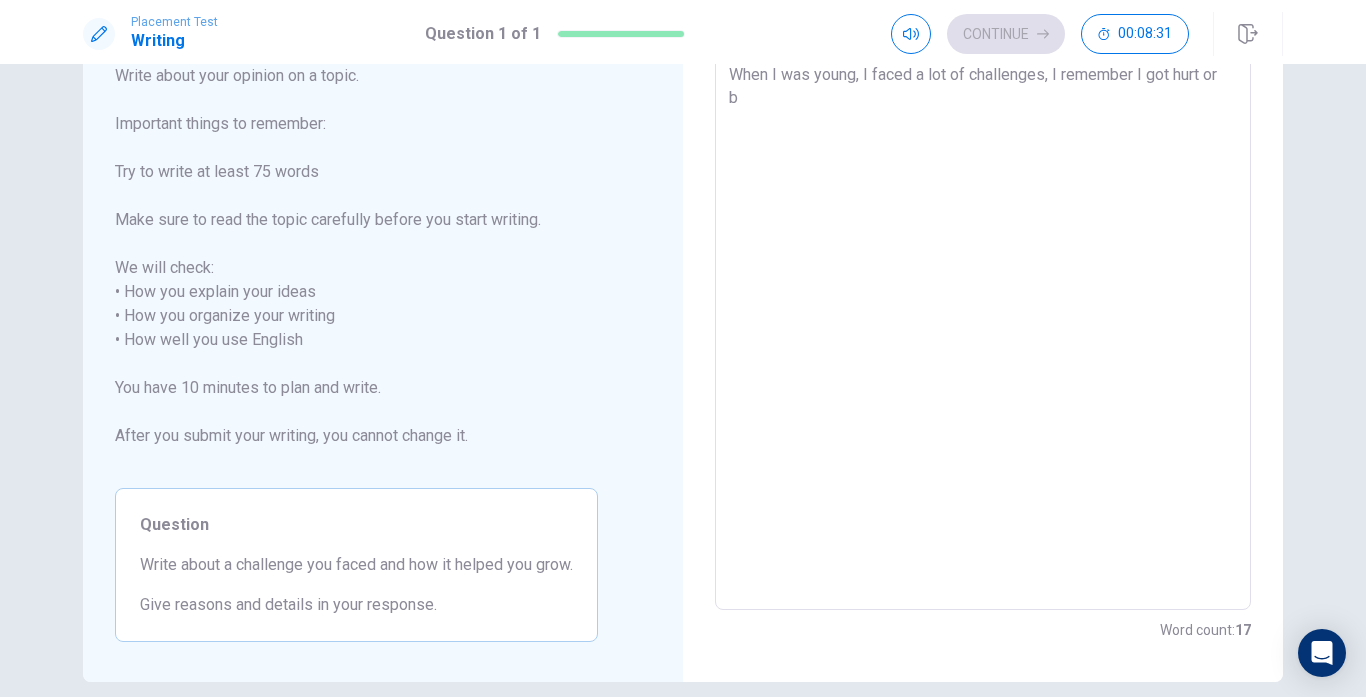 type on "When I was young, I faced a lot of challenges, I remember I got hurt or bu" 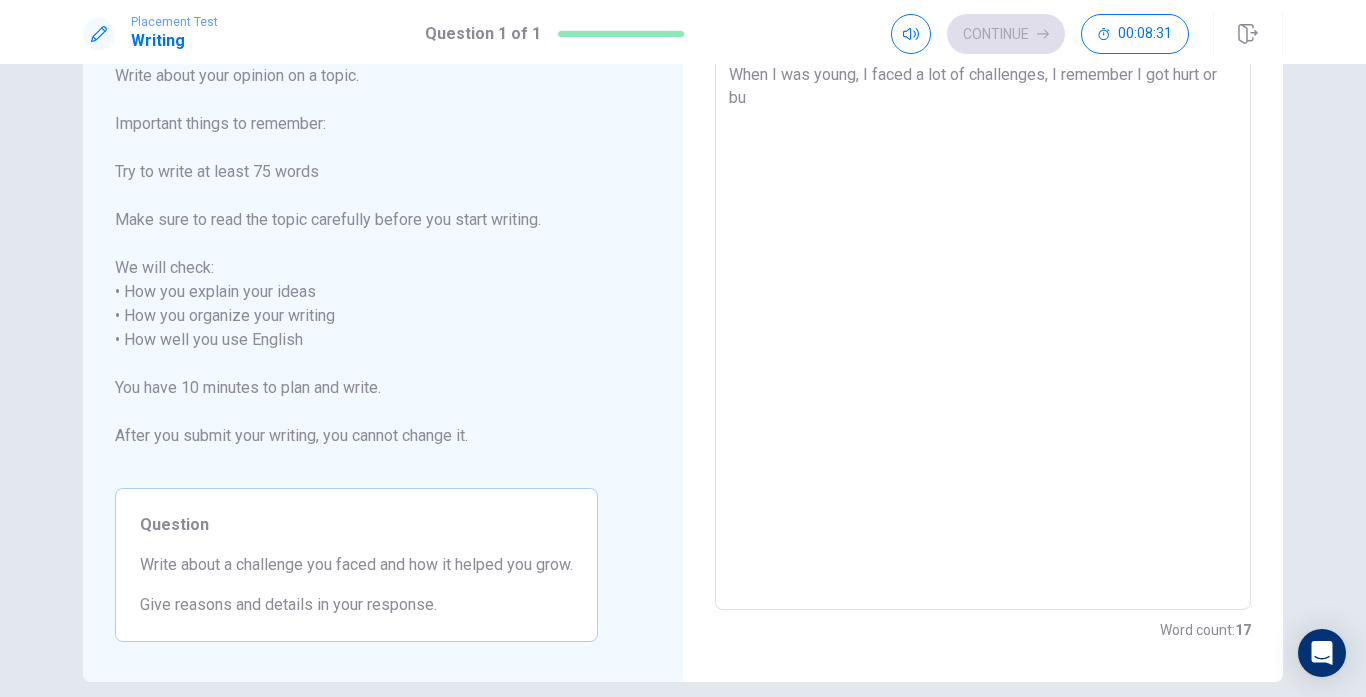 type on "x" 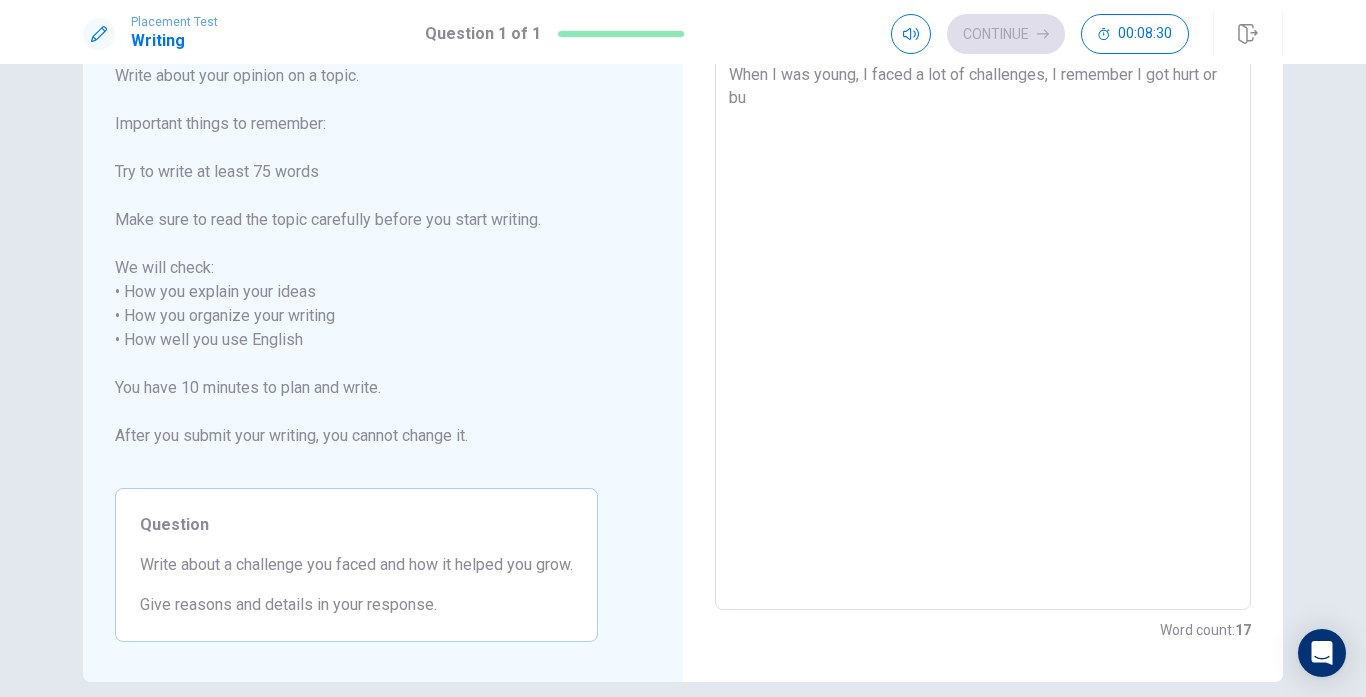 type on "When I was young, I faced a lot of challenges, I remember I got hurt or bul" 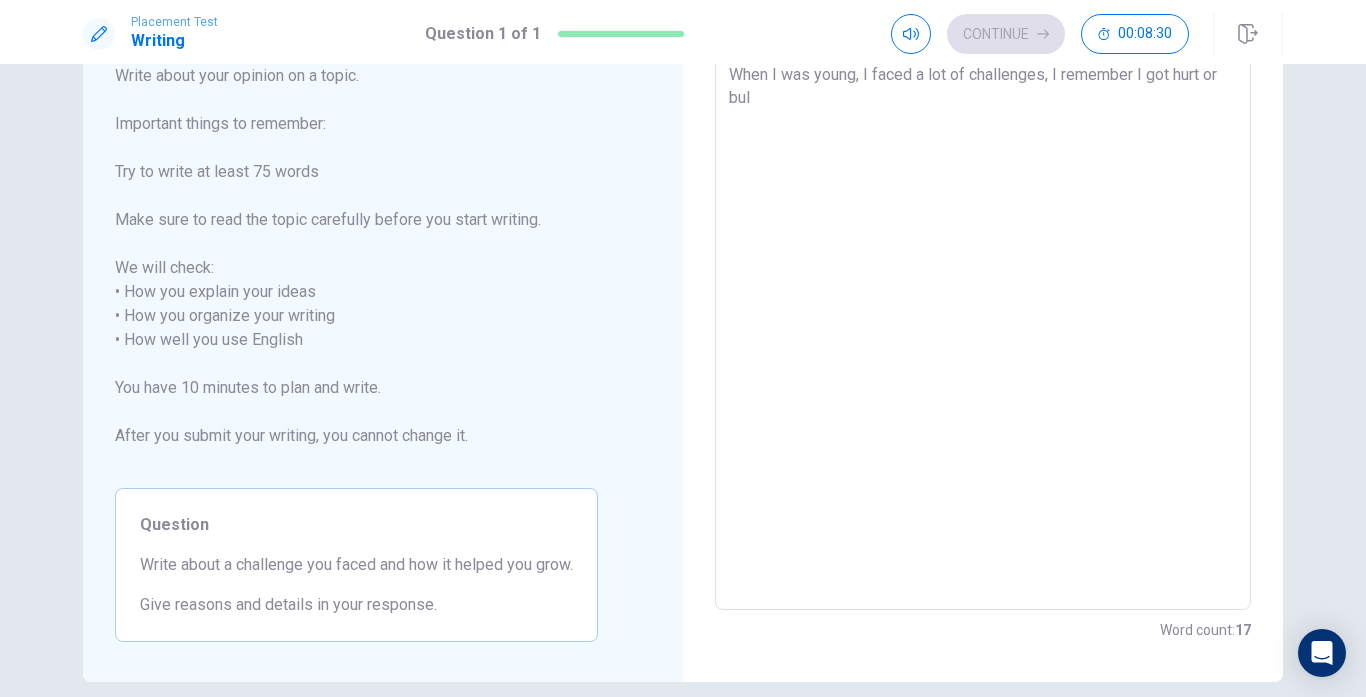 type on "x" 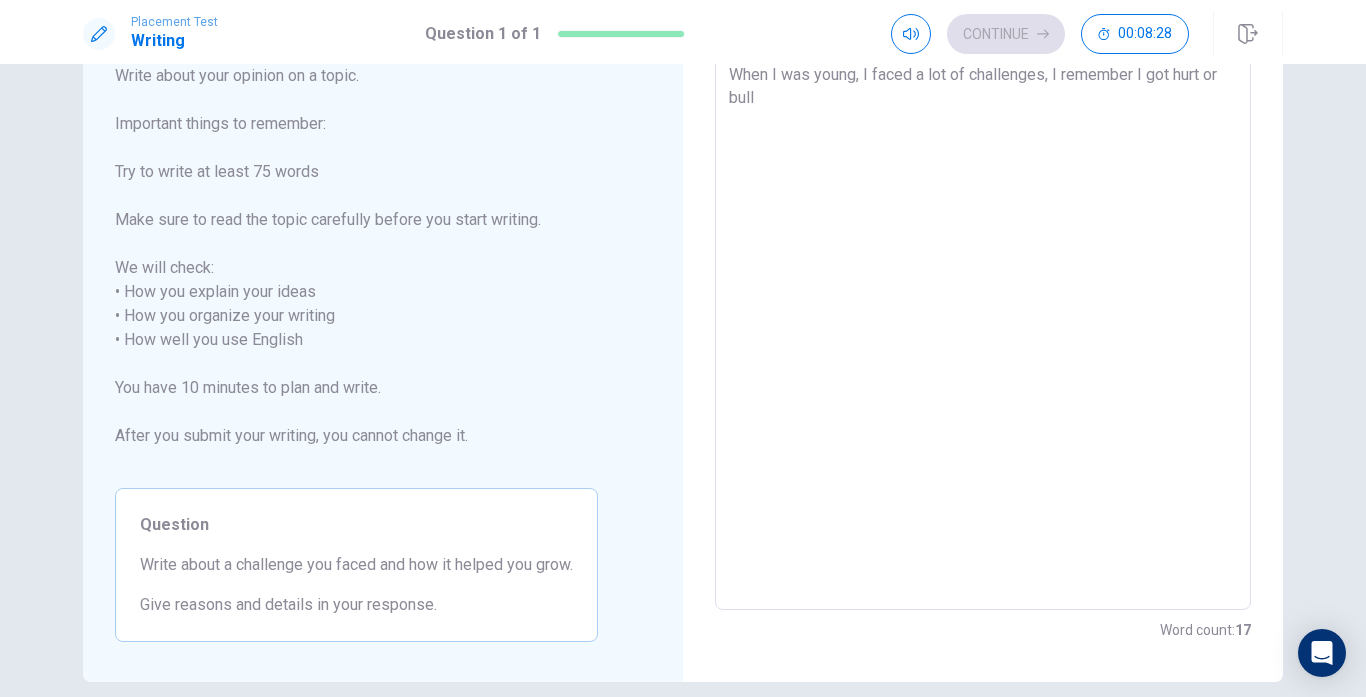 type on "x" 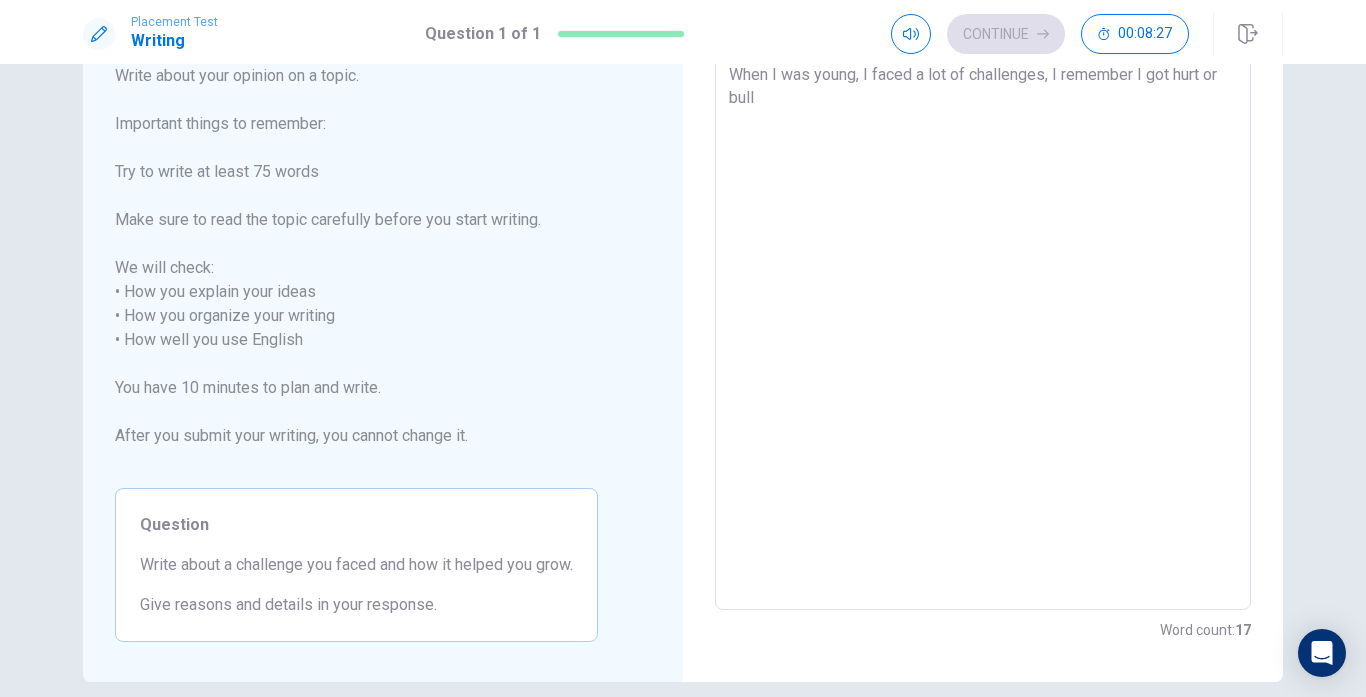 type on "When I was young, I faced a lot of challenges, I remember I got hurt or bully" 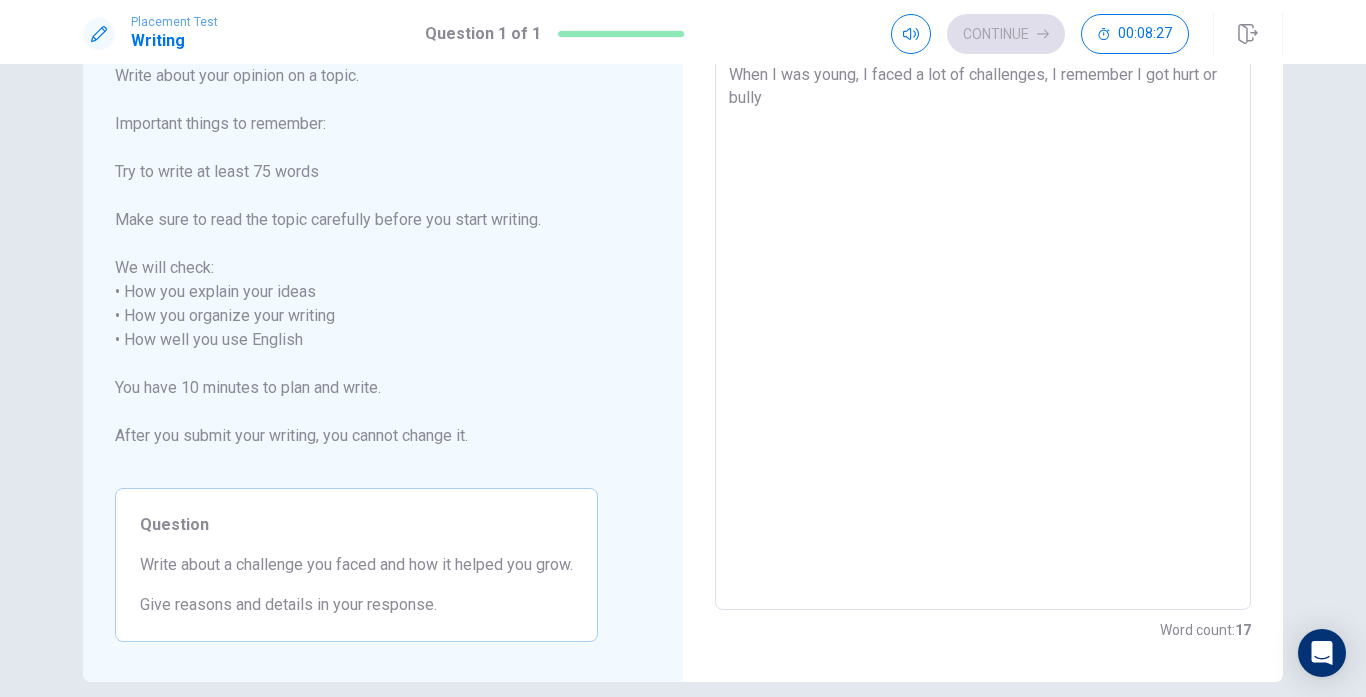 type on "x" 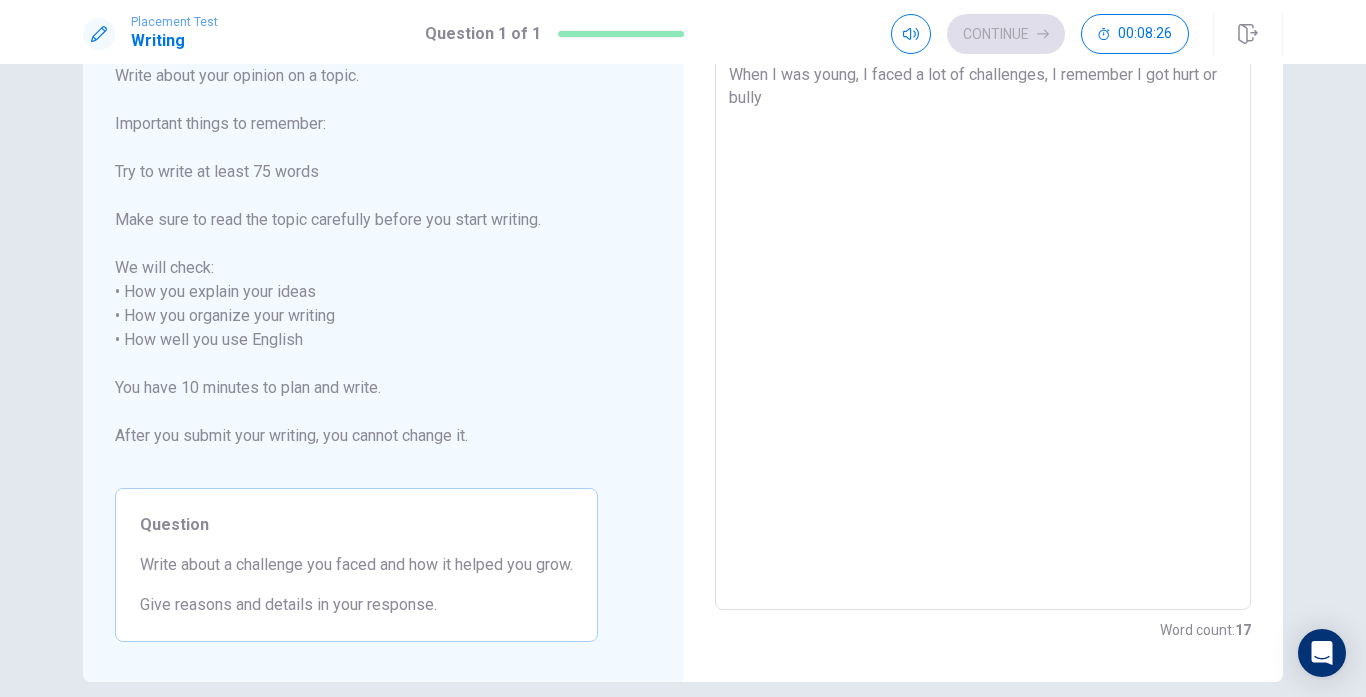 type on "When I was young, I faced a lot of challenges, I remember I got hurt or bull" 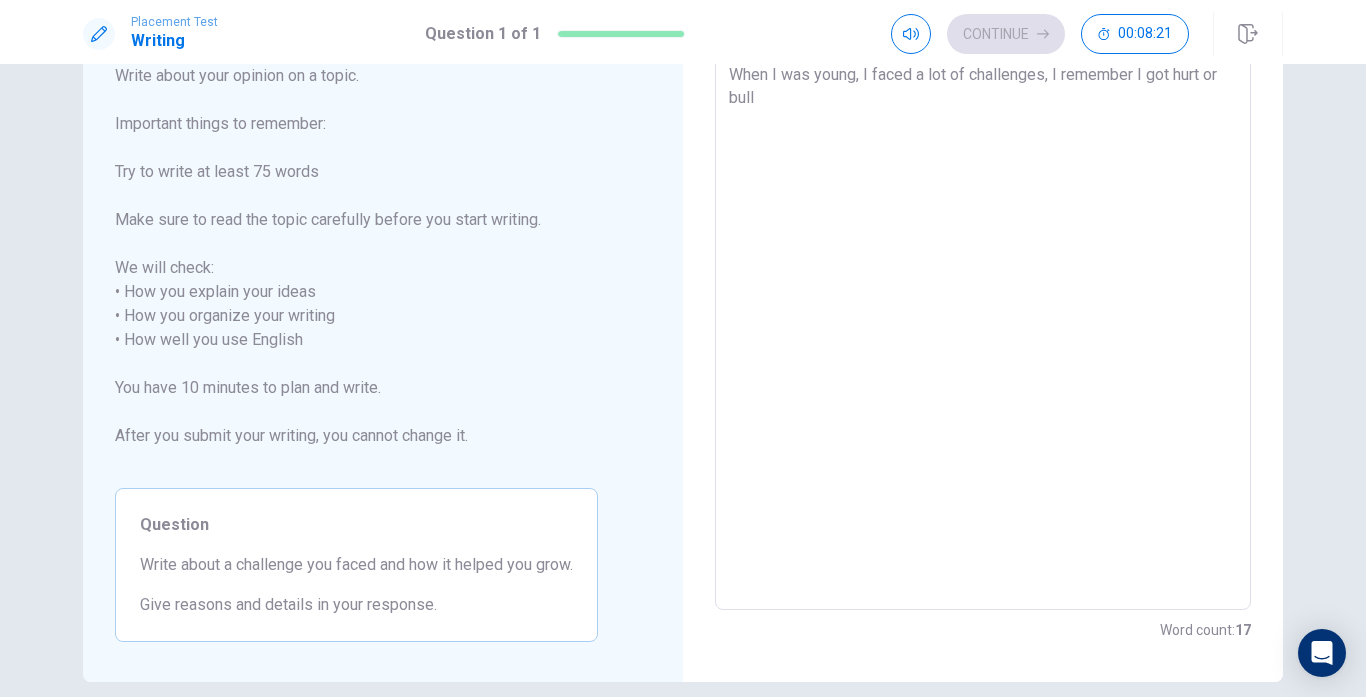 type on "x" 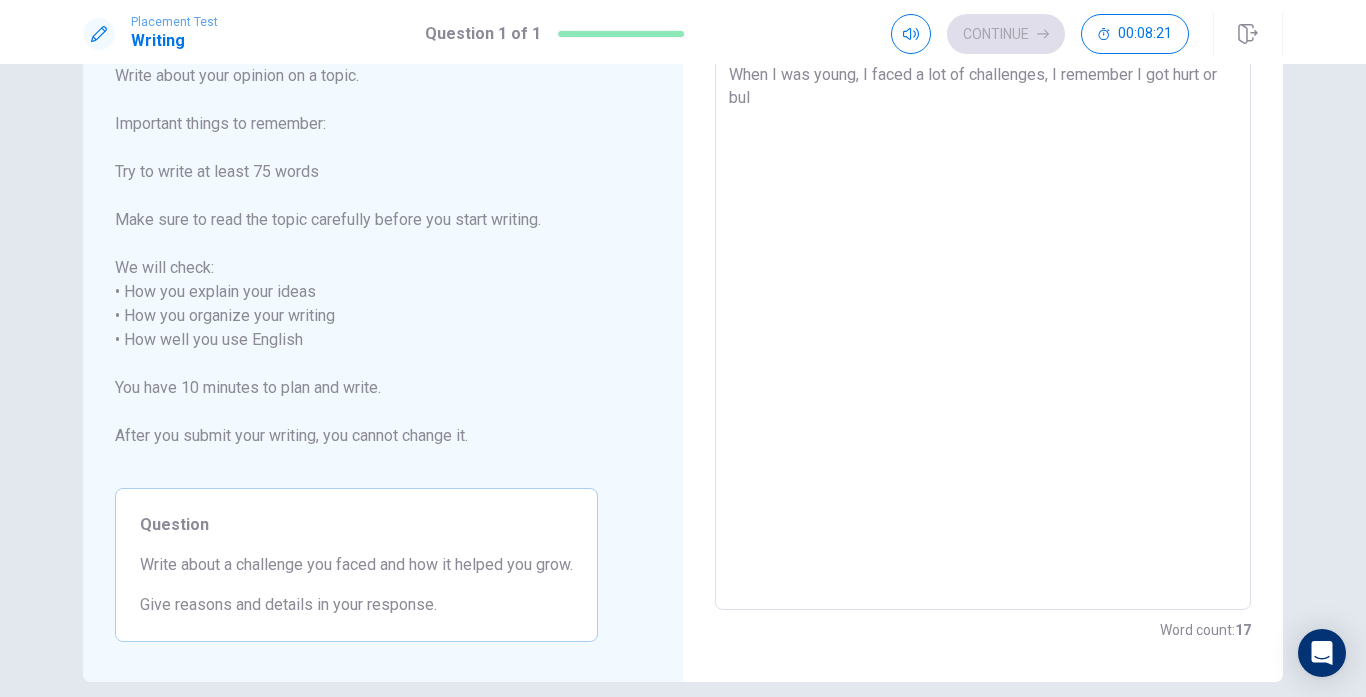 type on "x" 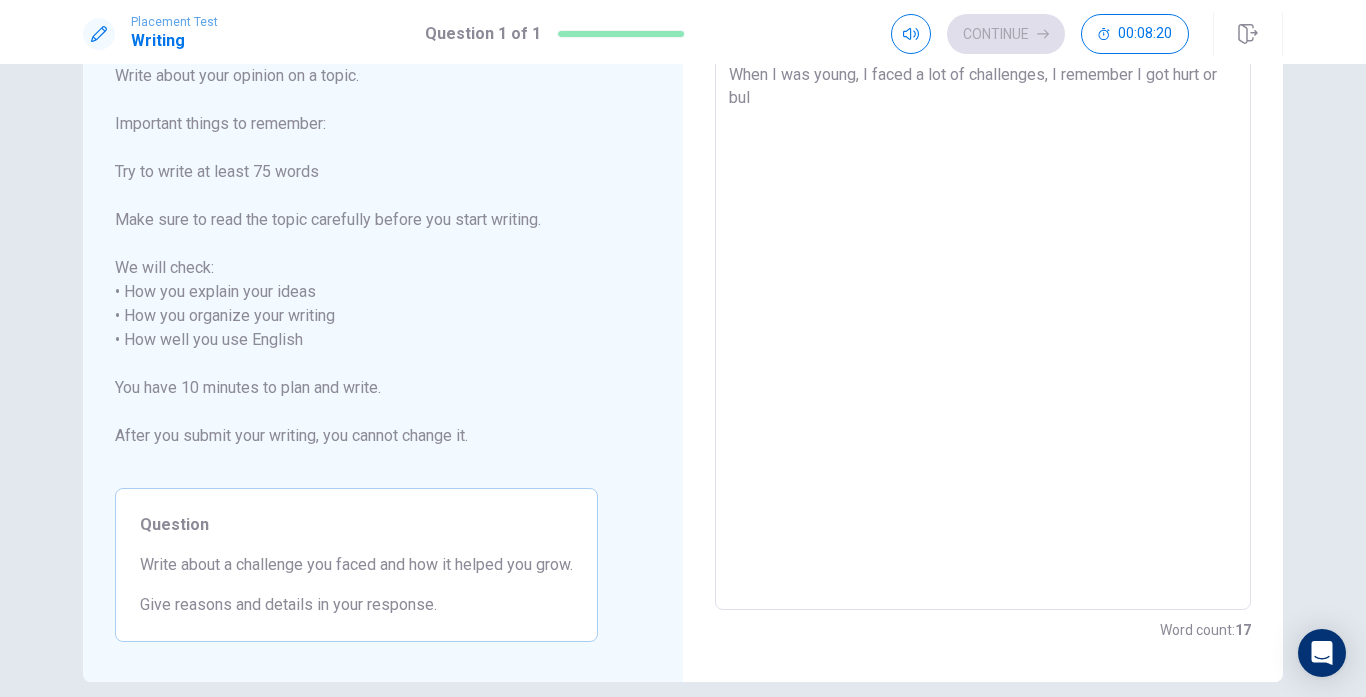 type on "When I was young, I faced a lot of challenges, I remember I got hurt or bu" 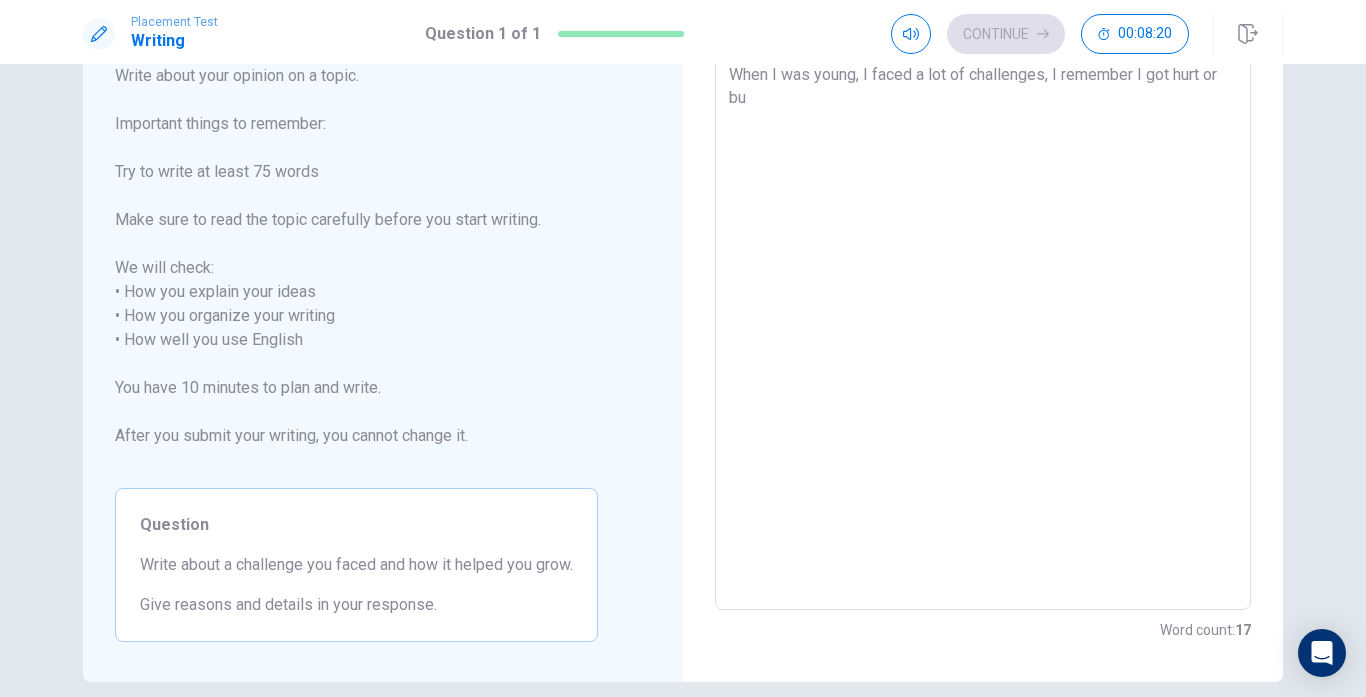 type on "x" 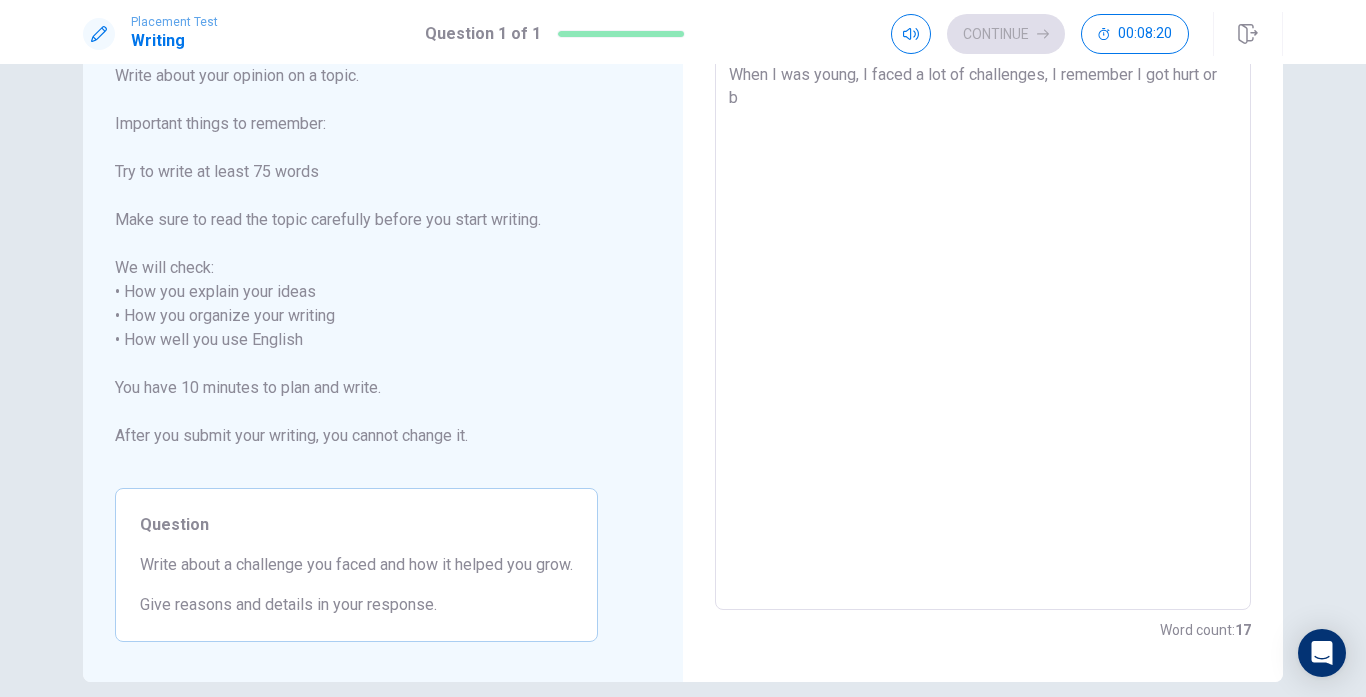 type on "When I was young, I faced a lot of challenges, I remember I got hurt or" 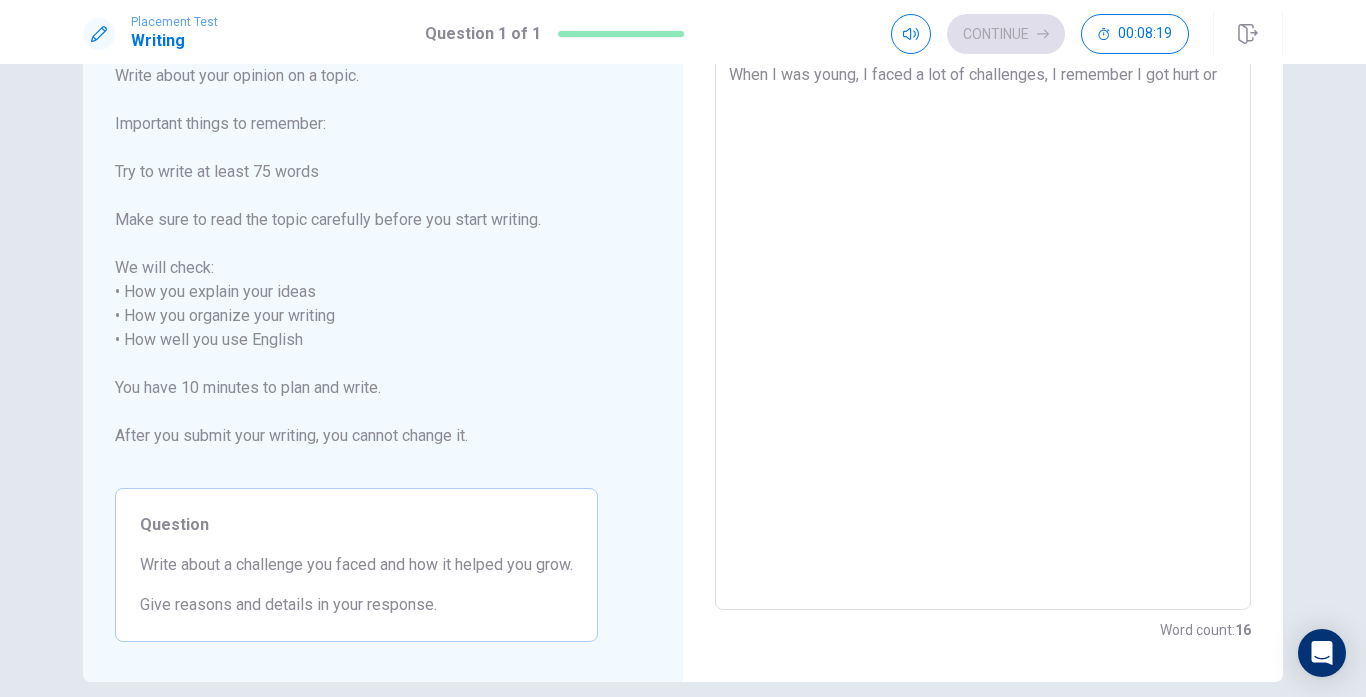 type on "x" 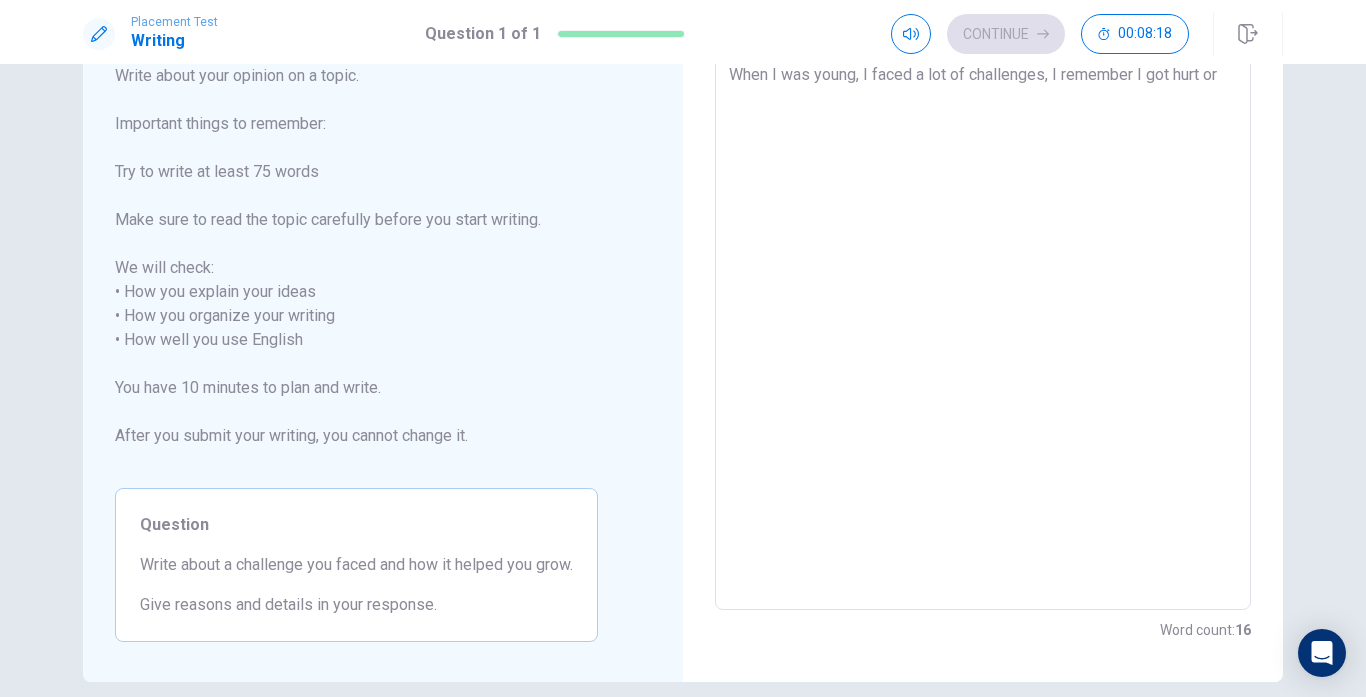 type on "When I was young, I faced a lot of challenges, I remember I got hurt o" 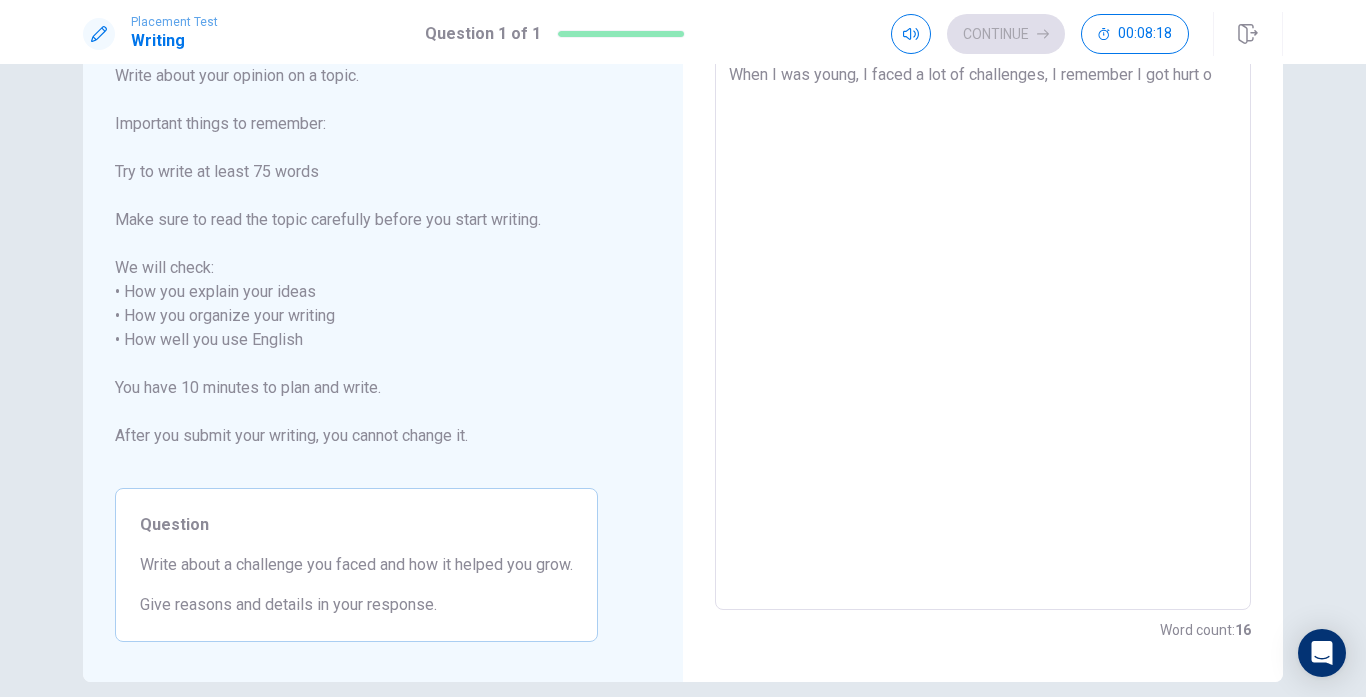 type on "x" 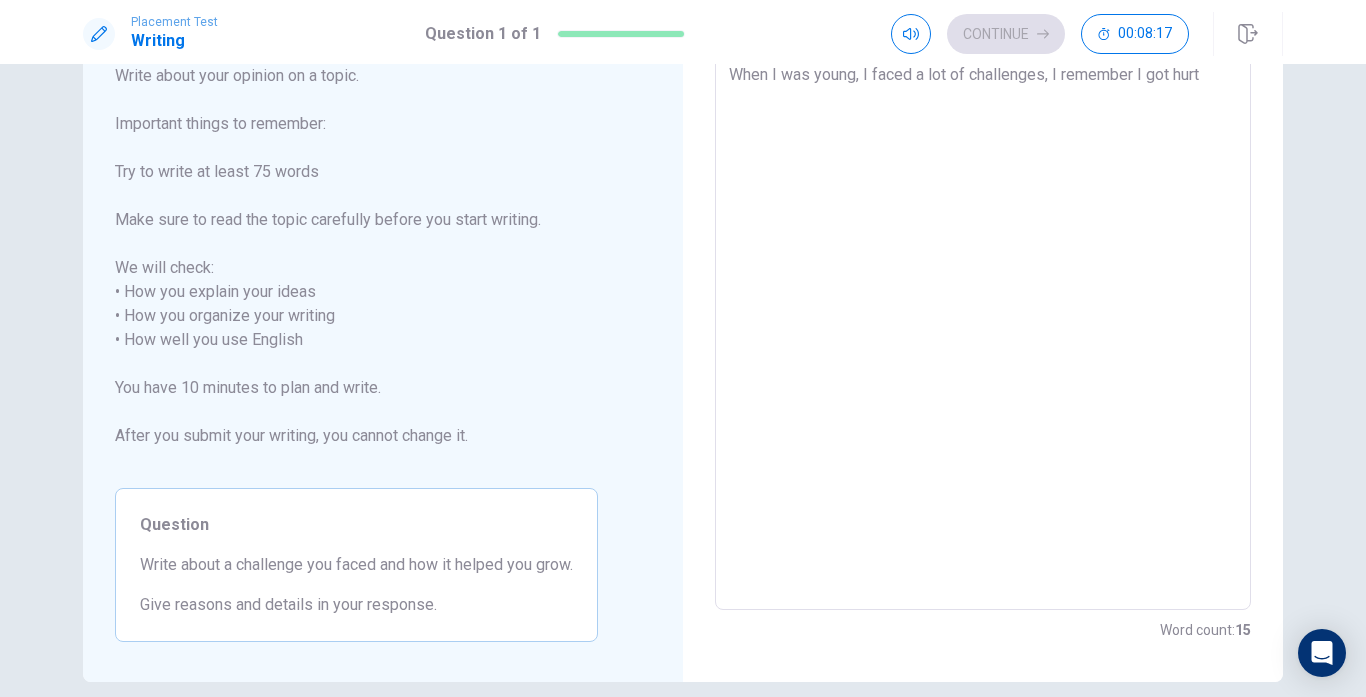 type on "x" 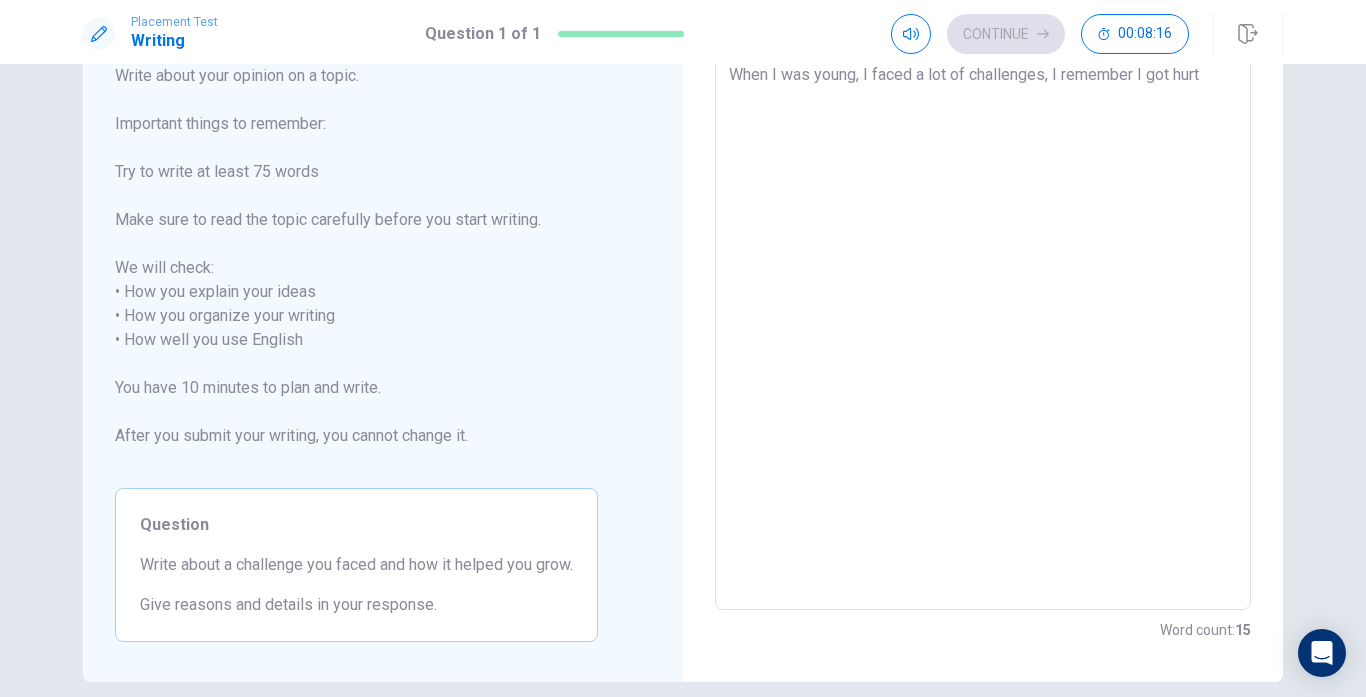 type on "When I was young, I faced a lot of challenges, I remember I got hurt o" 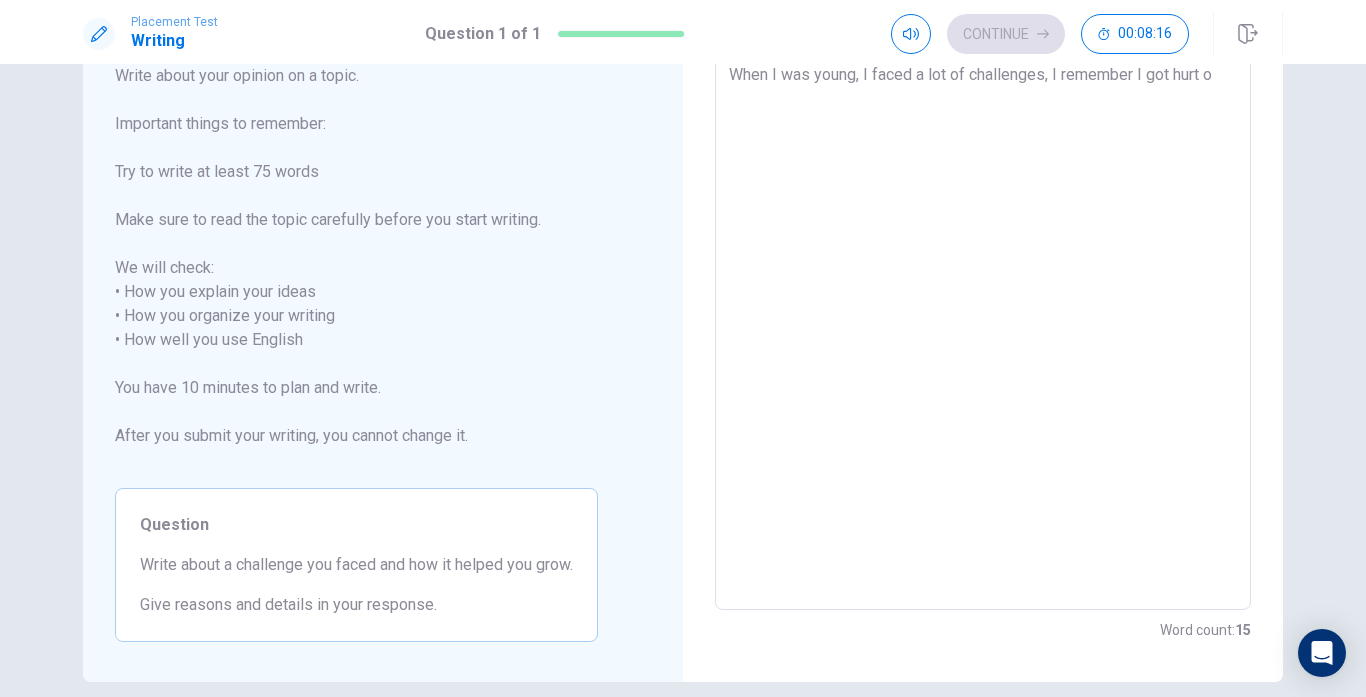 type on "x" 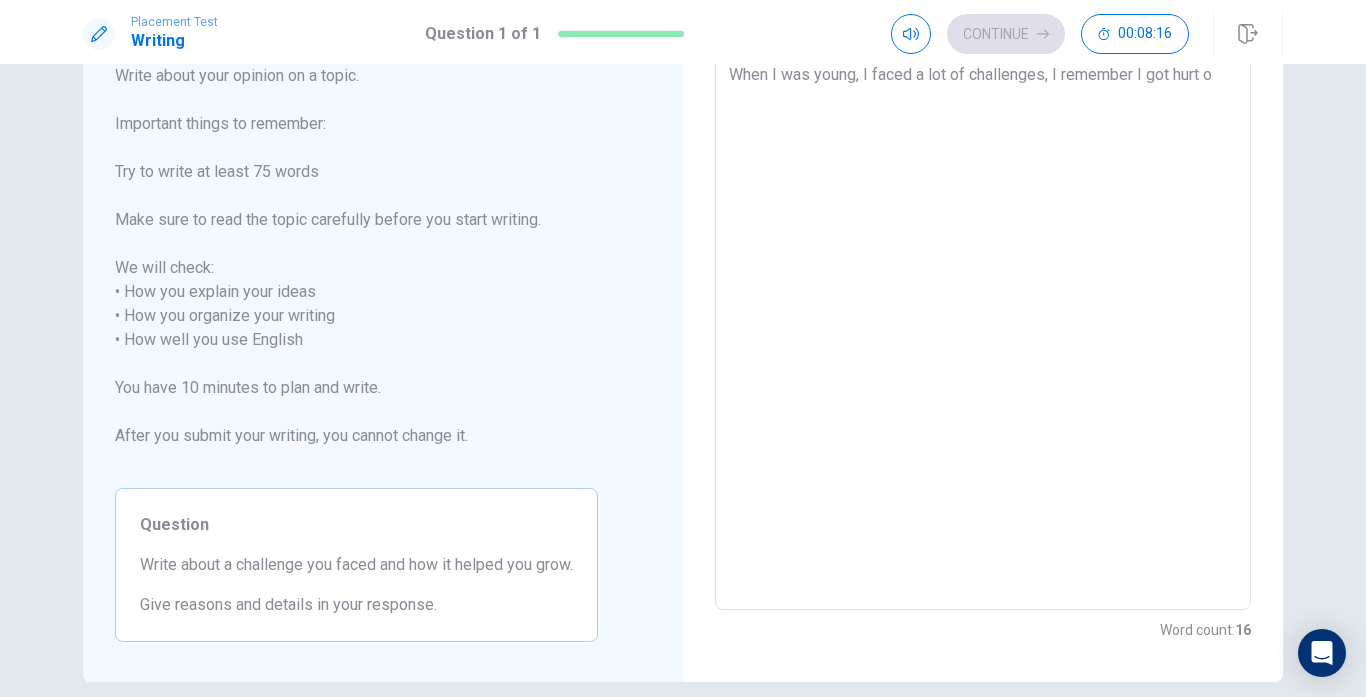 type on "When I was young, I faced a lot of challenges, I remember I got hurt or" 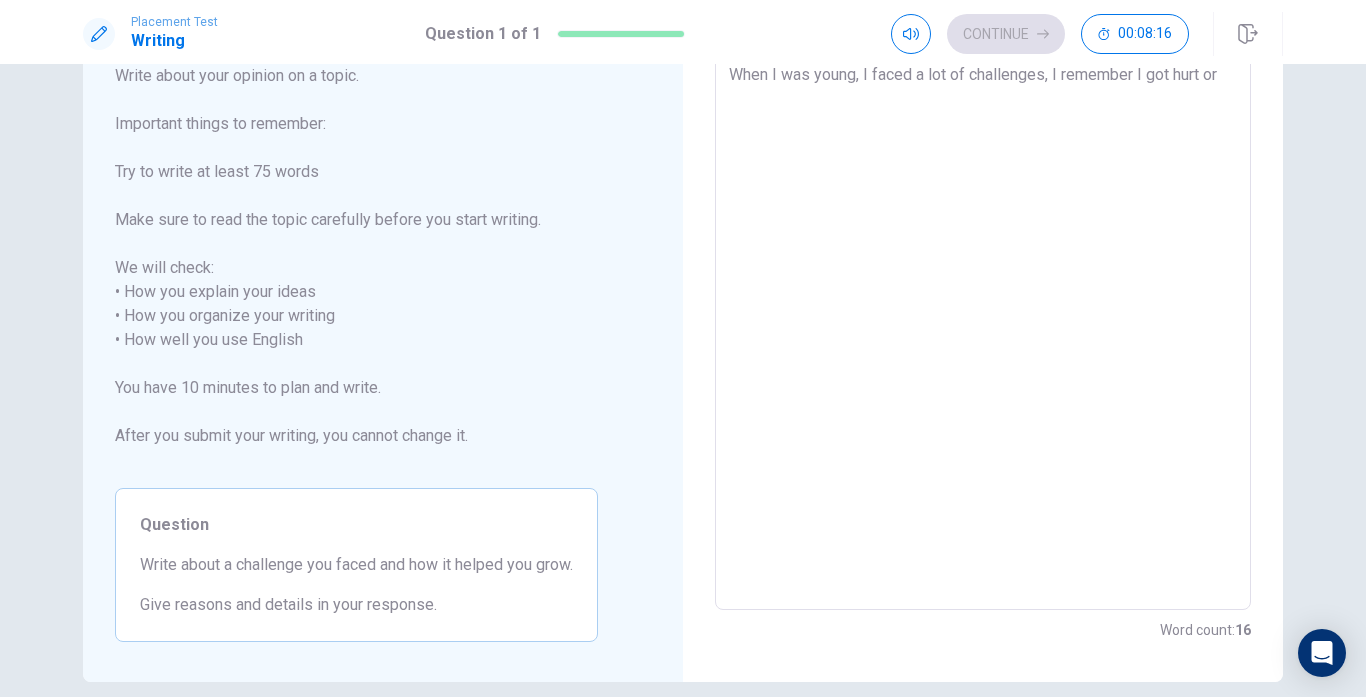 type on "x" 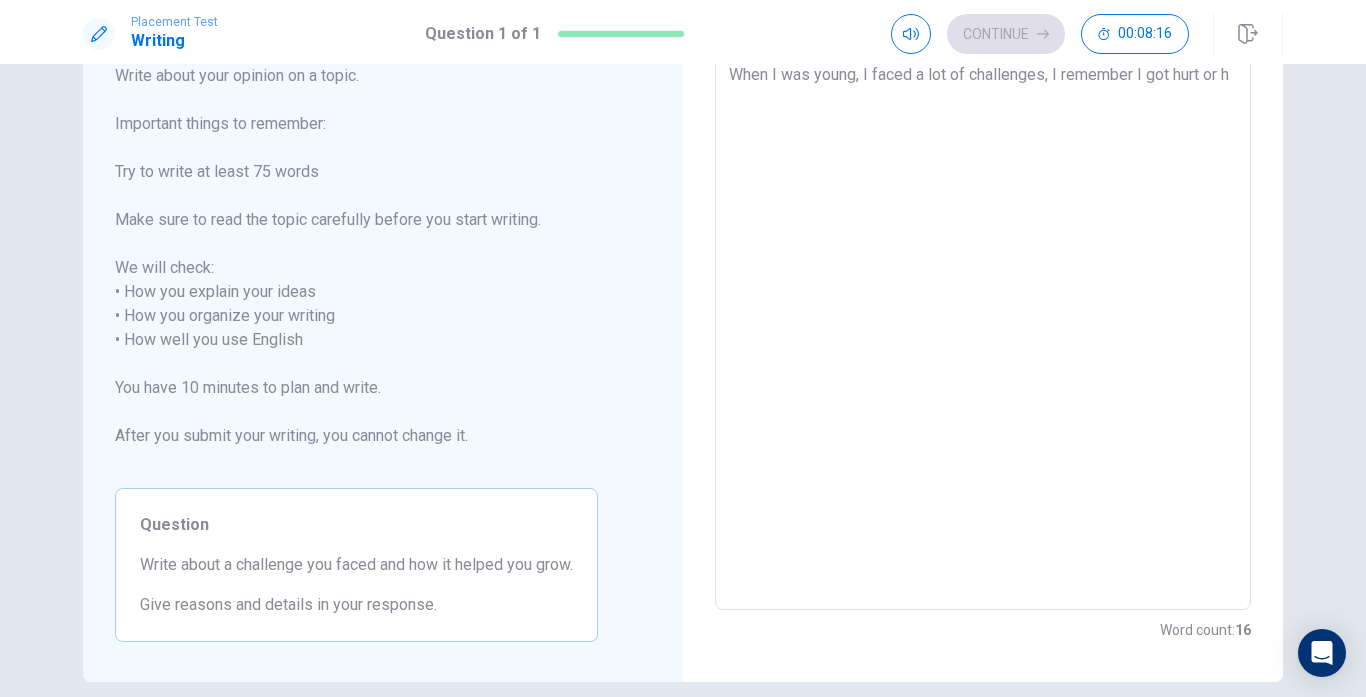 type on "x" 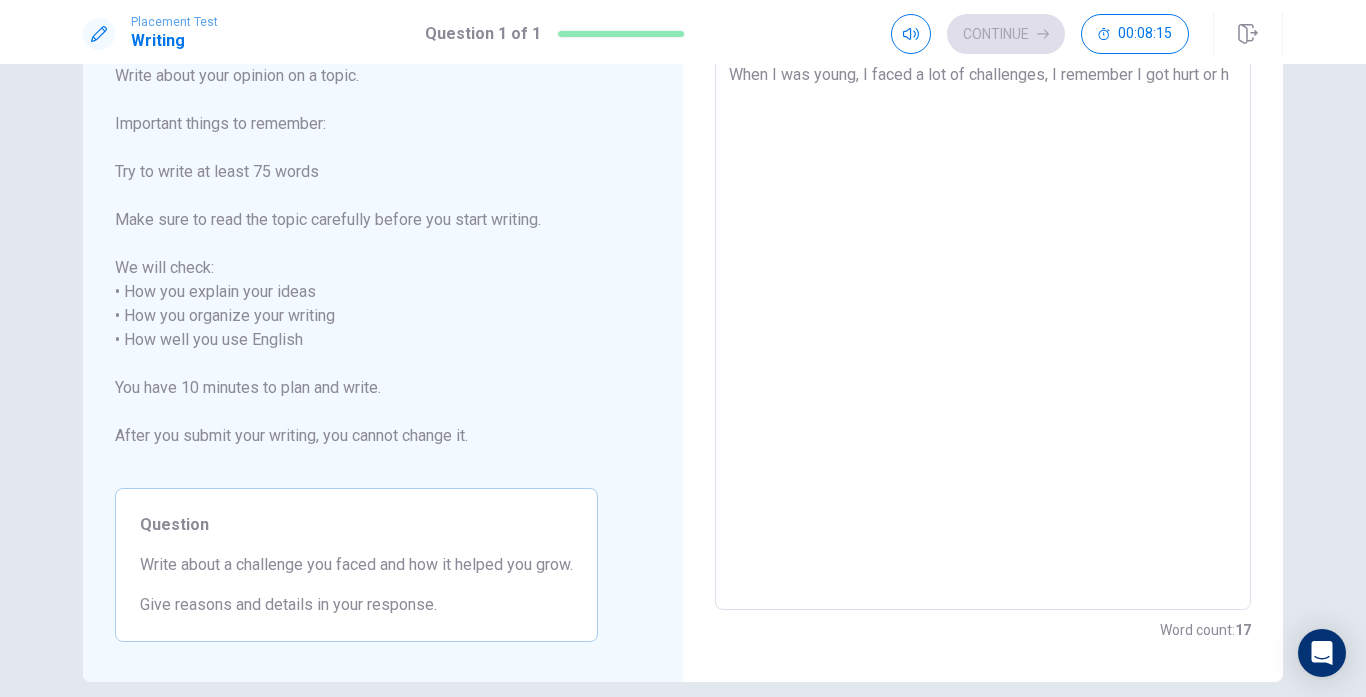 type on "When I was young, I faced a lot of challenges, I remember I got hurt or ha" 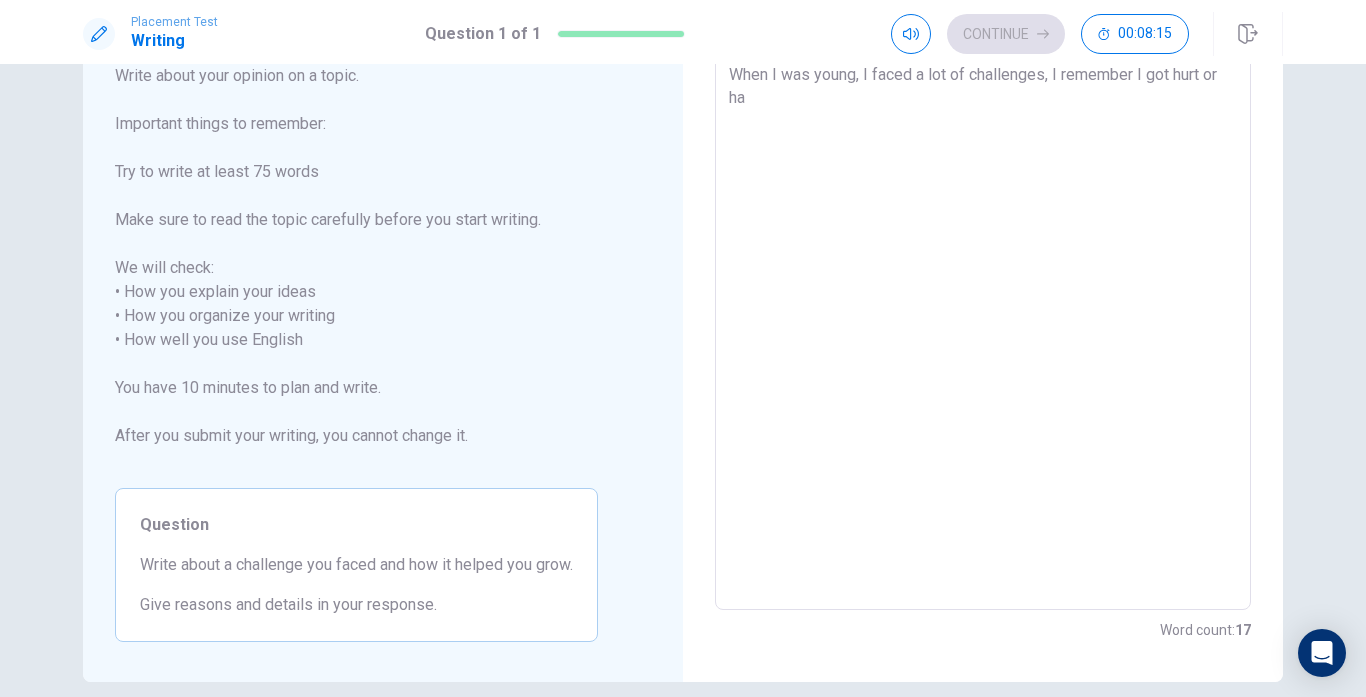 type on "x" 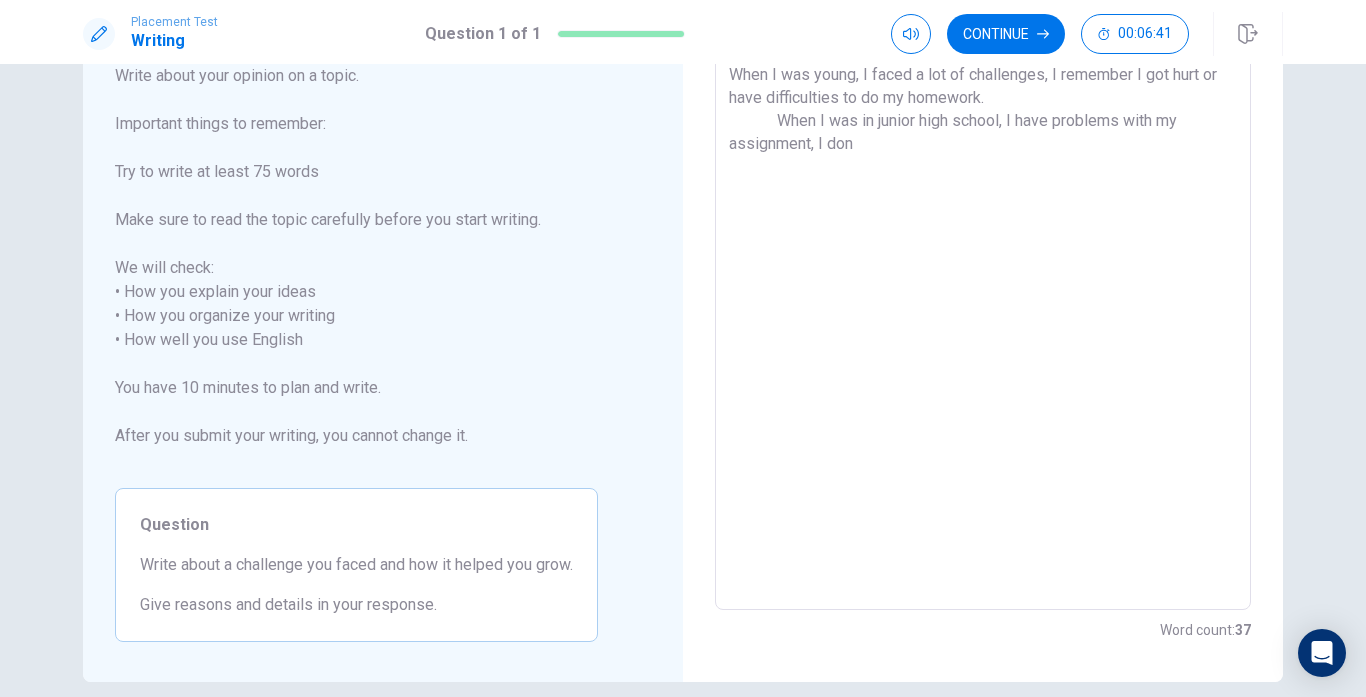 click on "Write about your opinion on a topic.
Important things to remember:
Try to write at least 75 words
Make sure to read the topic carefully before you start writing.
We will check:
• How you explain your ideas
• How you organize your writing
• How well you use English
You have 10 minutes to plan and write.
After you submit your writing, you cannot change it." at bounding box center (356, 268) 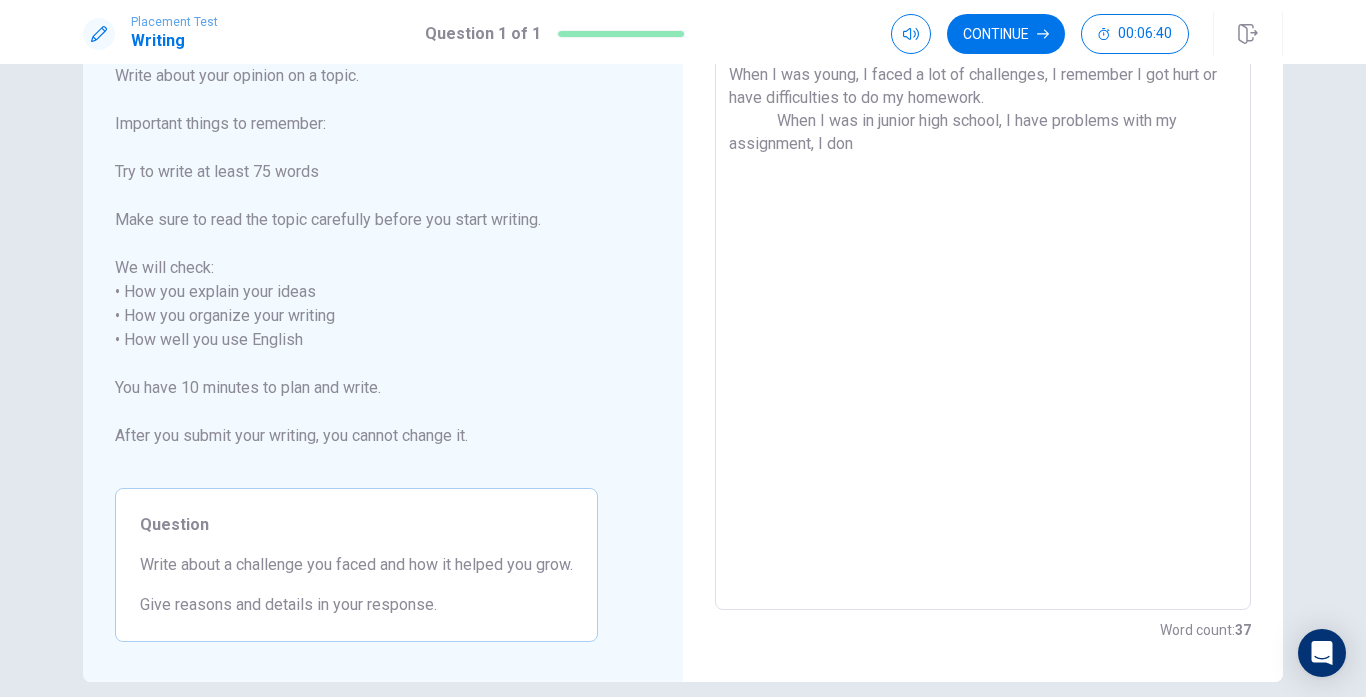 click on "When I was young, I faced a lot of challenges, I remember I got hurt or have difficulties to do my homework.
When I was in junior high school, I have problems with my assignment, I don" at bounding box center [983, 328] 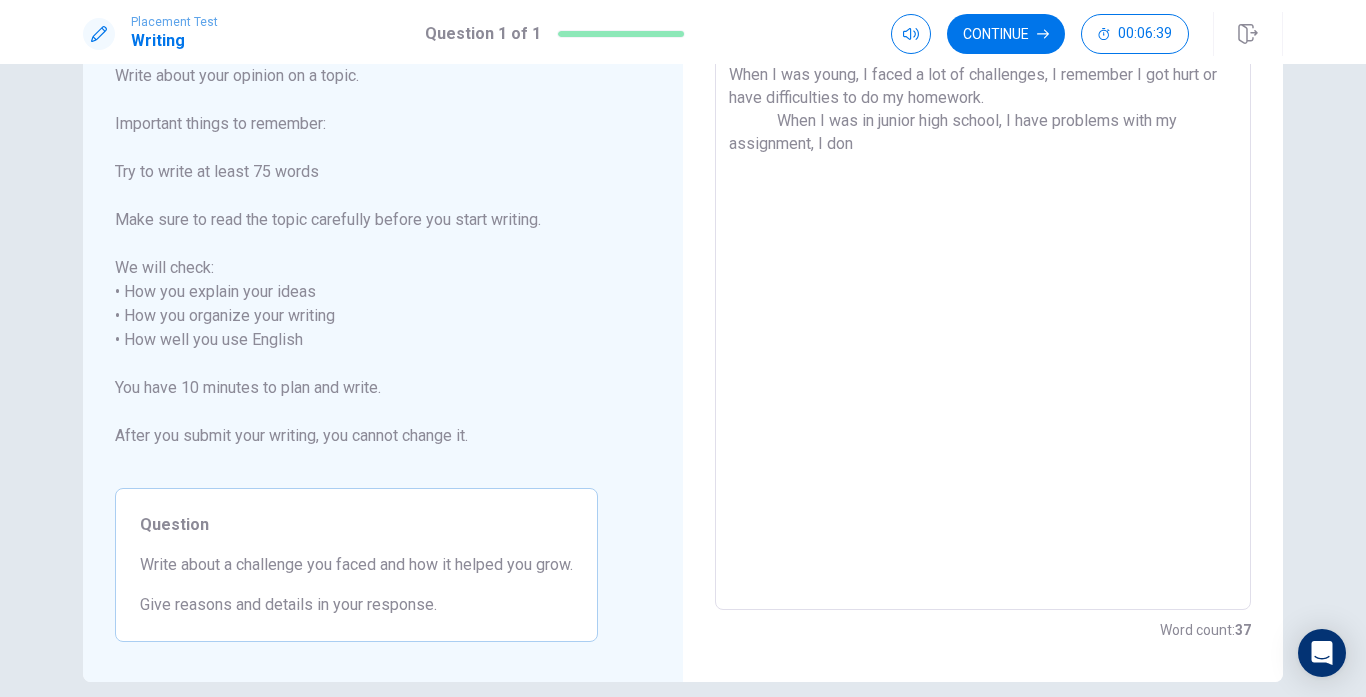 click on "When I was young, I faced a lot of challenges, I remember I got hurt or have difficulties to do my homework.
When I was in junior high school, I have problems with my assignment, I don" at bounding box center (983, 328) 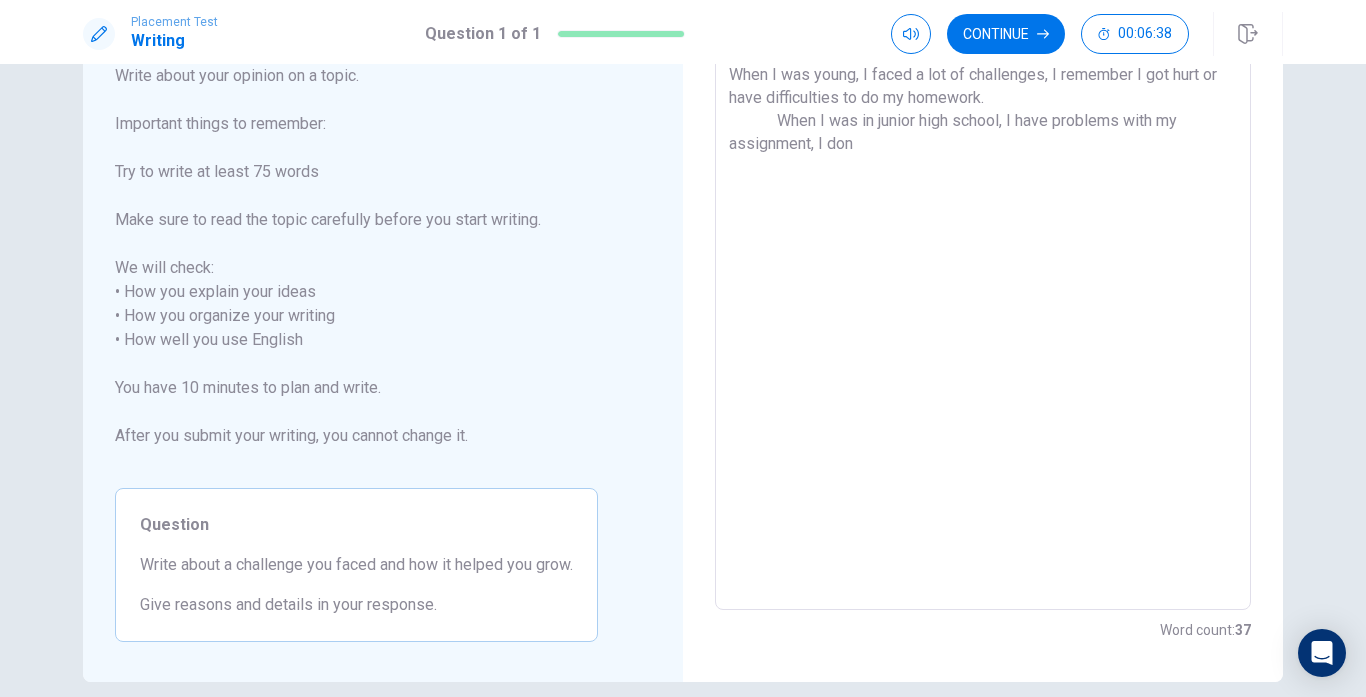 click on "When I was young, I faced a lot of challenges, I remember I got hurt or have difficulties to do my homework.
When I was in junior high school, I have problems with my assignment, I don" at bounding box center (983, 328) 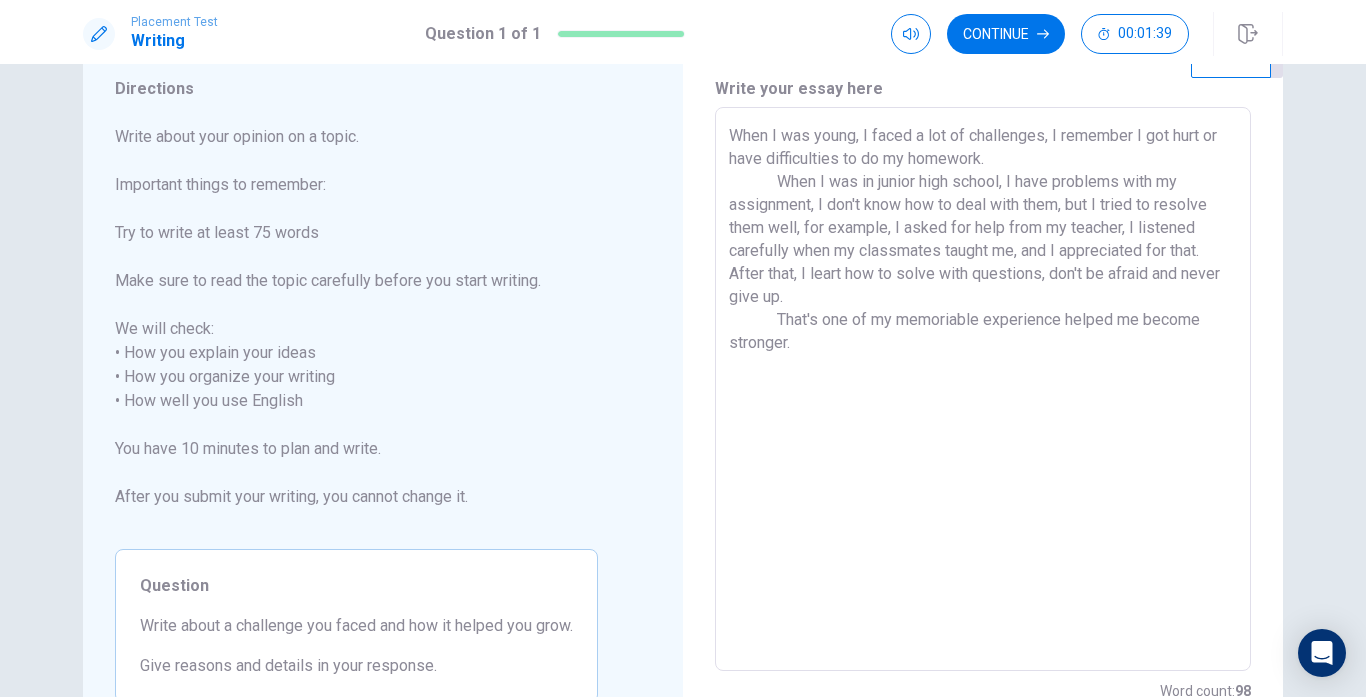 scroll, scrollTop: 0, scrollLeft: 0, axis: both 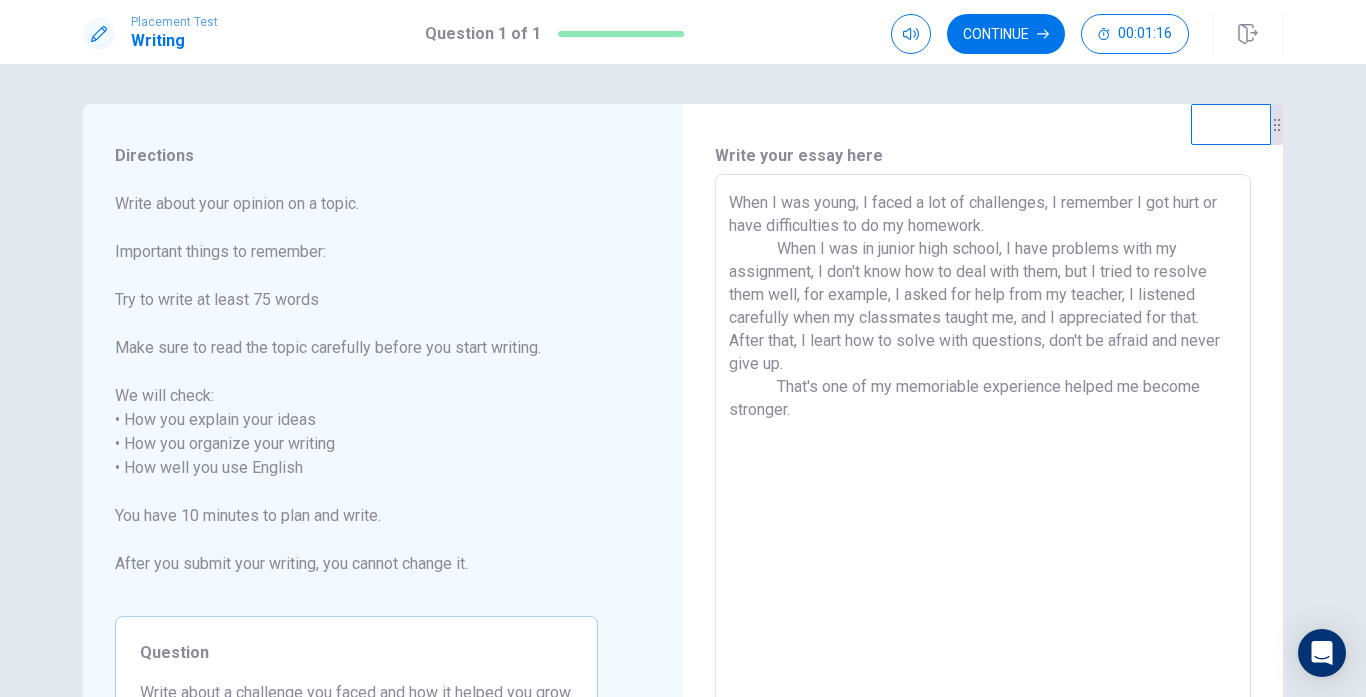 click on "When I was young, I faced a lot of challenges, I remember I got hurt or have difficulties to do my homework.
When I was in junior high school, I have problems with my assignment, I don't know how to deal with them, but I tried to resolve them well, for example, I asked for help from my teacher, I listened carefully when my classmates taught me, and I appreciated for that. After that, I leart how to solve with questions, don't be afraid and never give up.
That's one of my memoriable experience helped me become stronger." at bounding box center [983, 456] 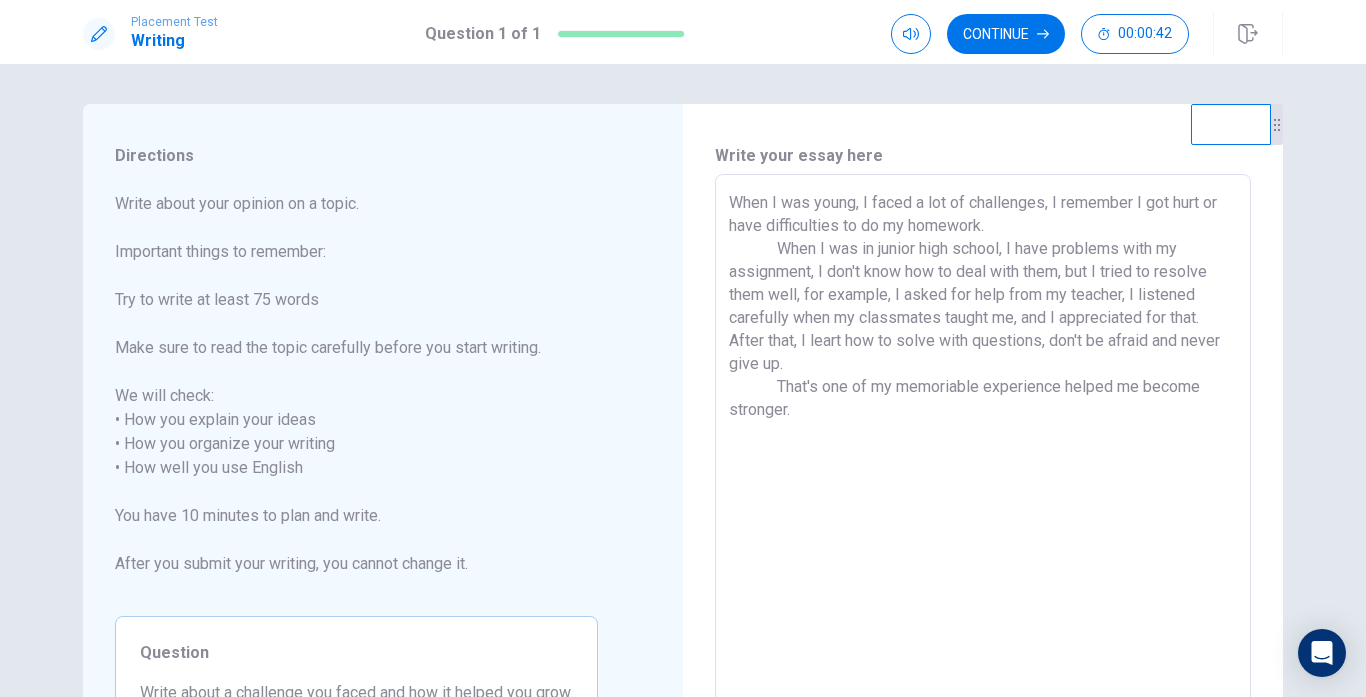 click on "When I was young, I faced a lot of challenges, I remember I got hurt or have difficulties to do my homework.
When I was in junior high school, I have problems with my assignment, I don't know how to deal with them, but I tried to resolve them well, for example, I asked for help from my teacher, I listened carefully when my classmates taught me, and I appreciated for that. After that, I leart how to solve with questions, don't be afraid and never give up.
That's one of my memoriable experience helped me become stronger." at bounding box center (983, 456) 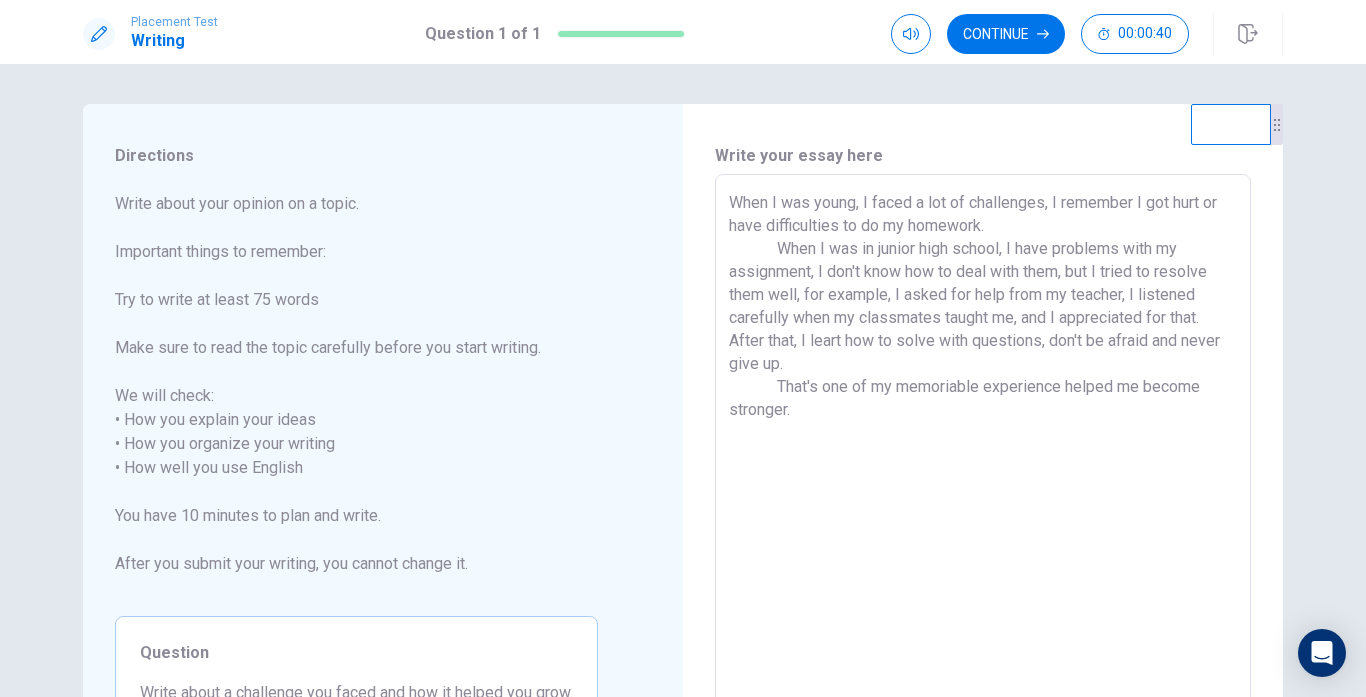 scroll, scrollTop: 100, scrollLeft: 0, axis: vertical 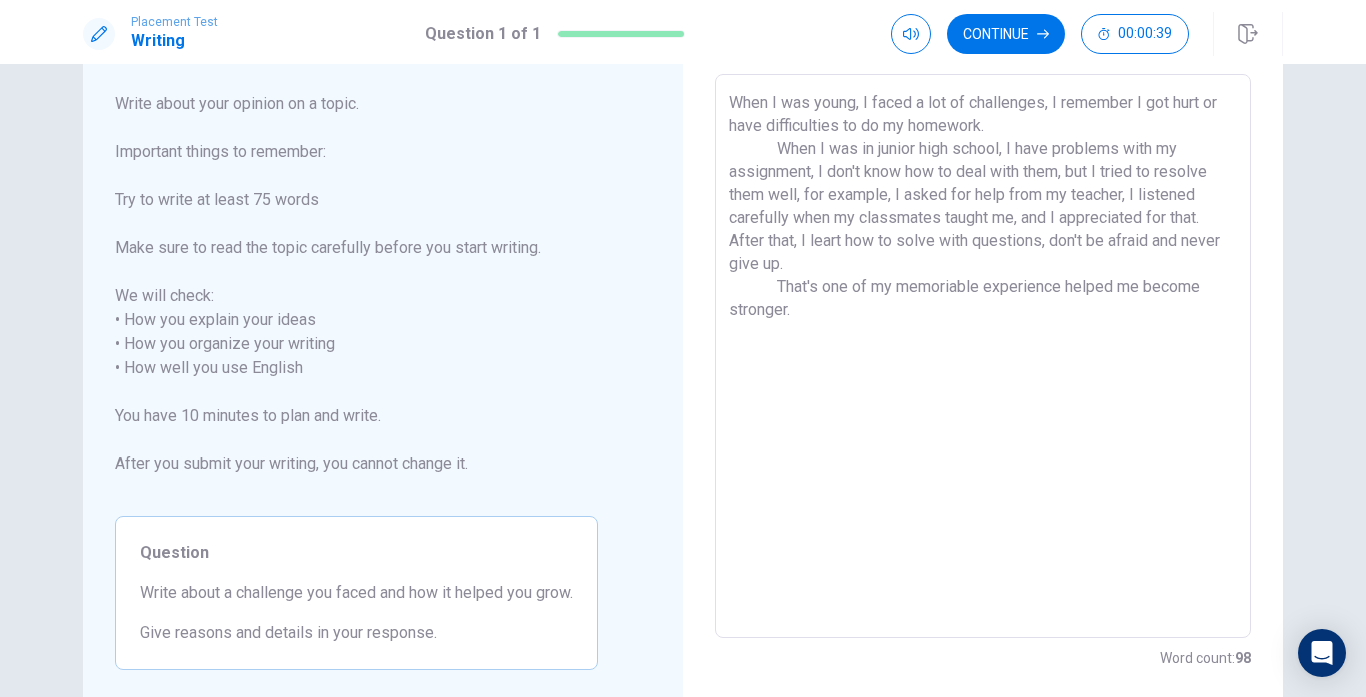 click on "When I was young, I faced a lot of challenges, I remember I got hurt or have difficulties to do my homework.
When I was in junior high school, I have problems with my assignment, I don't know how to deal with them, but I tried to resolve them well, for example, I asked for help from my teacher, I listened carefully when my classmates taught me, and I appreciated for that. After that, I leart how to solve with questions, don't be afraid and never give up.
That's one of my memoriable experience helped me become stronger." at bounding box center [983, 356] 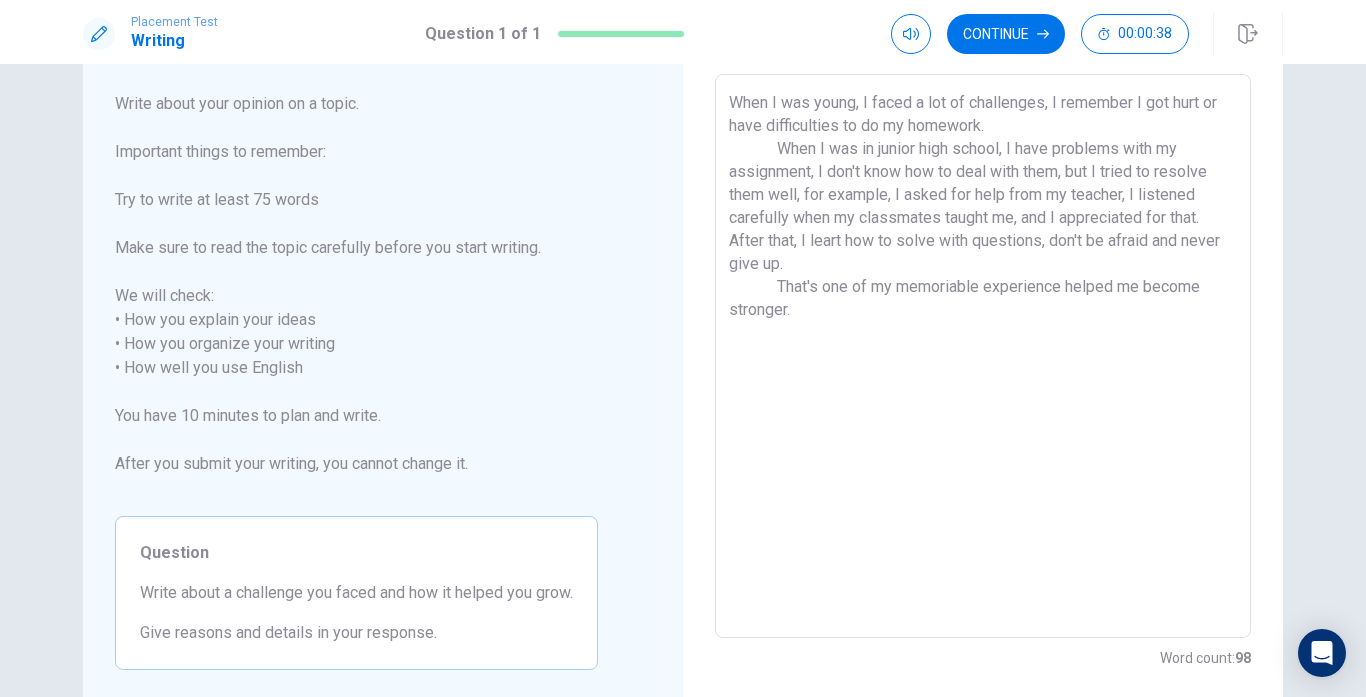 scroll, scrollTop: 0, scrollLeft: 0, axis: both 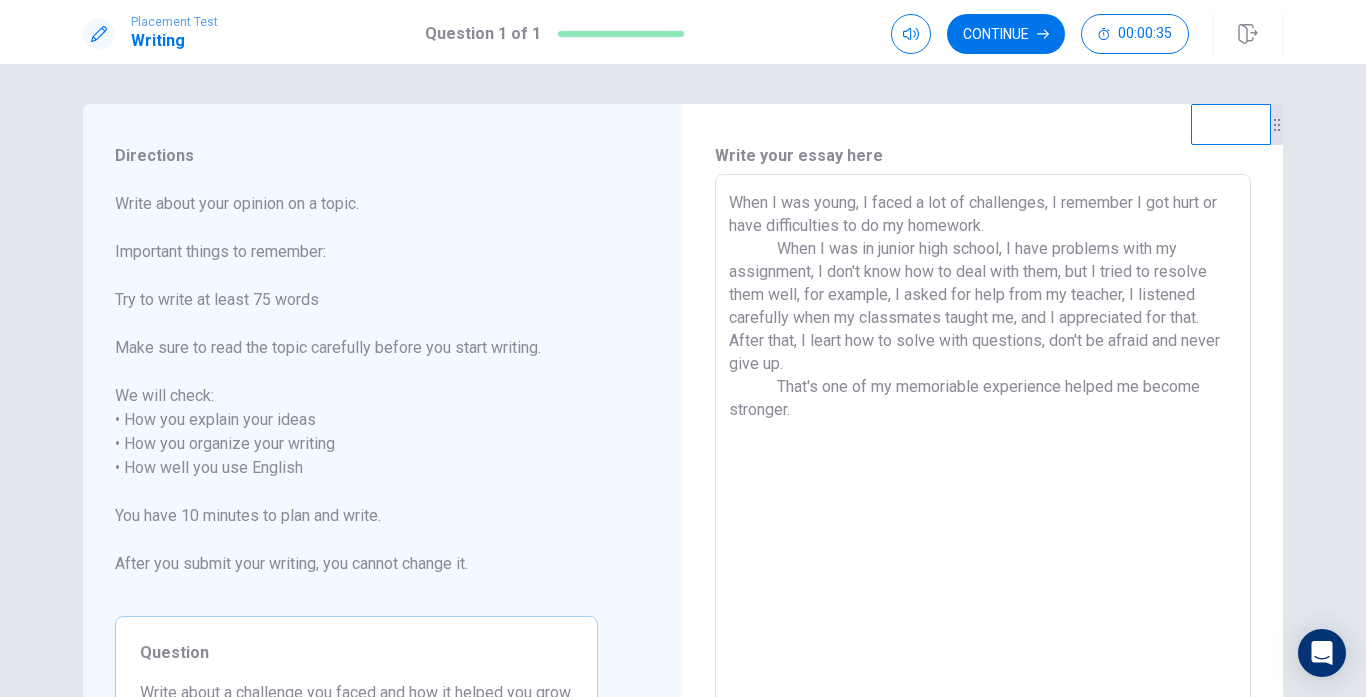 click on "When I was young, I faced a lot of challenges, I remember I got hurt or have difficulties to do my homework.
When I was in junior high school, I have problems with my assignment, I don't know how to deal with them, but I tried to resolve them well, for example, I asked for help from my teacher, I listened carefully when my classmates taught me, and I appreciated for that. After that, I leart how to solve with questions, don't be afraid and never give up.
That's one of my memoriable experience helped me become stronger." at bounding box center [983, 456] 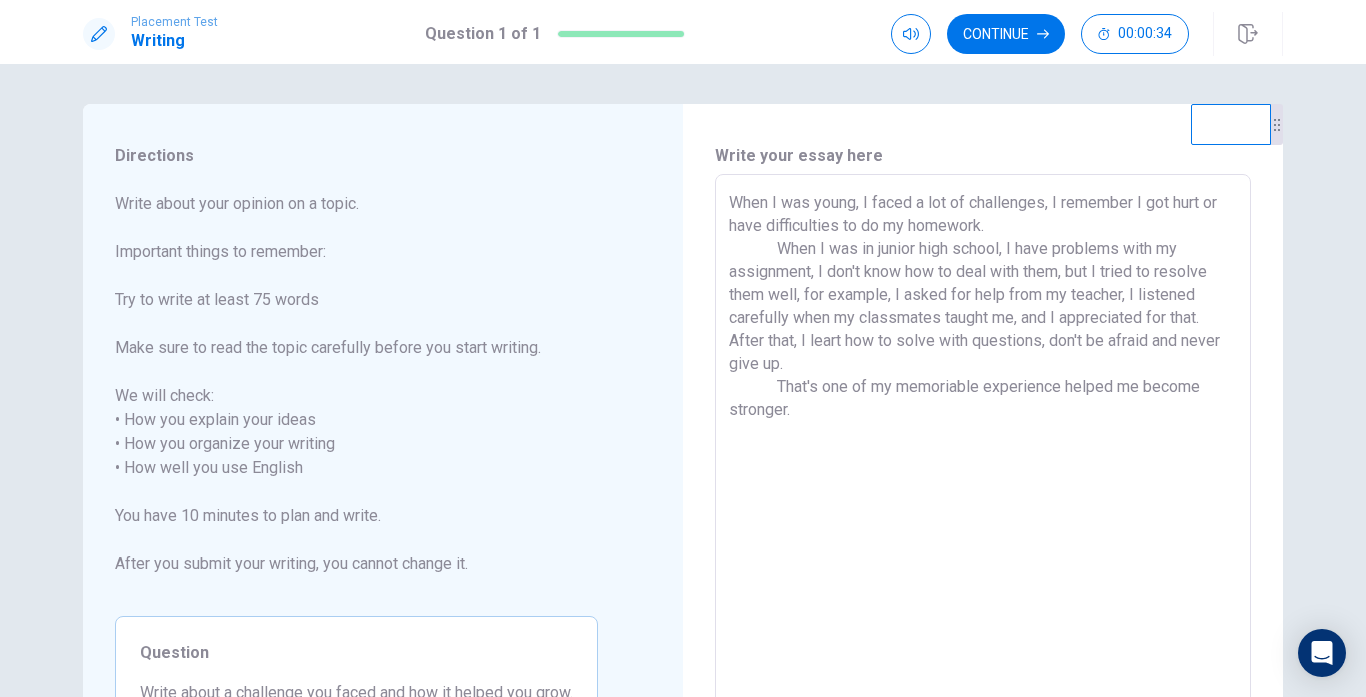 click on "When I was young, I faced a lot of challenges, I remember I got hurt or have difficulties to do my homework.
When I was in junior high school, I have problems with my assignment, I don't know how to deal with them, but I tried to resolve them well, for example, I asked for help from my teacher, I listened carefully when my classmates taught me, and I appreciated for that. After that, I leart how to solve with questions, don't be afraid and never give up.
That's one of my memoriable experience helped me become stronger." at bounding box center (983, 456) 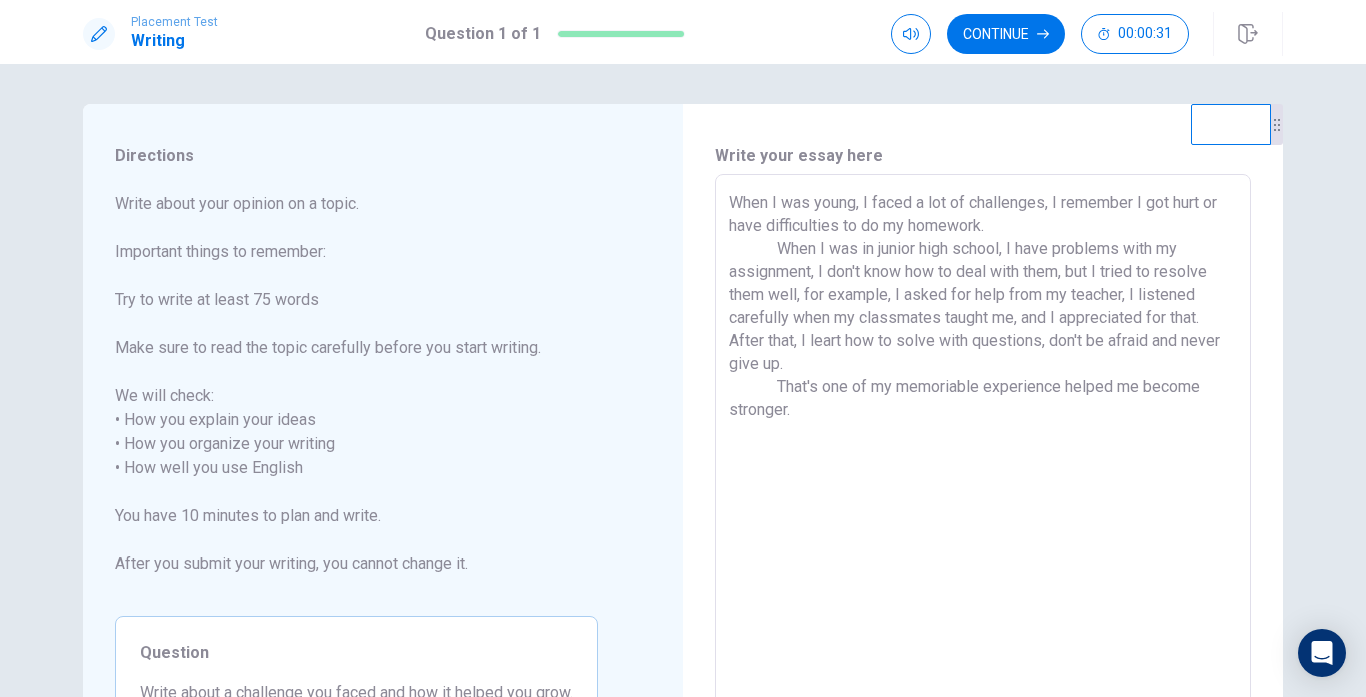 click on "When I was young, I faced a lot of challenges, I remember I got hurt or have difficulties to do my homework.
When I was in junior high school, I have problems with my assignment, I don't know how to deal with them, but I tried to resolve them well, for example, I asked for help from my teacher, I listened carefully when my classmates taught me, and I appreciated for that. After that, I leart how to solve with questions, don't be afraid and never give up.
That's one of my memoriable experience helped me become stronger." at bounding box center (983, 456) 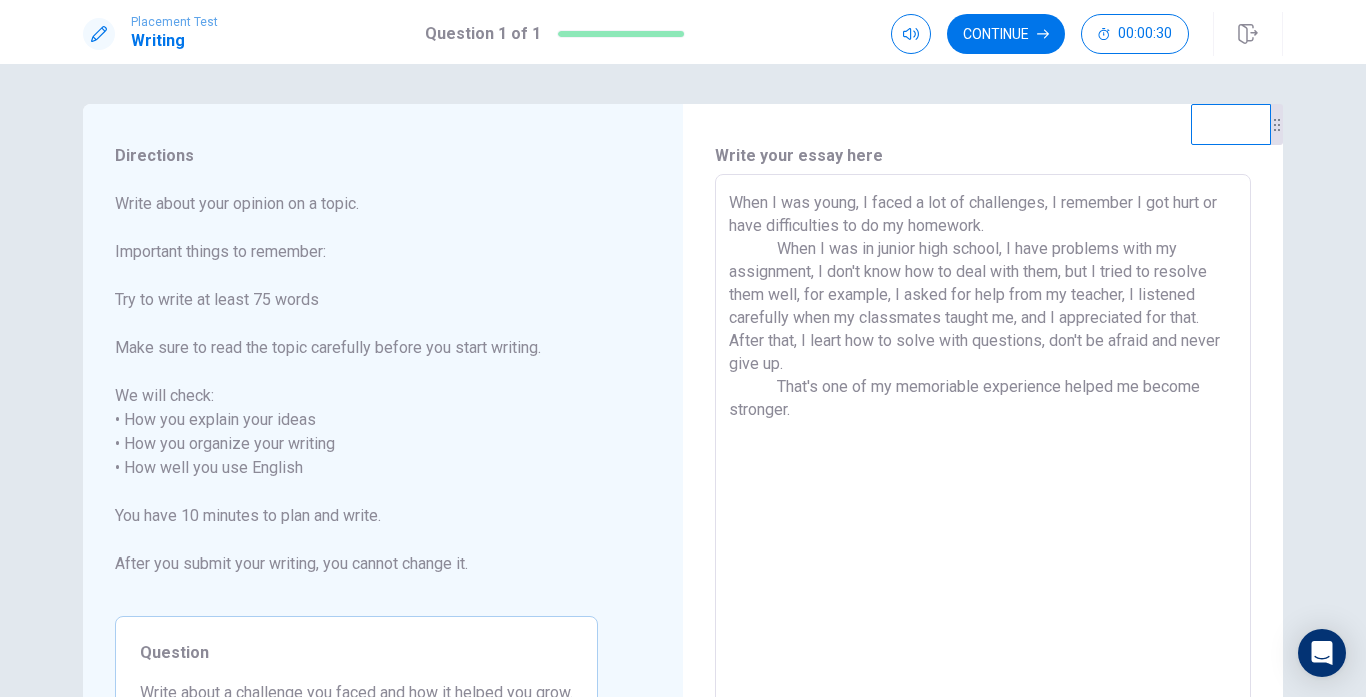 click on "When I was young, I faced a lot of challenges, I remember I got hurt or have difficulties to do my homework.
When I was in junior high school, I have problems with my assignment, I don't know how to deal with them, but I tried to resolve them well, for example, I asked for help from my teacher, I listened carefully when my classmates taught me, and I appreciated for that. After that, I leart how to solve with questions, don't be afraid and never give up.
That's one of my memoriable experience helped me become stronger." at bounding box center (983, 456) 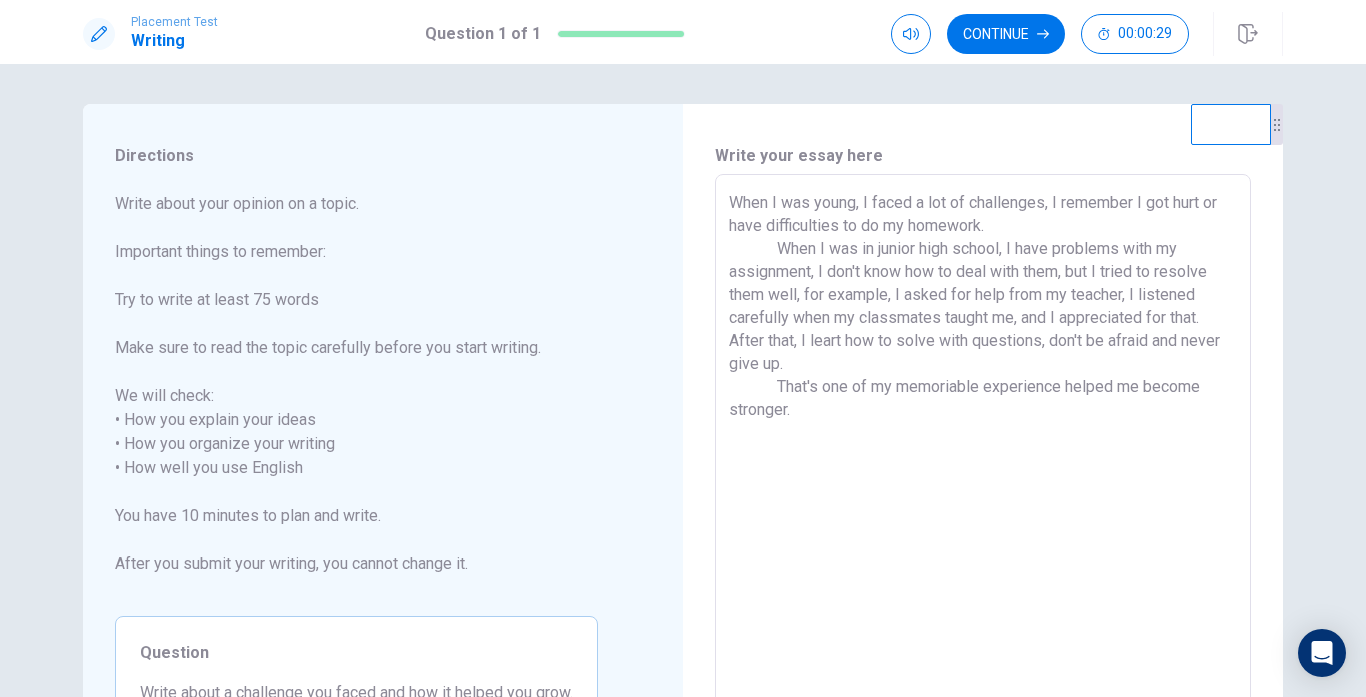 click on "When I was young, I faced a lot of challenges, I remember I got hurt or have difficulties to do my homework.
When I was in junior high school, I have problems with my assignment, I don't know how to deal with them, but I tried to resolve them well, for example, I asked for help from my teacher, I listened carefully when my classmates taught me, and I appreciated for that. After that, I leart how to solve with questions, don't be afraid and never give up.
That's one of my memoriable experience helped me become stronger." at bounding box center (983, 456) 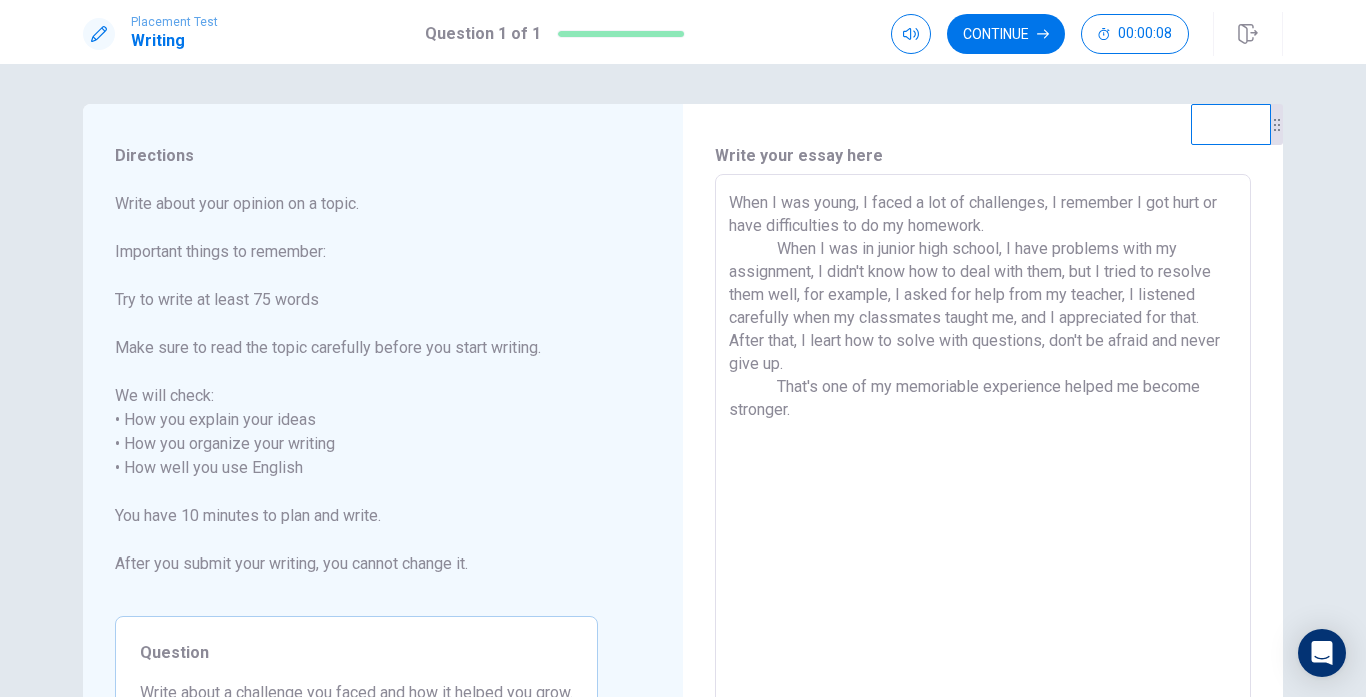 click on "When I was young, I faced a lot of challenges, I remember I got hurt or have difficulties to do my homework.
When I was in junior high school, I have problems with my assignment, I didn't know how to deal with them, but I tried to resolve them well, for example, I asked for help from my teacher, I listened carefully when my classmates taught me, and I appreciated for that. After that, I leart how to solve with questions, don't be afraid and never give up.
That's one of my memoriable experience helped me become stronger." at bounding box center (983, 456) 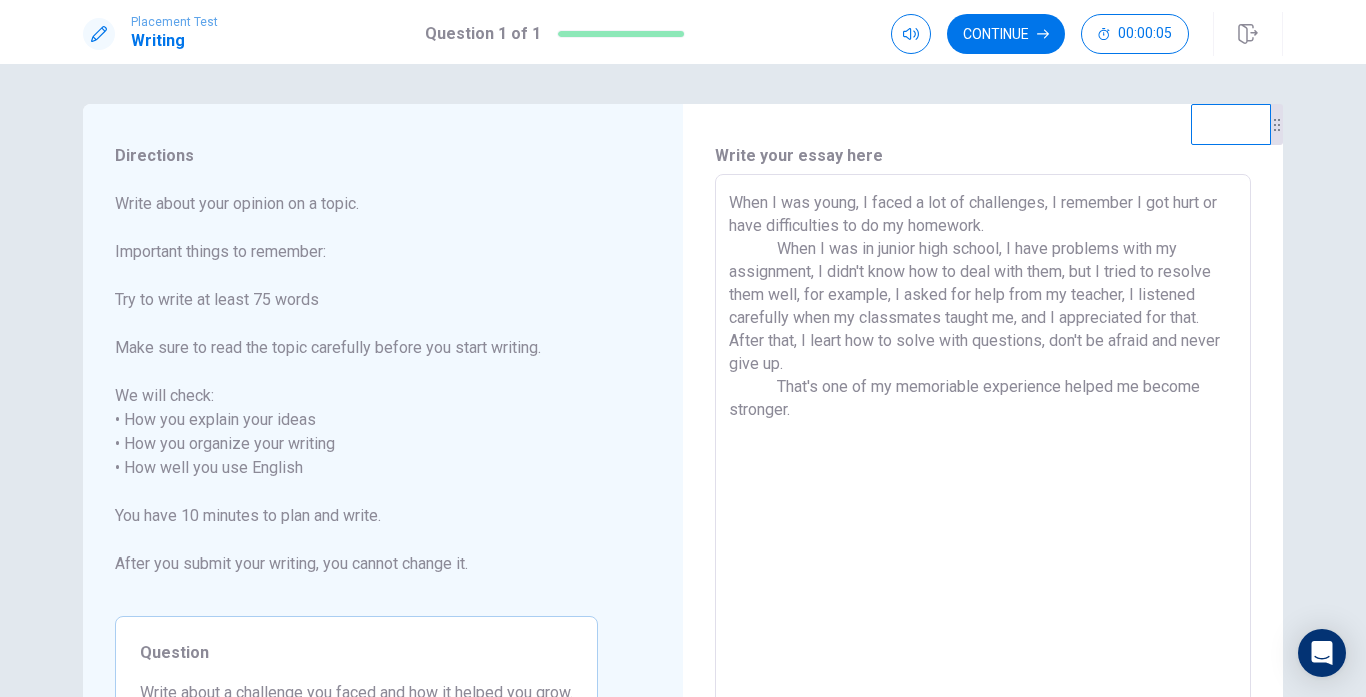 click on "When I was young, I faced a lot of challenges, I remember I got hurt or have difficulties to do my homework.
When I was in junior high school, I have problems with my assignment, I didn't know how to deal with them, but I tried to resolve them well, for example, I asked for help from my teacher, I listened carefully when my classmates taught me, and I appreciated for that. After that, I leart how to solve with questions, don't be afraid and never give up.
That's one of my memoriable experience helped me become stronger." at bounding box center (983, 456) 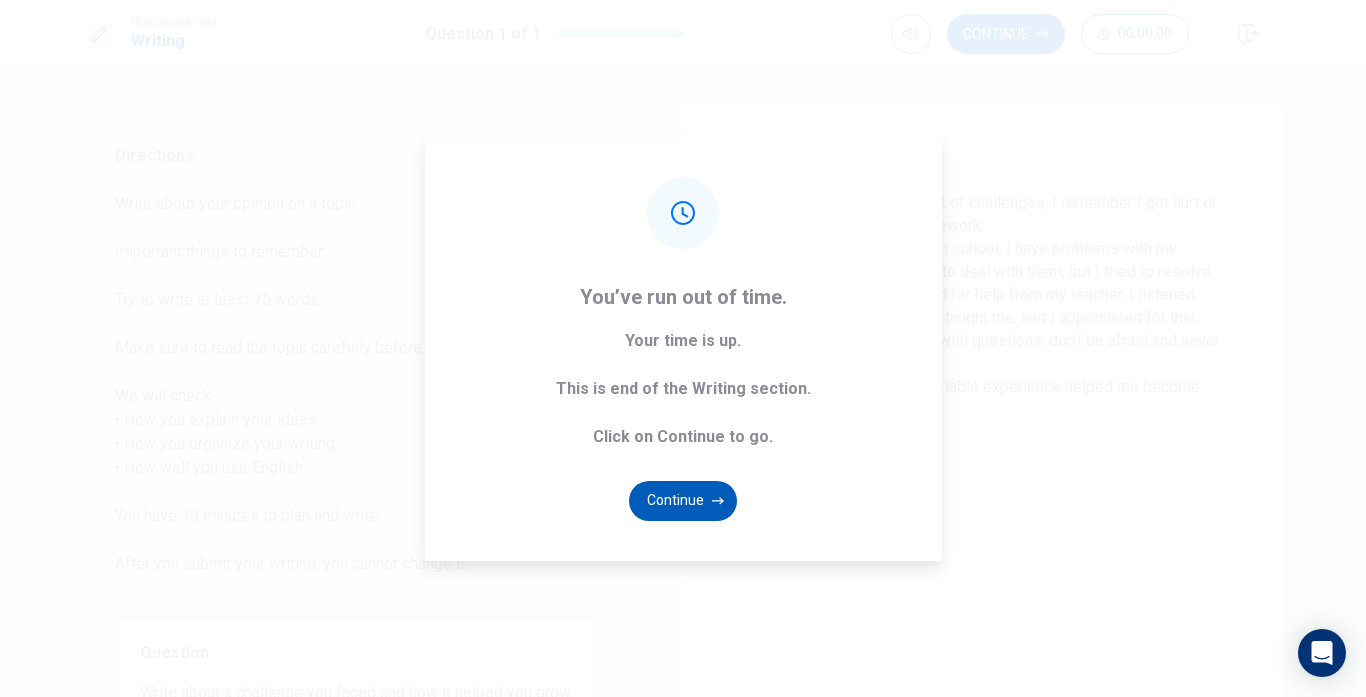 click on "Continue" at bounding box center (683, 501) 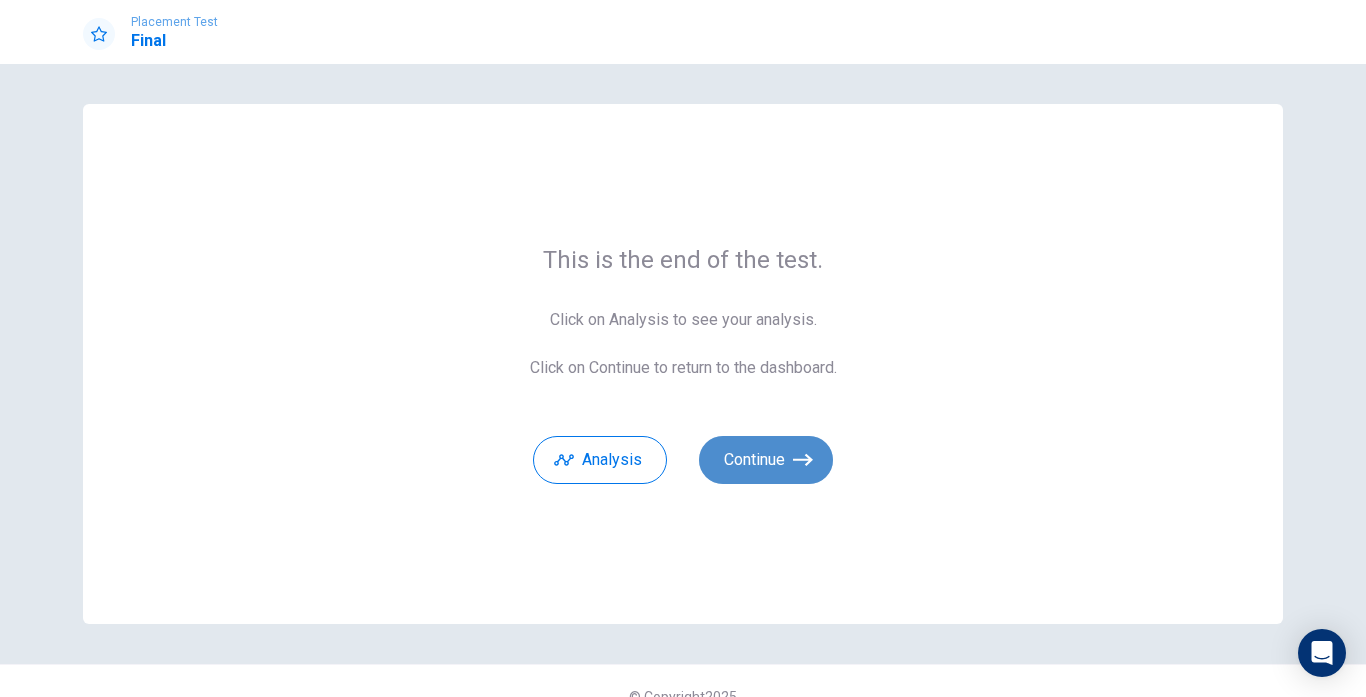 click on "Continue" at bounding box center (766, 460) 